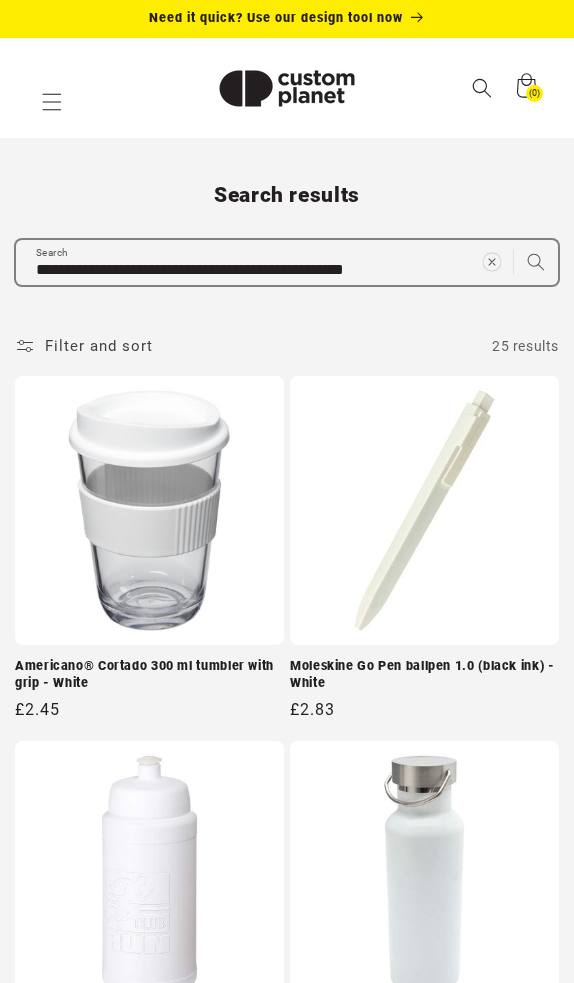 scroll, scrollTop: 0, scrollLeft: 0, axis: both 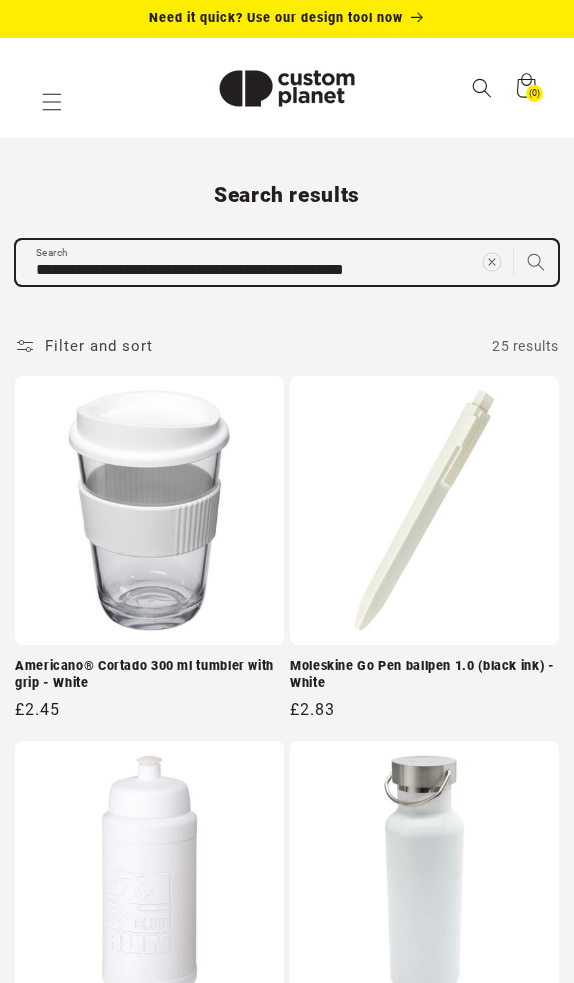type 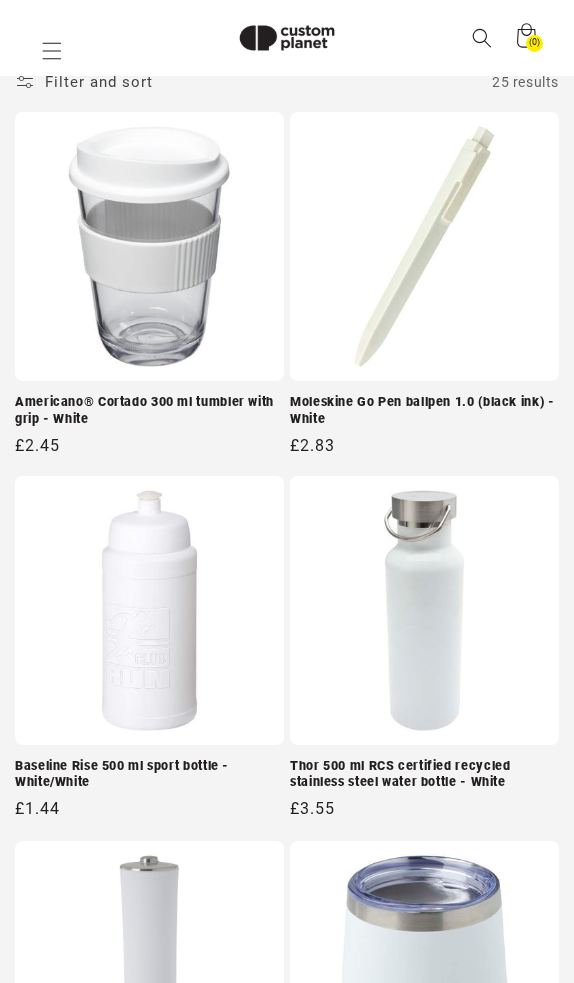 paste on "**********" 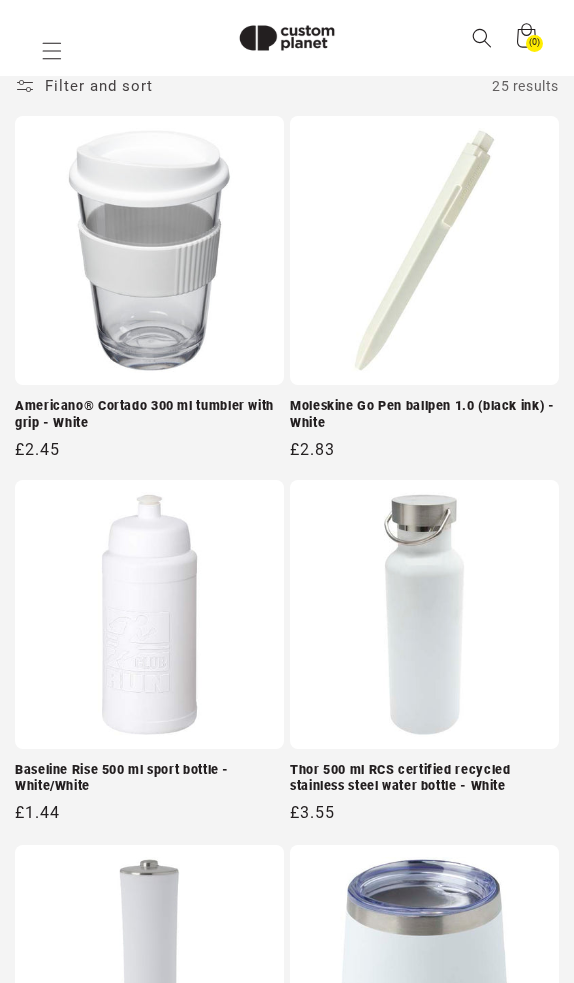 type on "**********" 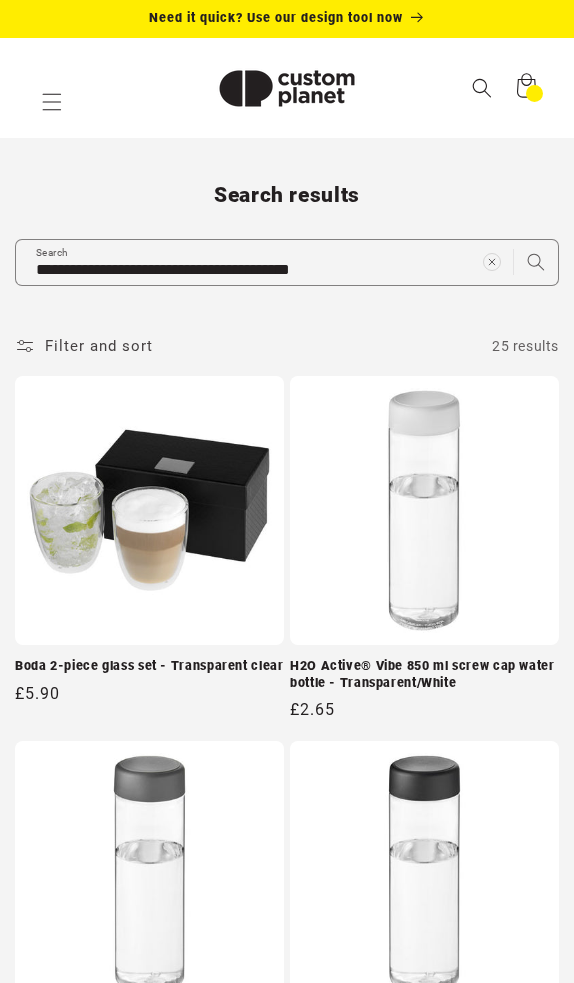 scroll, scrollTop: 0, scrollLeft: 0, axis: both 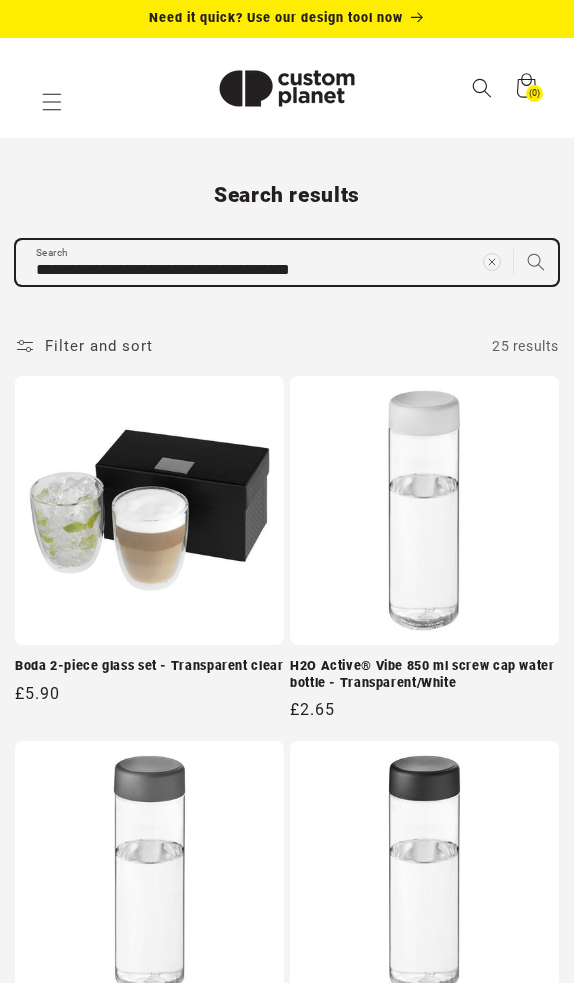 click on "**********" at bounding box center [287, 2512] 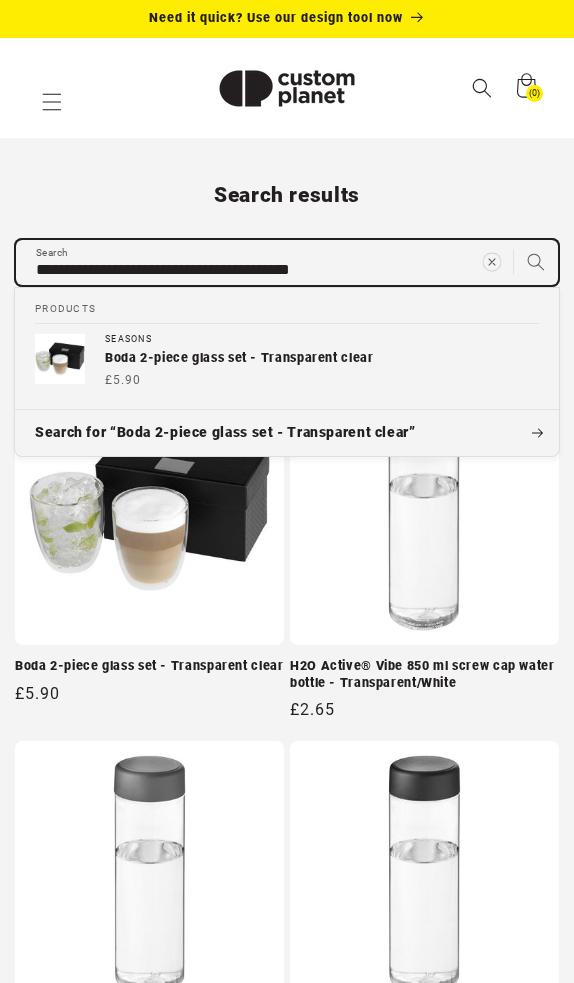 scroll, scrollTop: 0, scrollLeft: 0, axis: both 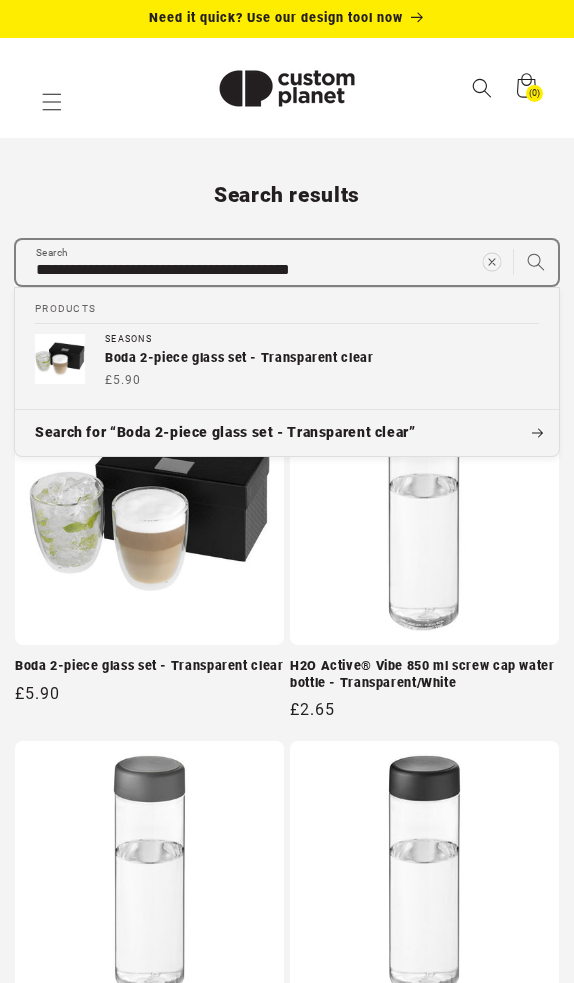 click 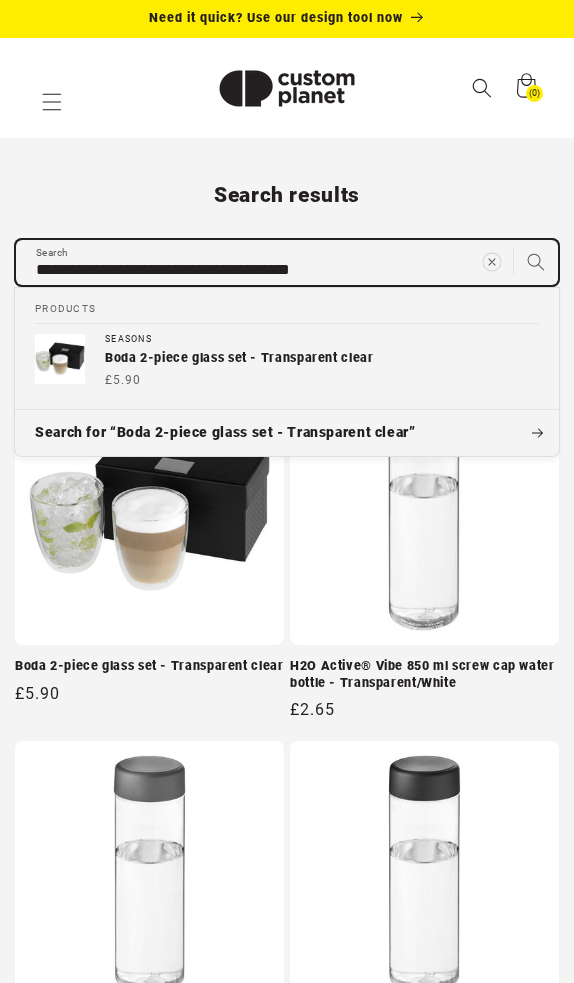 type 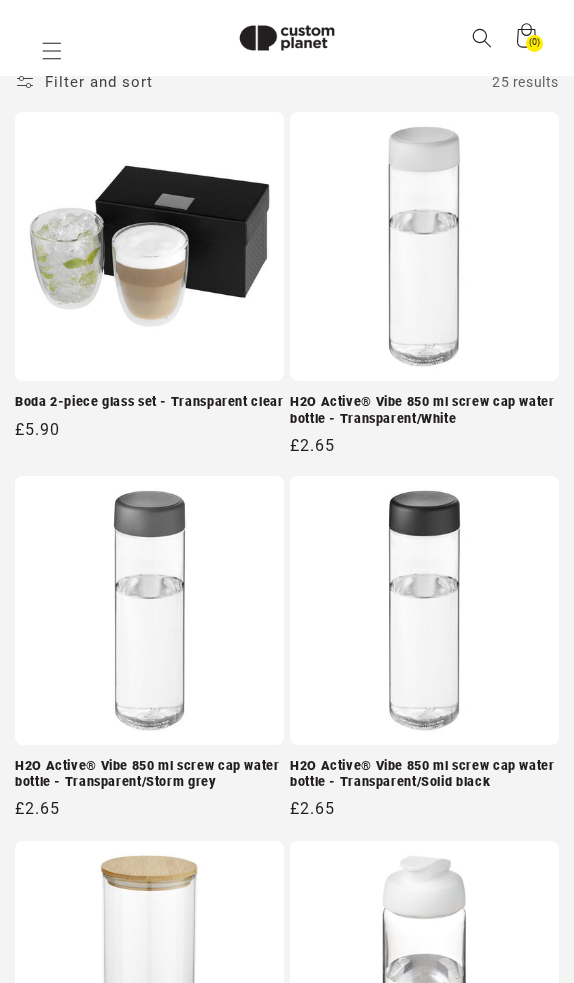 paste on "**********" 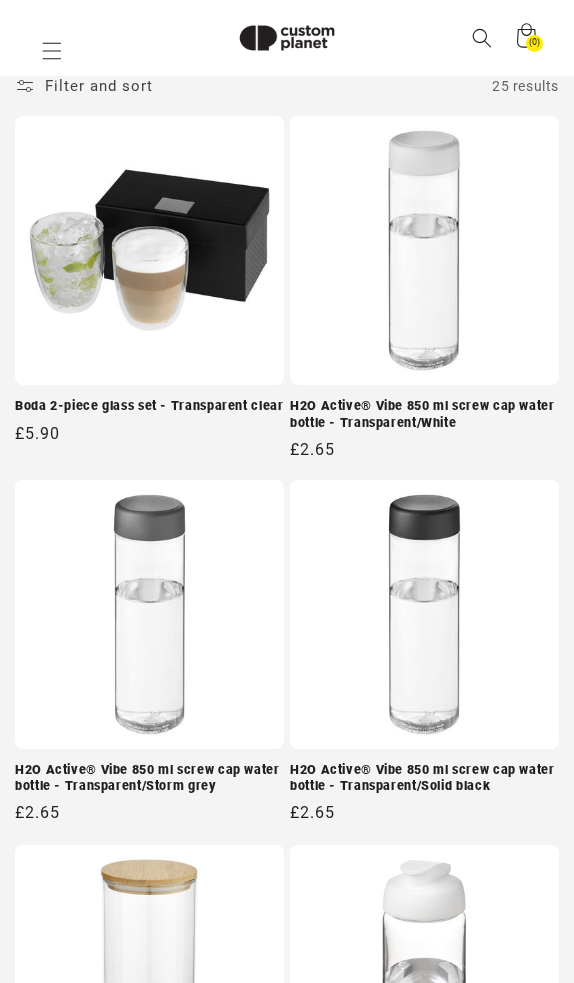type on "**********" 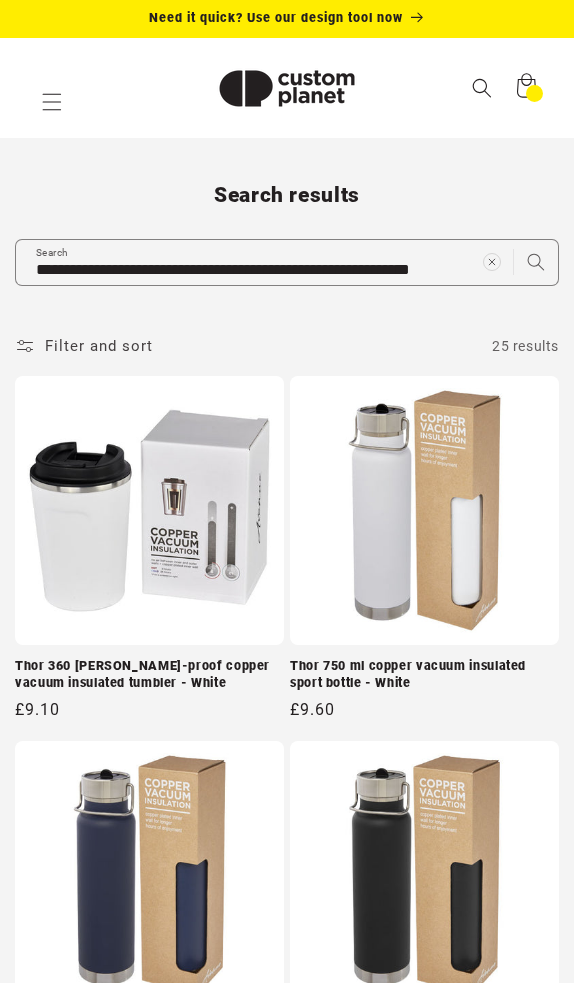 scroll, scrollTop: 0, scrollLeft: 0, axis: both 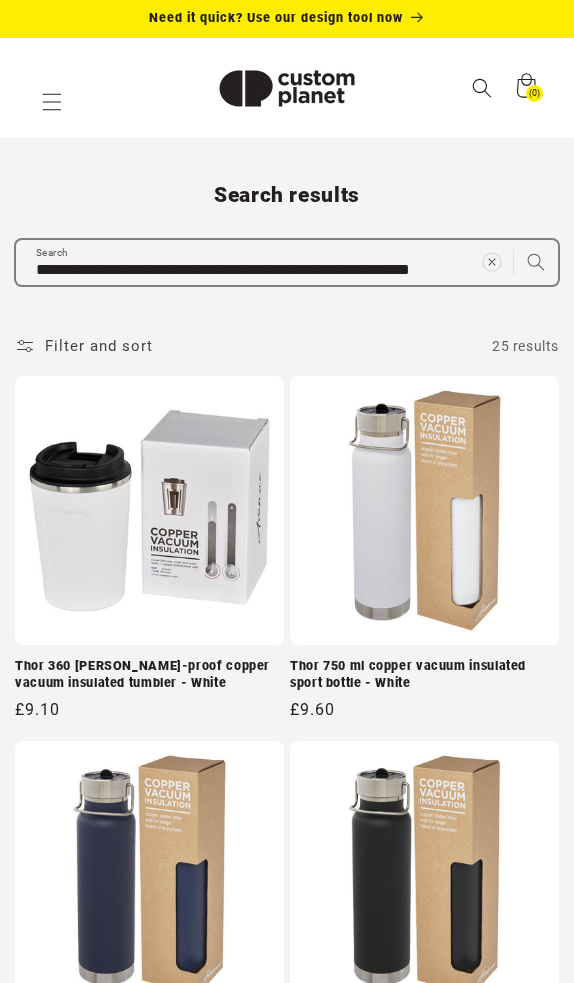 click 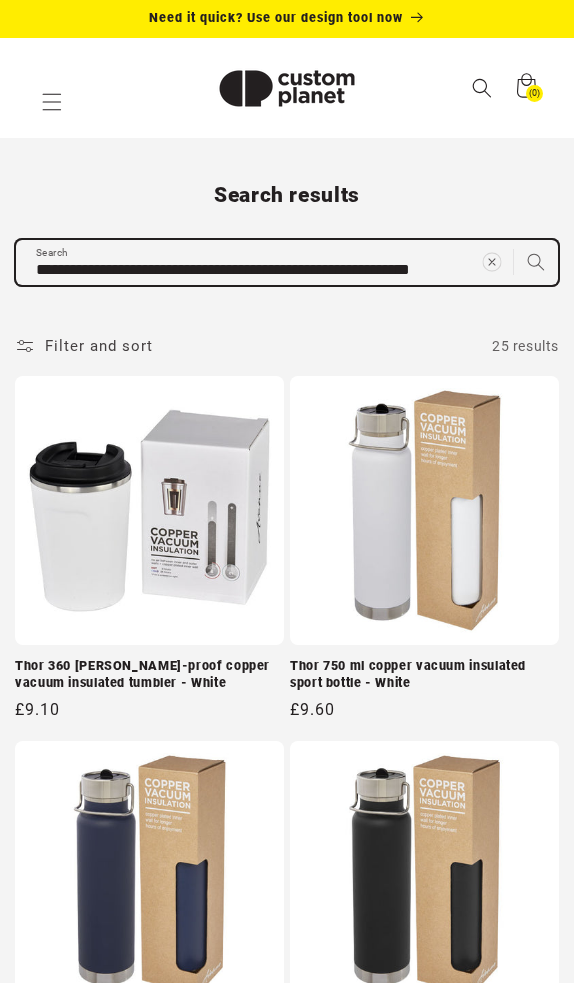 type 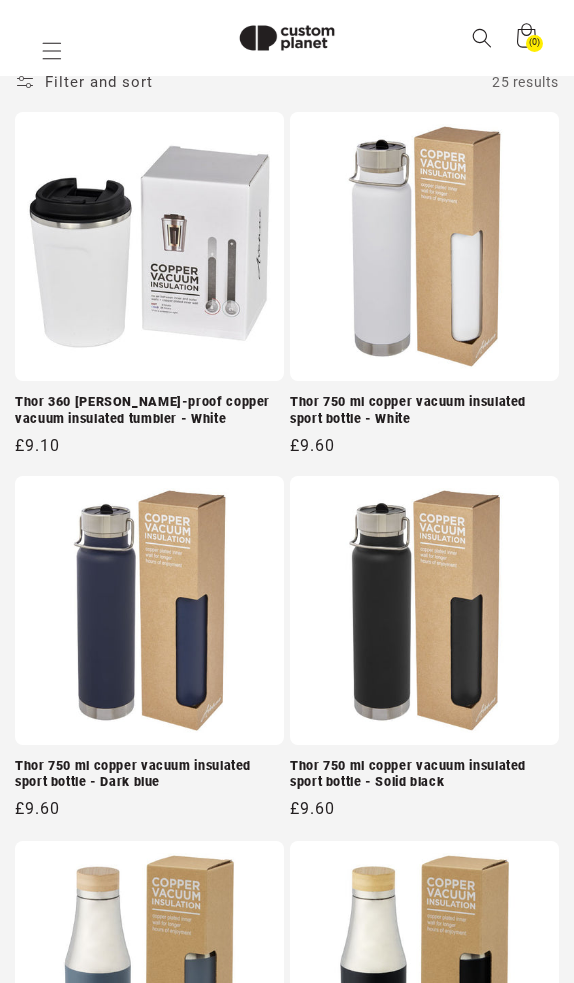 paste on "**********" 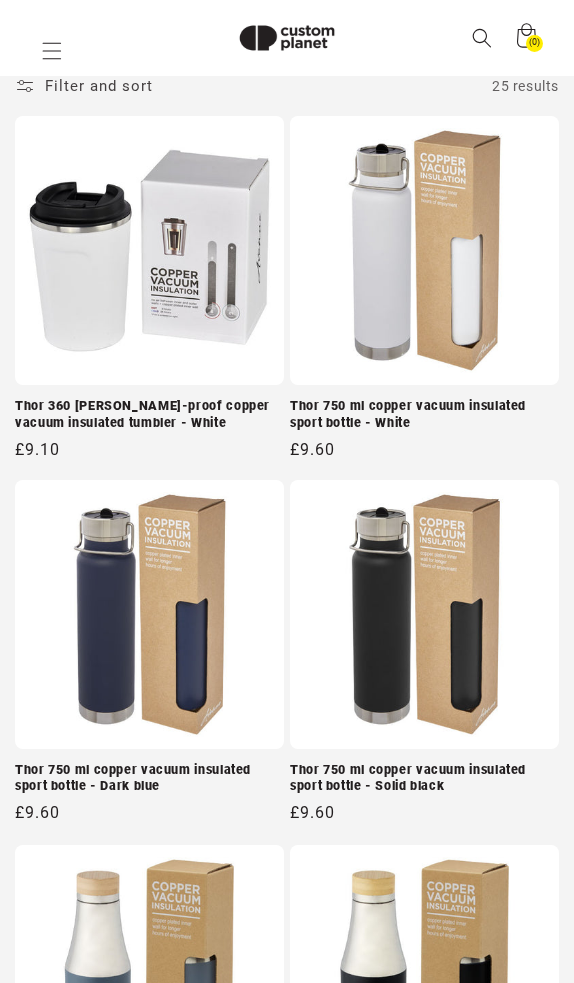 type on "**********" 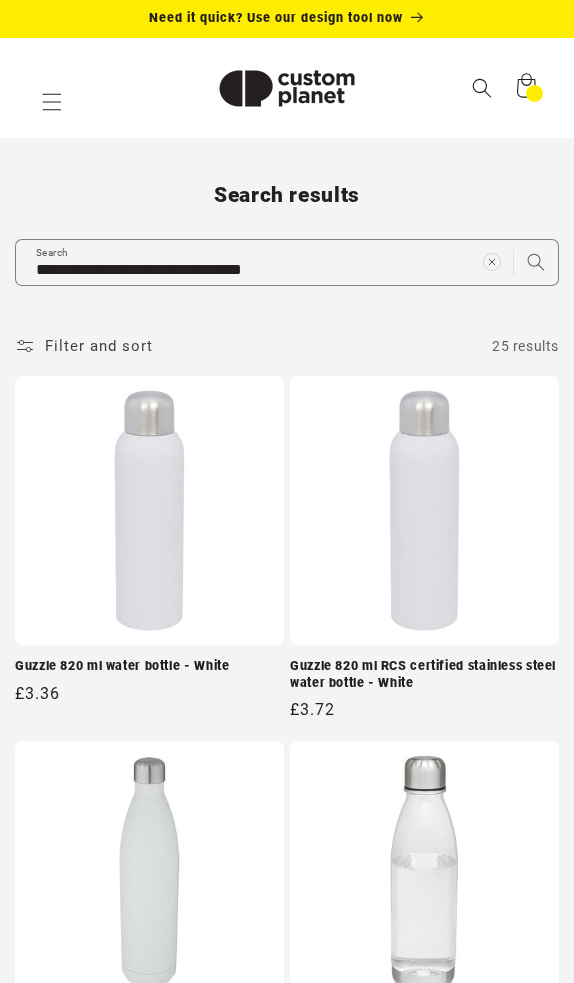 scroll, scrollTop: 0, scrollLeft: 0, axis: both 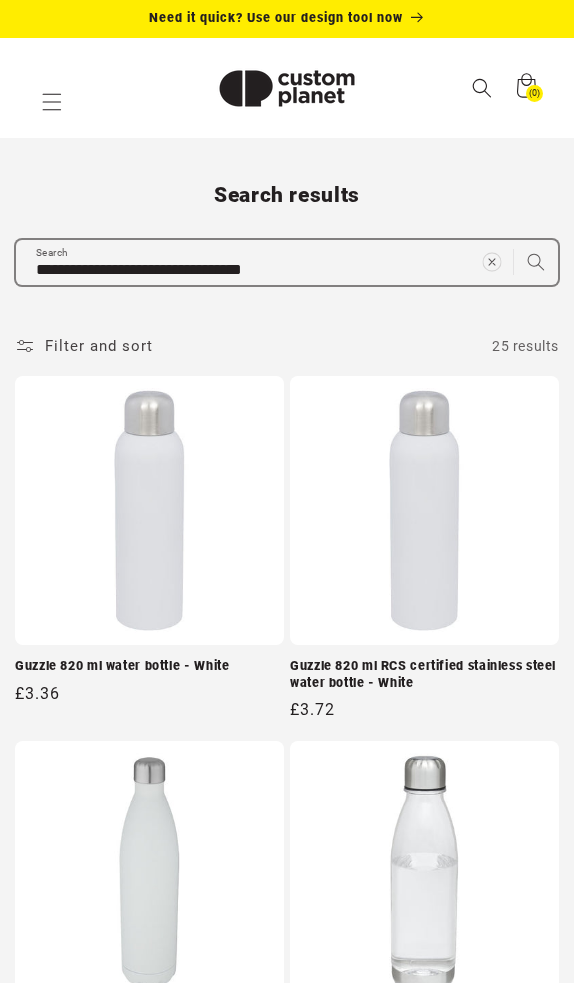 click 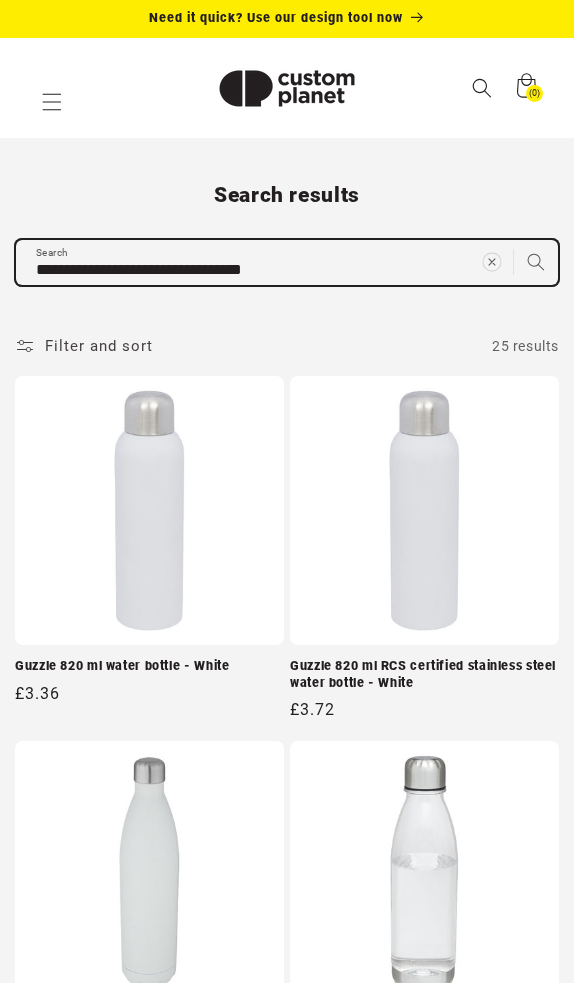 type 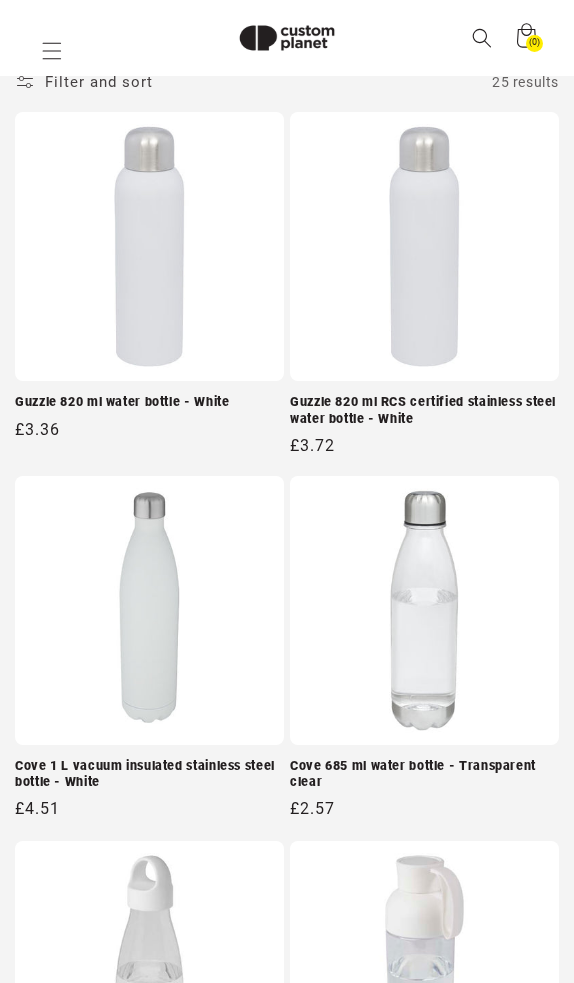 paste on "**********" 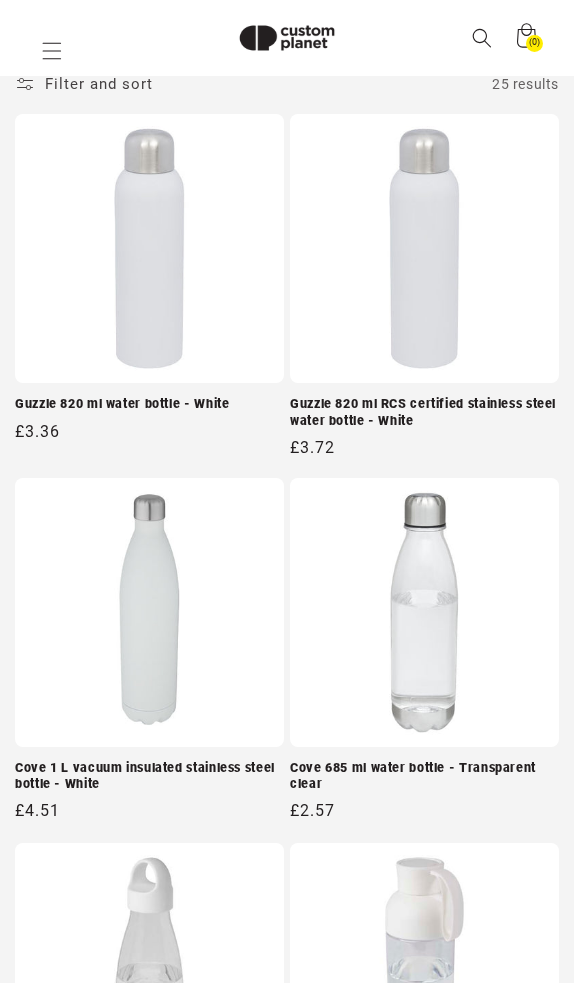 type on "**********" 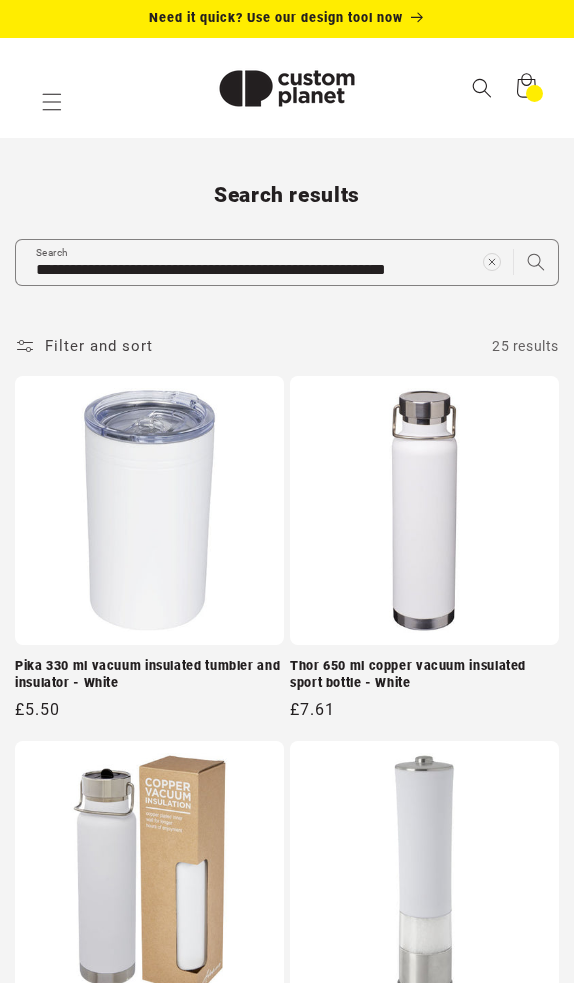 scroll, scrollTop: 0, scrollLeft: 0, axis: both 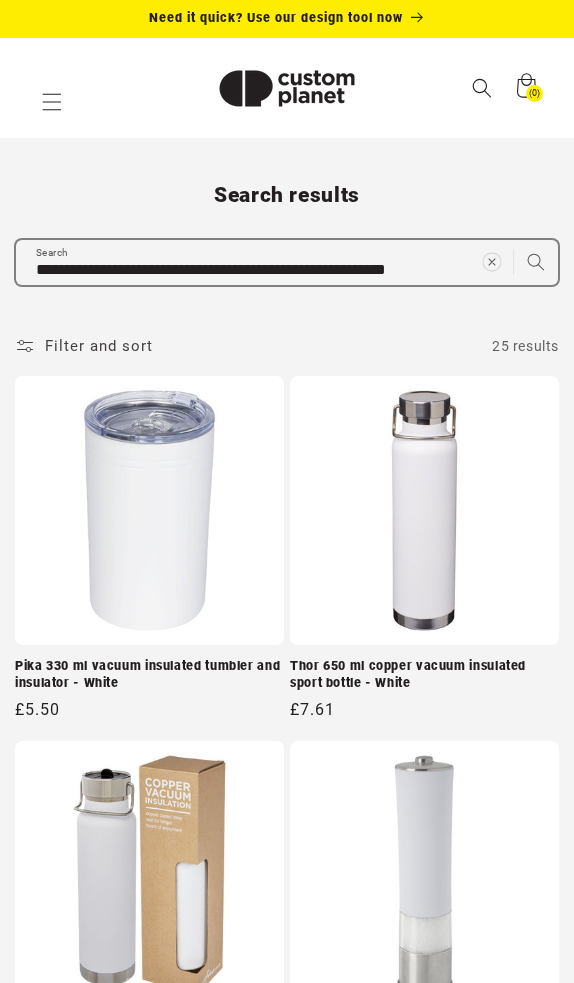 click 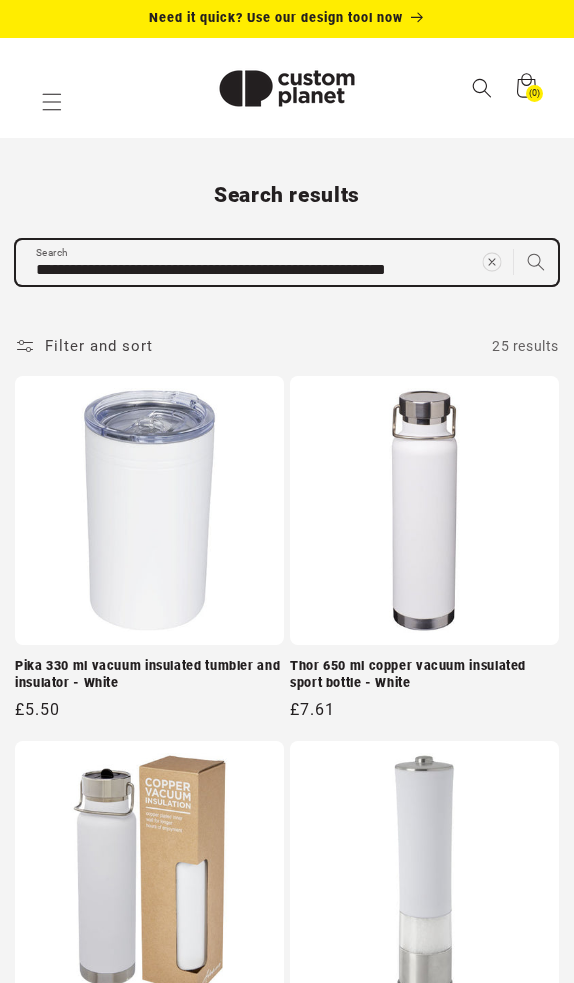 type 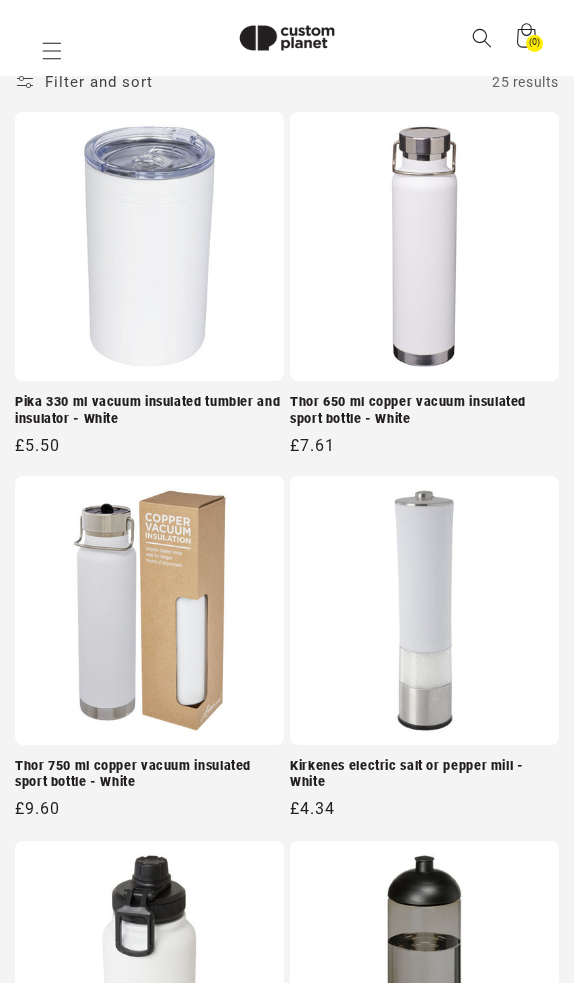 paste on "**********" 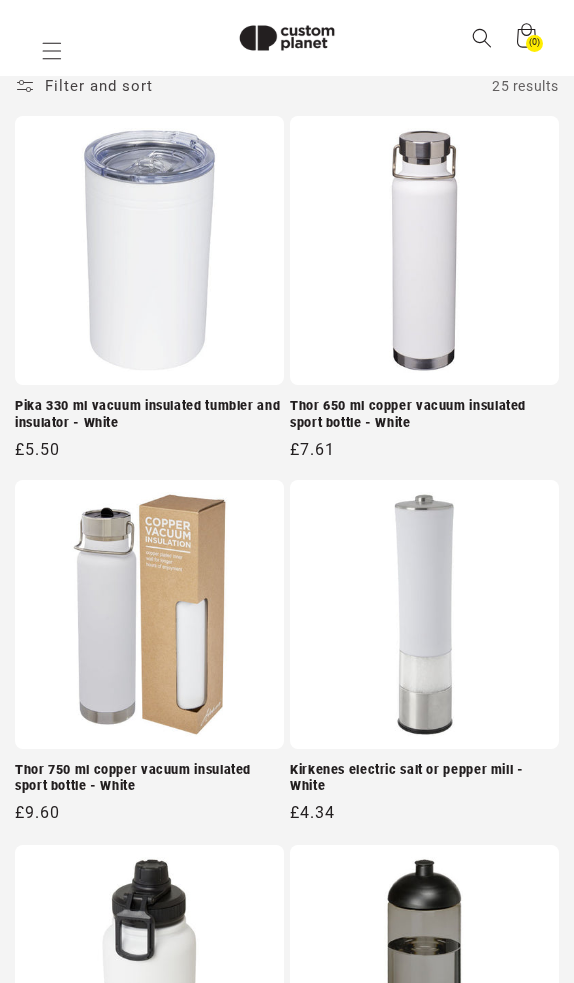 type on "**********" 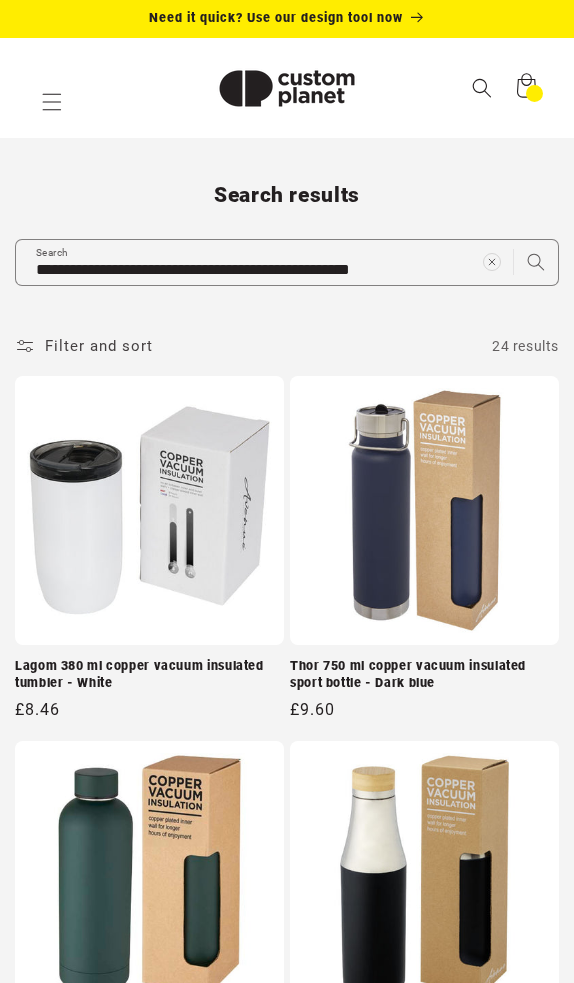 scroll, scrollTop: 0, scrollLeft: 0, axis: both 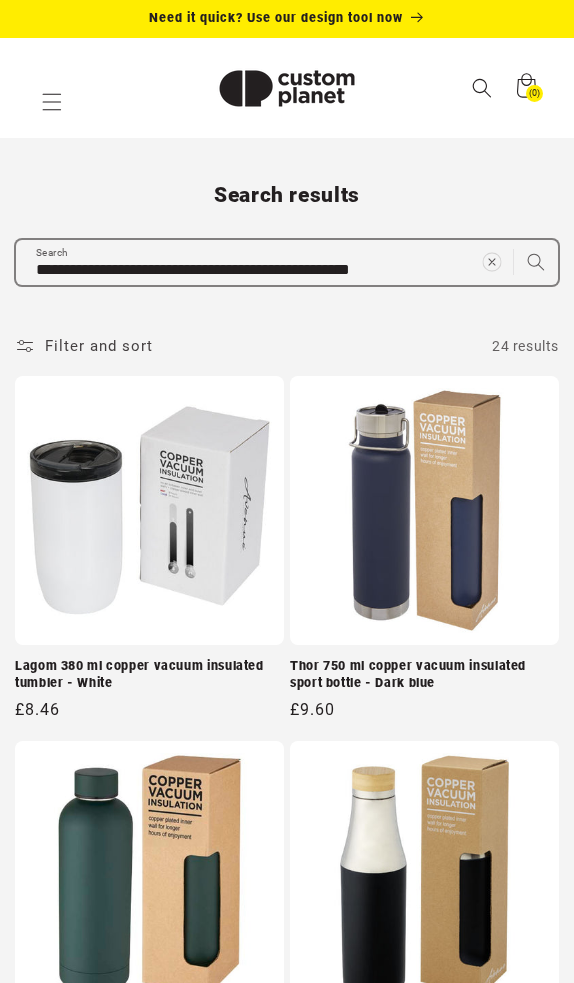 click 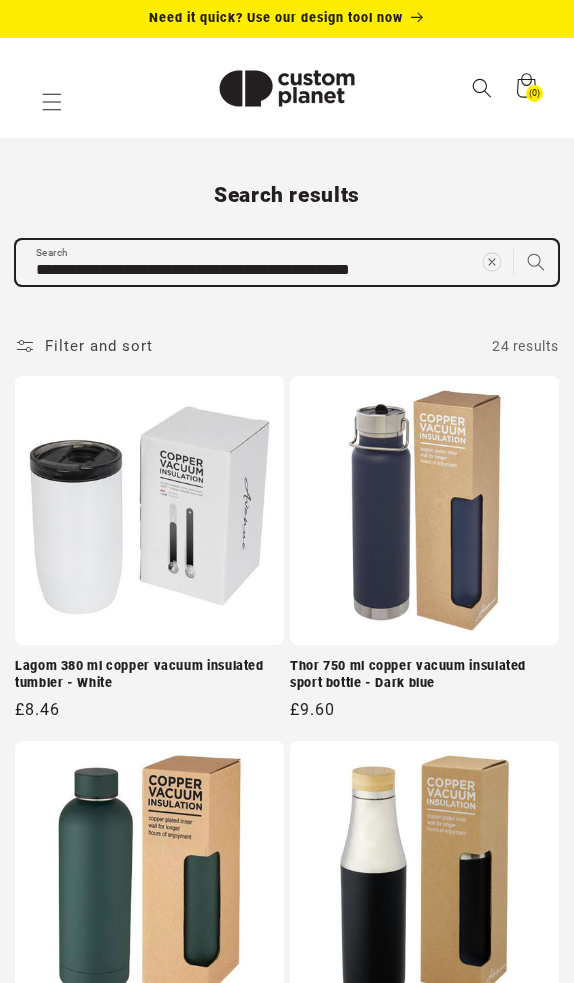 type 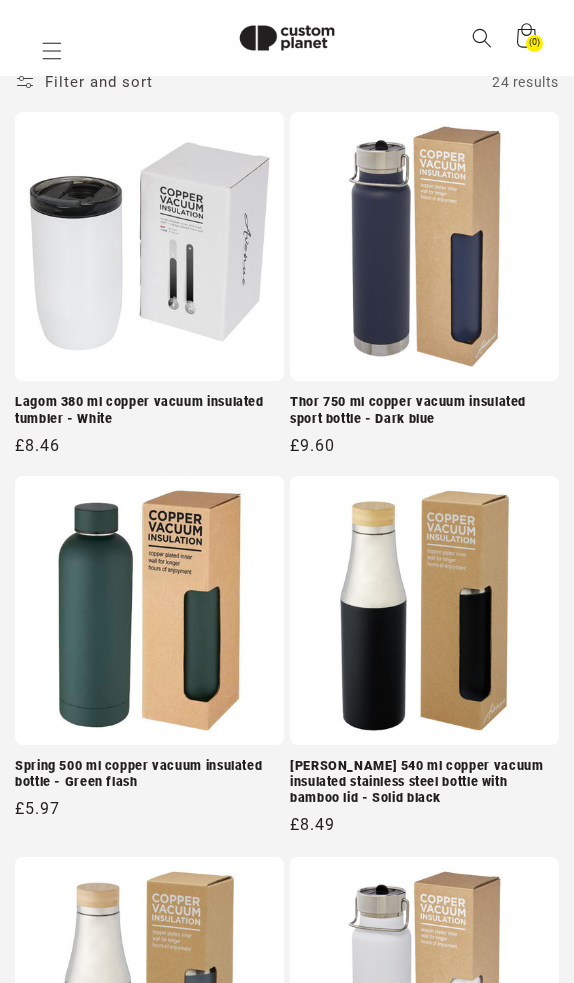 paste on "**********" 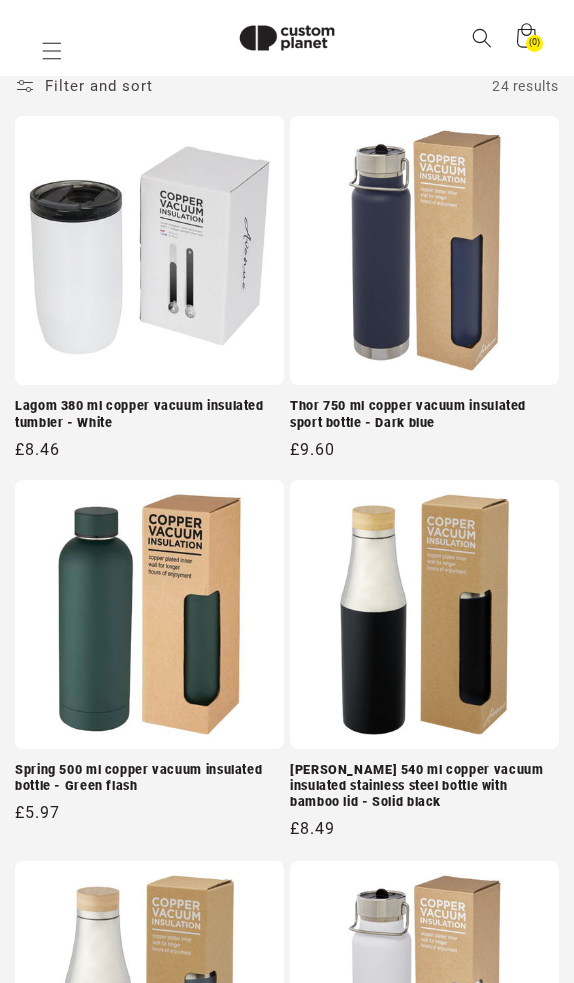 type on "**********" 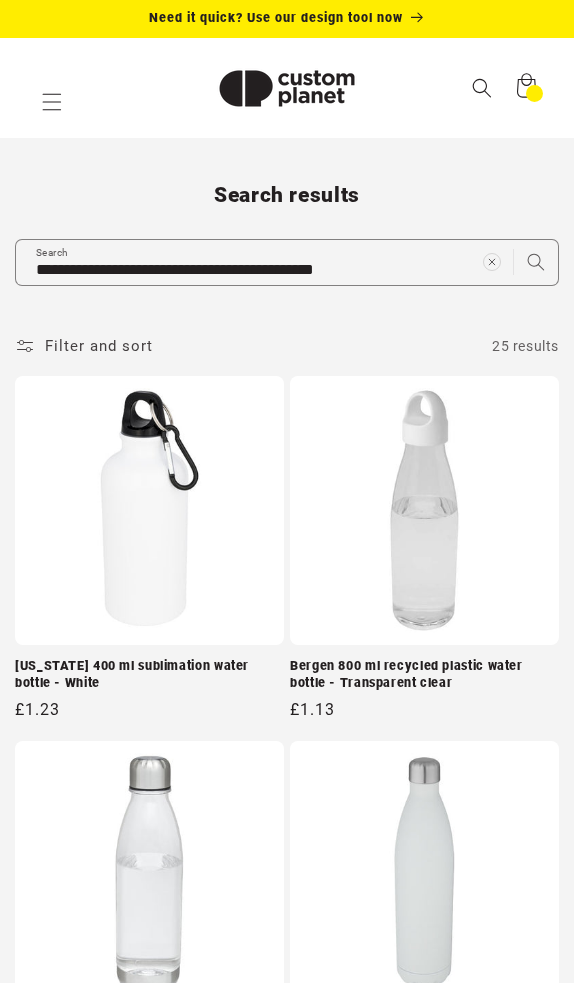 scroll, scrollTop: 0, scrollLeft: 0, axis: both 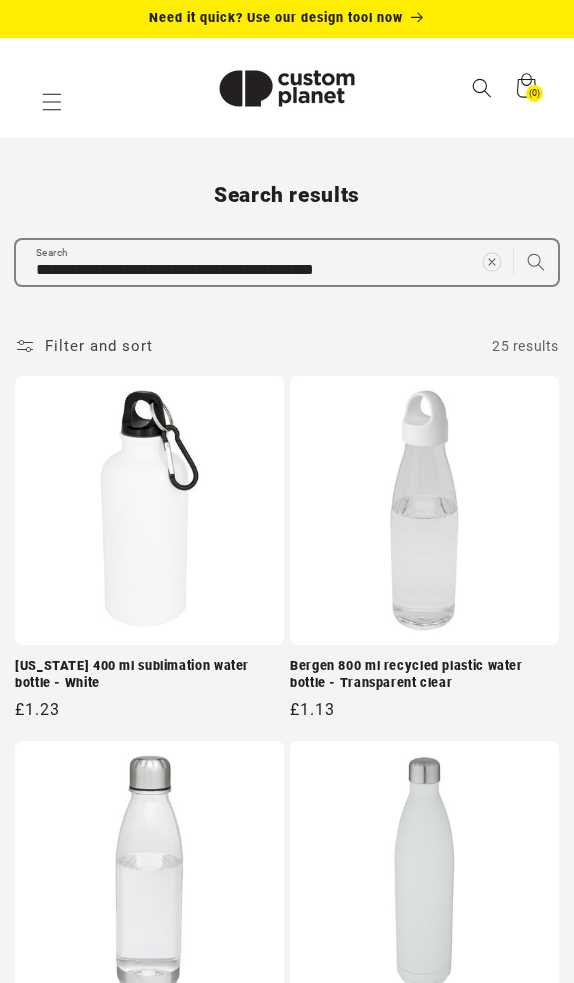 click 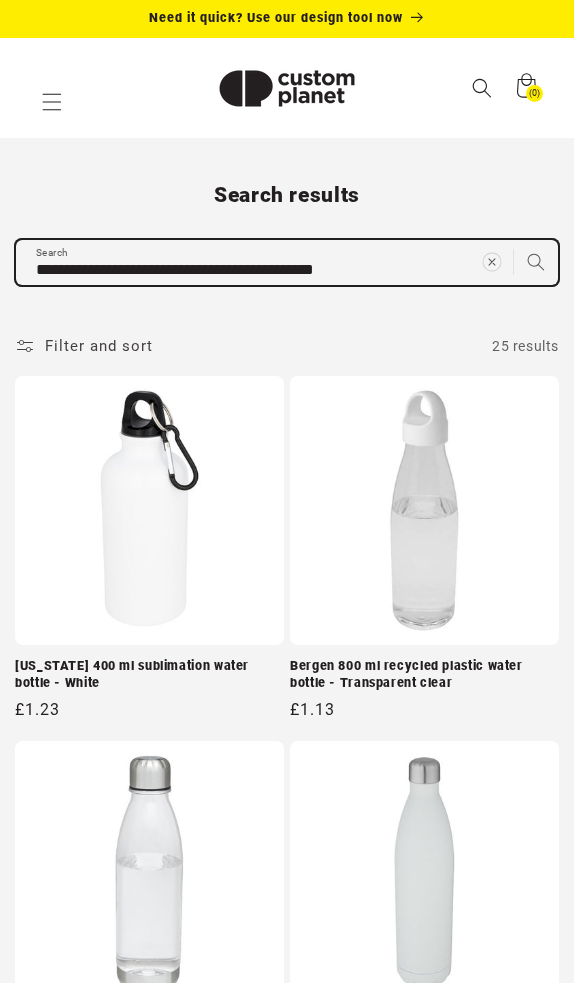 type 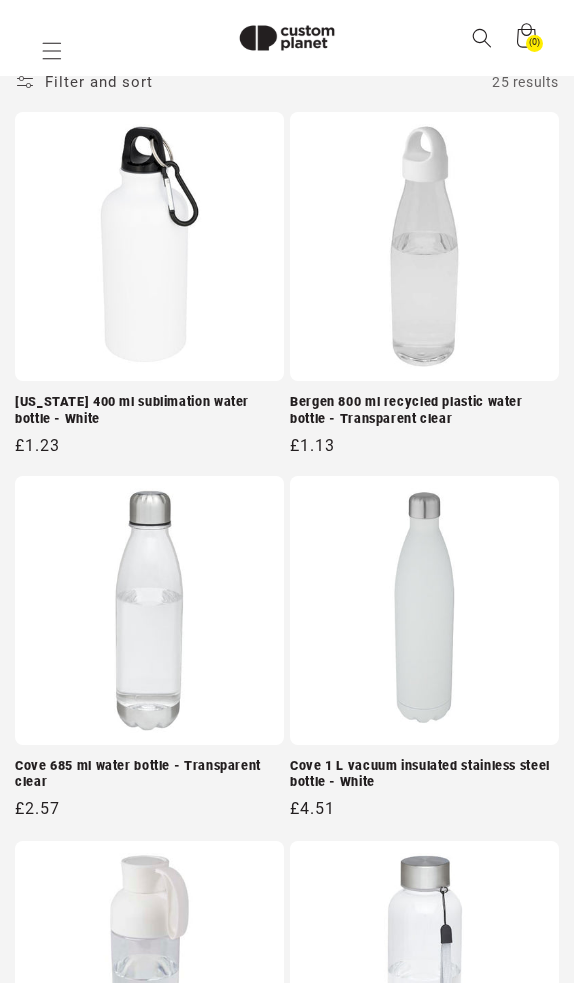 paste on "**********" 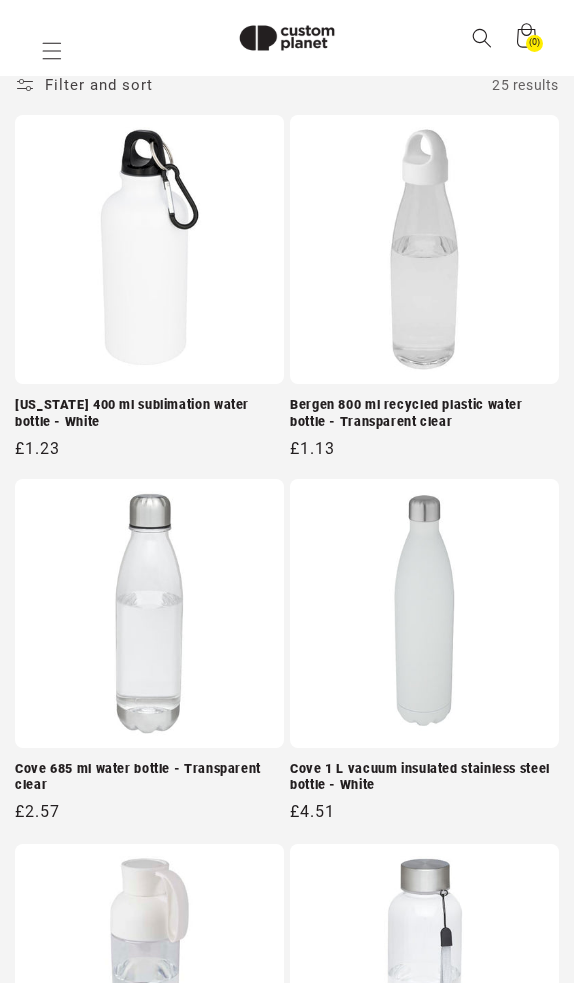 type on "**********" 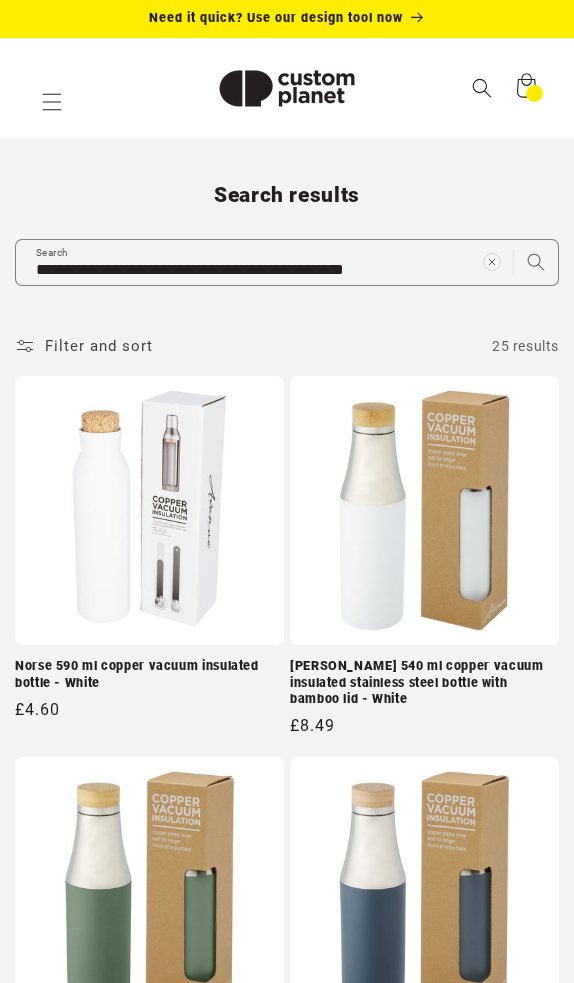 scroll, scrollTop: 0, scrollLeft: 0, axis: both 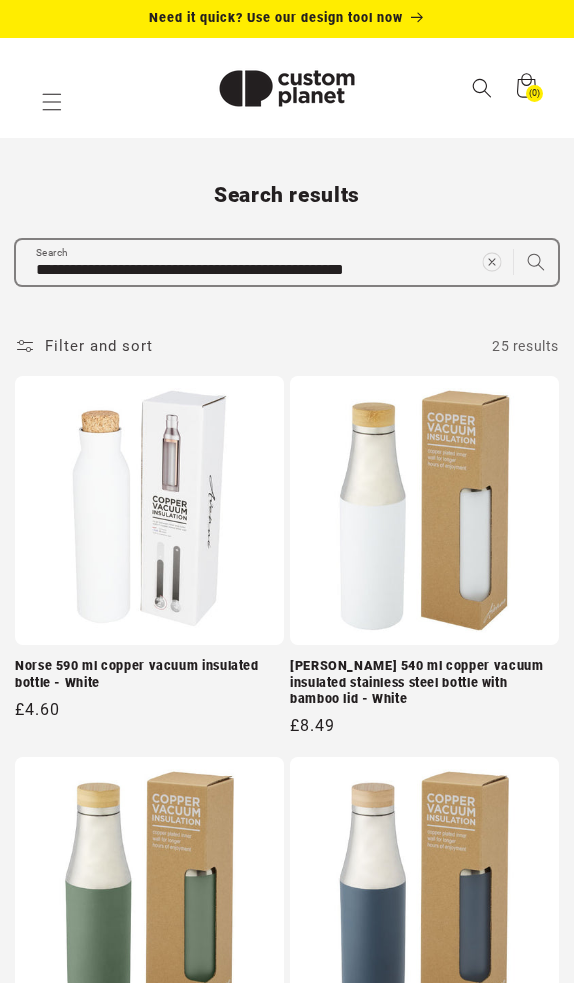 click 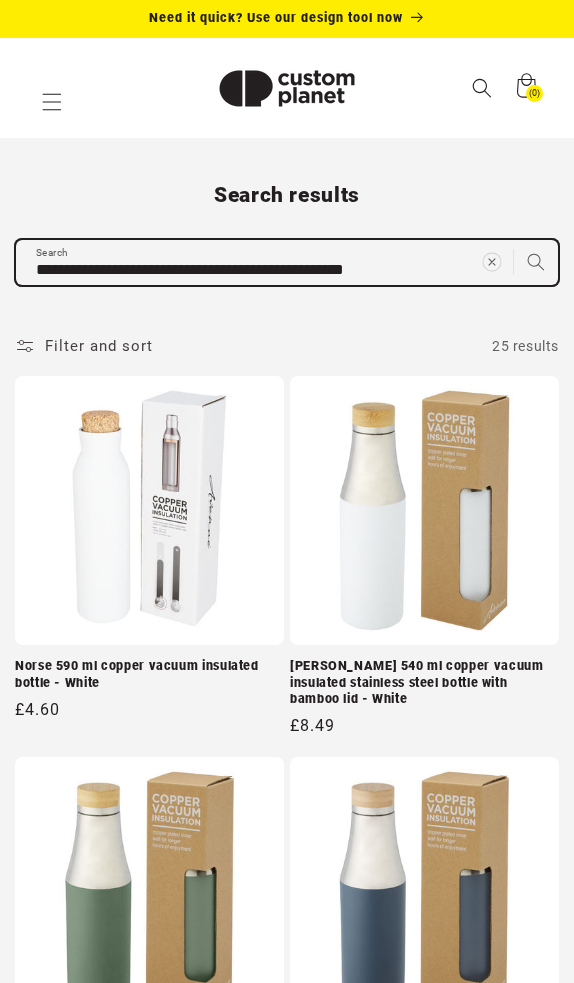 type 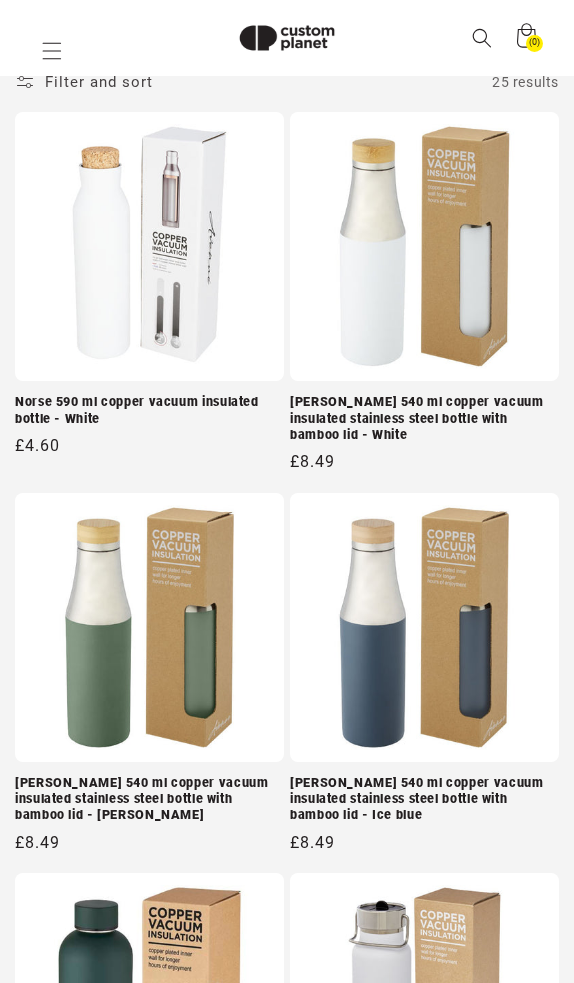 paste on "**********" 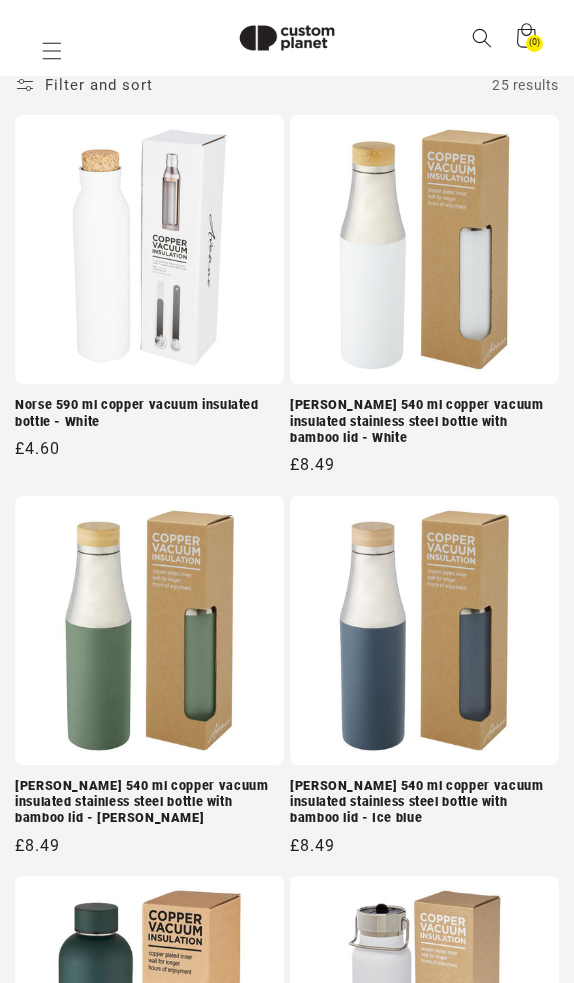 type on "**********" 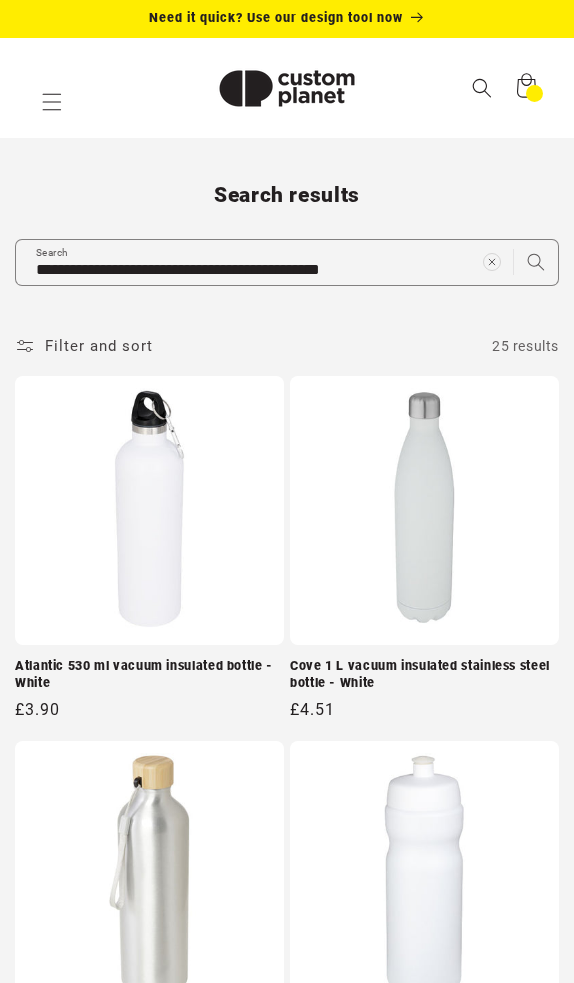 scroll, scrollTop: 0, scrollLeft: 0, axis: both 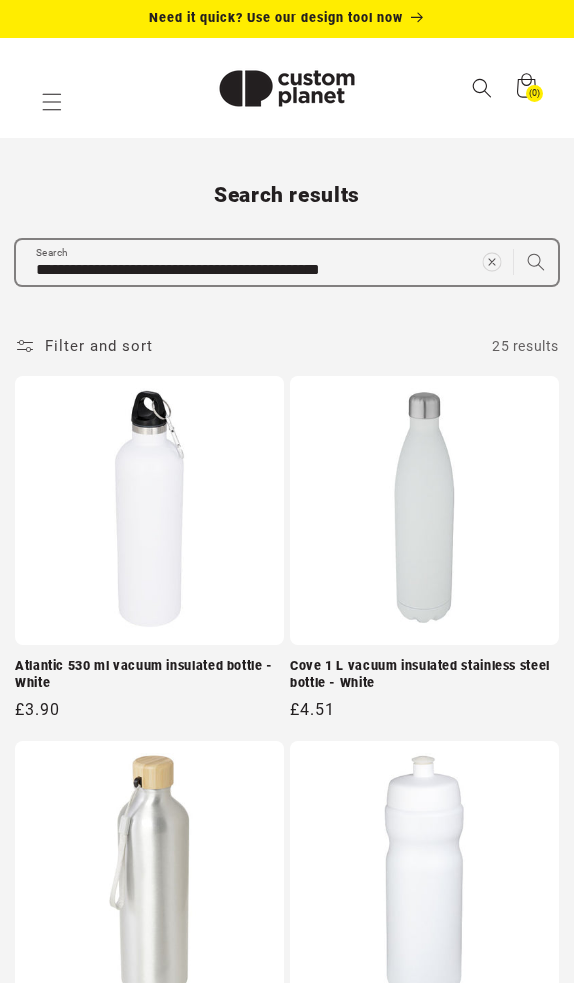 click 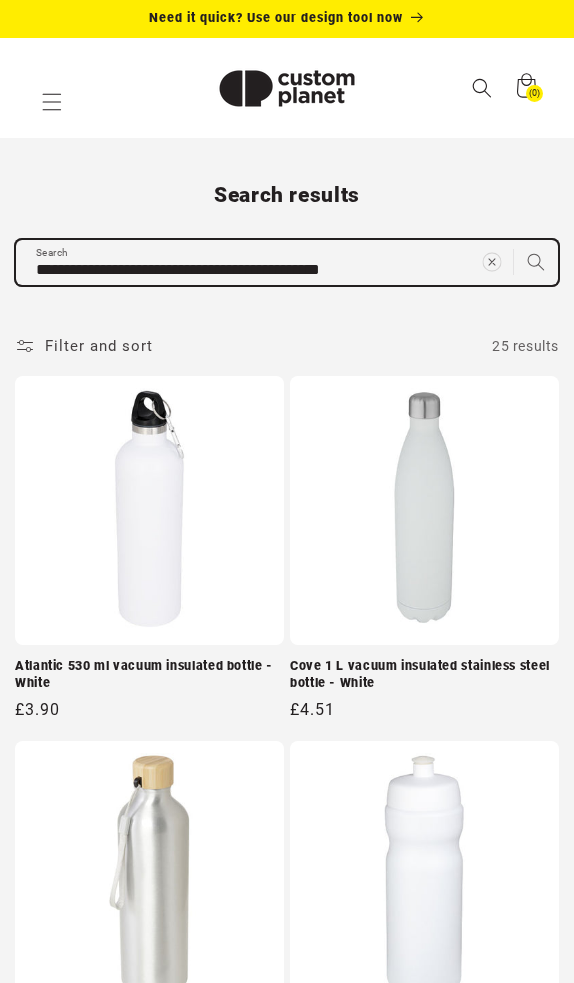 type 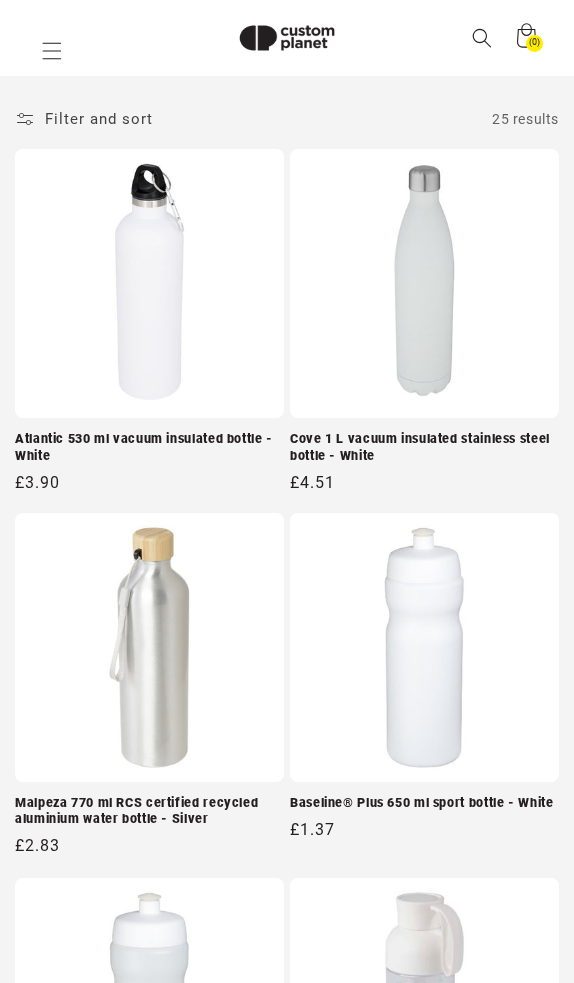 paste on "**********" 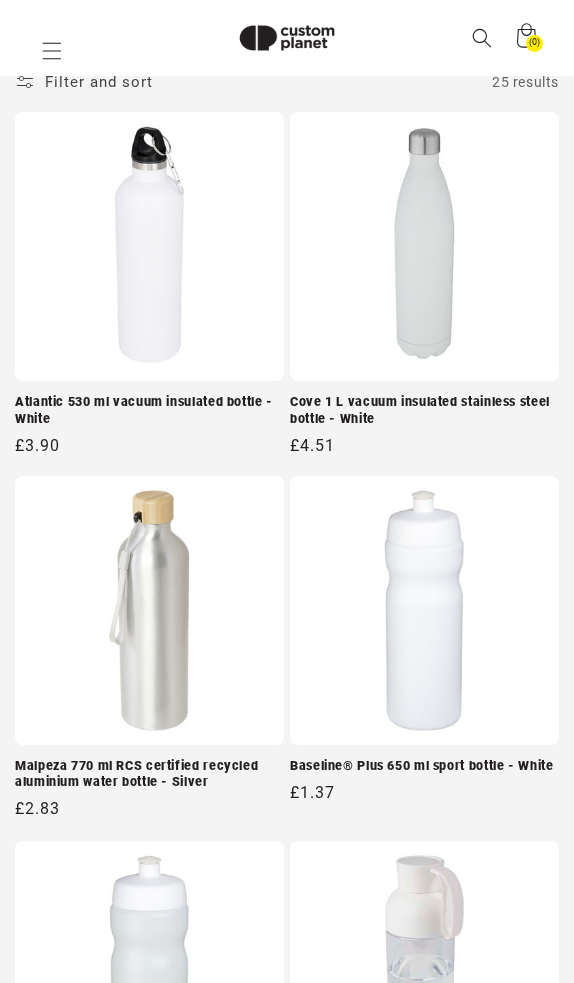 type on "**********" 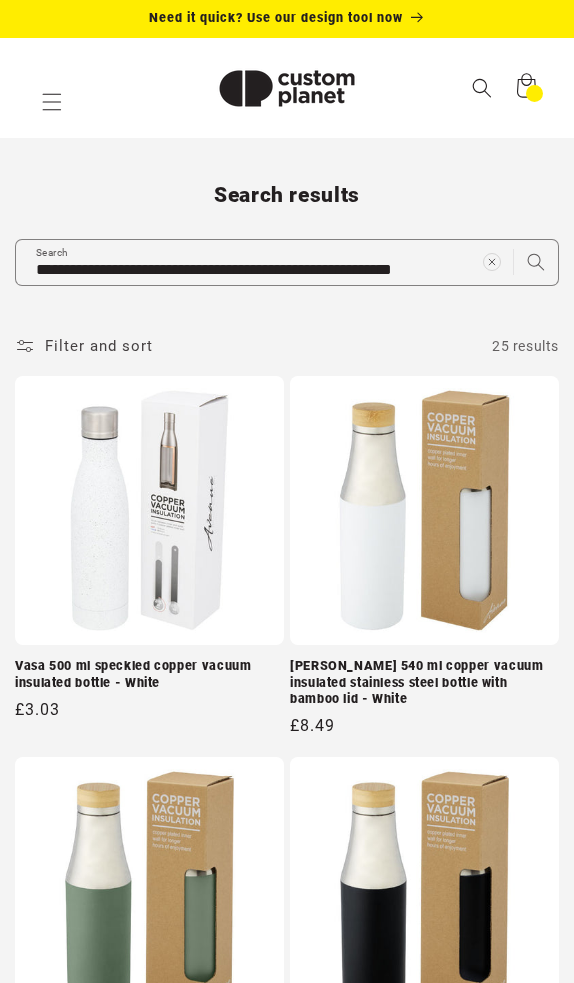 scroll, scrollTop: 0, scrollLeft: 0, axis: both 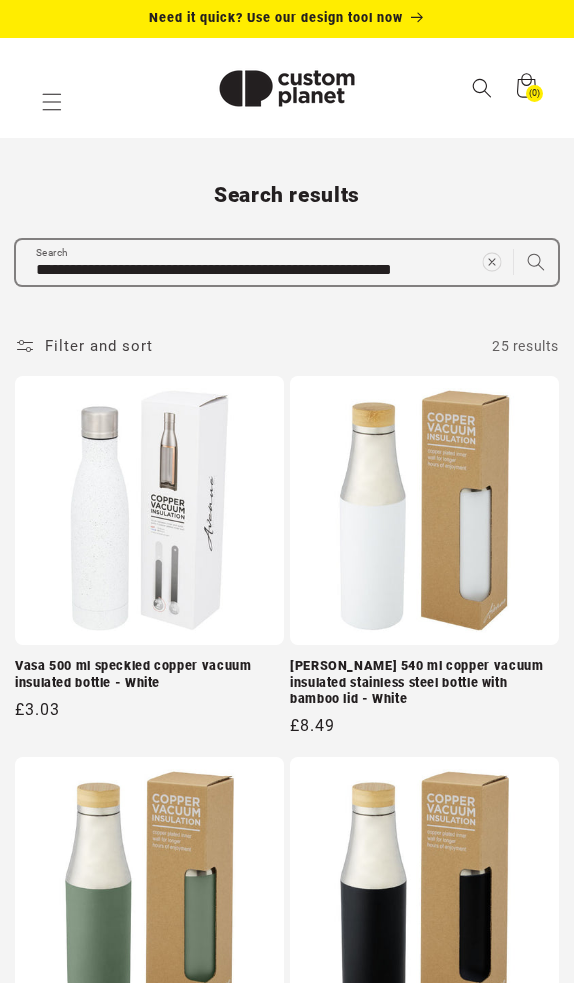 click 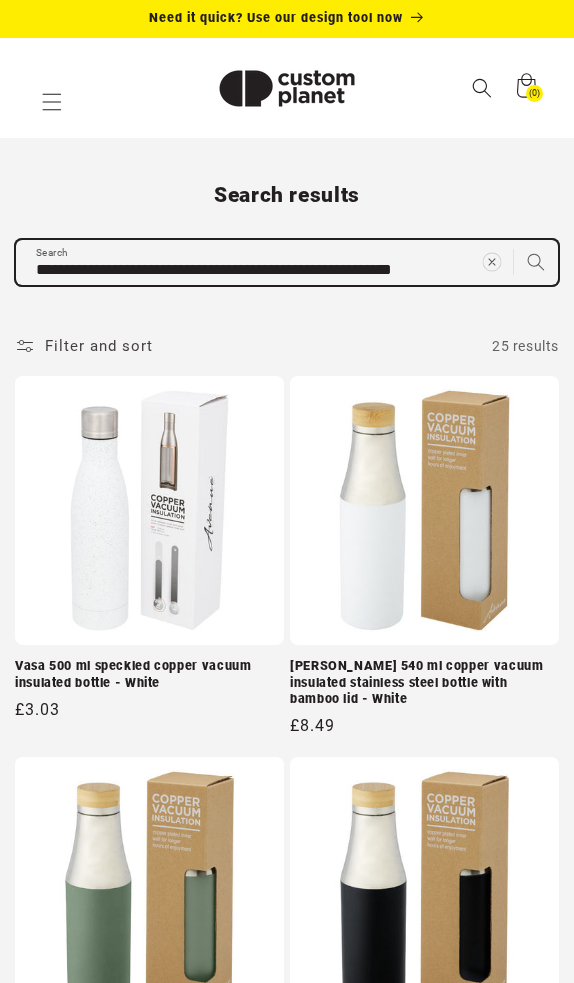 type 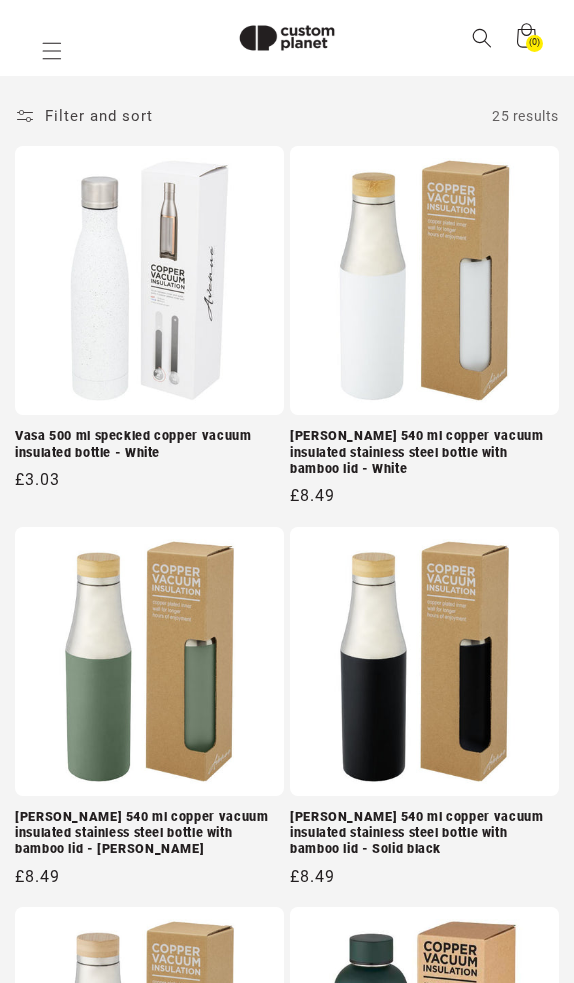scroll, scrollTop: 240, scrollLeft: 0, axis: vertical 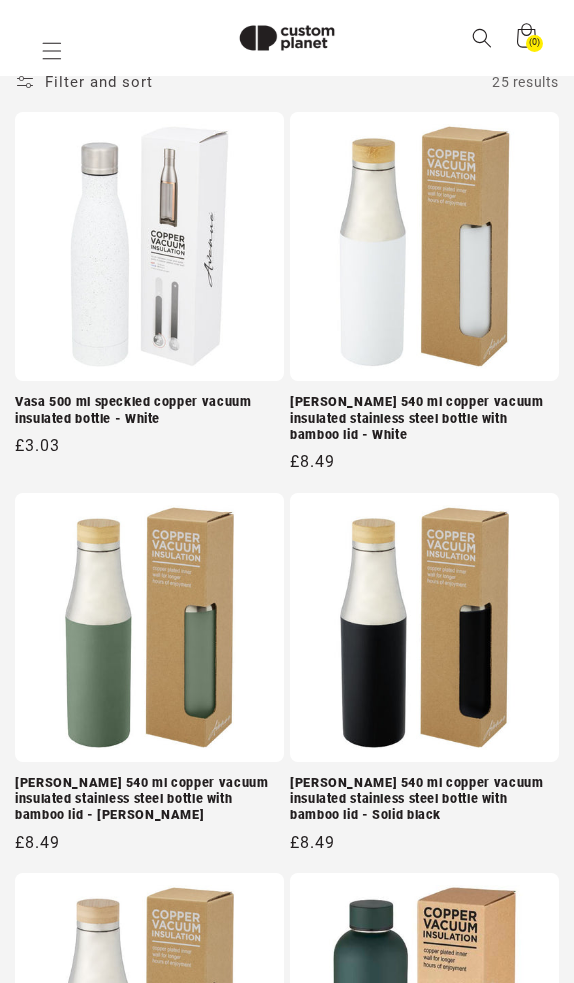 paste on "**********" 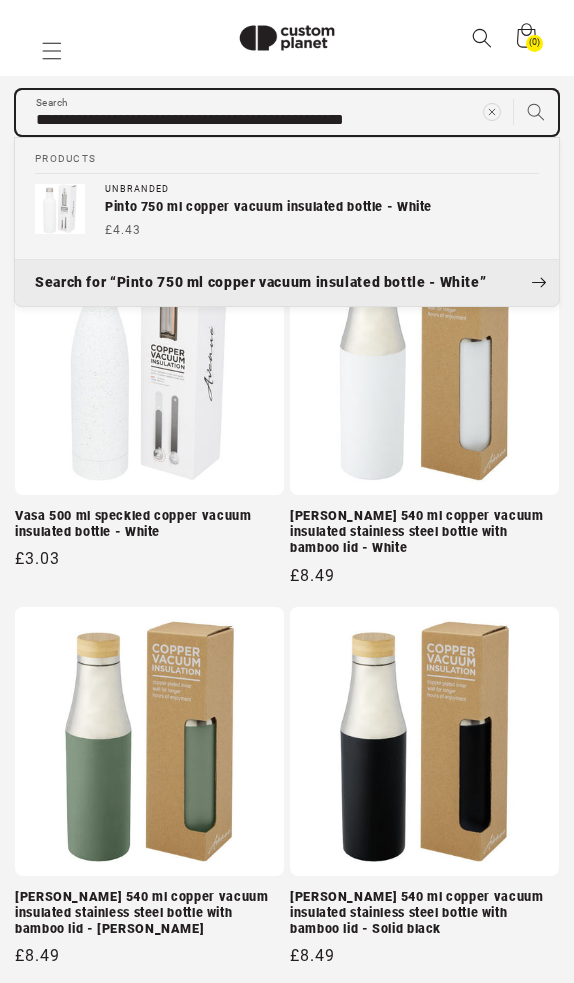 scroll, scrollTop: 98, scrollLeft: 0, axis: vertical 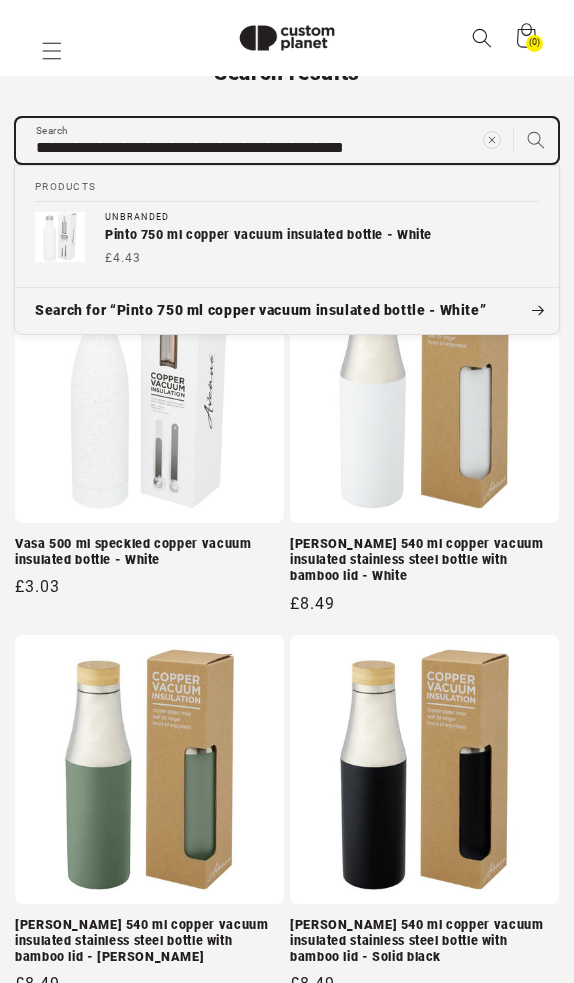click on "Search for “Pinto 750 ml copper vacuum insulated bottle - White”" at bounding box center (287, 311) 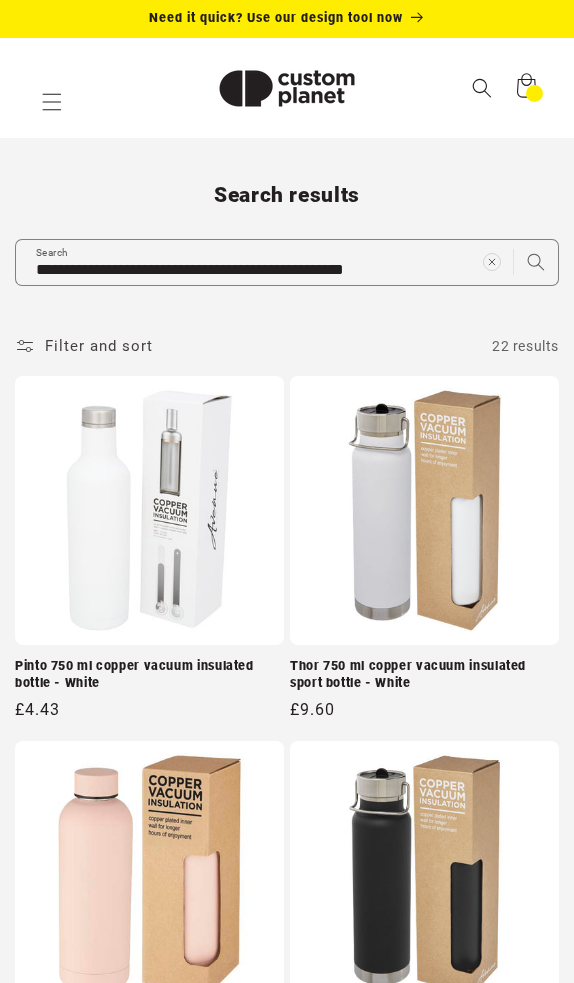 scroll, scrollTop: 0, scrollLeft: 0, axis: both 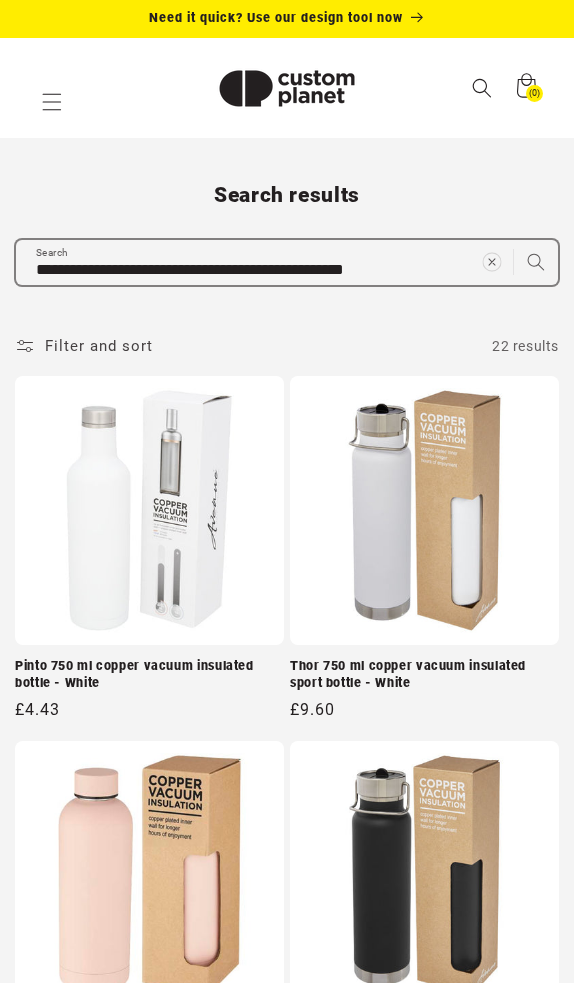click 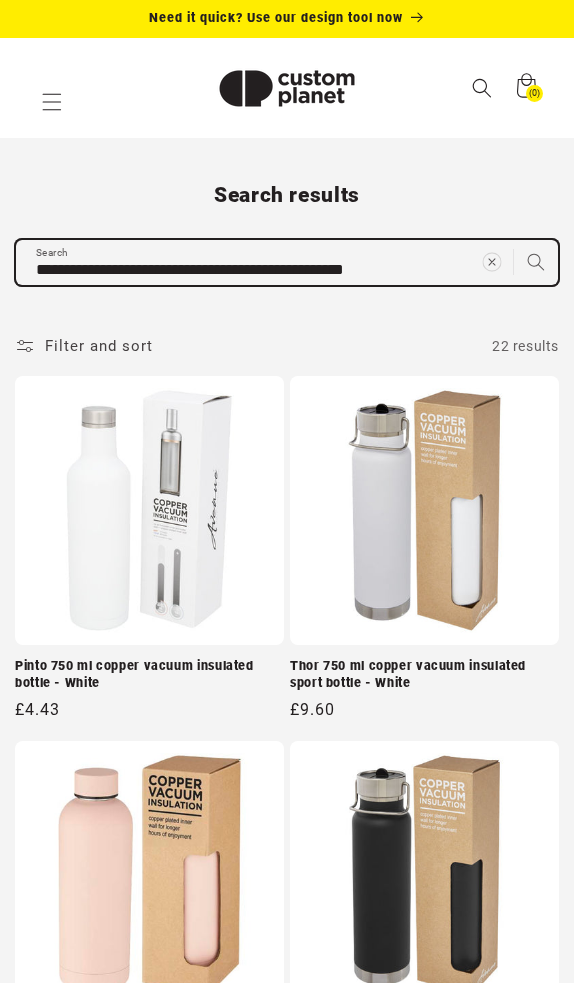 type 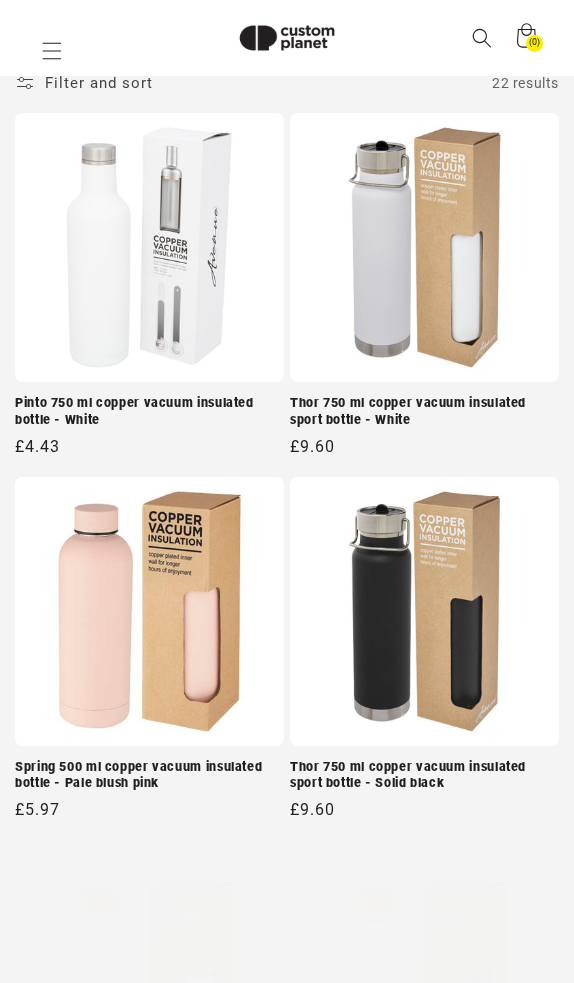 paste on "**********" 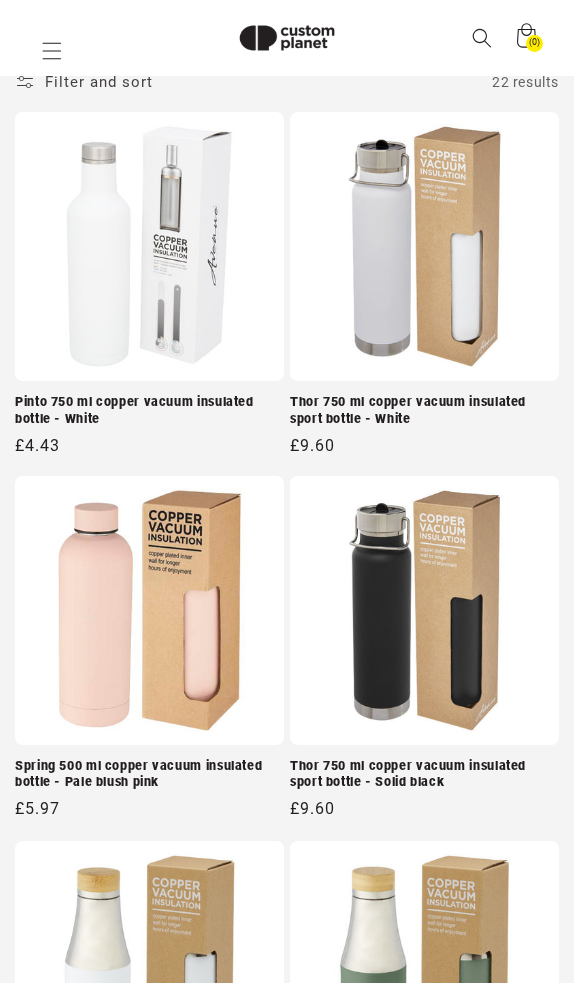type on "**********" 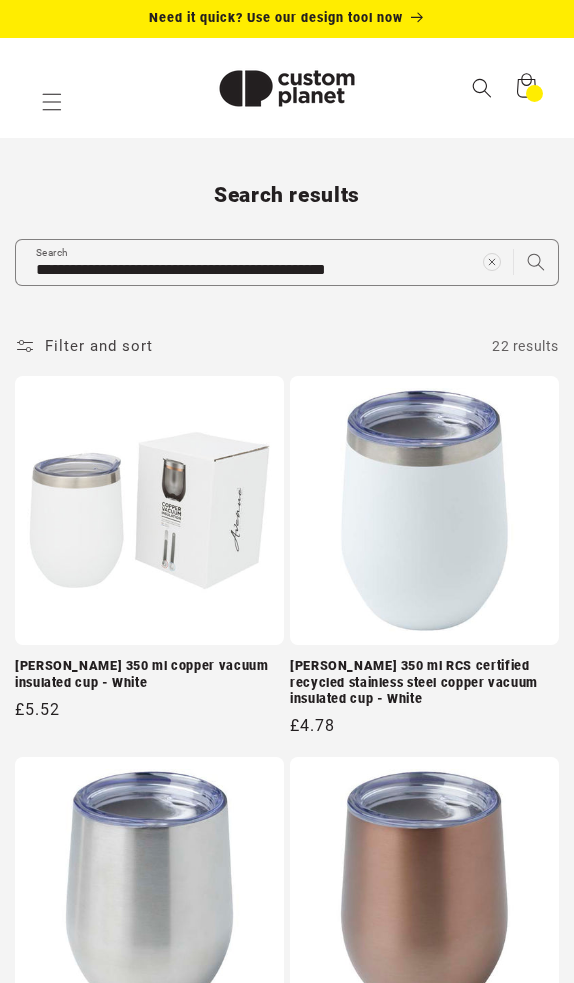scroll, scrollTop: 0, scrollLeft: 0, axis: both 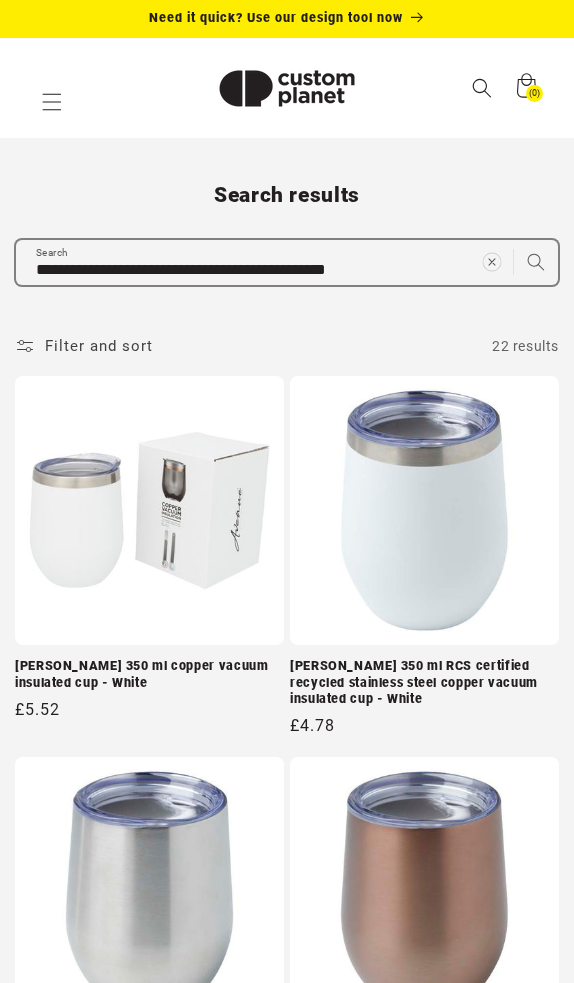 click 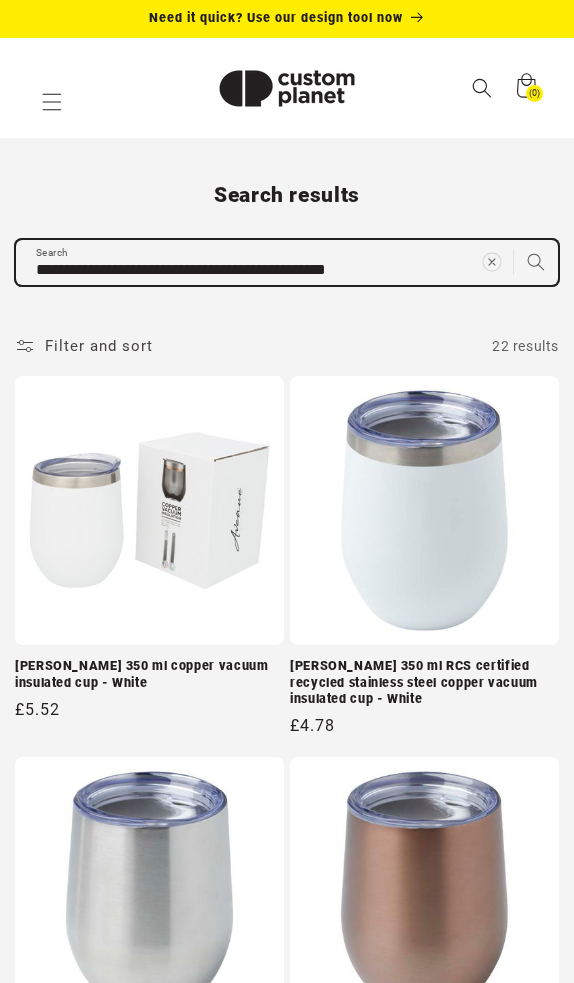 type 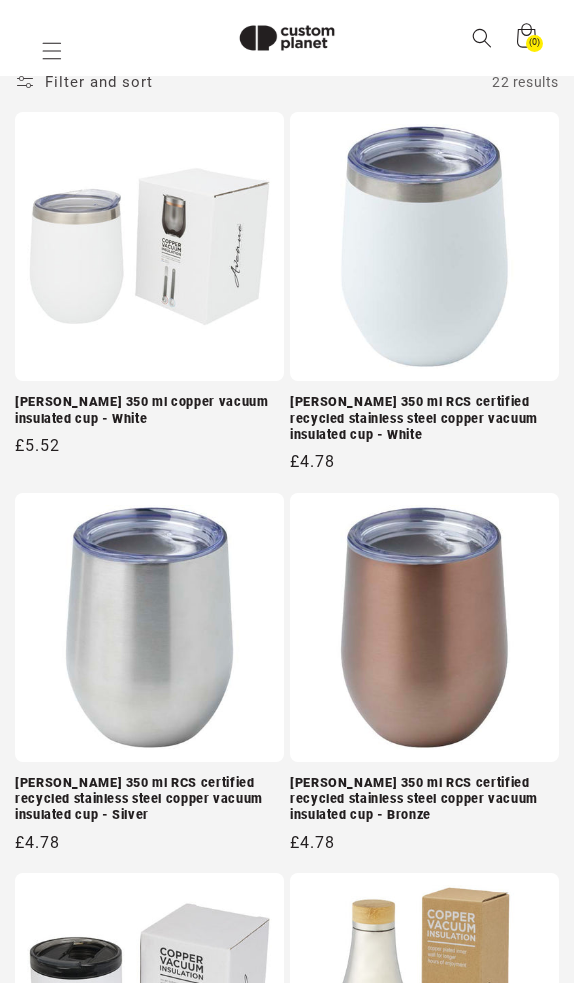 paste on "**********" 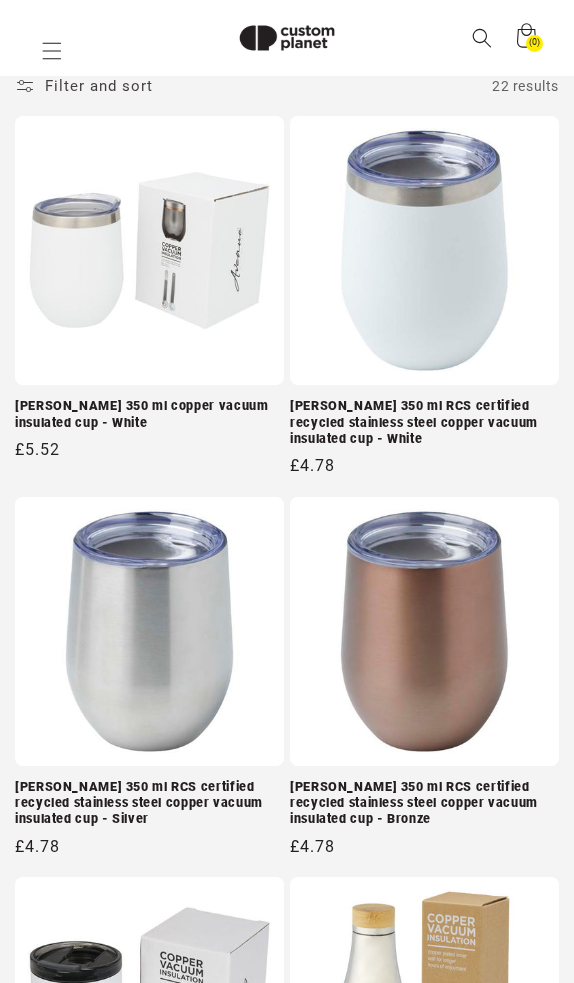 type on "**********" 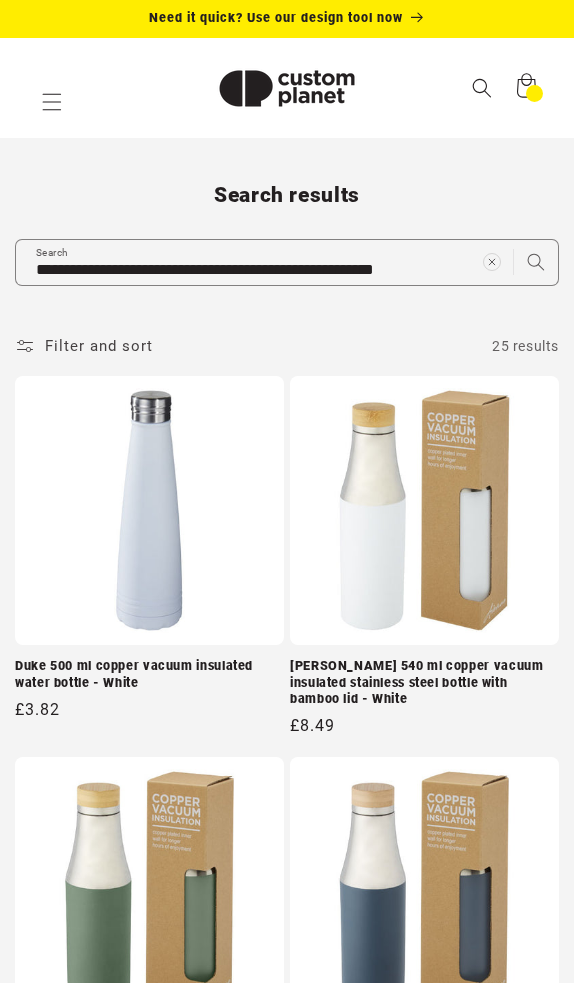 scroll, scrollTop: 0, scrollLeft: 0, axis: both 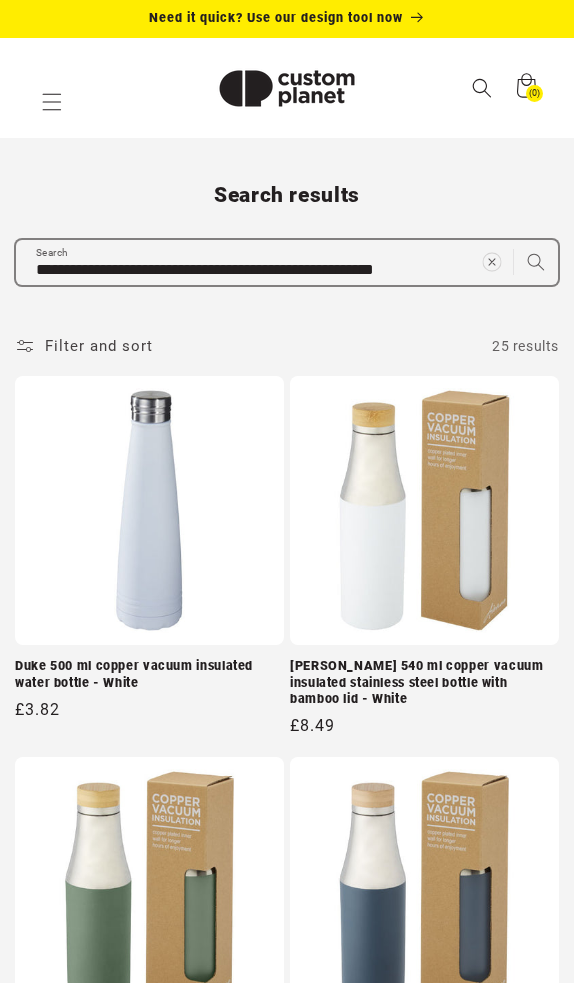 click 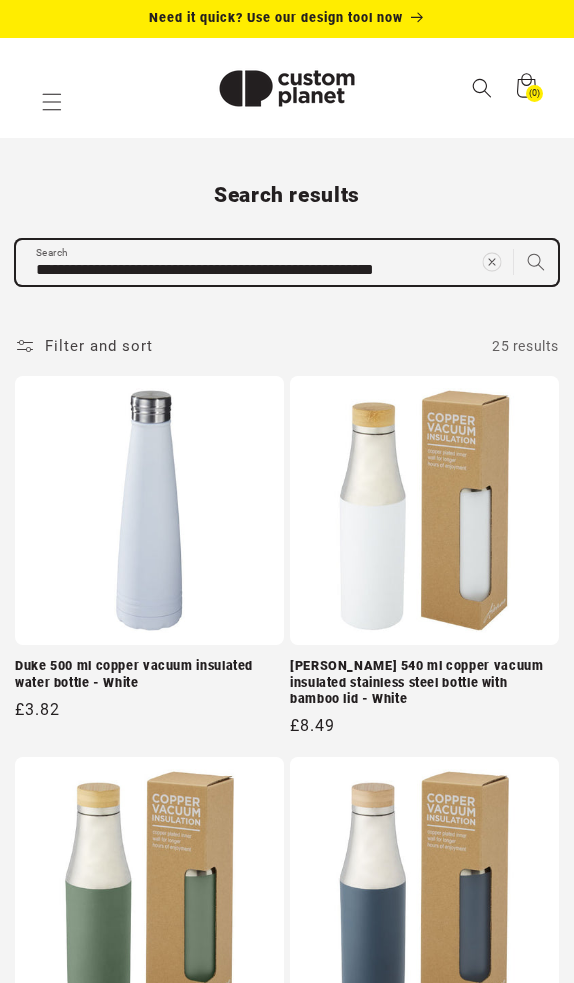 type 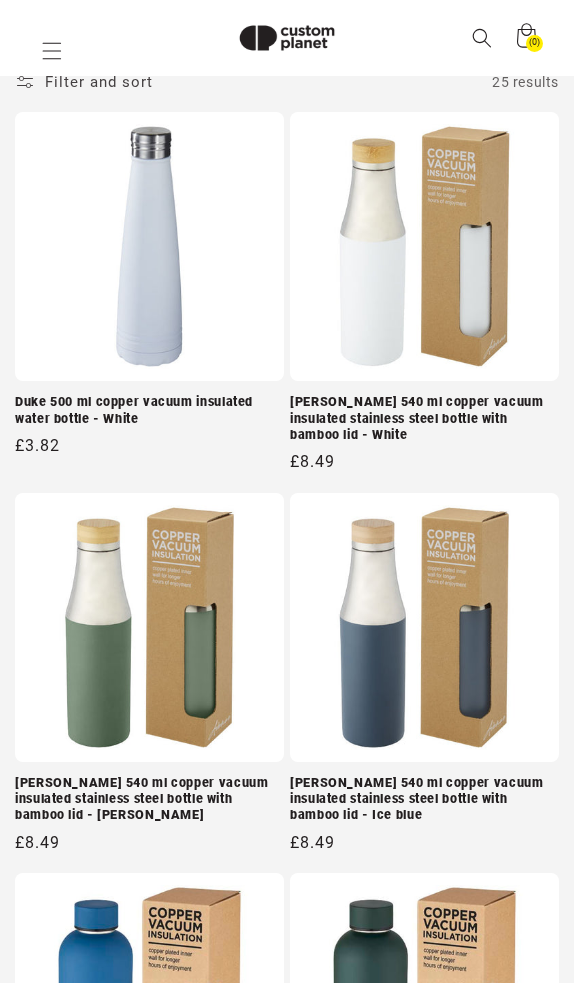 paste on "**********" 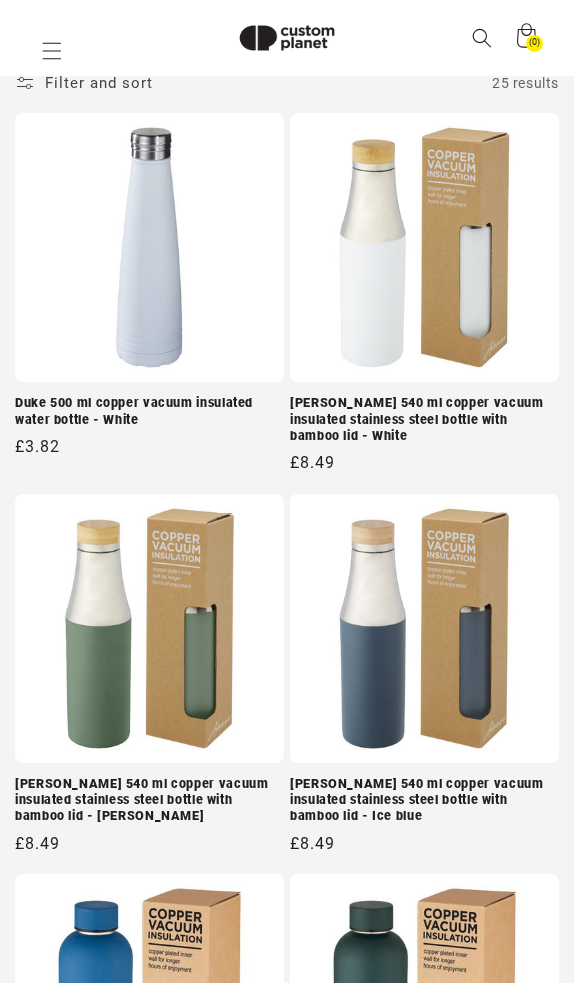 type on "**********" 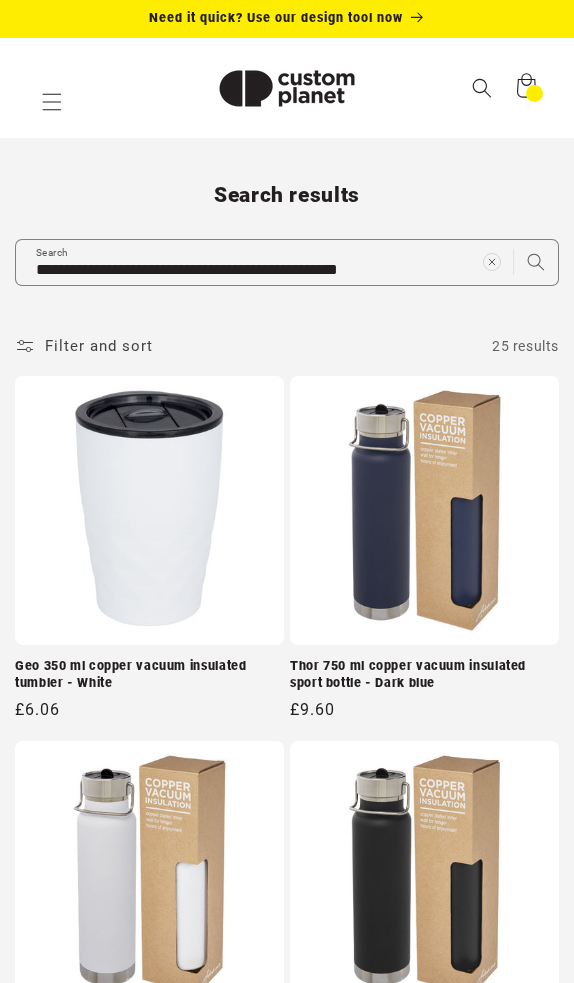 scroll, scrollTop: 0, scrollLeft: 0, axis: both 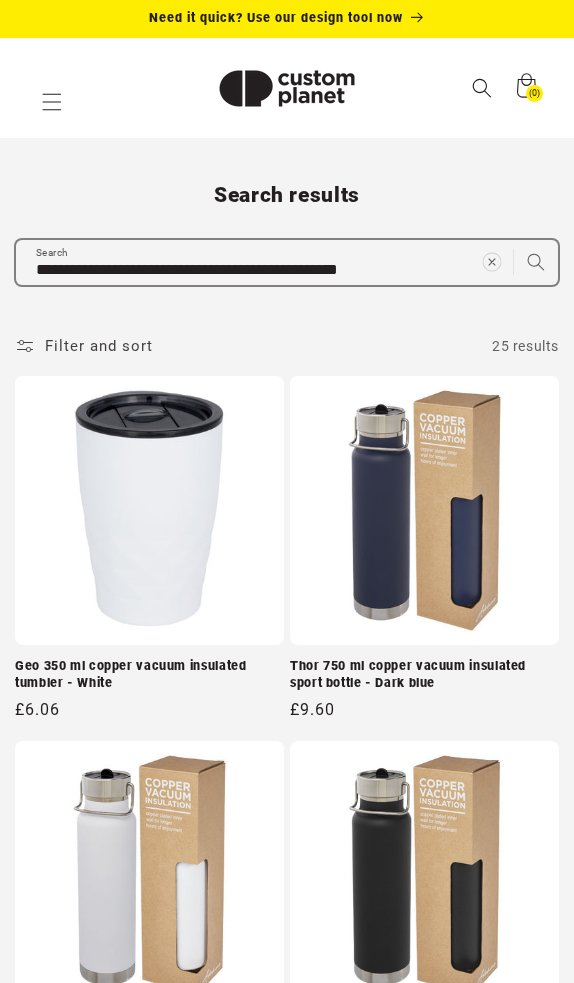 click 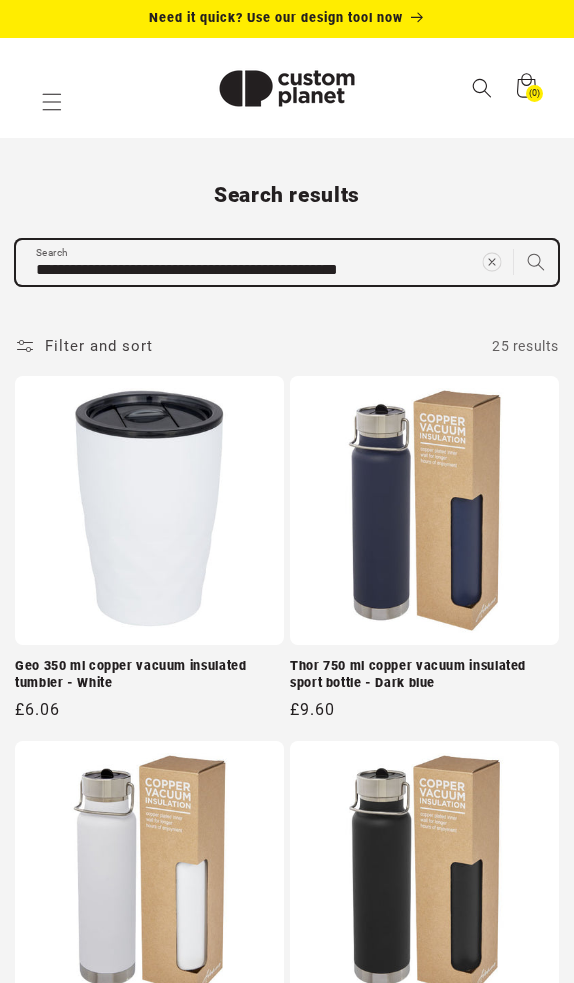 type 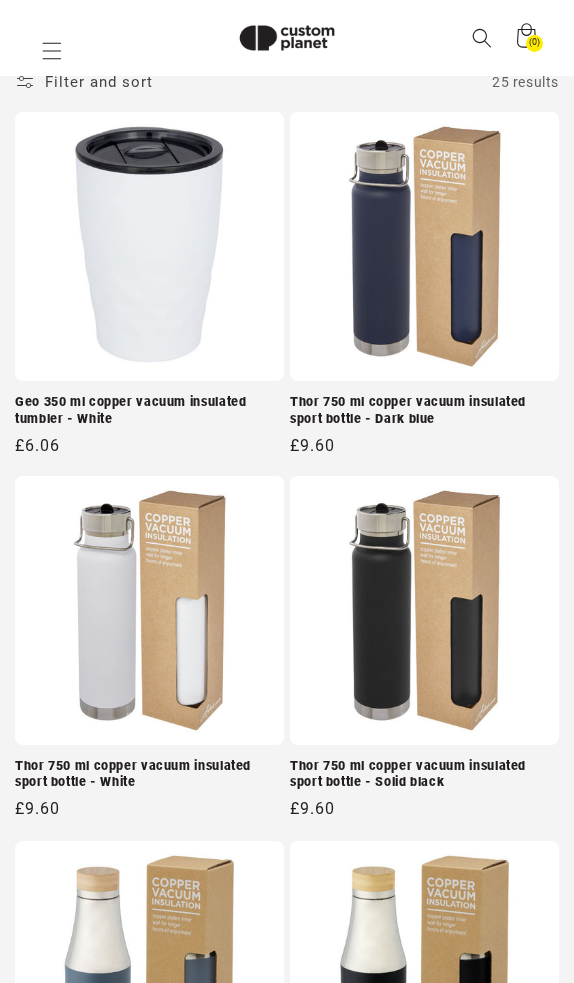 paste on "**********" 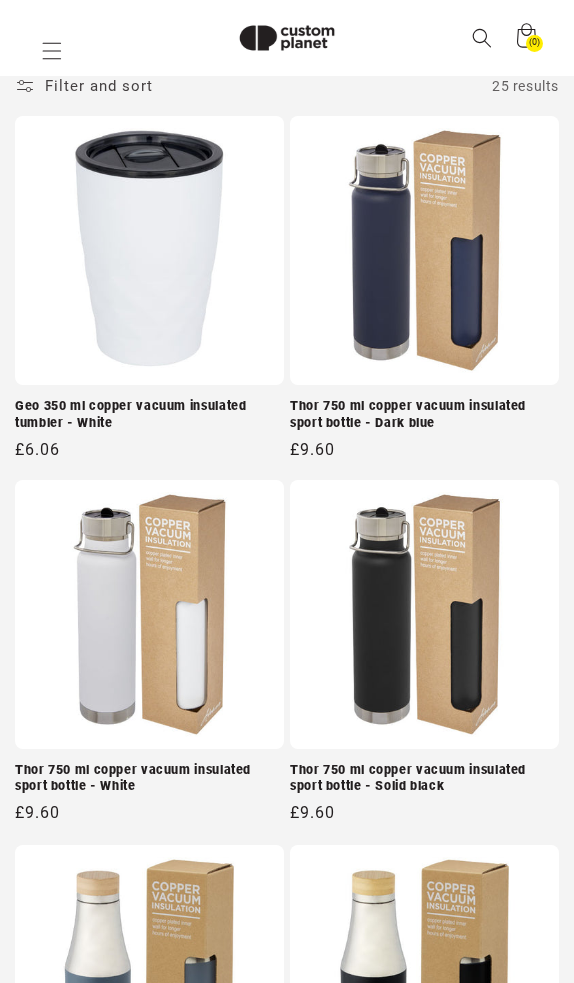 type on "**********" 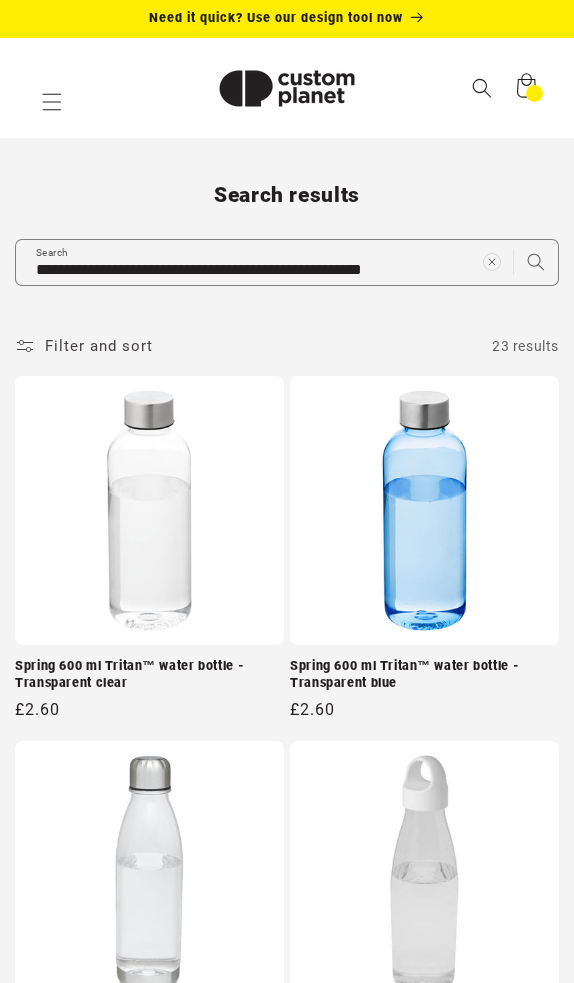 scroll, scrollTop: 0, scrollLeft: 0, axis: both 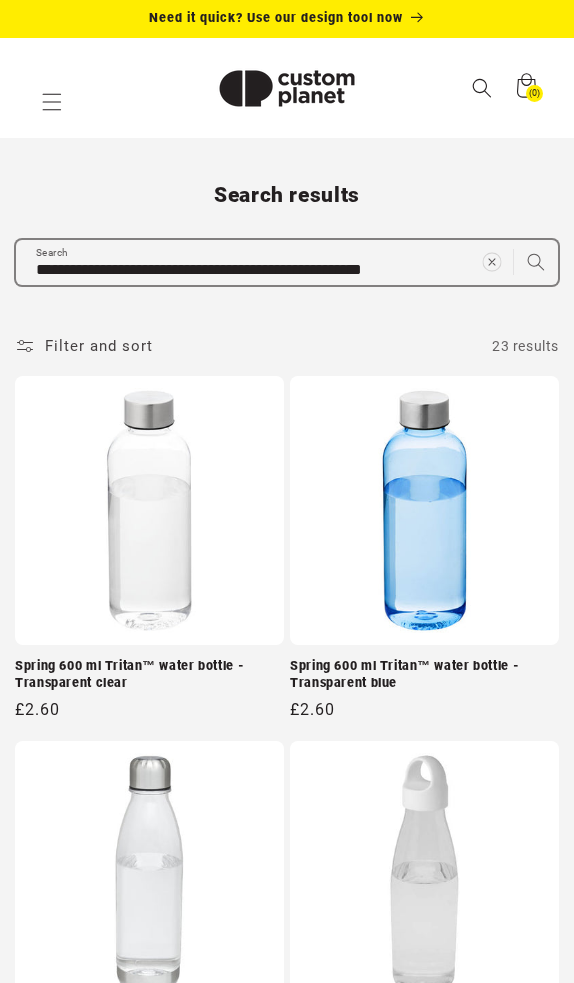 click 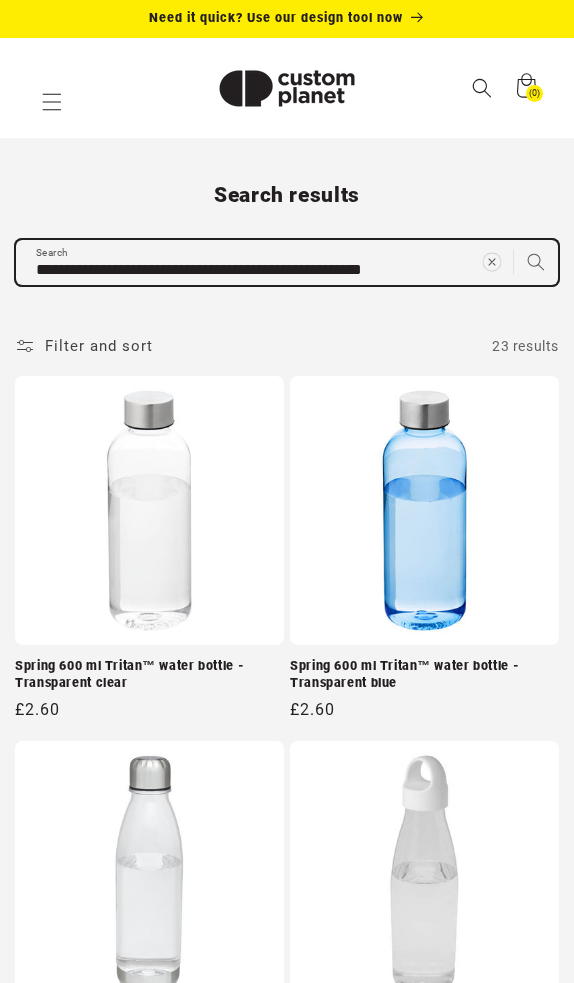 type 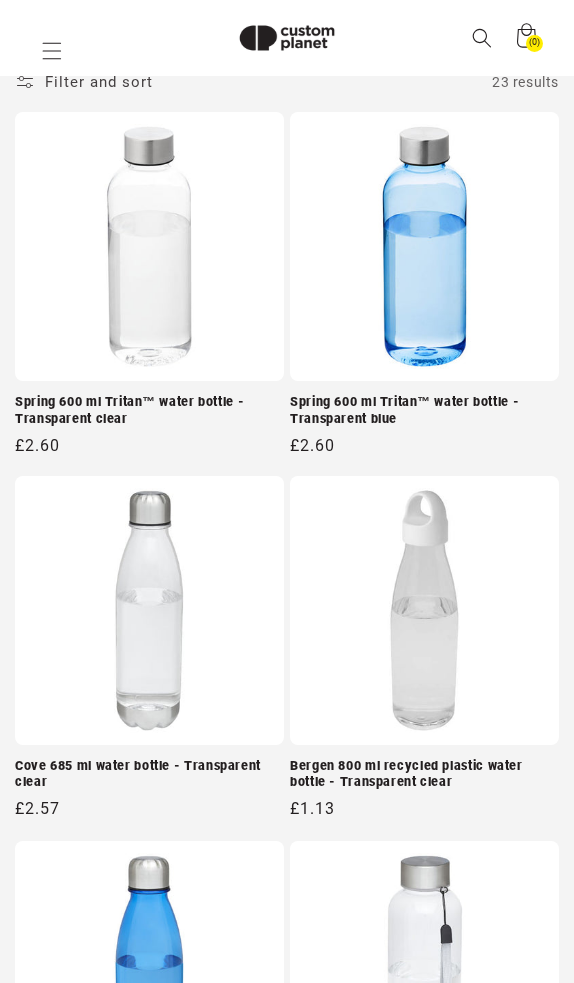 paste on "**********" 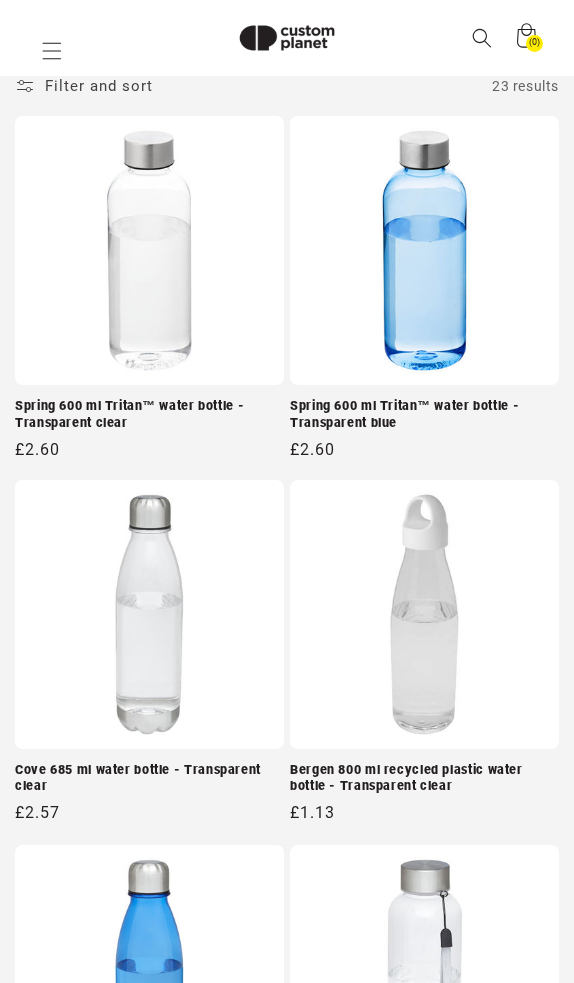 type on "**********" 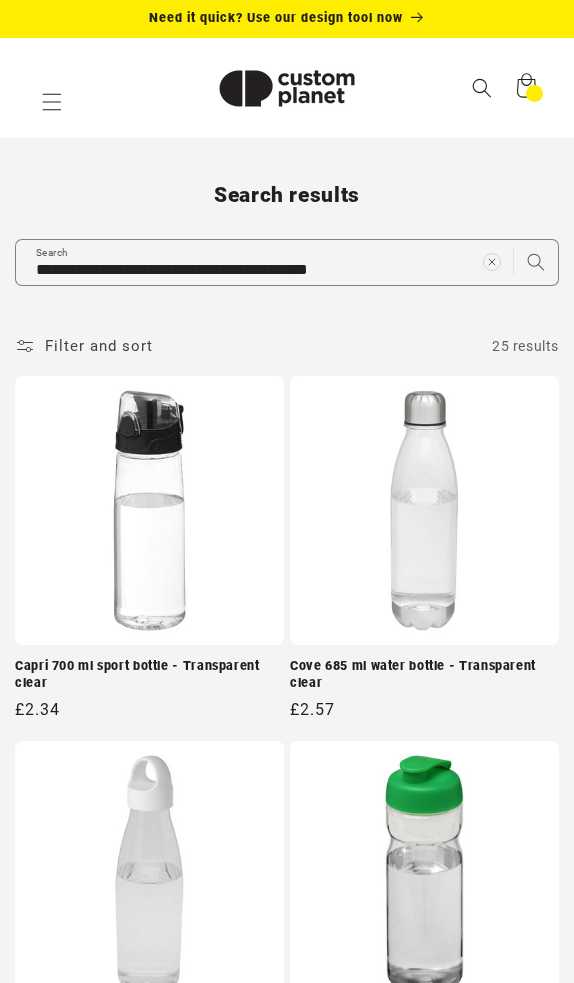scroll, scrollTop: 0, scrollLeft: 0, axis: both 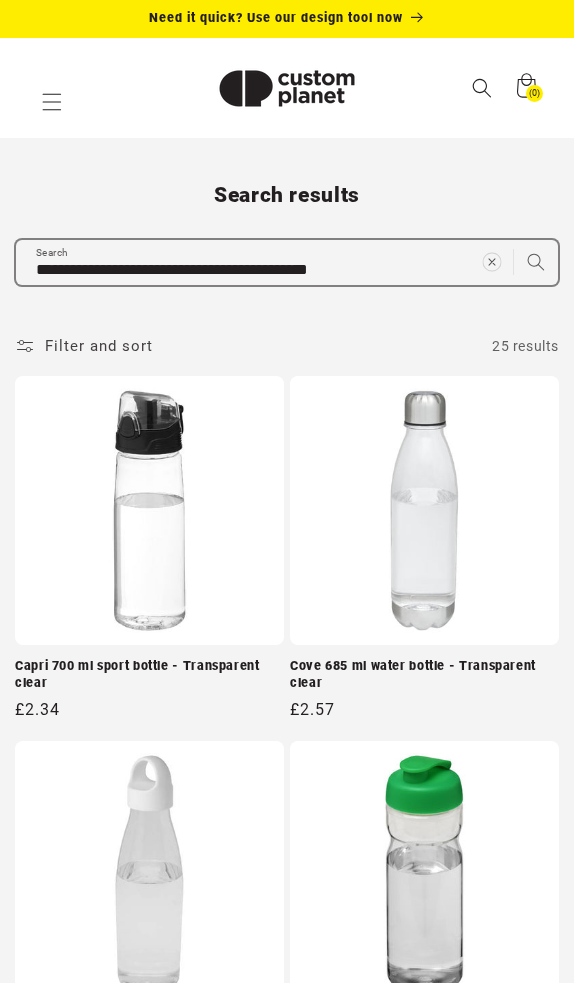 click 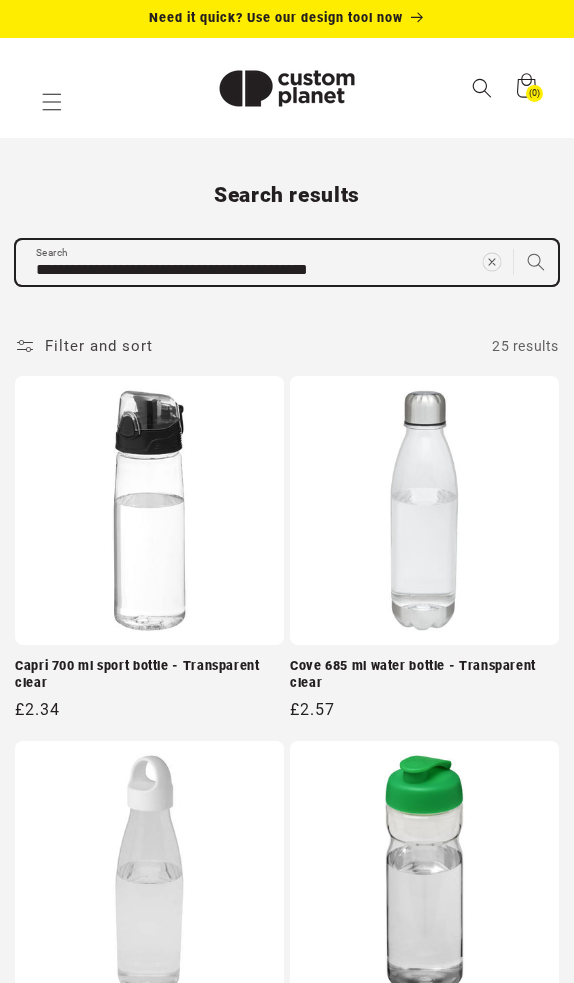 type 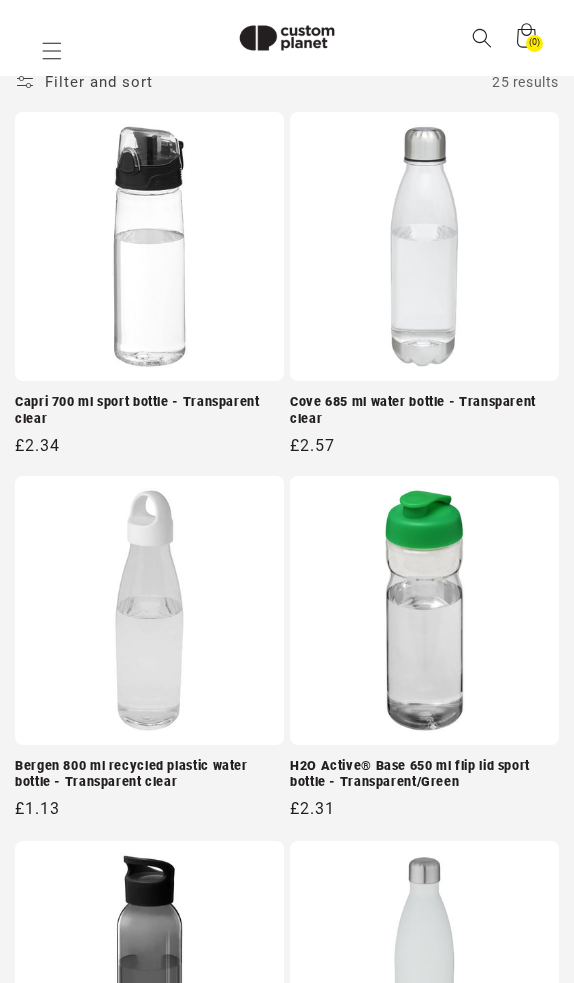 paste on "**********" 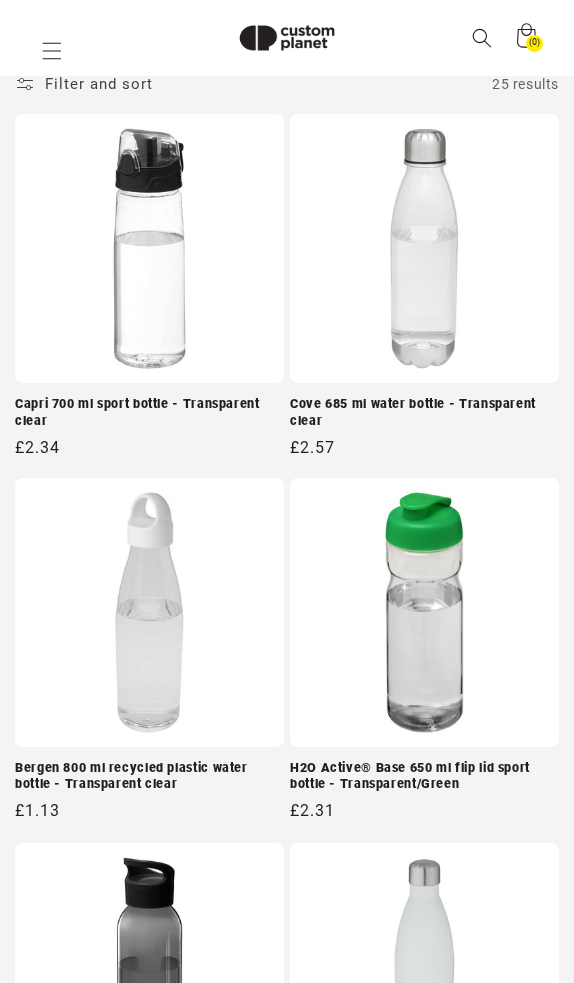 type on "**********" 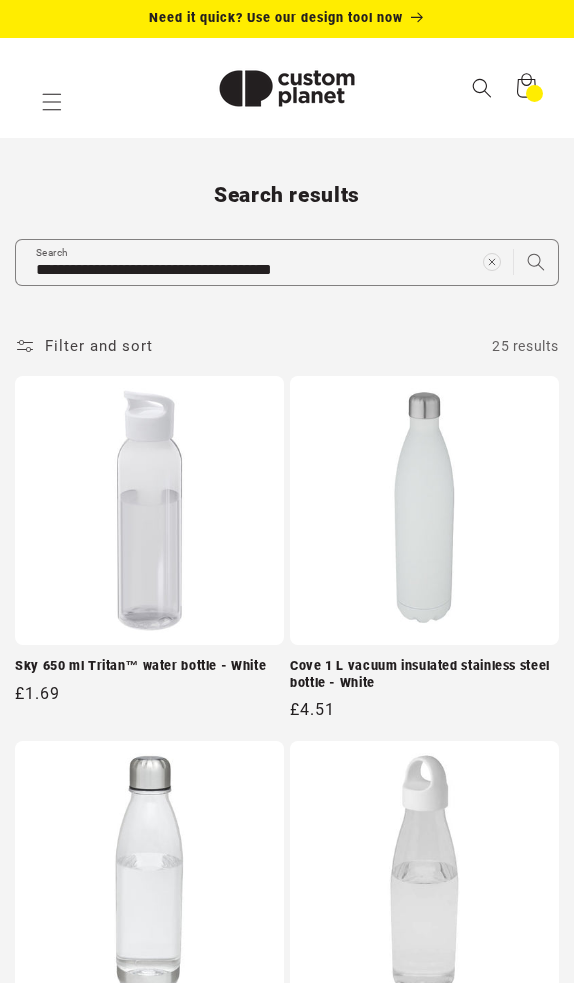 scroll, scrollTop: 0, scrollLeft: 0, axis: both 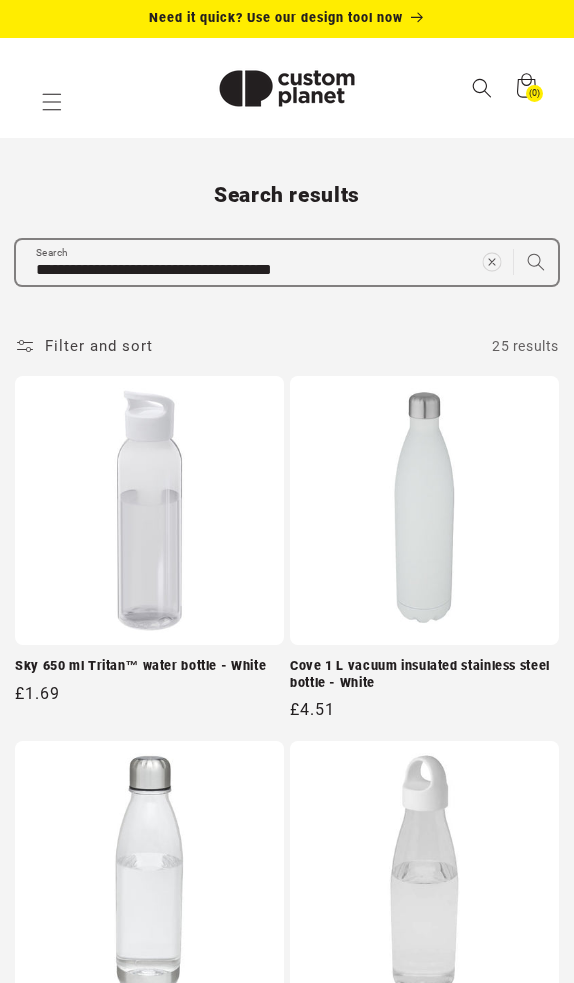 click 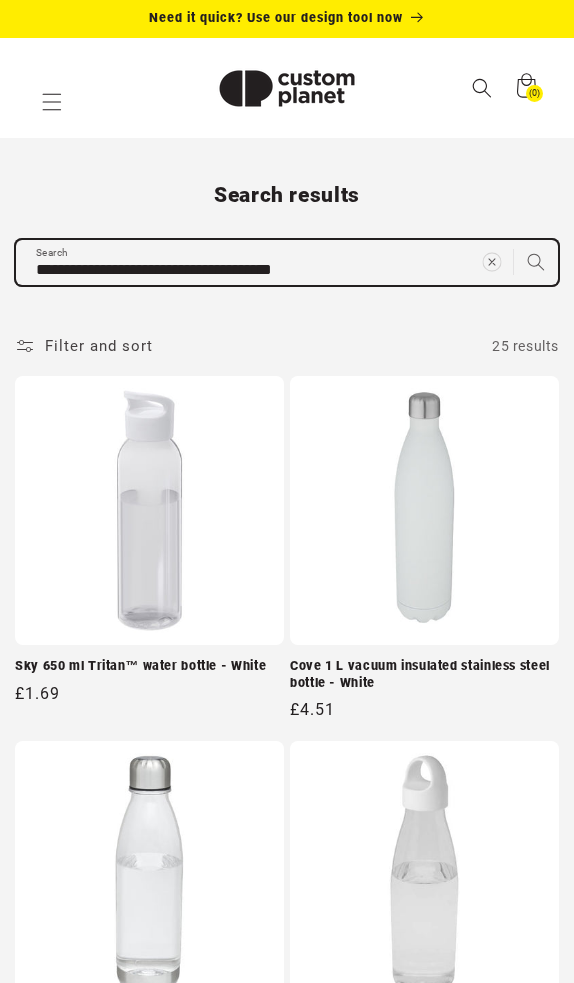 type 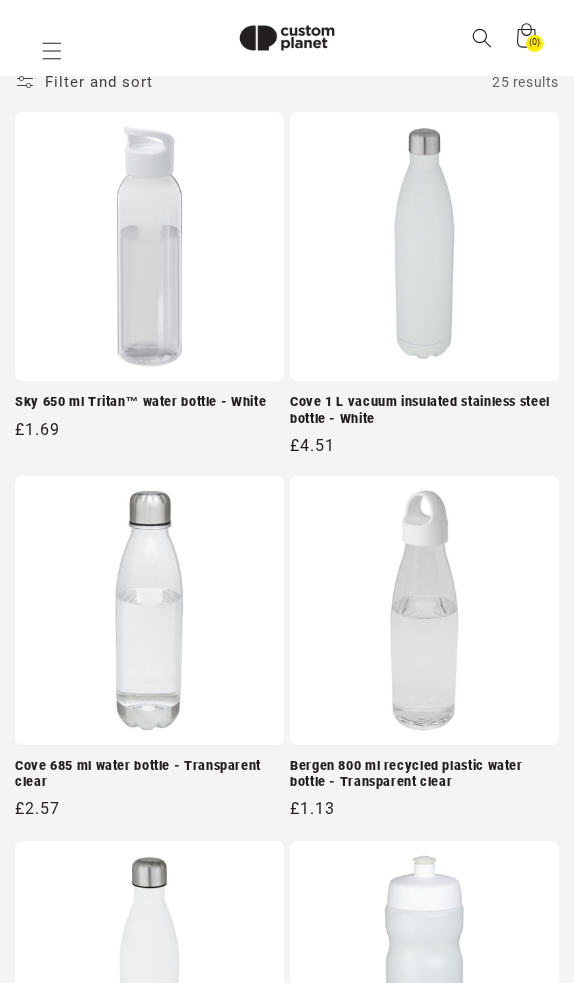 paste on "**********" 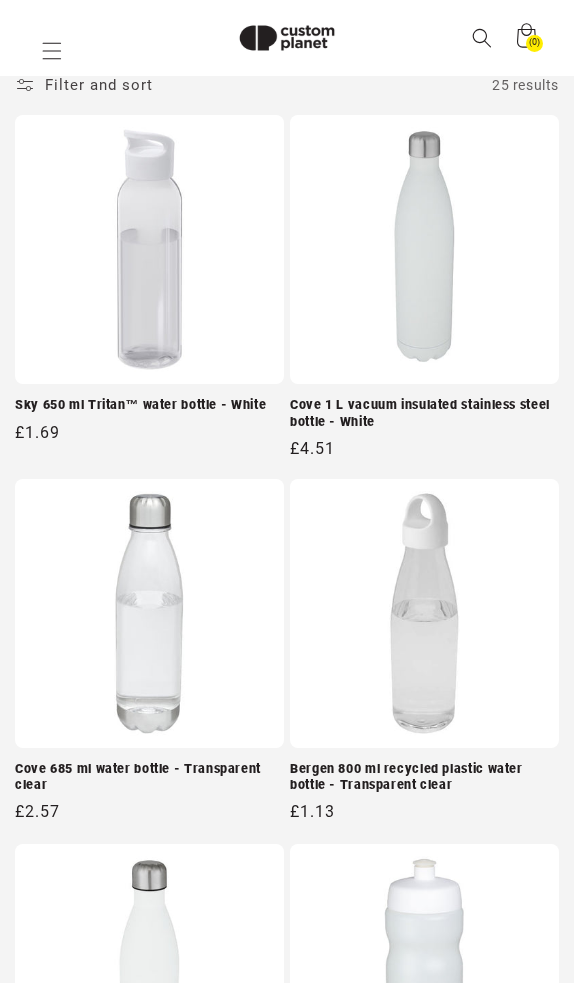 type on "**********" 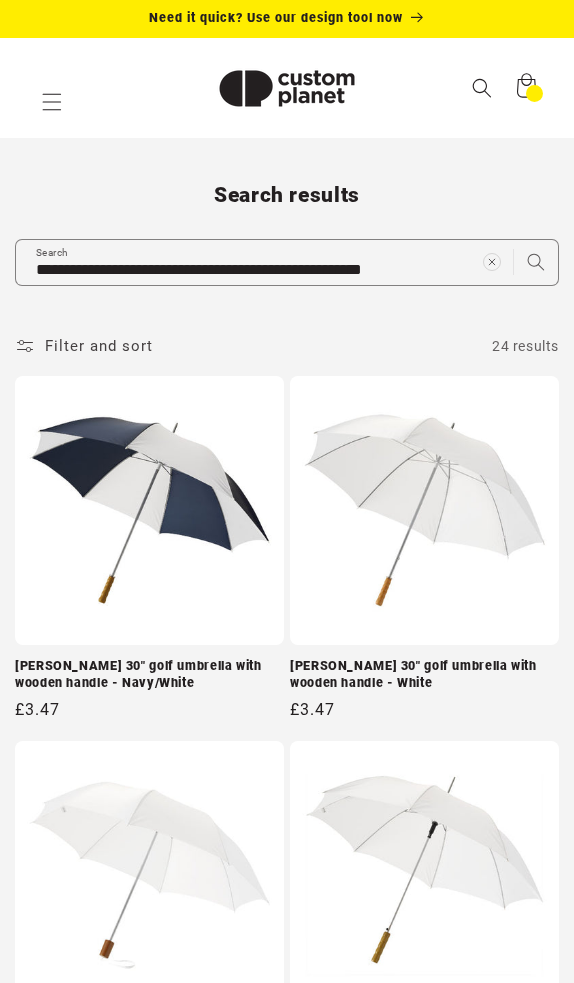scroll, scrollTop: 0, scrollLeft: 0, axis: both 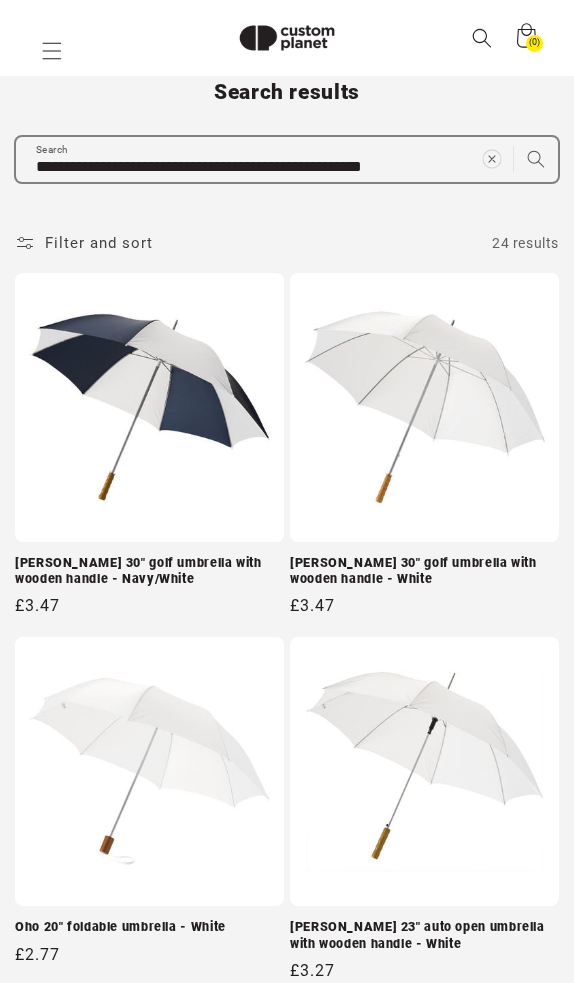 click 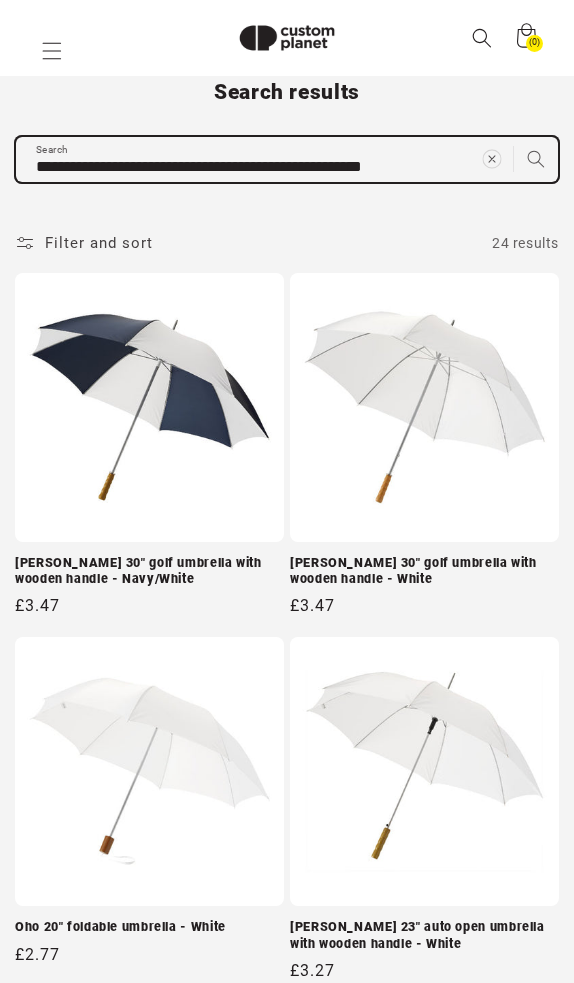 type 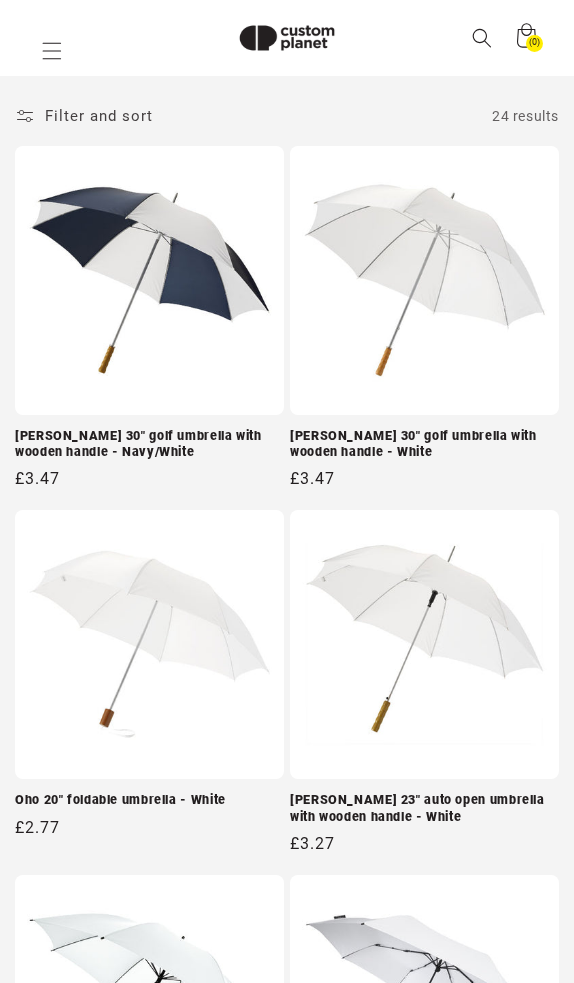 scroll, scrollTop: 215, scrollLeft: 0, axis: vertical 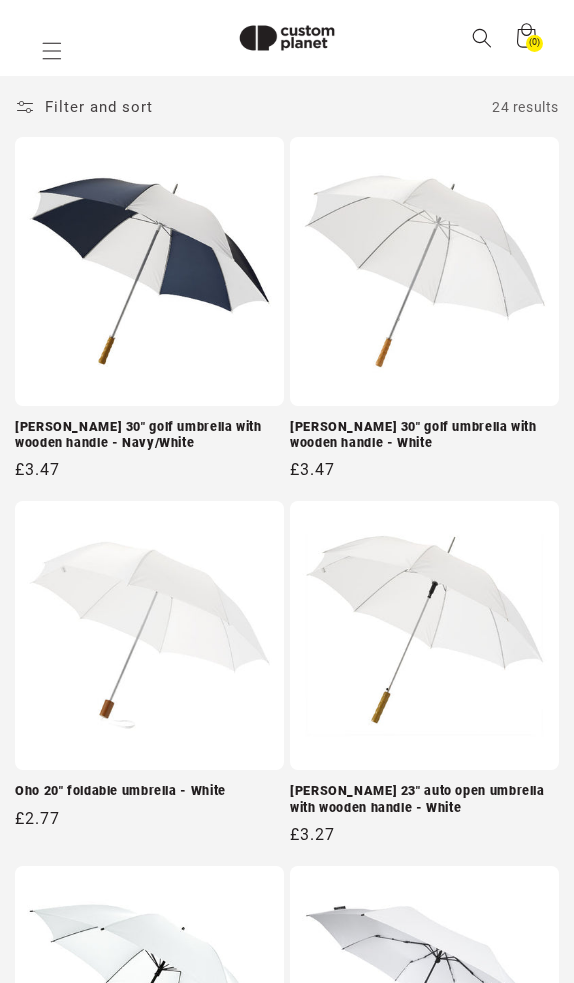 paste on "**********" 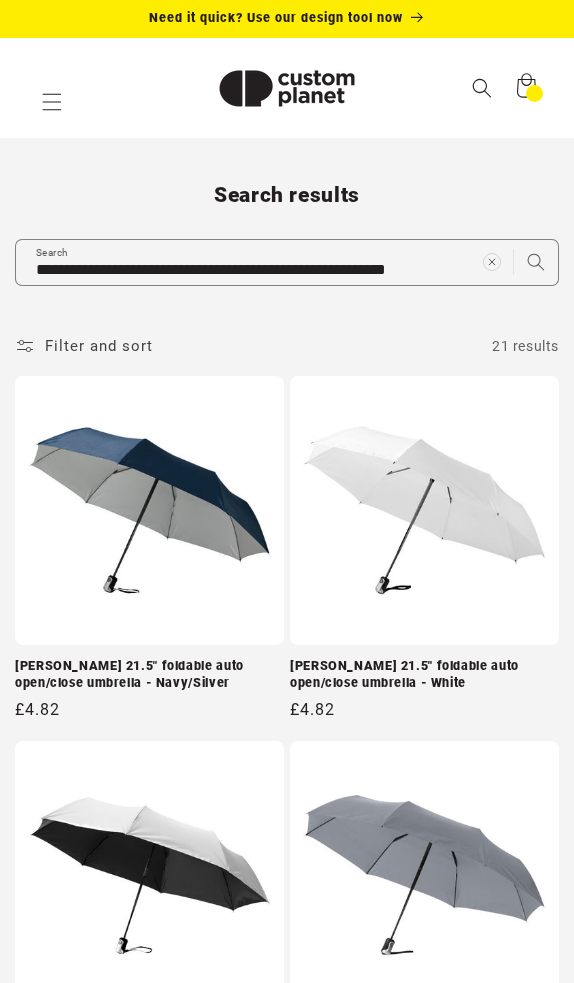 scroll, scrollTop: 0, scrollLeft: 0, axis: both 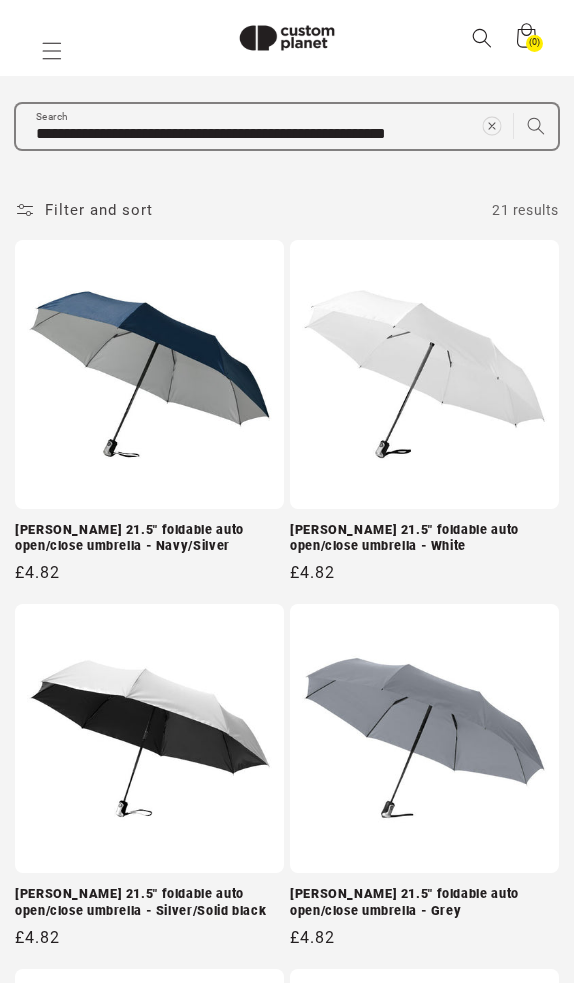 click at bounding box center (492, 126) 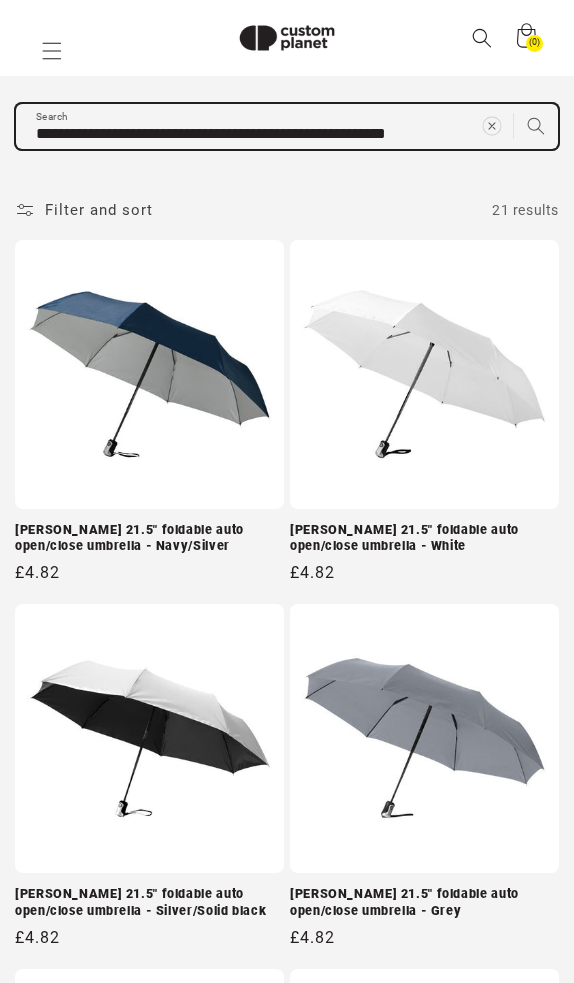 type 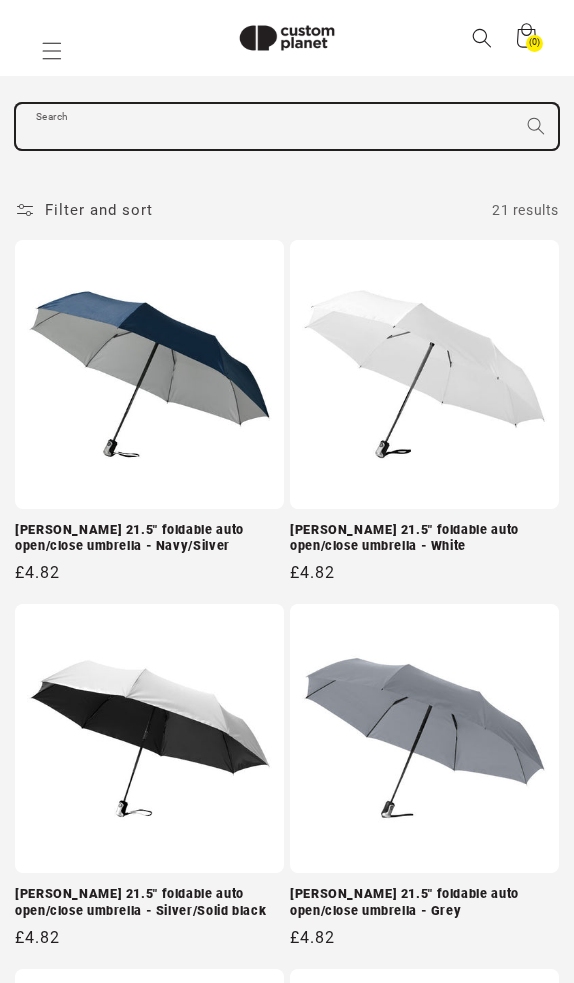 scroll, scrollTop: 215, scrollLeft: 0, axis: vertical 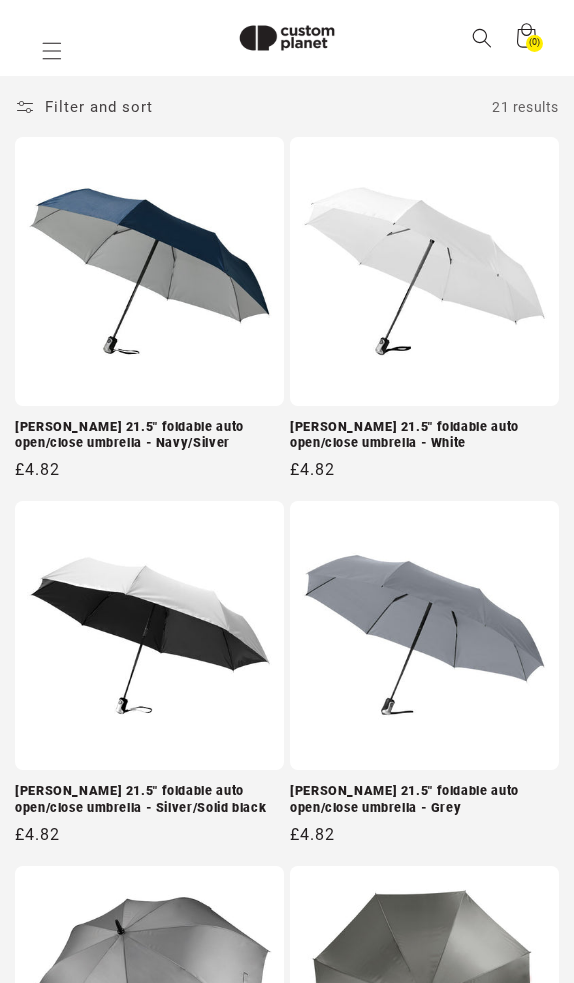 paste on "**********" 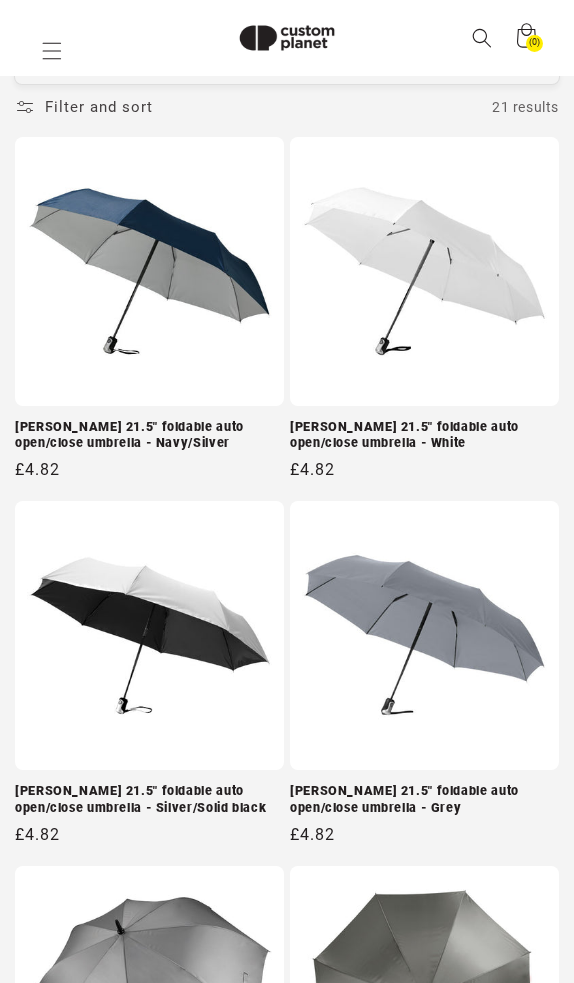 type on "**********" 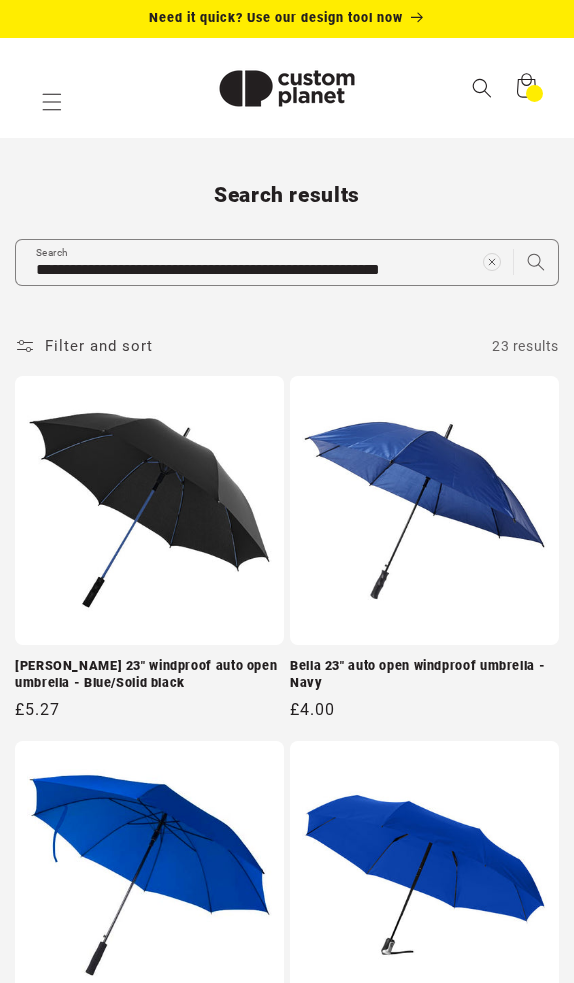 scroll, scrollTop: 0, scrollLeft: 0, axis: both 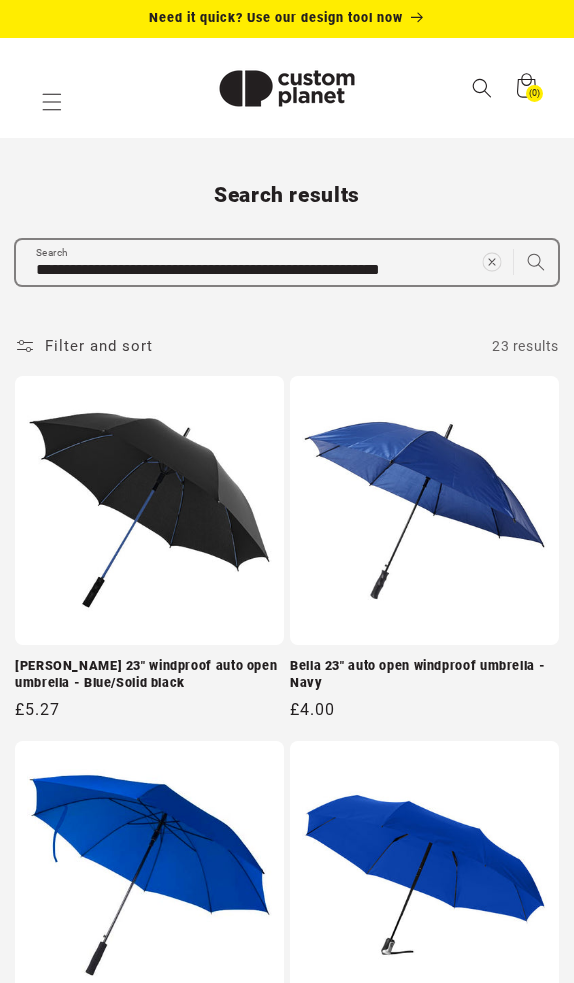 click 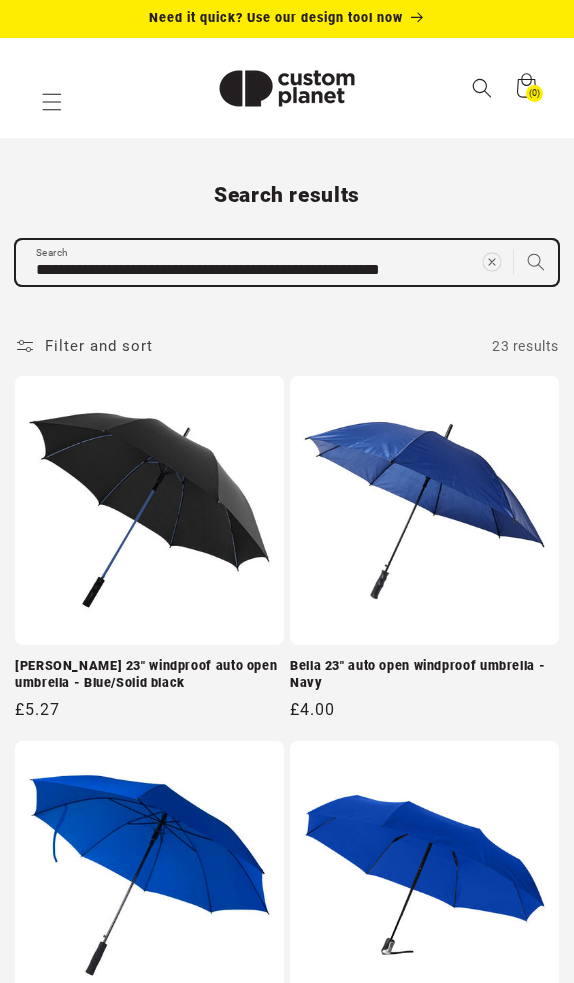 type 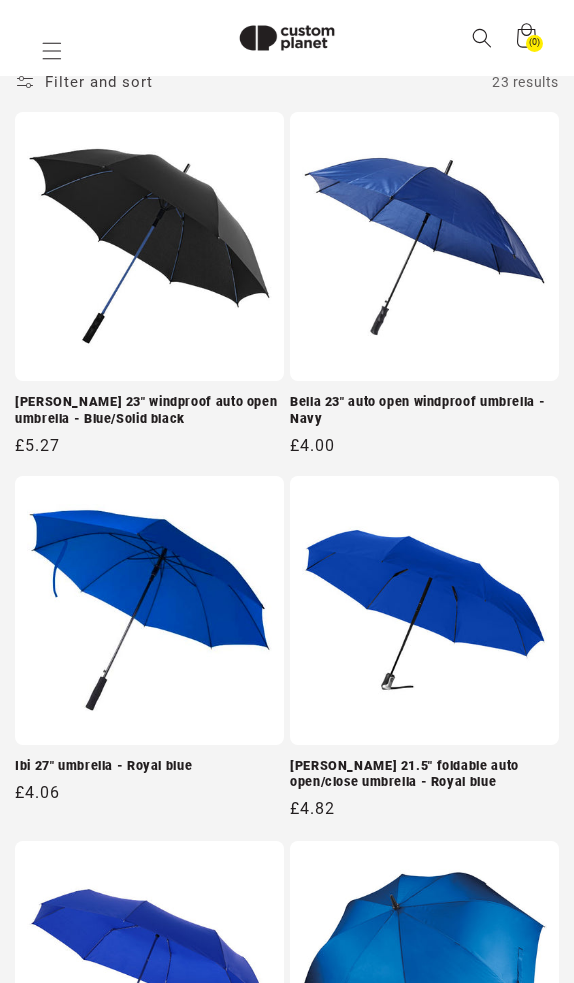 paste on "**********" 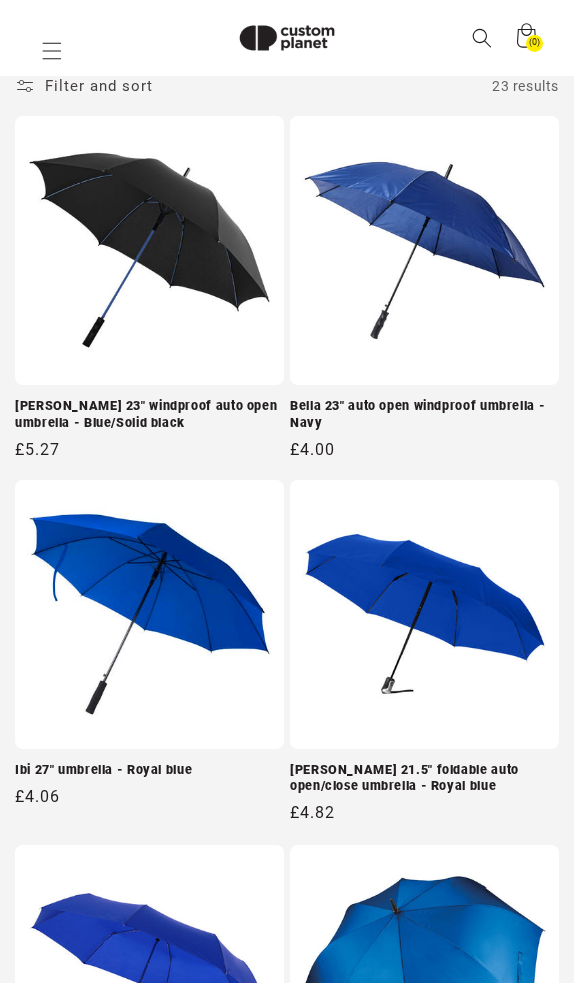 type on "**********" 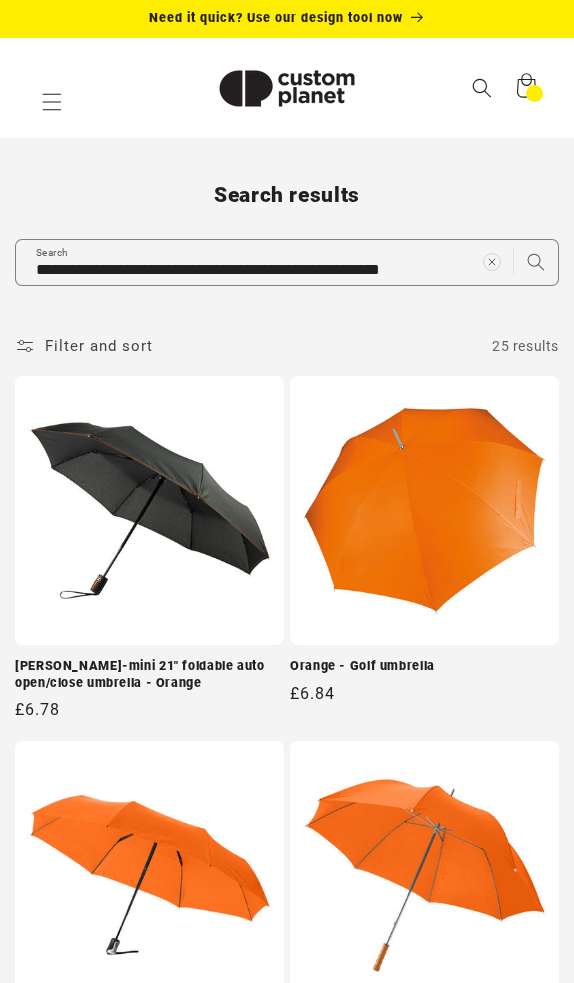 scroll, scrollTop: 0, scrollLeft: 0, axis: both 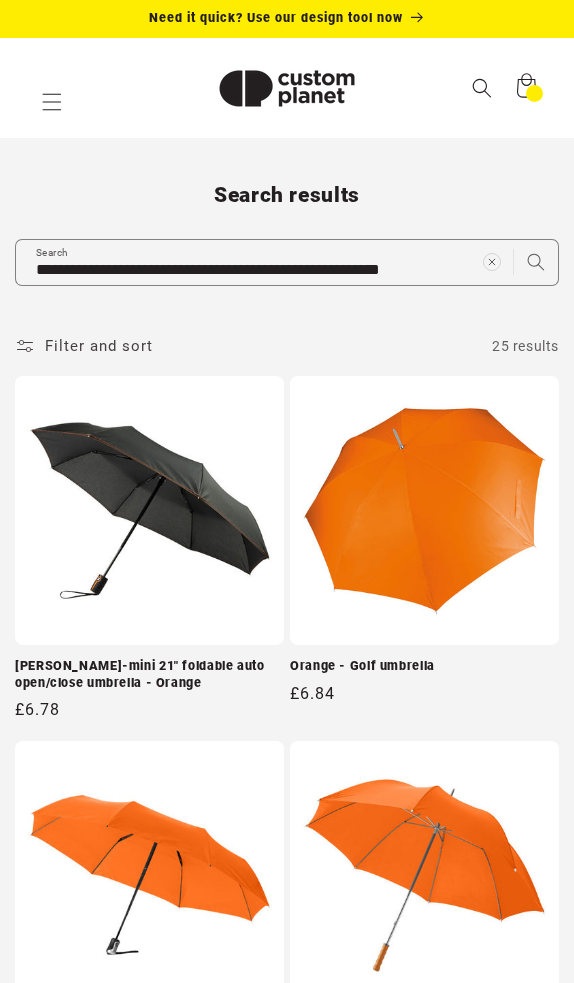 click on "**********" at bounding box center (287, 2496) 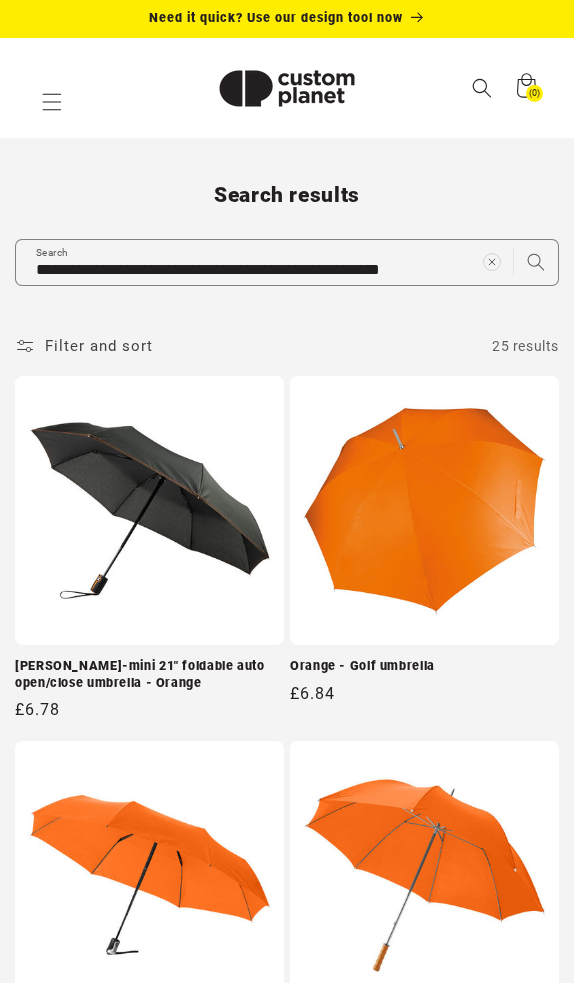 click on "**********" at bounding box center (287, 2496) 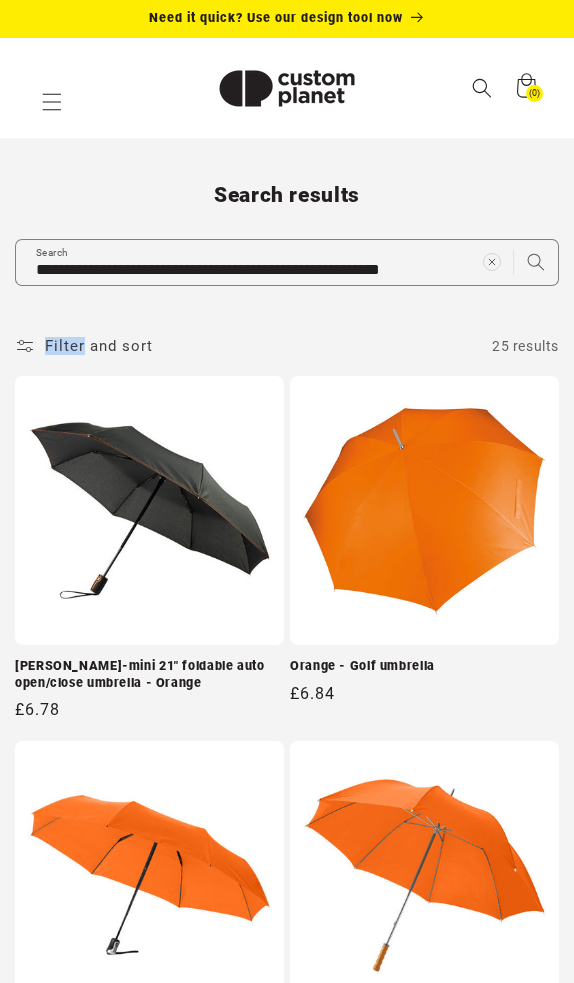 click on "**********" at bounding box center [287, 2496] 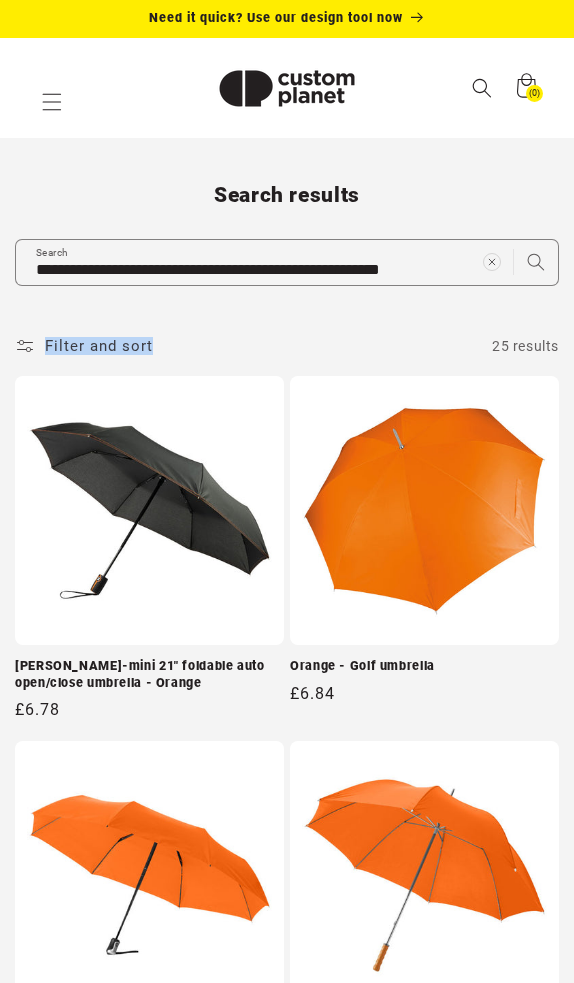 click on "**********" at bounding box center [287, 2496] 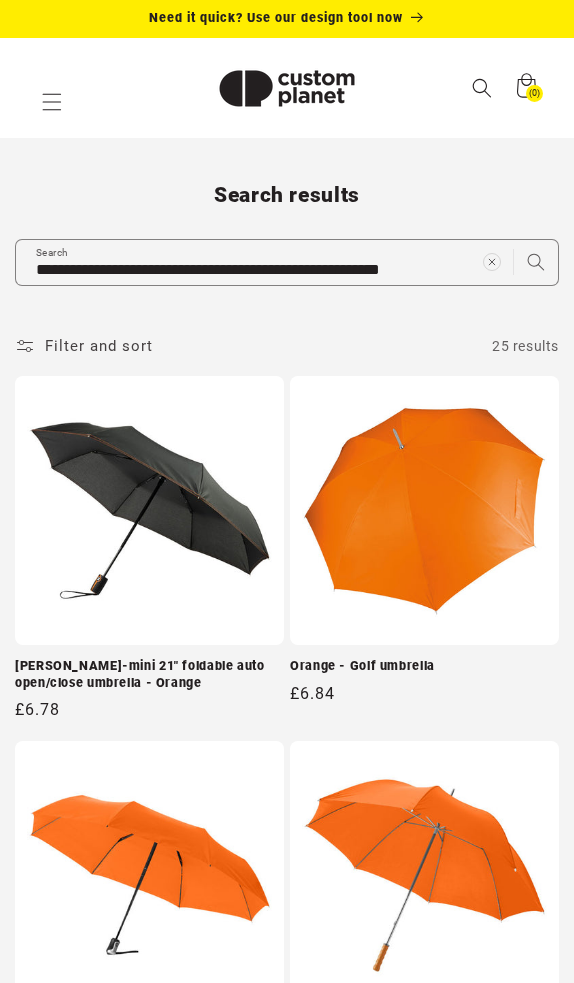 click on "Search results" at bounding box center [287, 195] 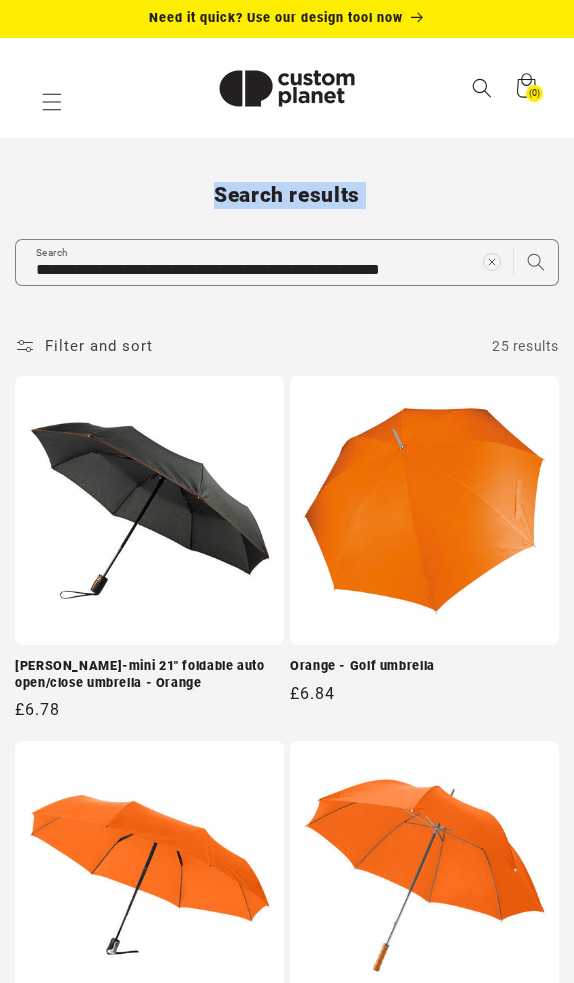 click on "Search results" at bounding box center [287, 195] 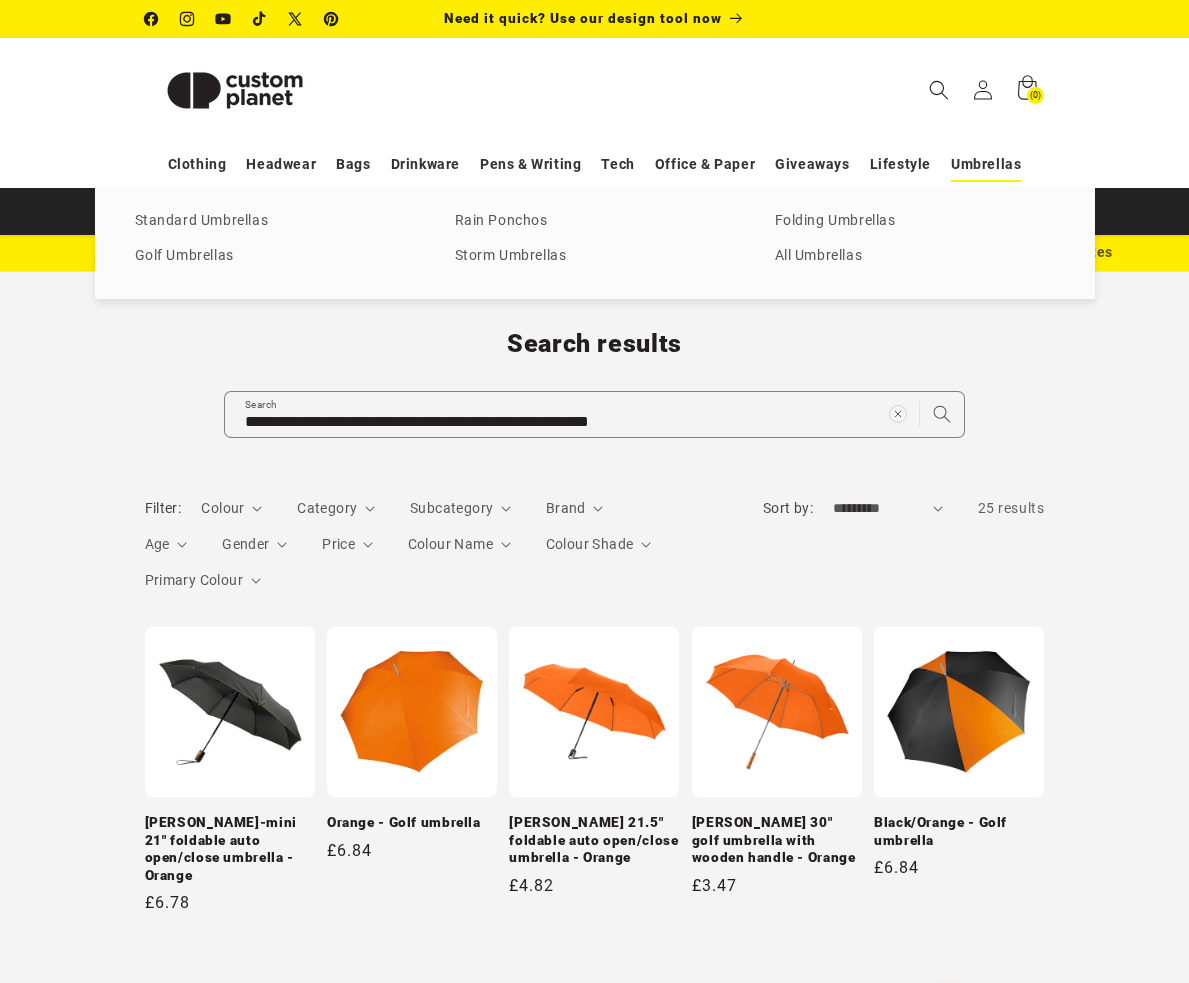 click on "Umbrellas" at bounding box center [986, 164] 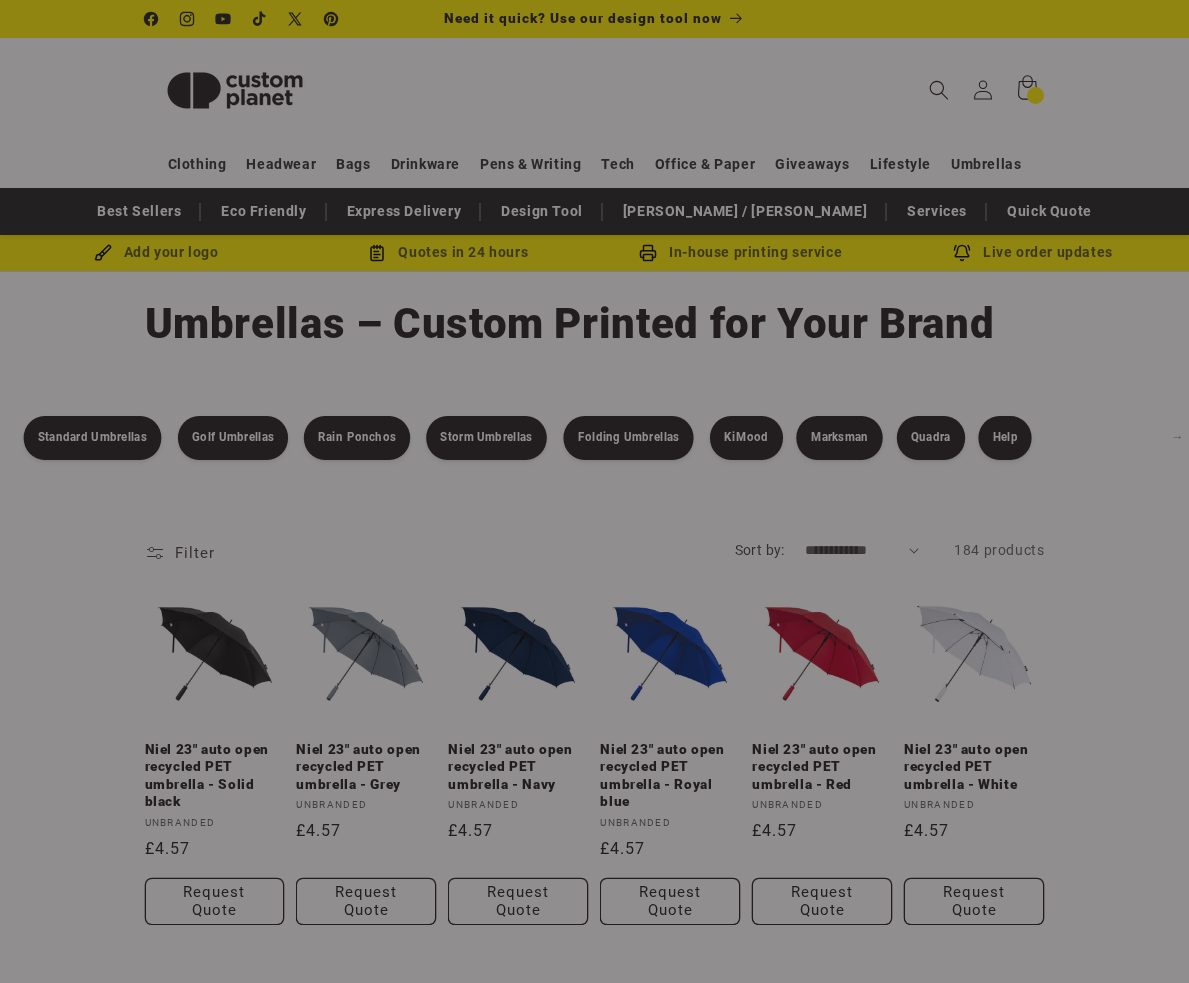 scroll, scrollTop: 0, scrollLeft: 0, axis: both 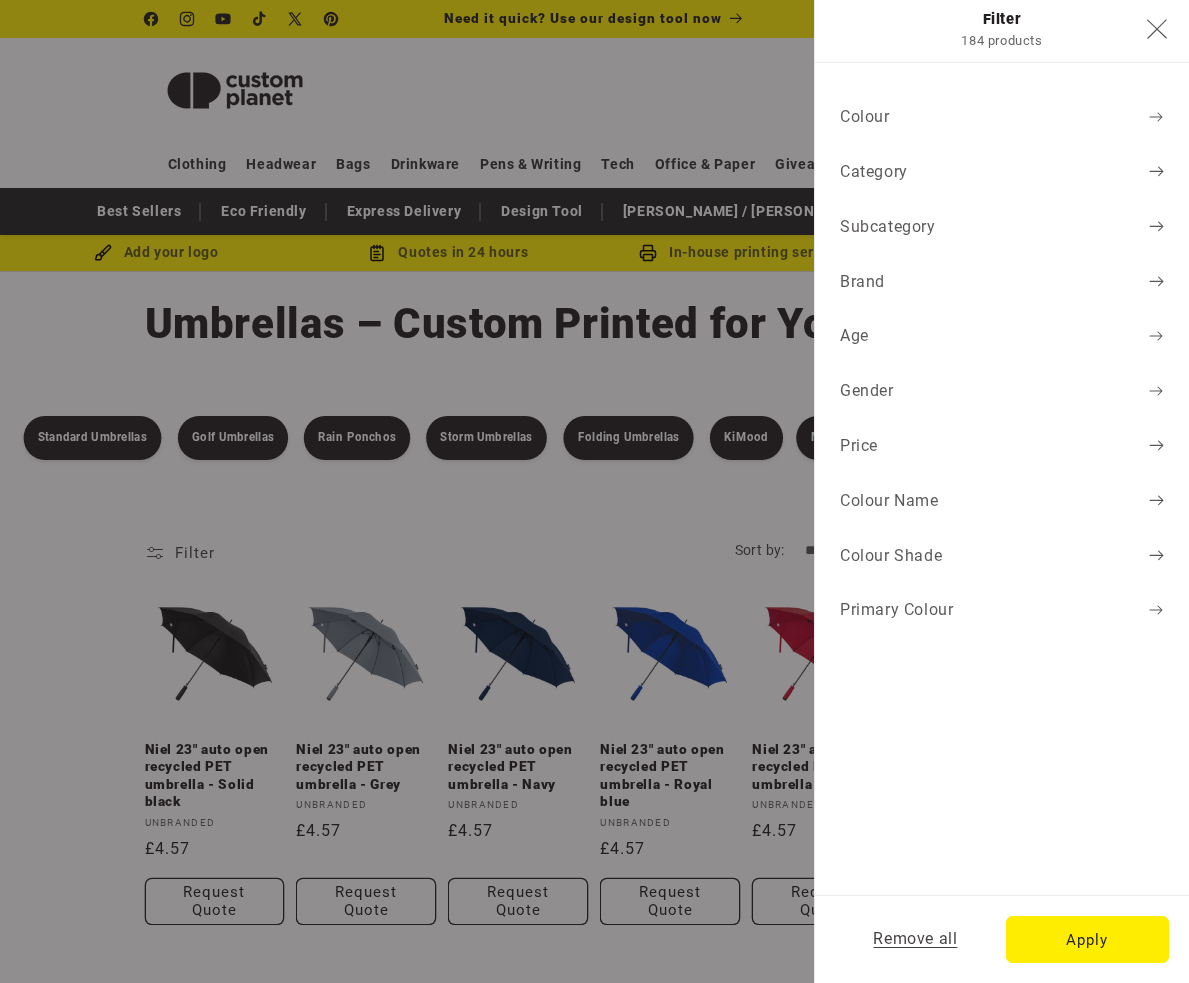 click on "Colour" at bounding box center [1002, 117] 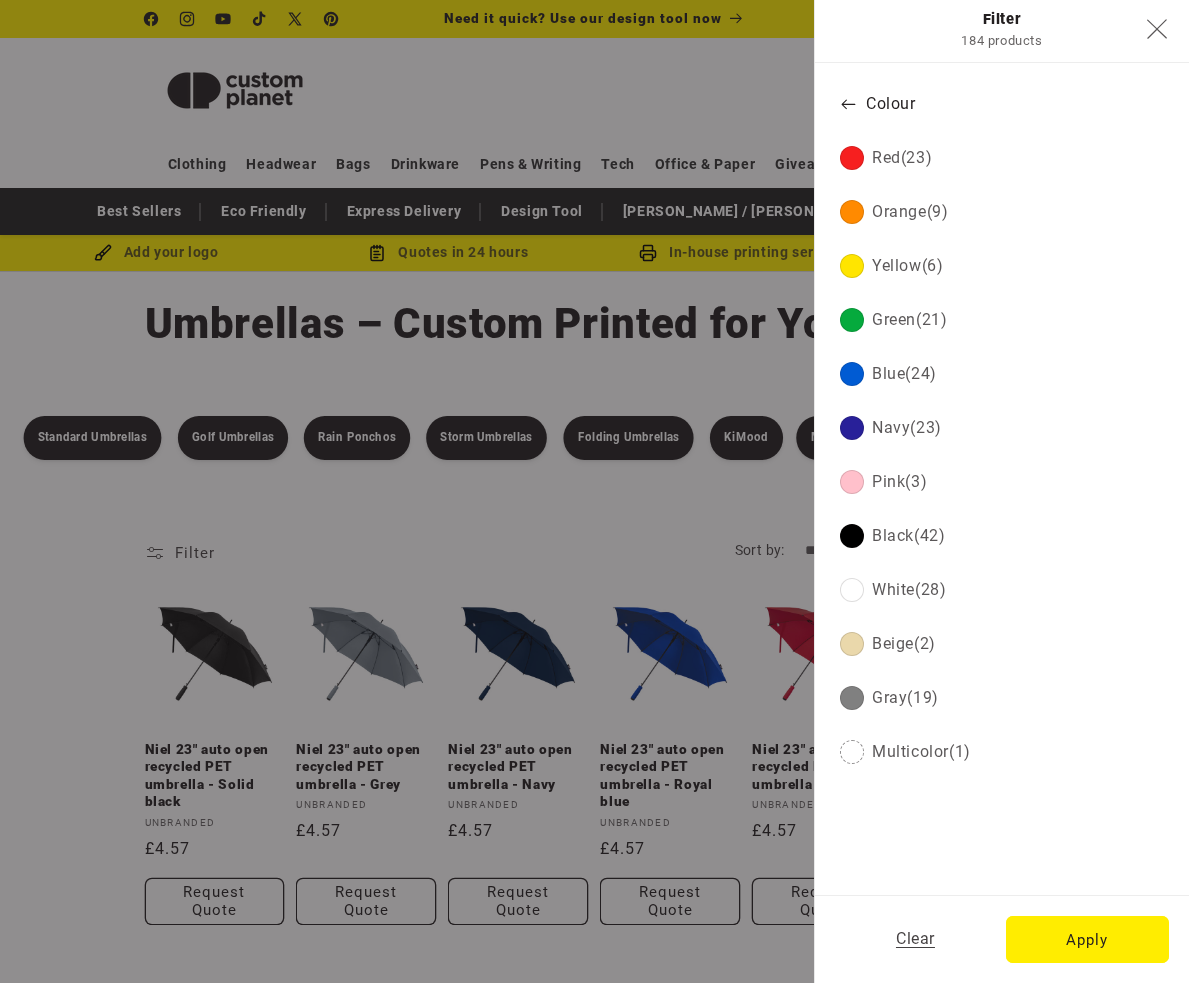click 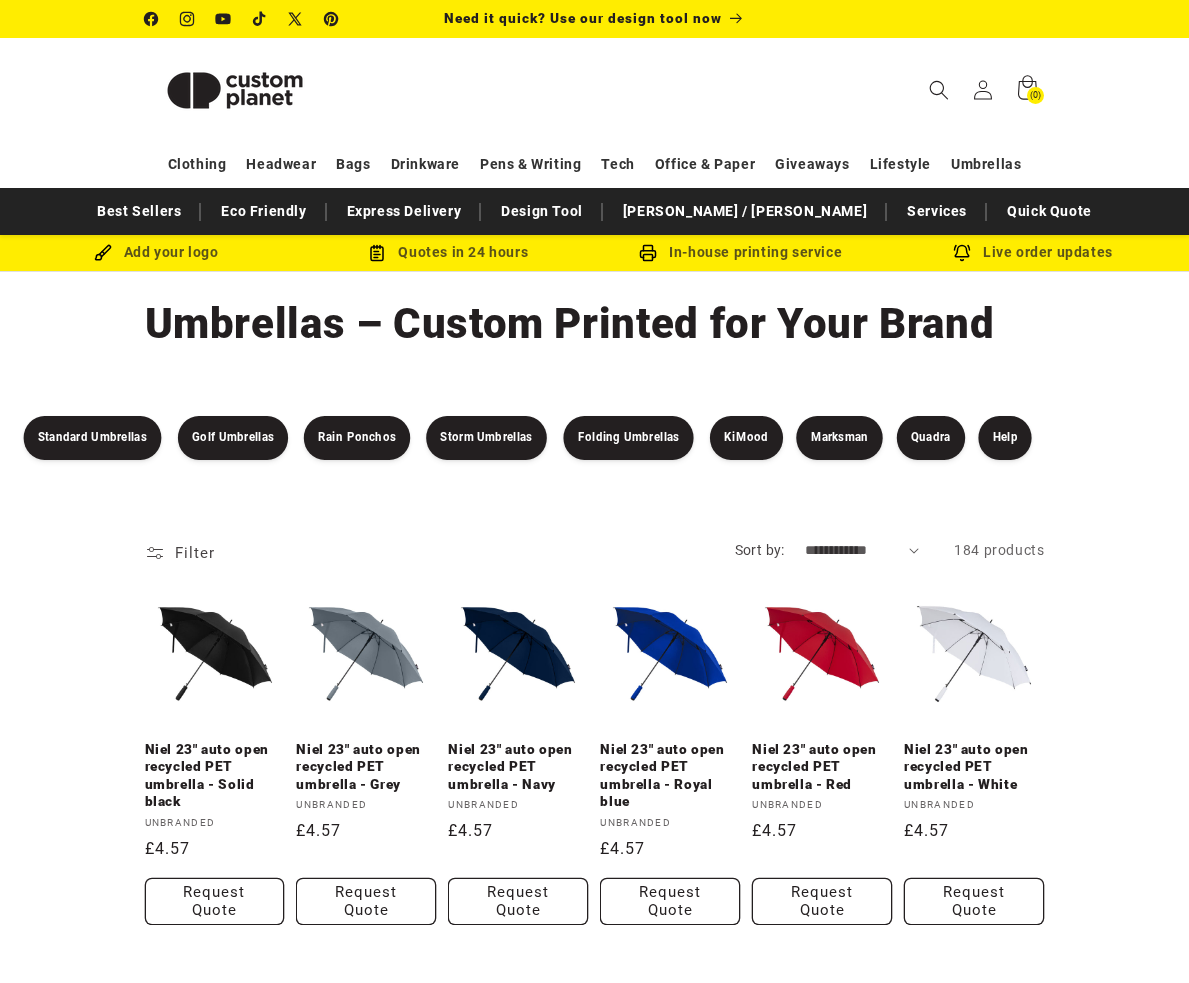 click on "Collection:  Umbrellas – Custom Printed for Your Brand" at bounding box center [595, 324] 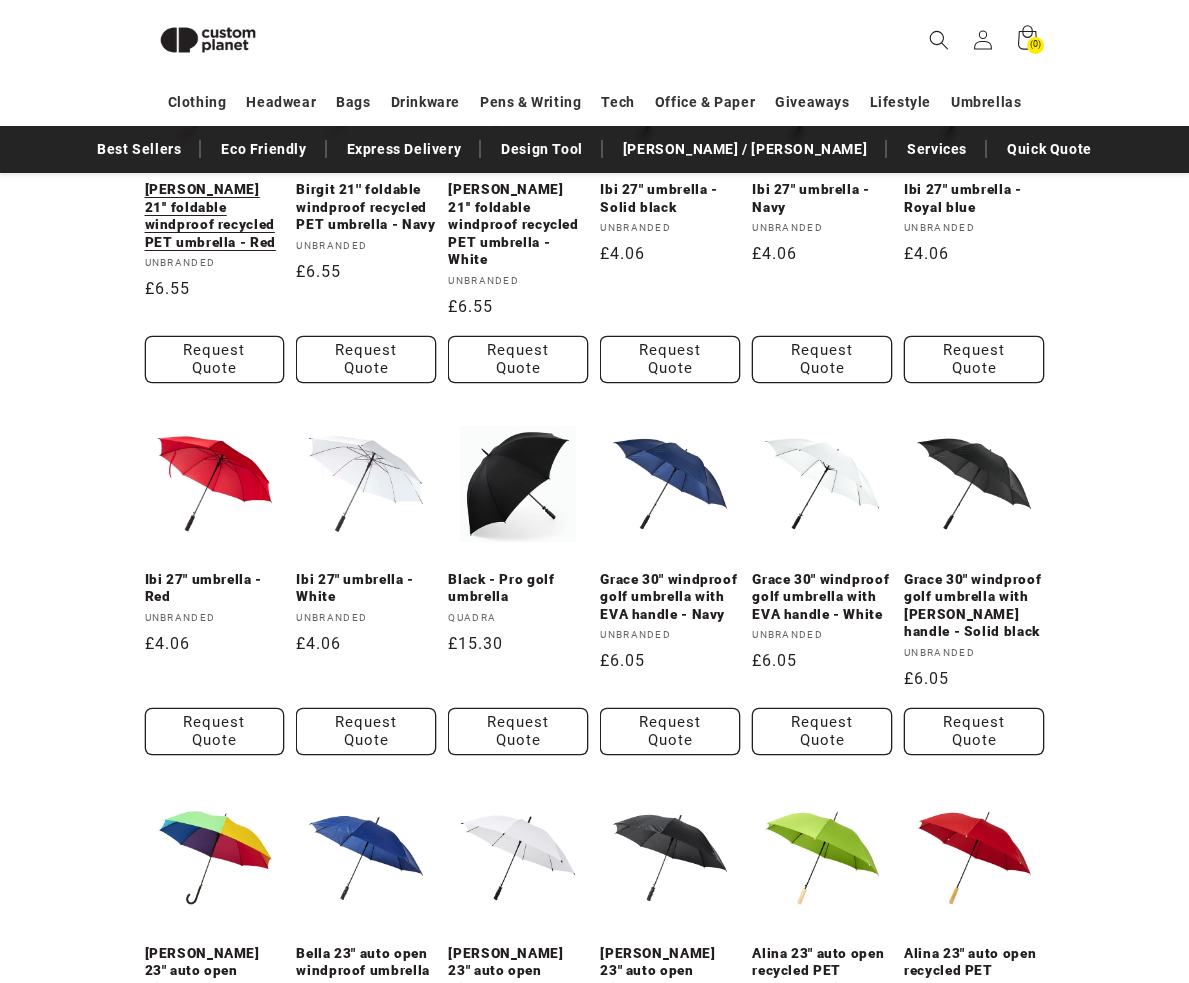 scroll, scrollTop: 2247, scrollLeft: 0, axis: vertical 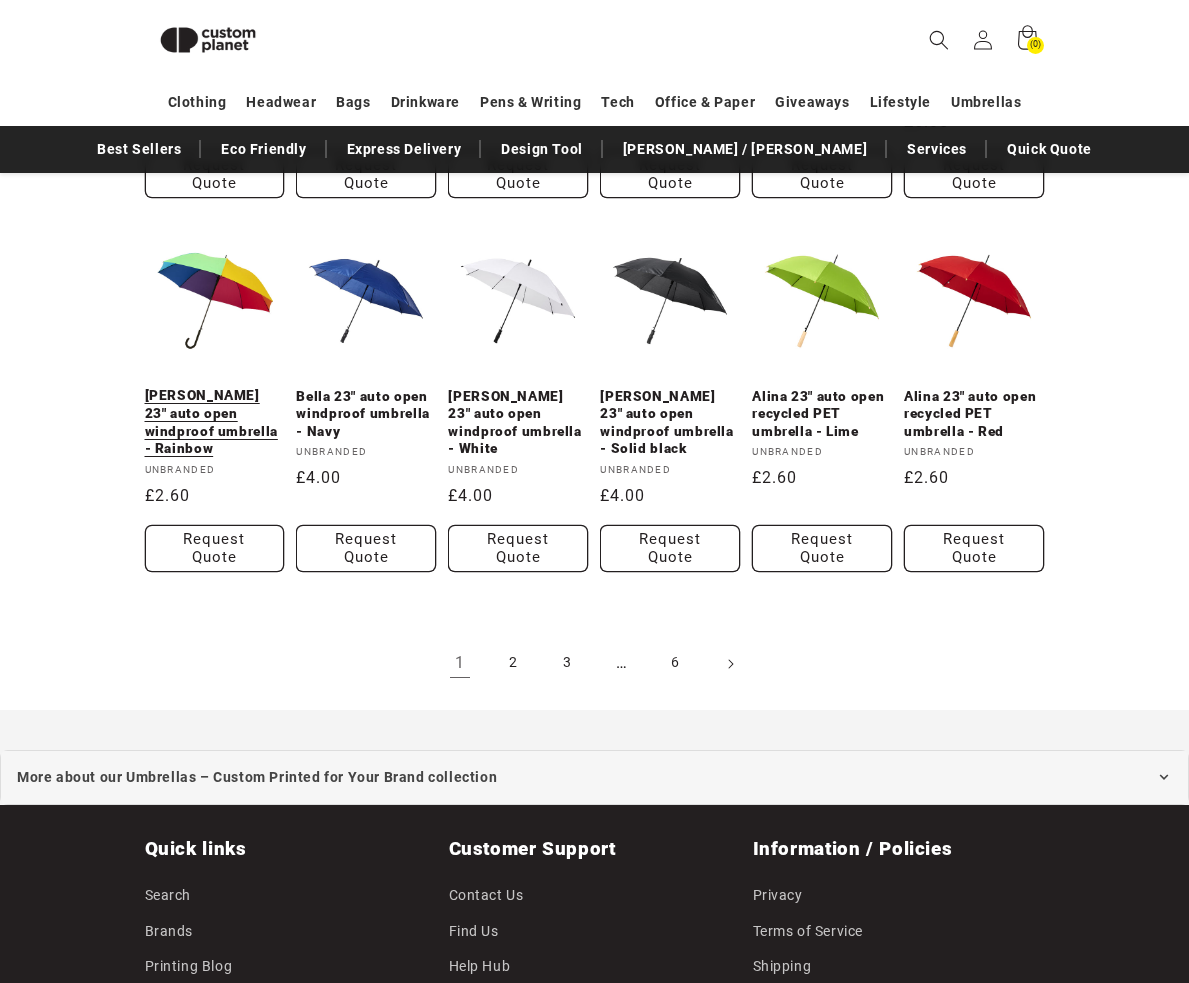 click on "[PERSON_NAME] 23" auto open windproof umbrella - Rainbow" at bounding box center (215, 422) 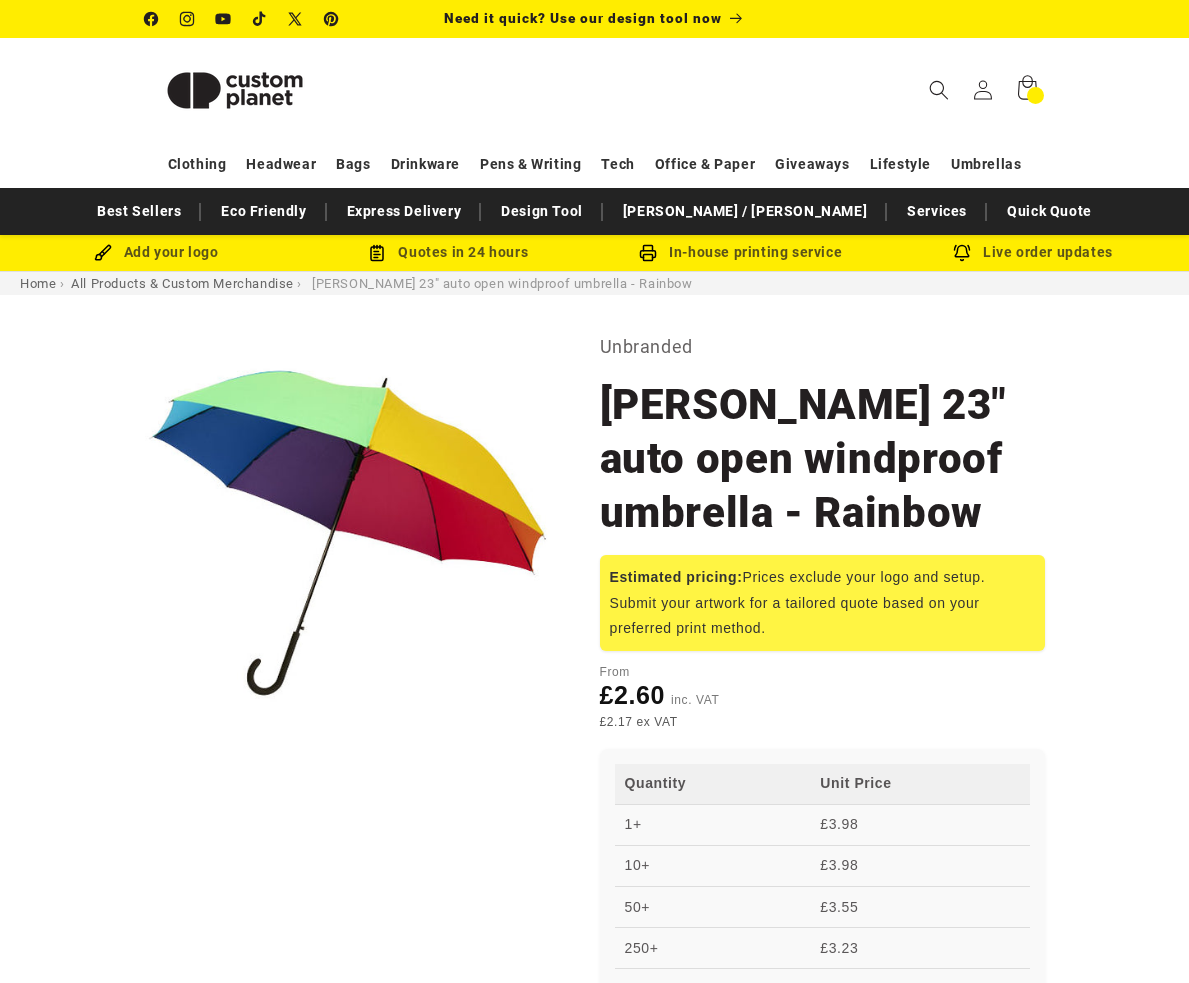 scroll, scrollTop: 0, scrollLeft: 0, axis: both 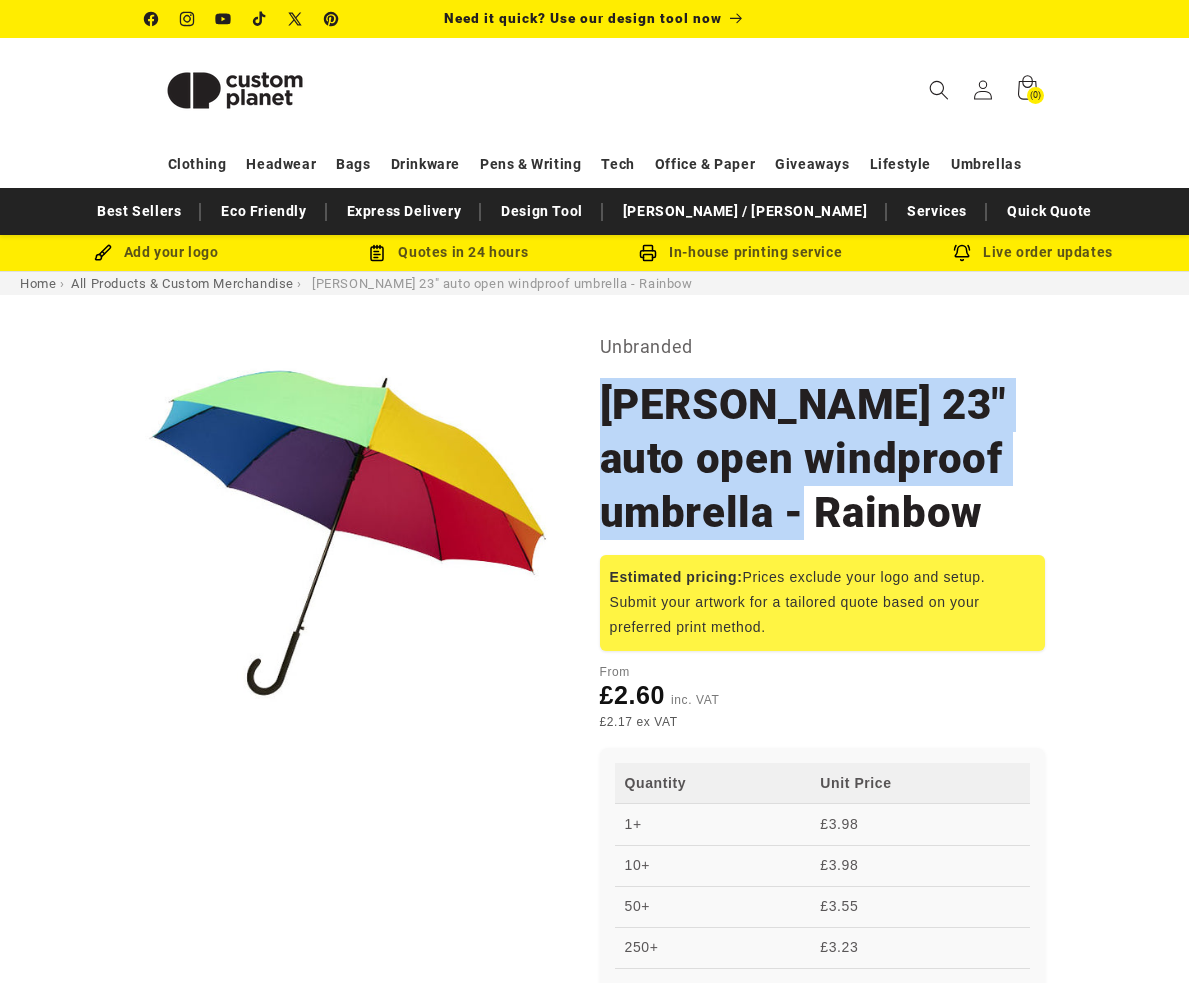 drag, startPoint x: 609, startPoint y: 399, endPoint x: 789, endPoint y: 523, distance: 218.57722 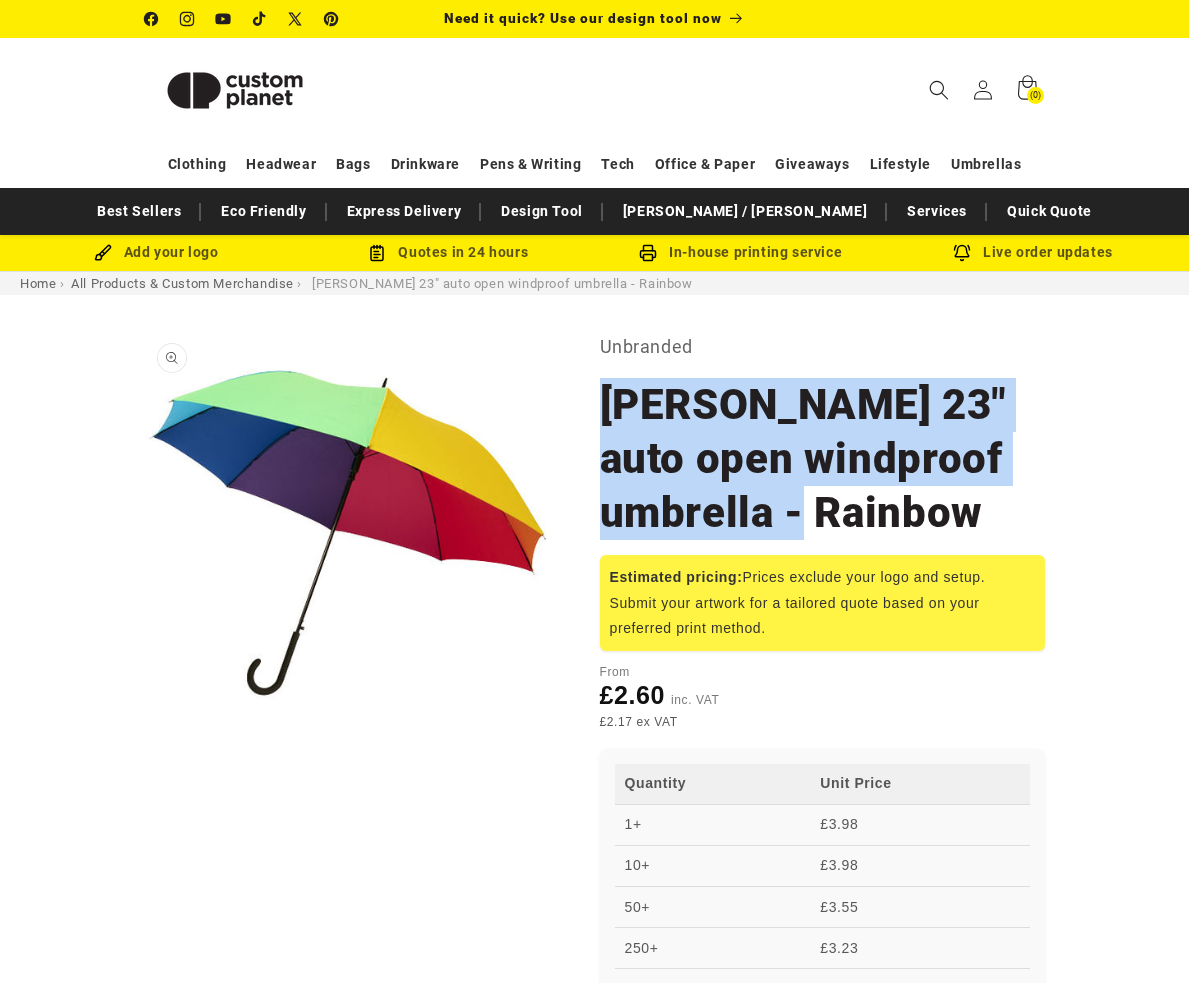 click on "Open media 1 in modal" at bounding box center (145, 736) 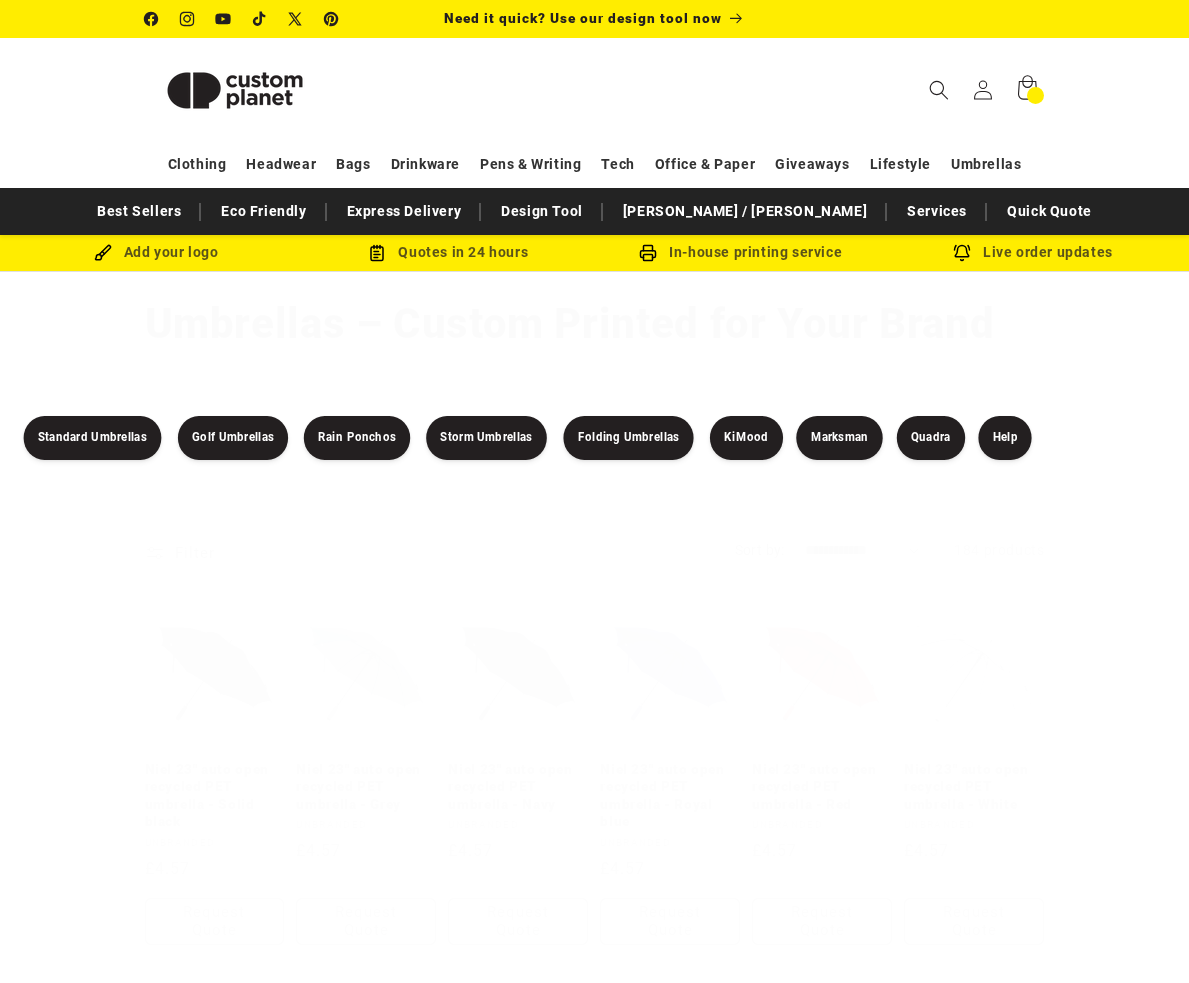 scroll, scrollTop: 2247, scrollLeft: 0, axis: vertical 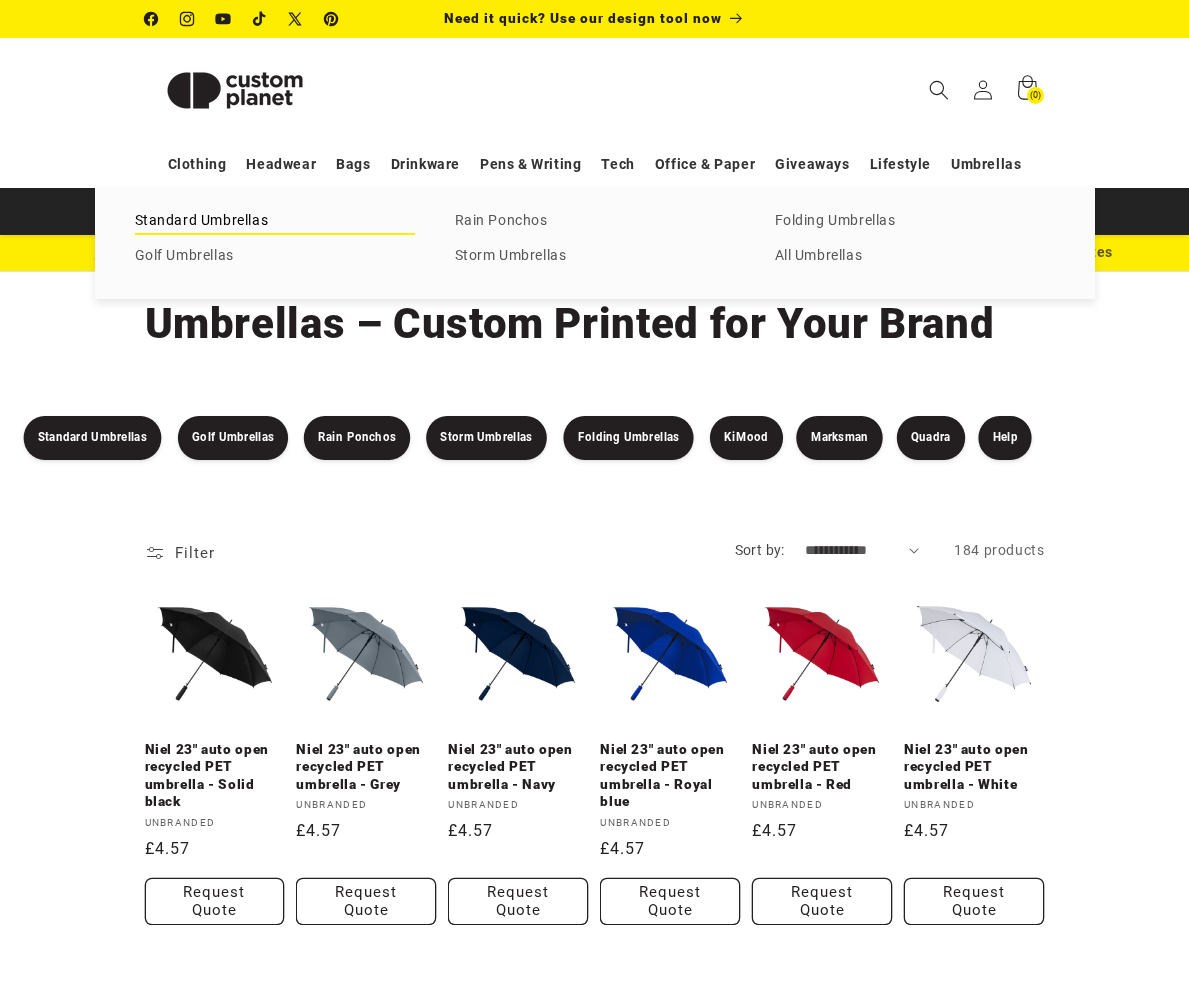click on "Standard Umbrellas" at bounding box center (275, 221) 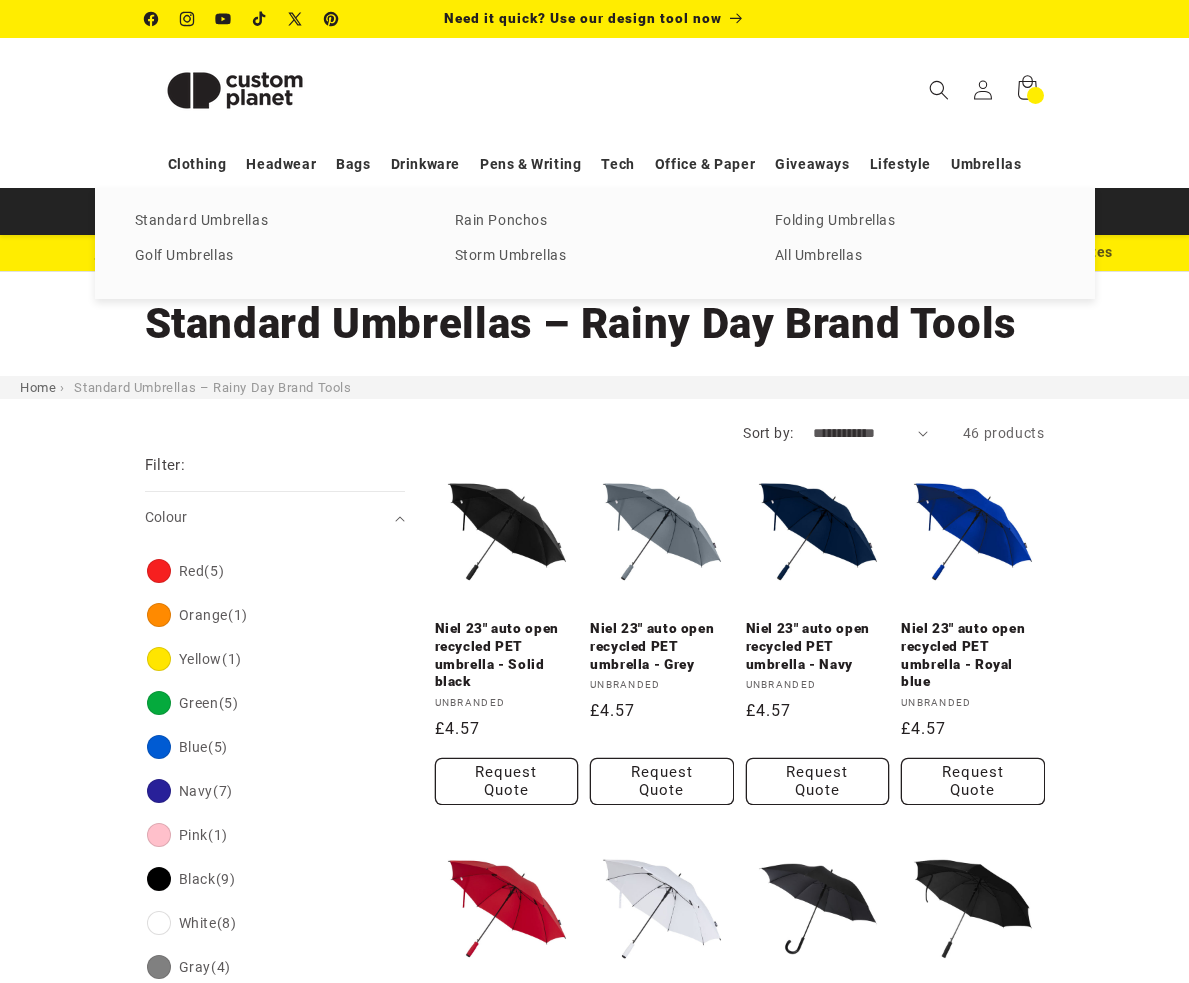 scroll, scrollTop: 0, scrollLeft: 0, axis: both 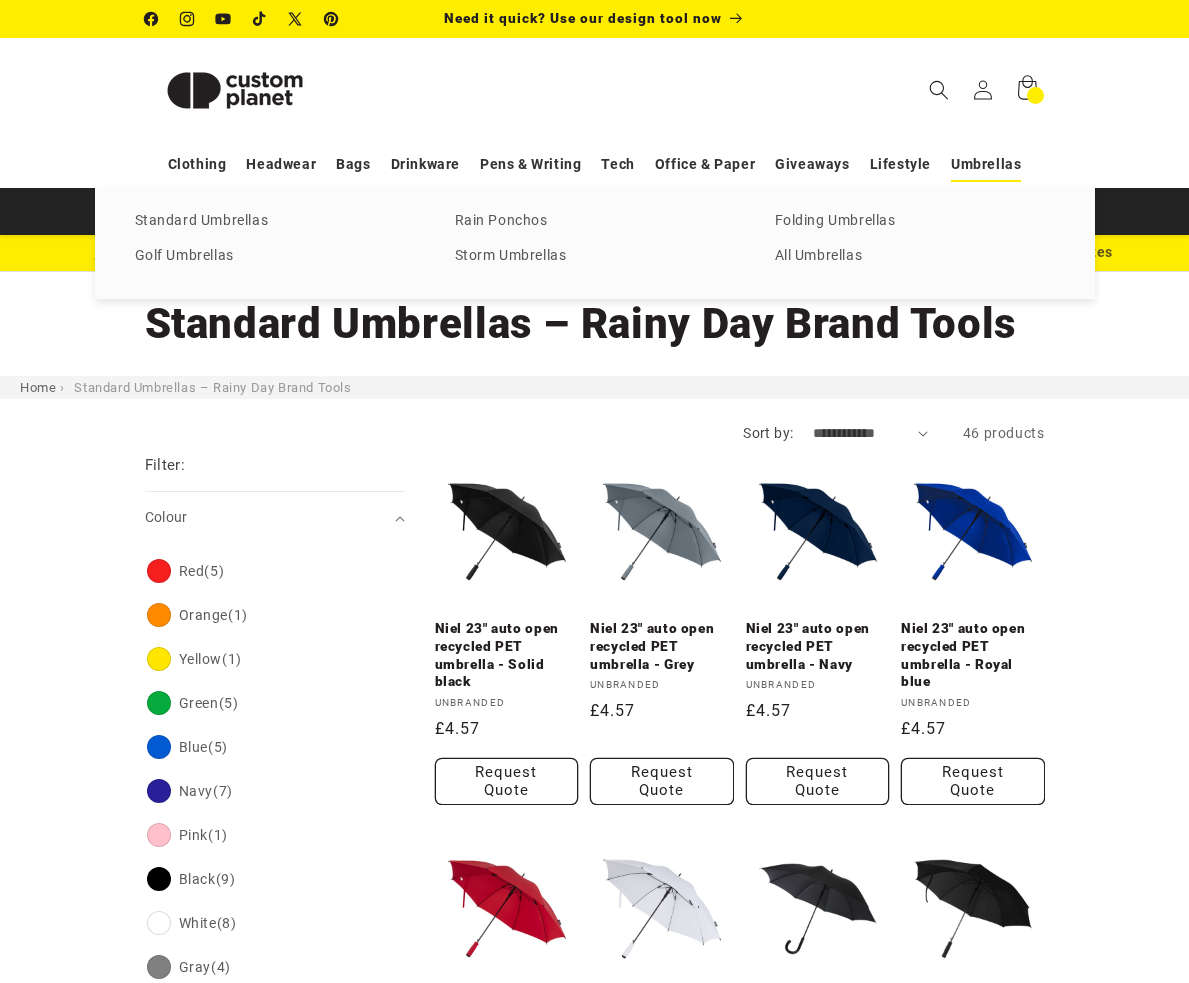 click on "Umbrellas" at bounding box center [986, 164] 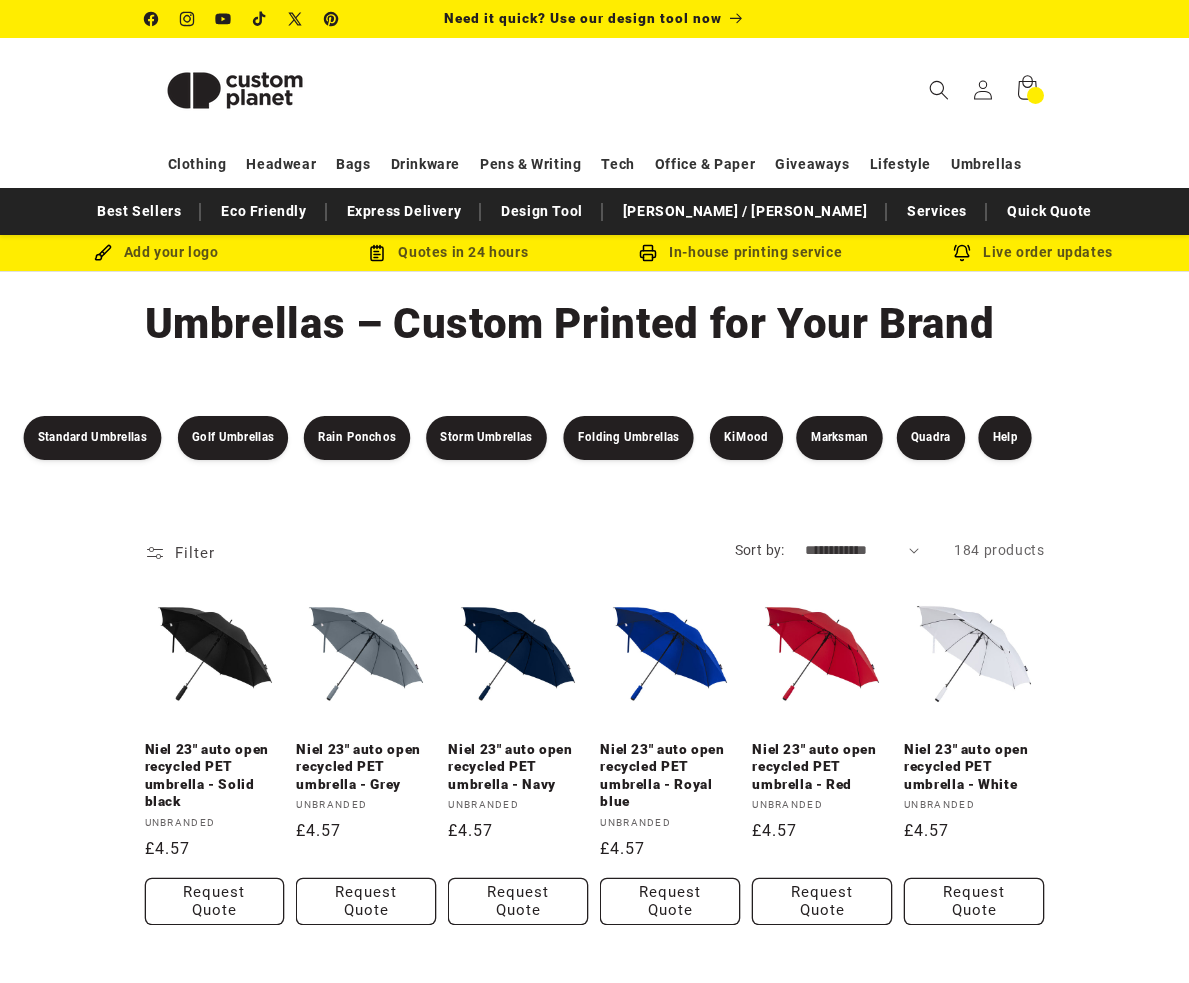 scroll, scrollTop: 0, scrollLeft: 0, axis: both 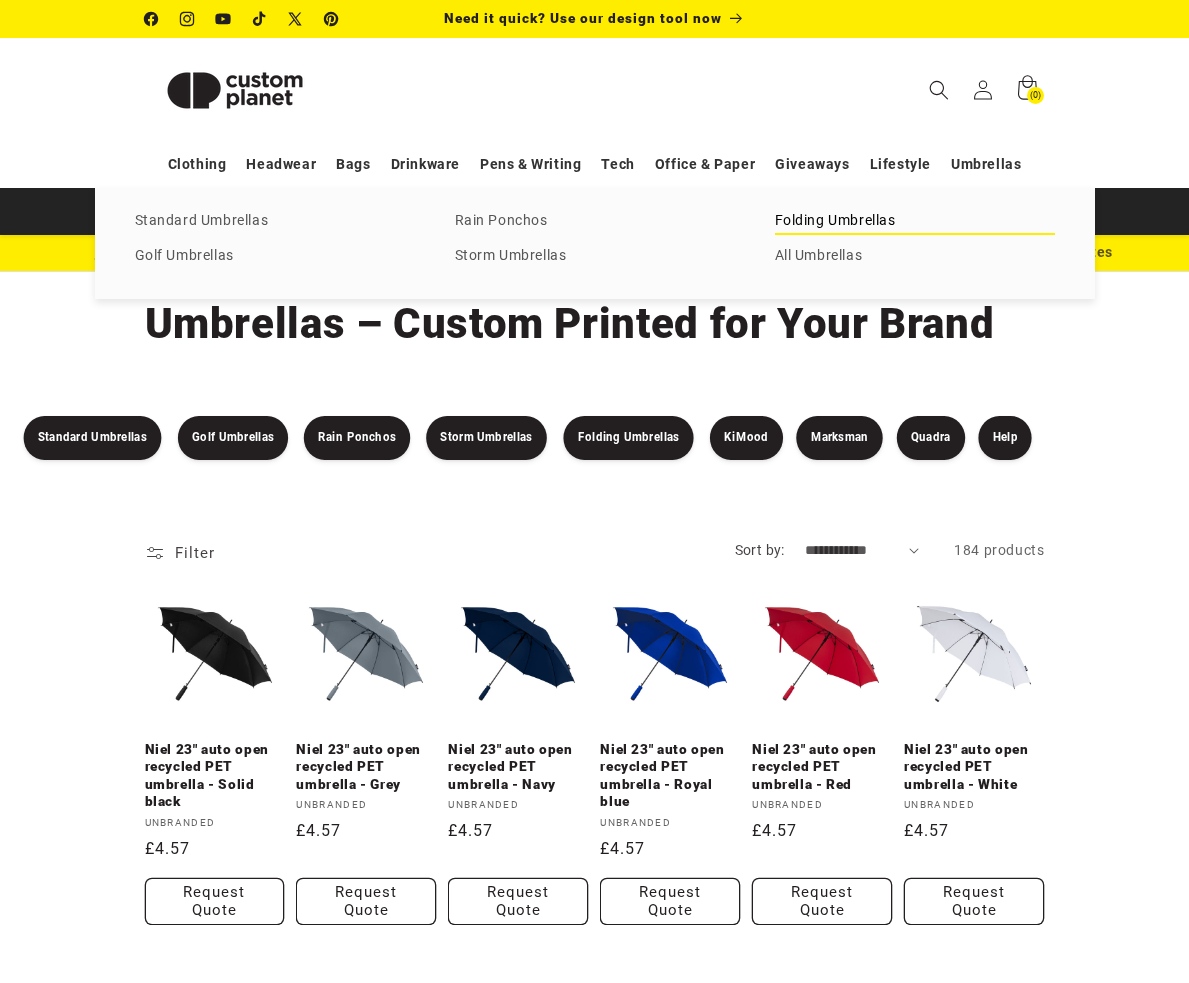 click on "Folding Umbrellas" at bounding box center (915, 221) 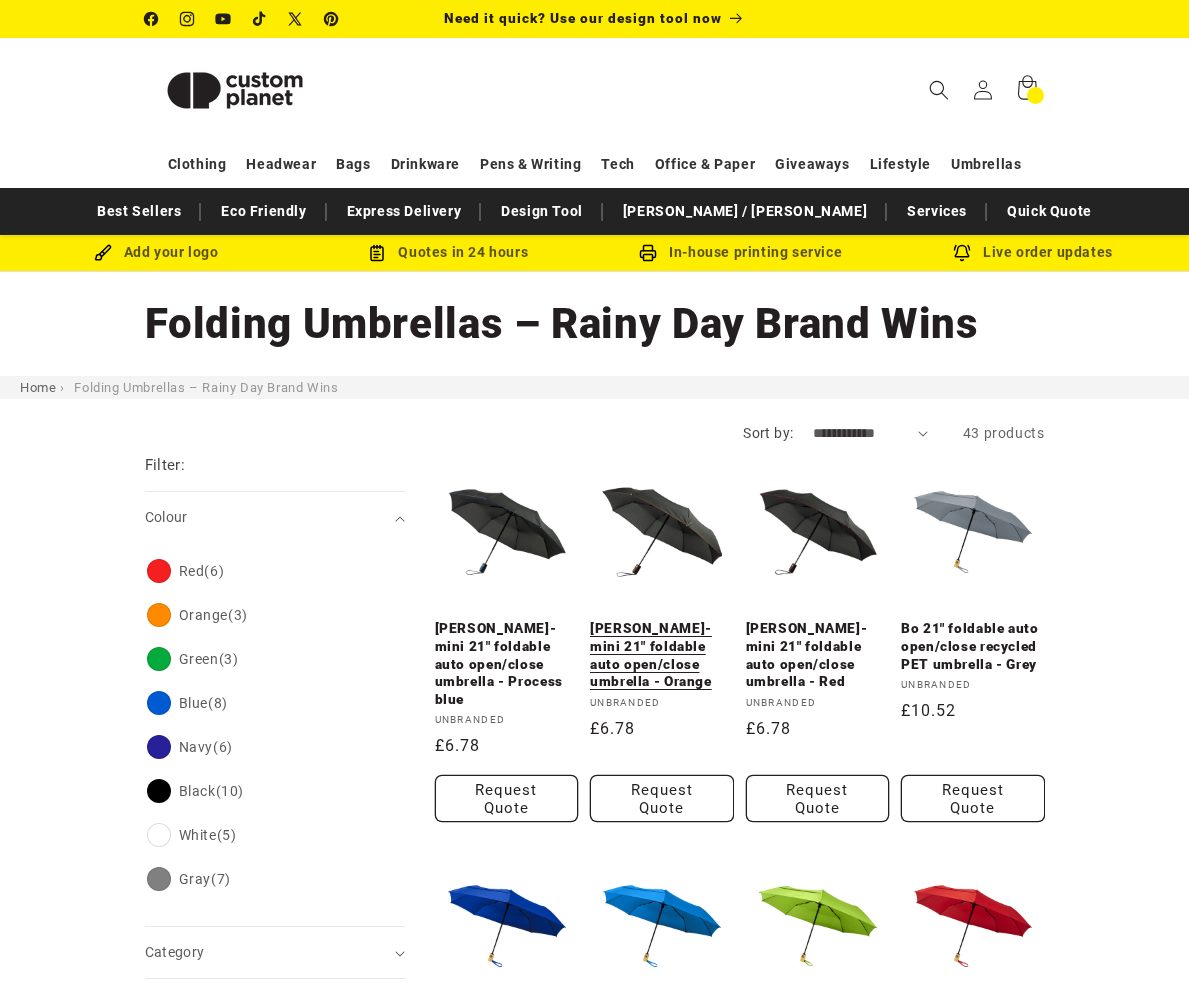 scroll, scrollTop: 0, scrollLeft: 0, axis: both 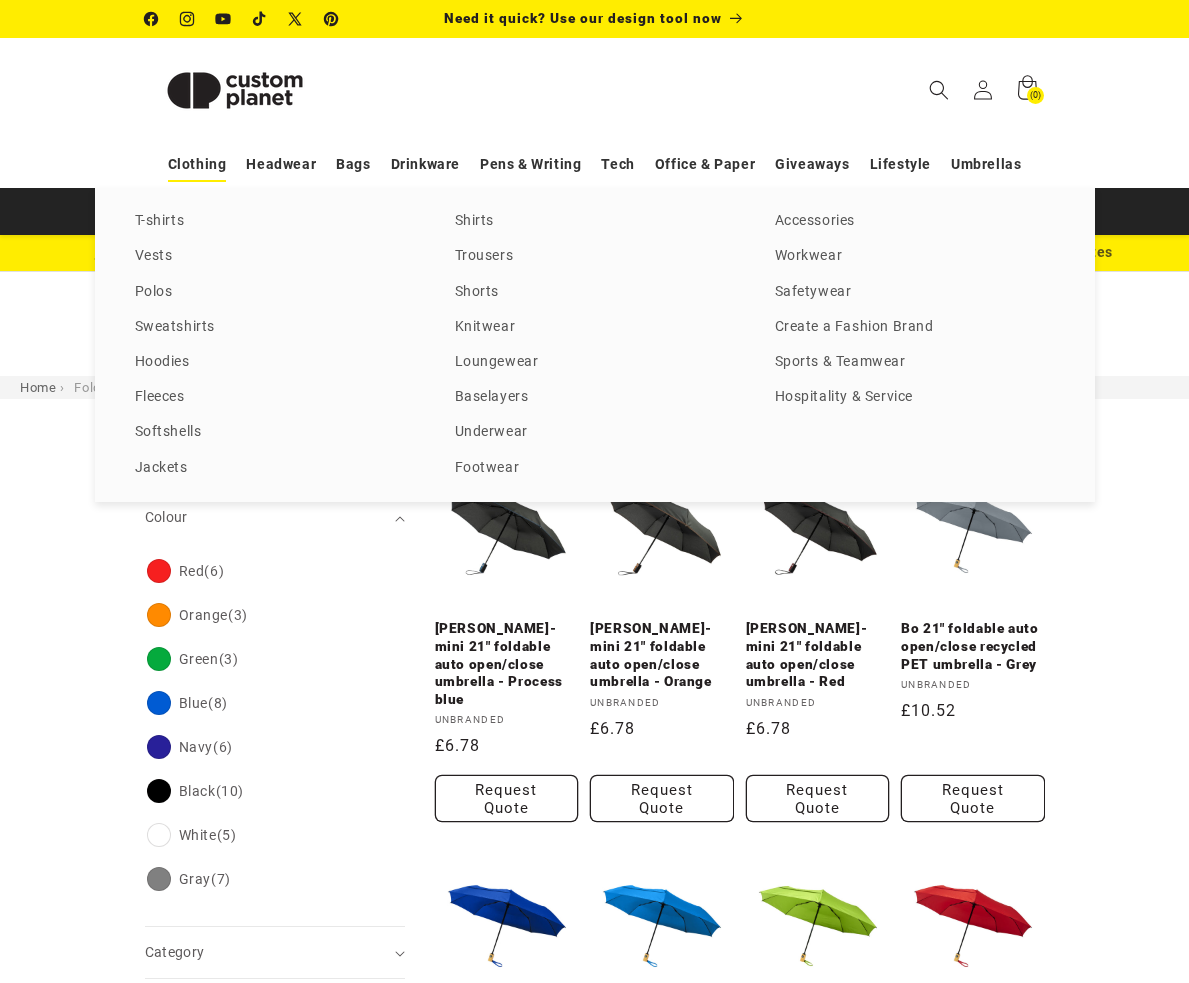click on "Clothing" at bounding box center (197, 164) 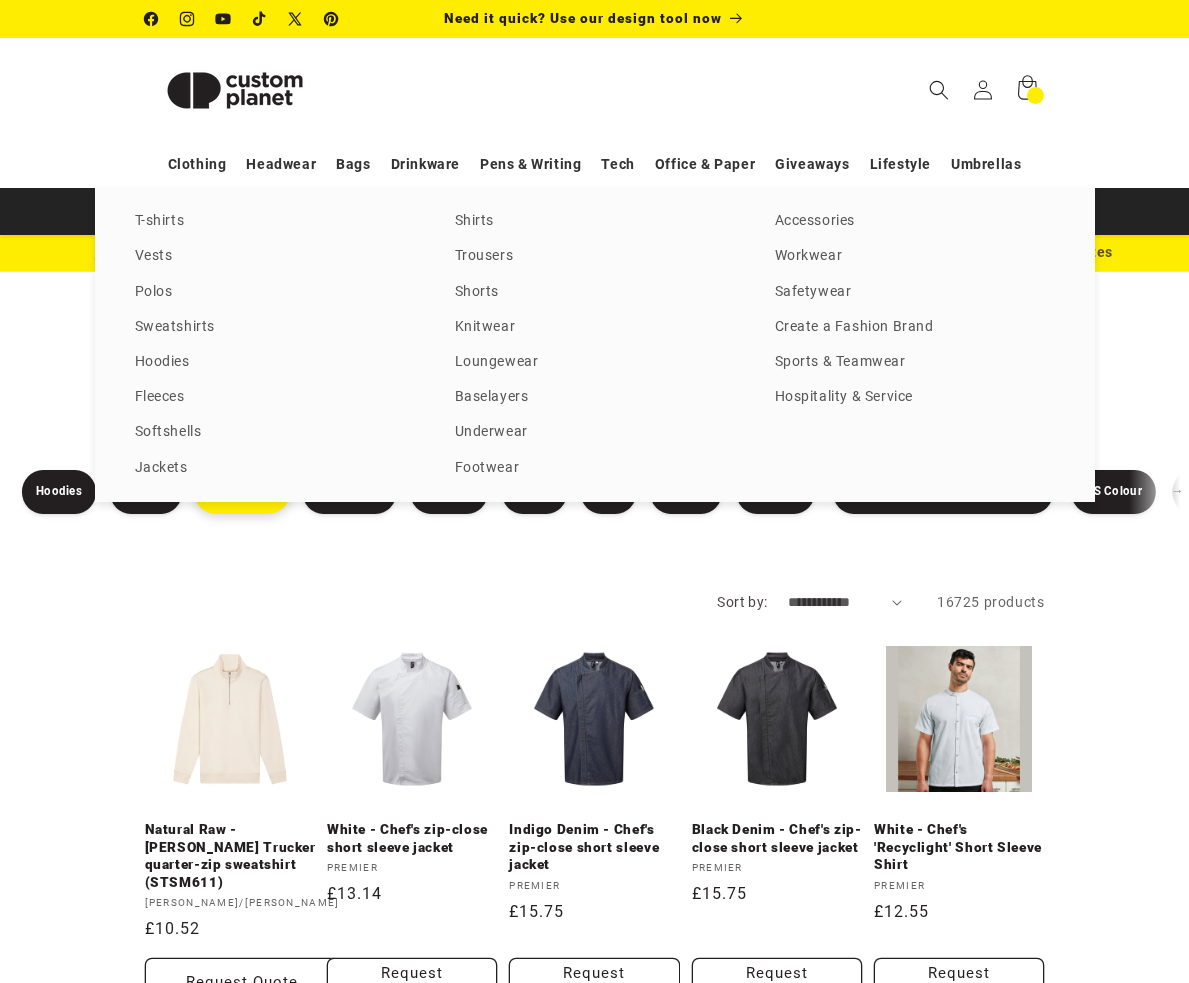 scroll, scrollTop: 0, scrollLeft: 0, axis: both 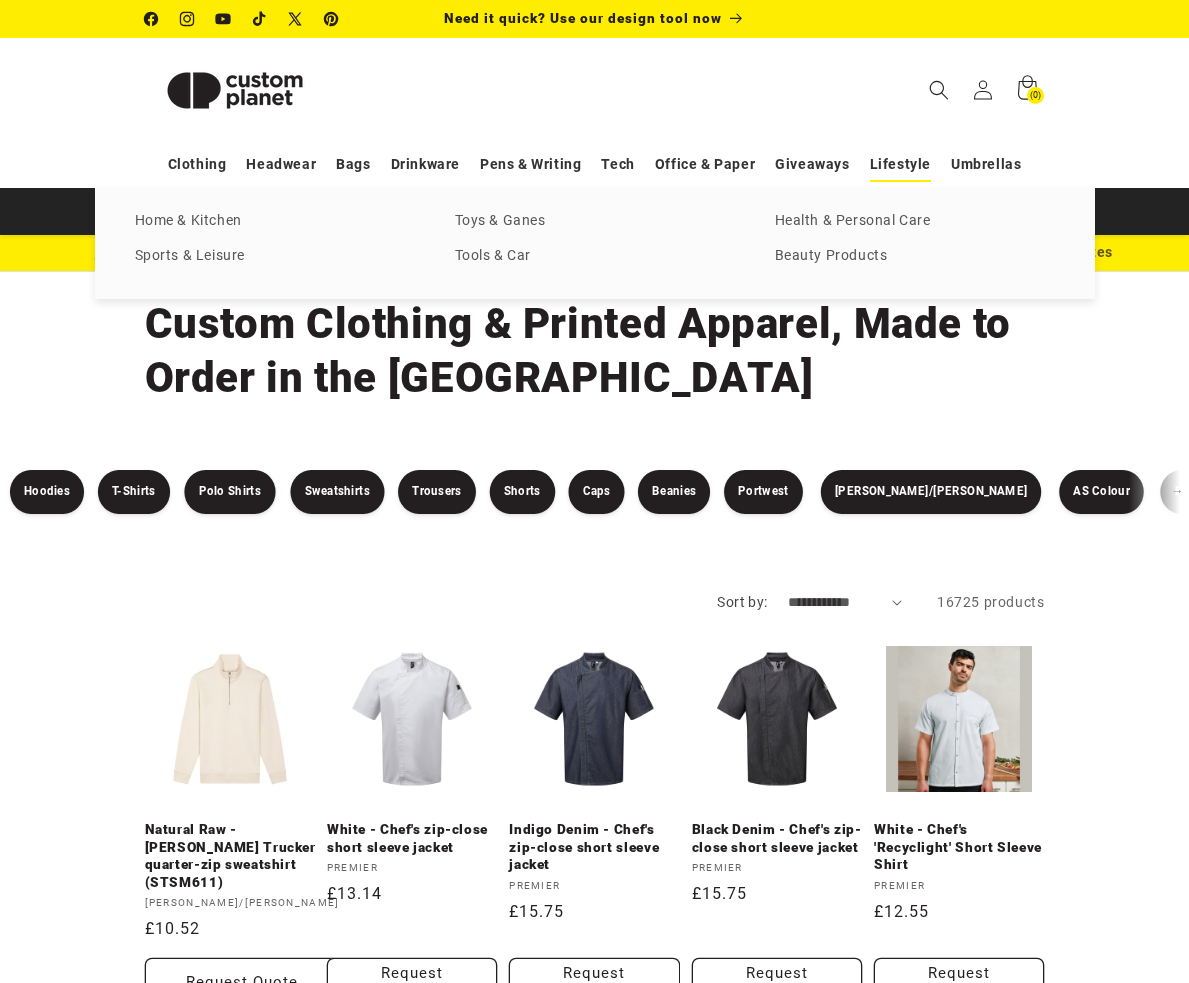 click on "Lifestyle" at bounding box center [900, 164] 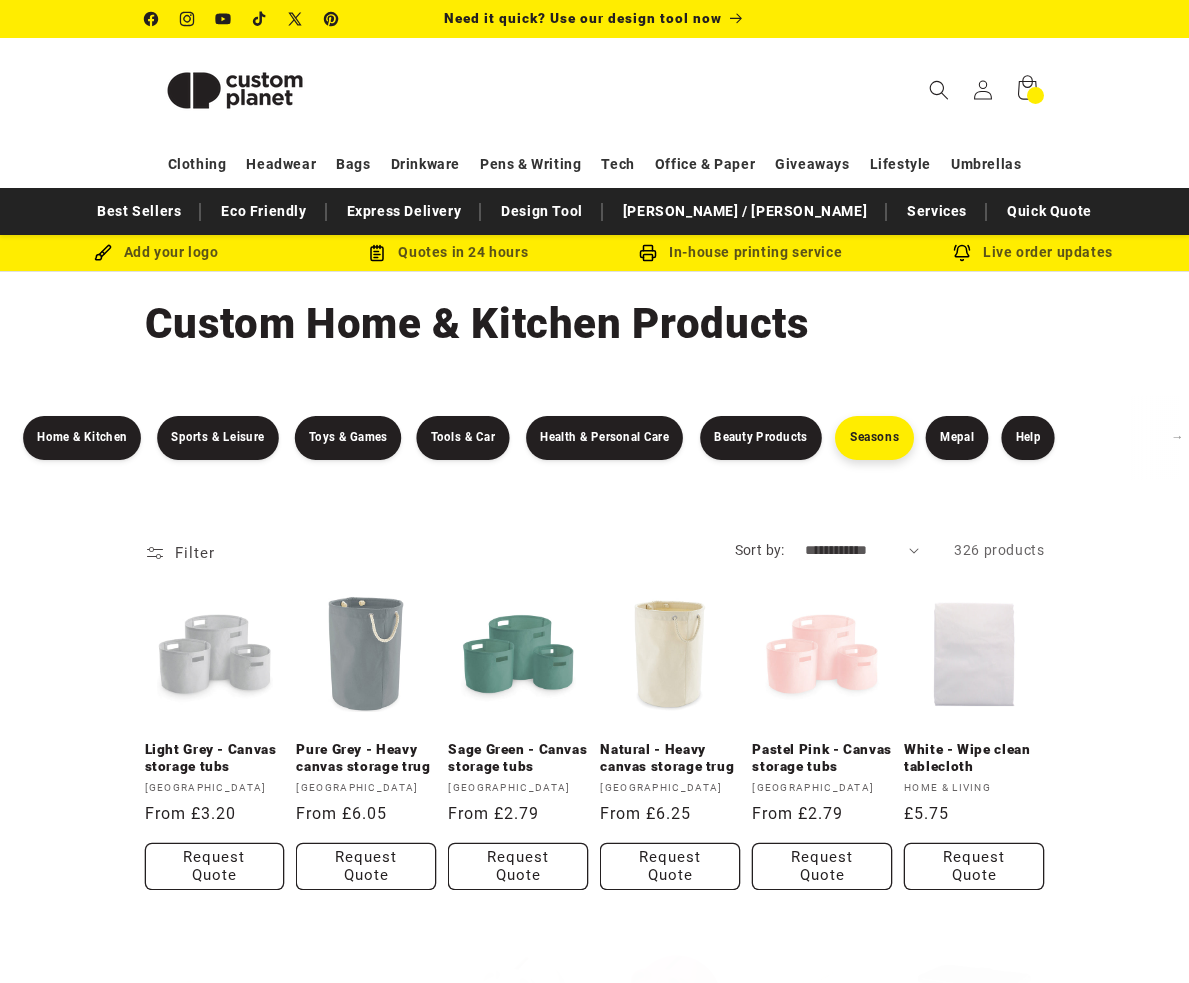 scroll, scrollTop: 0, scrollLeft: 0, axis: both 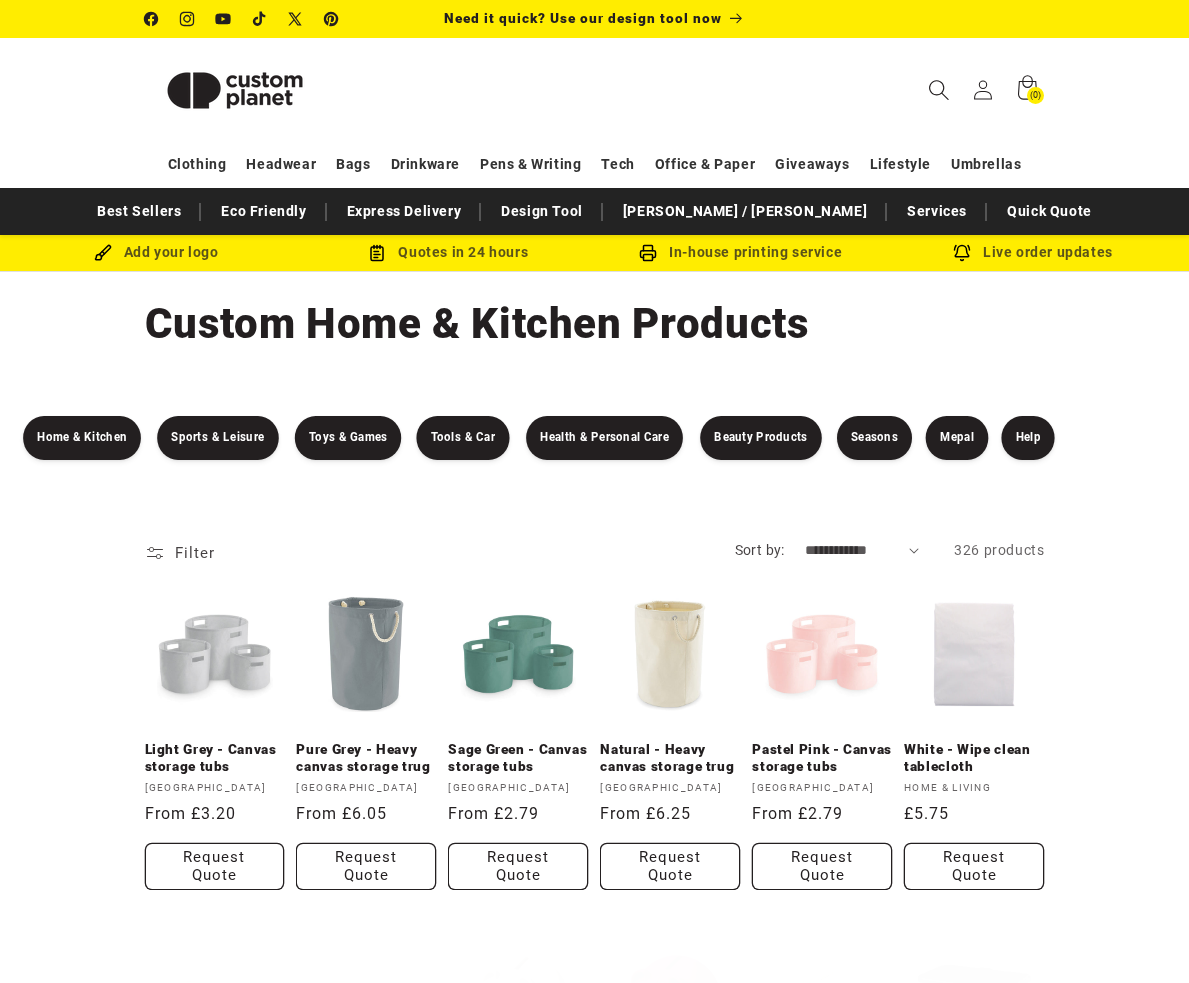 click 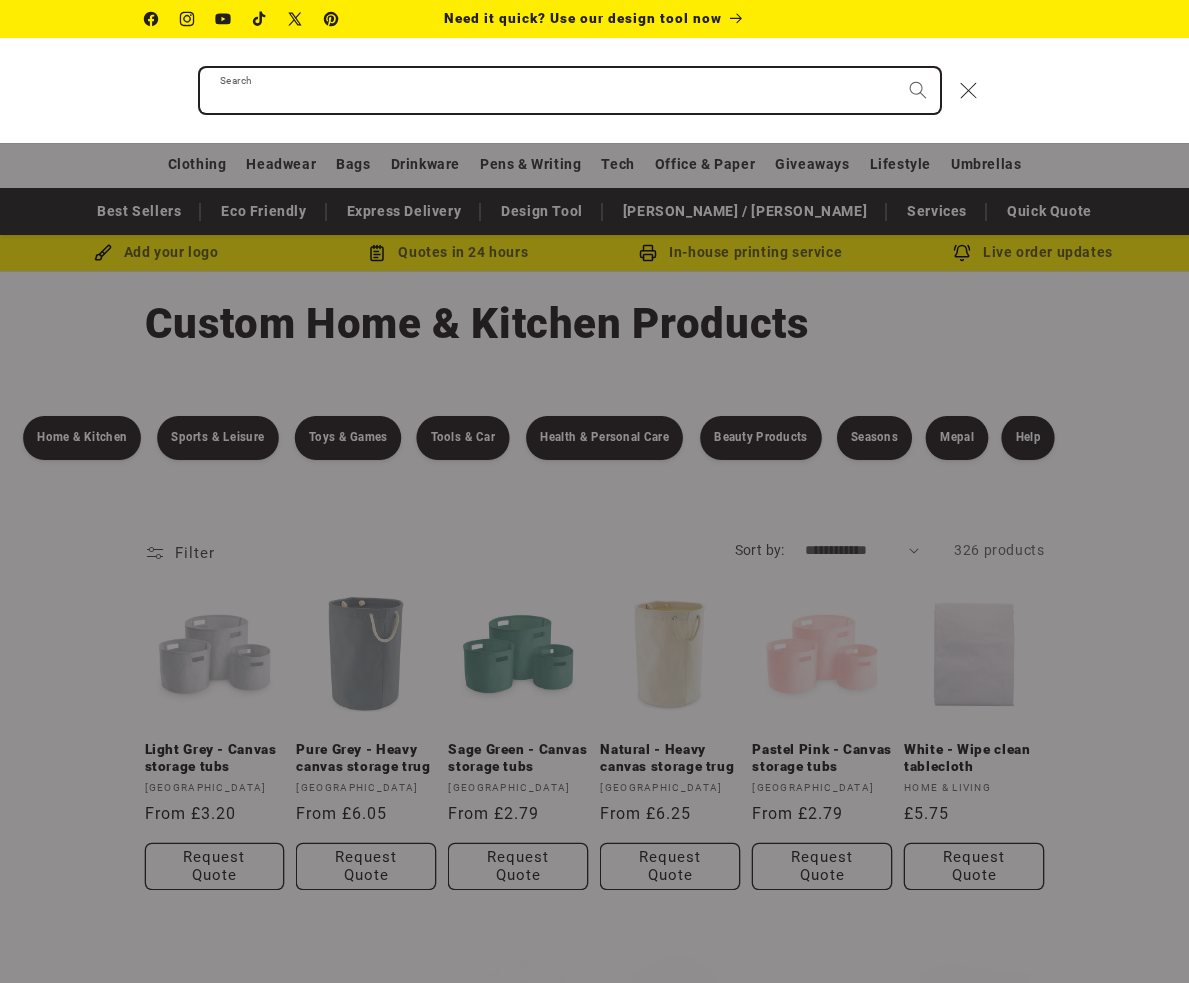 paste on "**********" 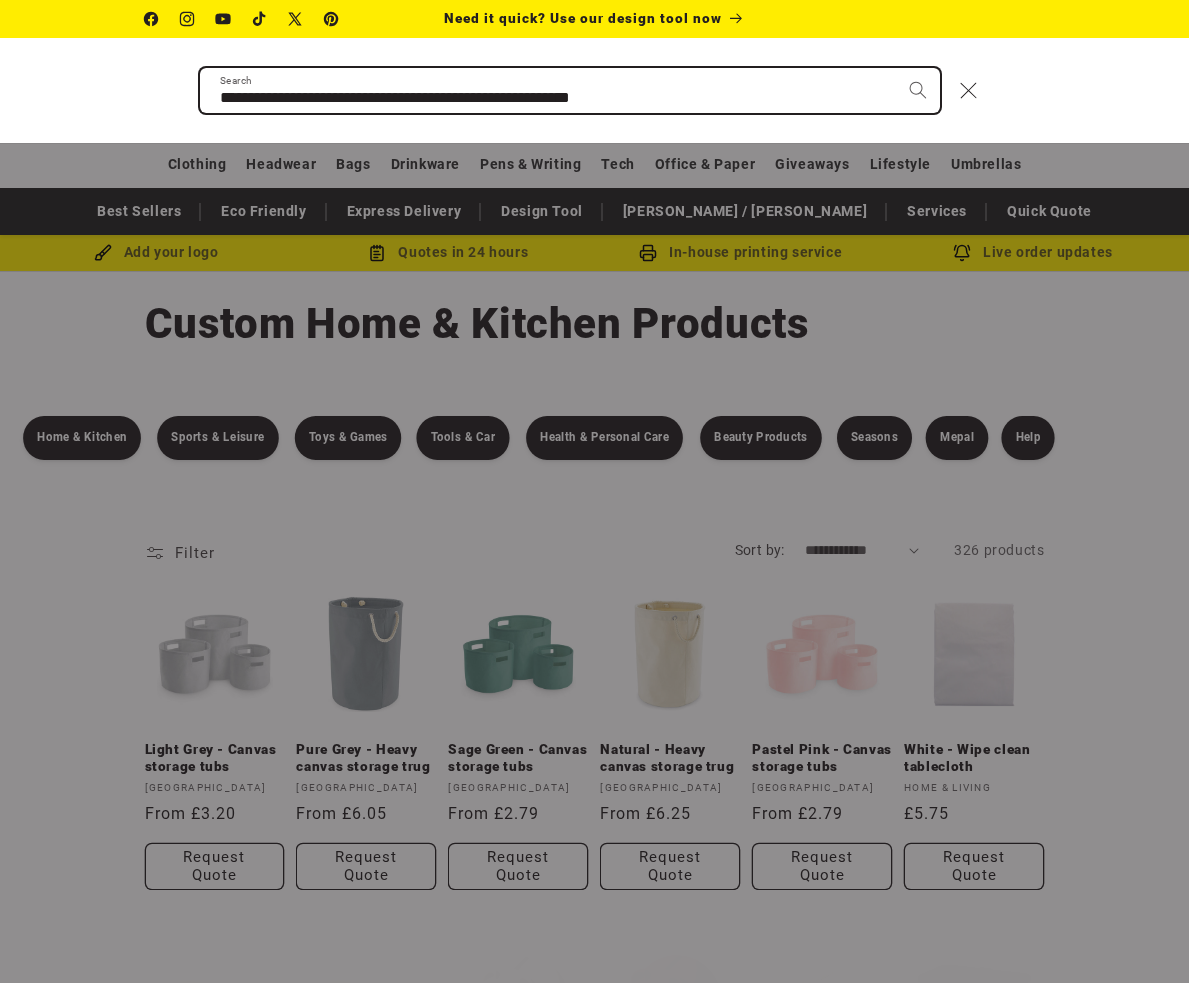 type on "**********" 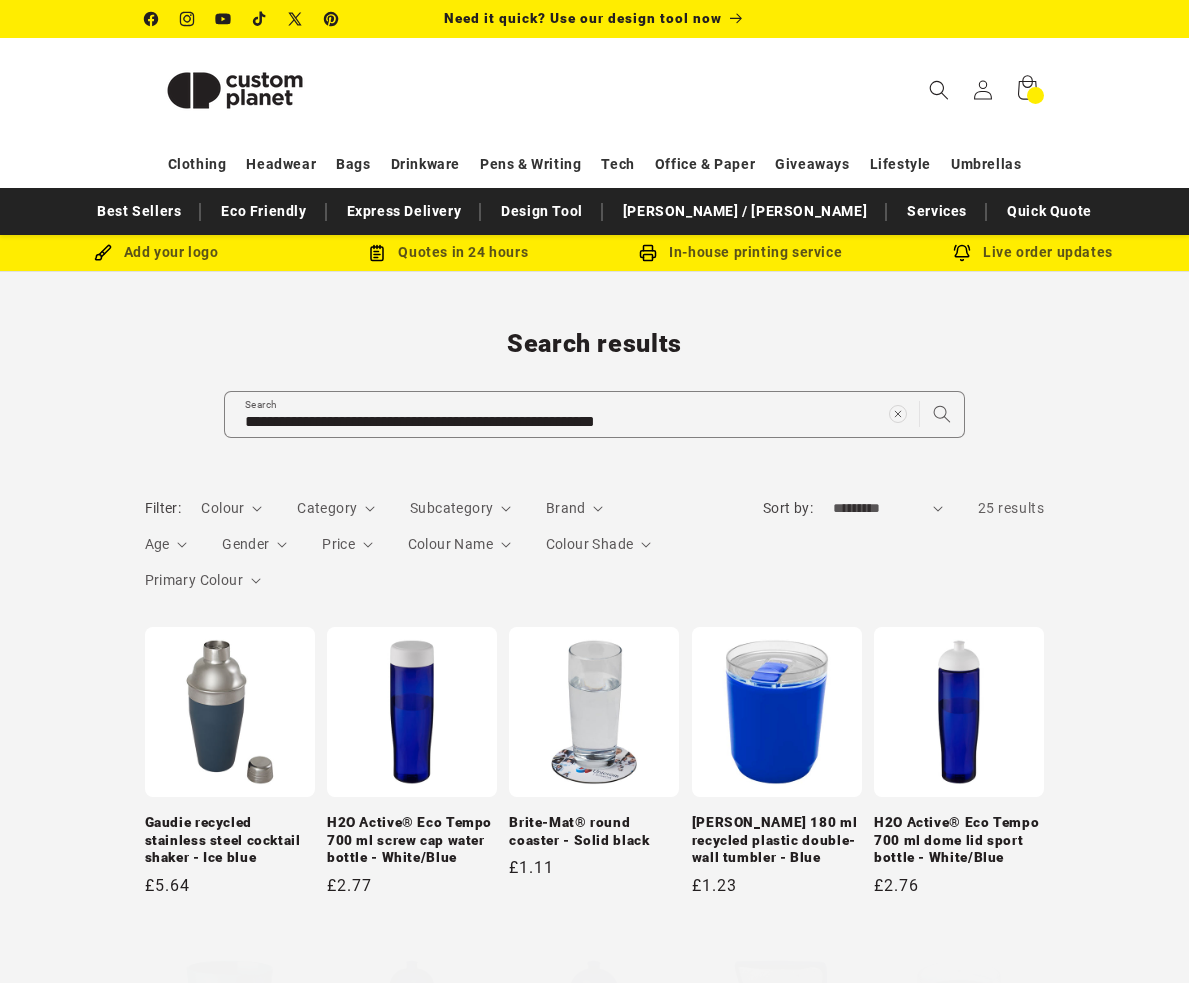 scroll, scrollTop: 0, scrollLeft: 0, axis: both 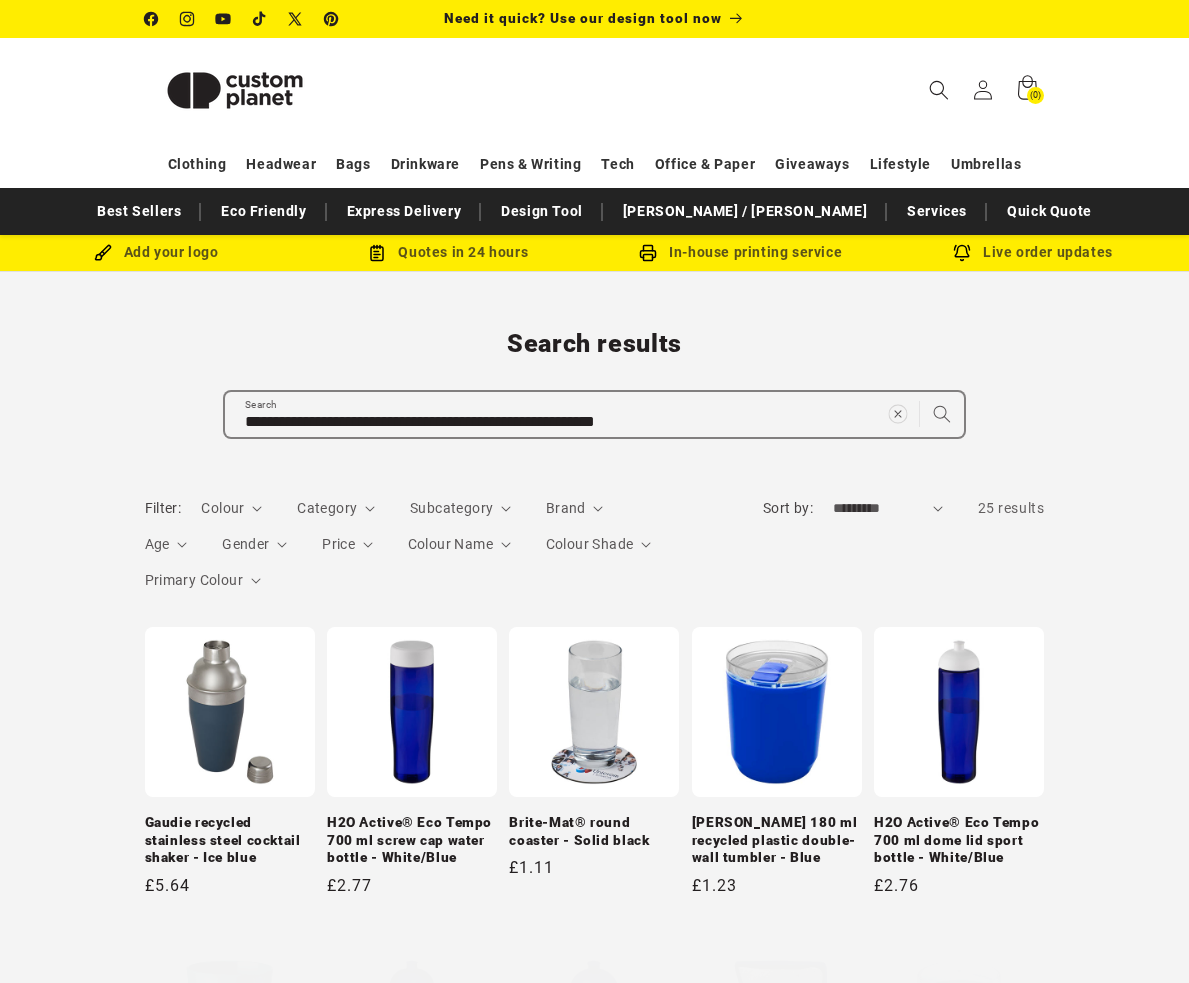 click 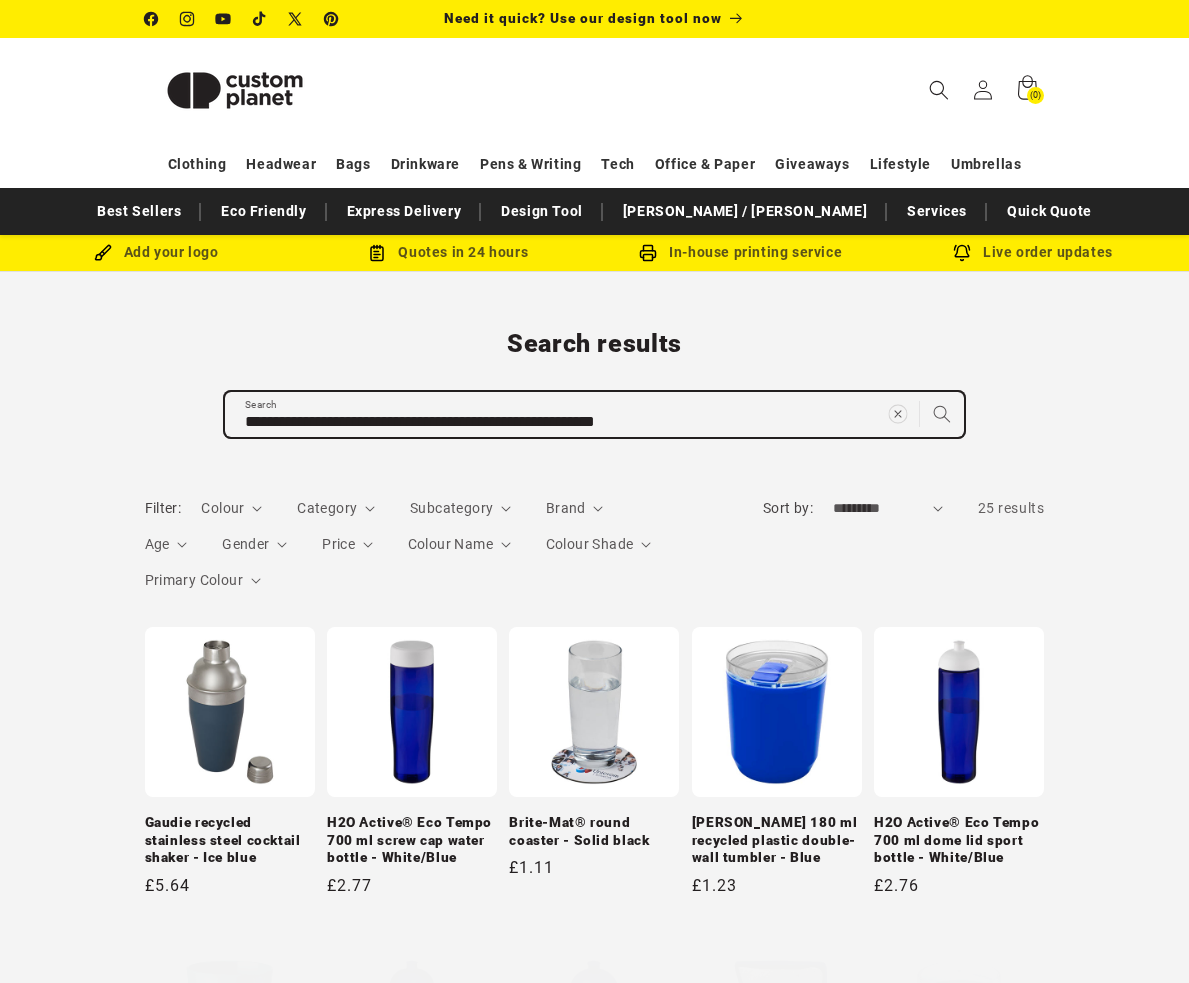 type 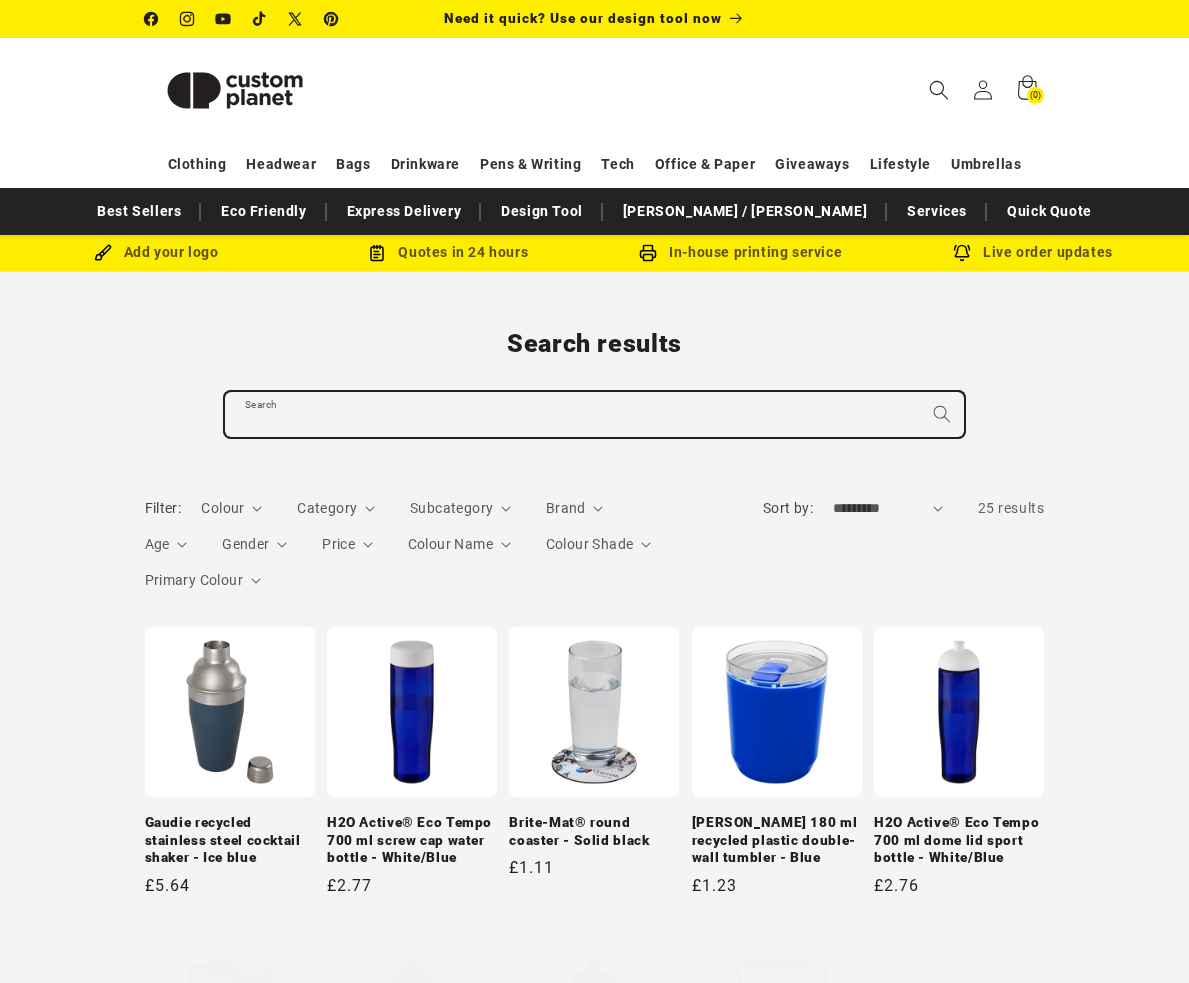 paste on "**********" 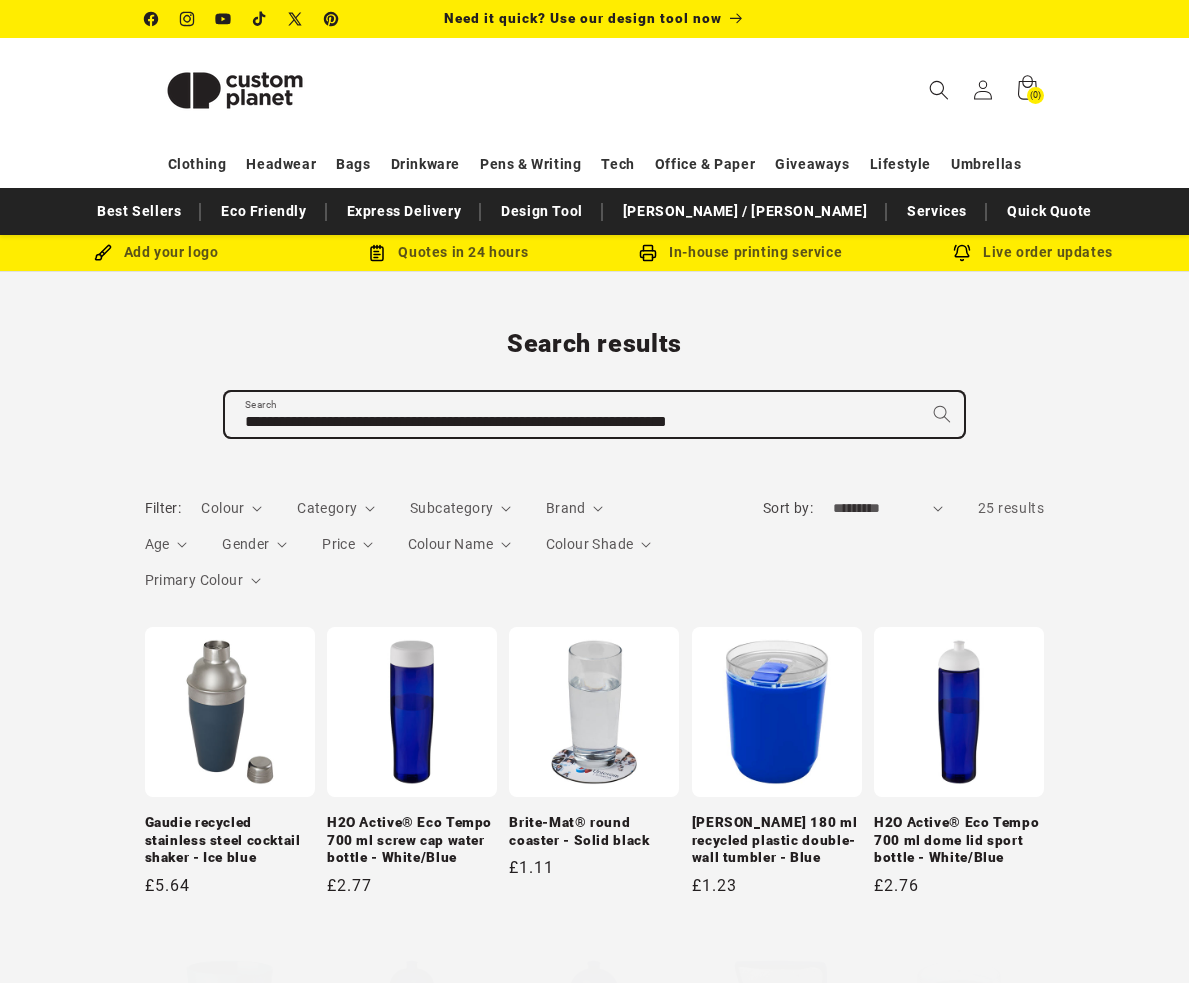 type on "**********" 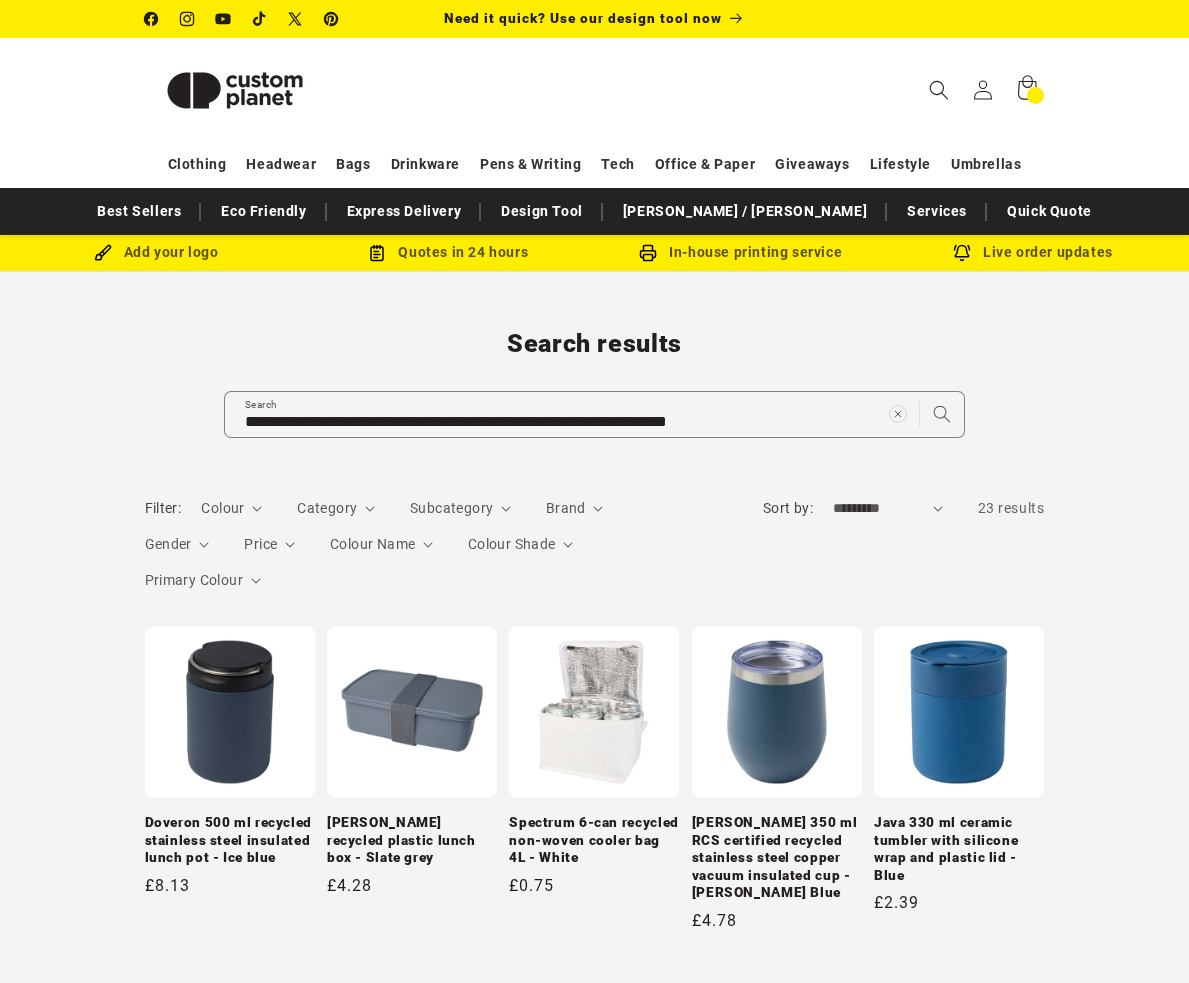 scroll, scrollTop: 0, scrollLeft: 0, axis: both 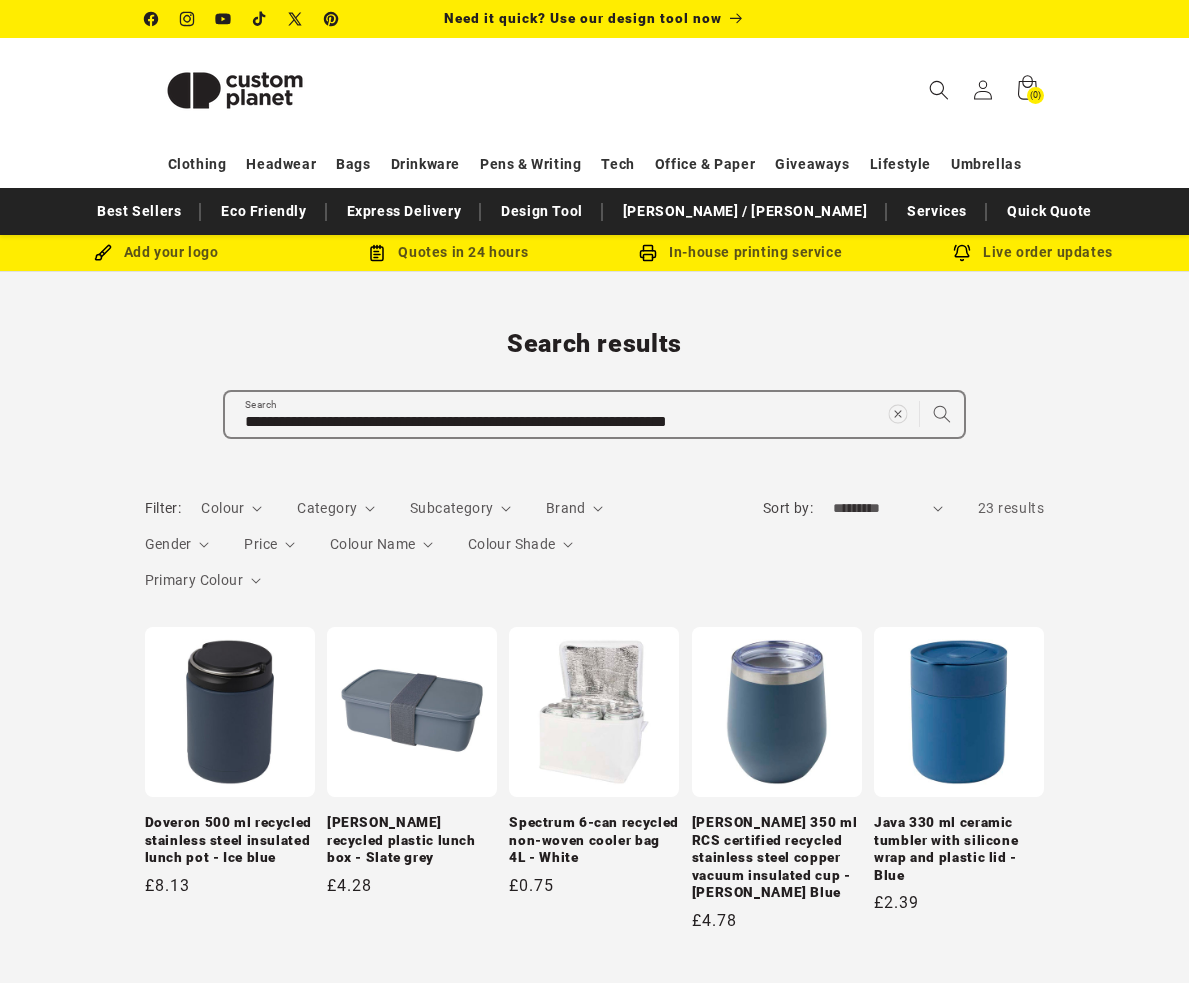 click 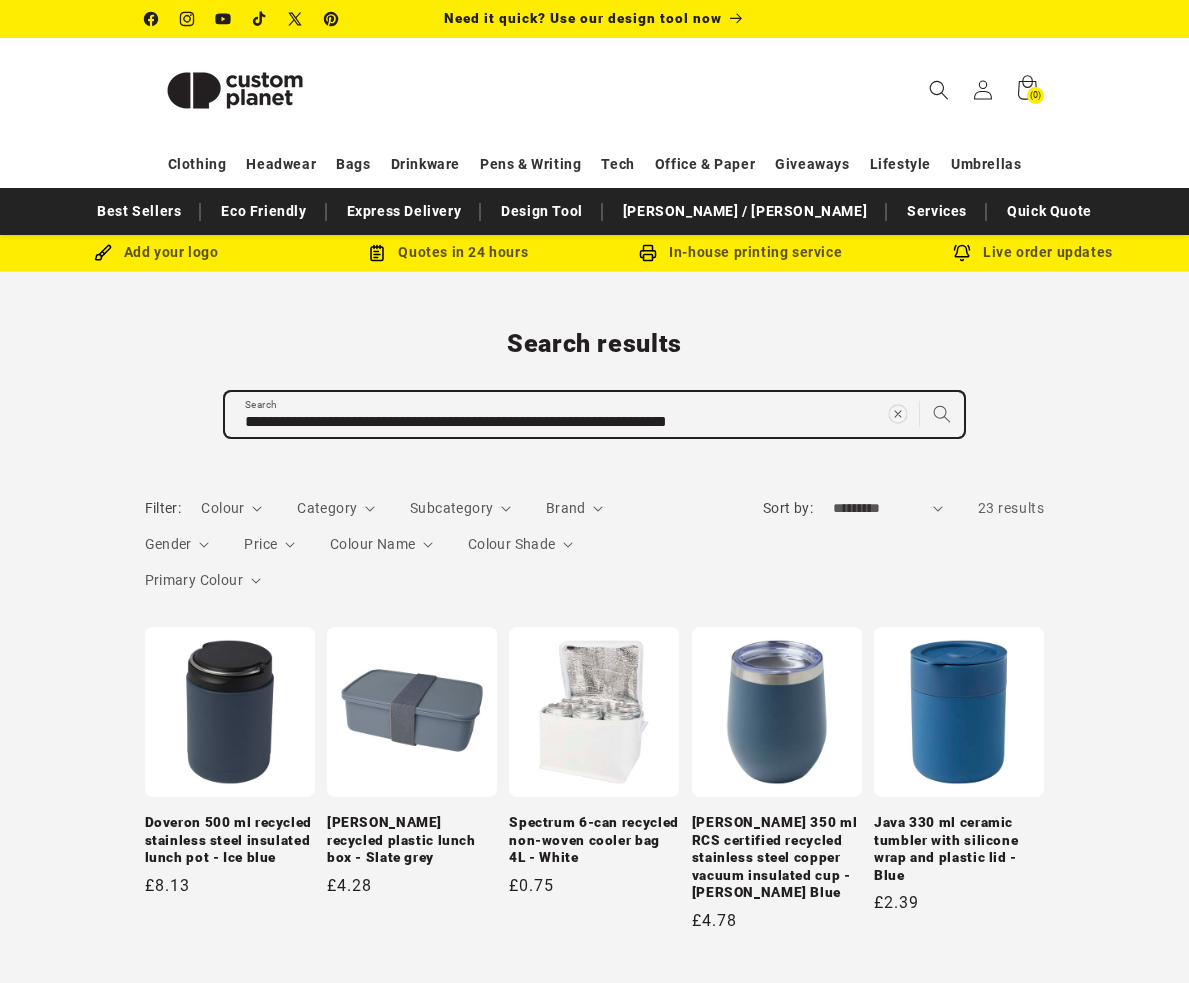 type 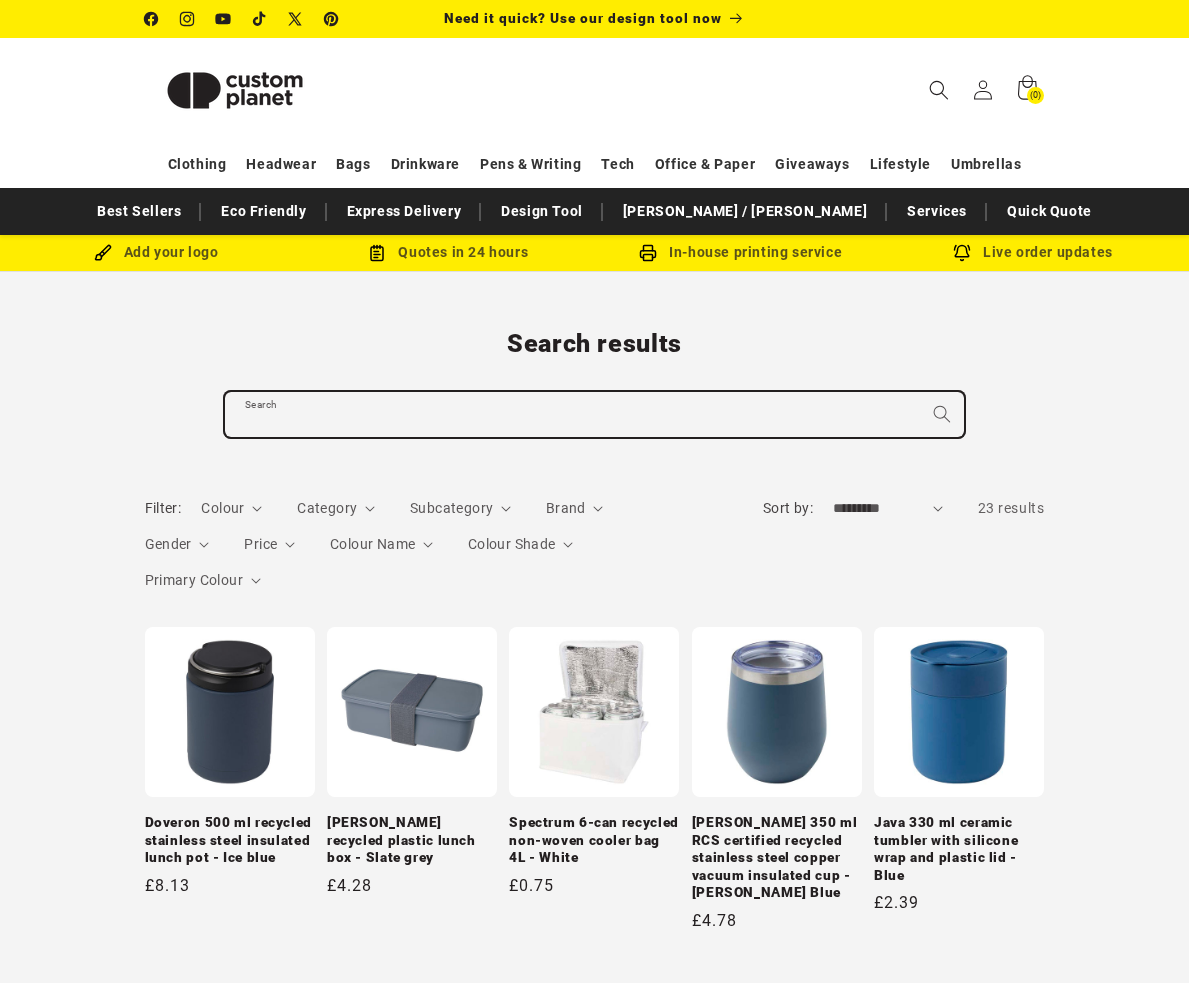 paste on "**********" 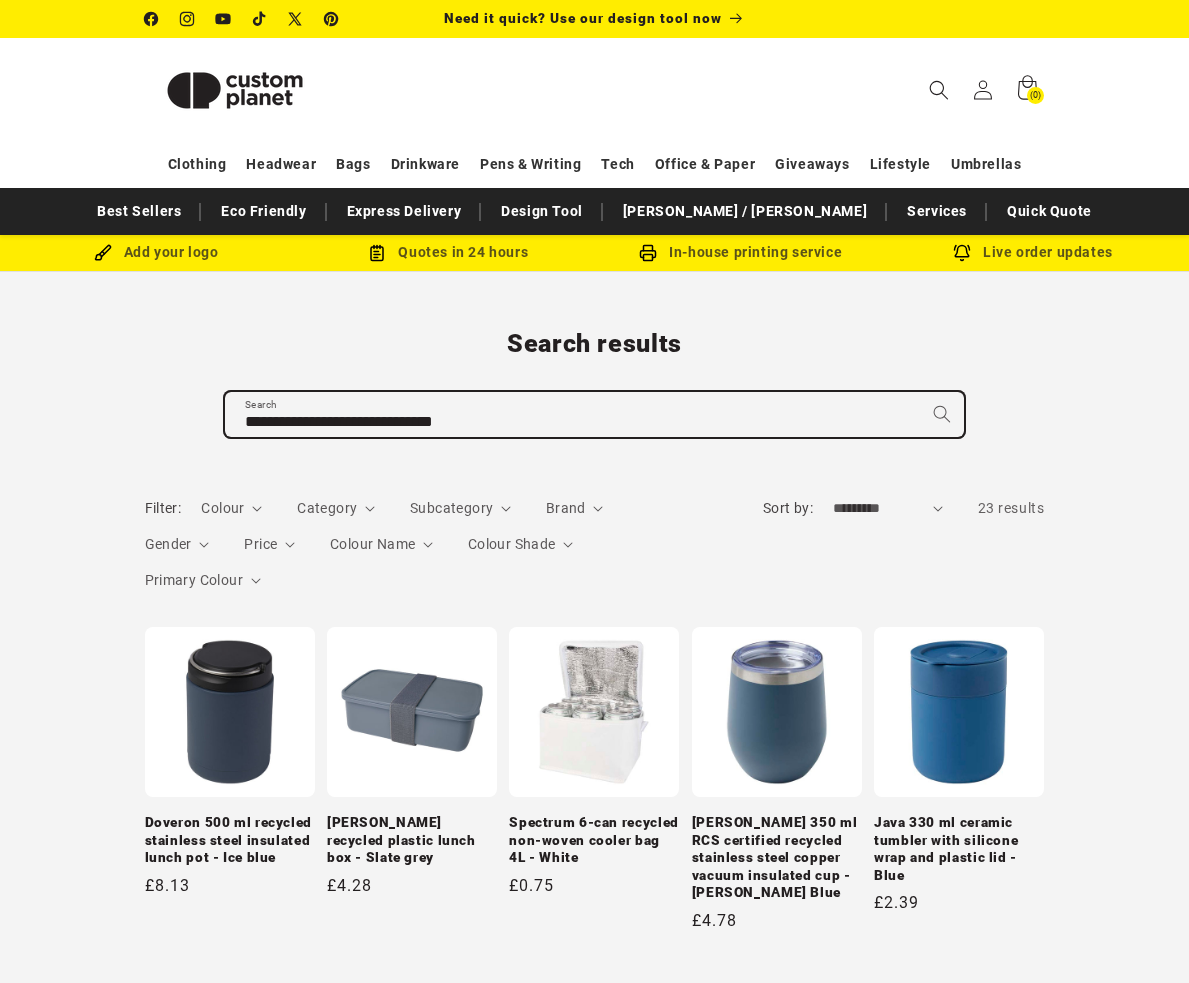type on "**********" 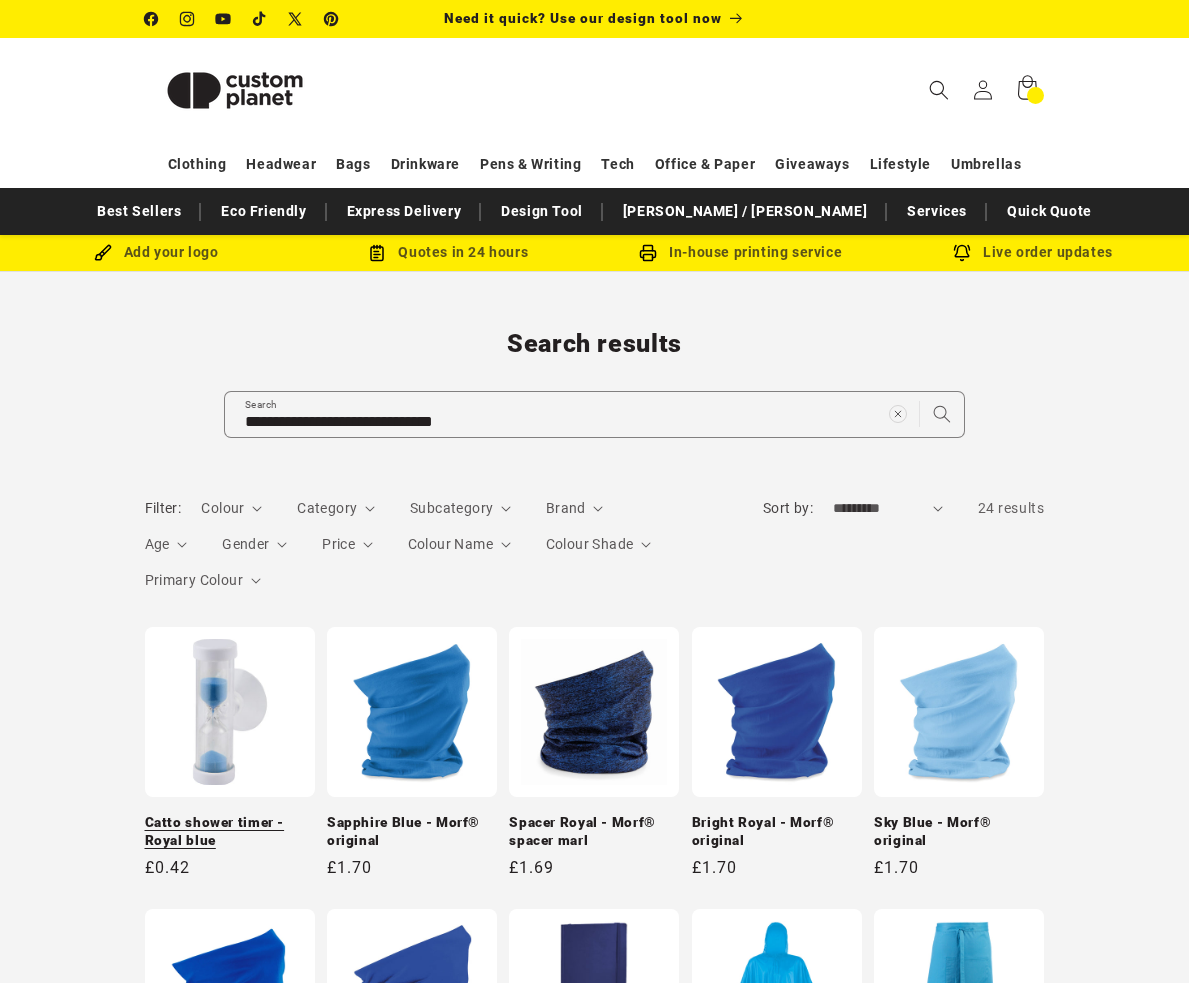 scroll, scrollTop: 0, scrollLeft: 0, axis: both 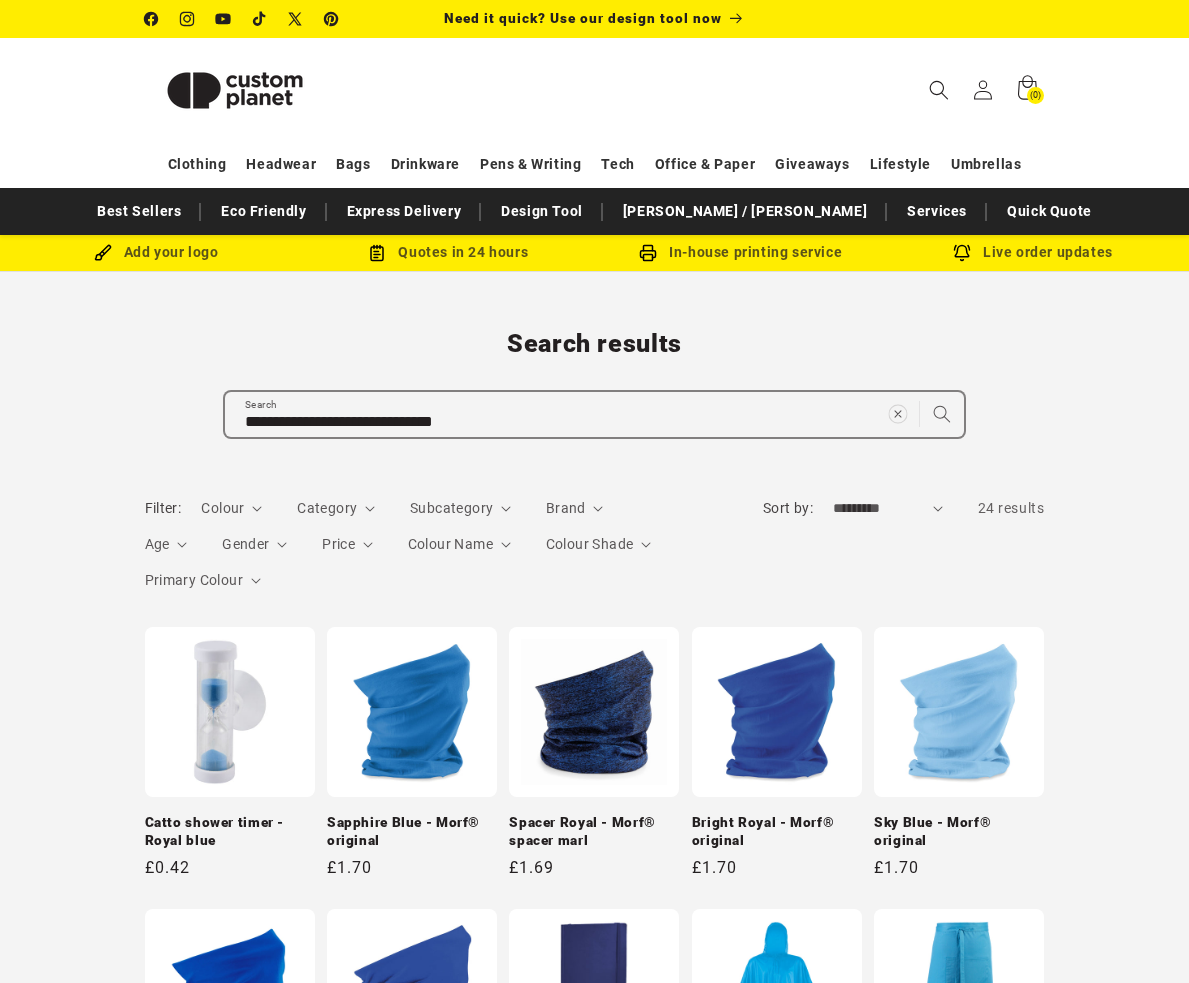 click 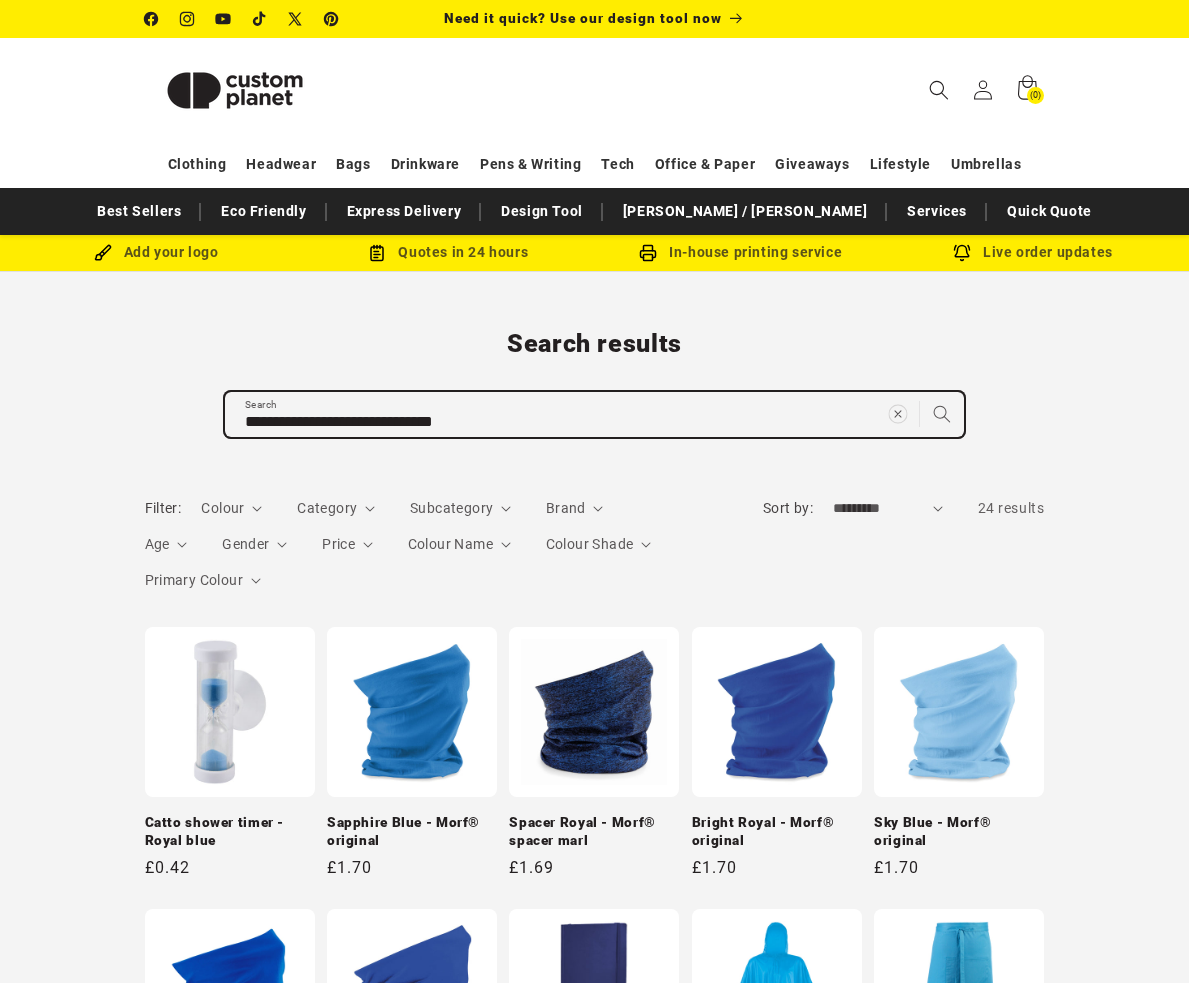 type 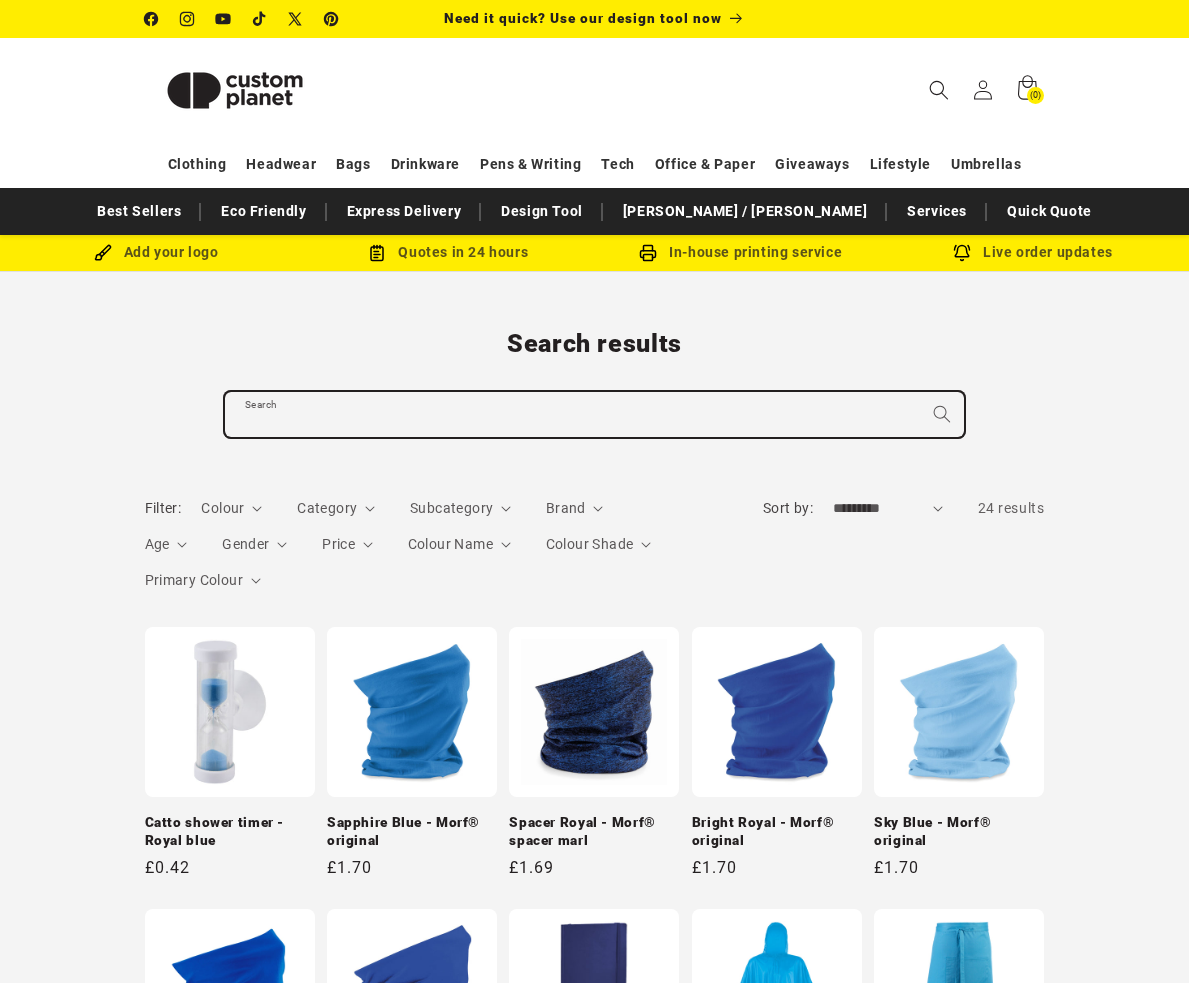 paste on "**********" 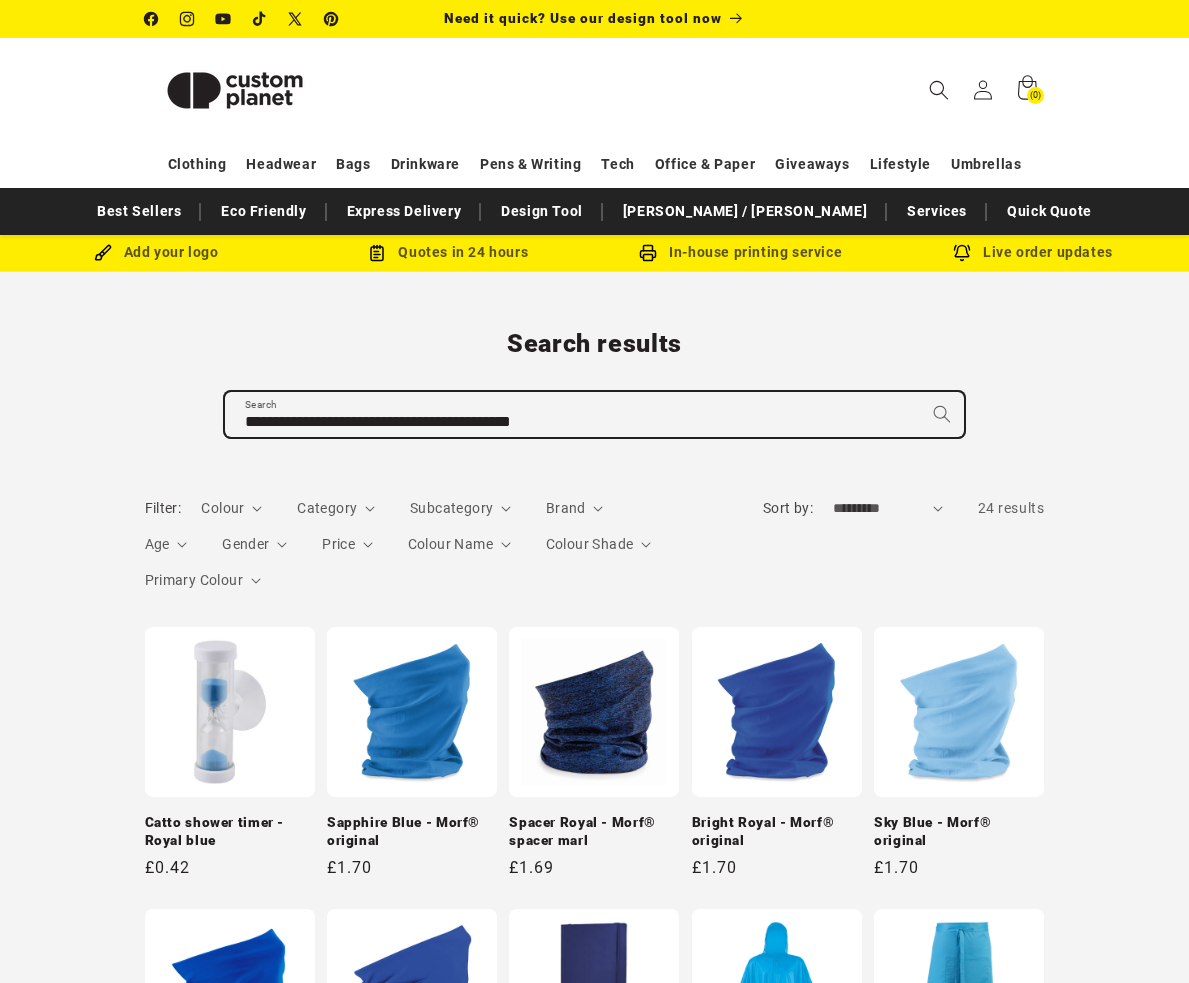 type on "**********" 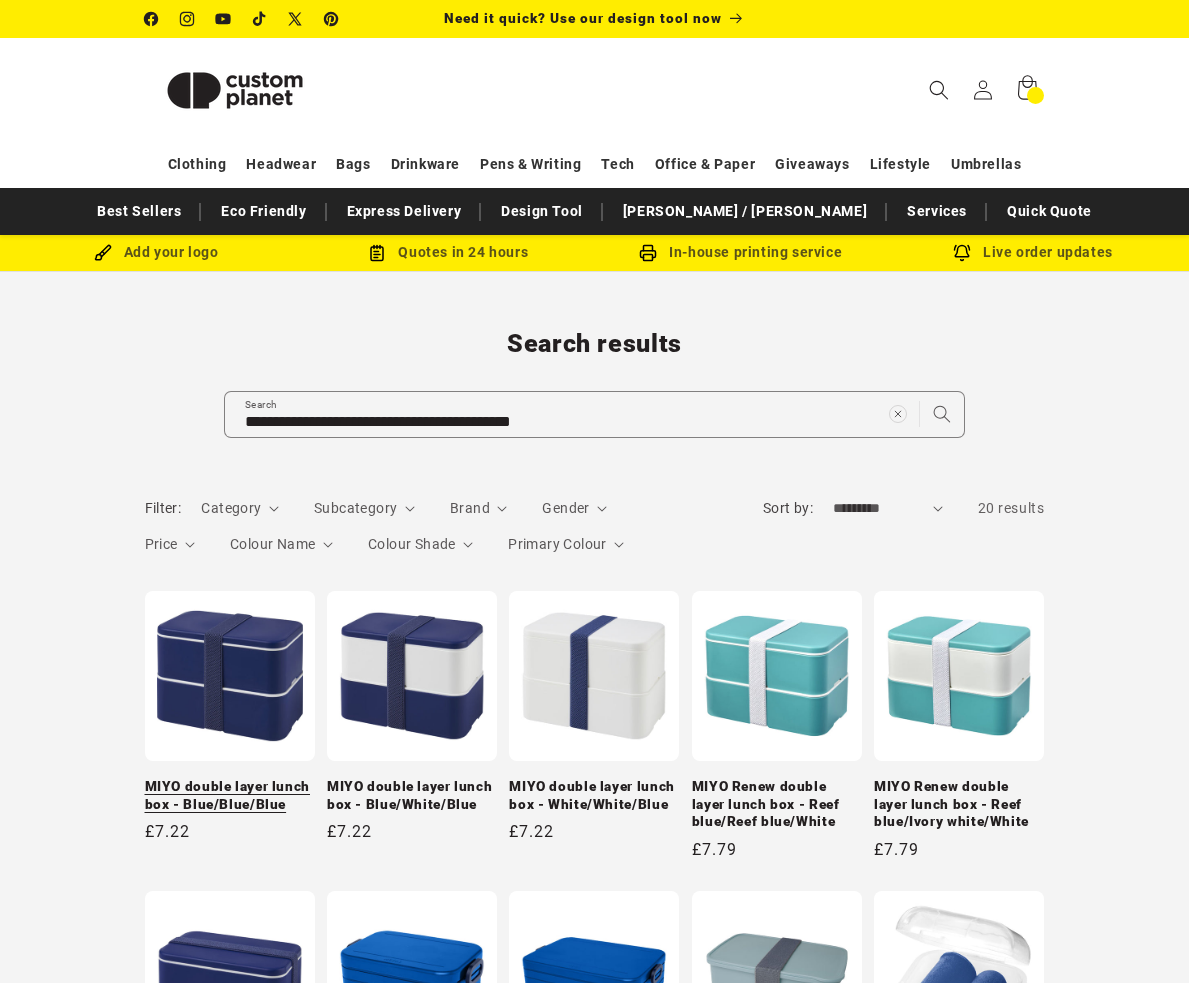 scroll, scrollTop: 0, scrollLeft: 0, axis: both 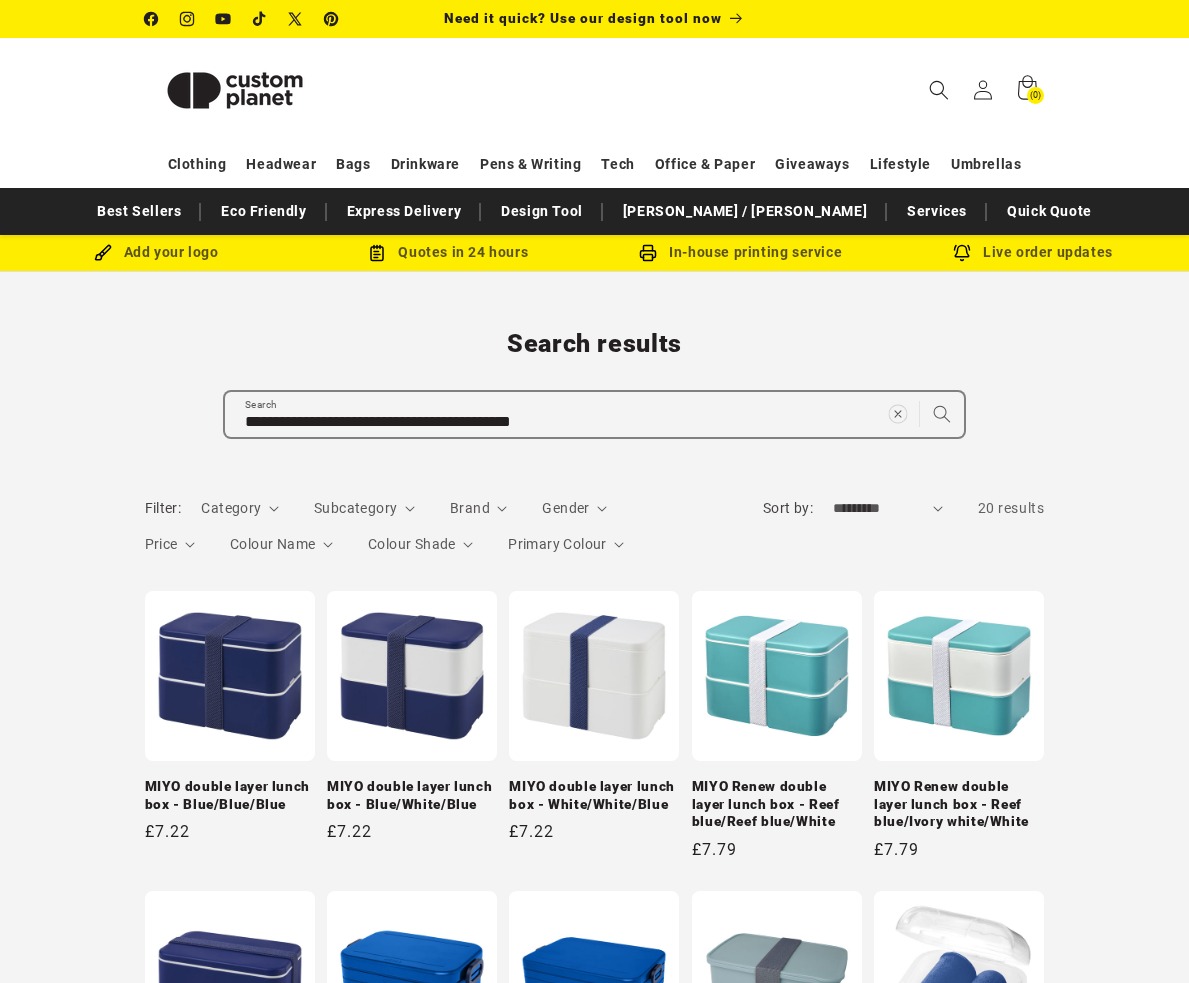 click 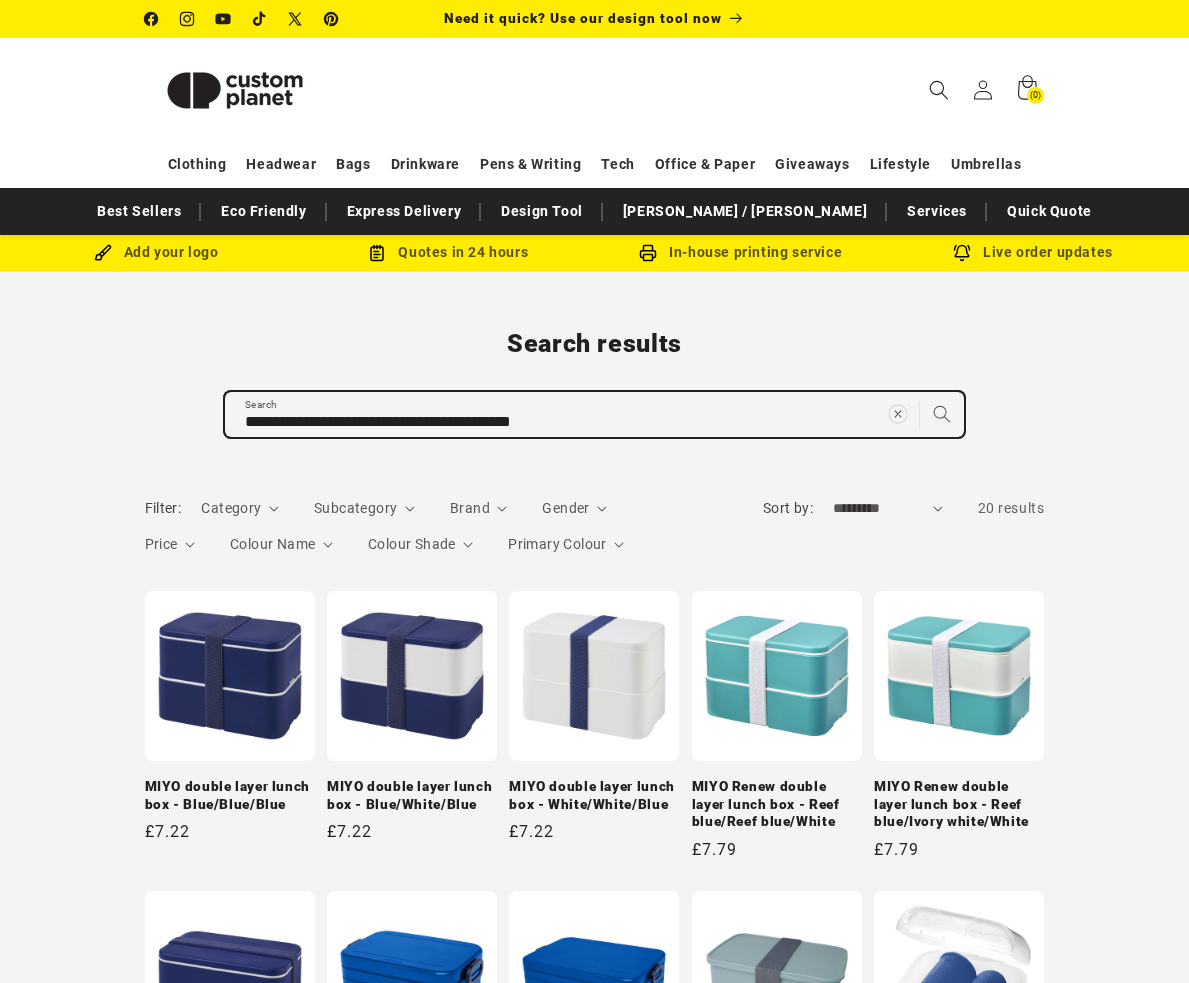 type 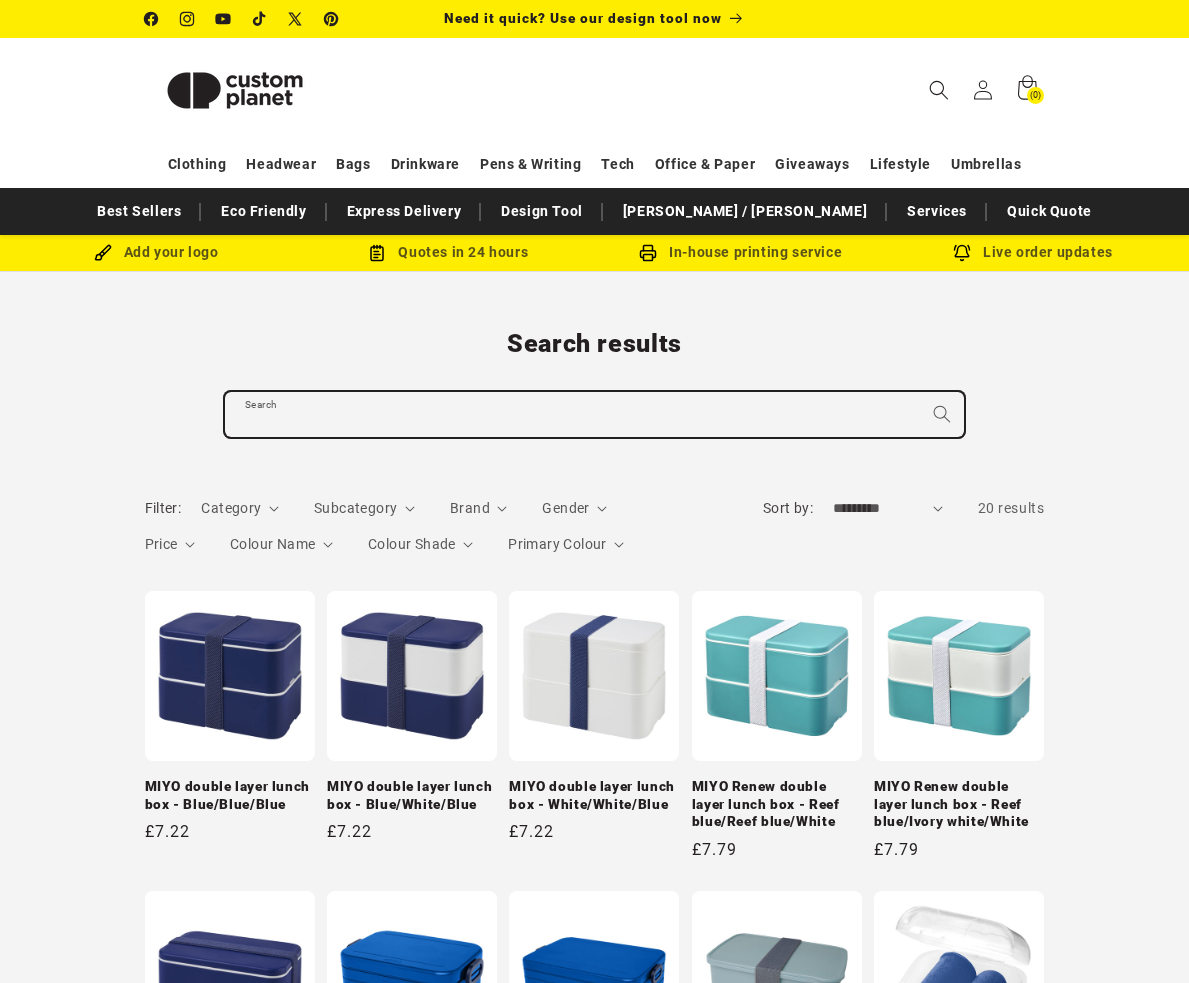 paste on "**********" 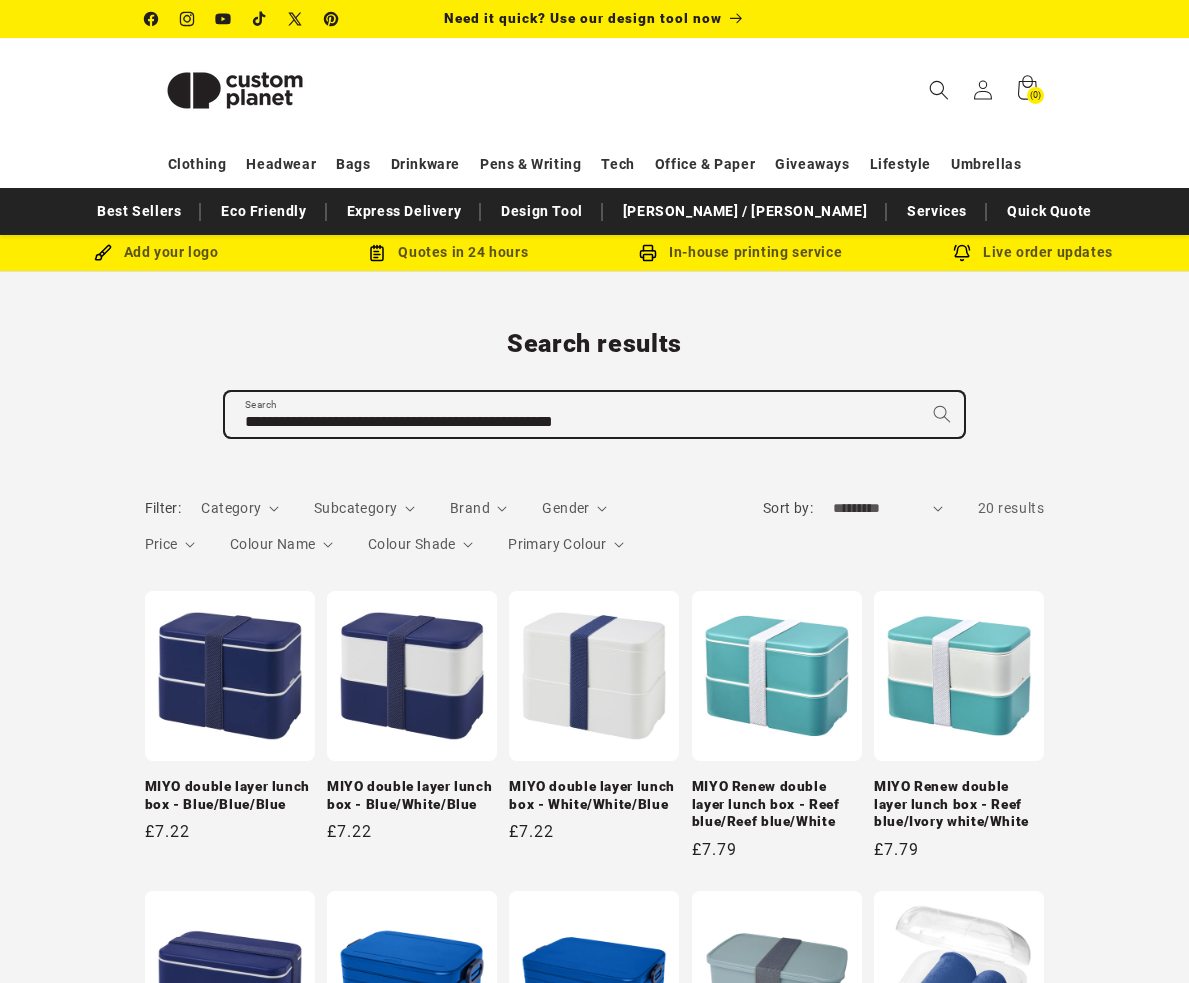 type on "**********" 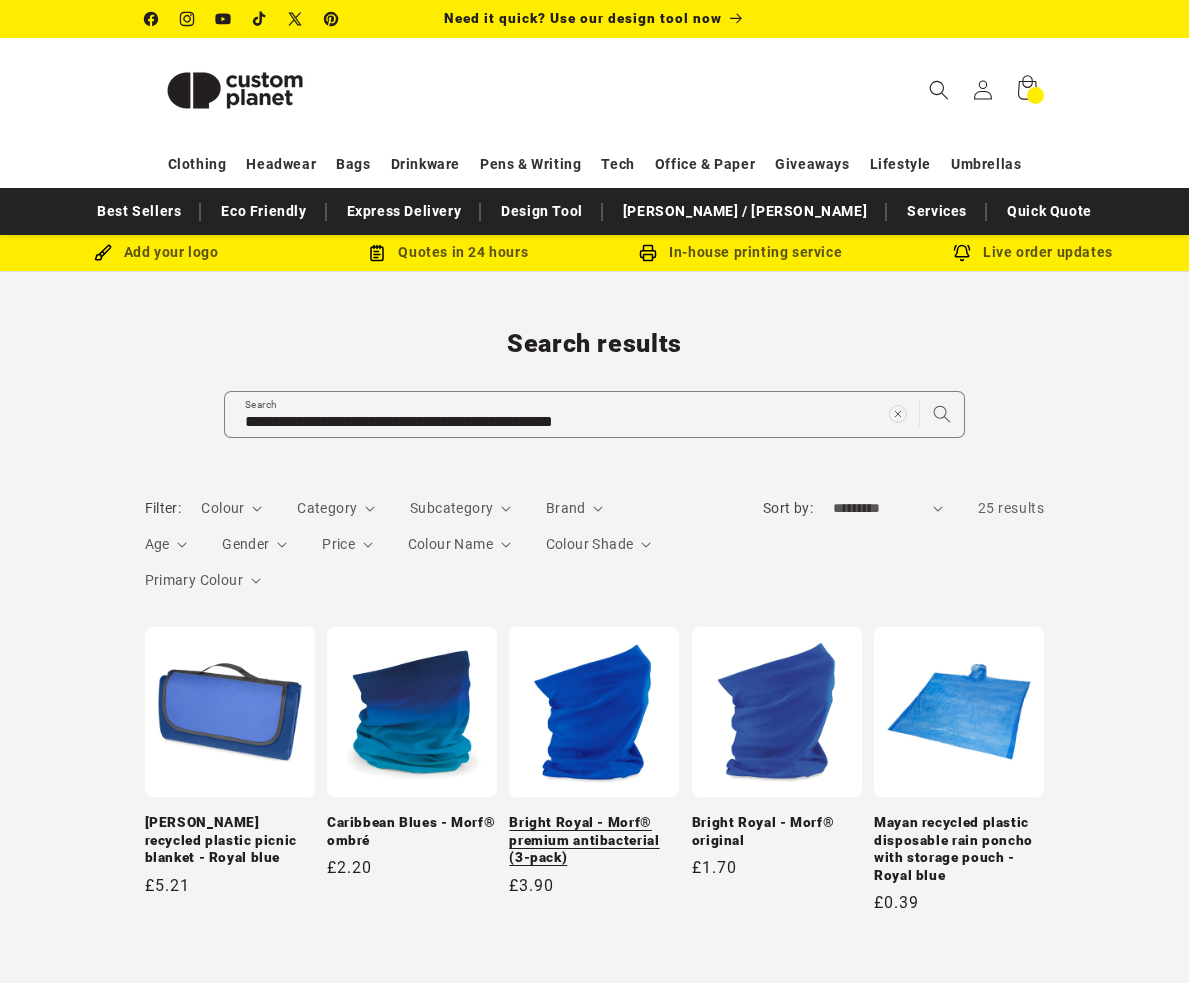 scroll, scrollTop: 0, scrollLeft: 0, axis: both 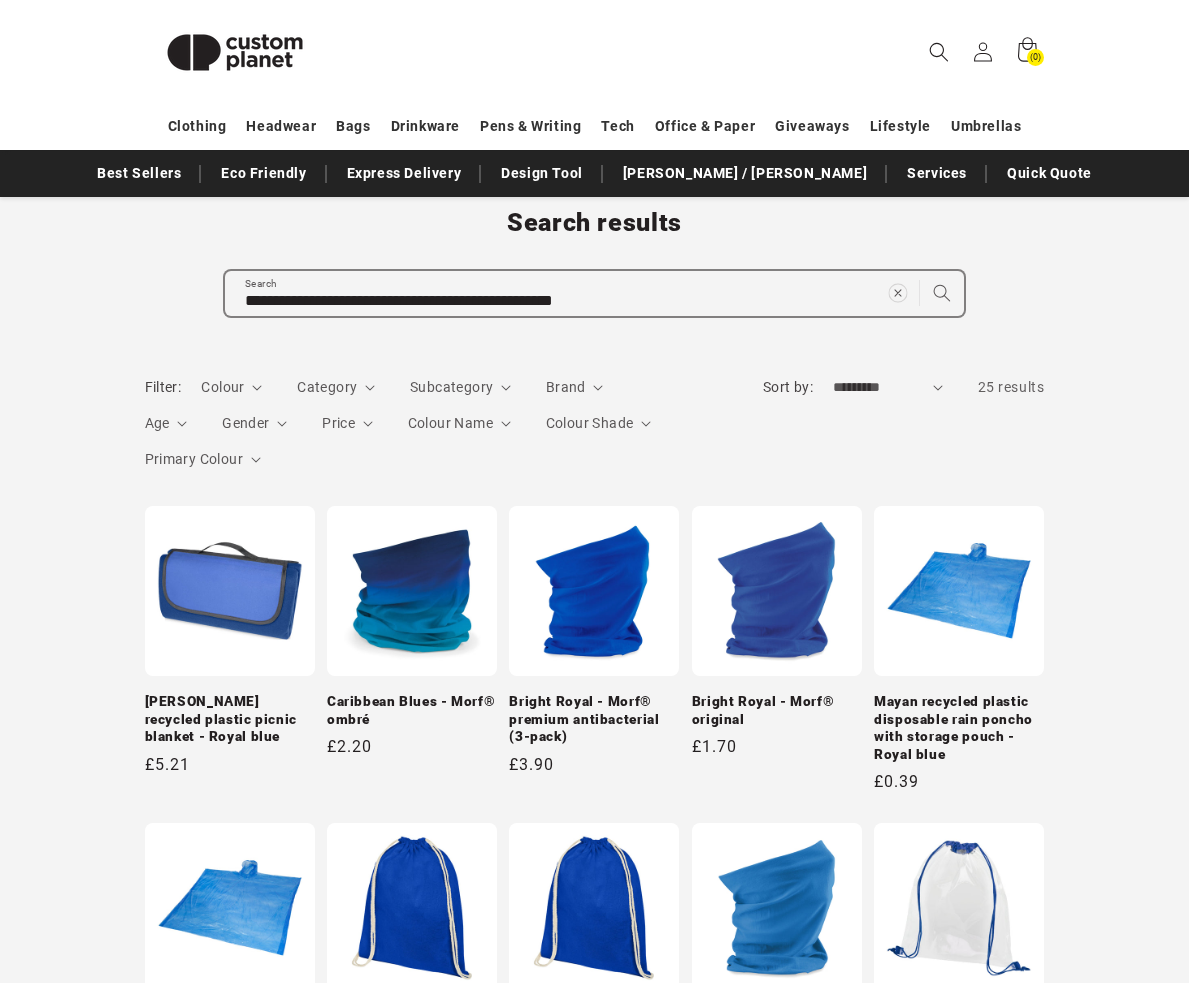 click 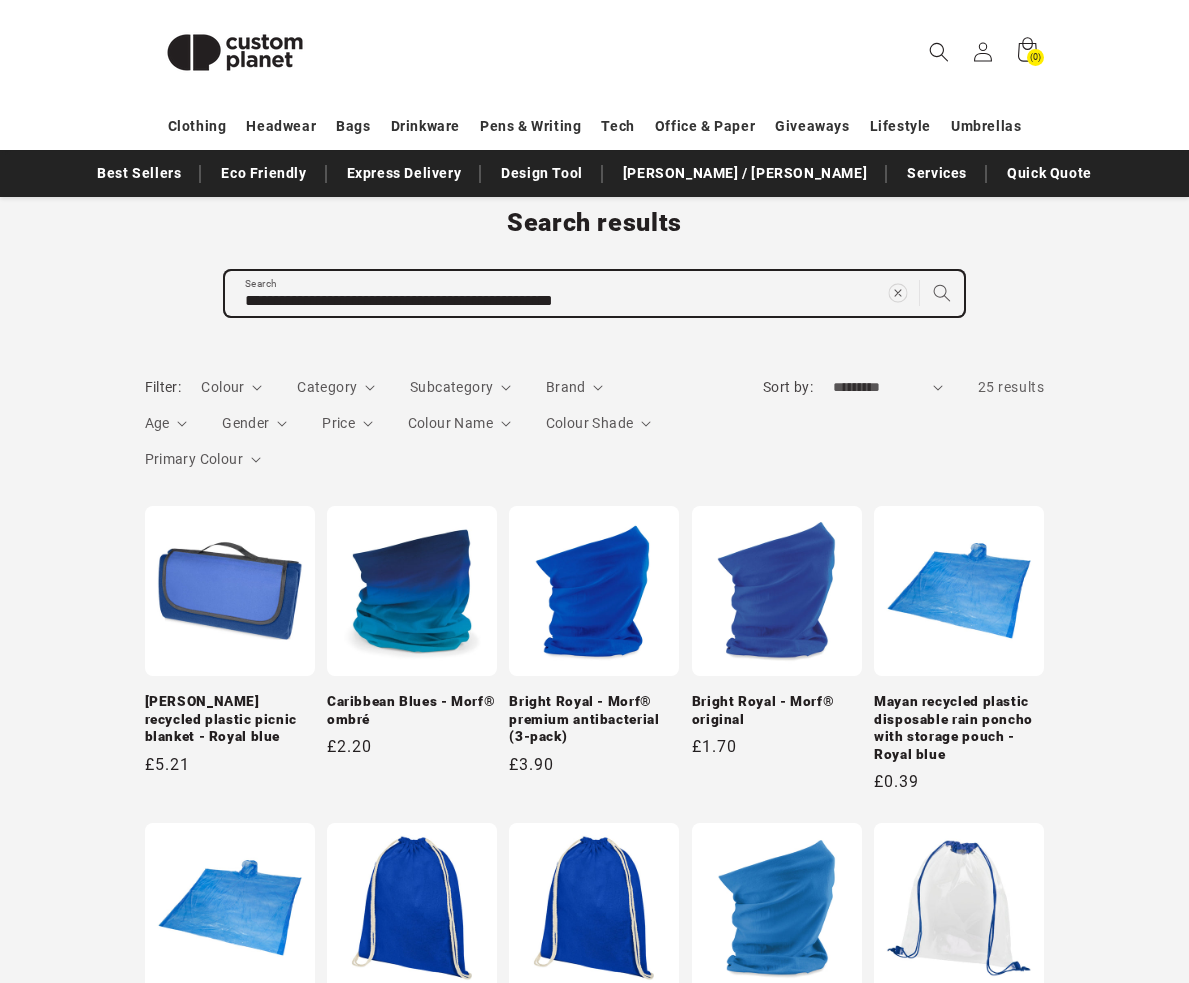 type 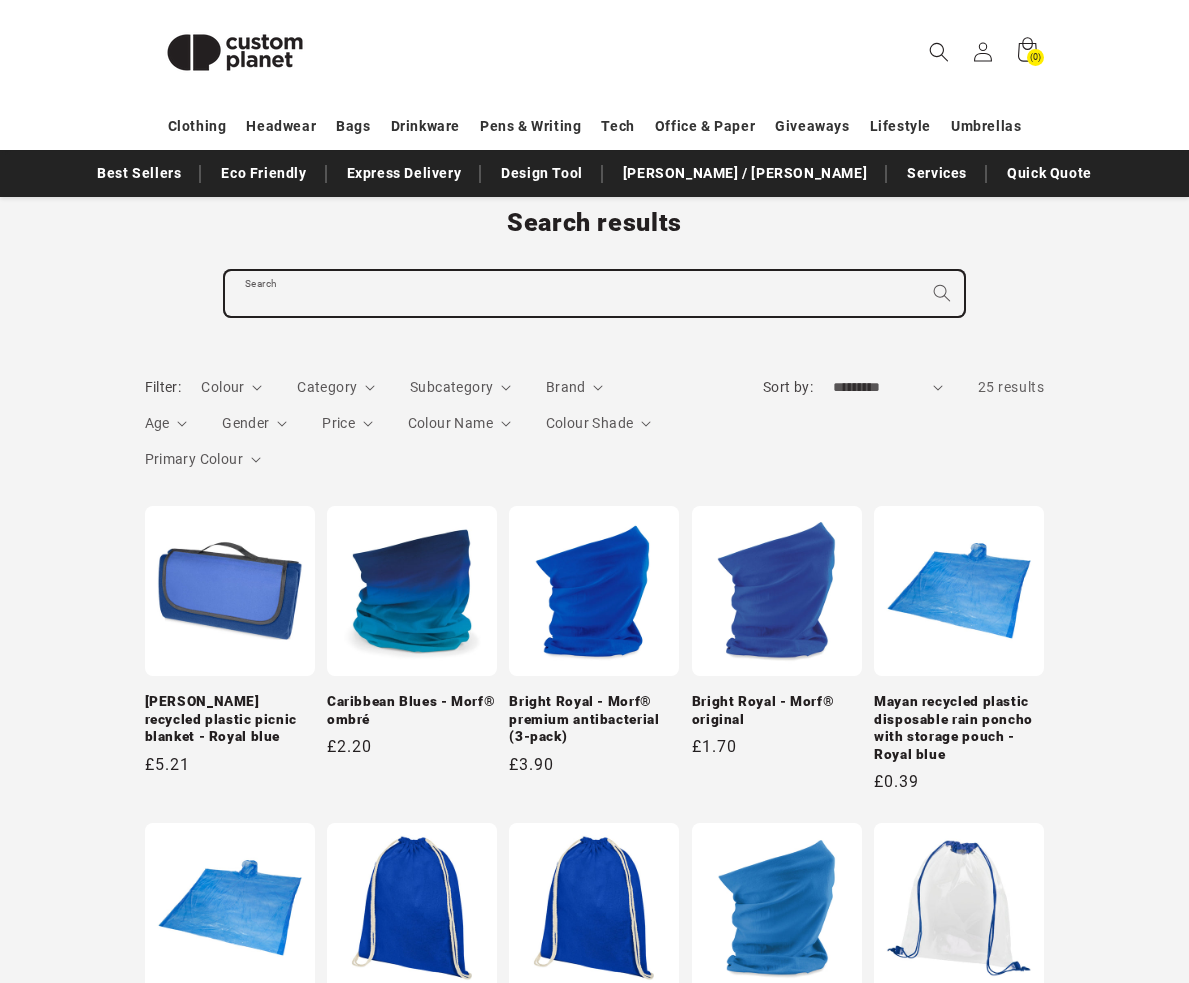 paste on "**********" 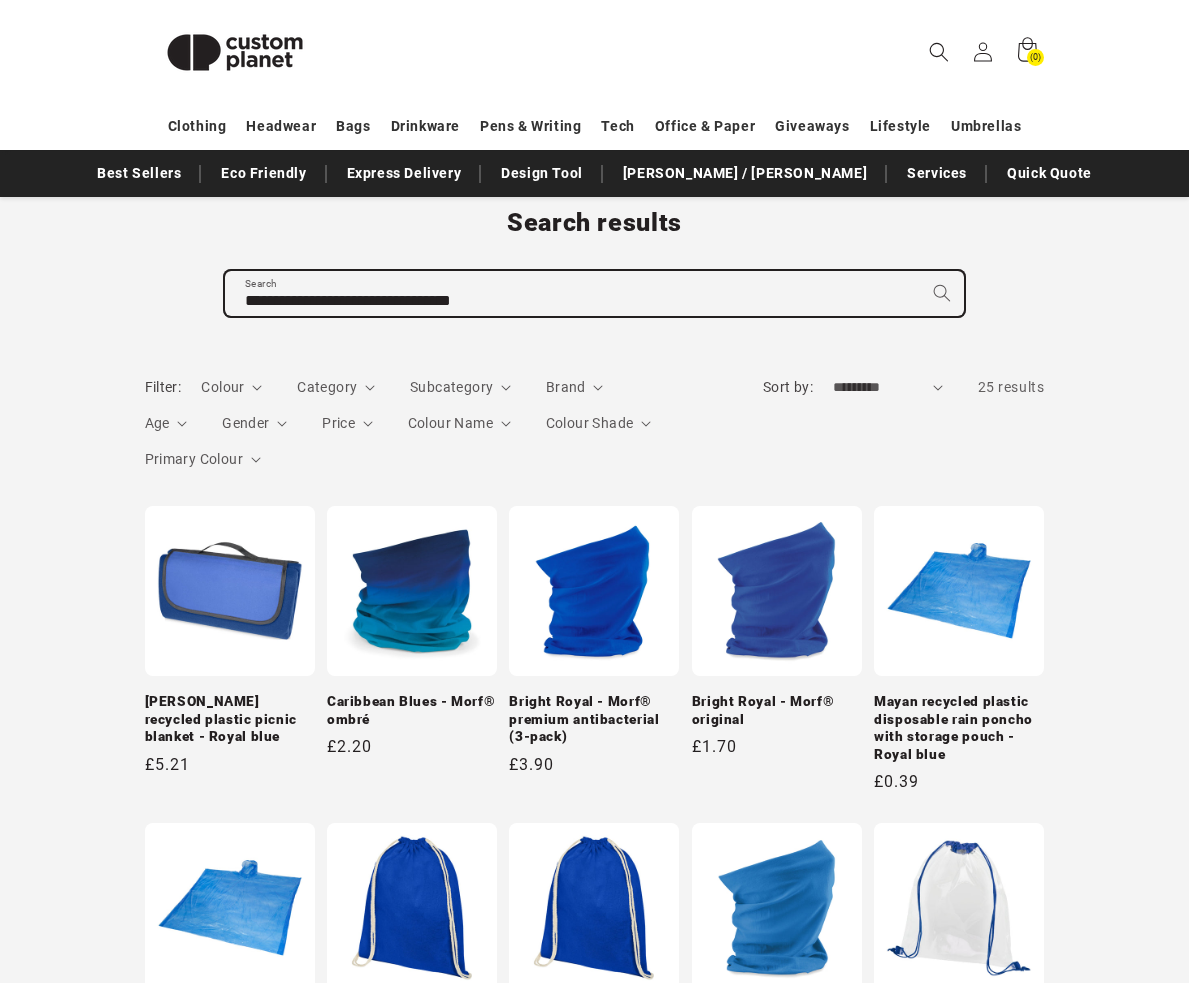 type on "**********" 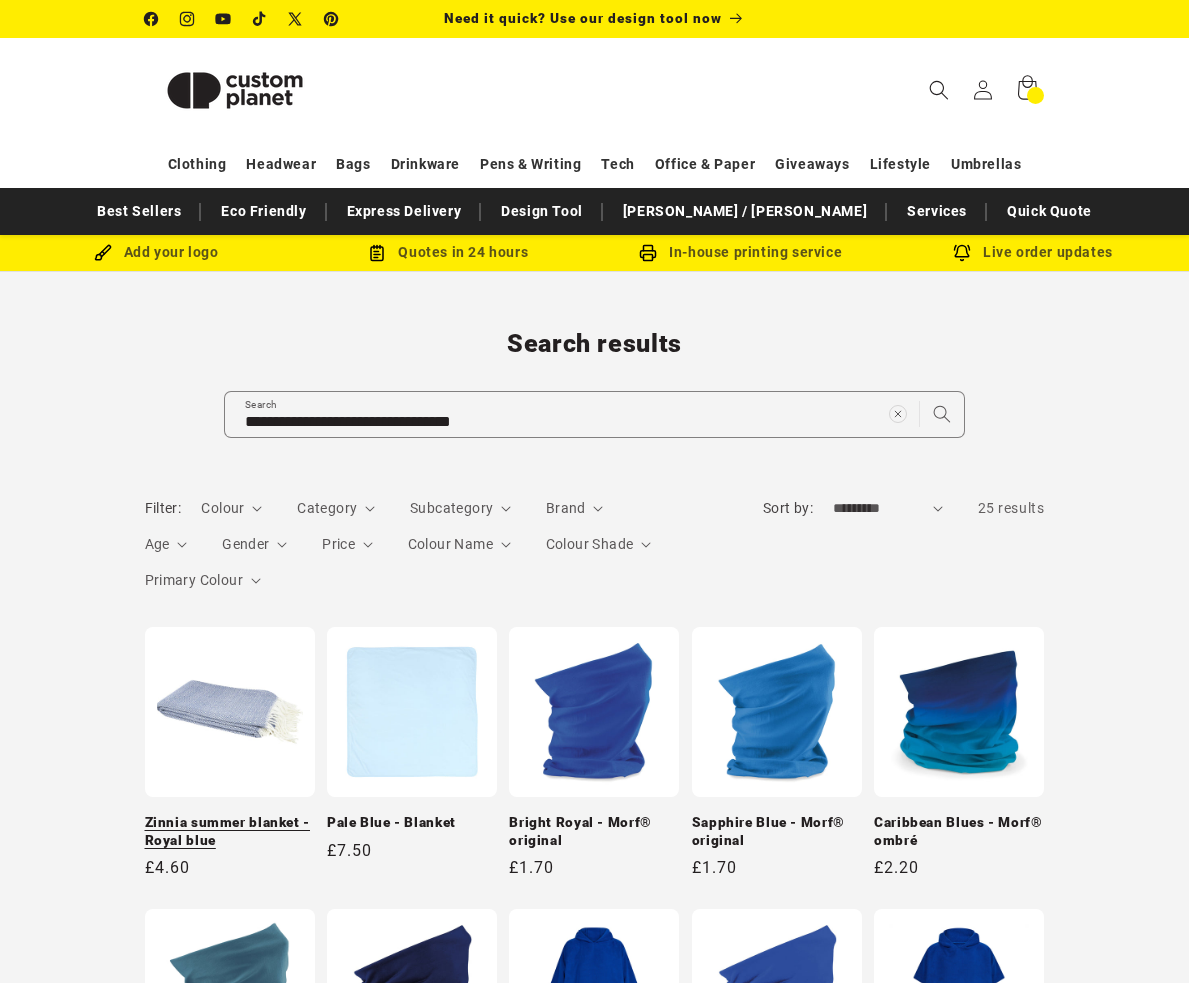 scroll, scrollTop: 0, scrollLeft: 0, axis: both 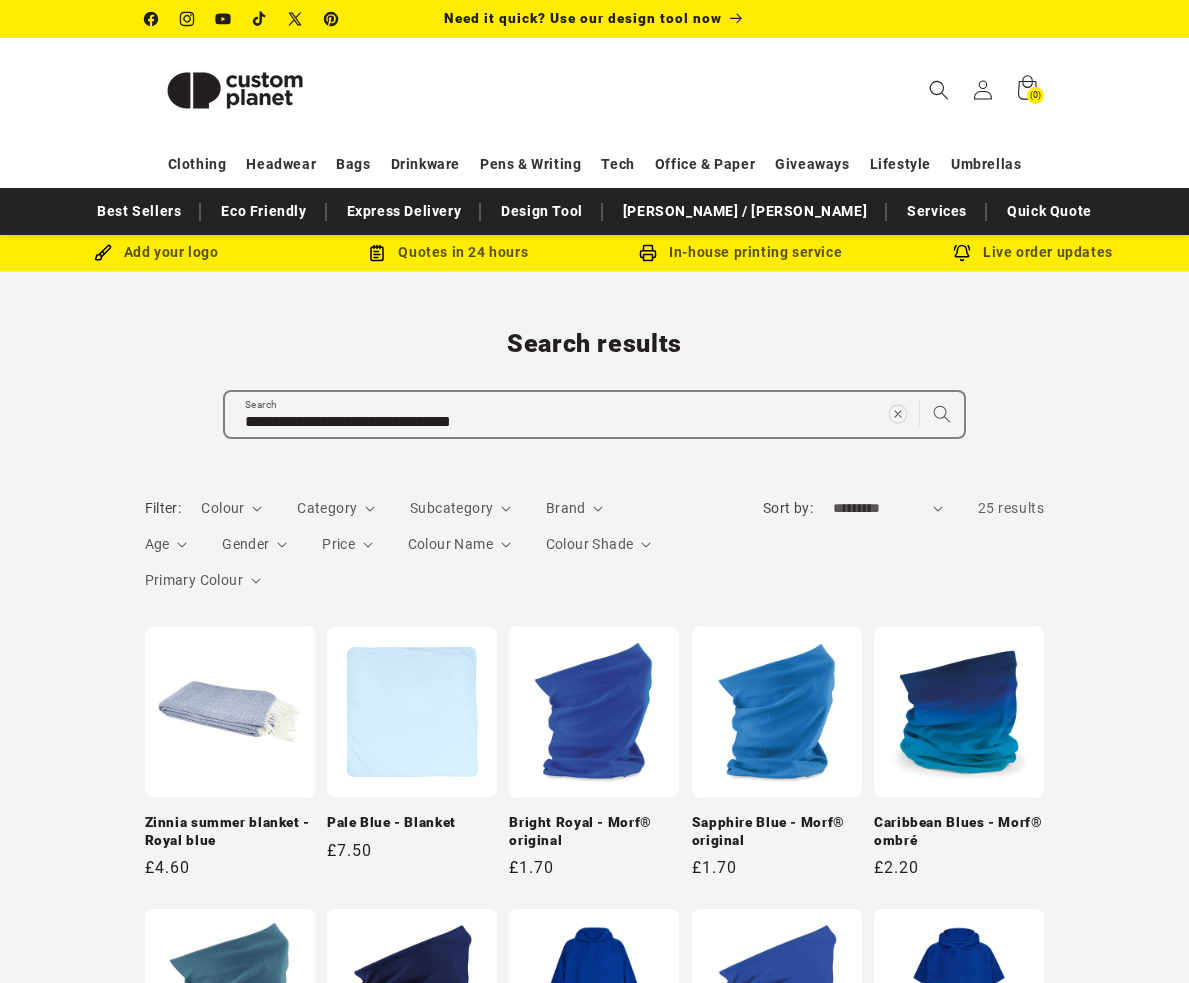click 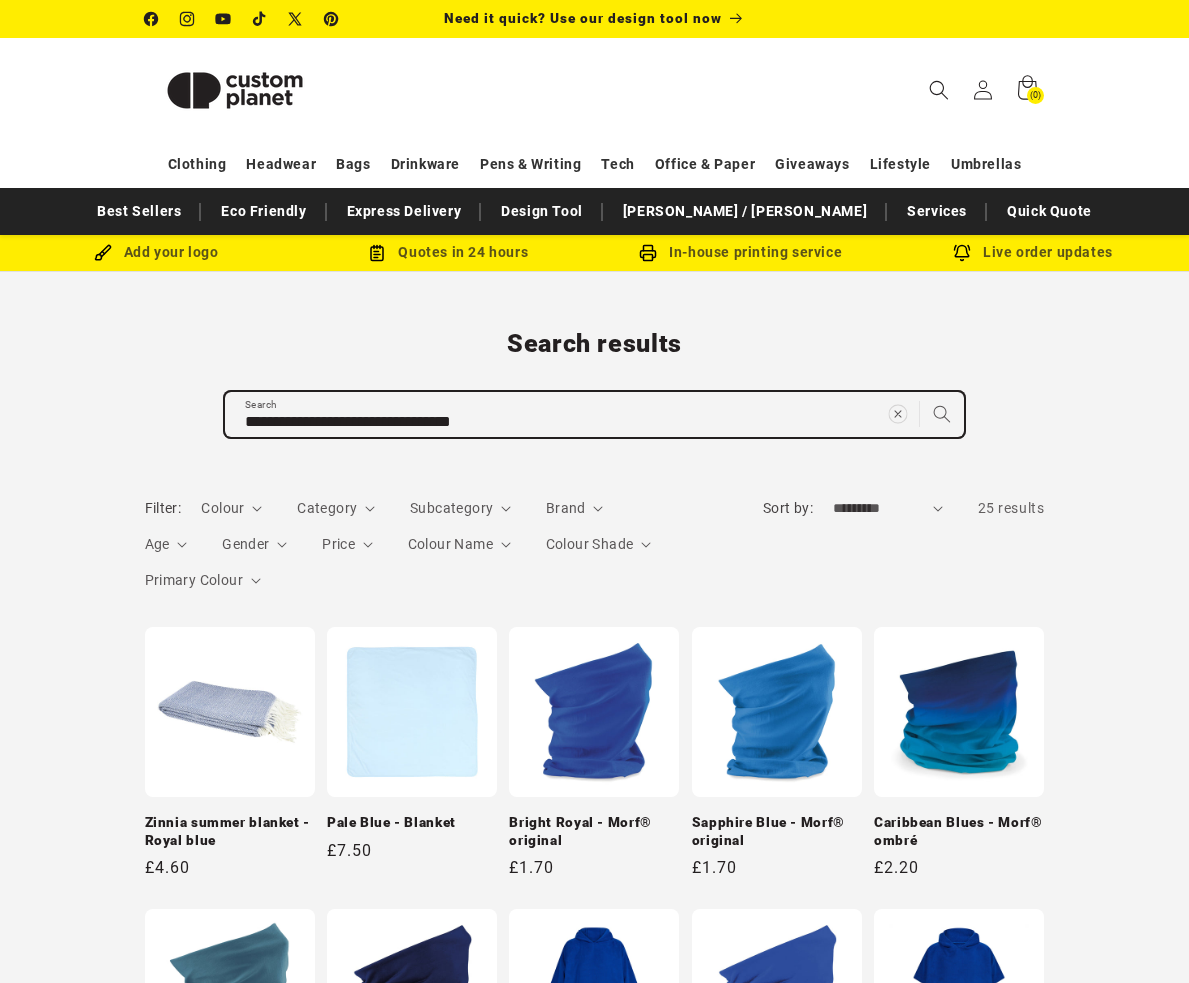 type 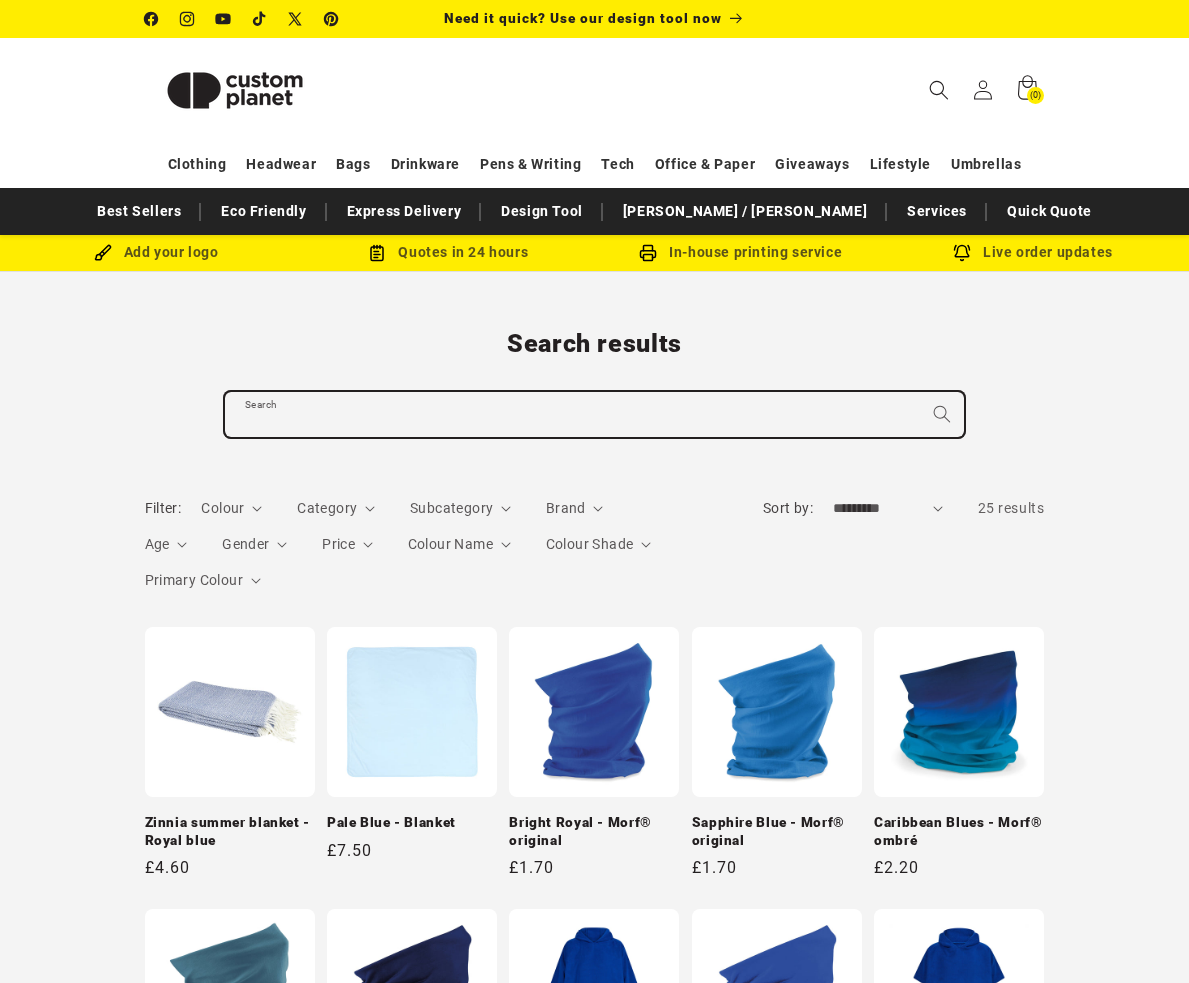 paste on "**********" 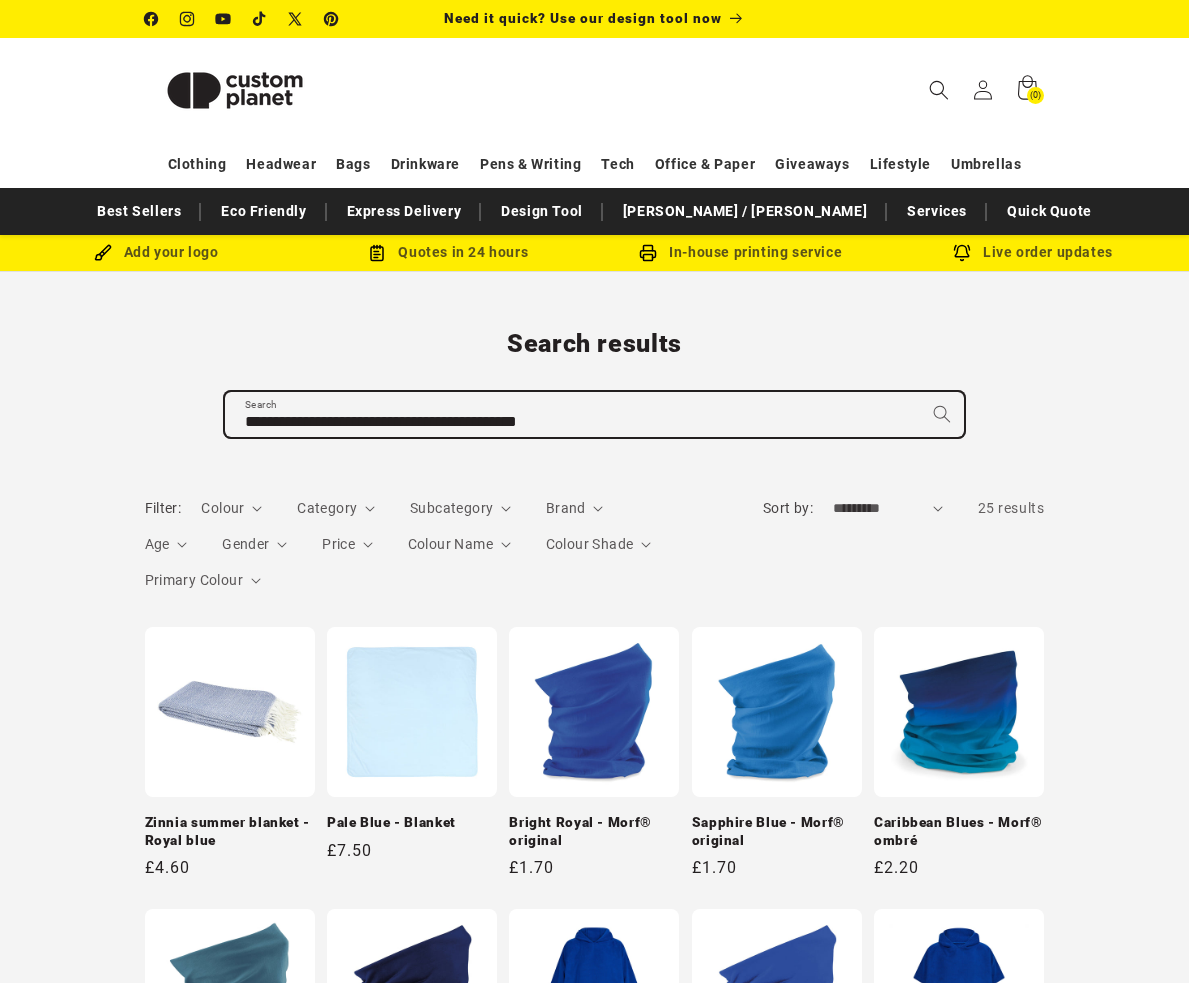 type on "**********" 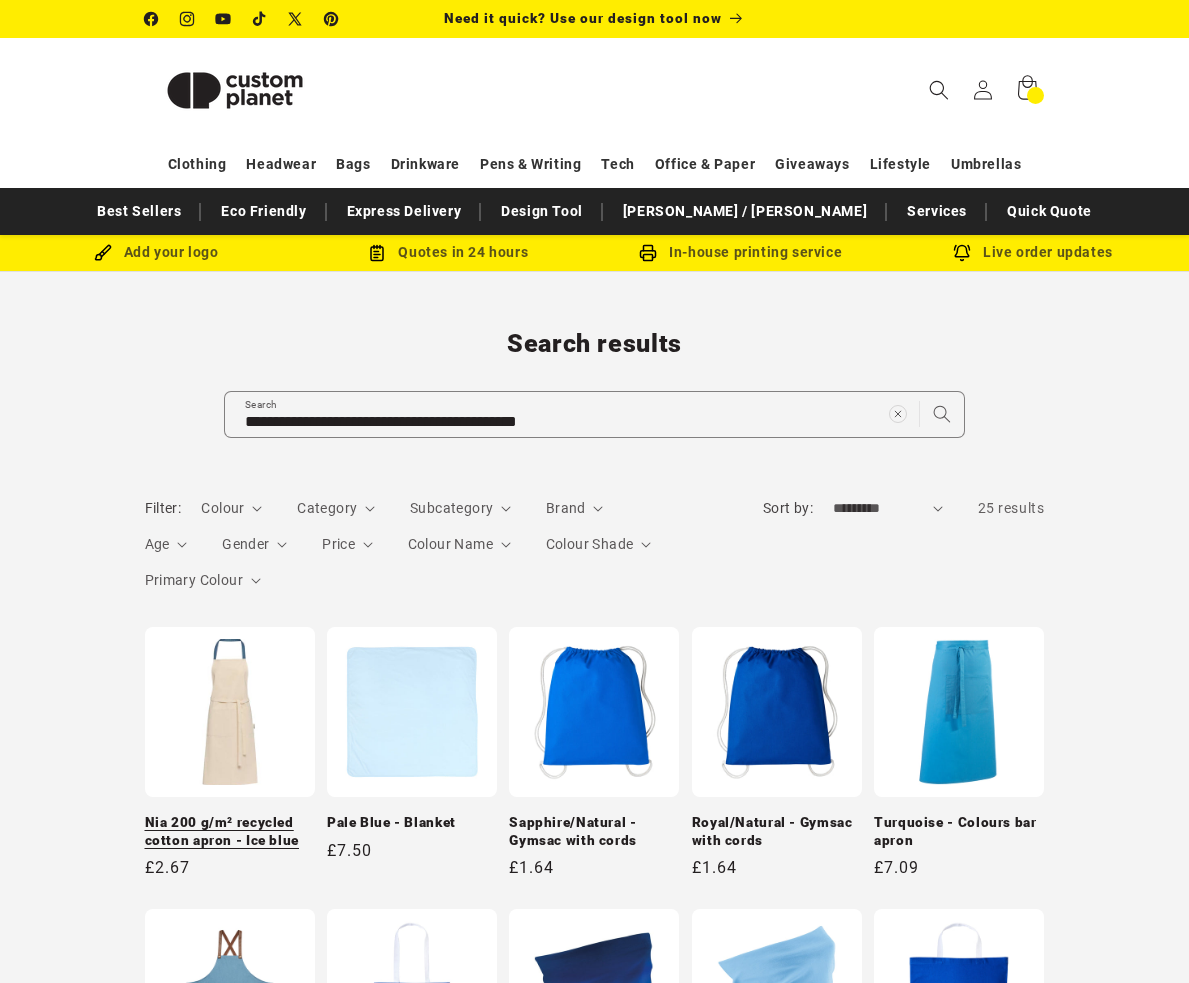 scroll, scrollTop: 0, scrollLeft: 0, axis: both 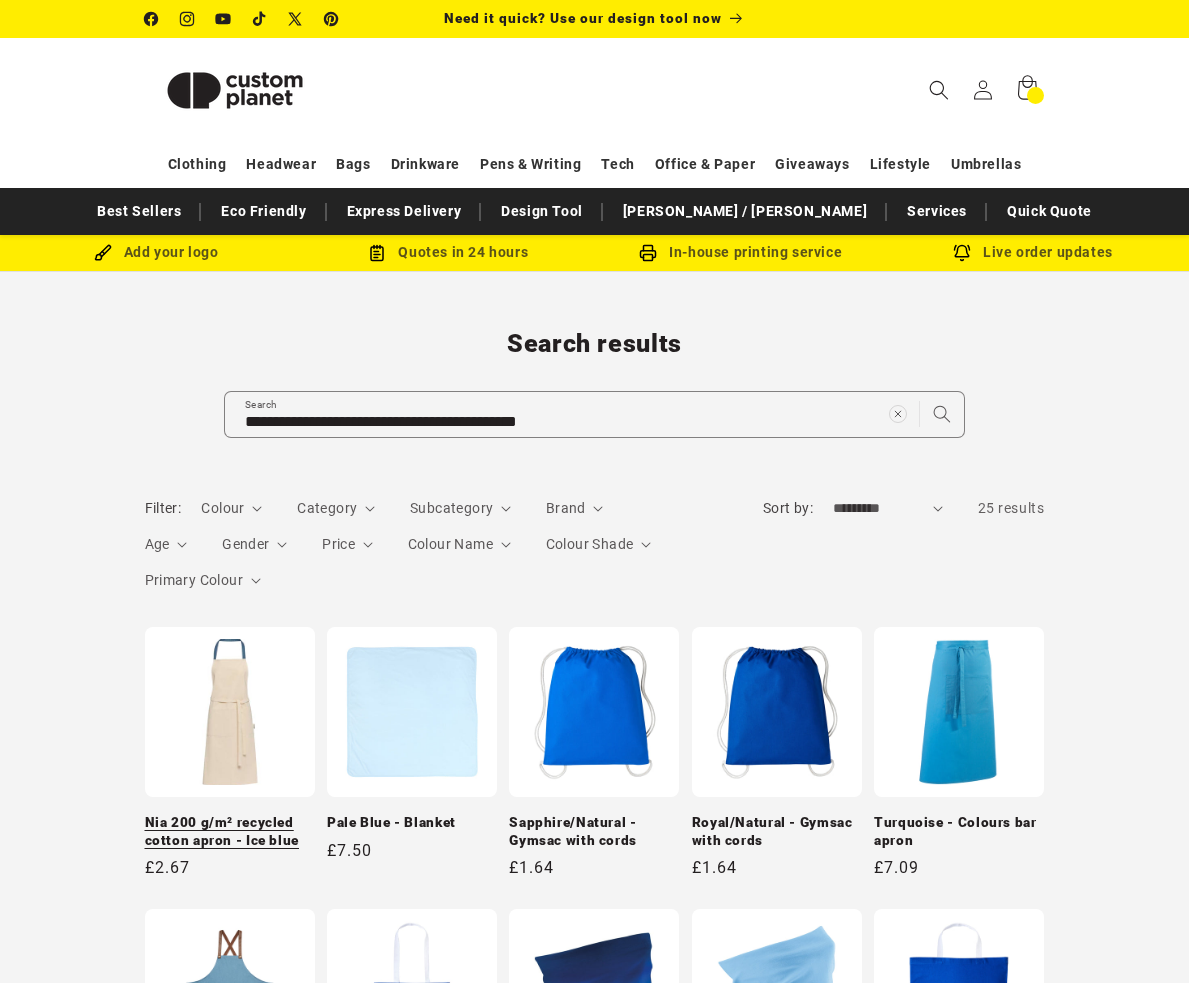 click on "Nia 200 g/m² recycled cotton apron - Ice blue" at bounding box center (230, 831) 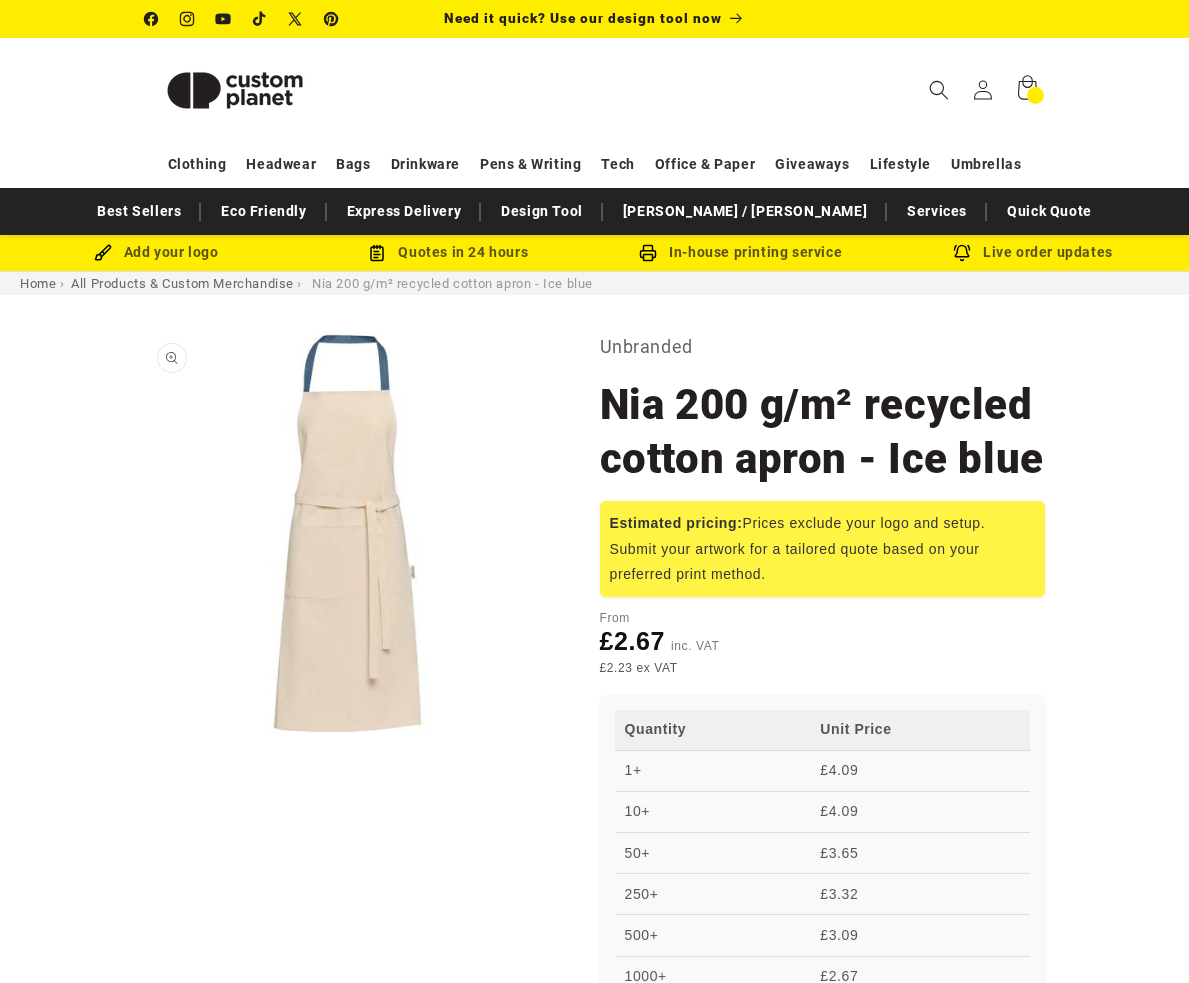 scroll, scrollTop: 0, scrollLeft: 0, axis: both 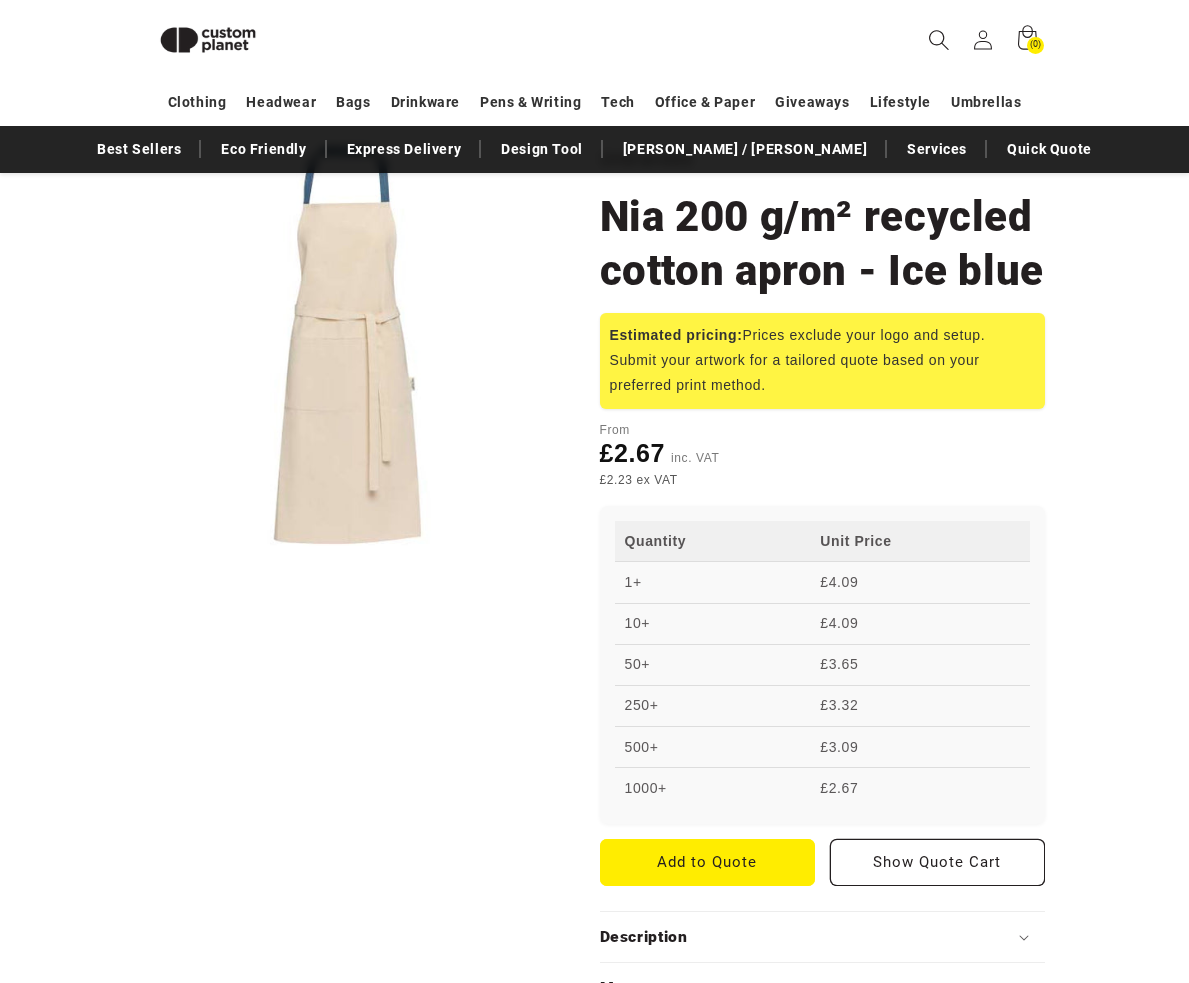 click at bounding box center (939, 40) 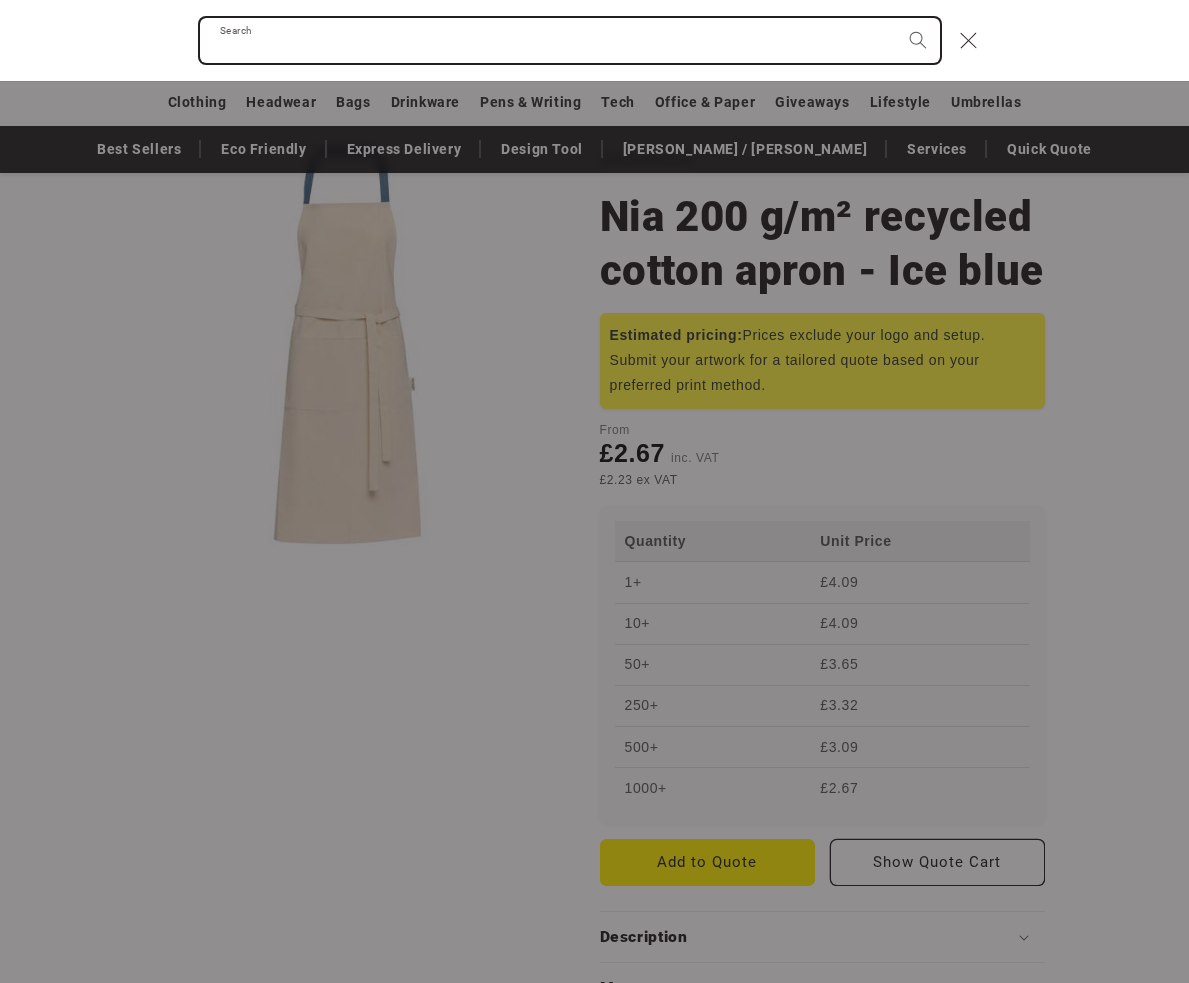paste on "**********" 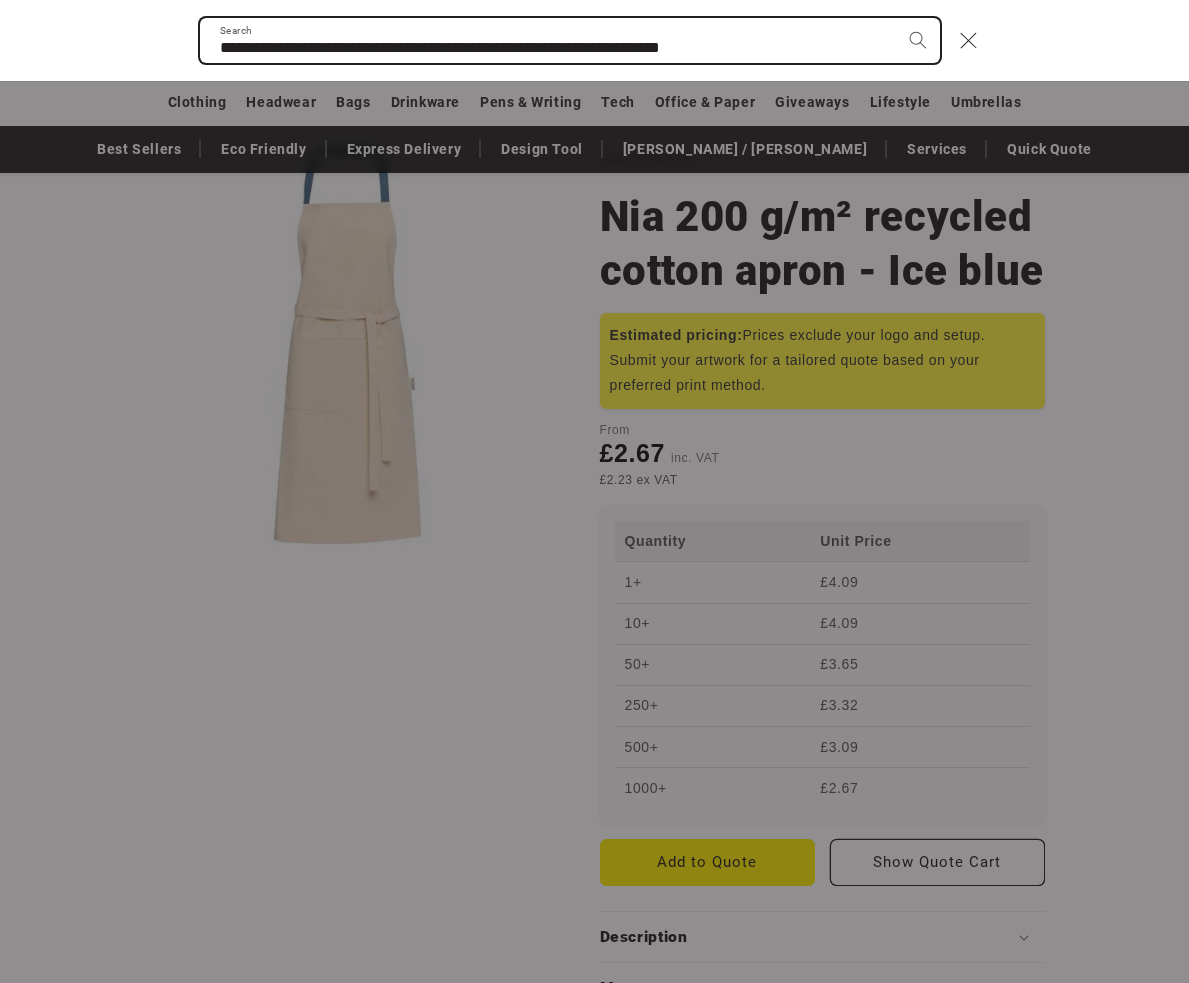 type on "**********" 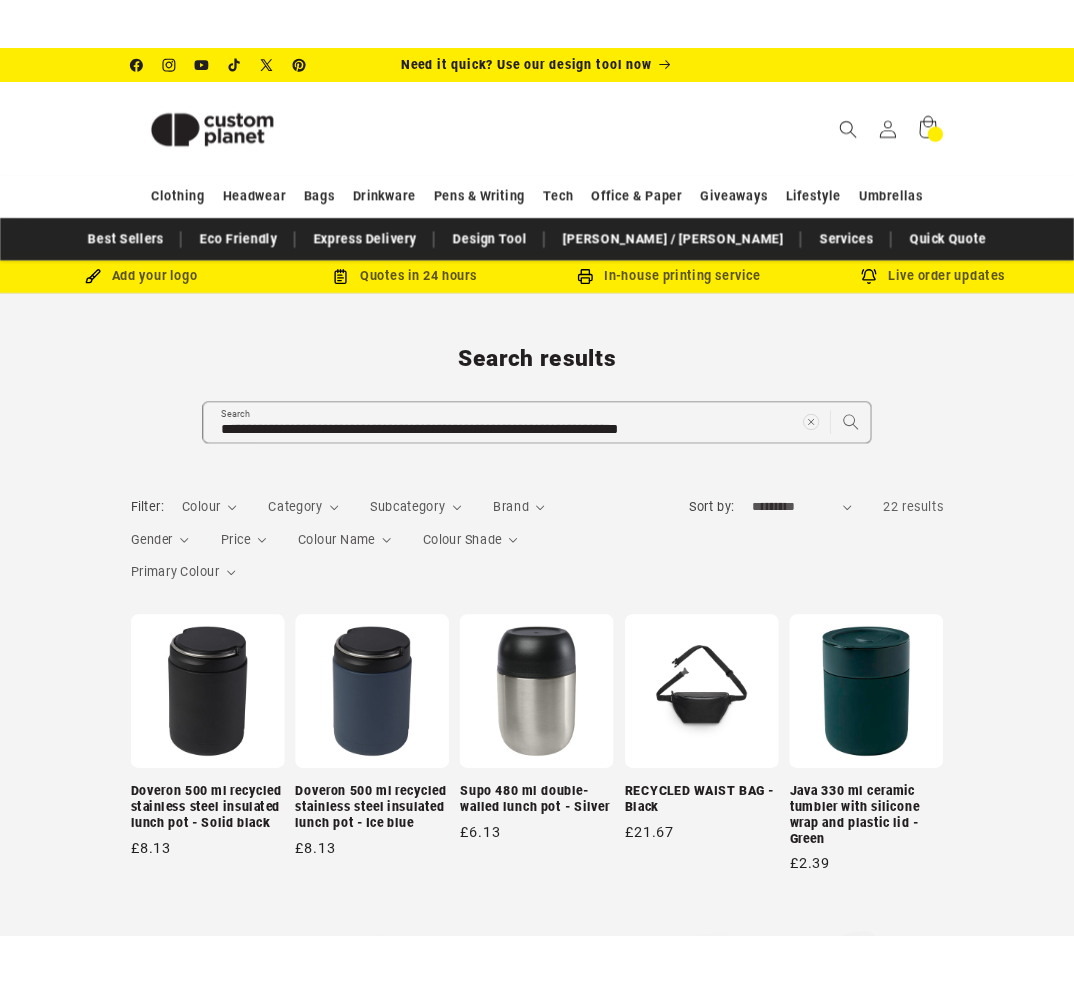 scroll, scrollTop: 0, scrollLeft: 0, axis: both 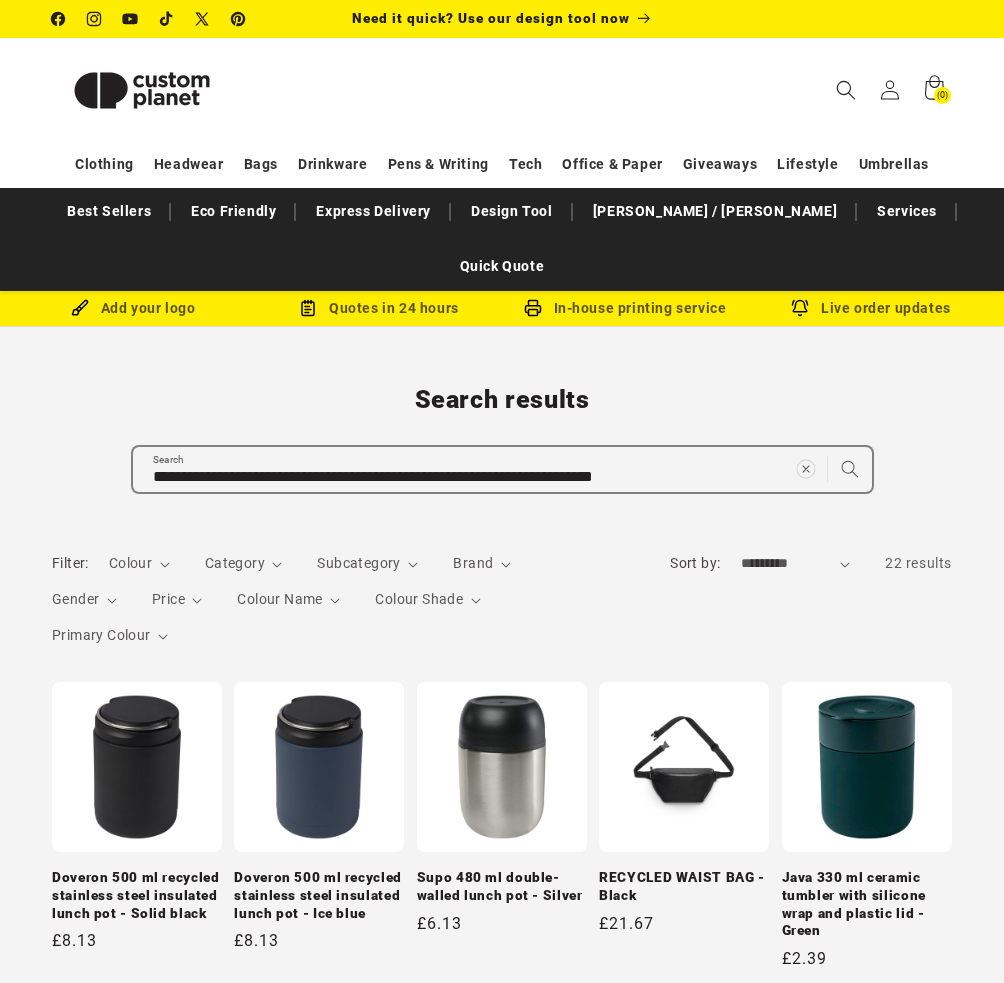 click 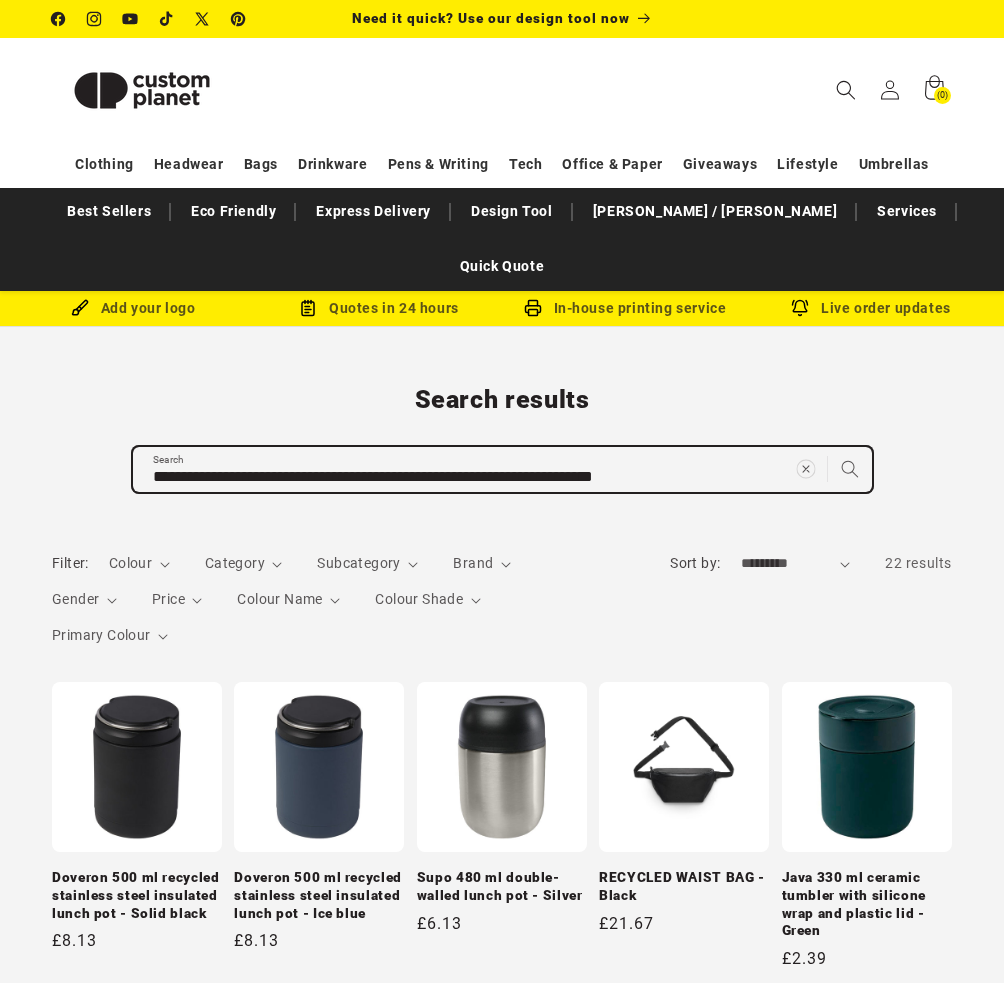 type 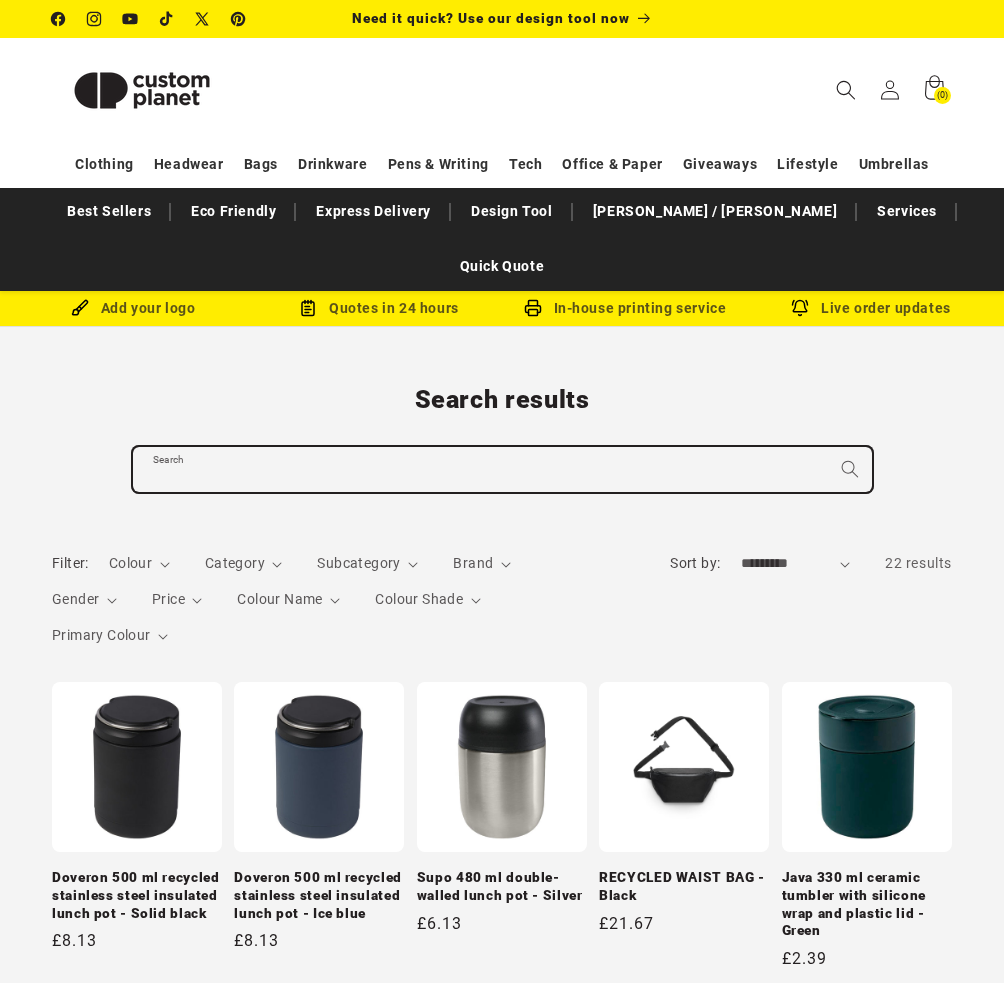 paste on "**********" 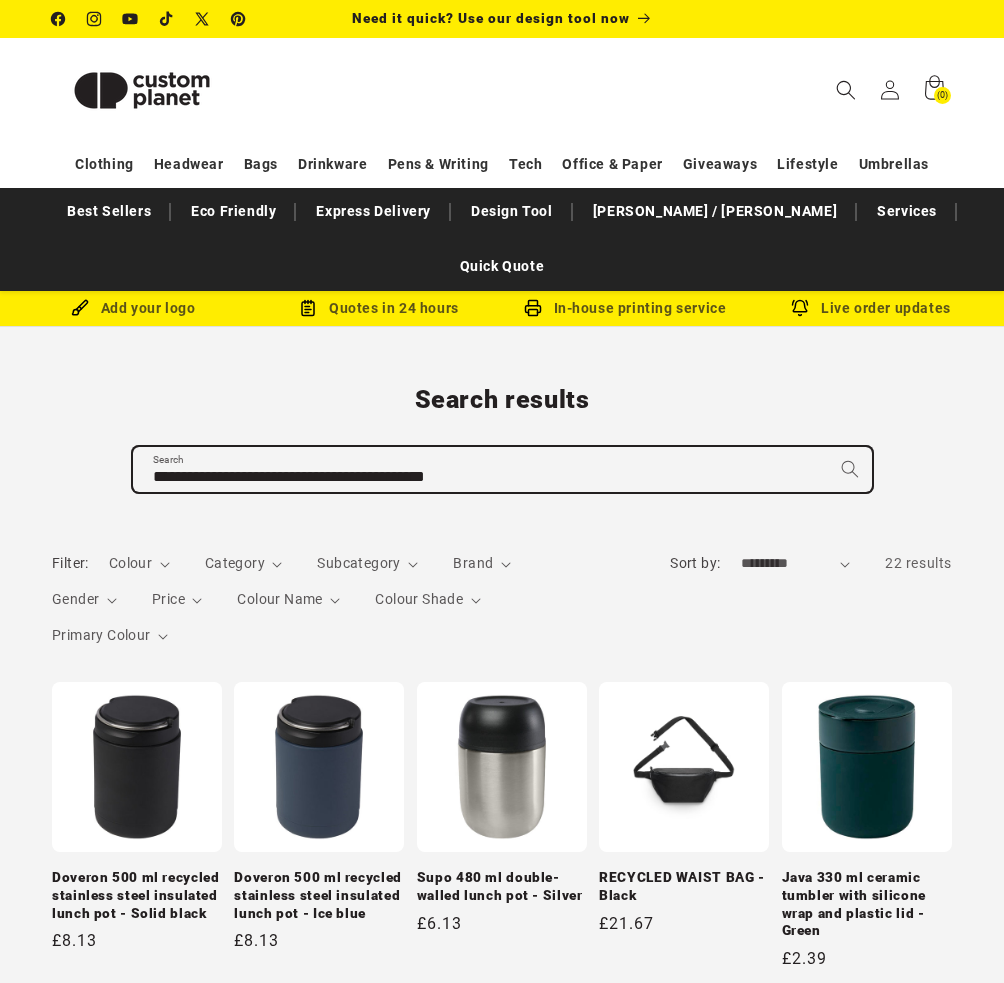 type on "**********" 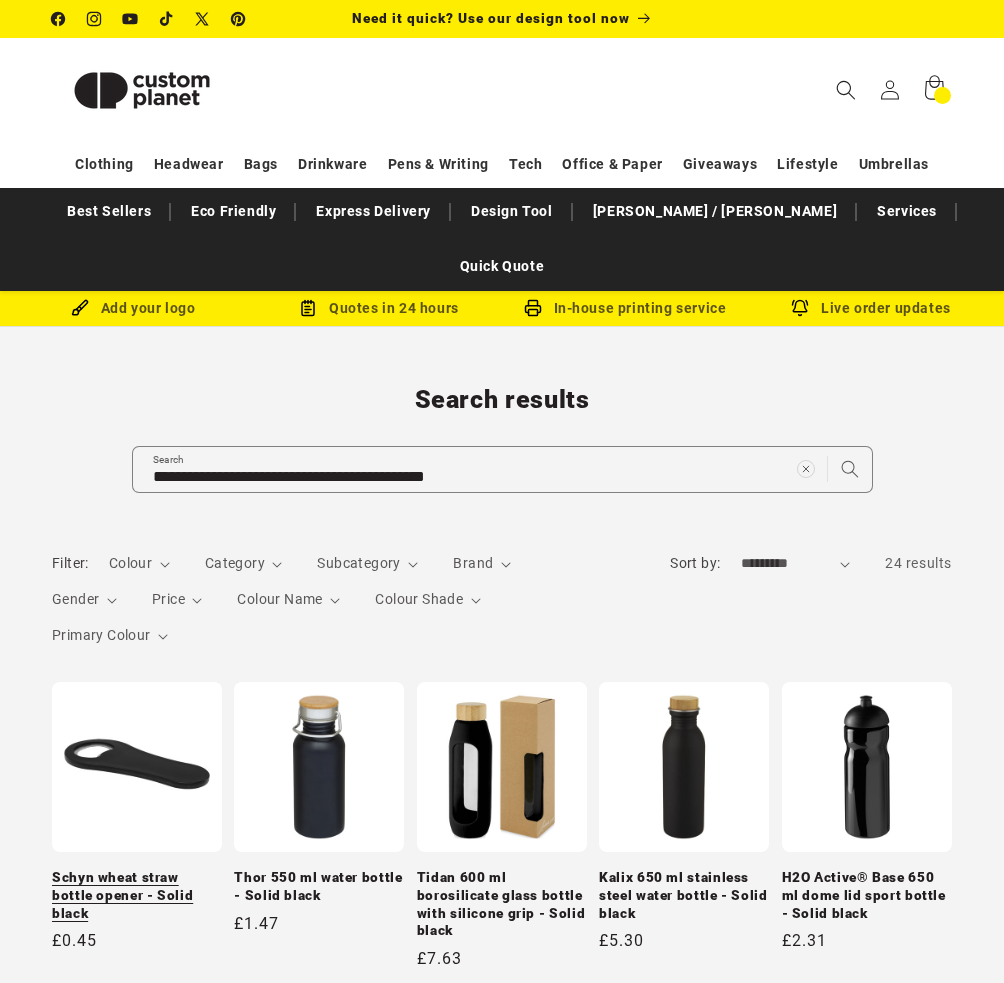scroll, scrollTop: 0, scrollLeft: 0, axis: both 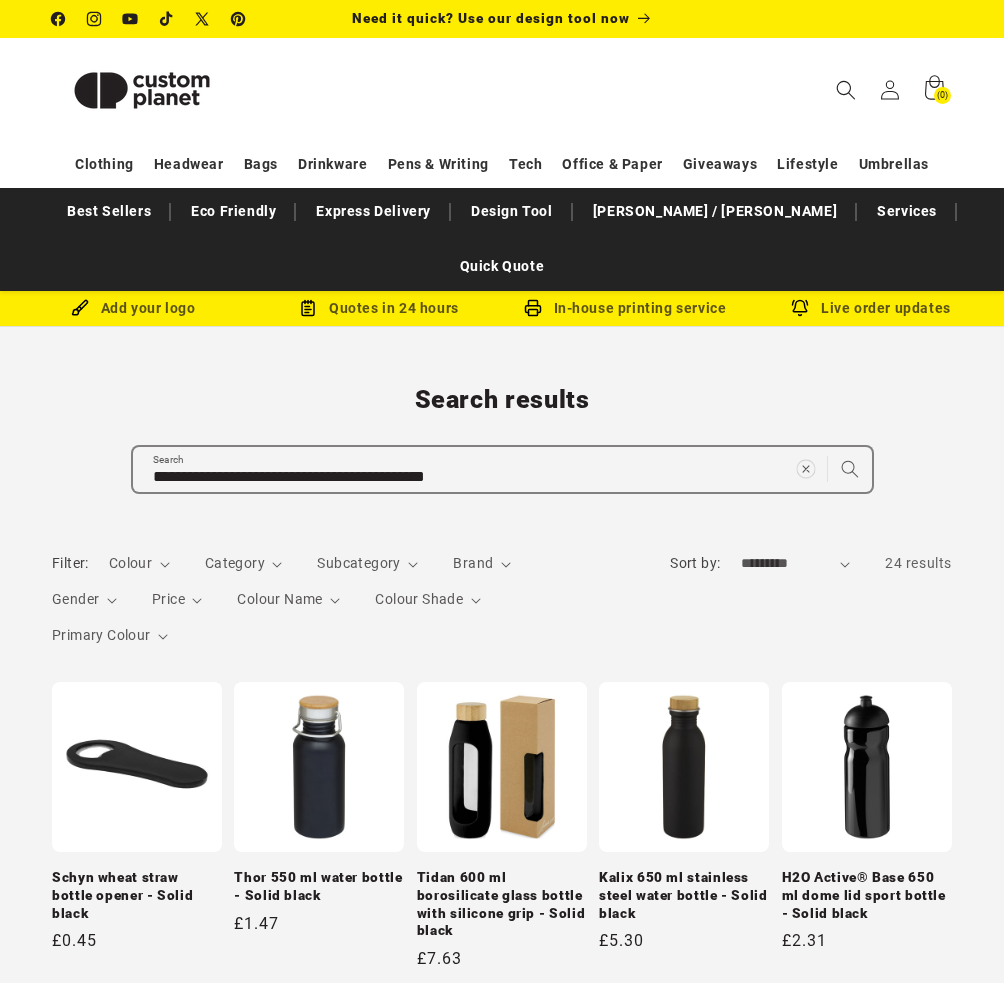 click 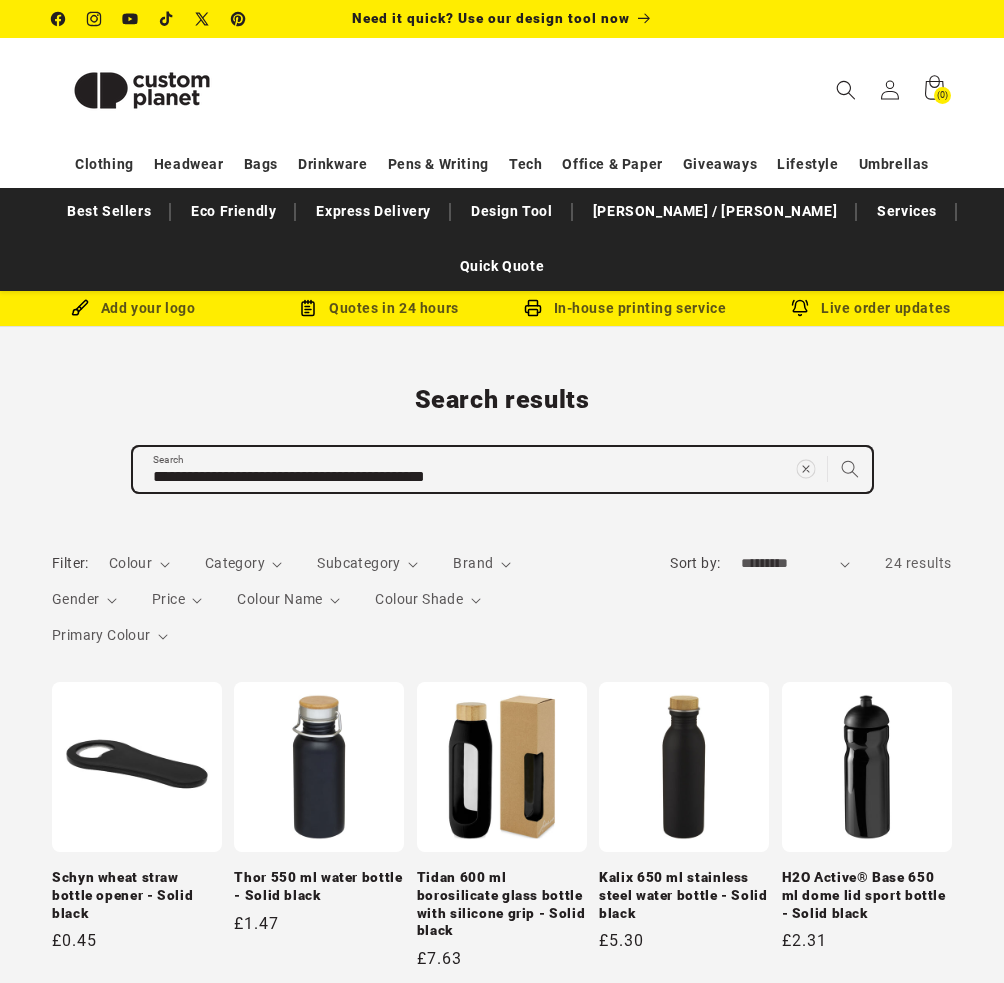 type 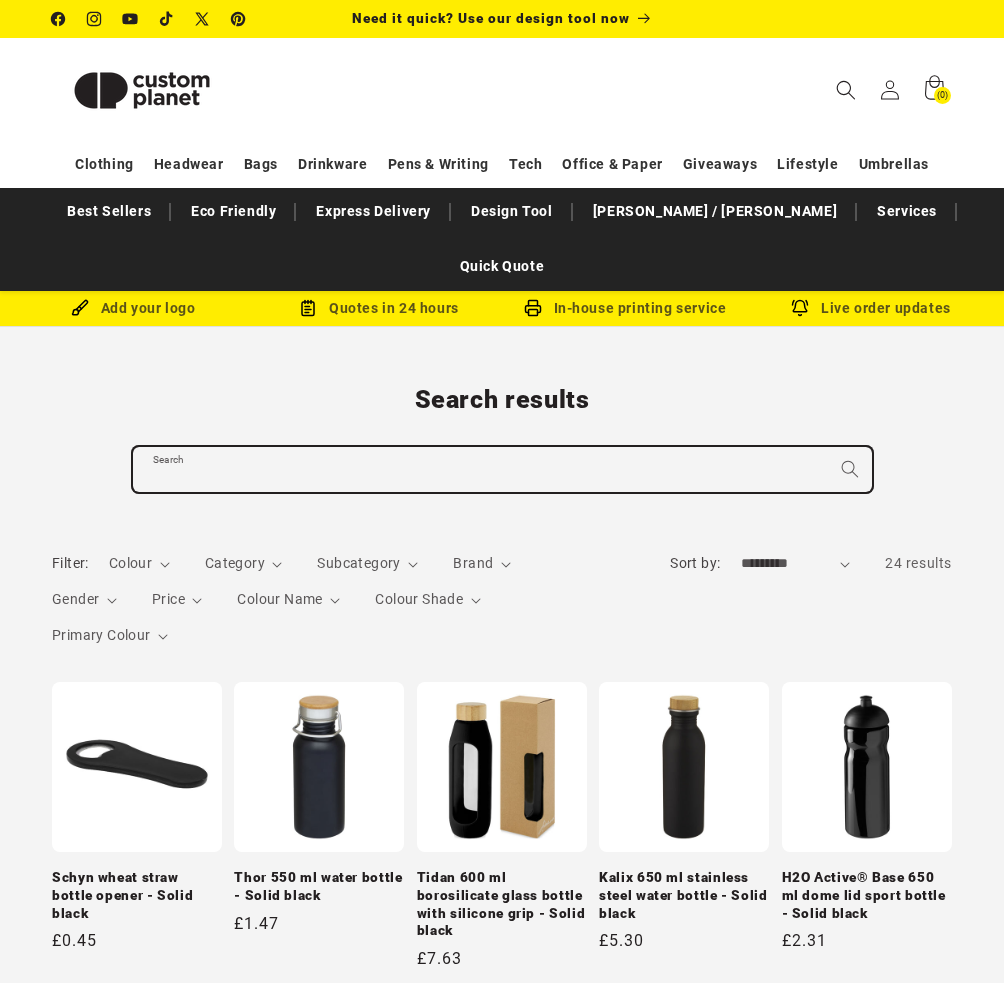 paste on "**********" 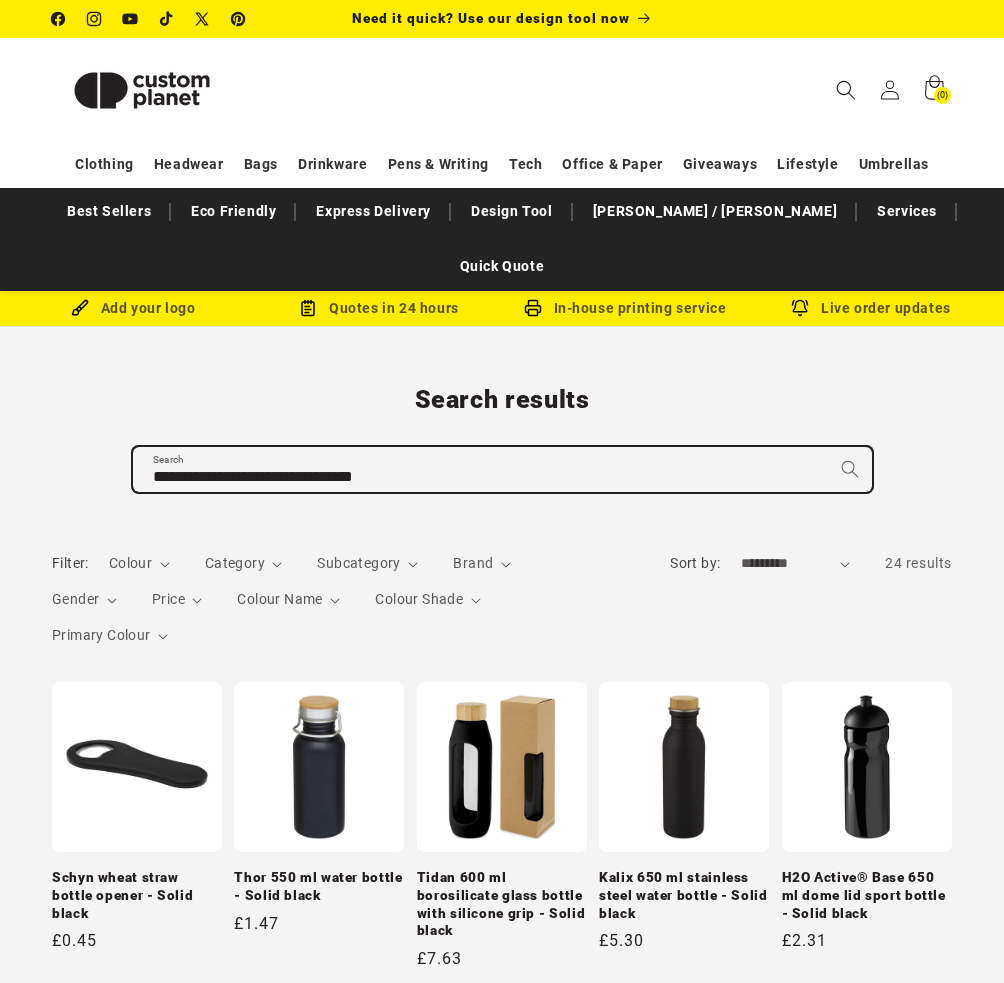 type on "**********" 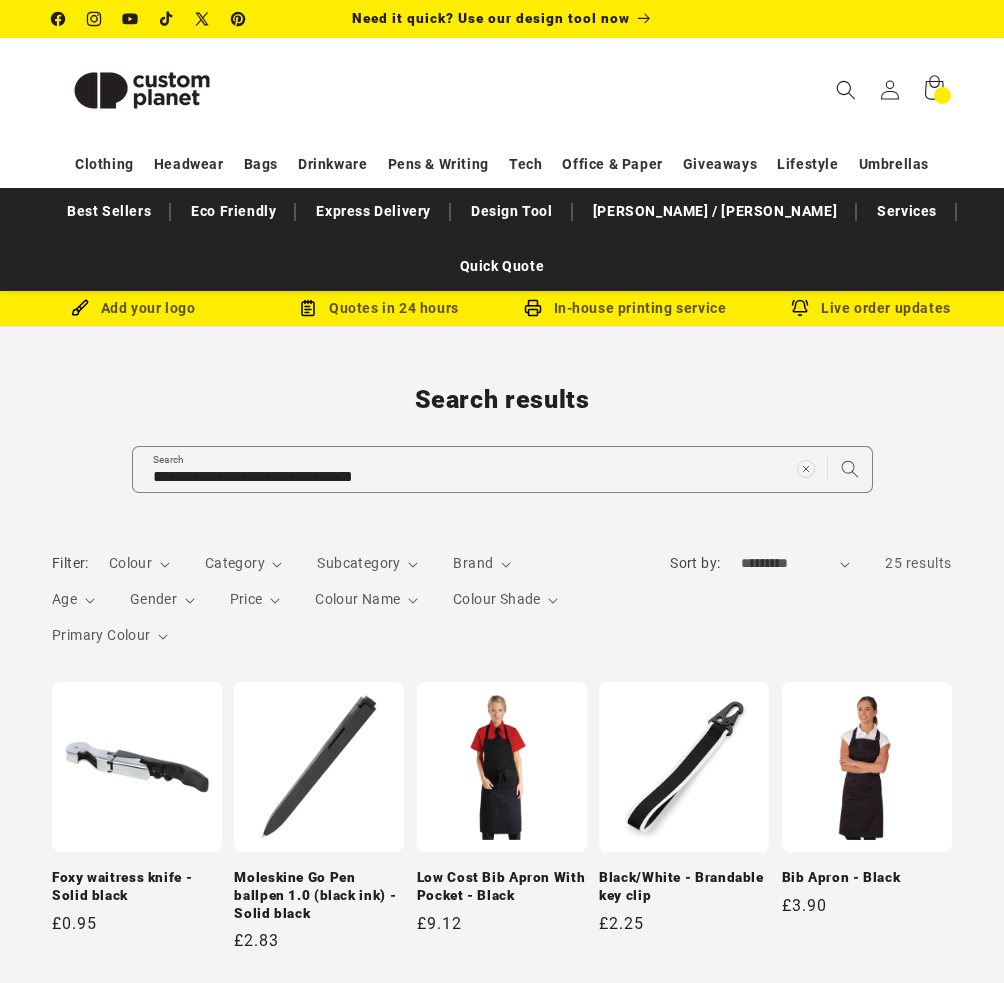 scroll, scrollTop: 0, scrollLeft: 0, axis: both 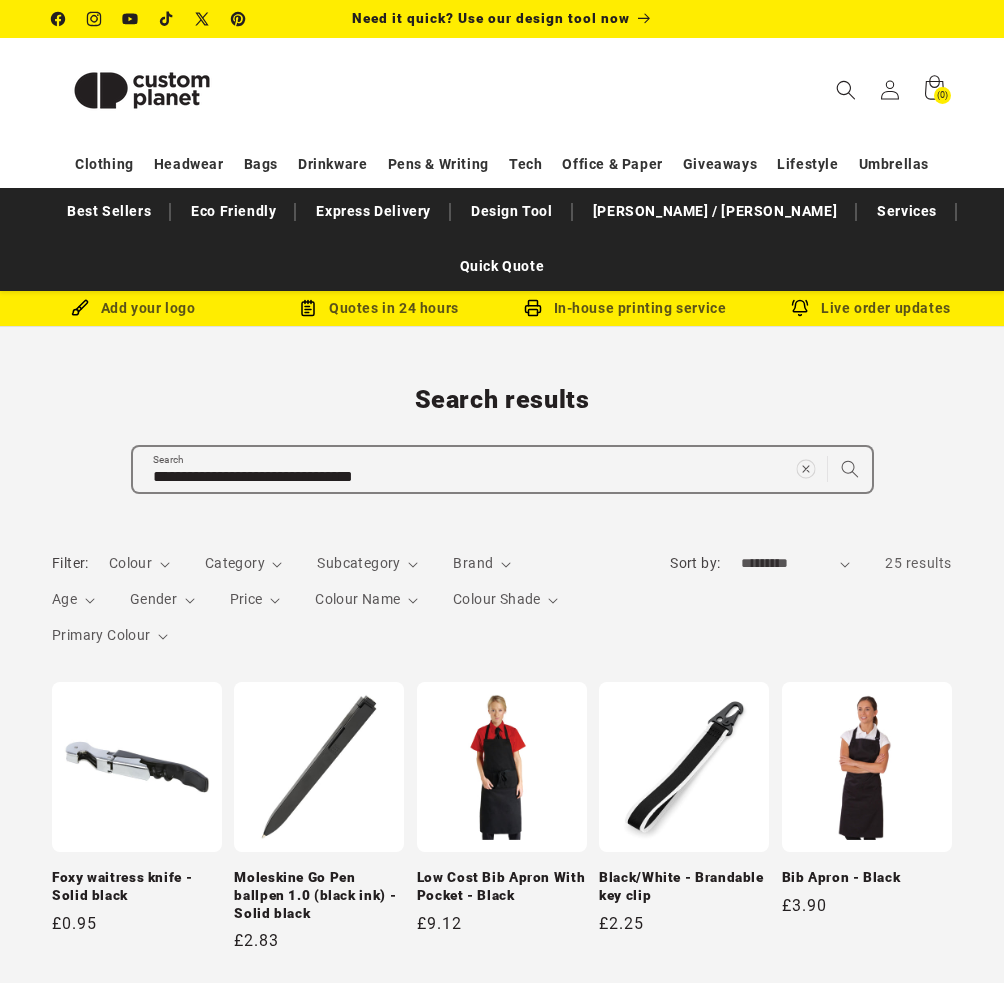 click 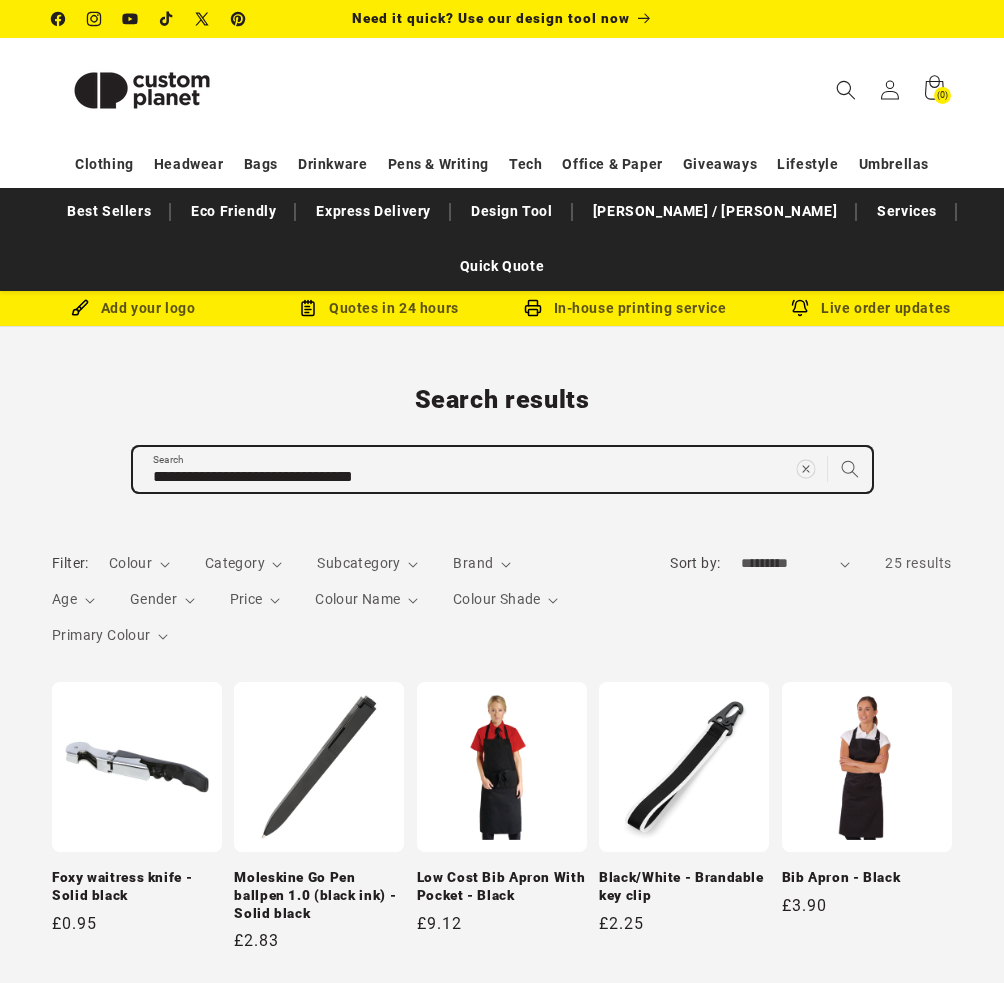 type 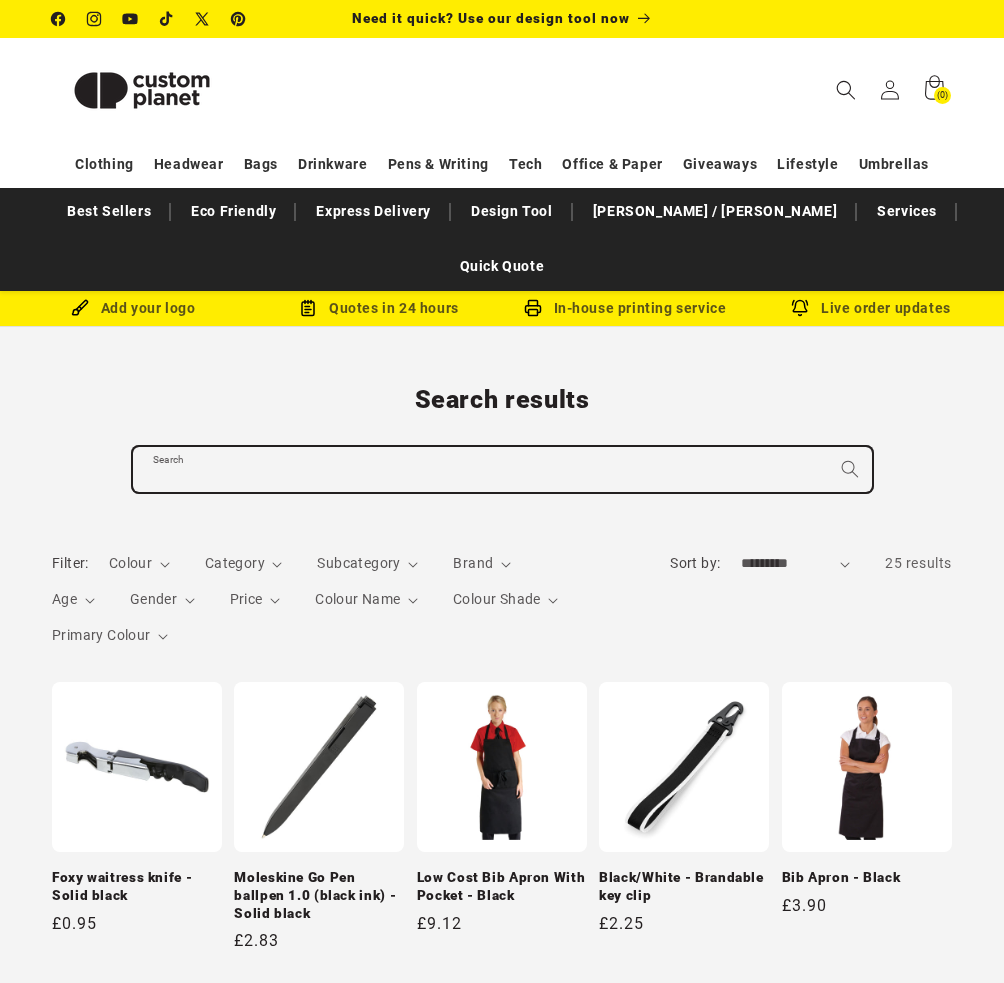 paste on "**********" 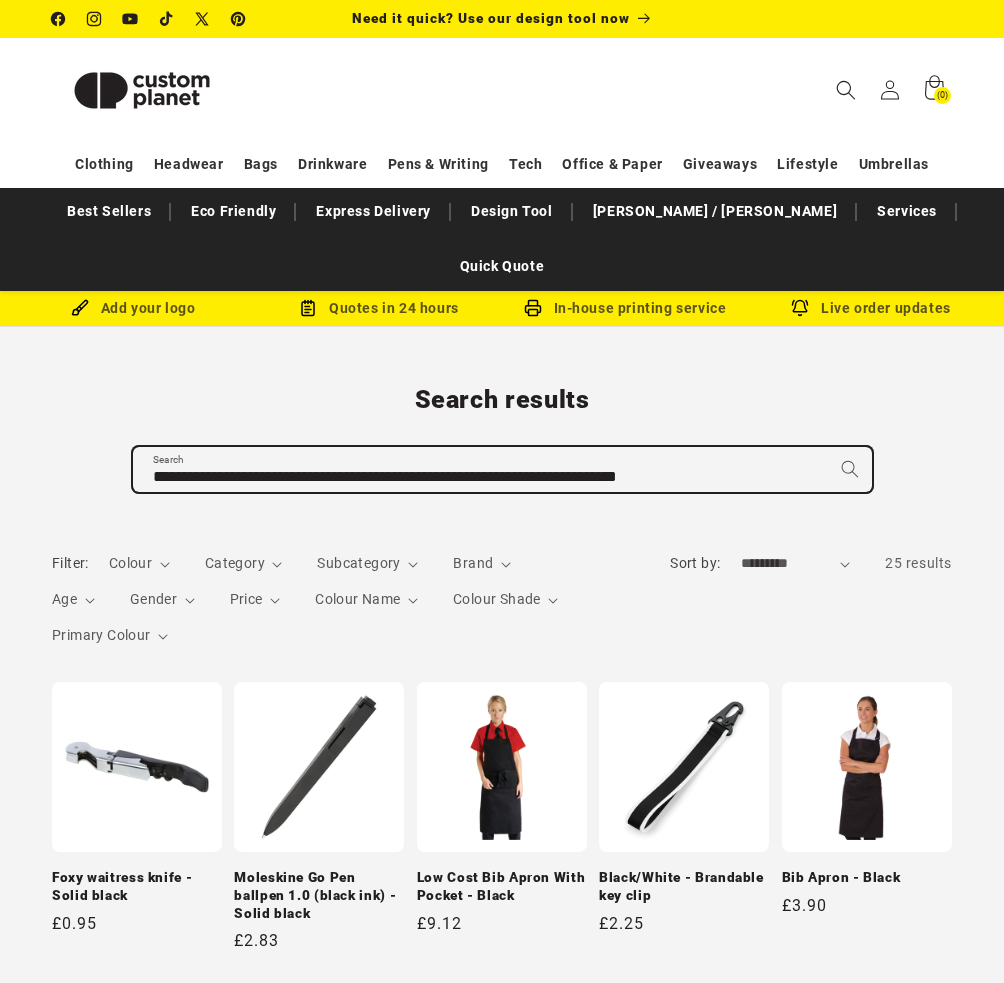 type on "**********" 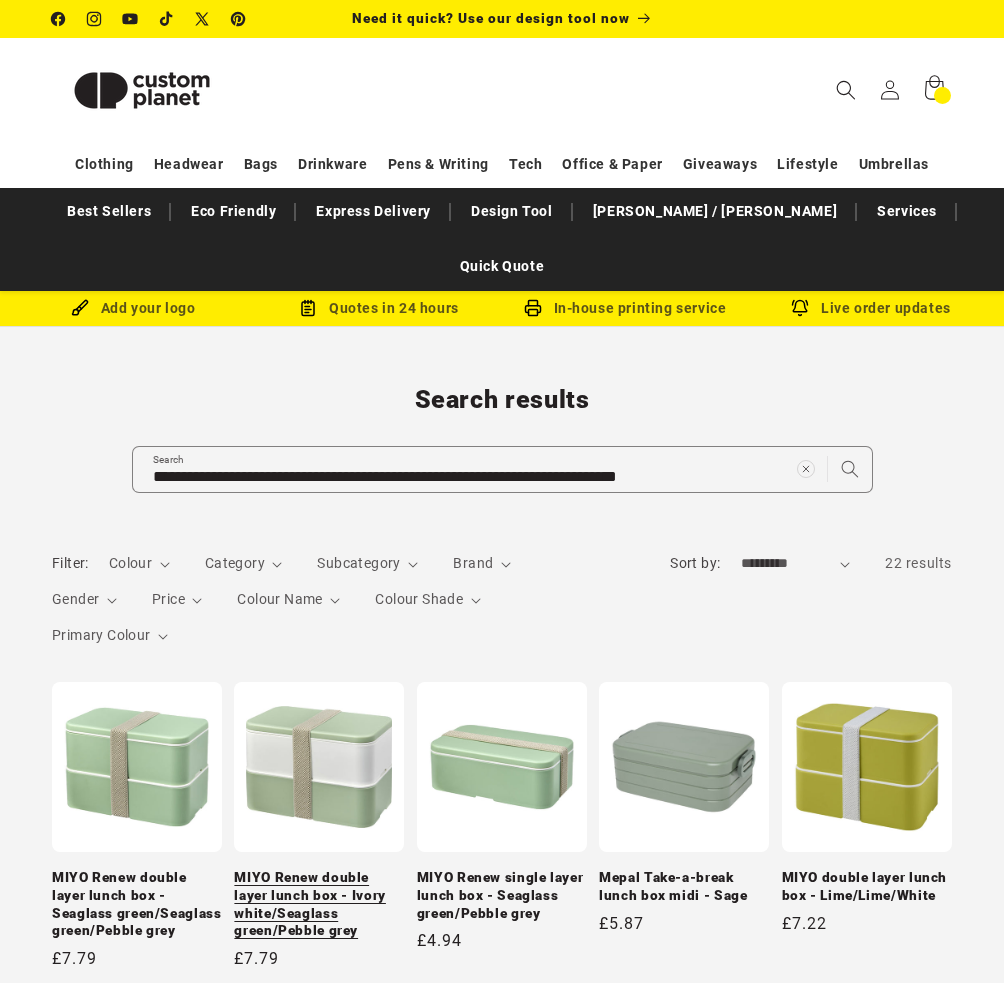 scroll, scrollTop: 0, scrollLeft: 0, axis: both 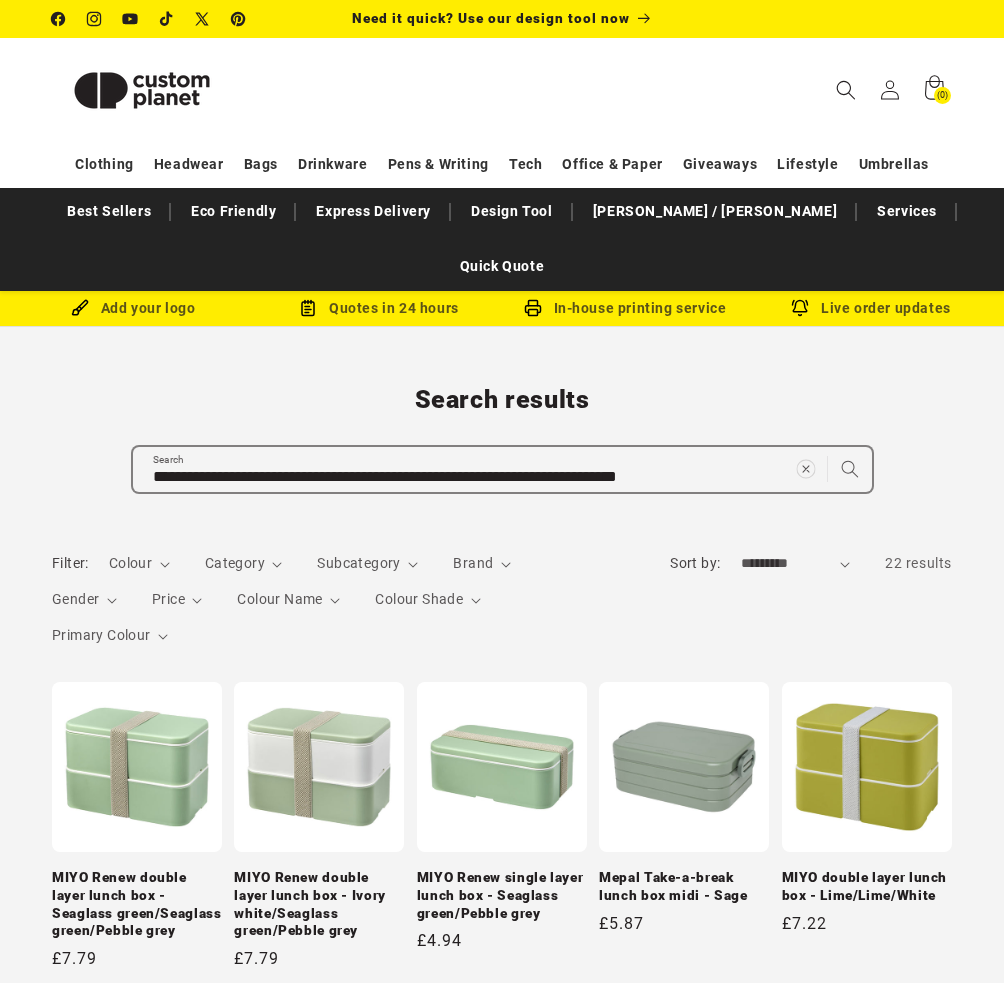 click 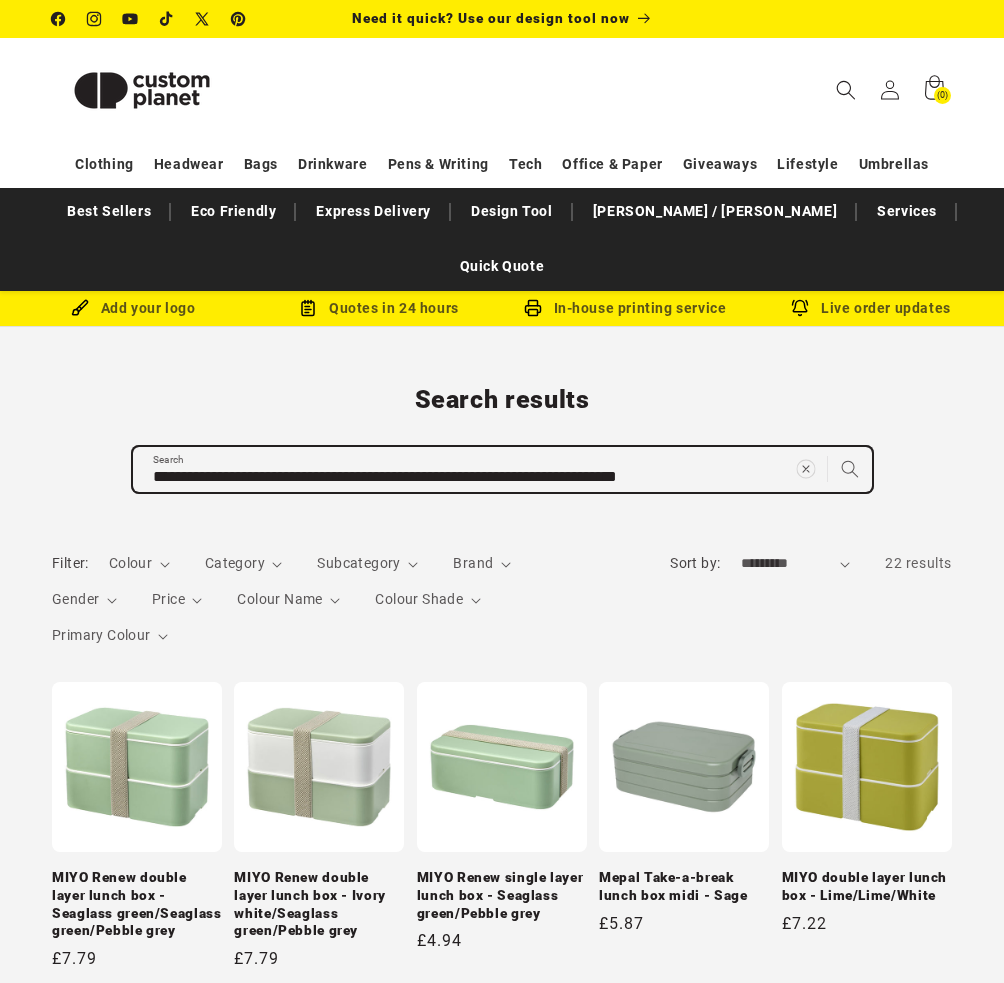 type 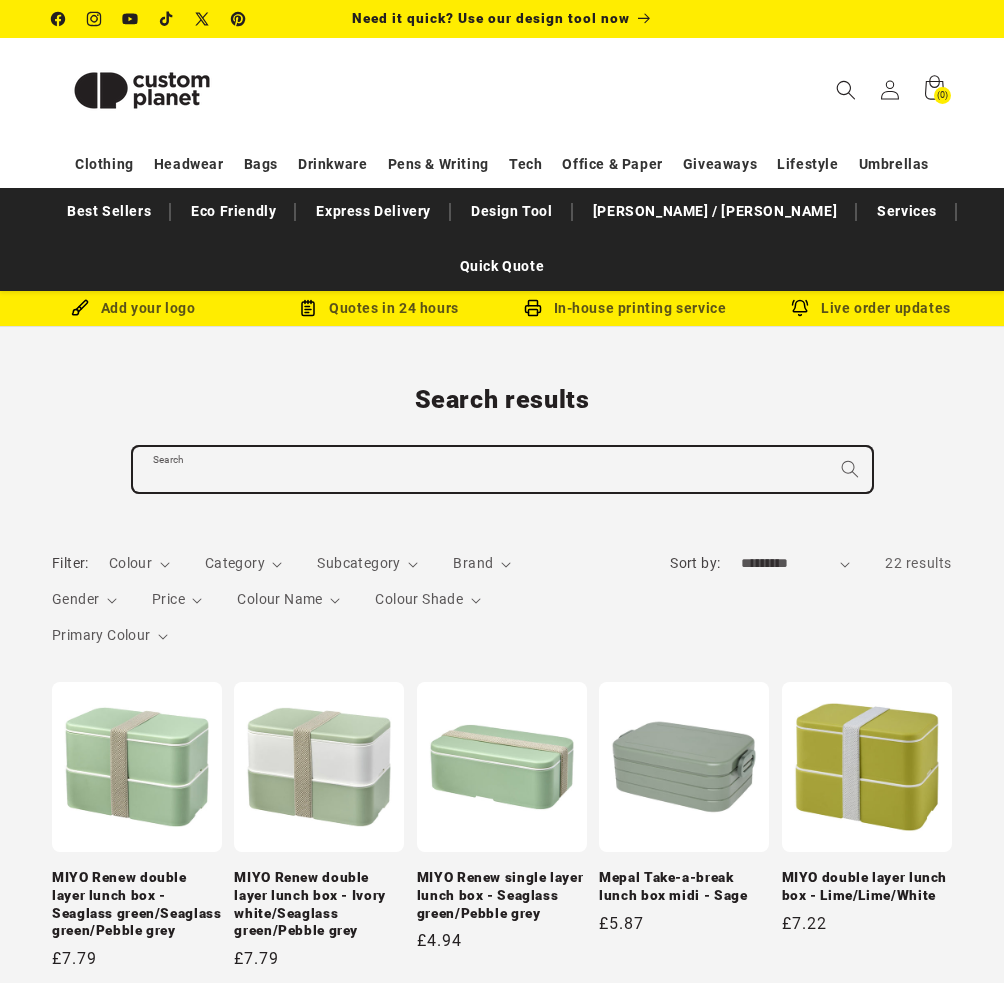 paste on "**********" 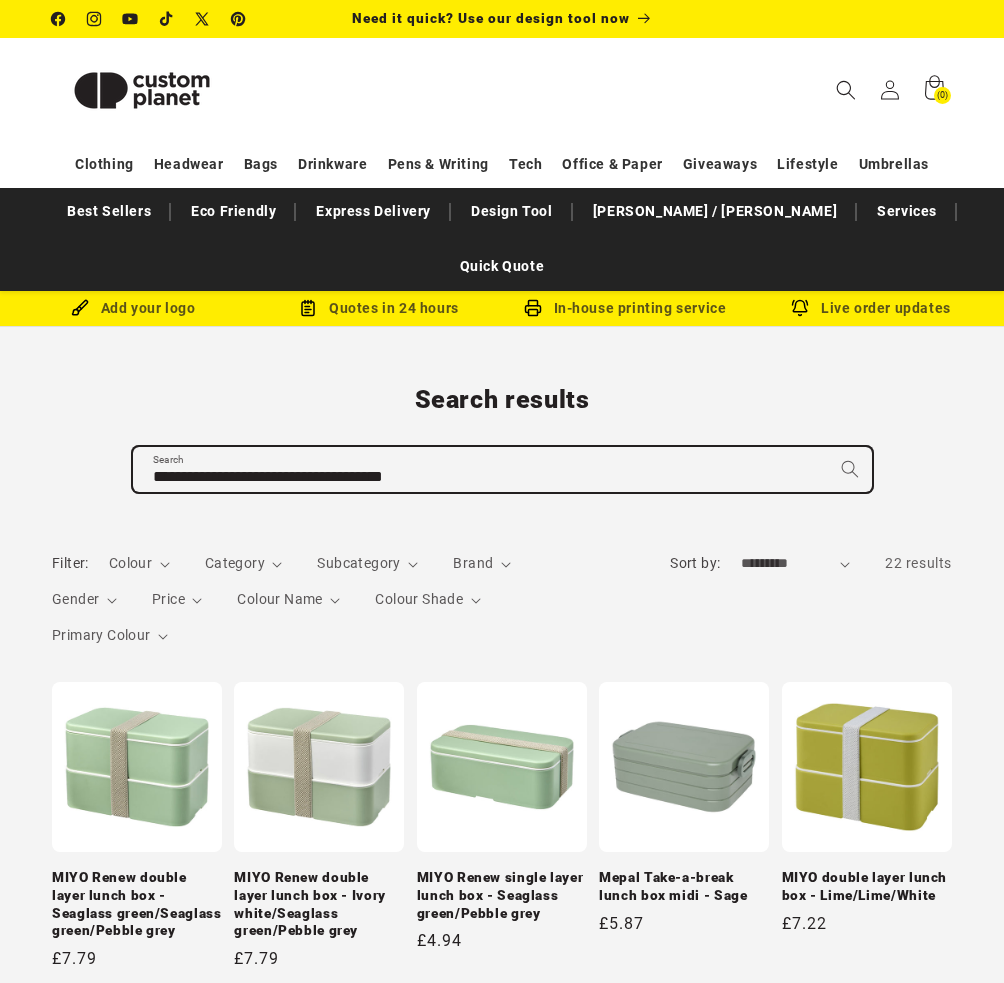type on "**********" 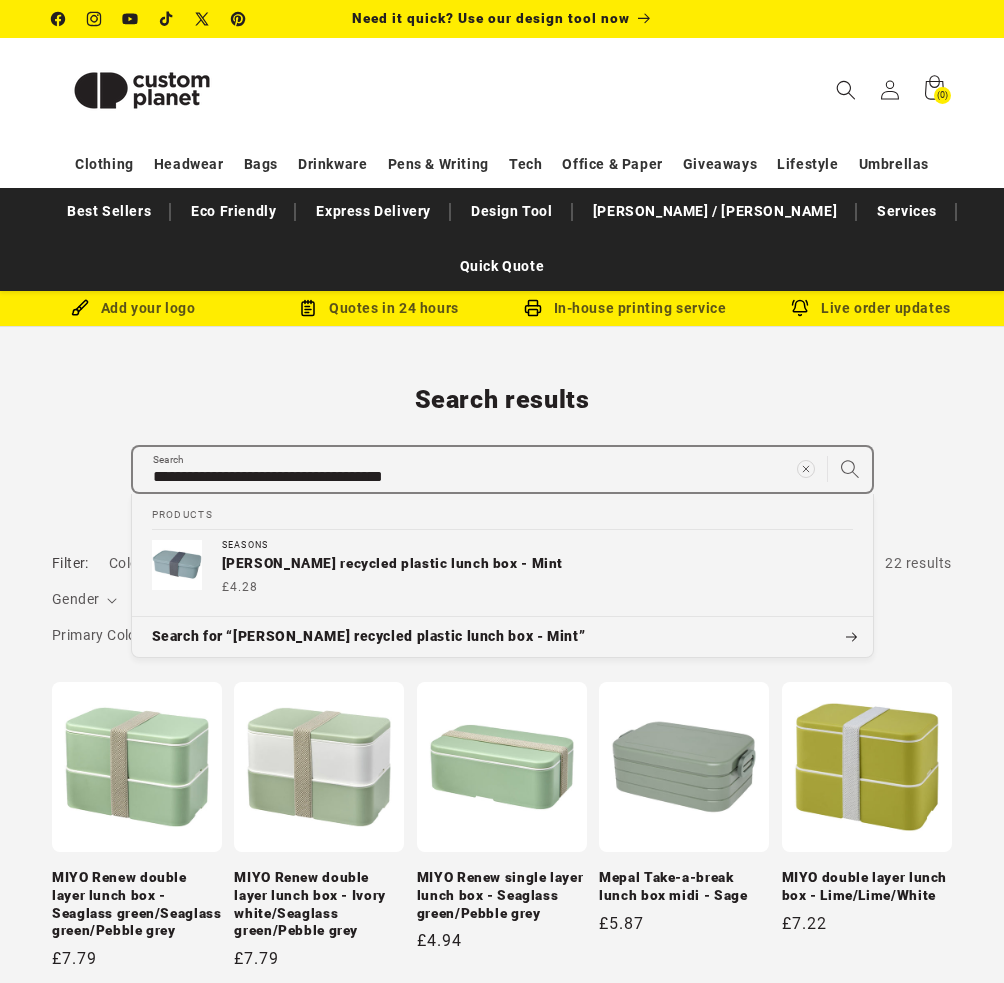 click 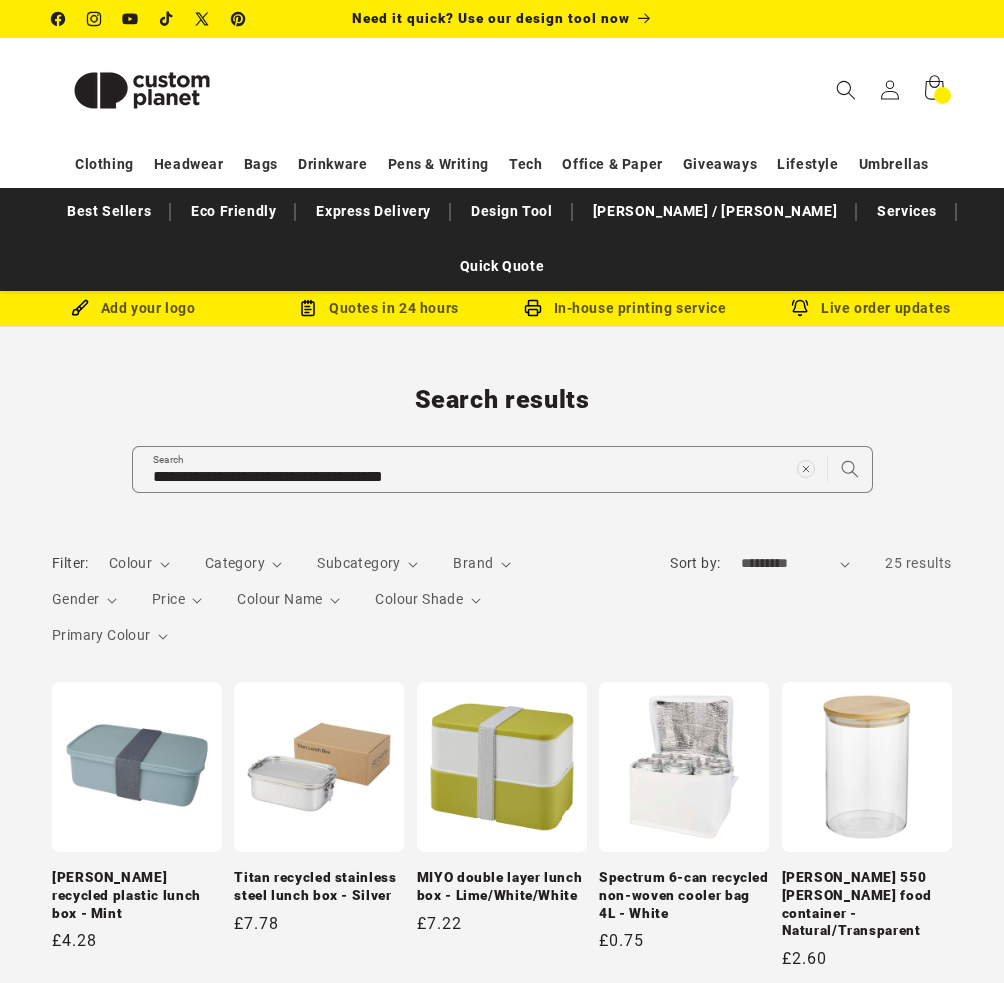 scroll, scrollTop: 0, scrollLeft: 0, axis: both 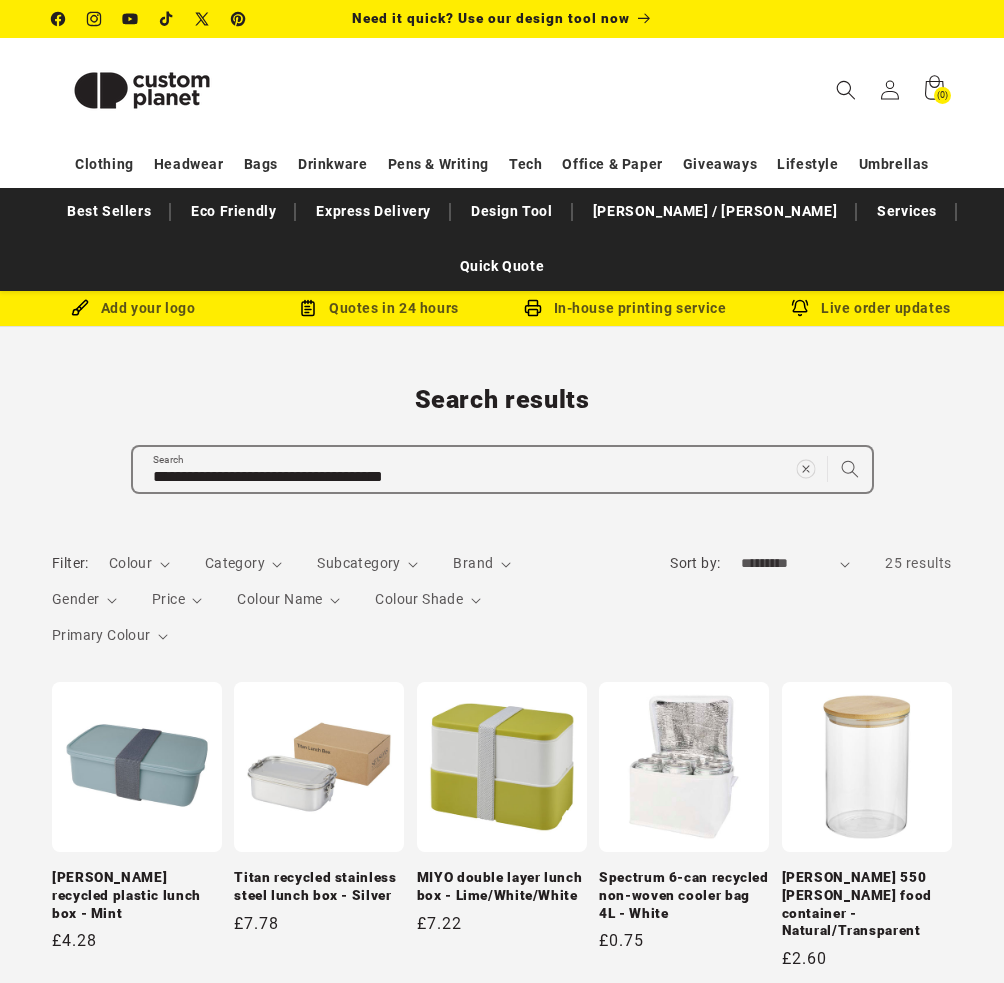 click 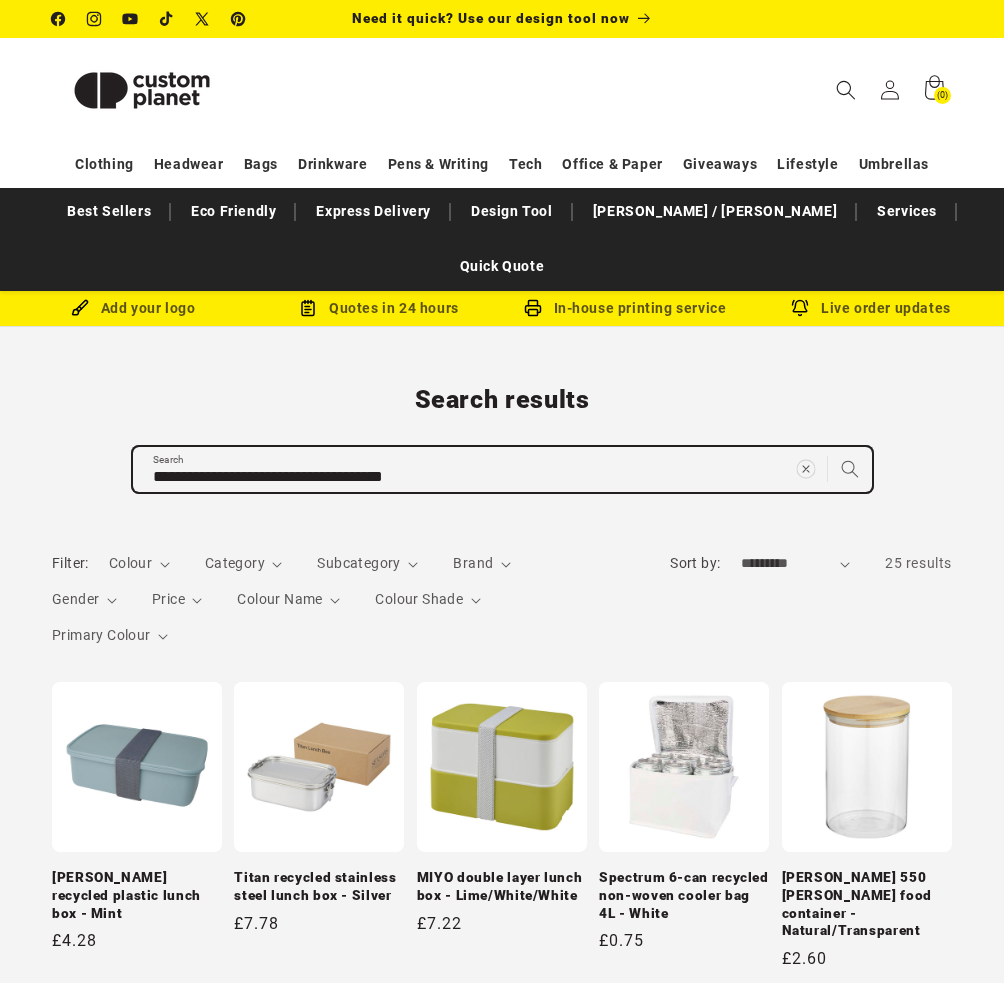 type 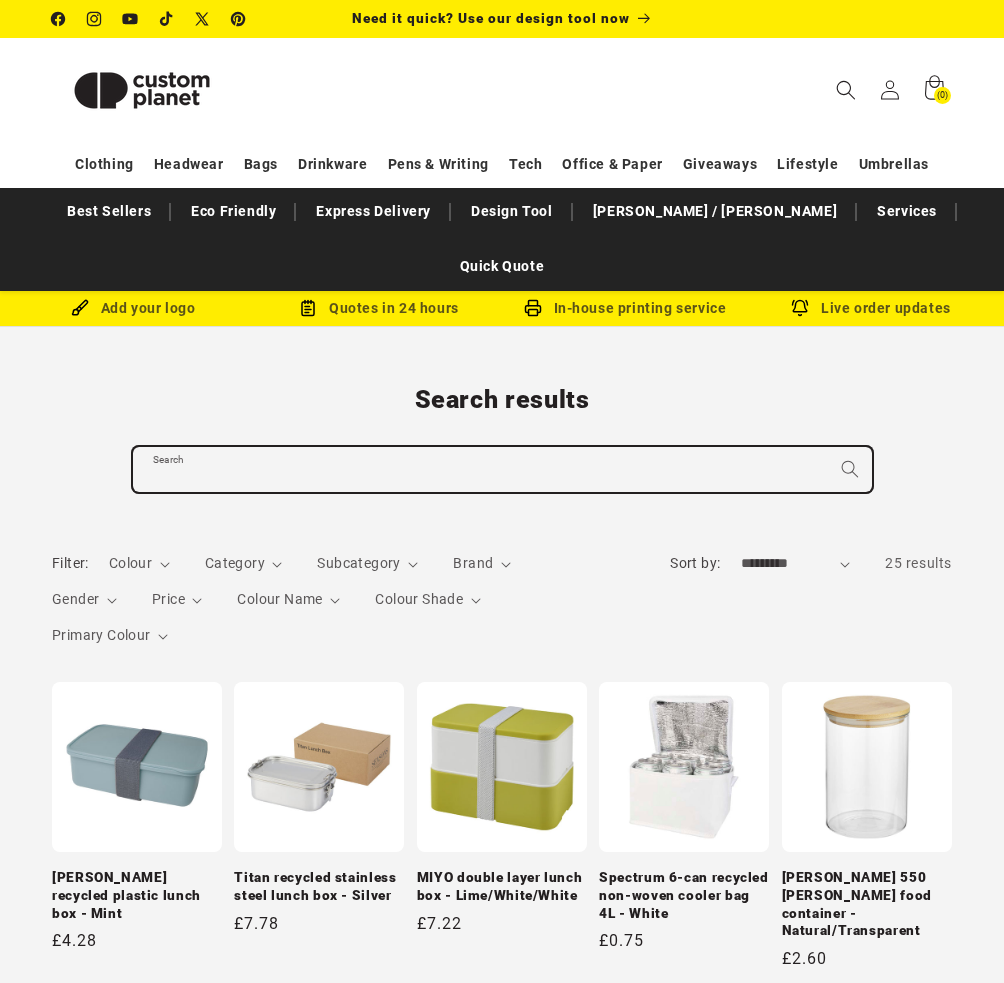paste on "**********" 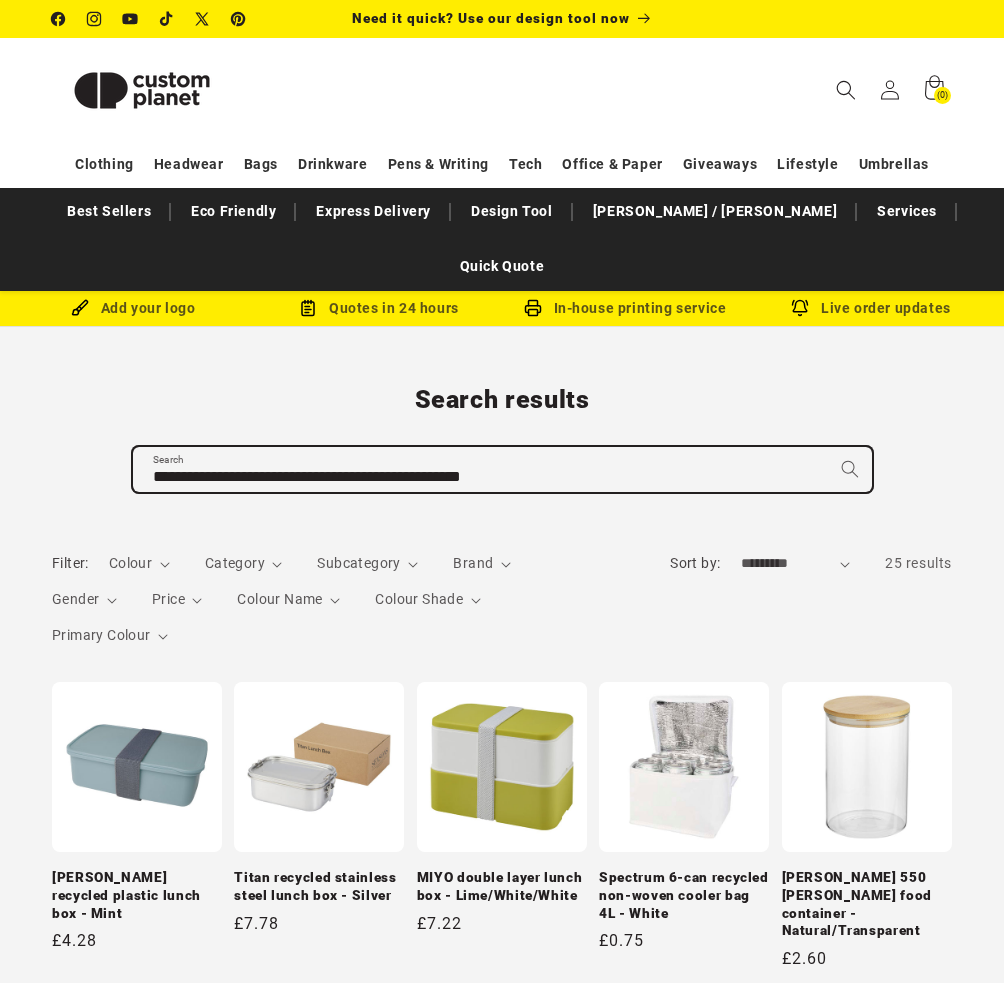 type on "**********" 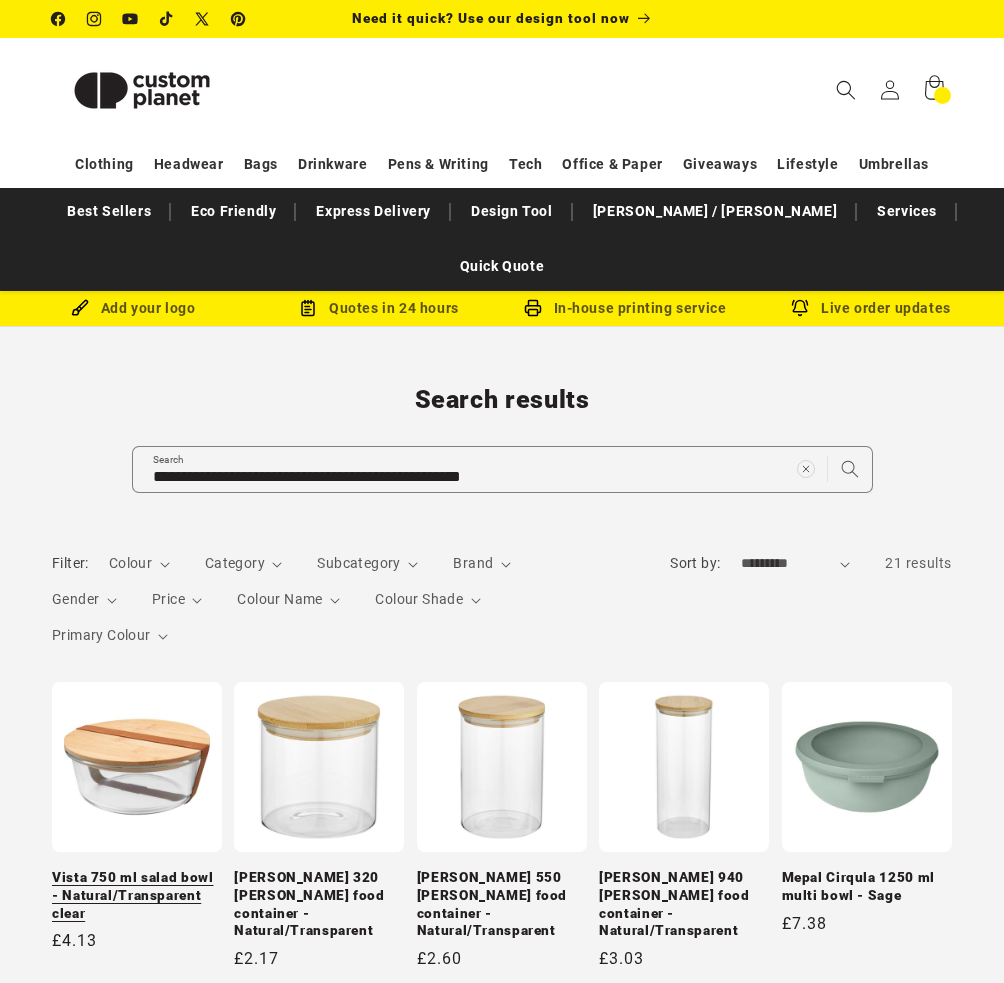 scroll, scrollTop: 0, scrollLeft: 0, axis: both 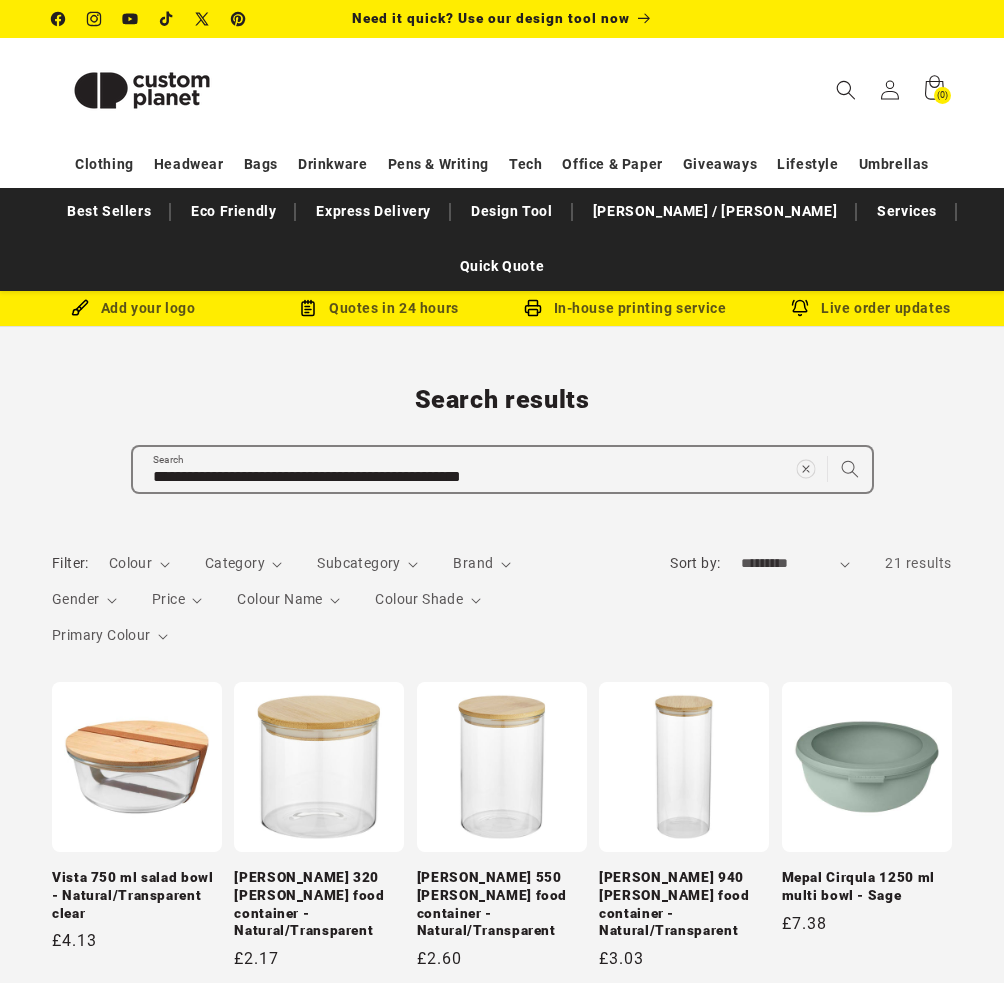 click 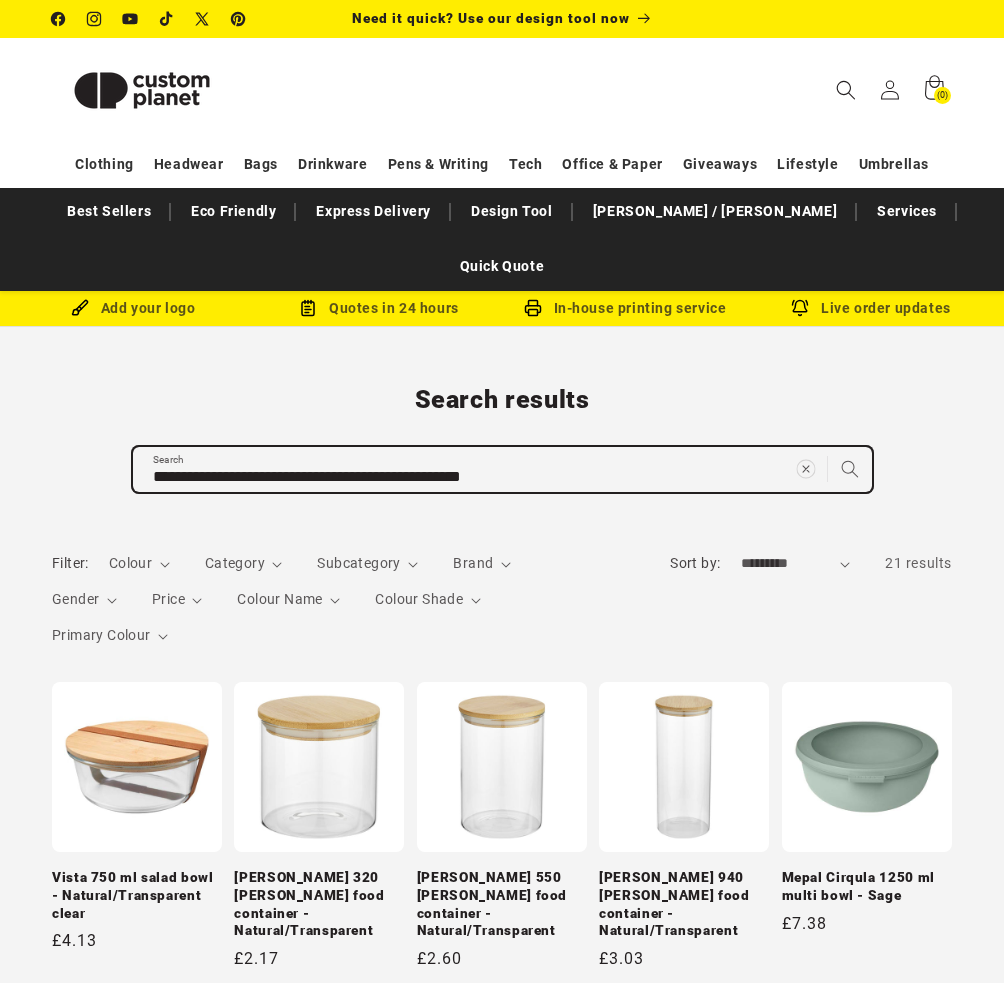 type 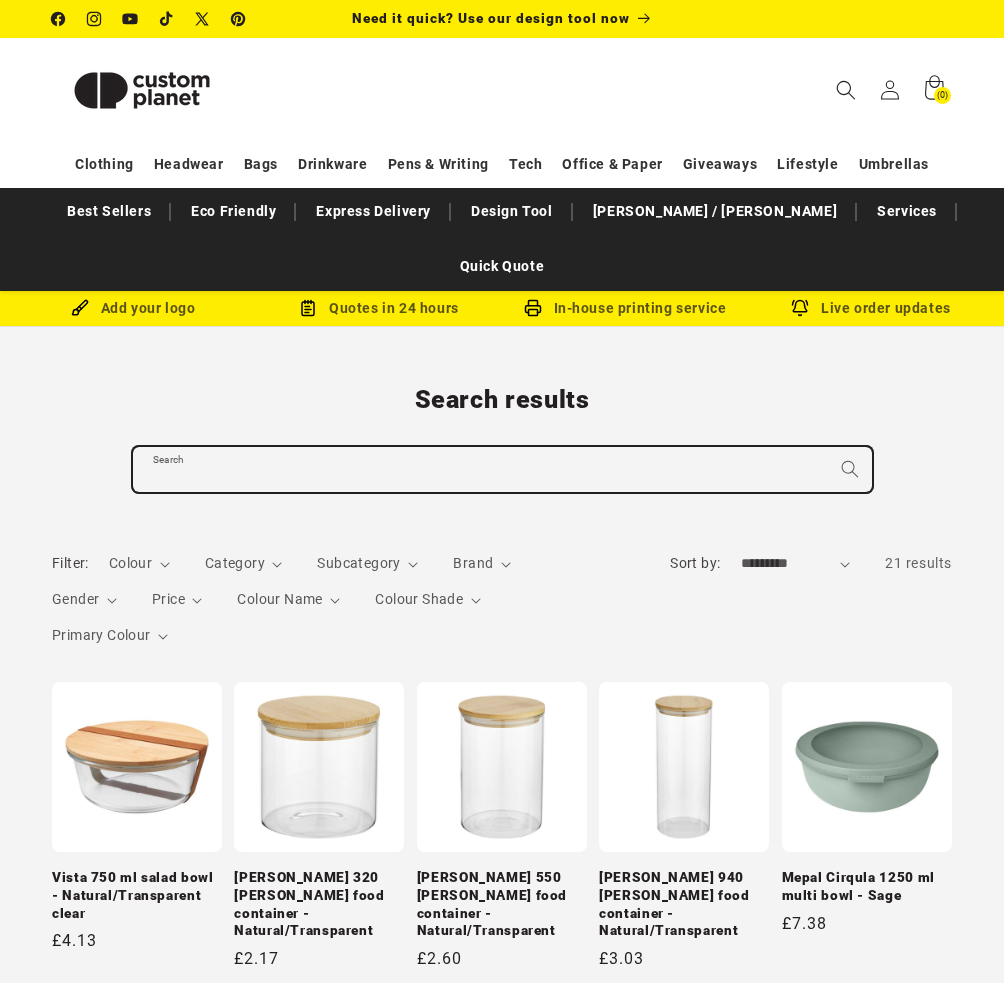 paste on "**********" 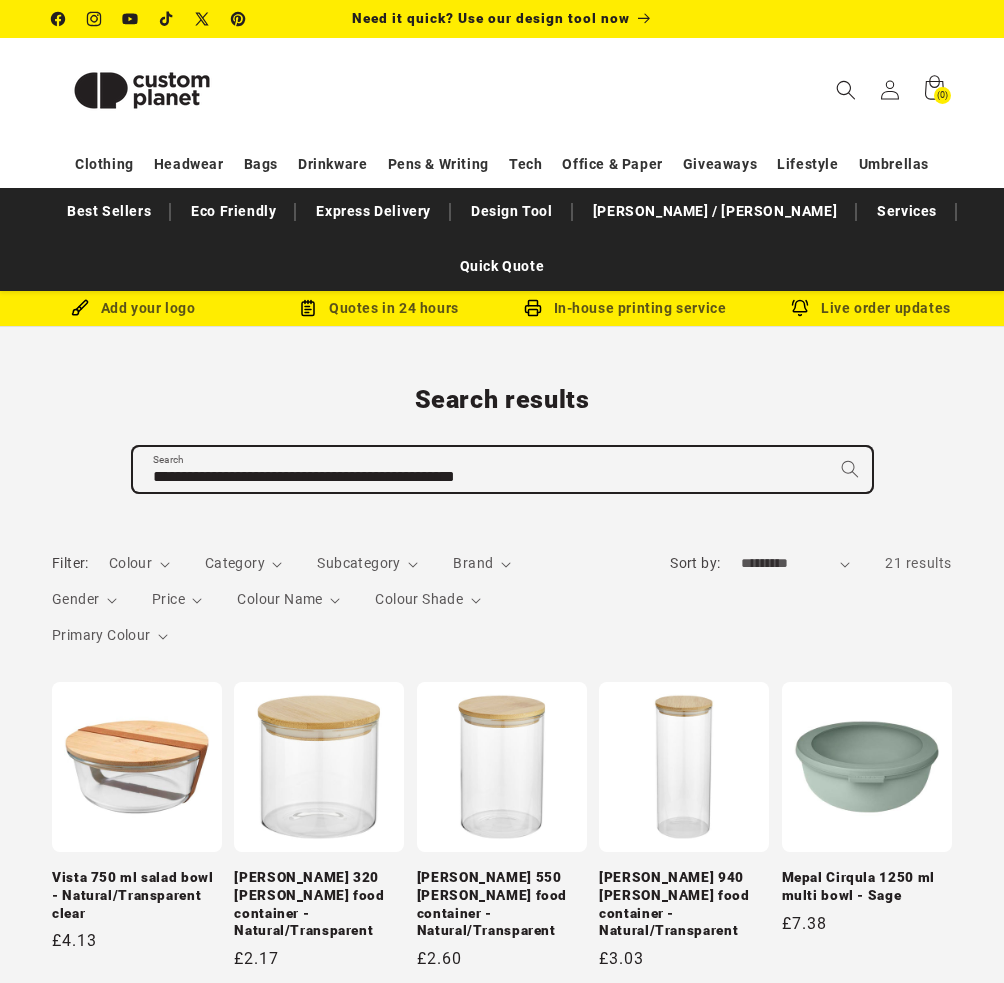 type on "**********" 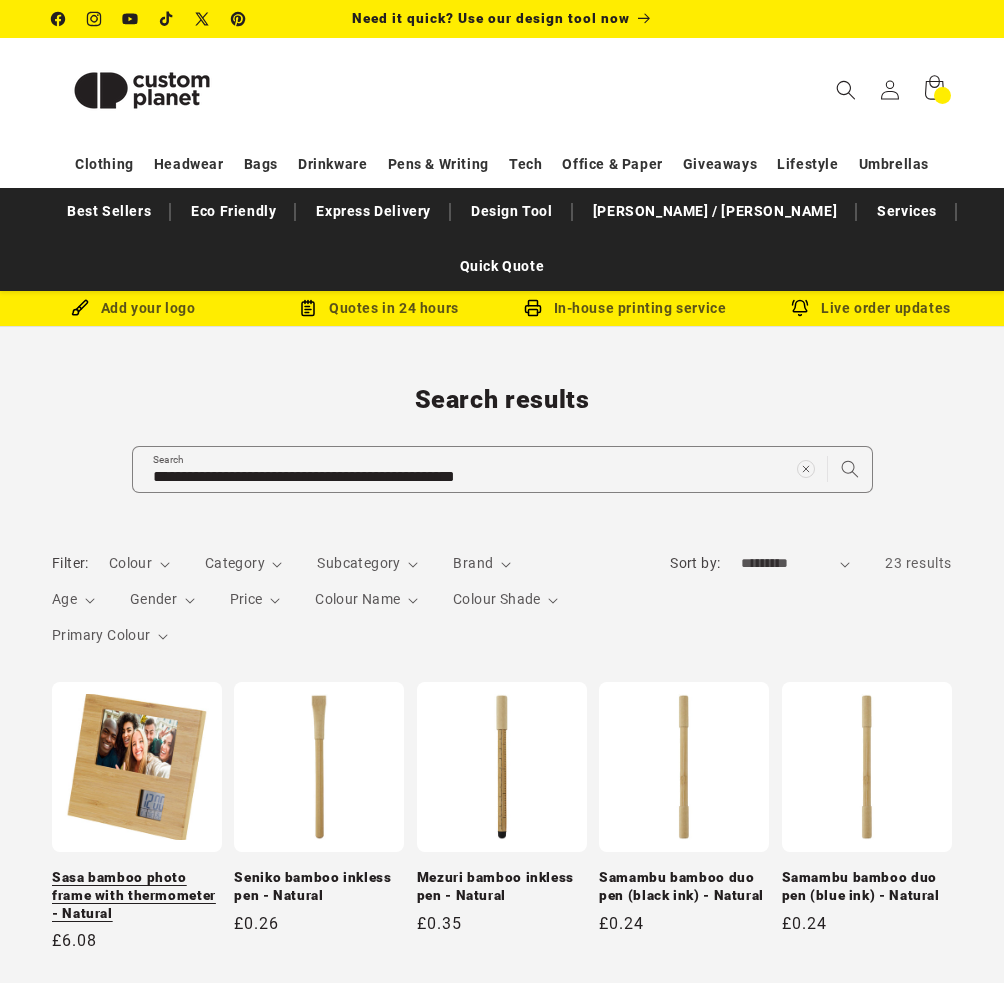 scroll, scrollTop: 0, scrollLeft: 0, axis: both 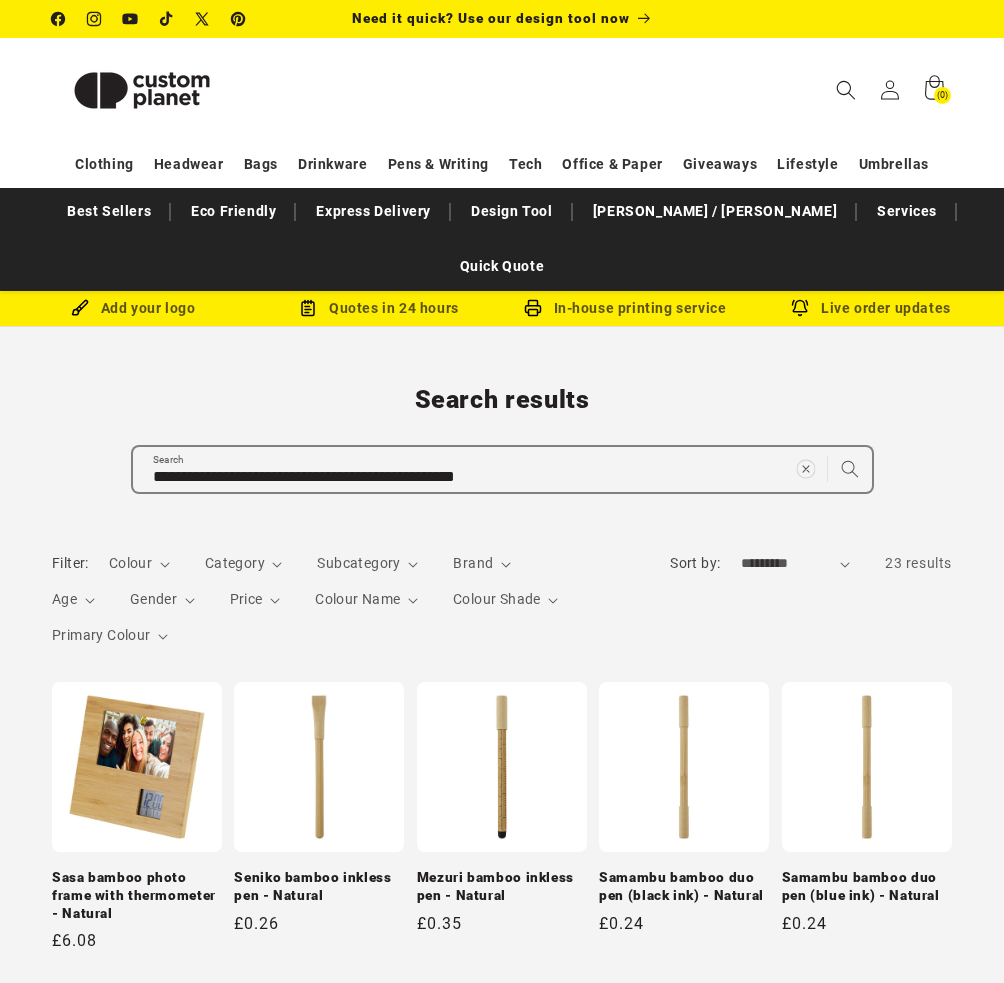 click 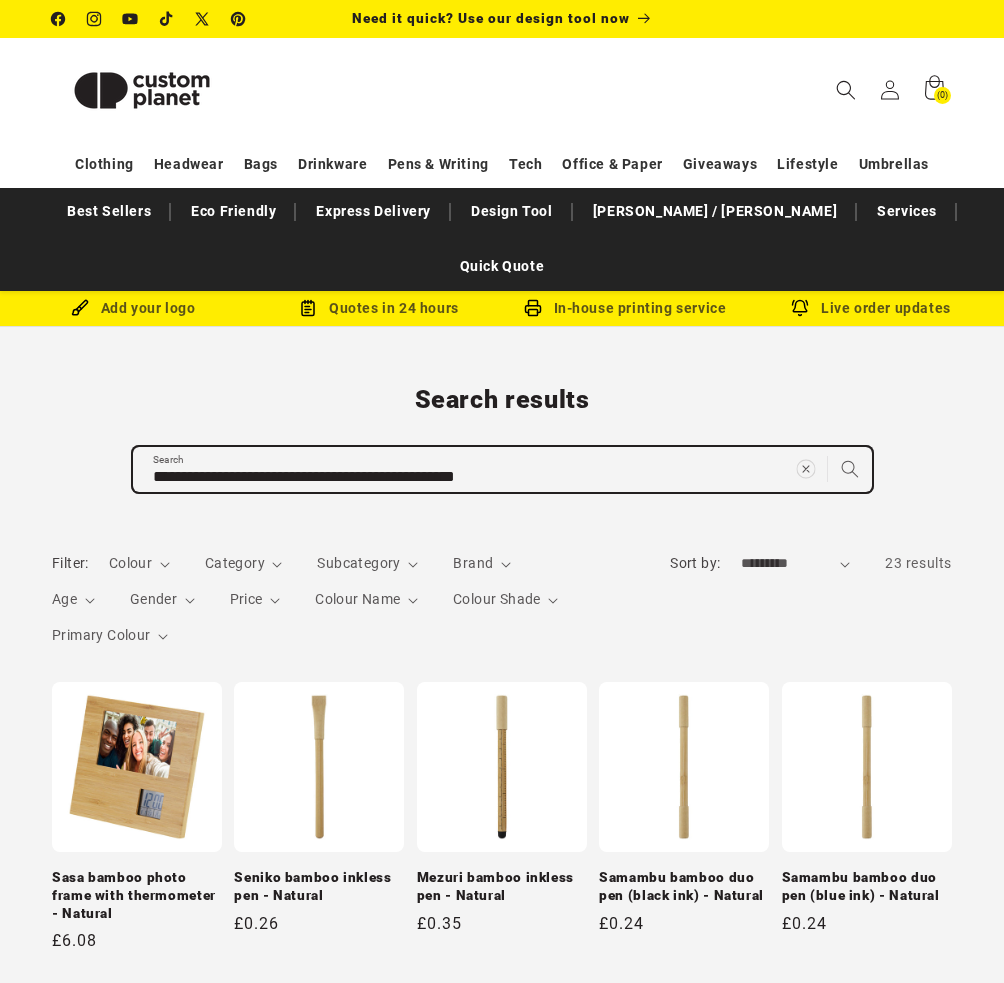 type 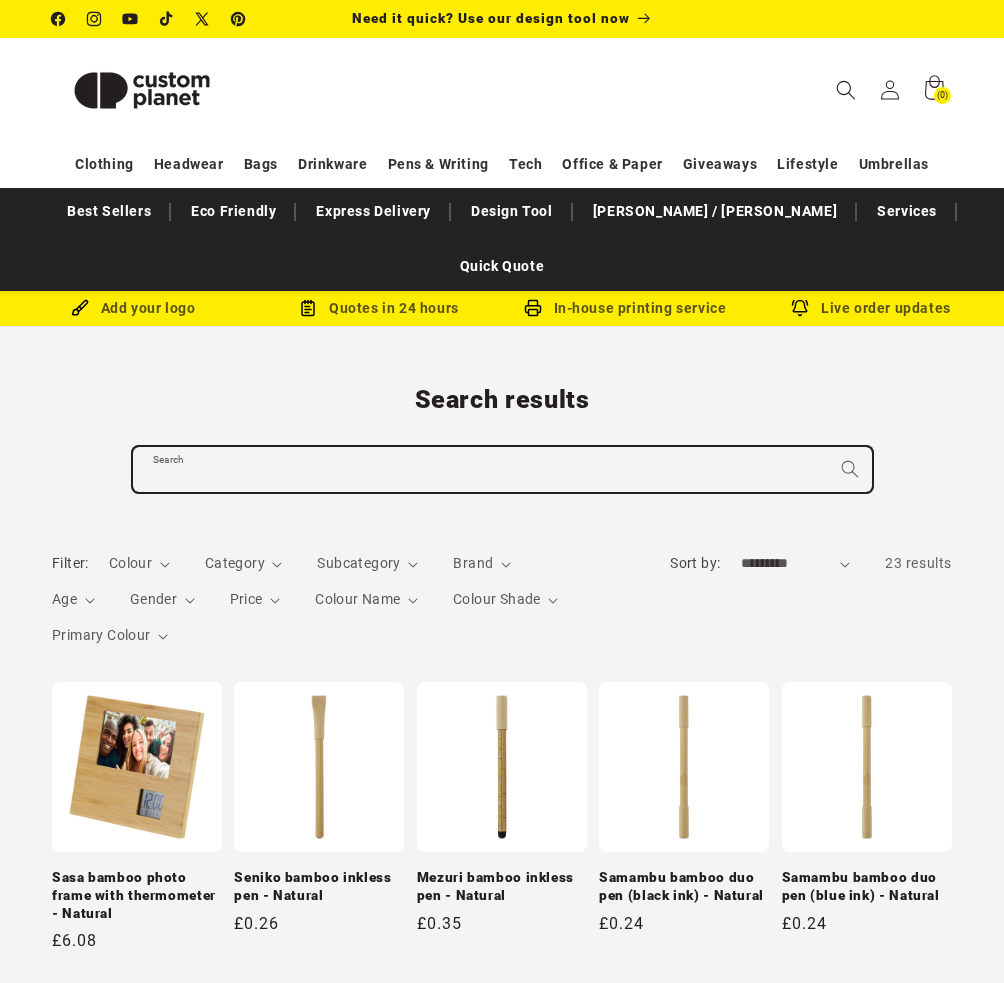 paste on "**********" 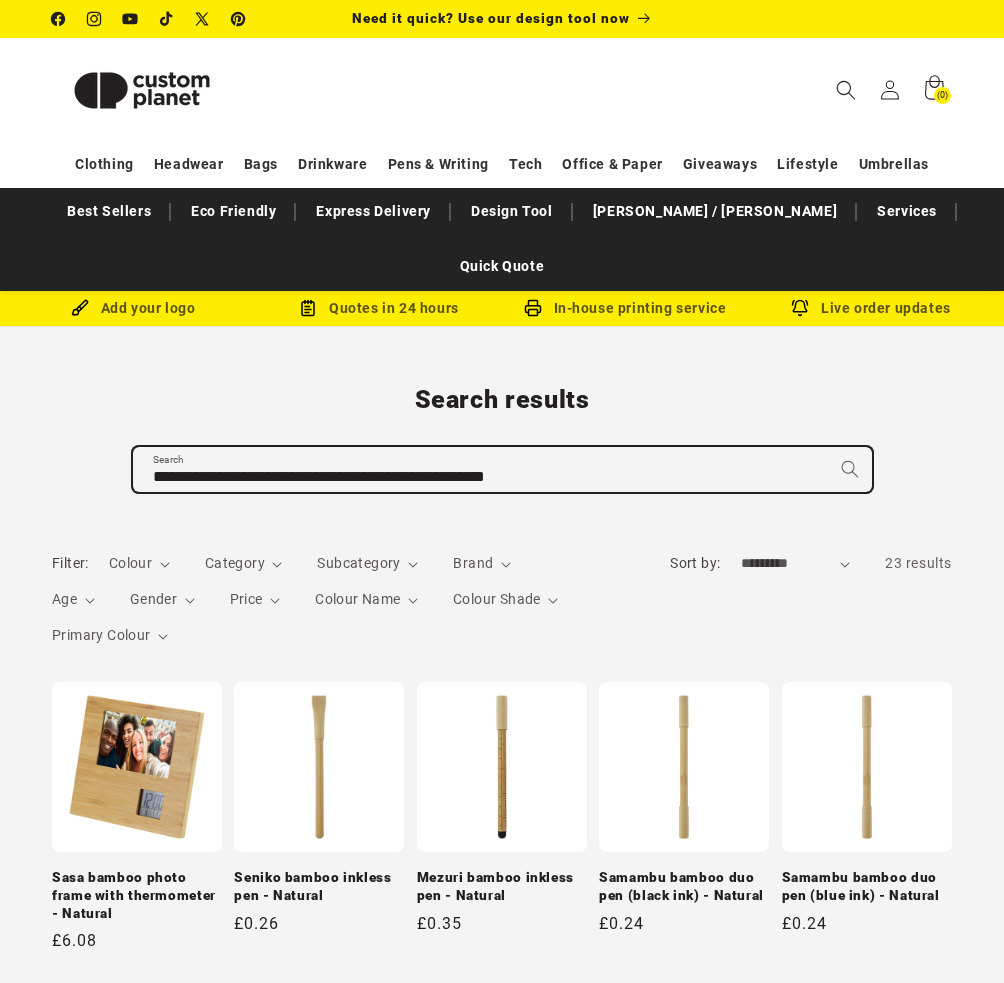type on "**********" 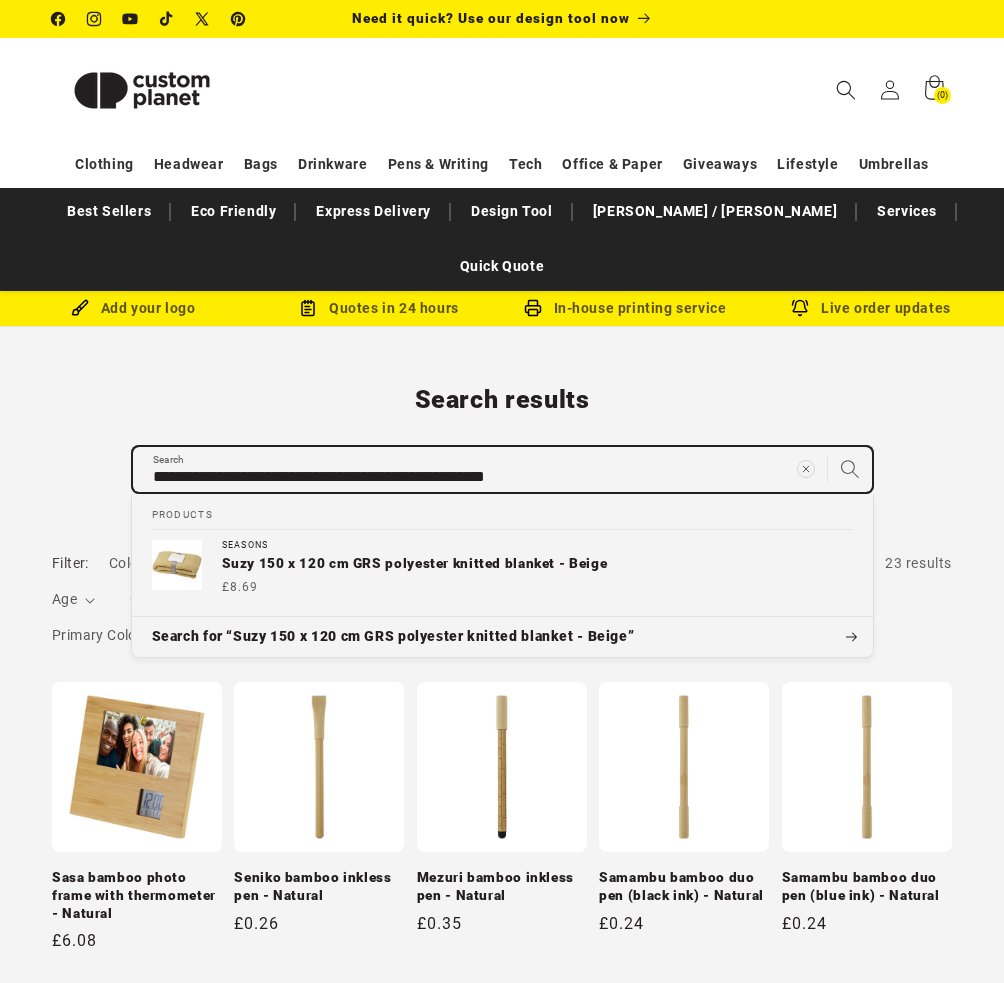 click on "Search for “Suzy 150 x 120 cm GRS polyester knitted blanket - Beige”" at bounding box center [502, 637] 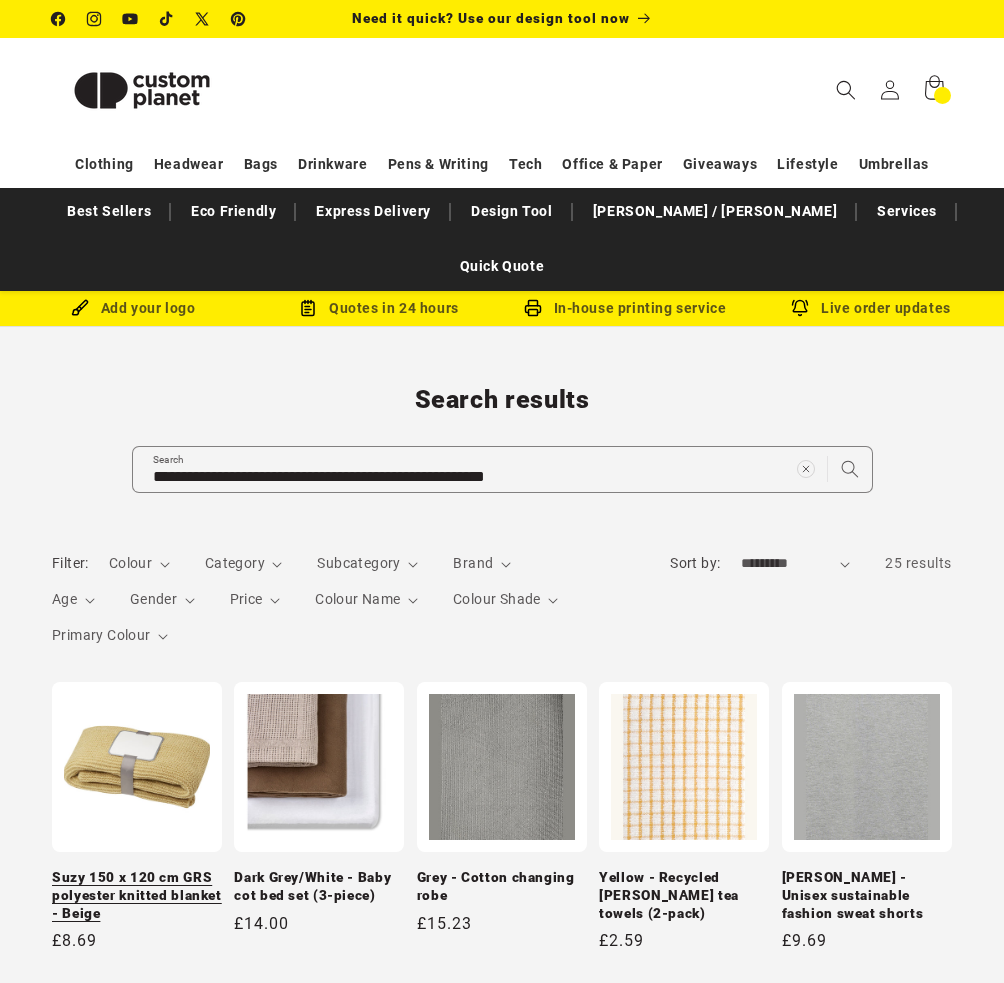 scroll, scrollTop: 0, scrollLeft: 0, axis: both 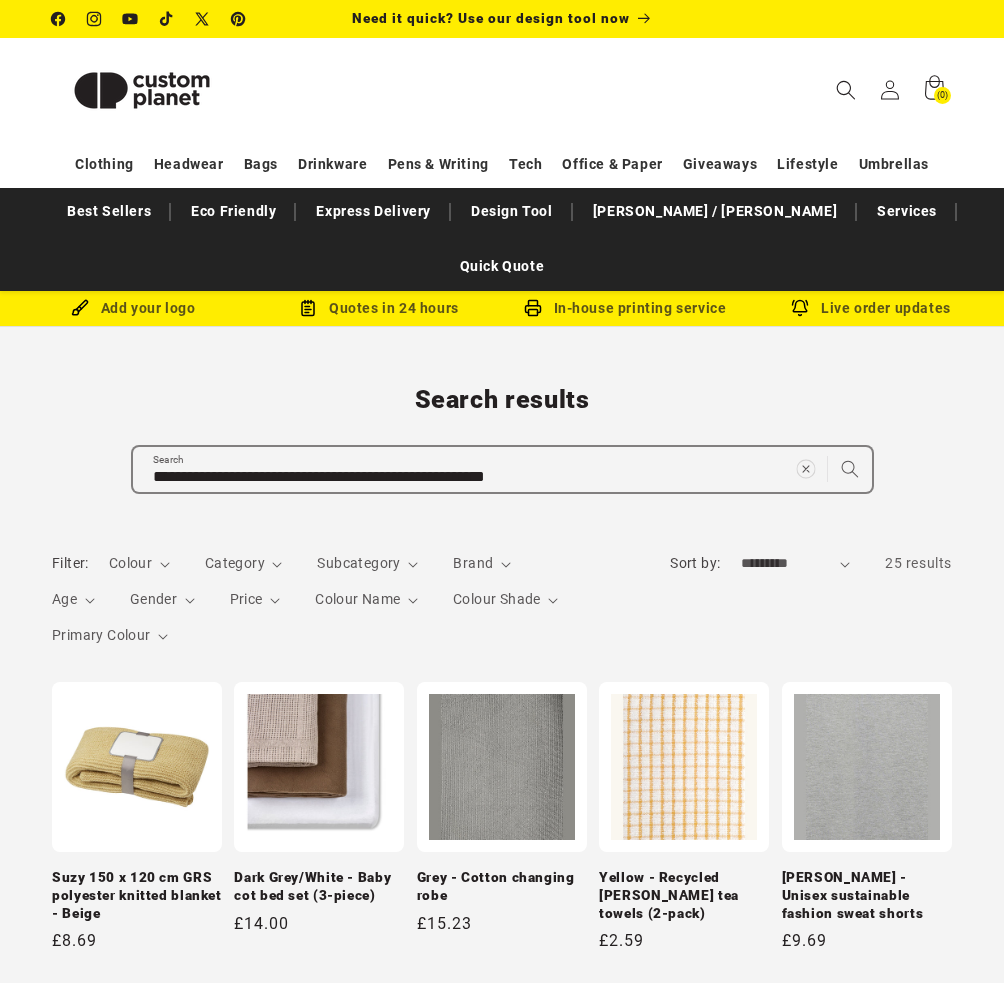 click 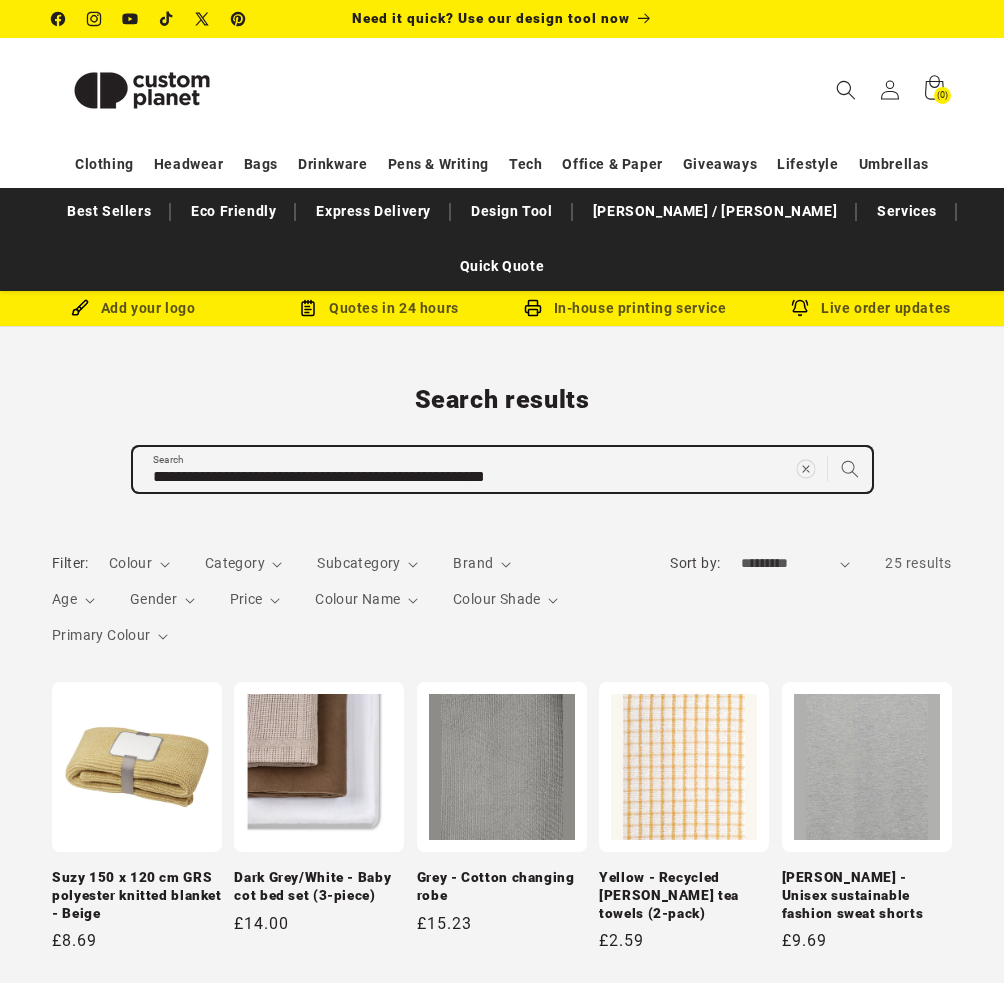type 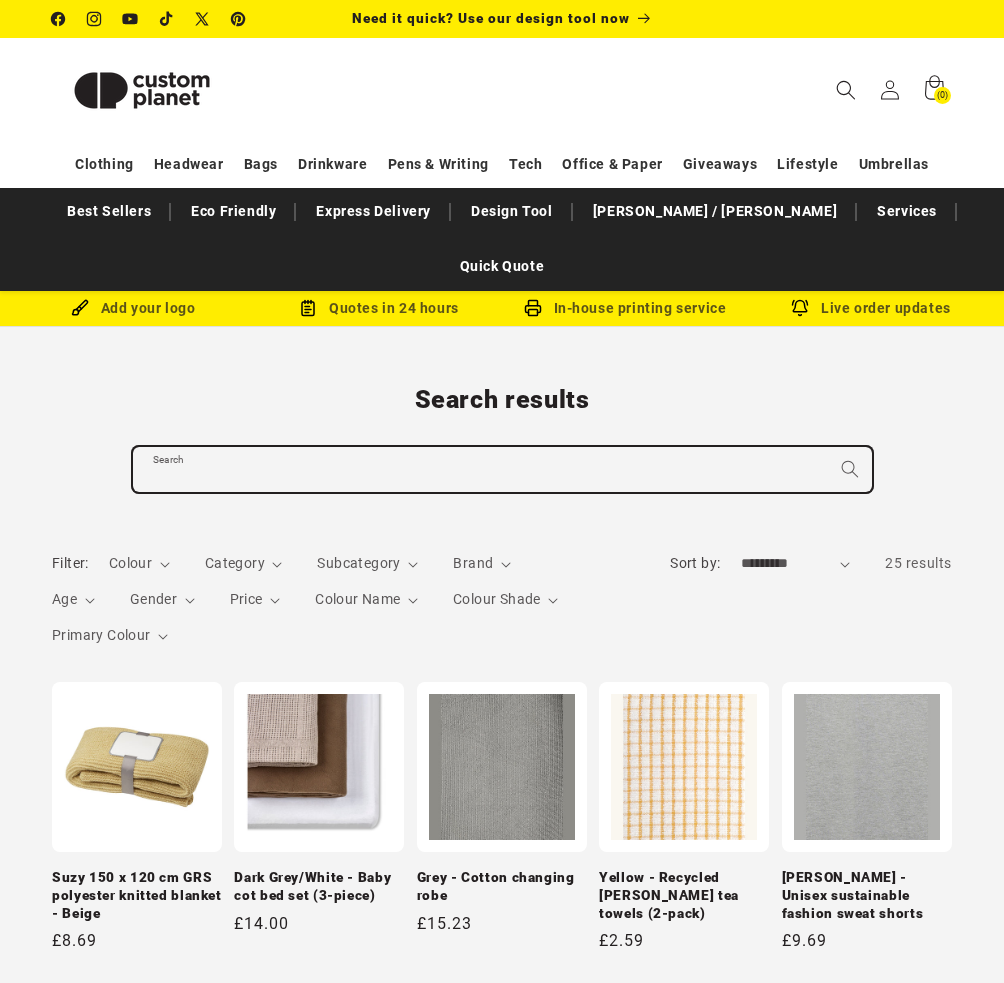 paste on "**********" 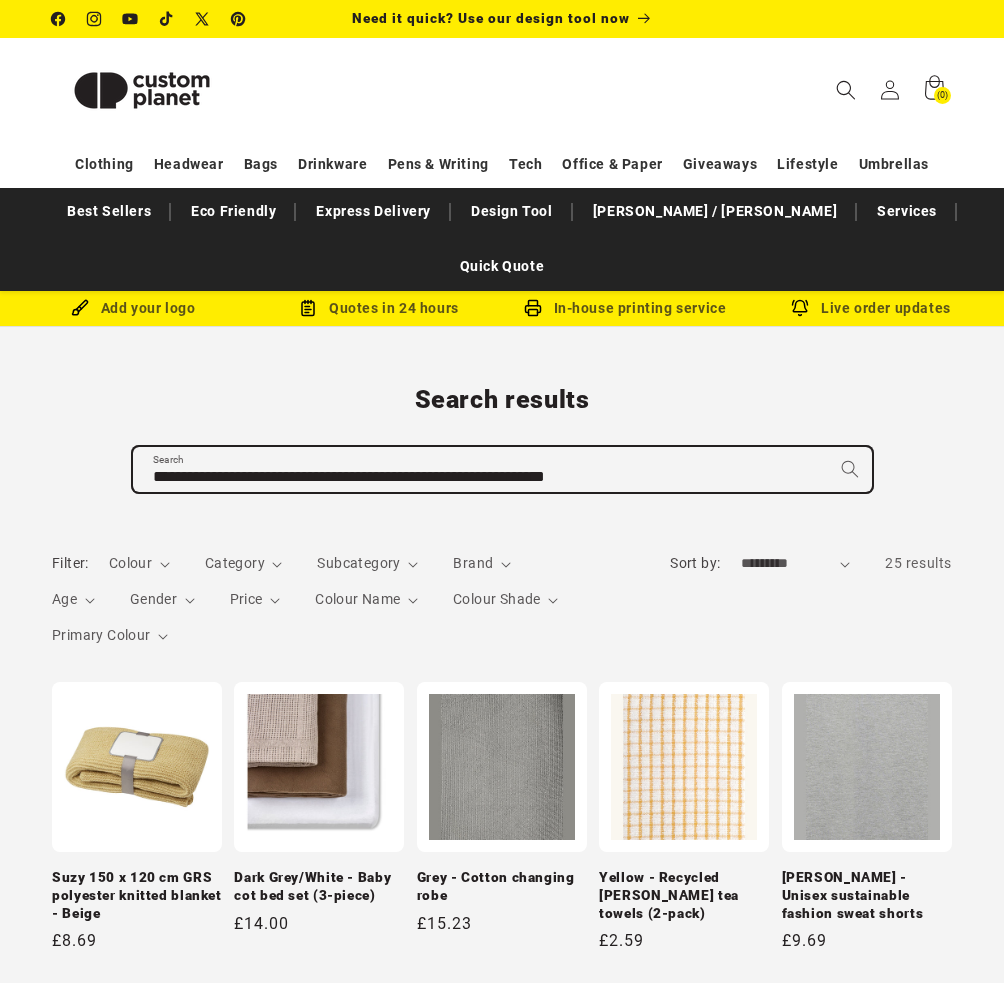 type on "**********" 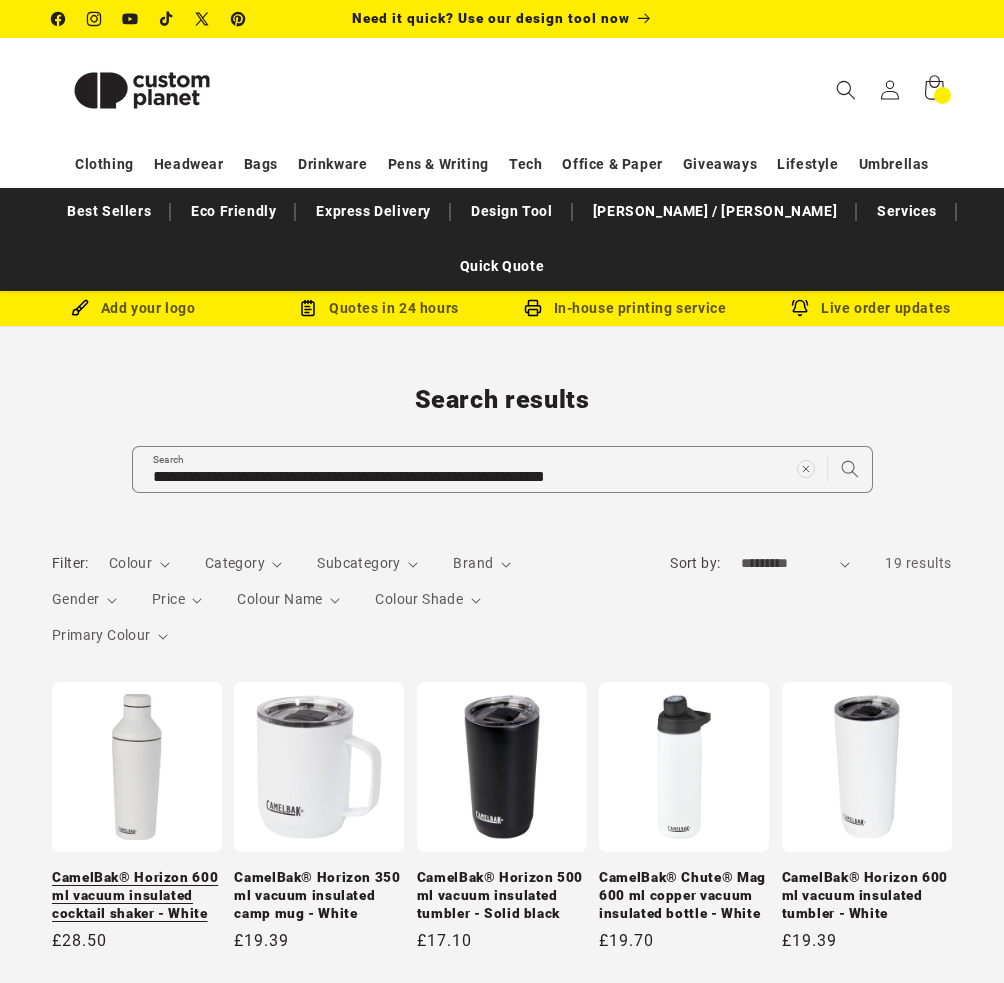 scroll, scrollTop: 0, scrollLeft: 0, axis: both 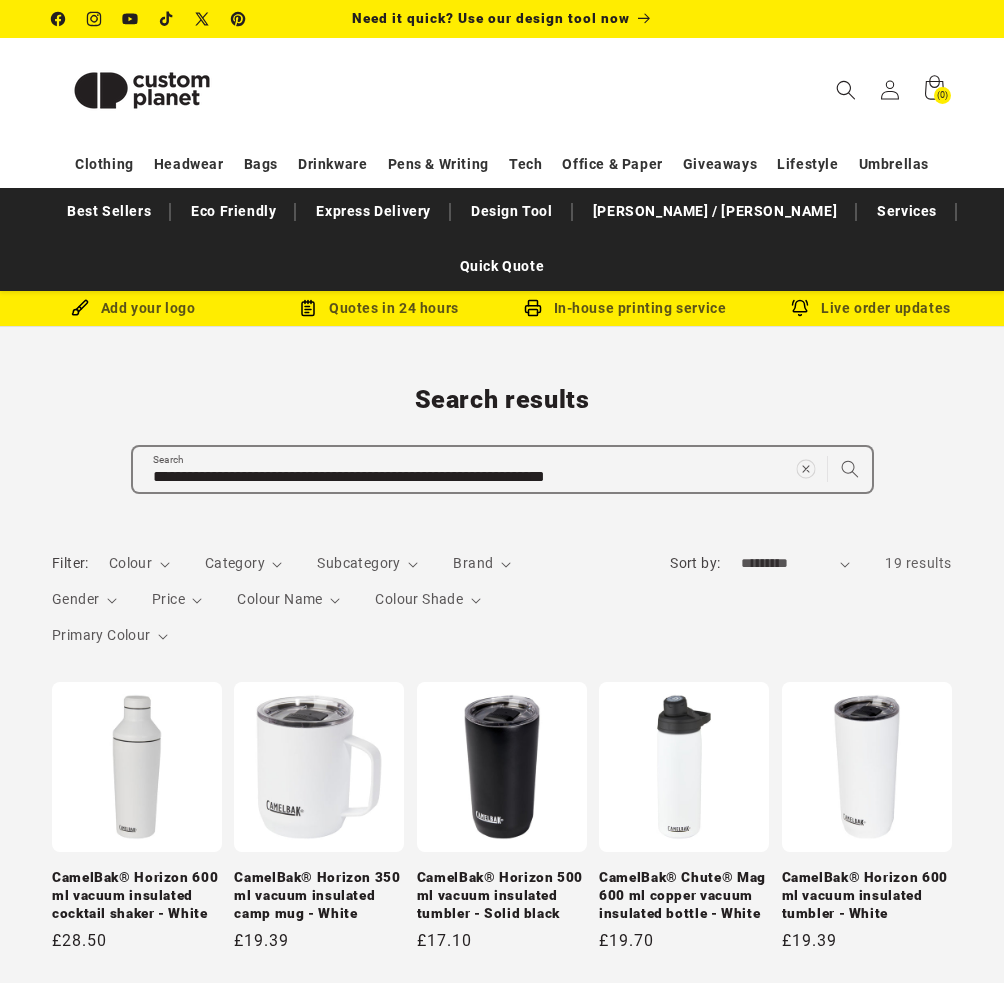 click 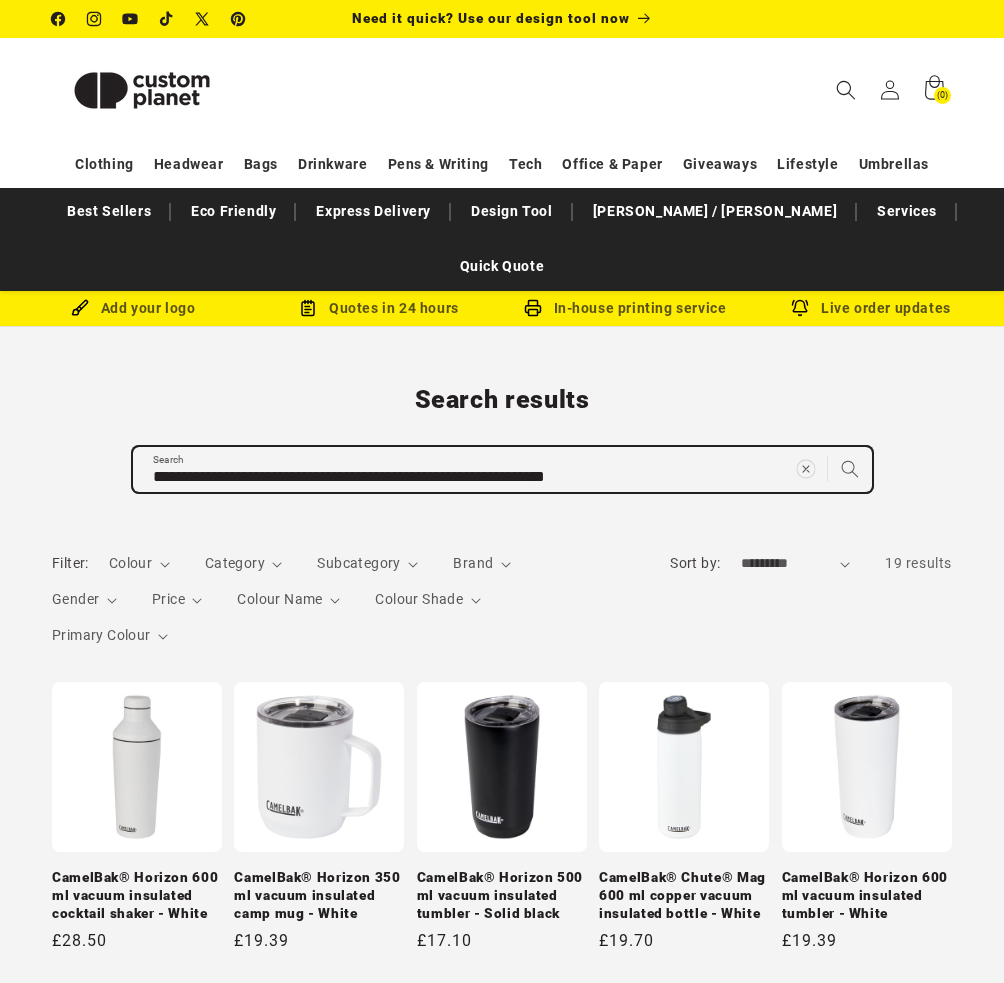 type 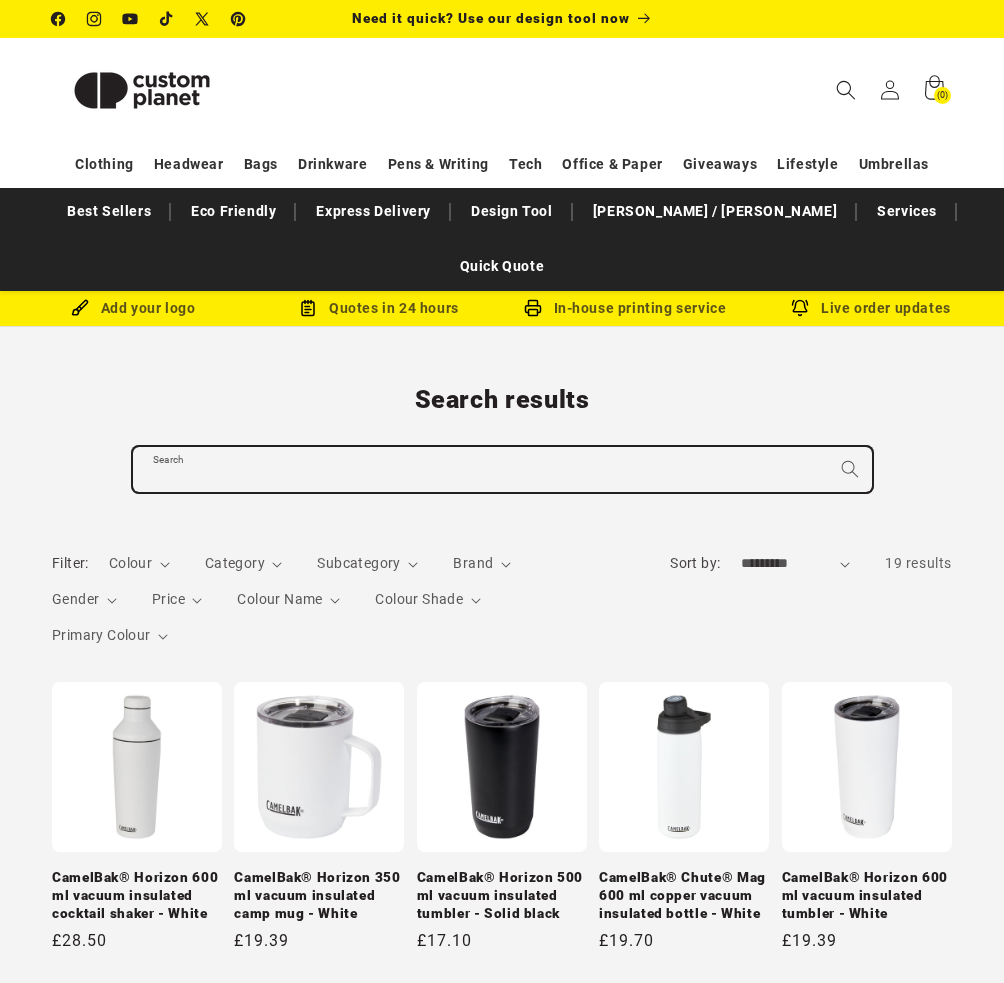 paste on "**********" 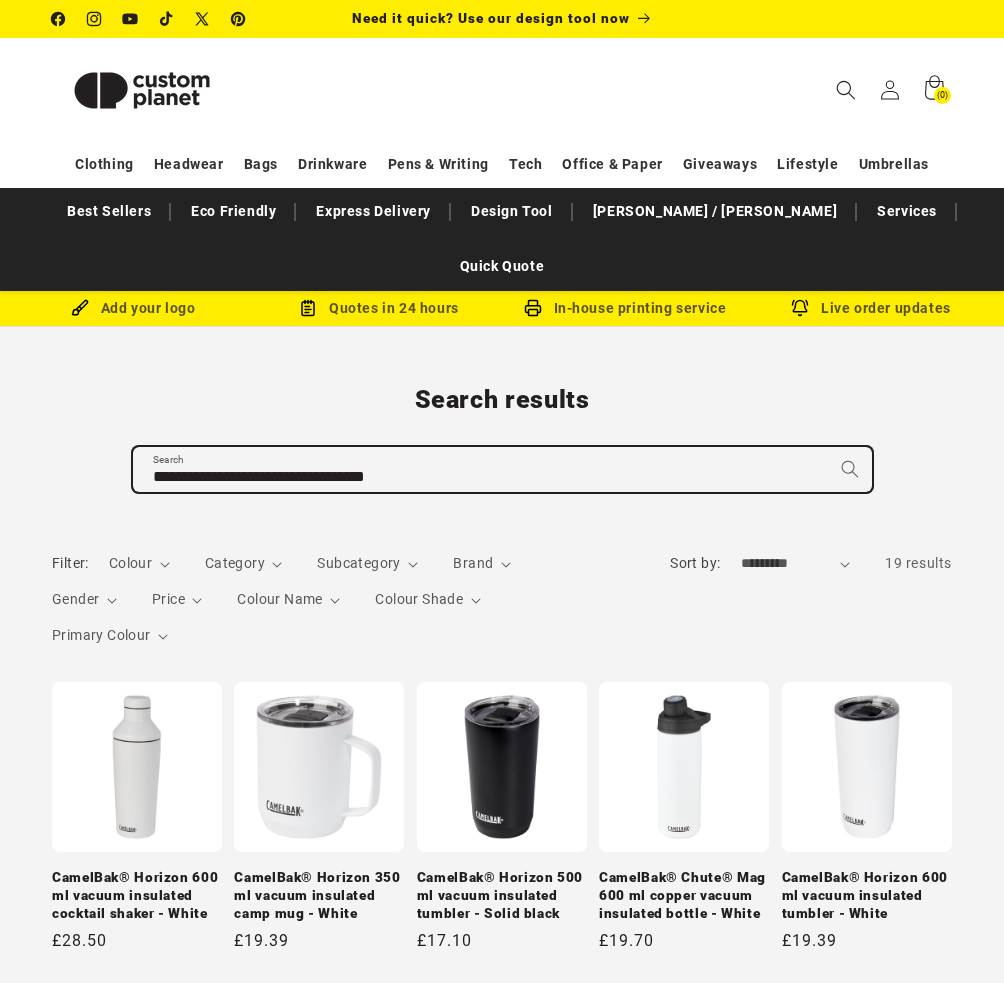 type on "**********" 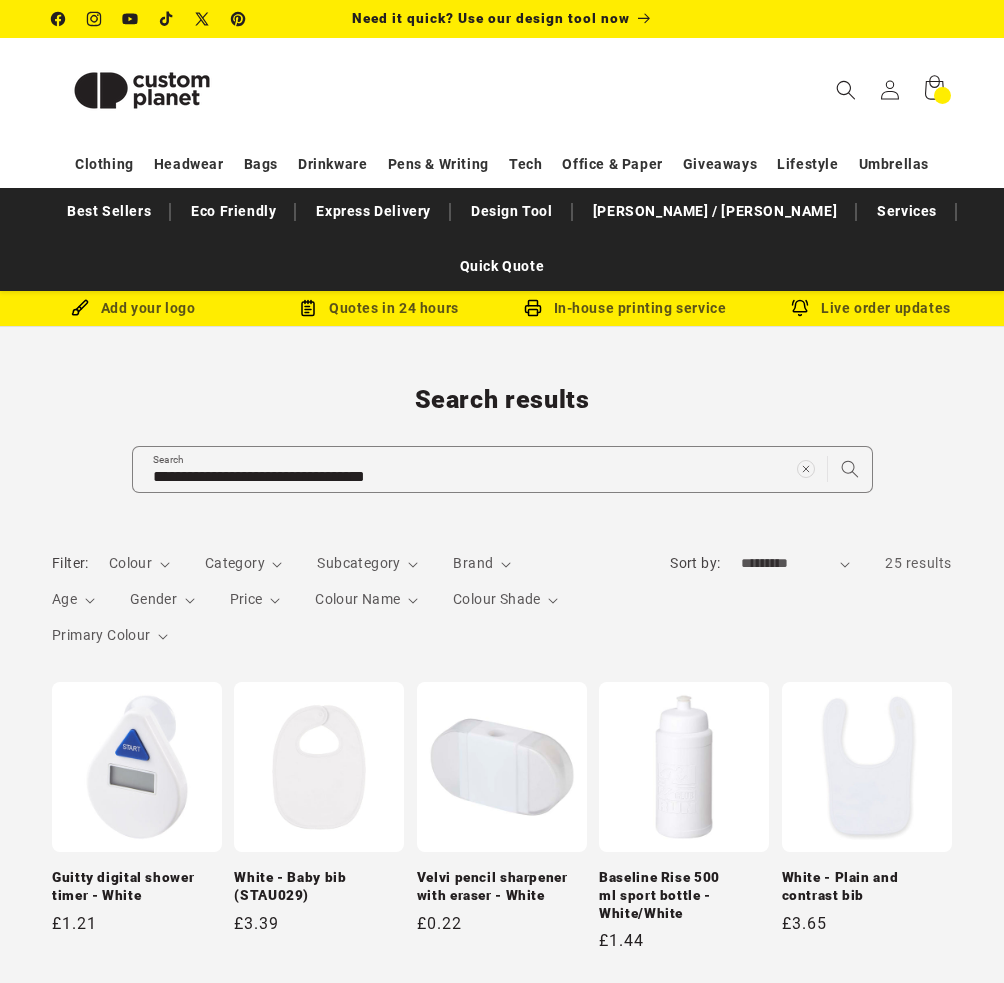 scroll, scrollTop: 0, scrollLeft: 0, axis: both 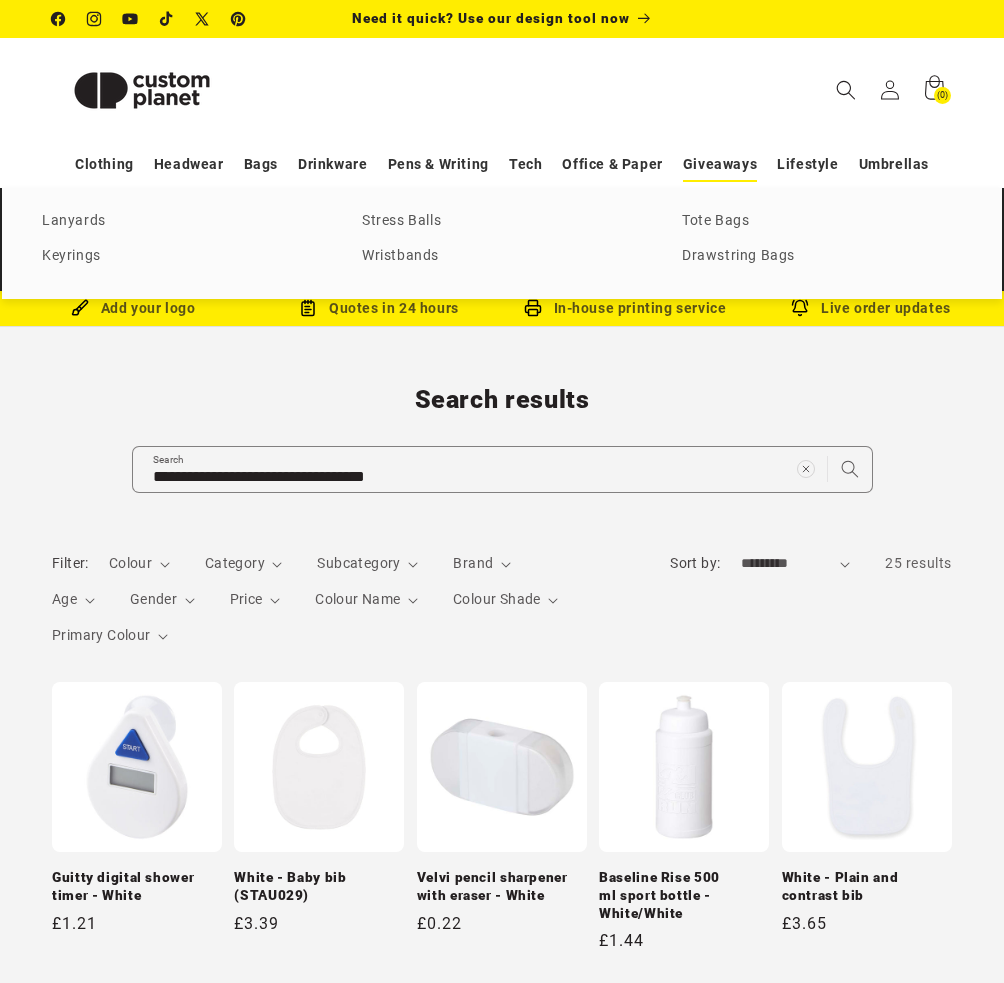 click on "Giveaways" at bounding box center [720, 164] 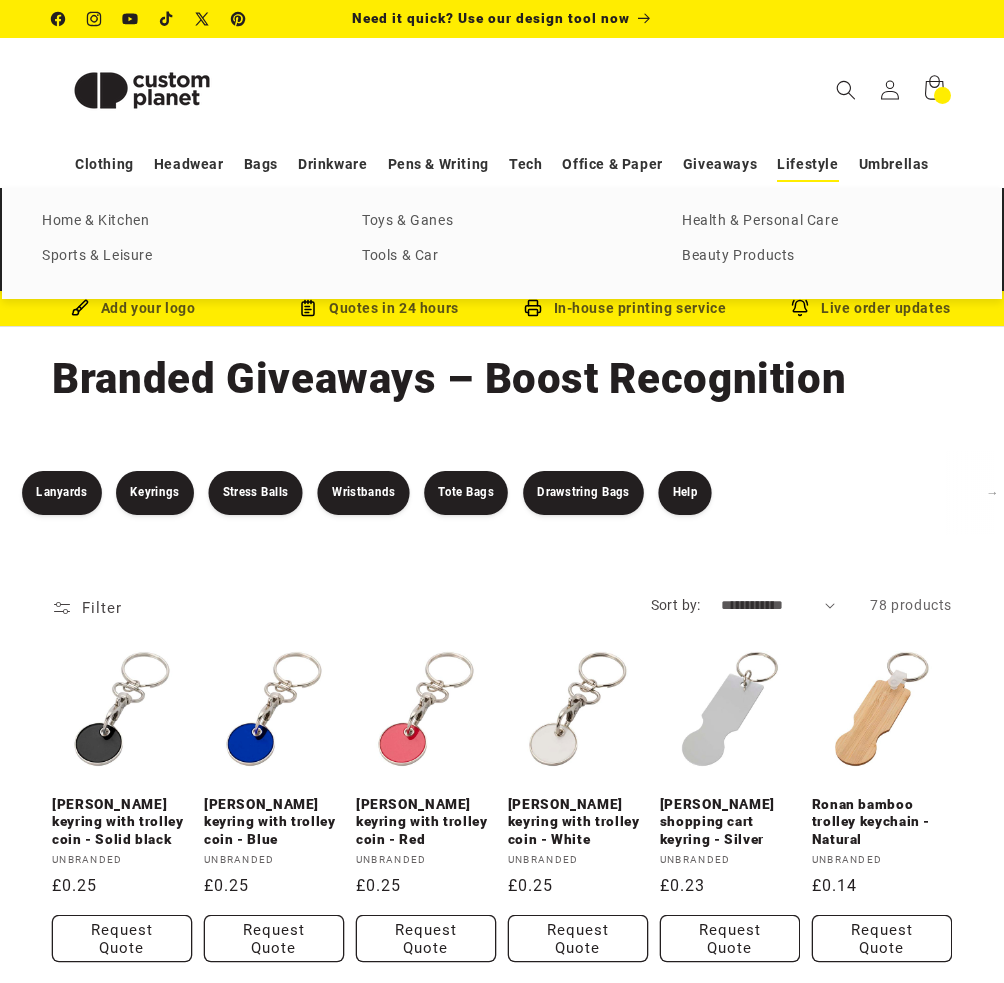 scroll, scrollTop: 0, scrollLeft: 0, axis: both 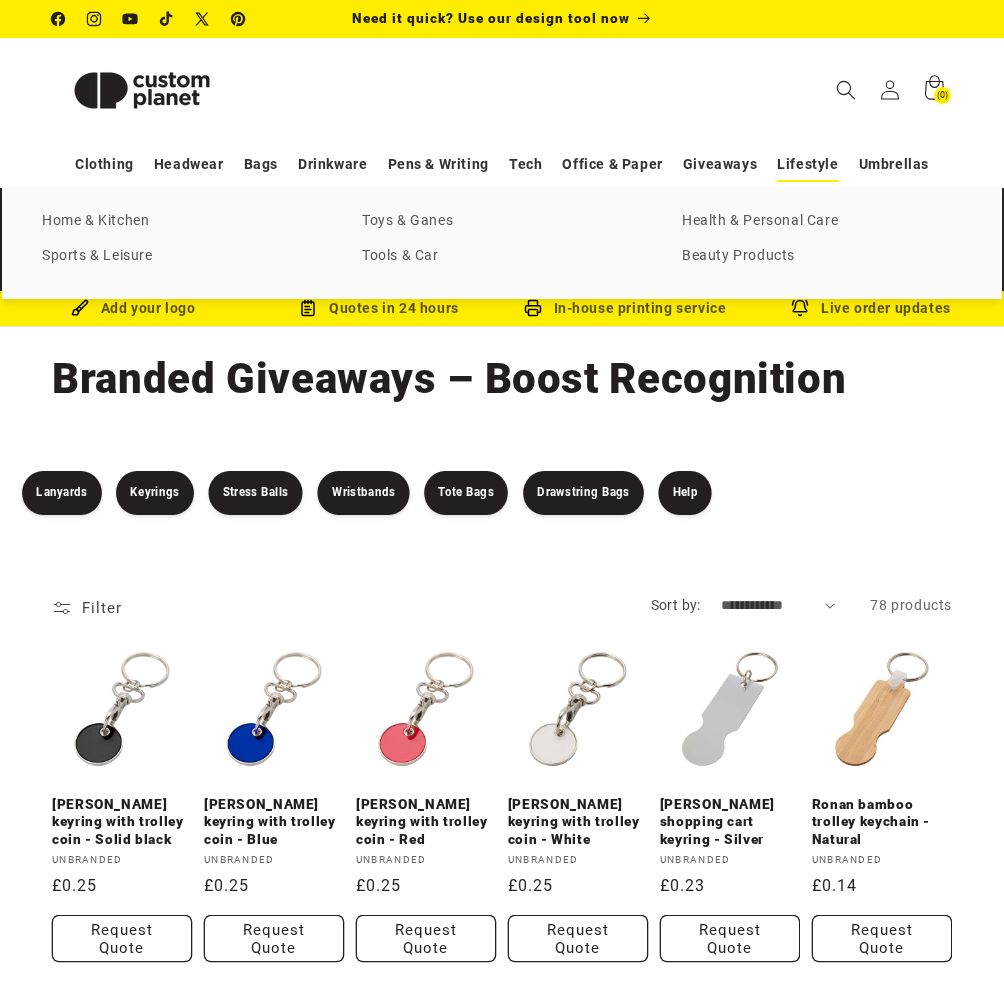 click on "Lifestyle" at bounding box center (807, 164) 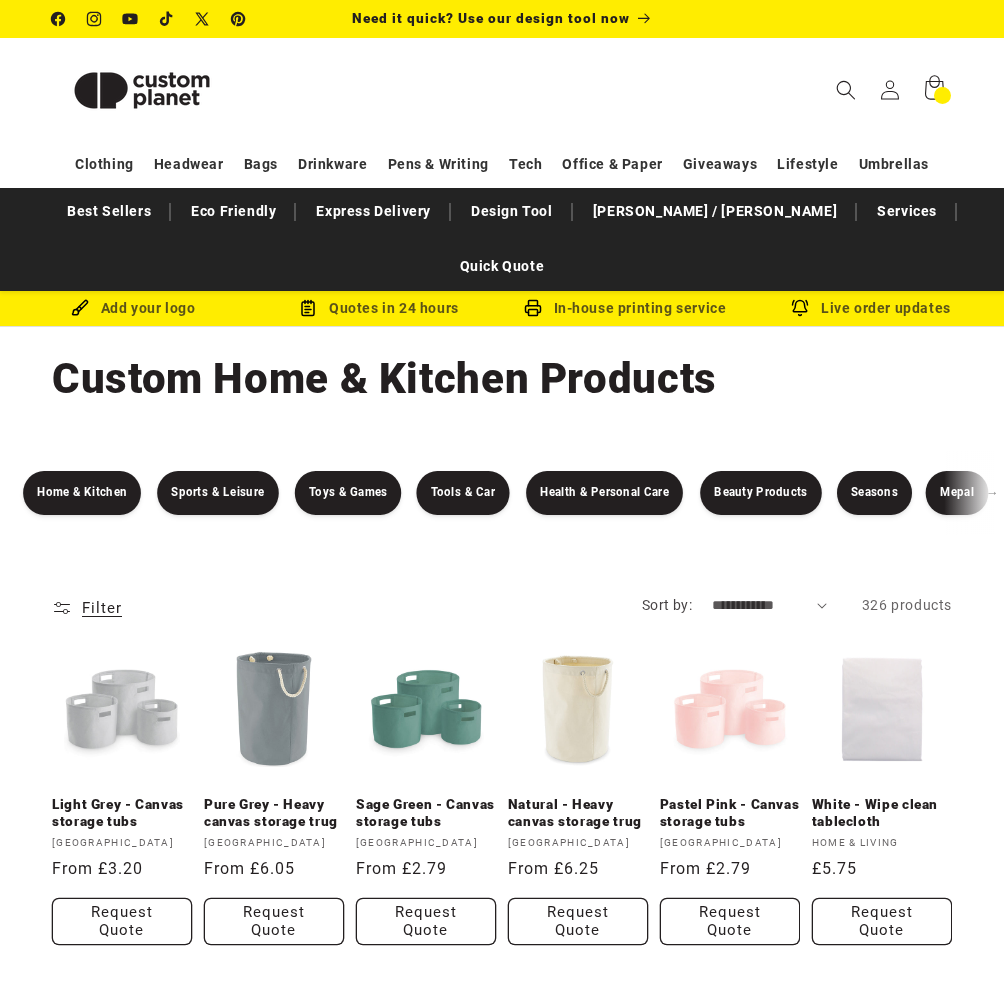 scroll, scrollTop: 0, scrollLeft: 0, axis: both 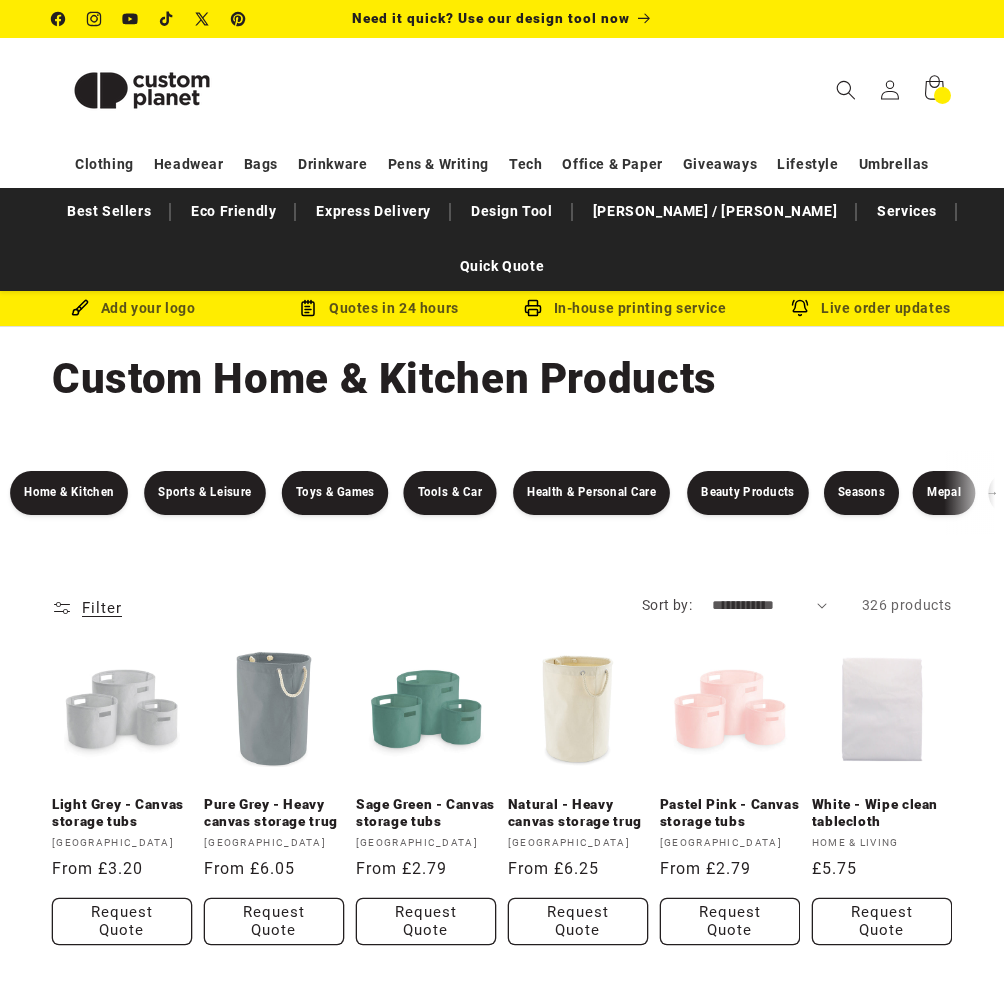 click 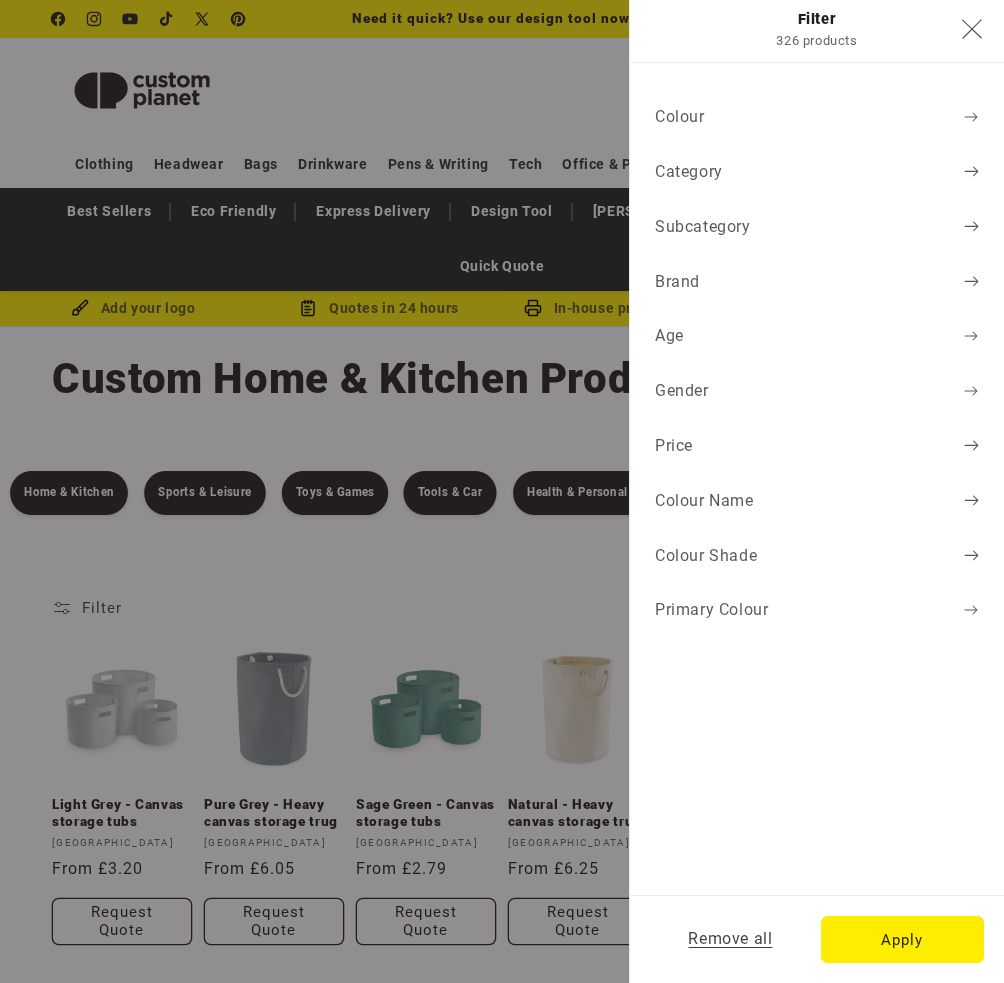 click on "Primary Colour" at bounding box center [711, 610] 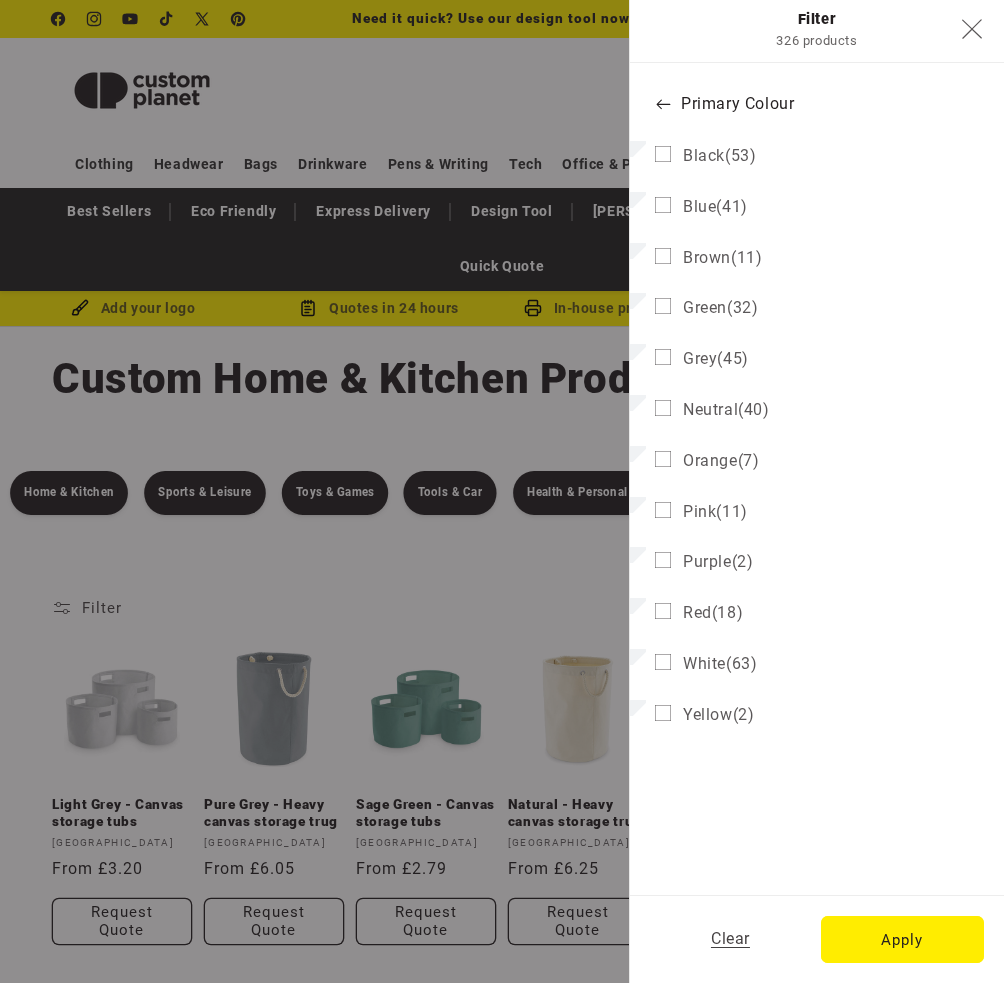 click on "Primary Colour
Black  (53)
Black (53 products)
Blue  (41)
Blue (41 products)" at bounding box center (817, 523) 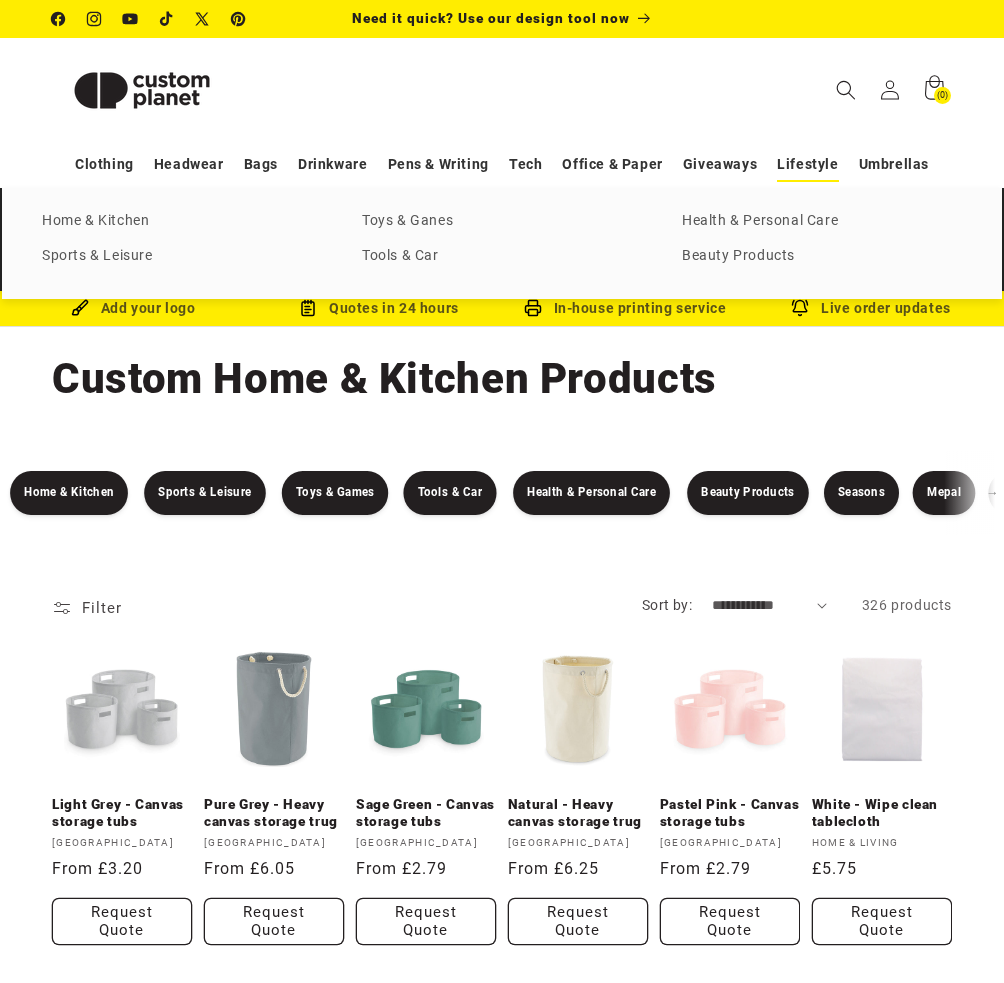 click on "Lifestyle" at bounding box center [807, 164] 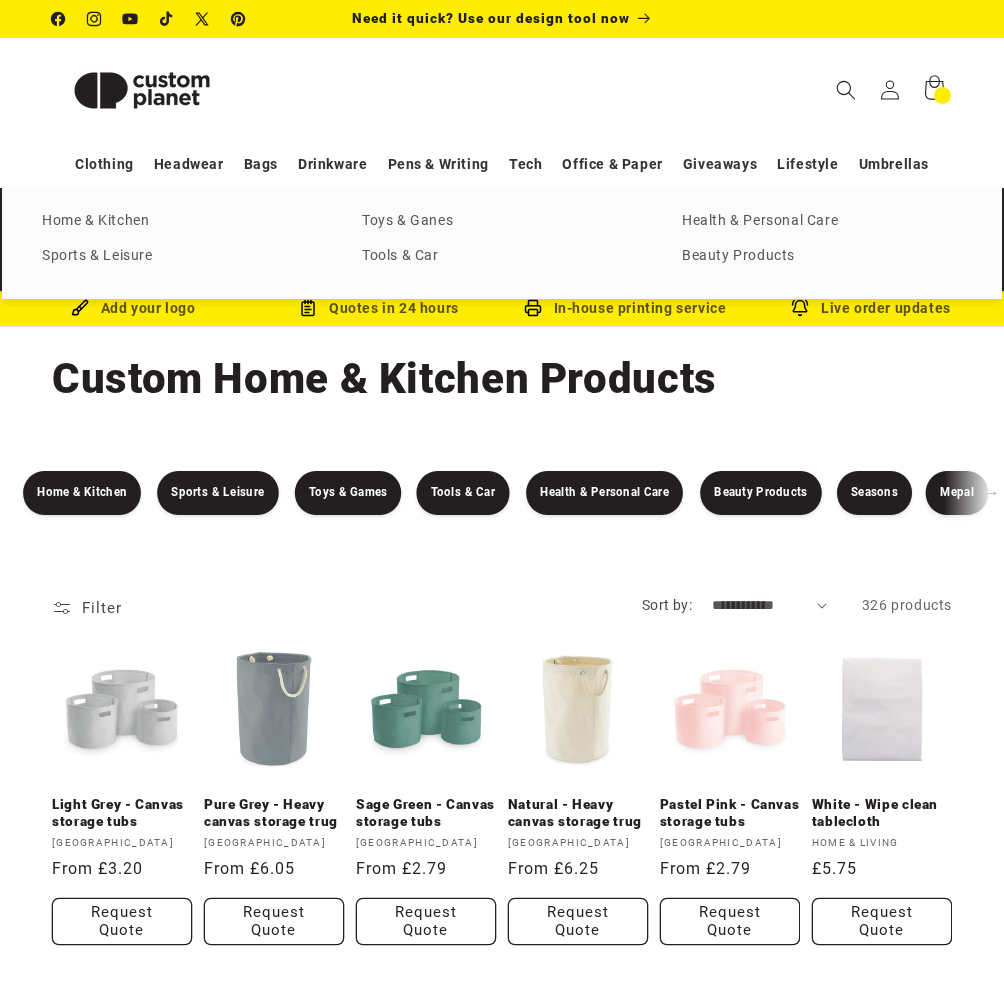 scroll, scrollTop: 0, scrollLeft: 0, axis: both 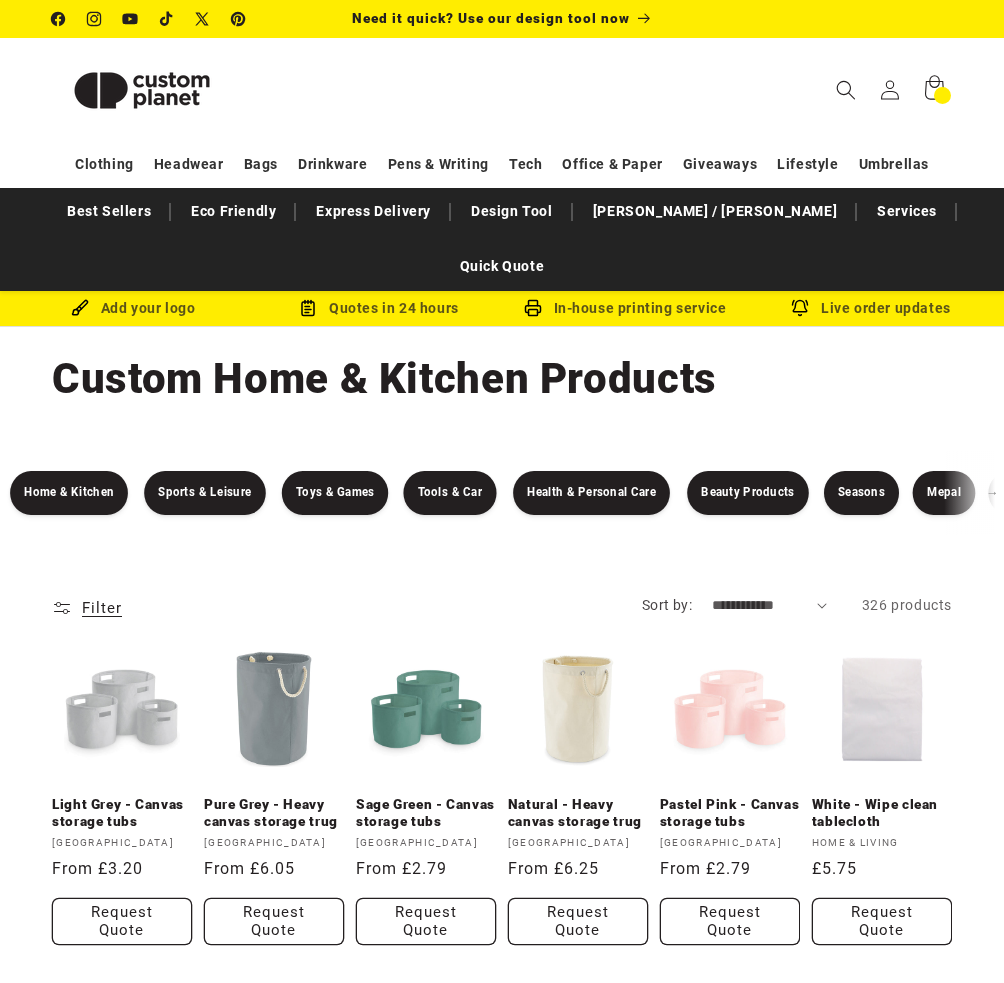 click on "Filter and sort
Filter" at bounding box center (87, 608) 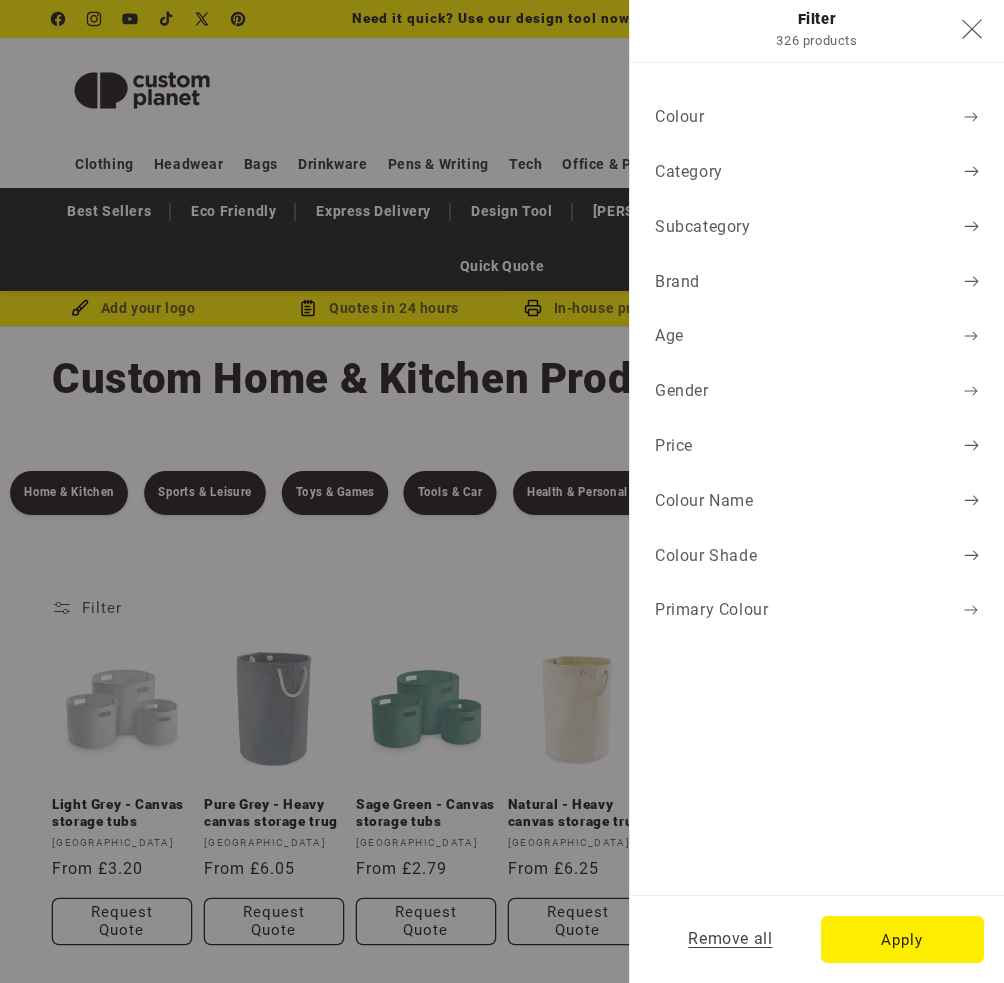click on "Colour" at bounding box center (817, 117) 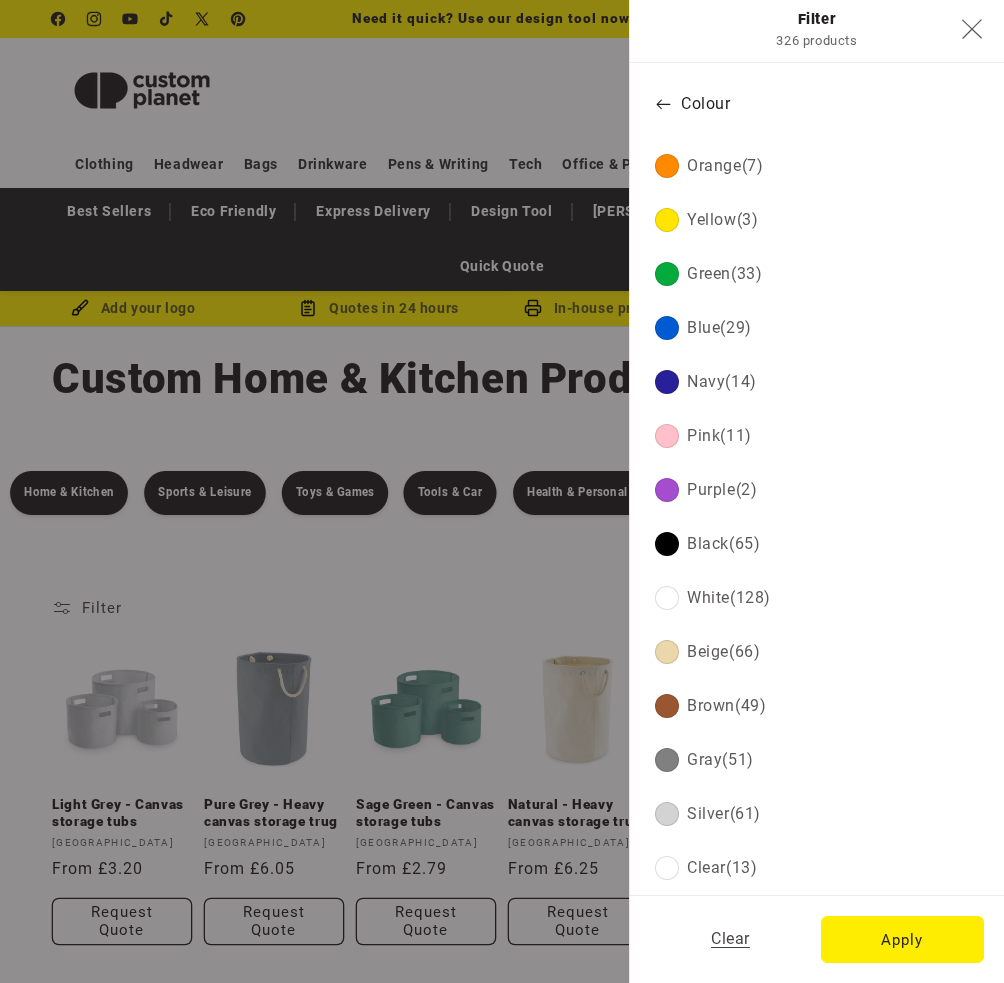 scroll, scrollTop: 44, scrollLeft: 0, axis: vertical 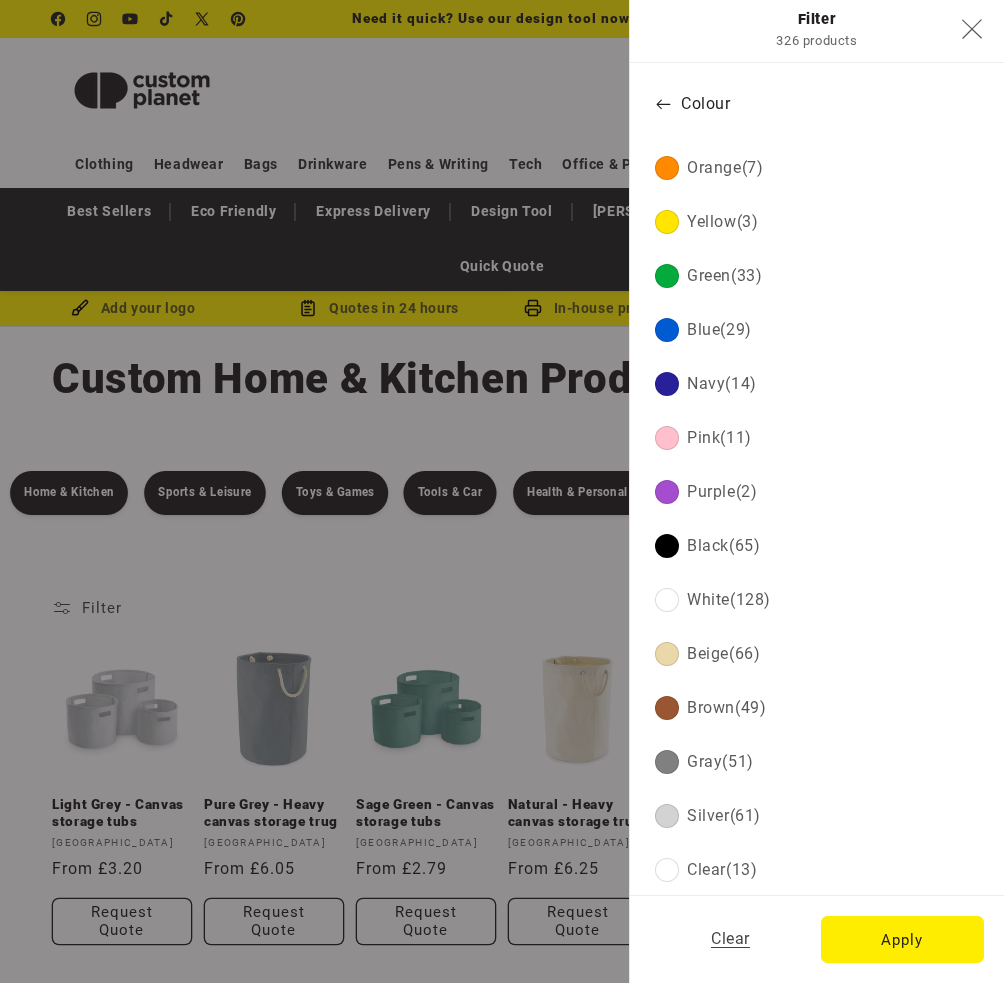 click on "Filter and sort
Filter" at bounding box center [87, 608] 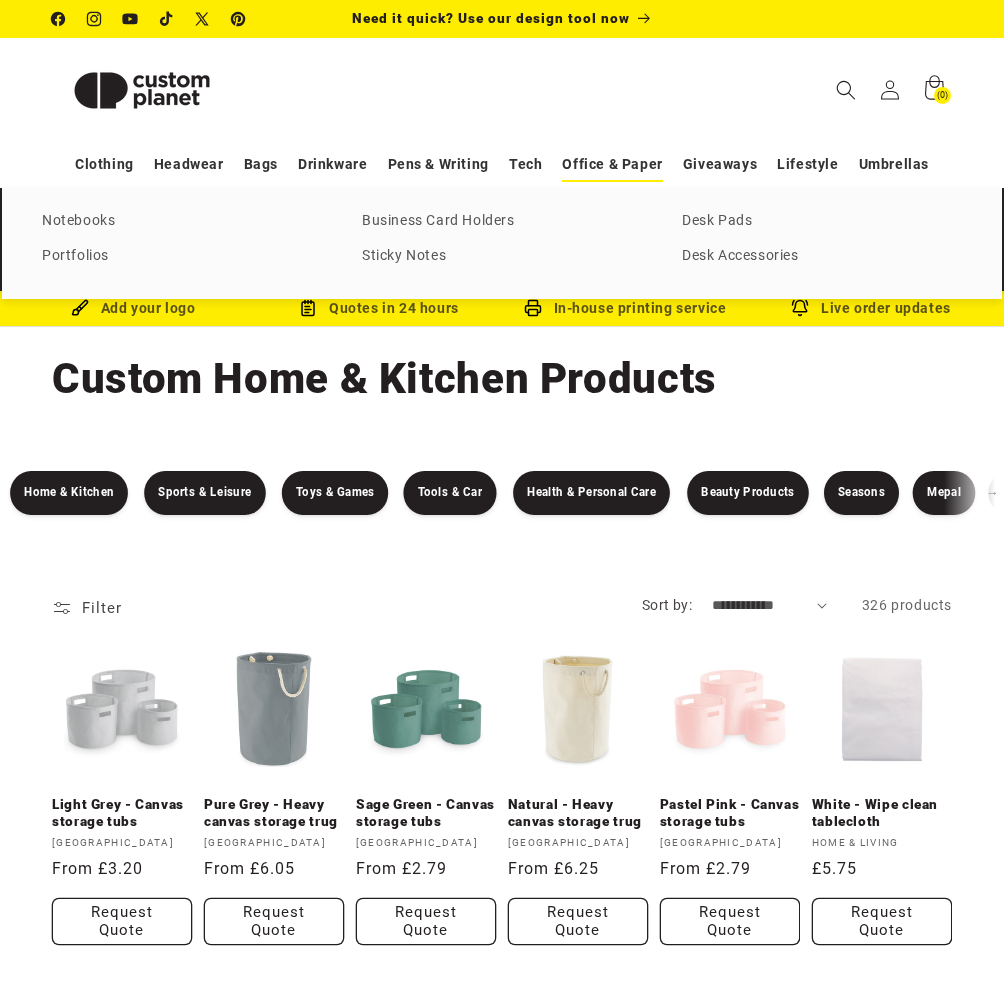 click on "Office & Paper" at bounding box center (612, 164) 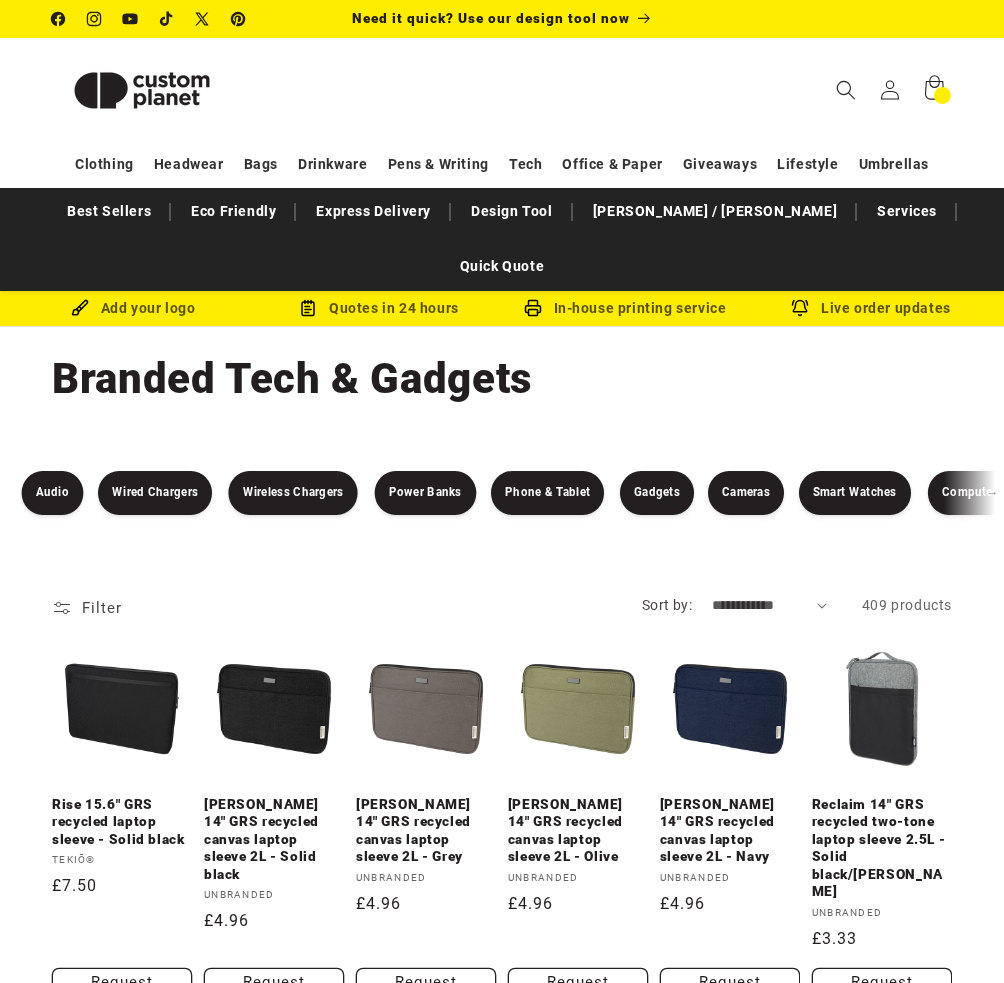 scroll, scrollTop: 0, scrollLeft: 0, axis: both 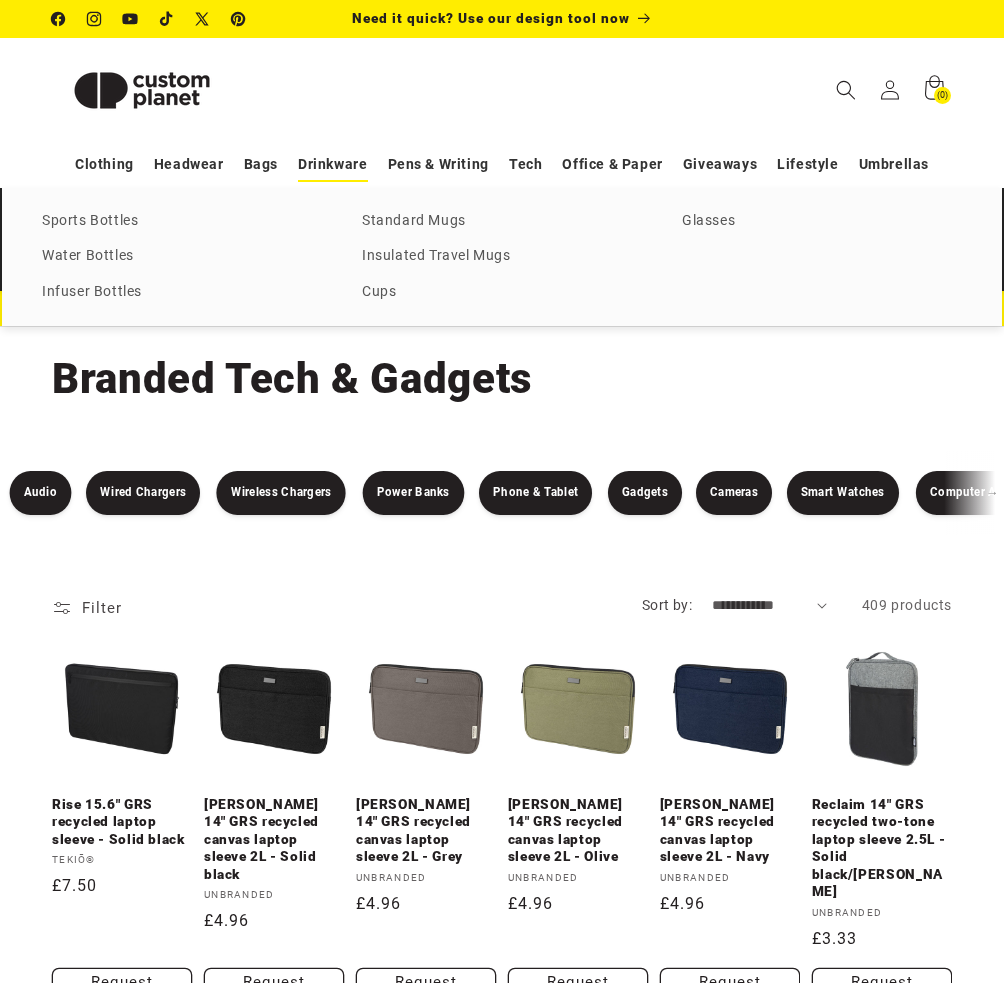 click on "Drinkware" at bounding box center (332, 164) 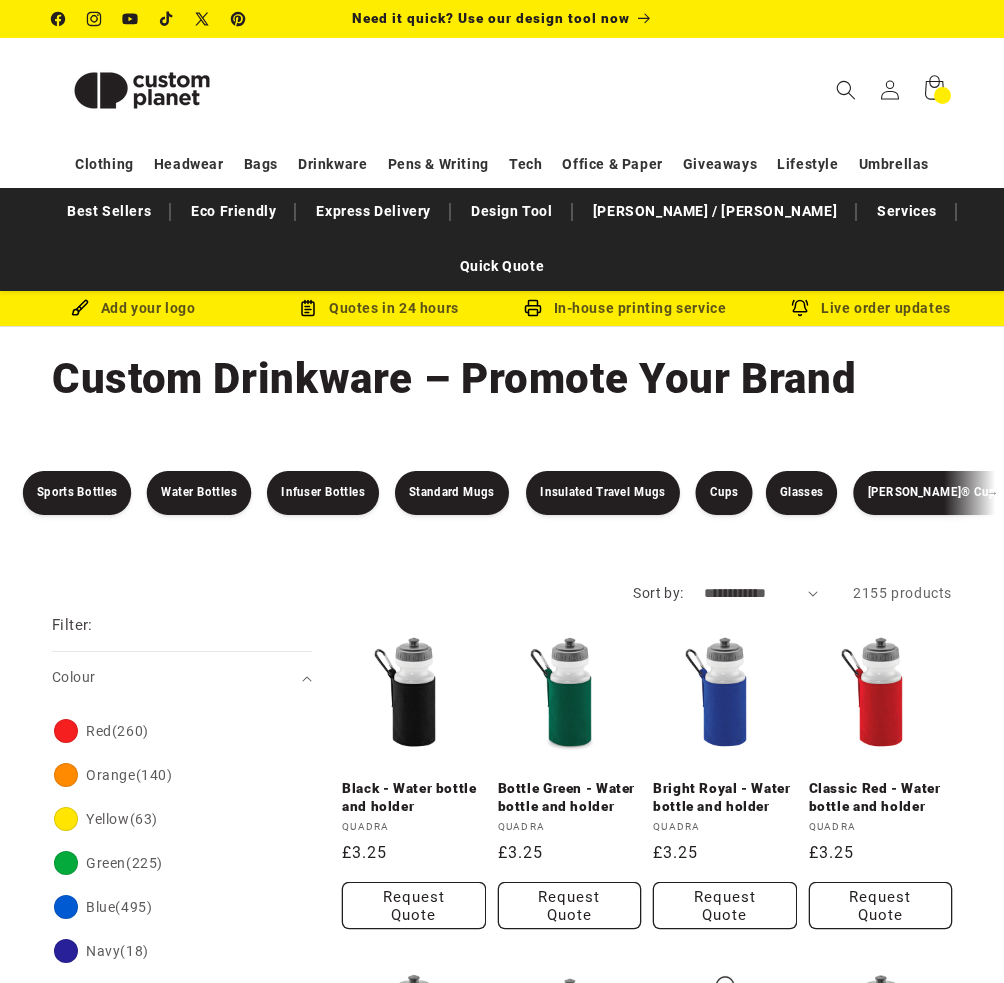scroll, scrollTop: 0, scrollLeft: 0, axis: both 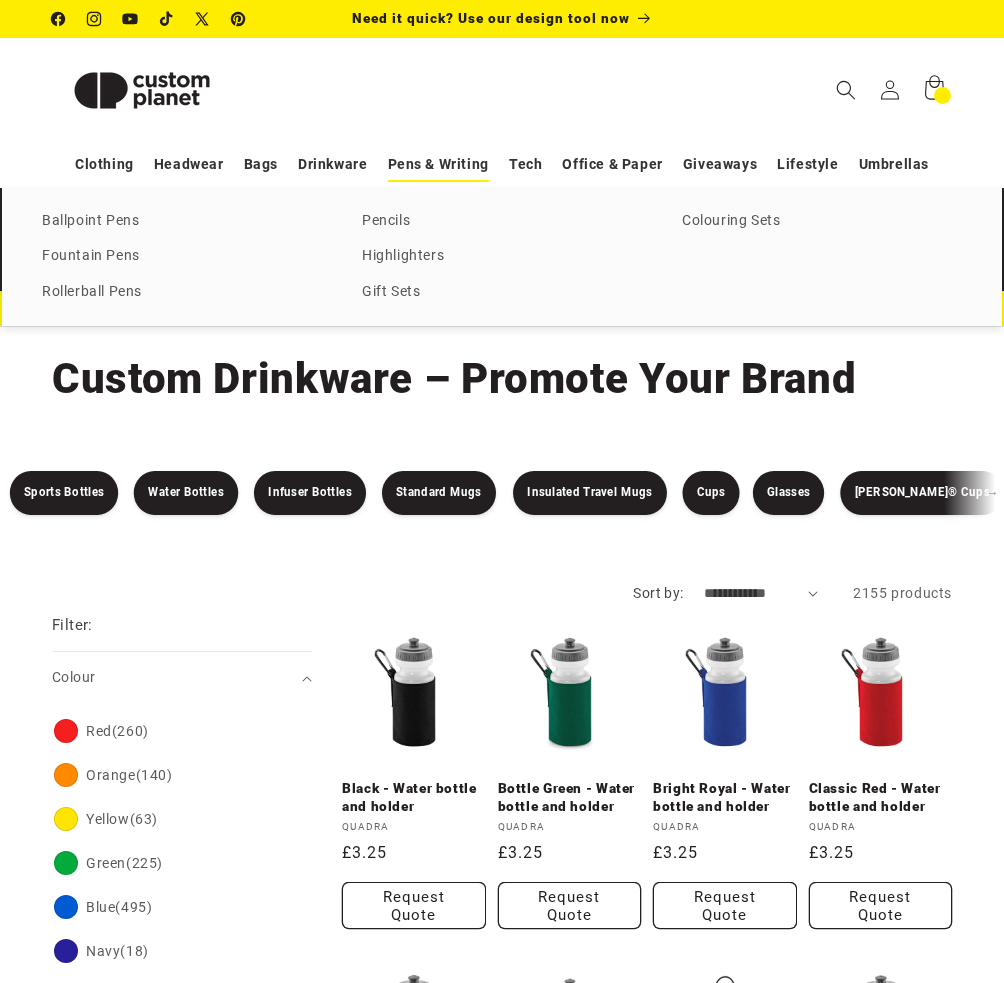 click on "Pens & Writing" at bounding box center [438, 164] 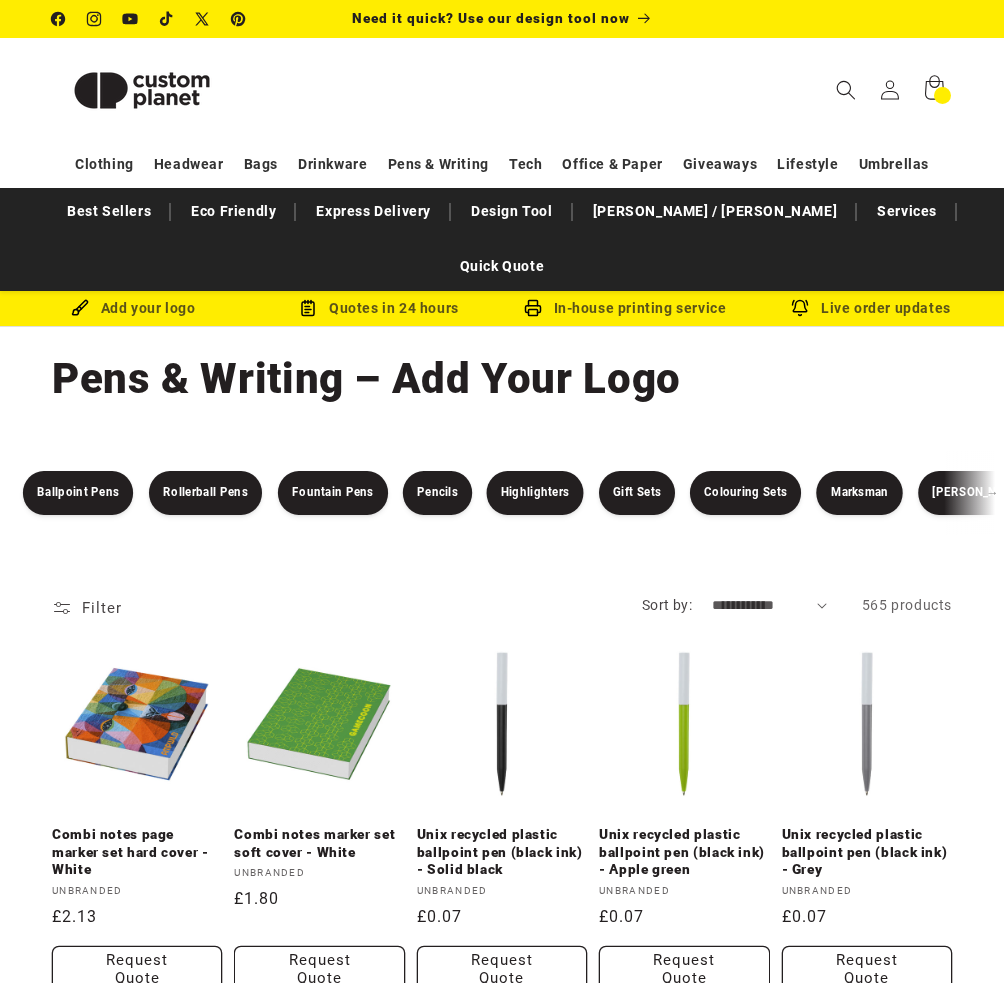 scroll, scrollTop: 0, scrollLeft: 0, axis: both 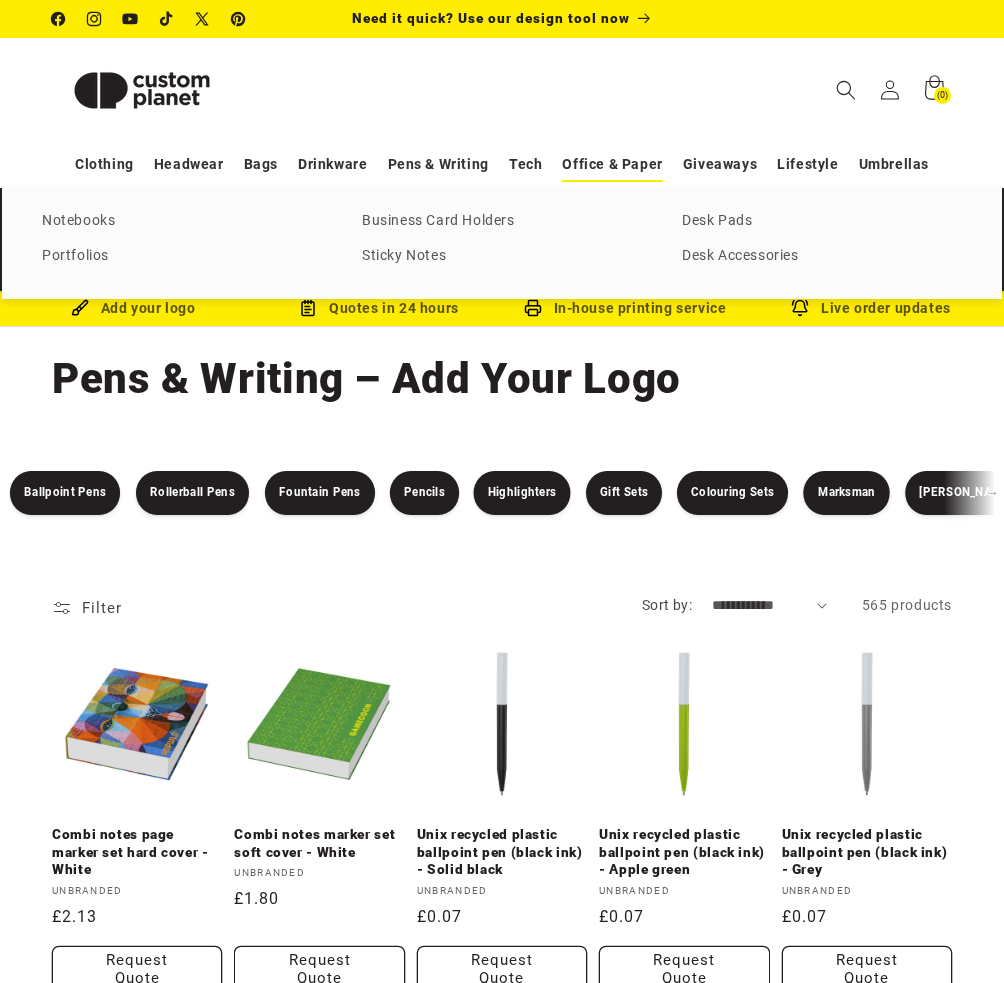 click on "Office & Paper" at bounding box center [612, 164] 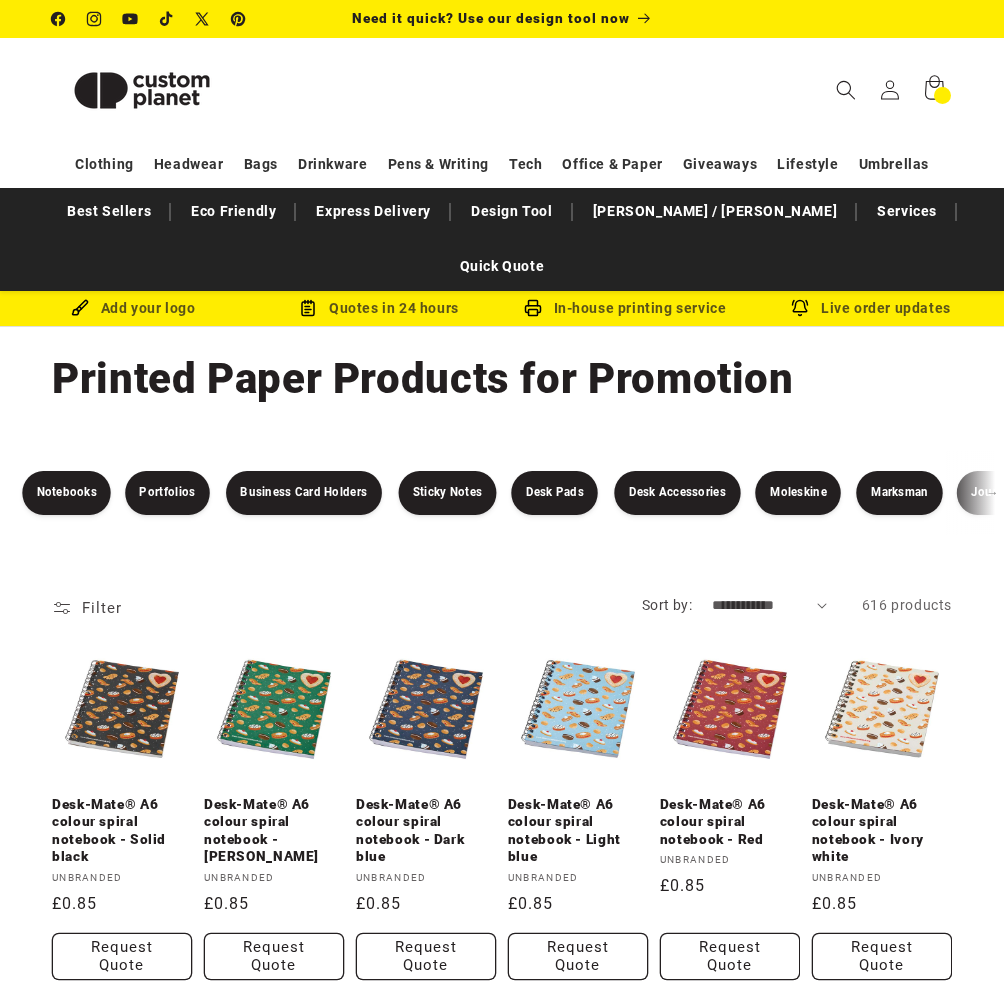 scroll, scrollTop: 0, scrollLeft: 0, axis: both 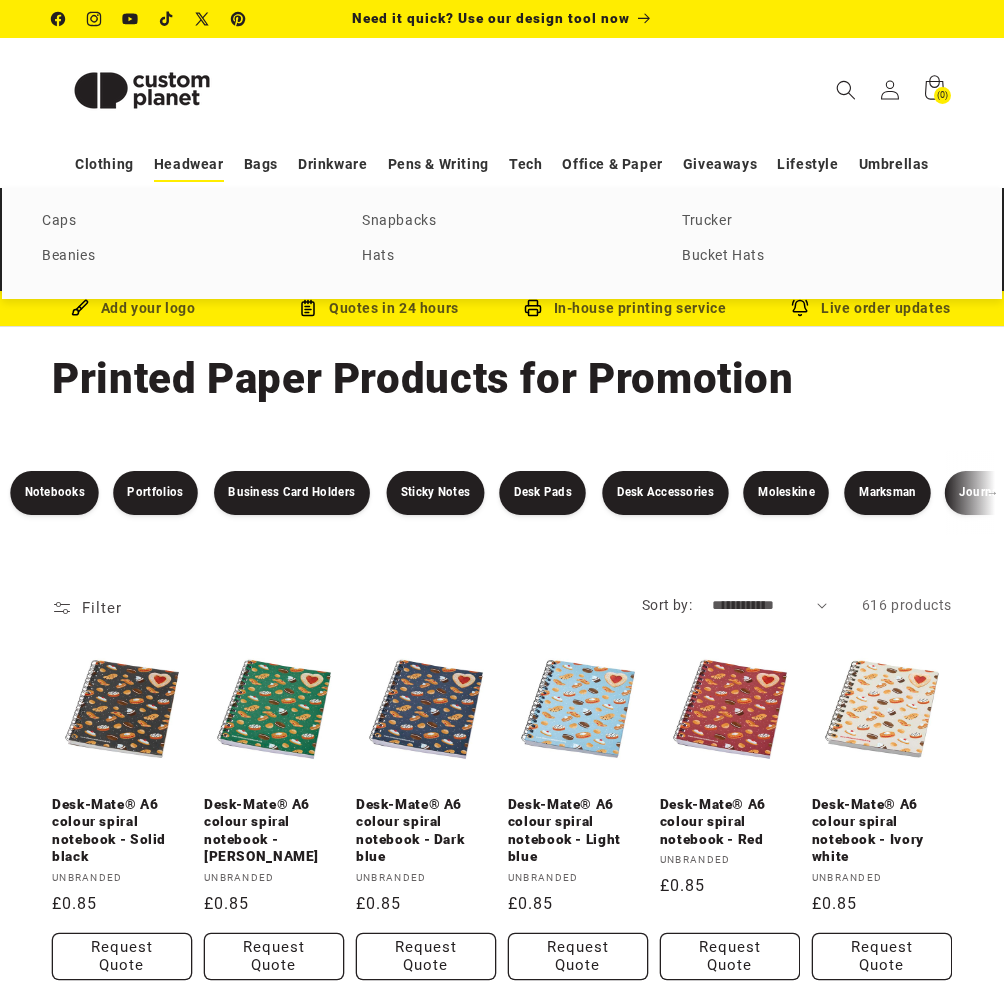click on "Headwear" at bounding box center [189, 164] 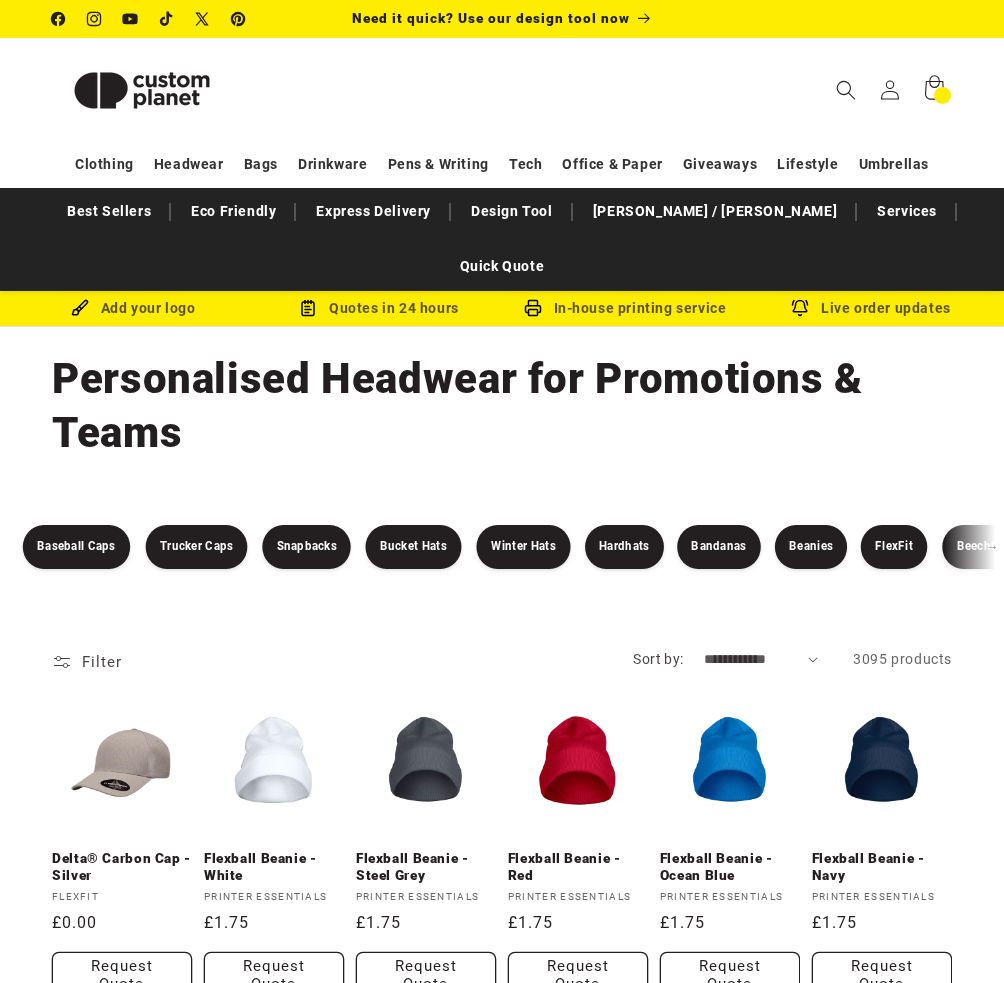 scroll, scrollTop: 0, scrollLeft: 0, axis: both 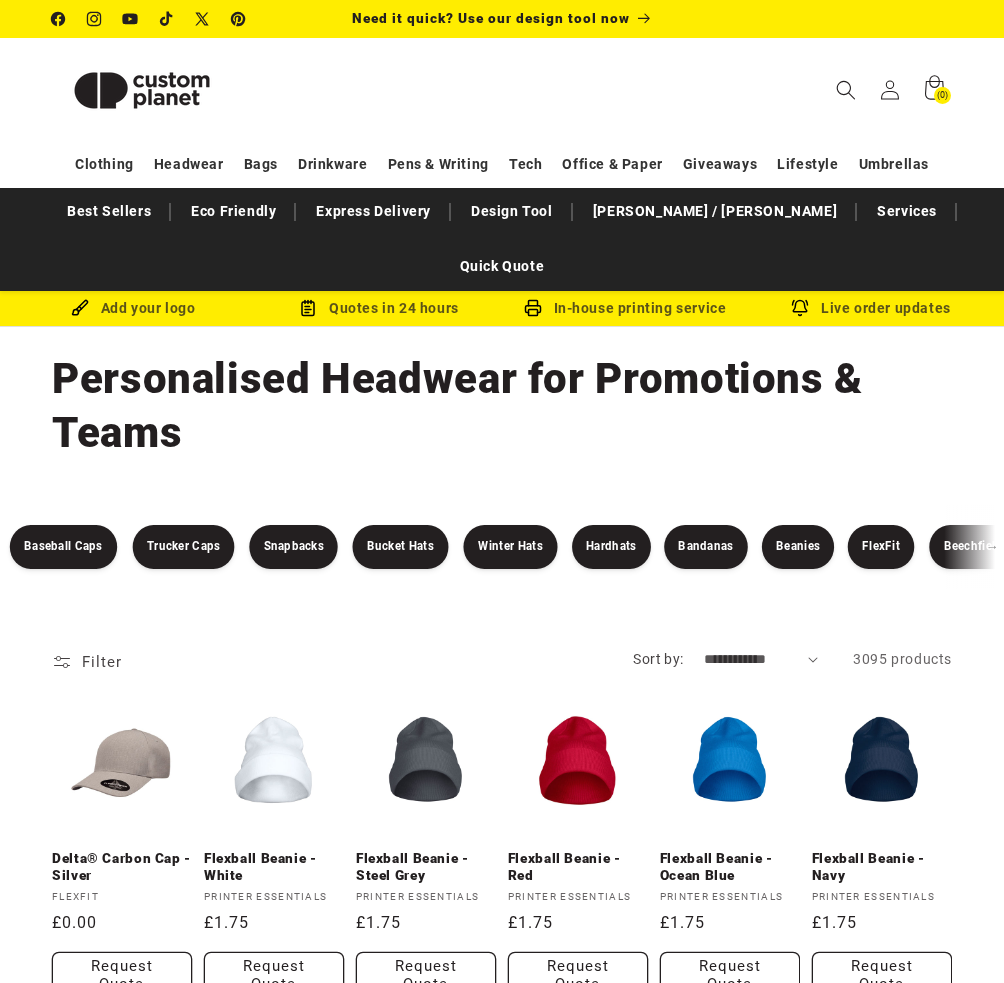 click on "Search
My Account / Order Progress
Open Quote Cart
(0)
Quote Cart Item Count
Clothing
Clothing" at bounding box center (502, 90) 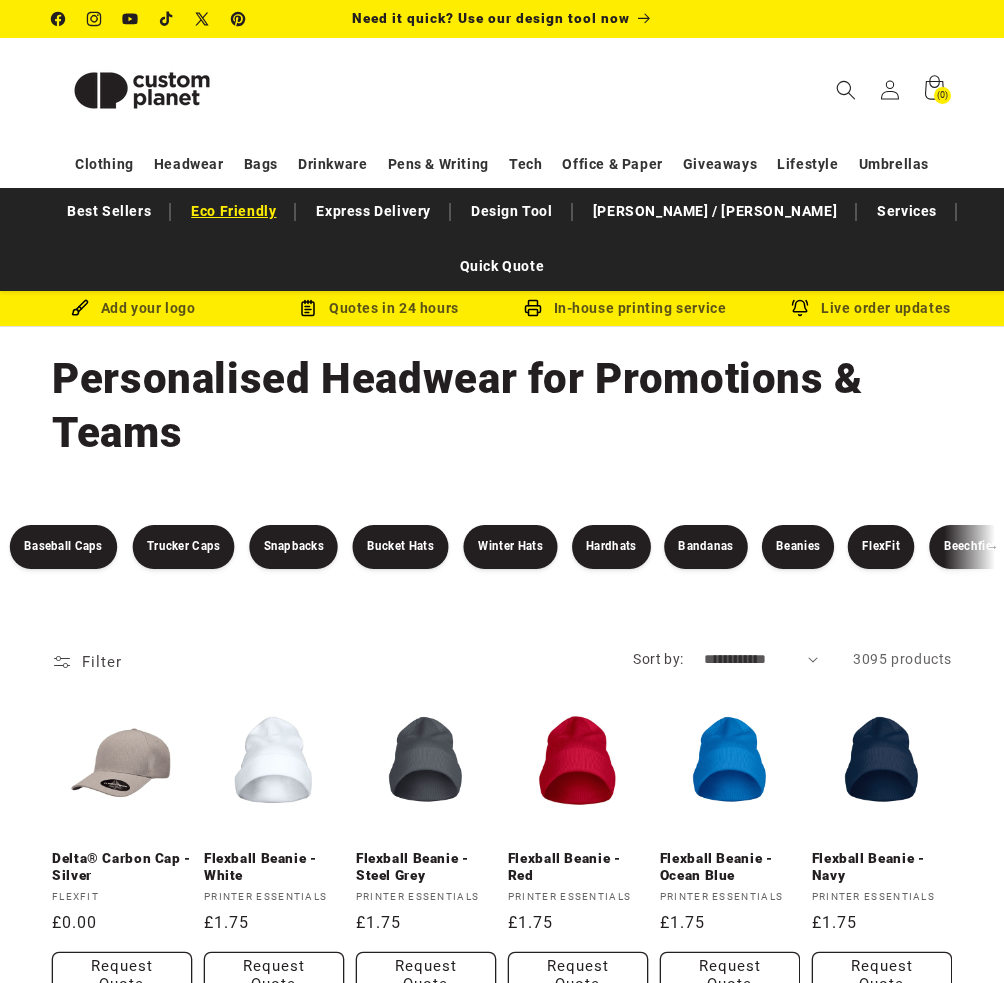 scroll, scrollTop: 0, scrollLeft: 0, axis: both 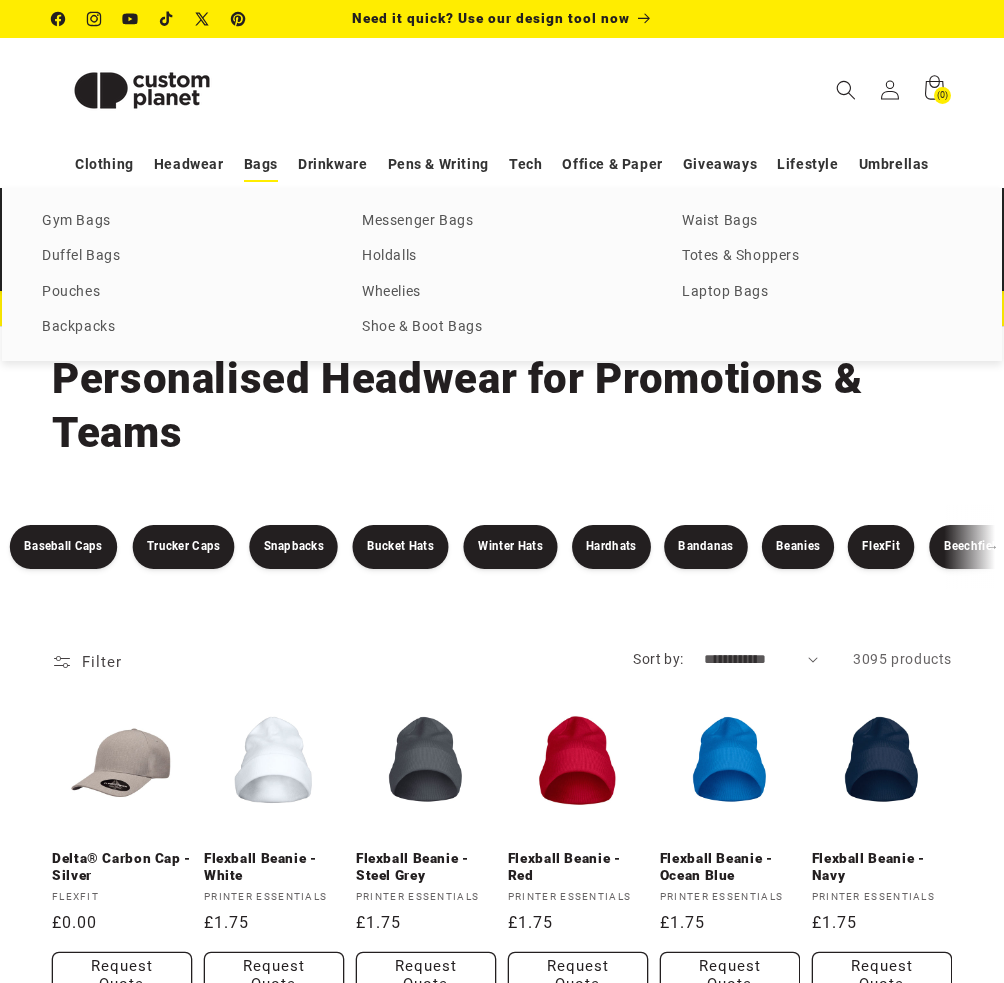 click on "Bags" at bounding box center [261, 164] 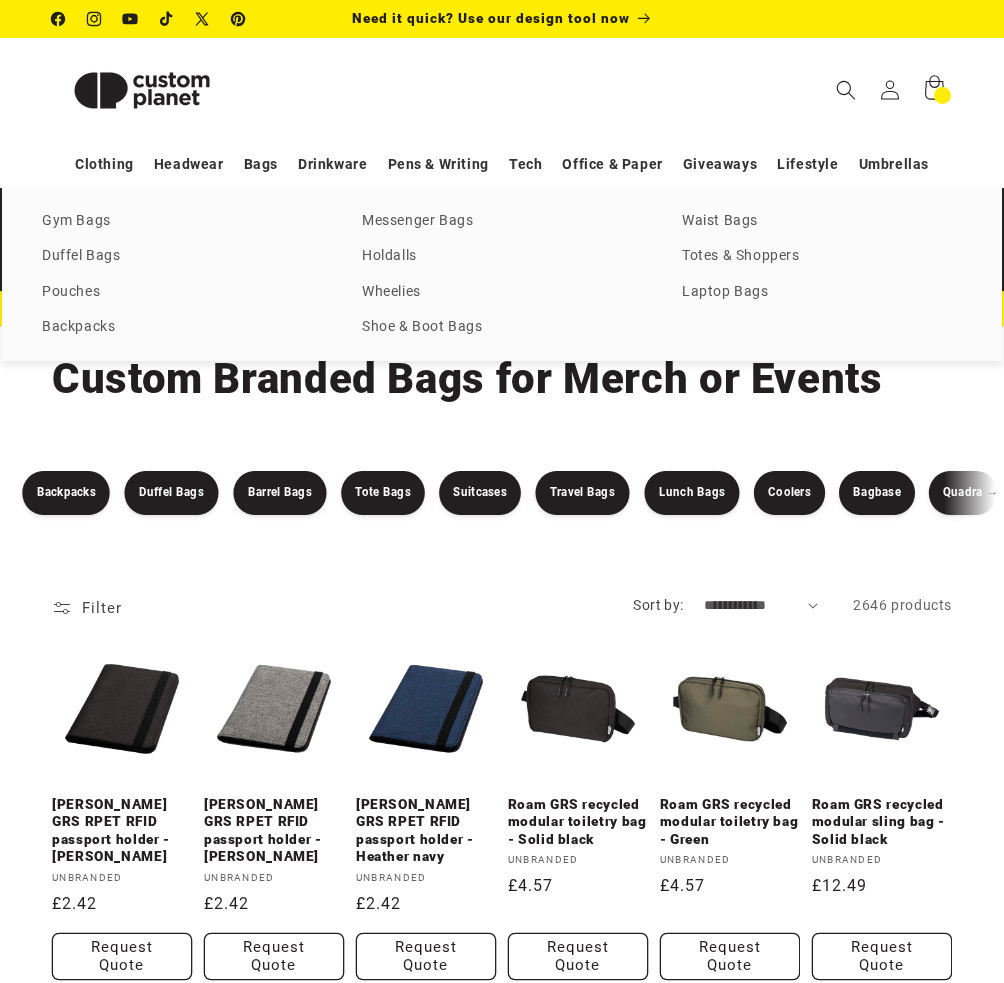 scroll, scrollTop: 0, scrollLeft: 0, axis: both 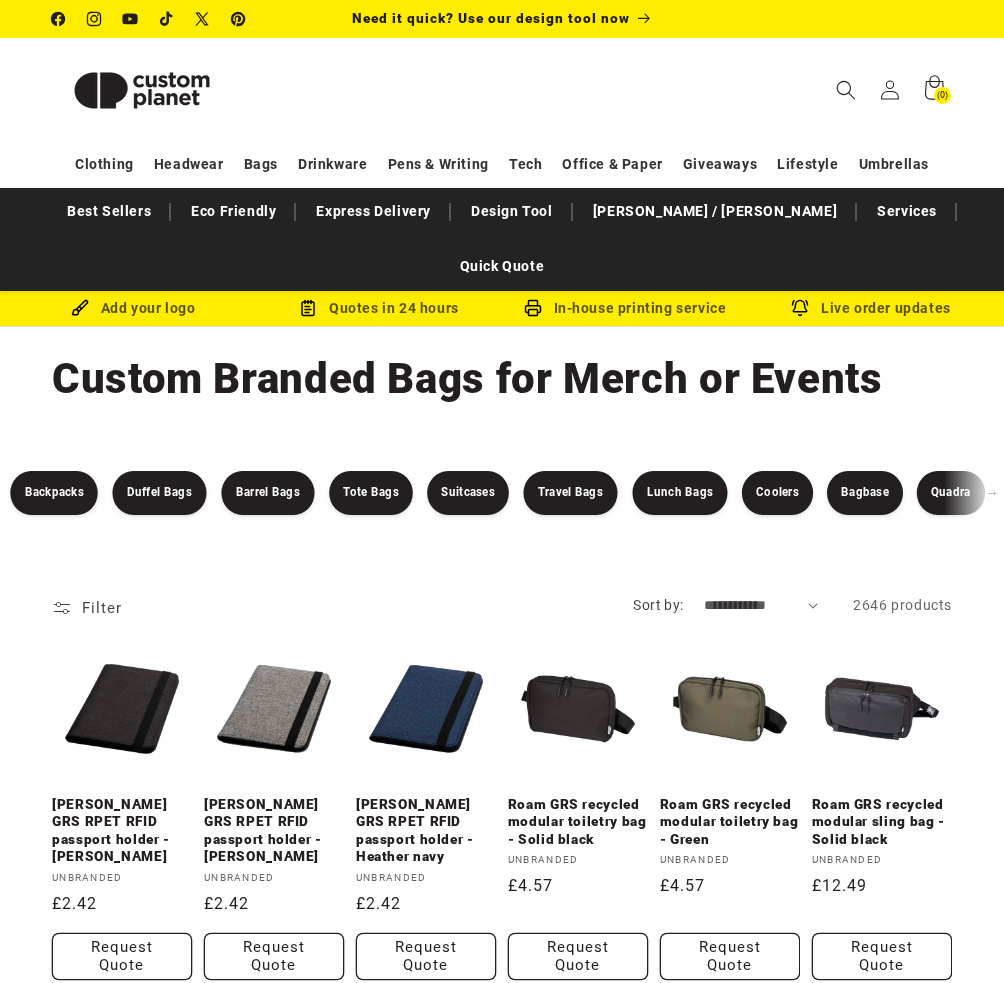 click on "Filter and sort
Filter
Filter and sort
Filter
2646 products
Colour
Colour
Red  (162)" at bounding box center (502, 1789) 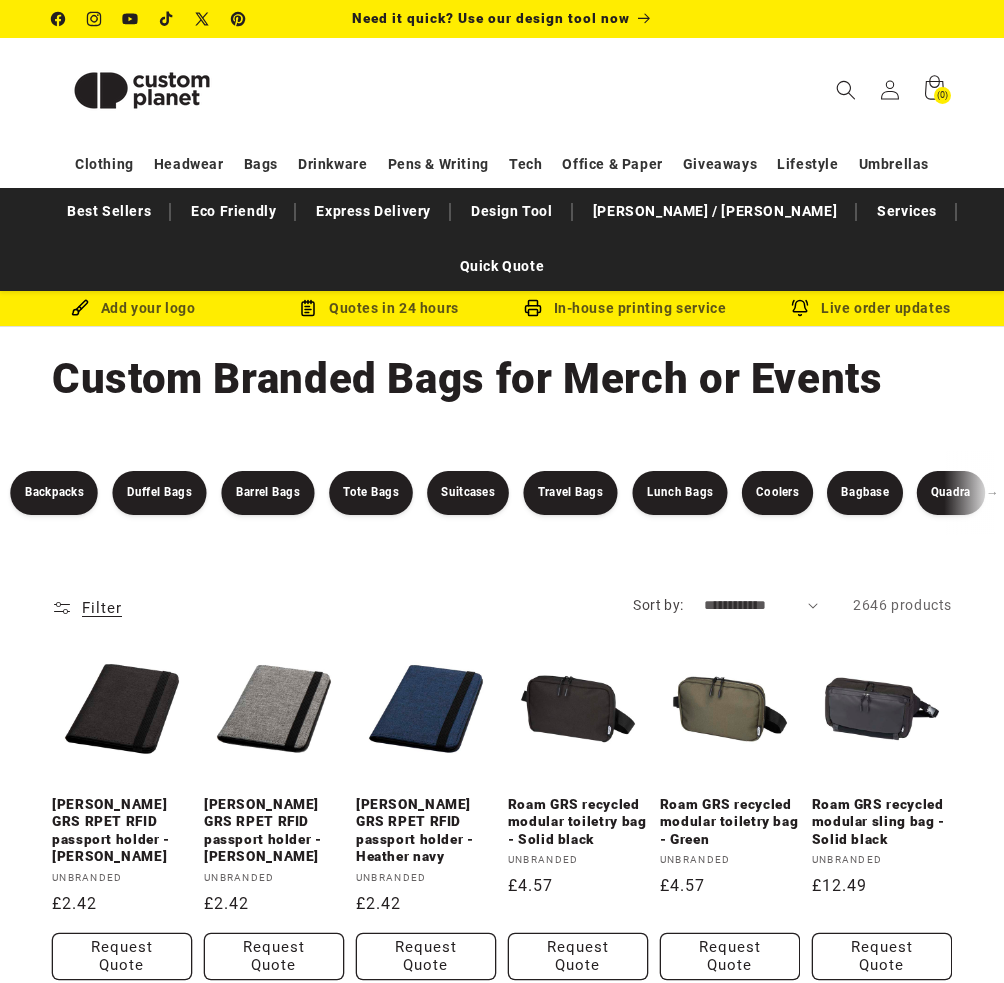 click on "Filter and sort
Filter" at bounding box center [87, 608] 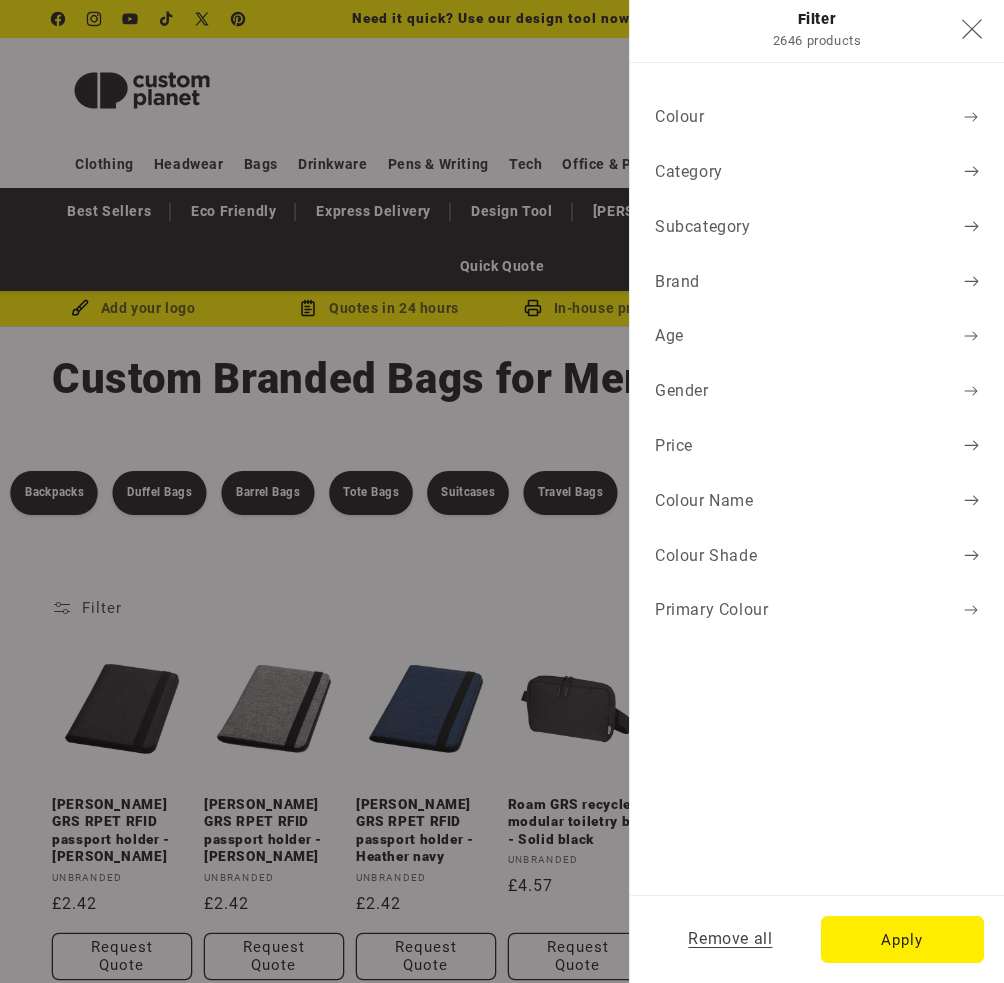 click on "Colour" at bounding box center (817, 117) 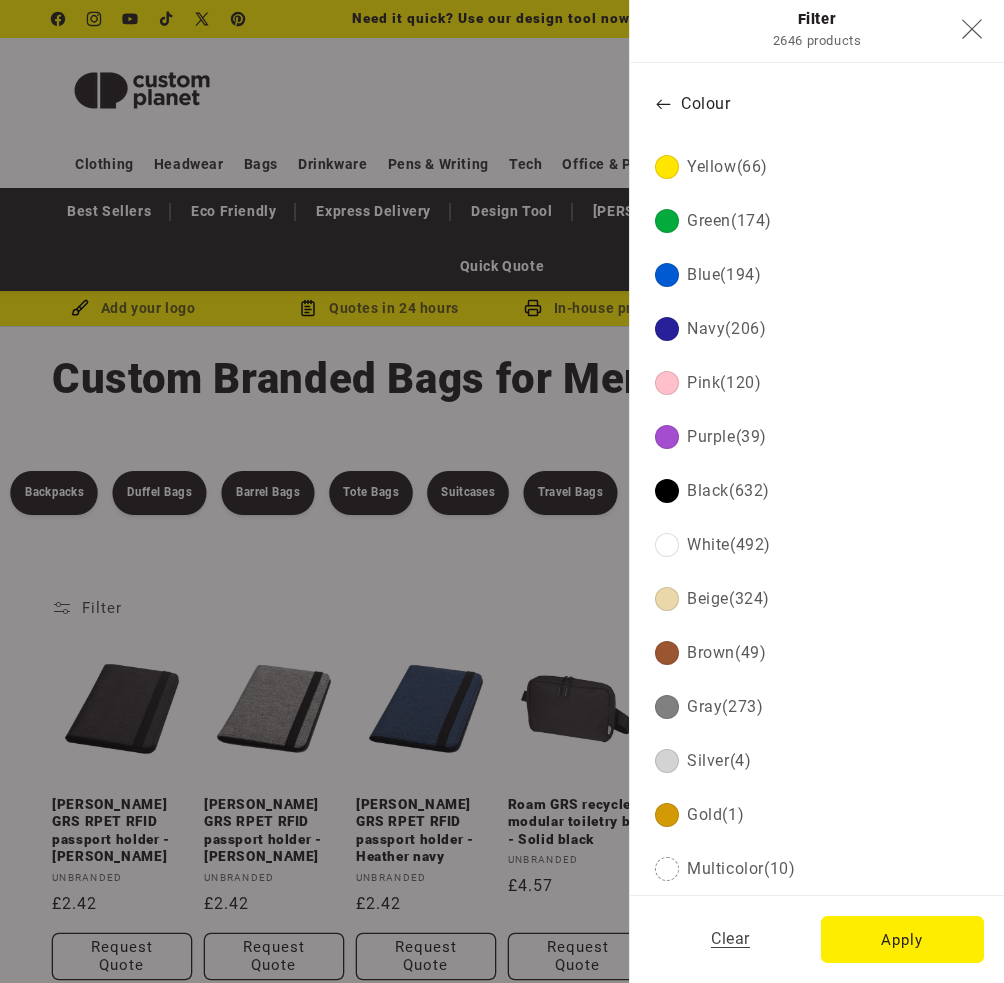 scroll, scrollTop: 98, scrollLeft: 0, axis: vertical 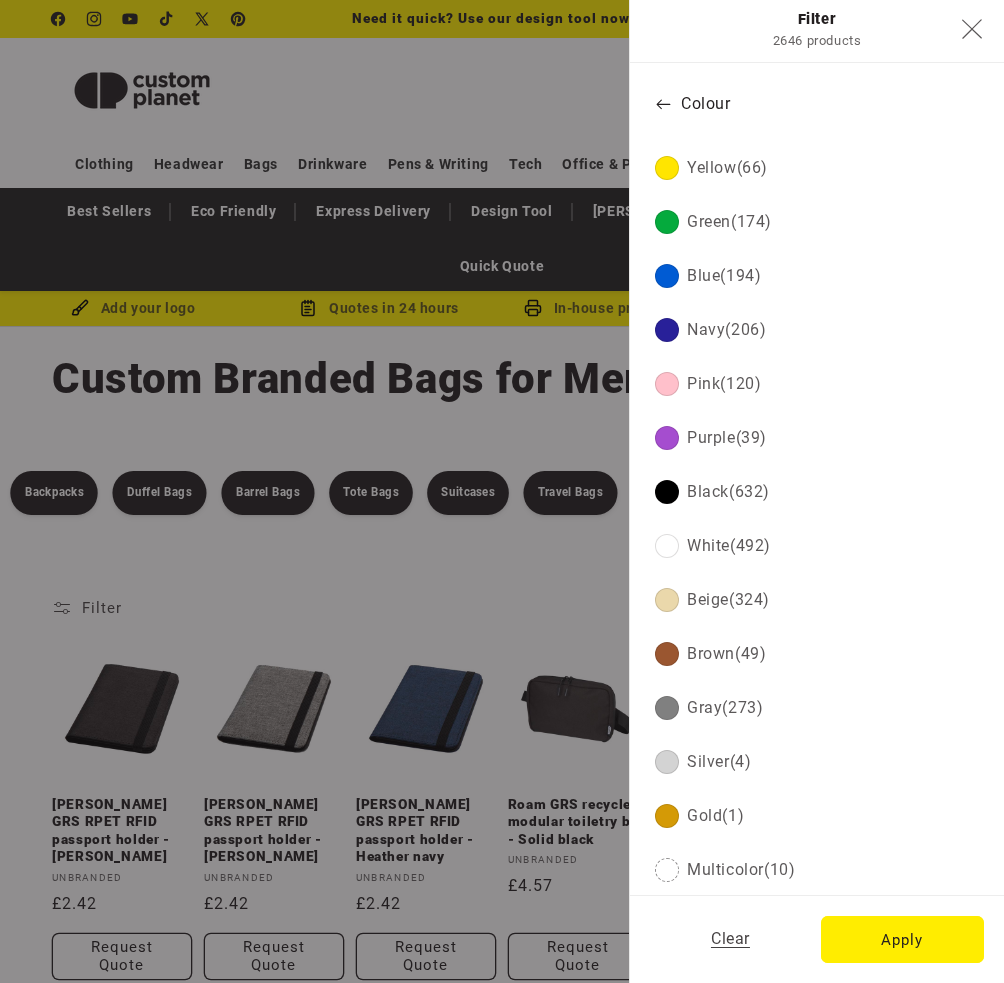 click on "Filter and sort
Filter" at bounding box center [87, 608] 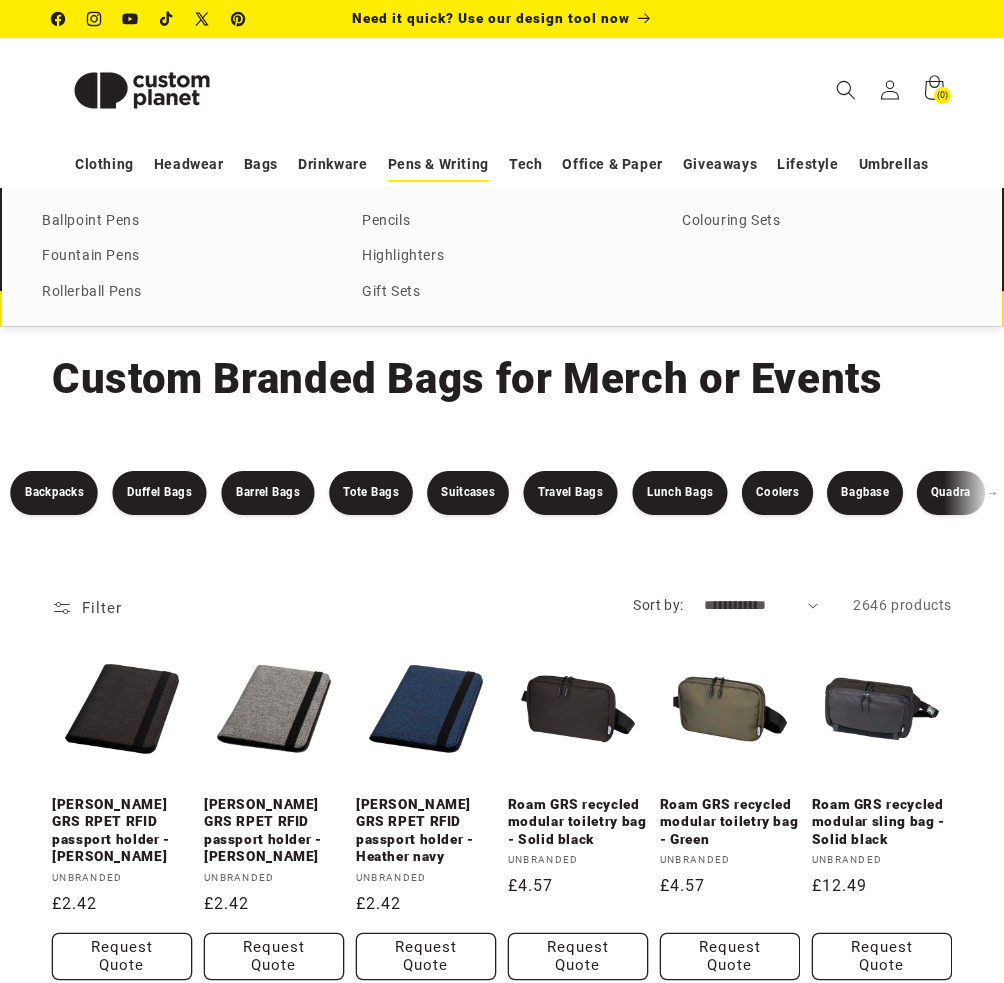 click on "Pens & Writing" at bounding box center [438, 164] 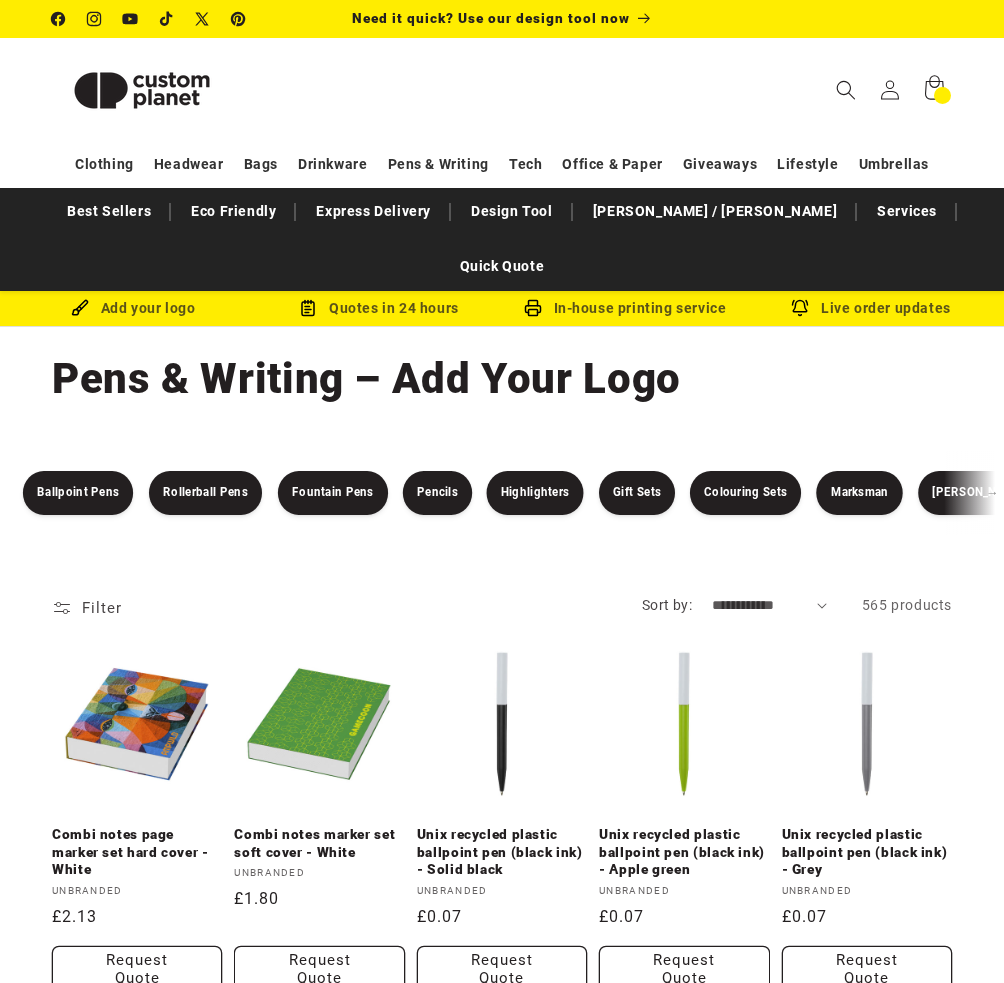 scroll, scrollTop: 0, scrollLeft: 0, axis: both 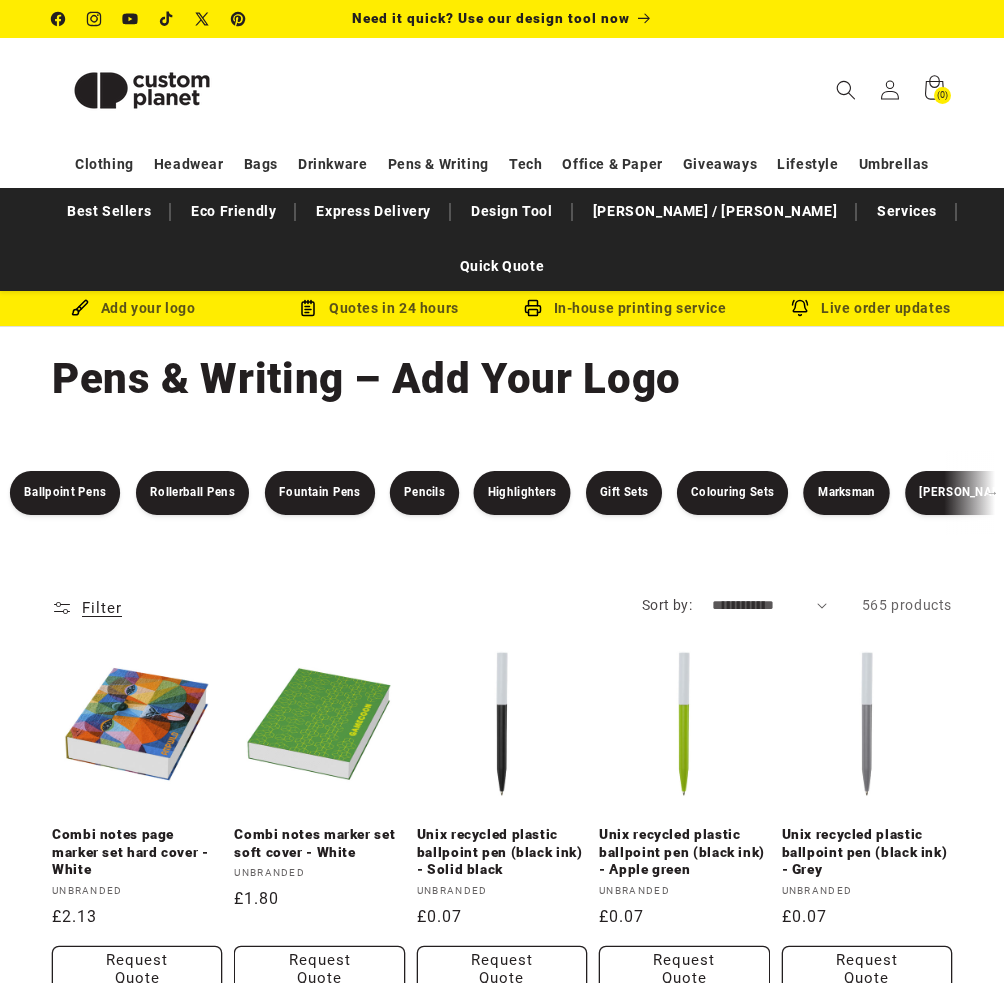 click on "Filter" at bounding box center [102, 608] 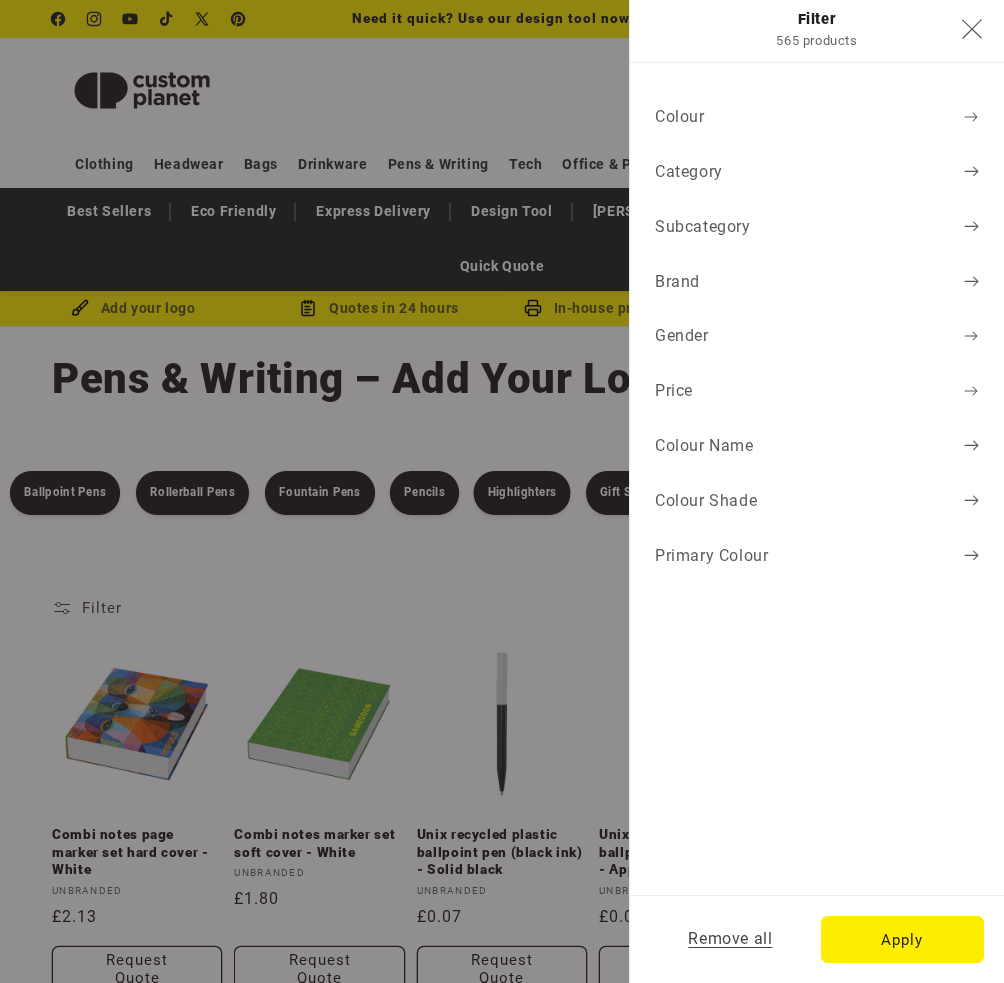 click on "Primary Colour" at bounding box center (711, 556) 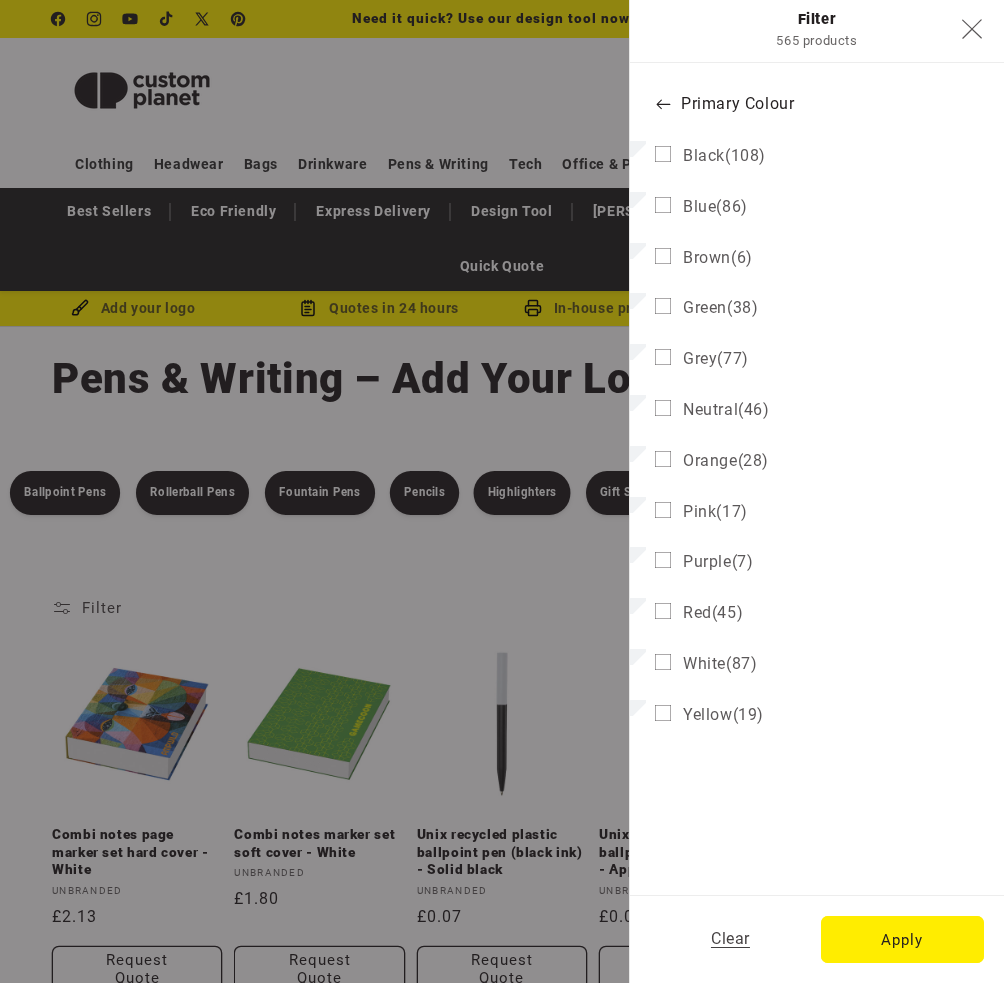 click on "Filter and sort
Filter" at bounding box center [87, 608] 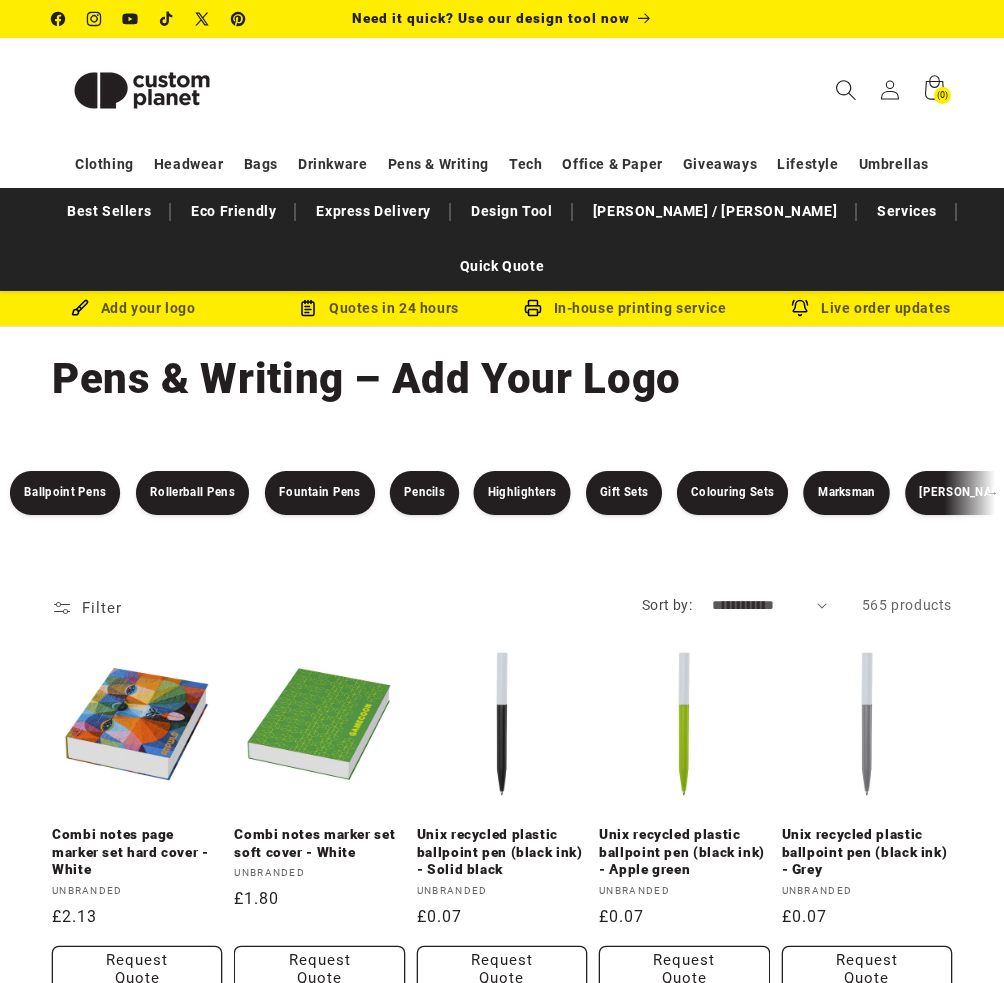click at bounding box center (846, 90) 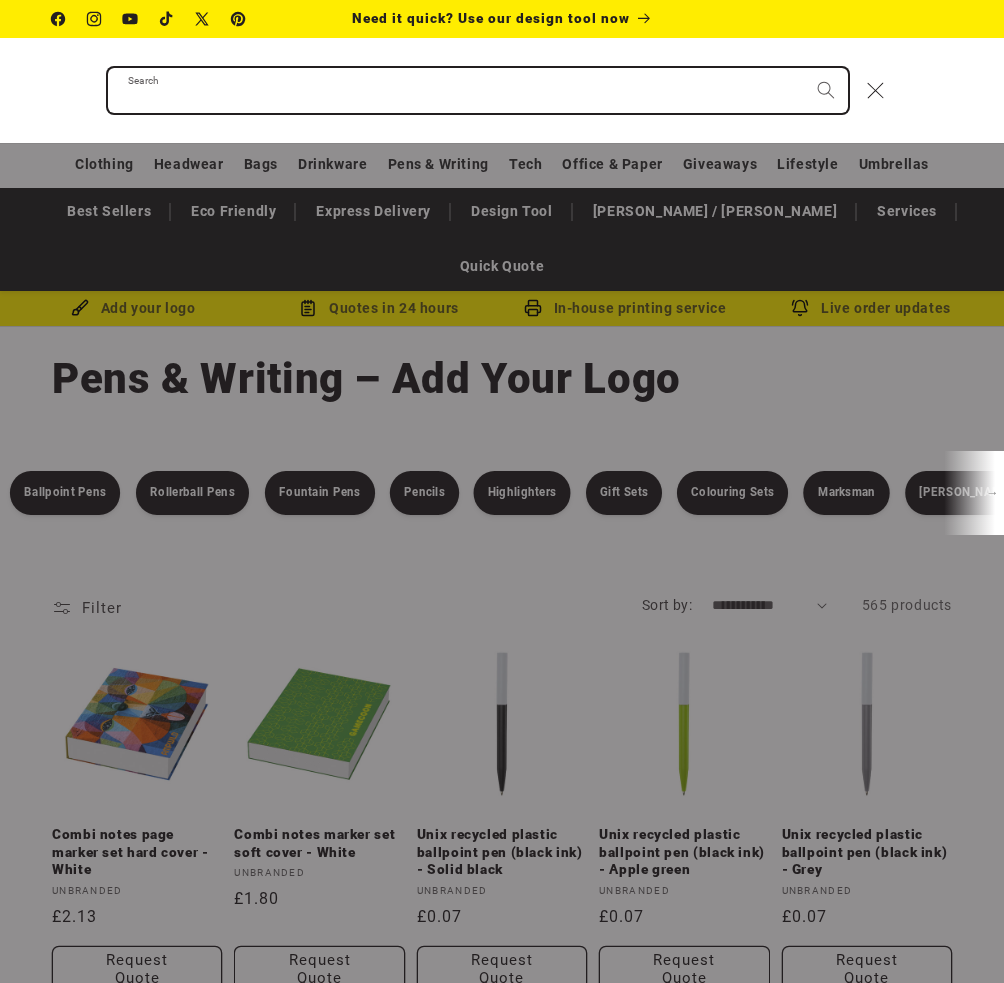 paste on "**********" 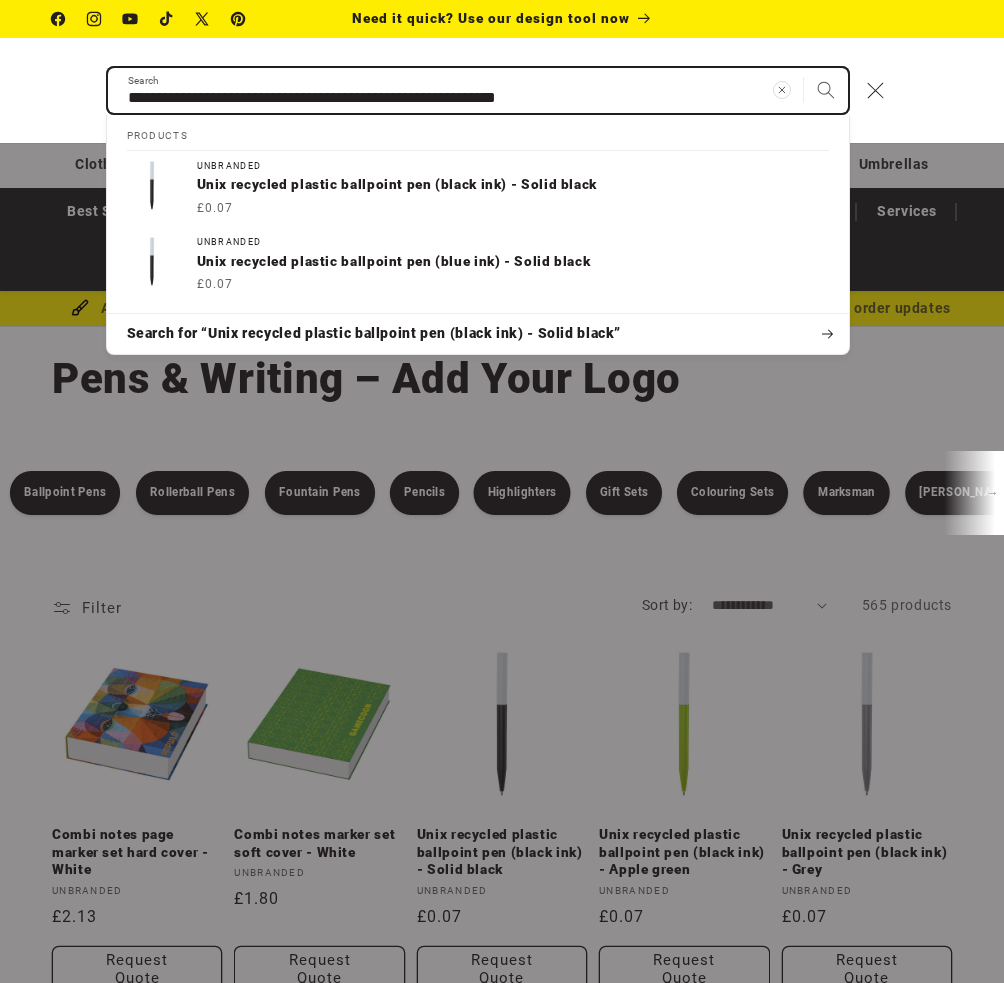 drag, startPoint x: 385, startPoint y: 96, endPoint x: 629, endPoint y: 96, distance: 244 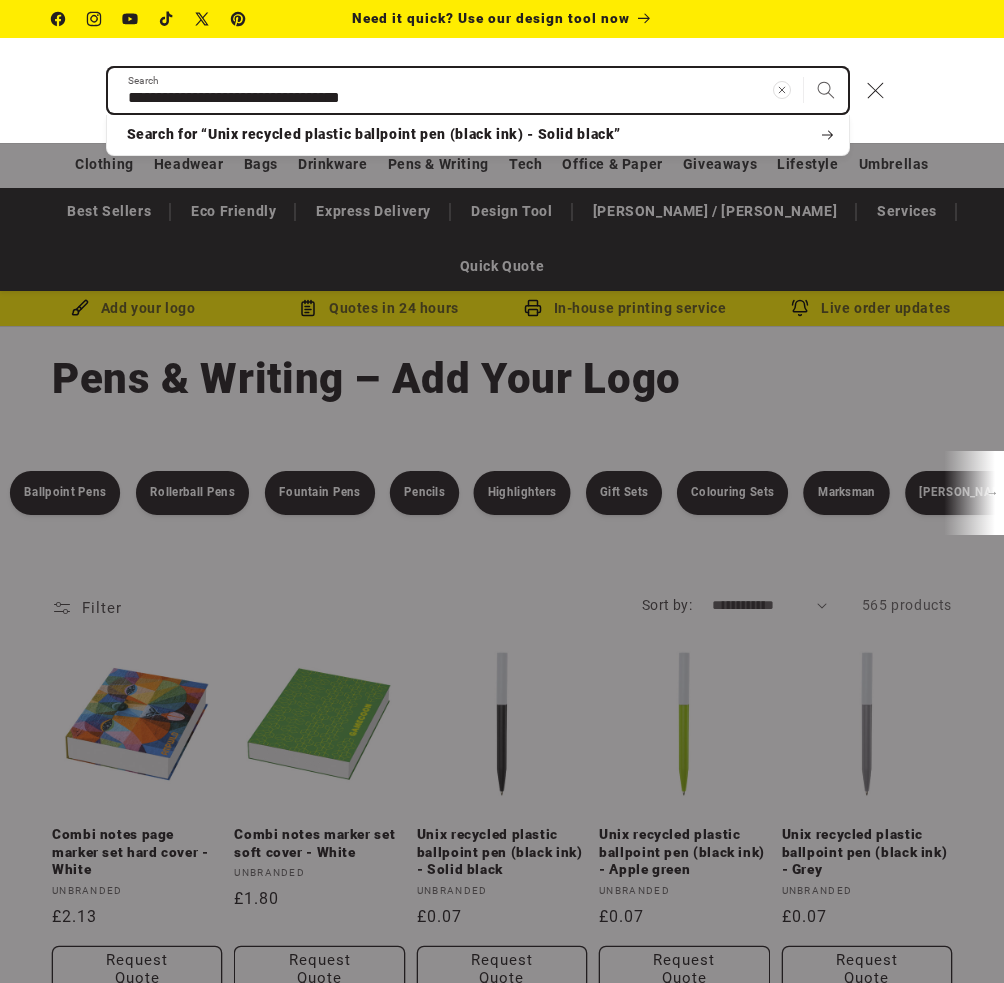 type on "**********" 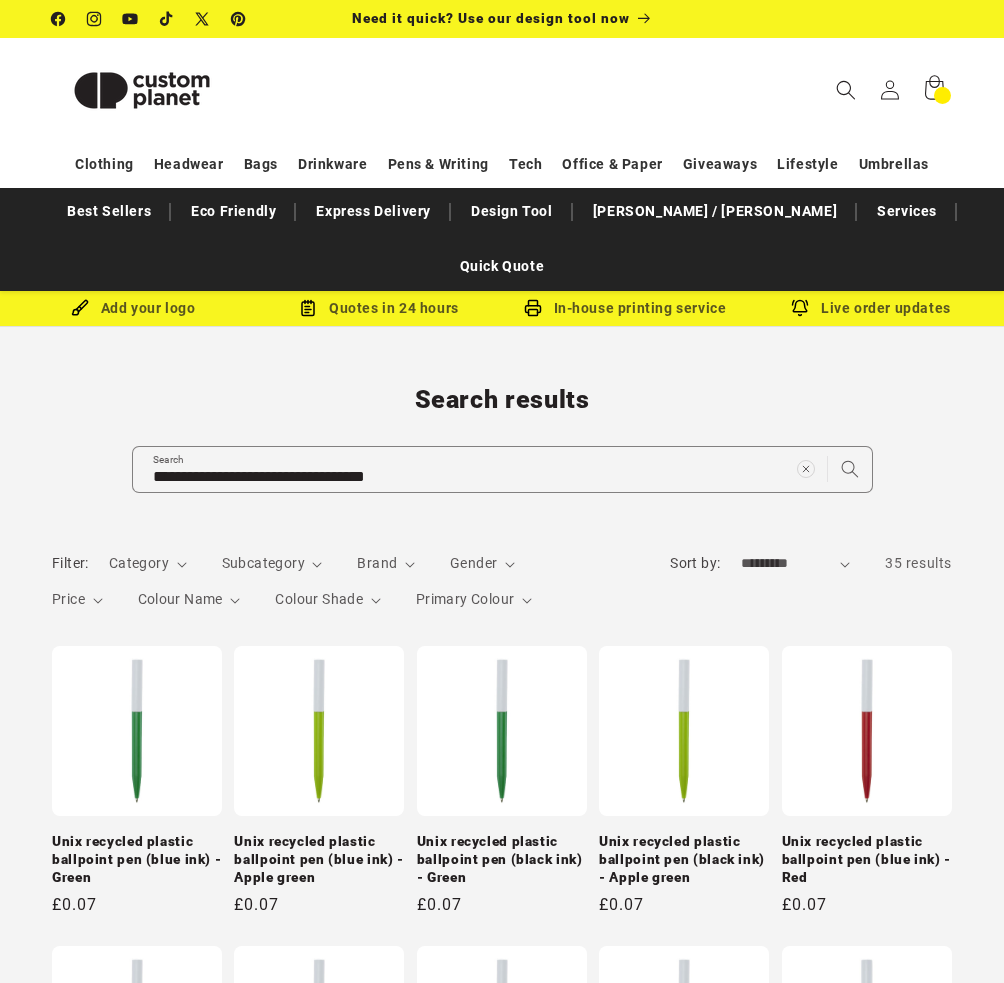 scroll, scrollTop: 0, scrollLeft: 0, axis: both 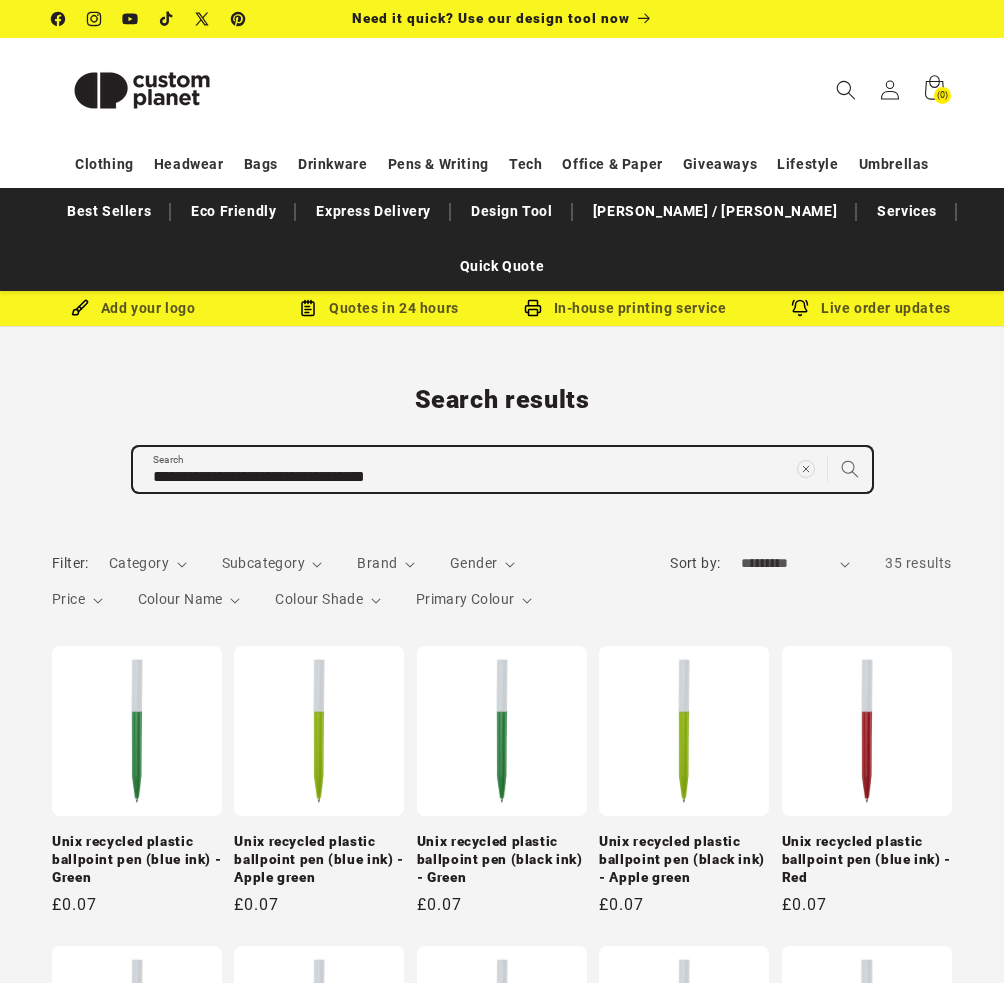 click on "**********" at bounding box center (502, 469) 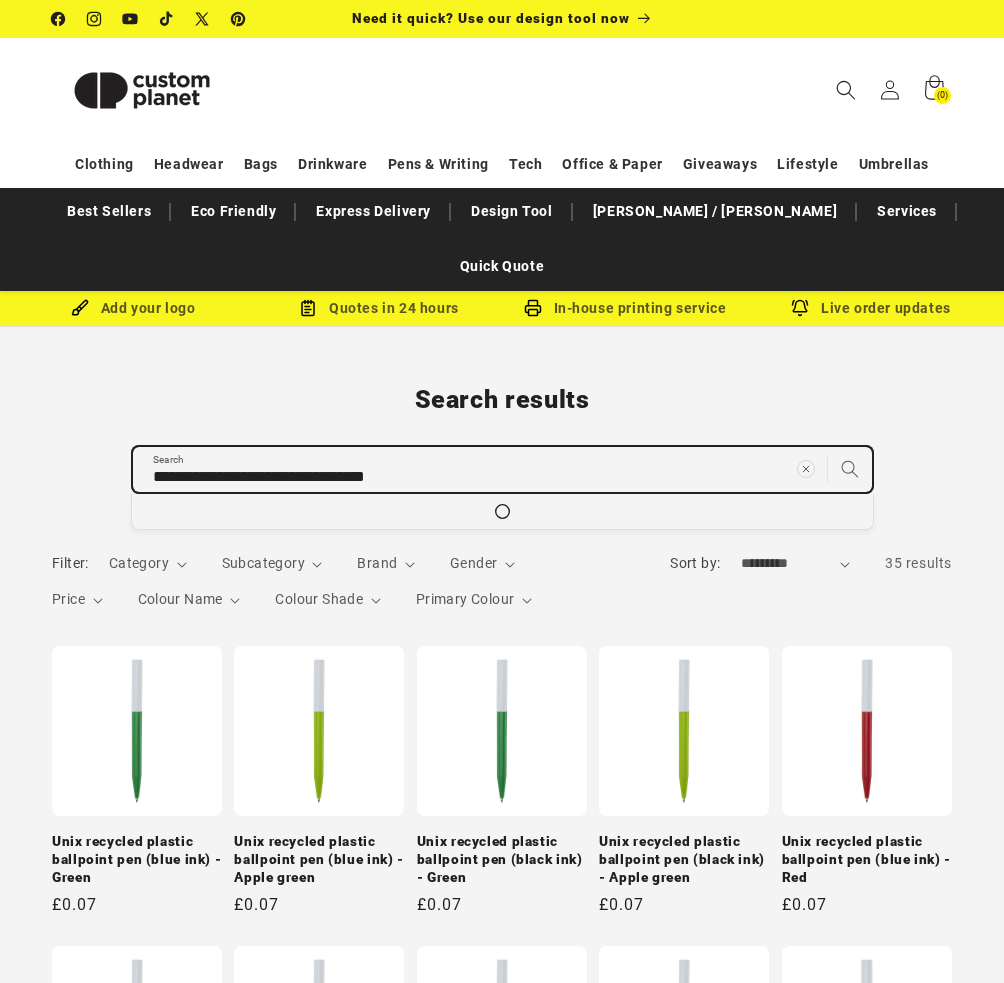 click on "**********" 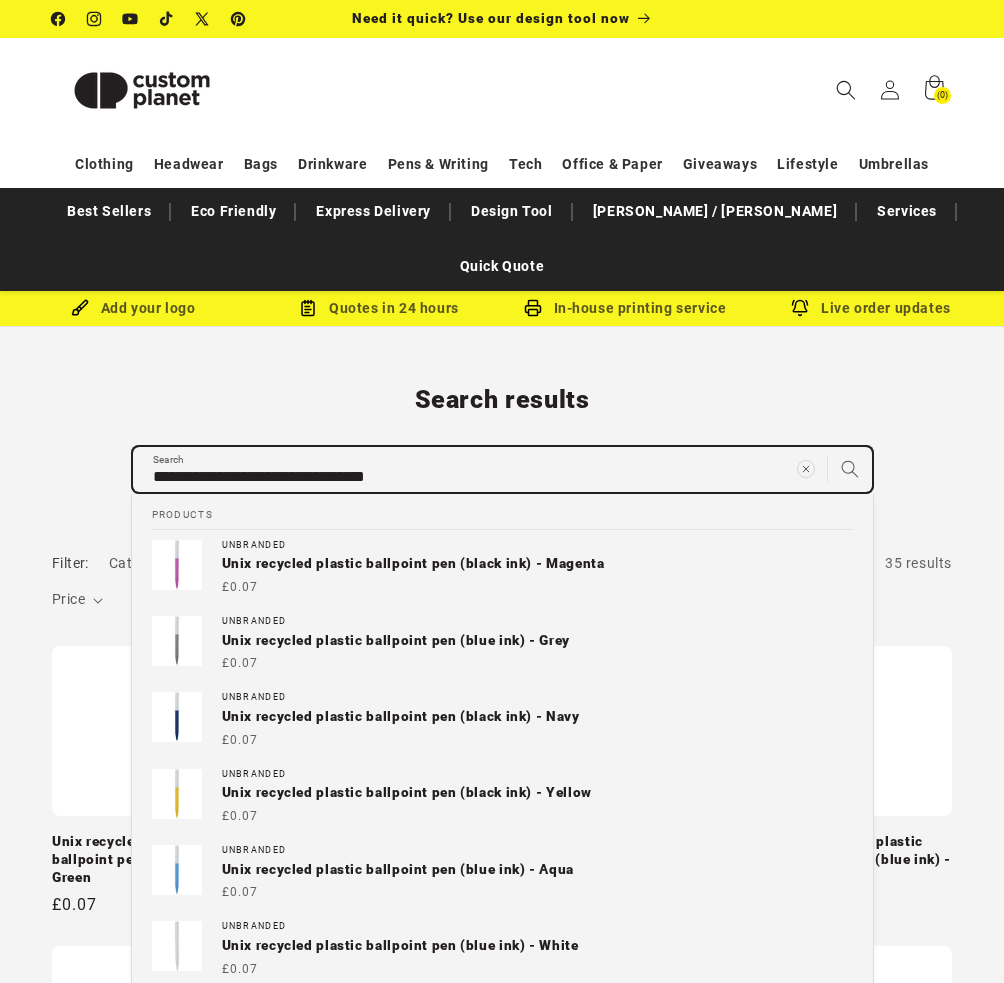 click on "**********" 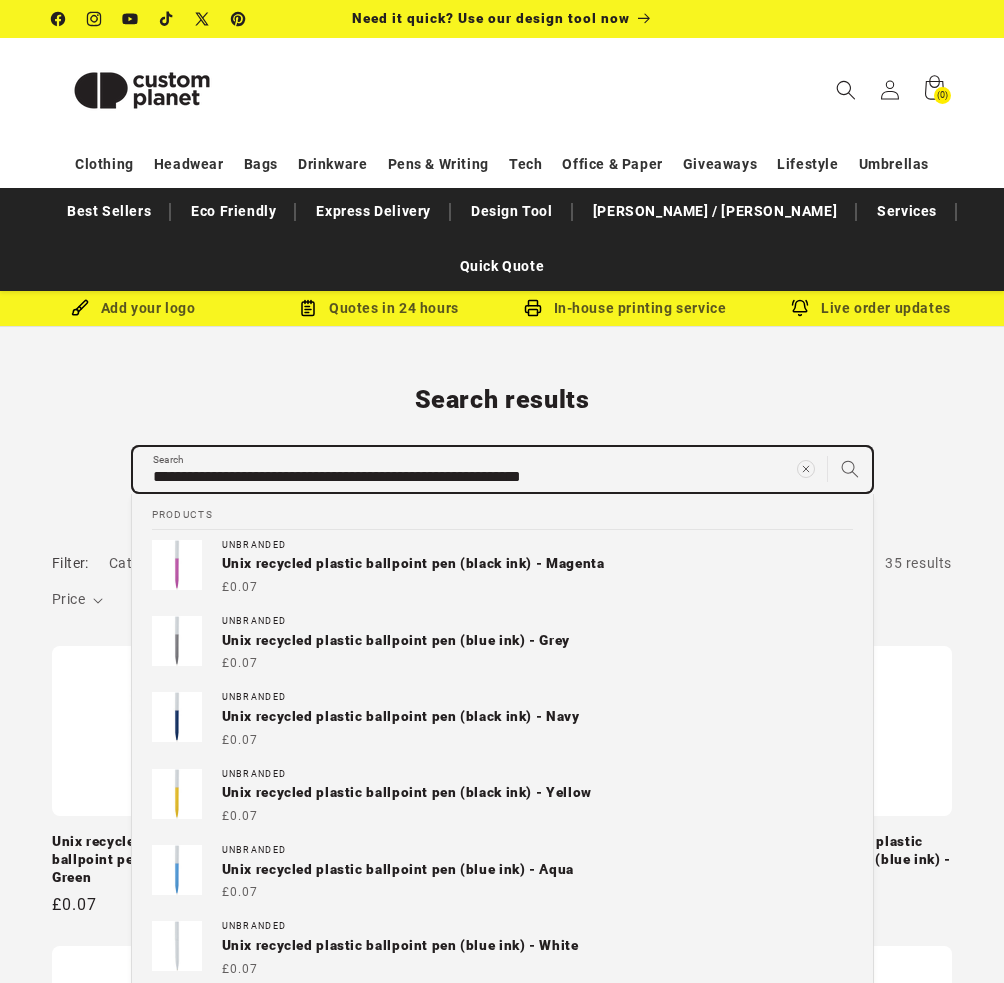 type on "**********" 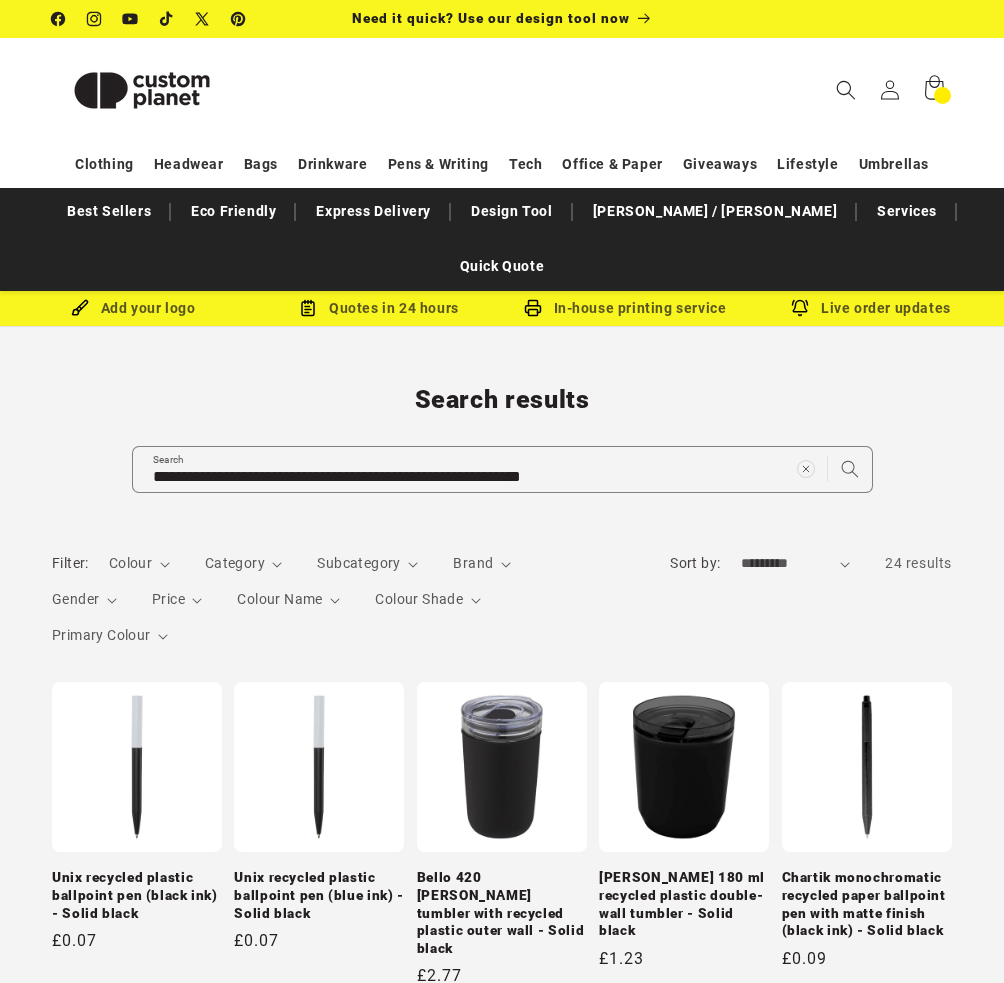 scroll, scrollTop: 0, scrollLeft: 0, axis: both 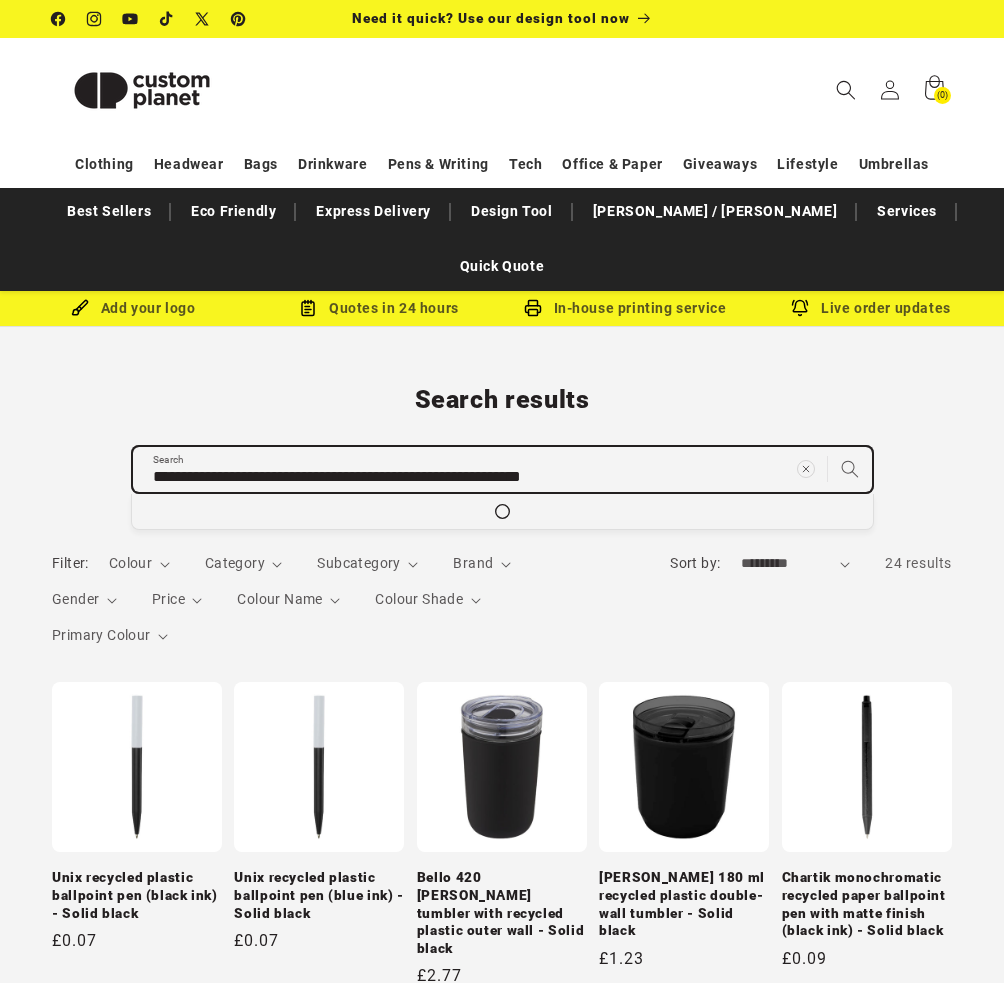 click on "**********" at bounding box center [502, 469] 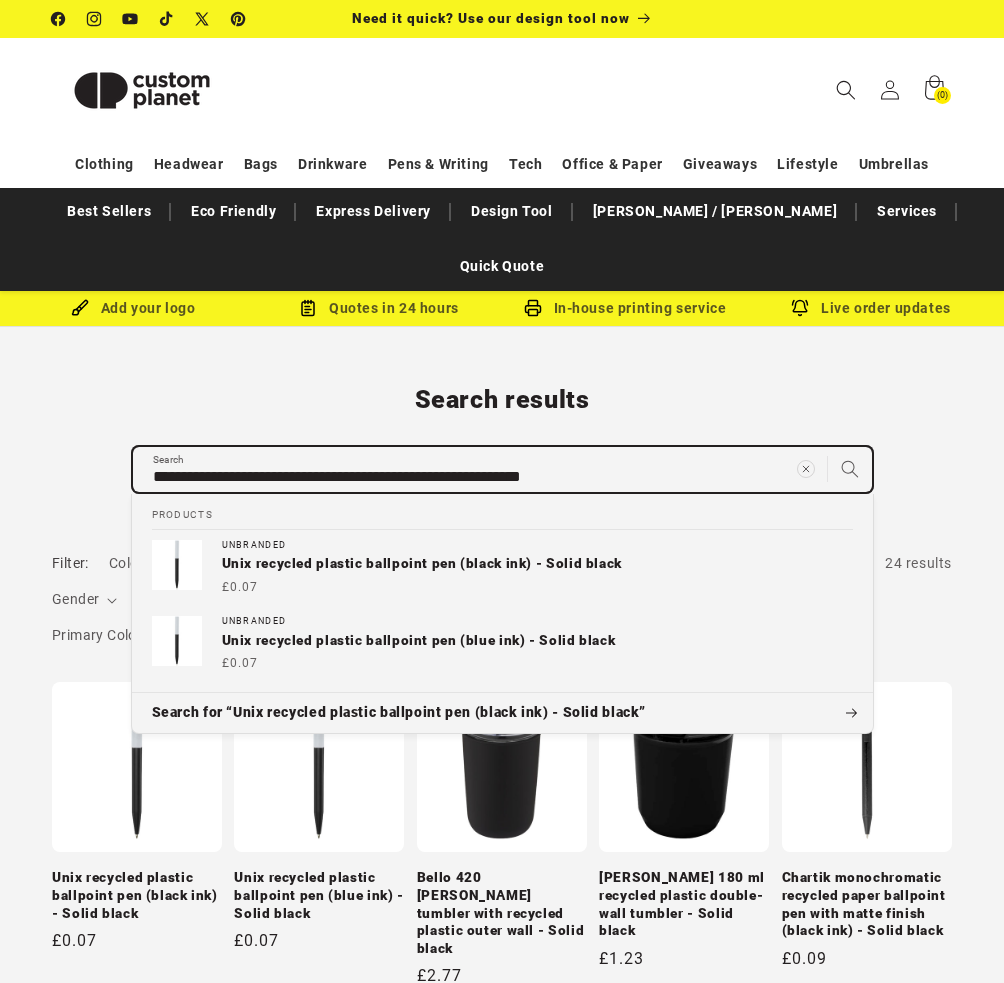 click on "**********" at bounding box center [502, 469] 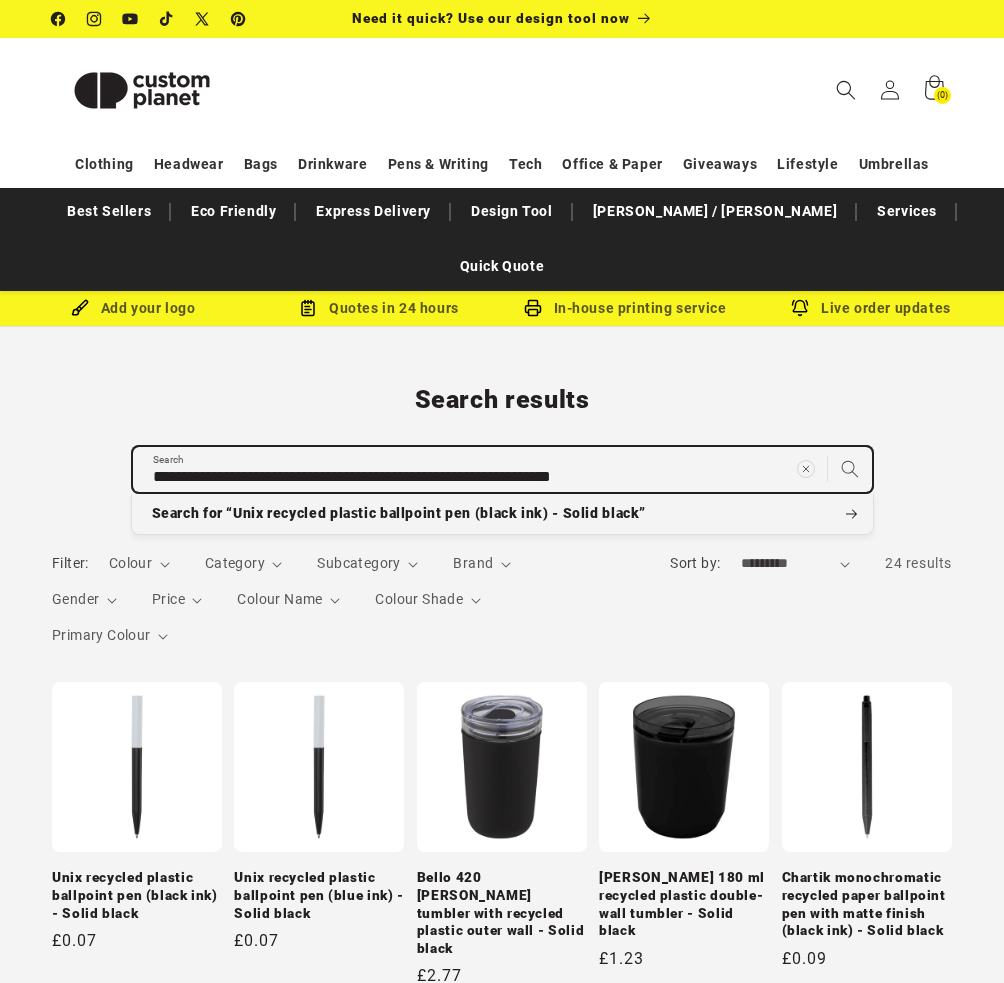 type on "**********" 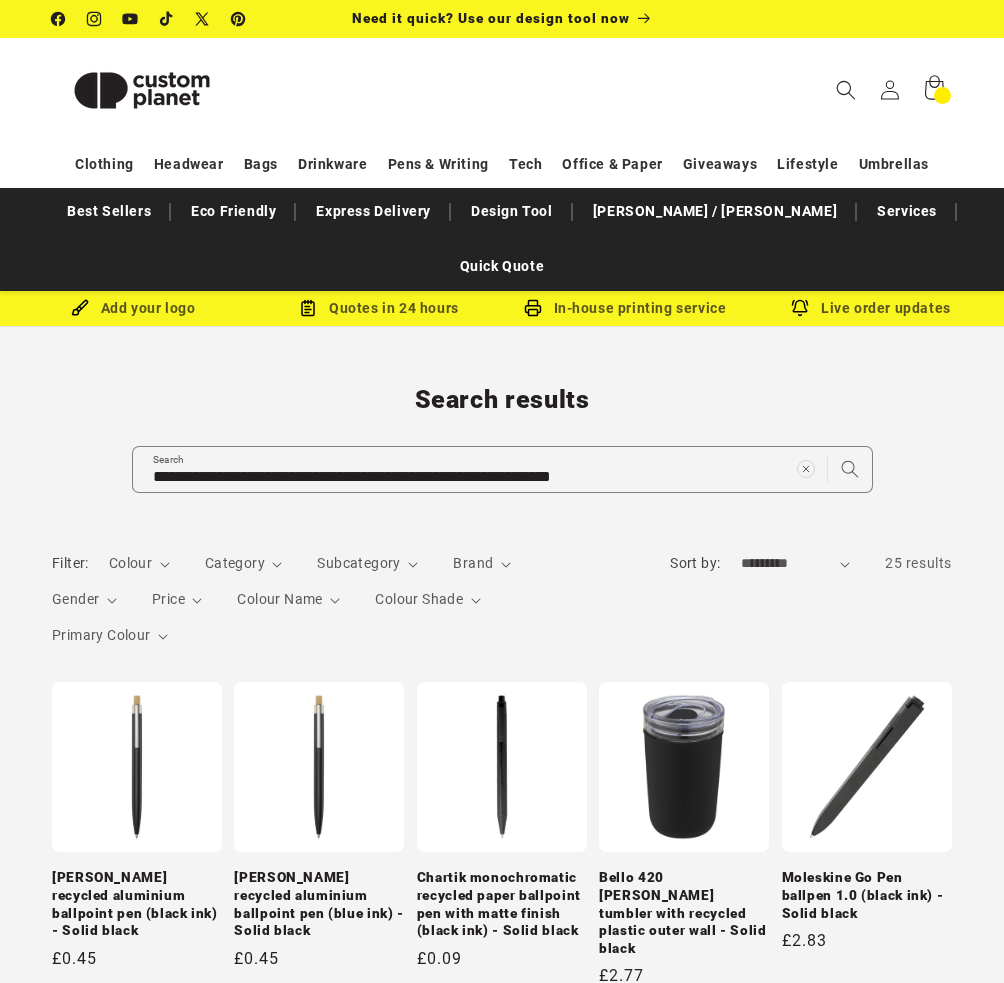 scroll, scrollTop: 0, scrollLeft: 0, axis: both 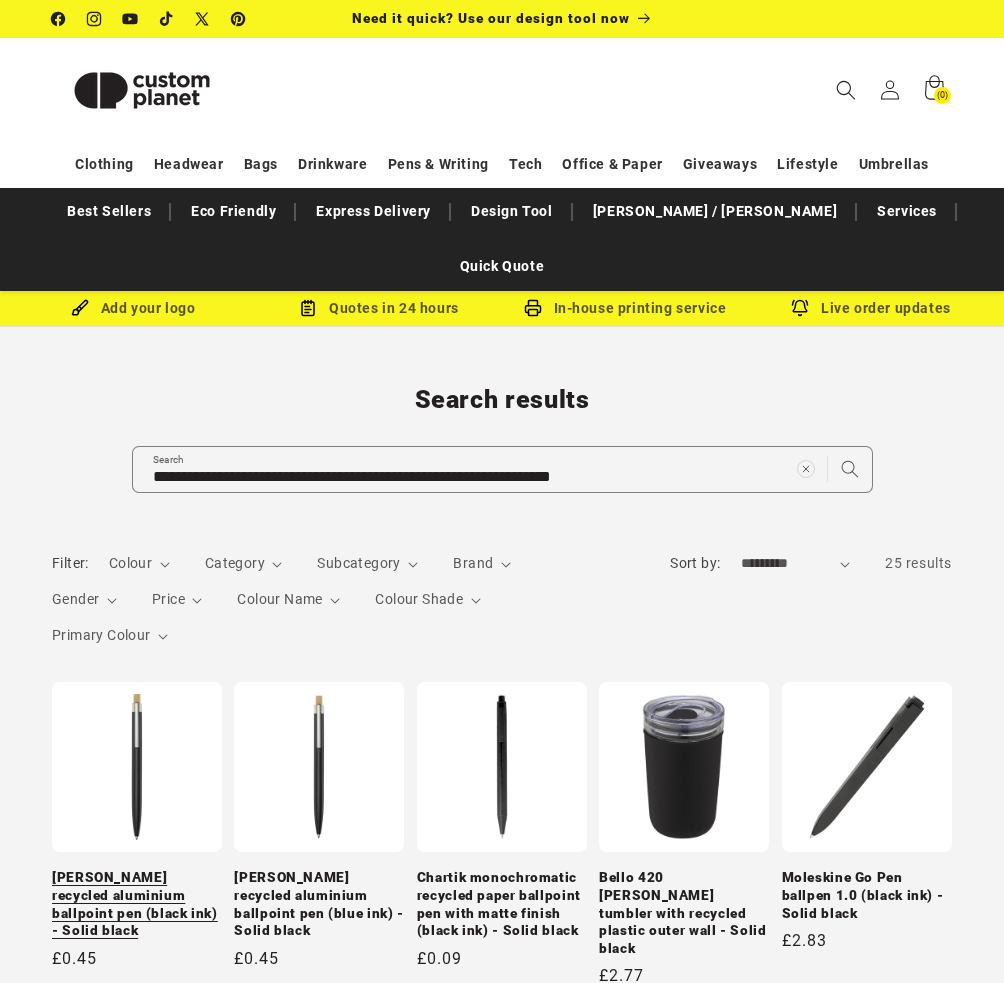 click on "[PERSON_NAME] recycled aluminium ballpoint pen (black ink) - Solid black" at bounding box center (137, 904) 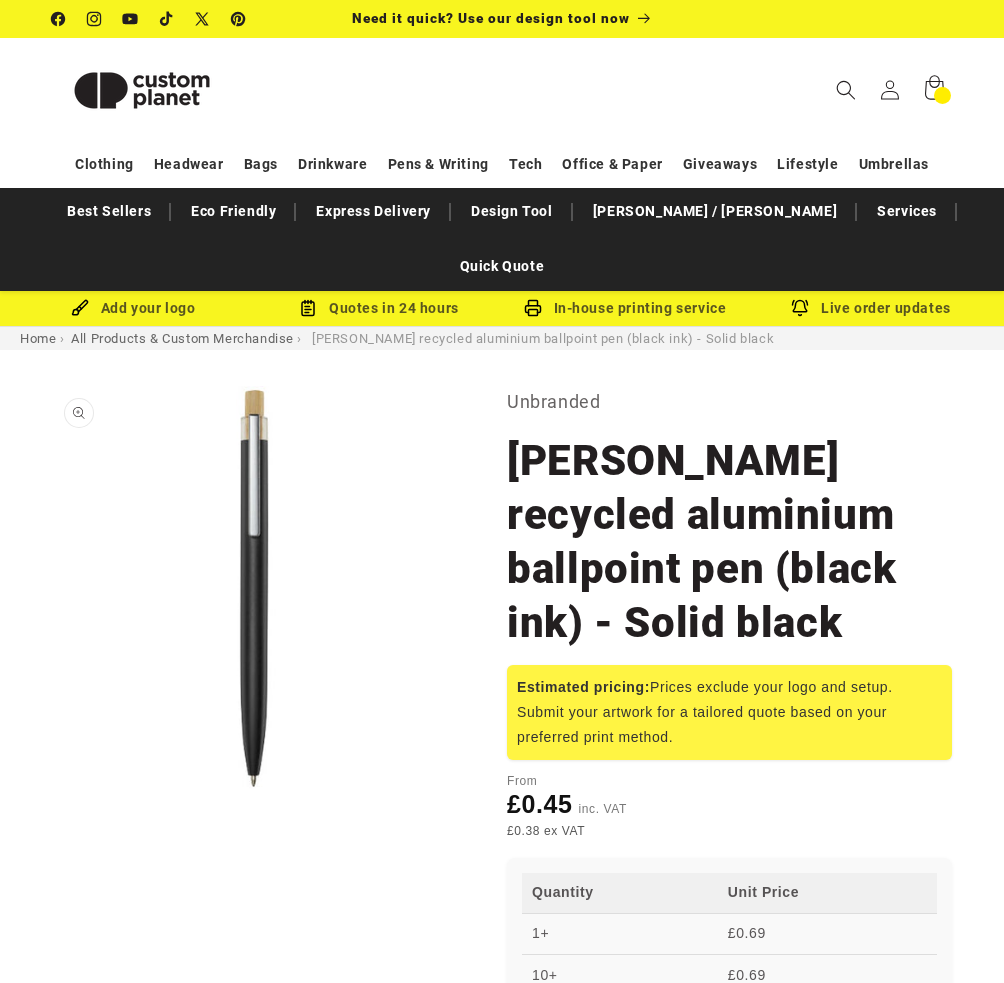 scroll, scrollTop: 0, scrollLeft: 0, axis: both 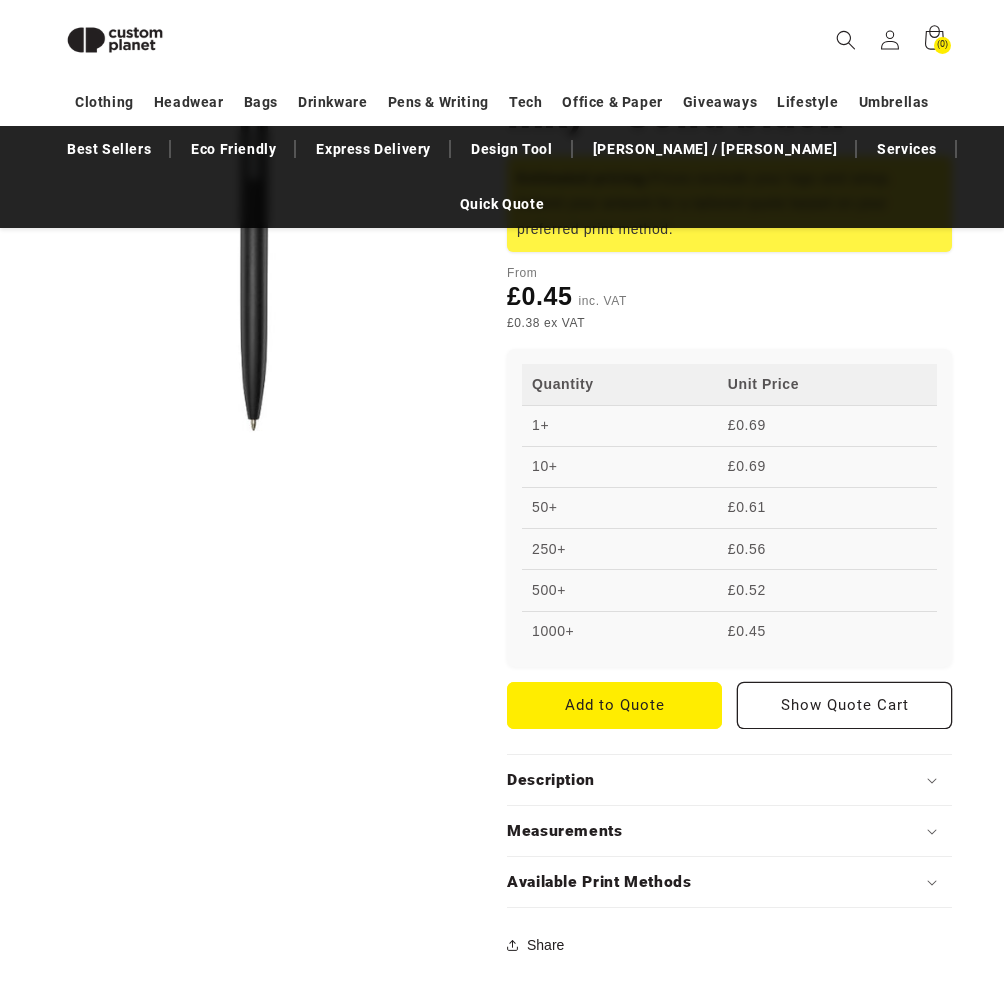 click on "Description" at bounding box center (729, 780) 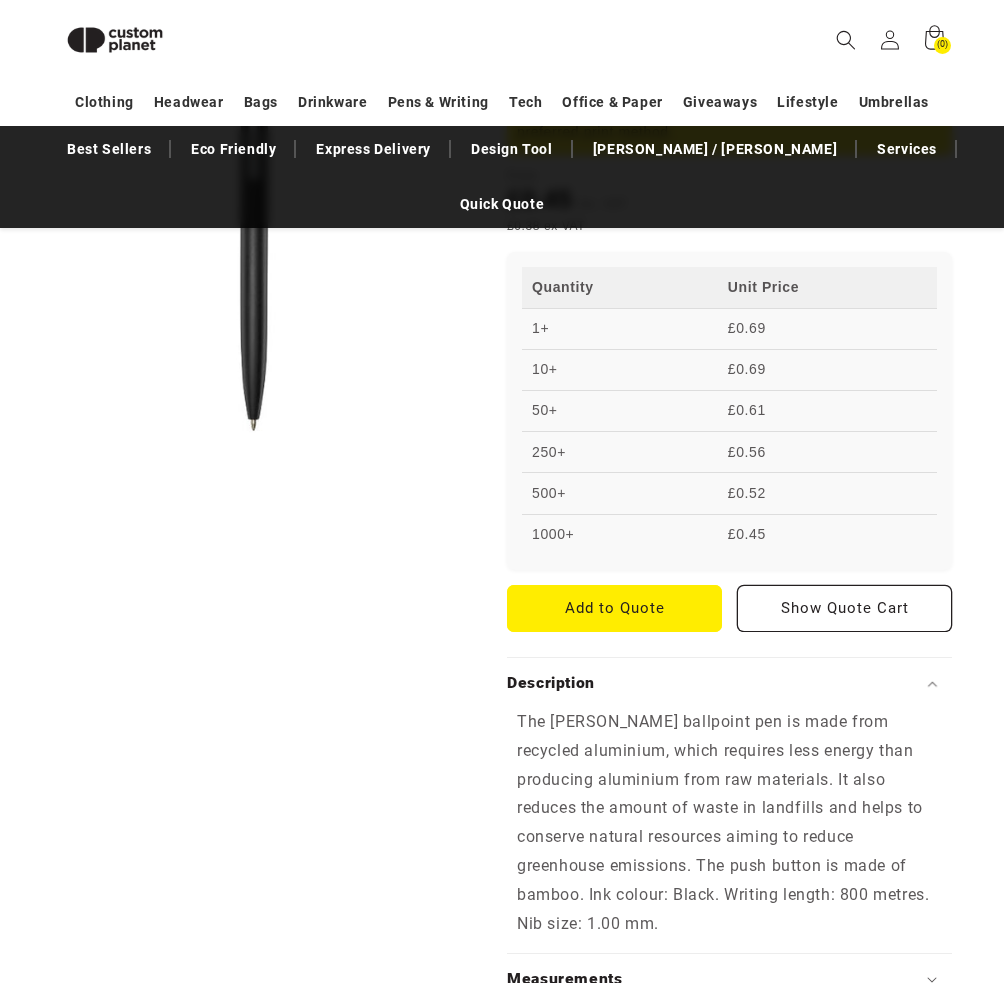 scroll, scrollTop: 618, scrollLeft: 0, axis: vertical 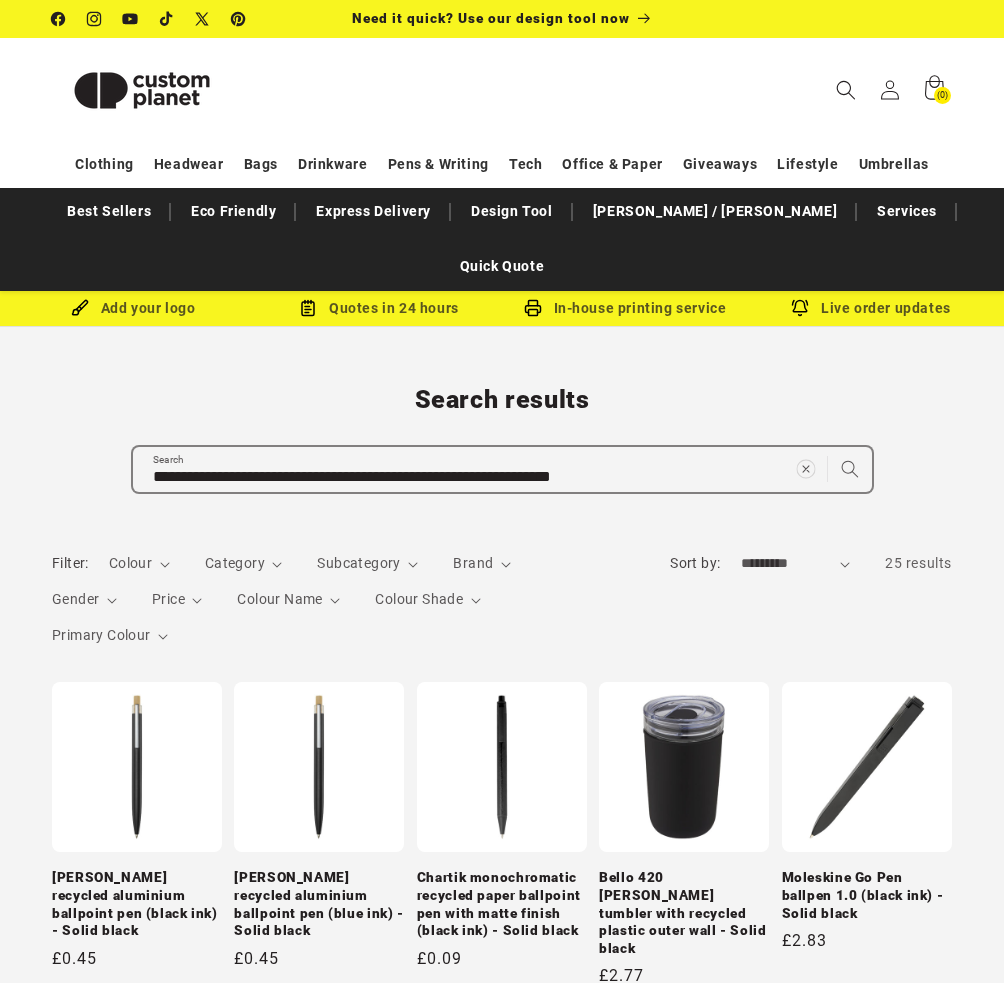 click 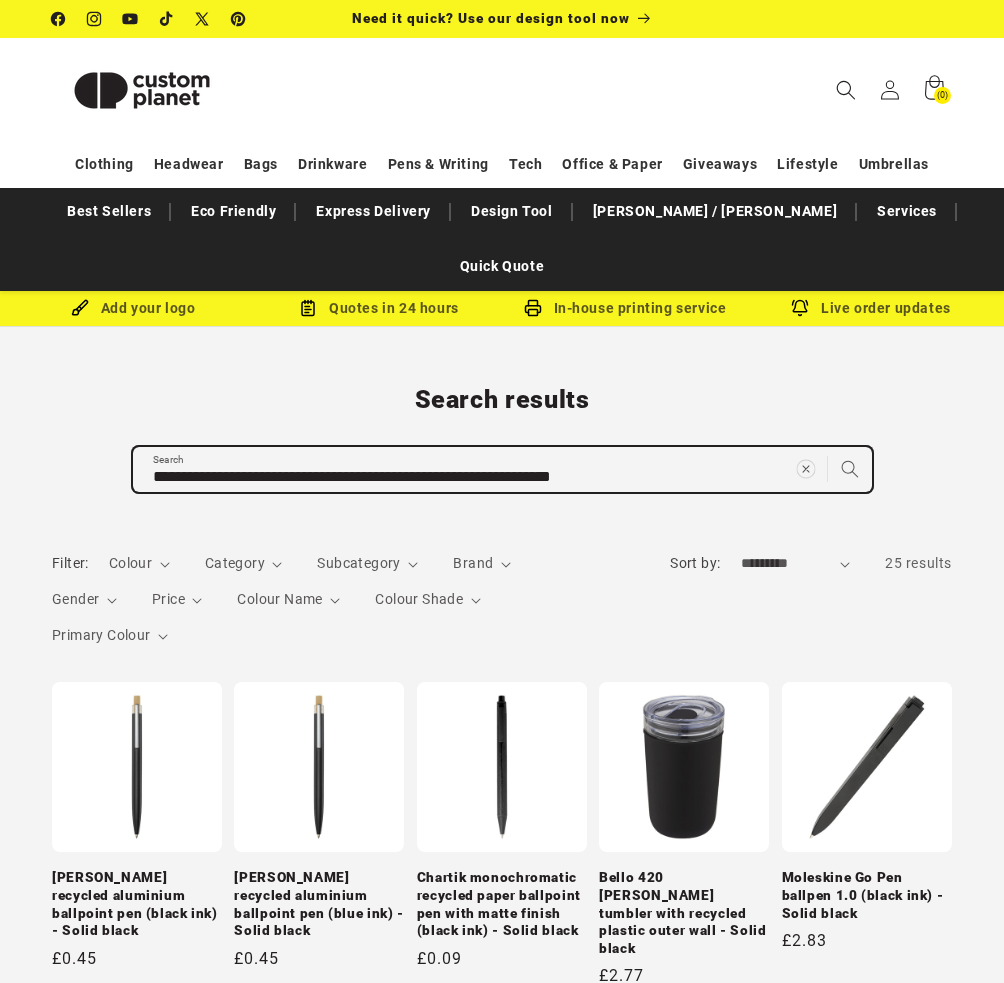 type 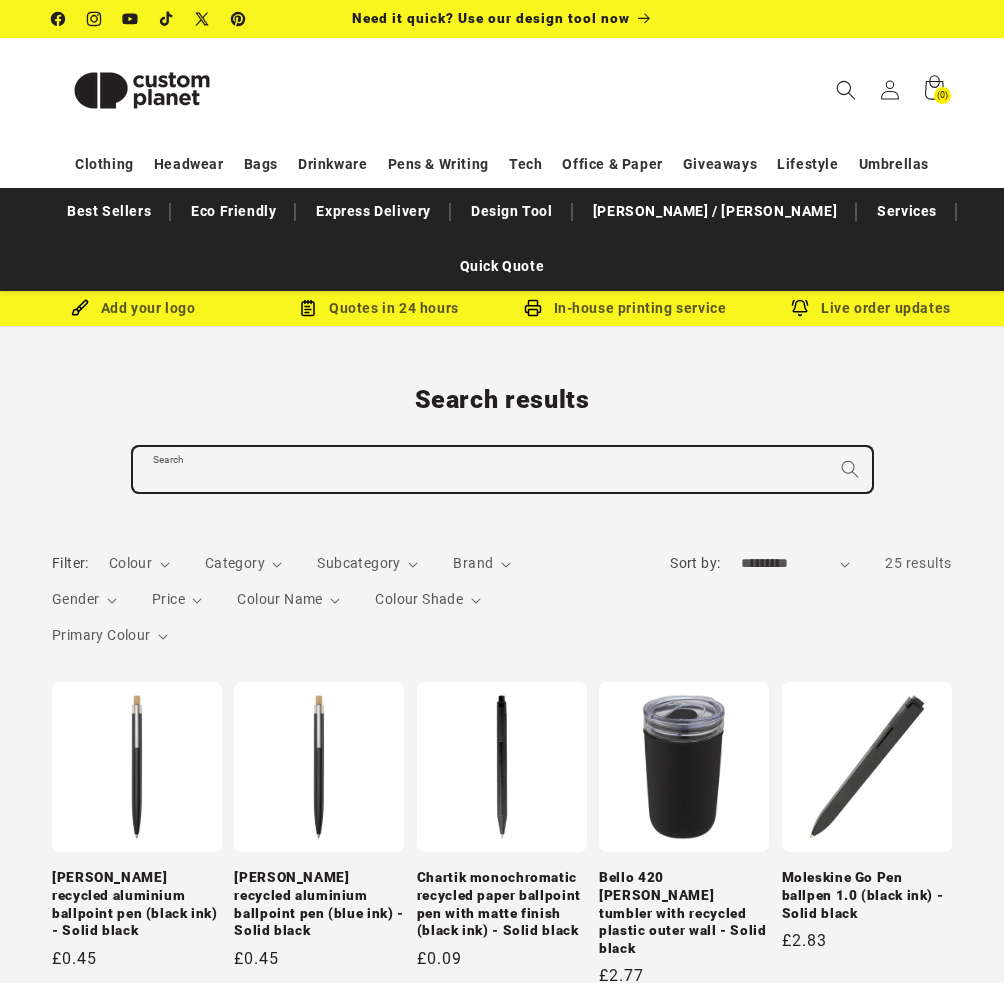 paste on "**********" 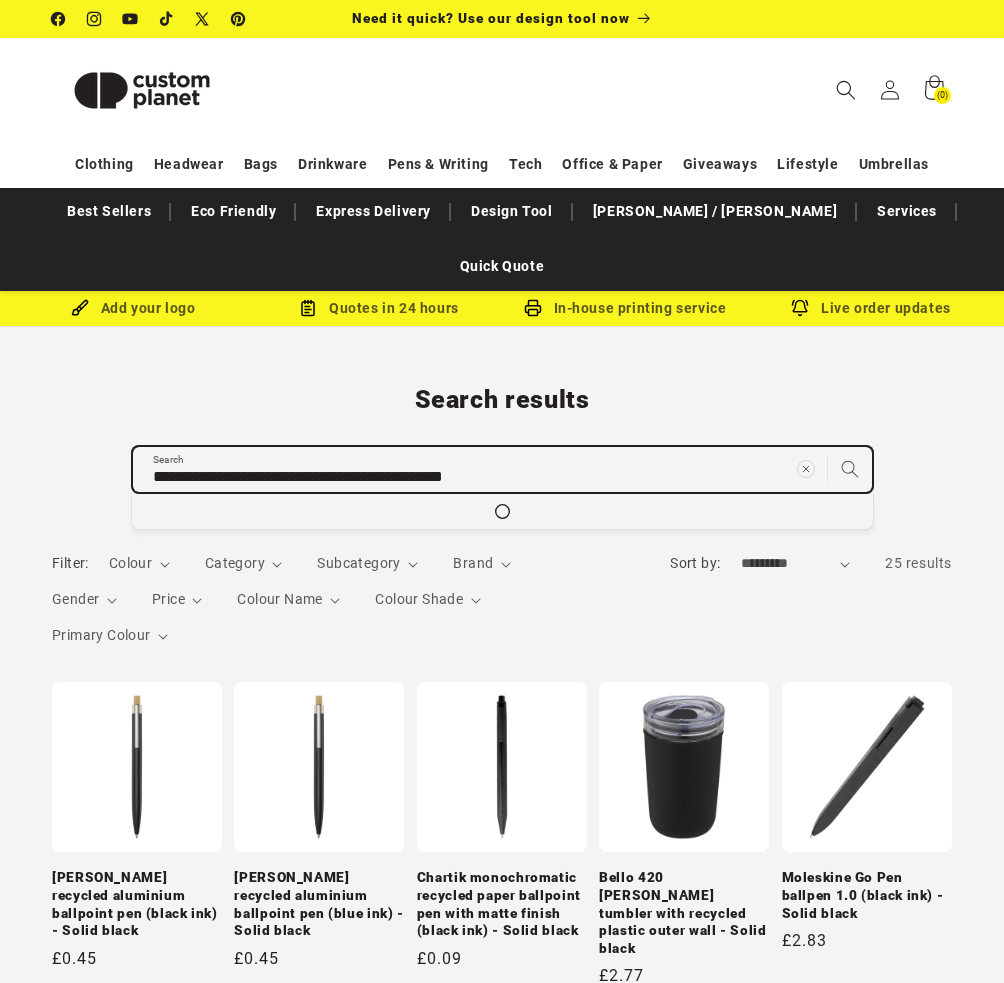 type on "**********" 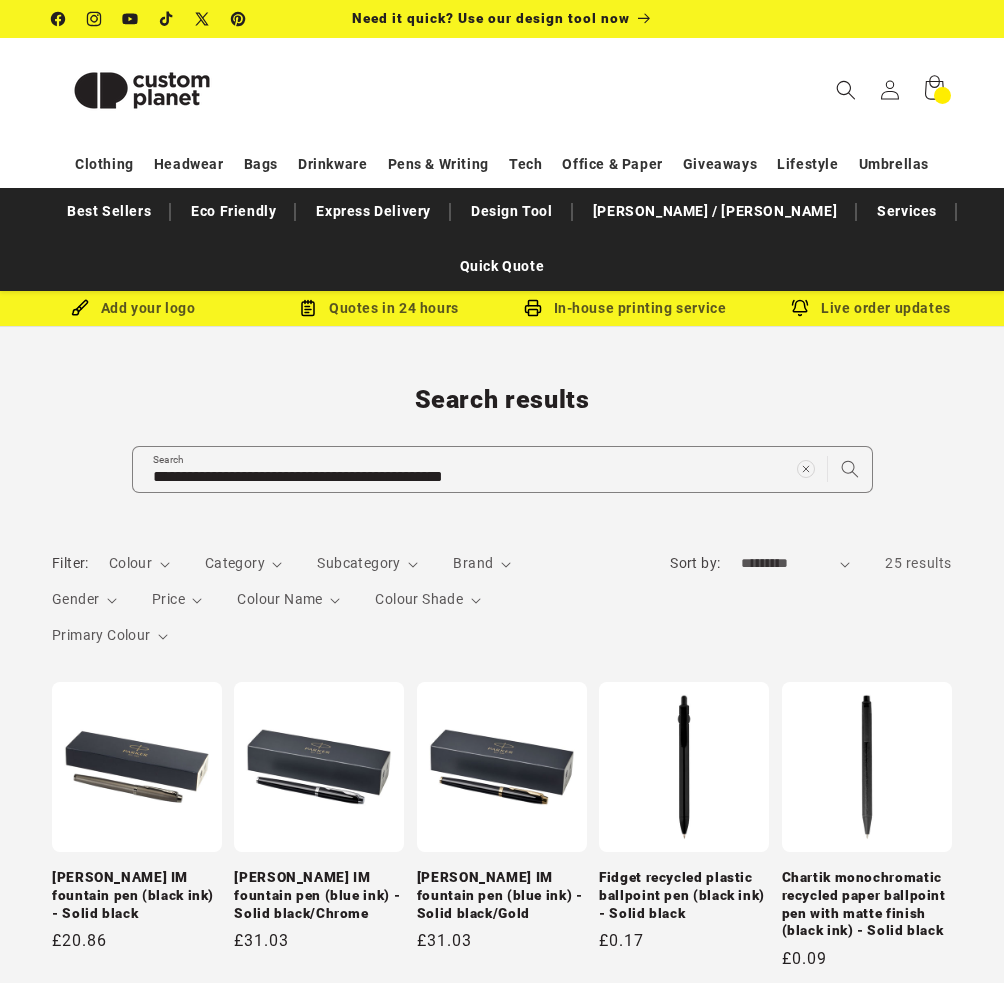scroll, scrollTop: 0, scrollLeft: 0, axis: both 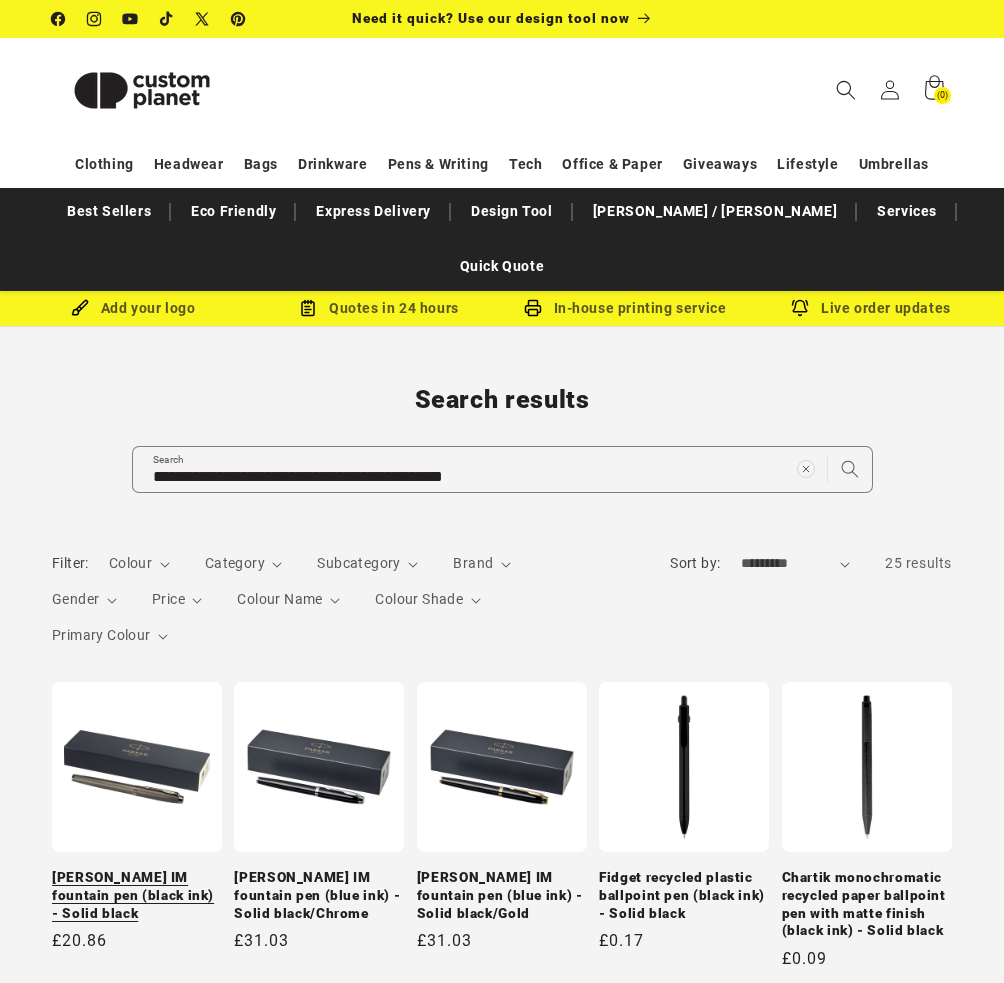 click on "[PERSON_NAME] IM fountain pen (black ink) - Solid black" at bounding box center (137, 895) 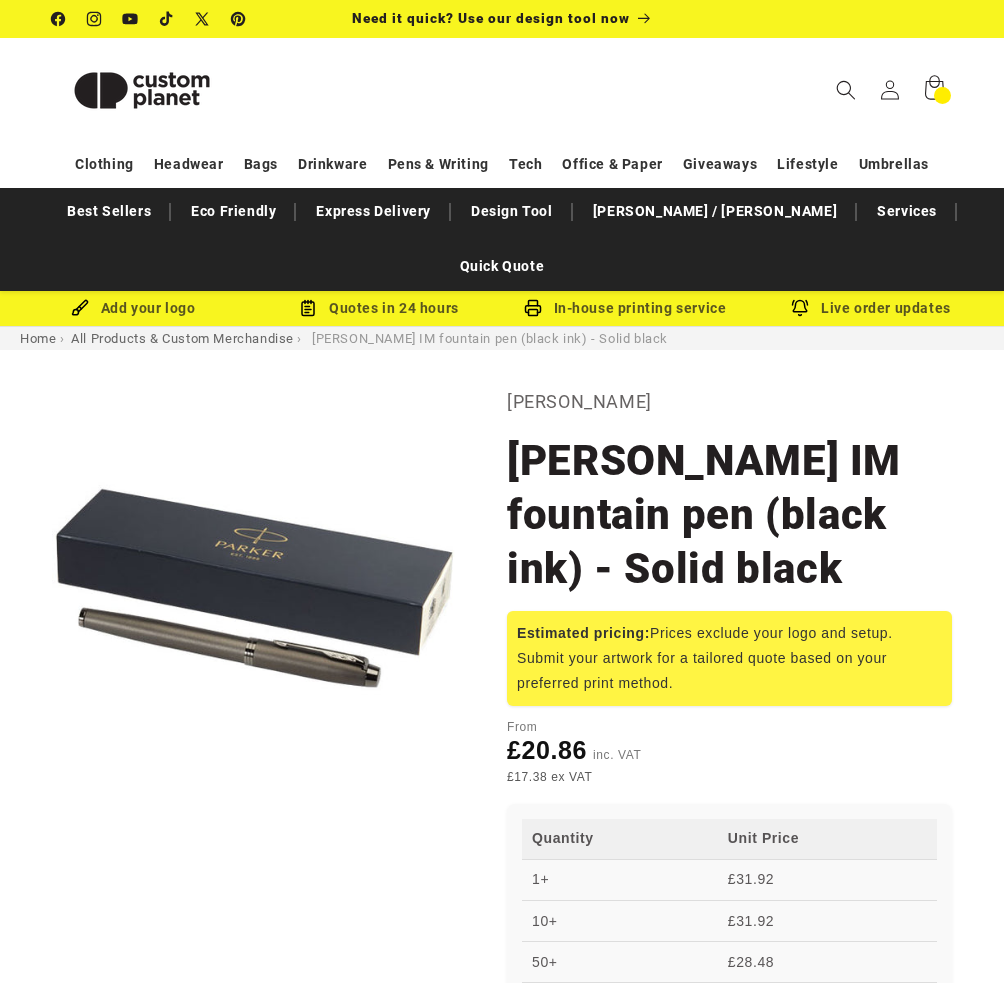 scroll, scrollTop: 0, scrollLeft: 0, axis: both 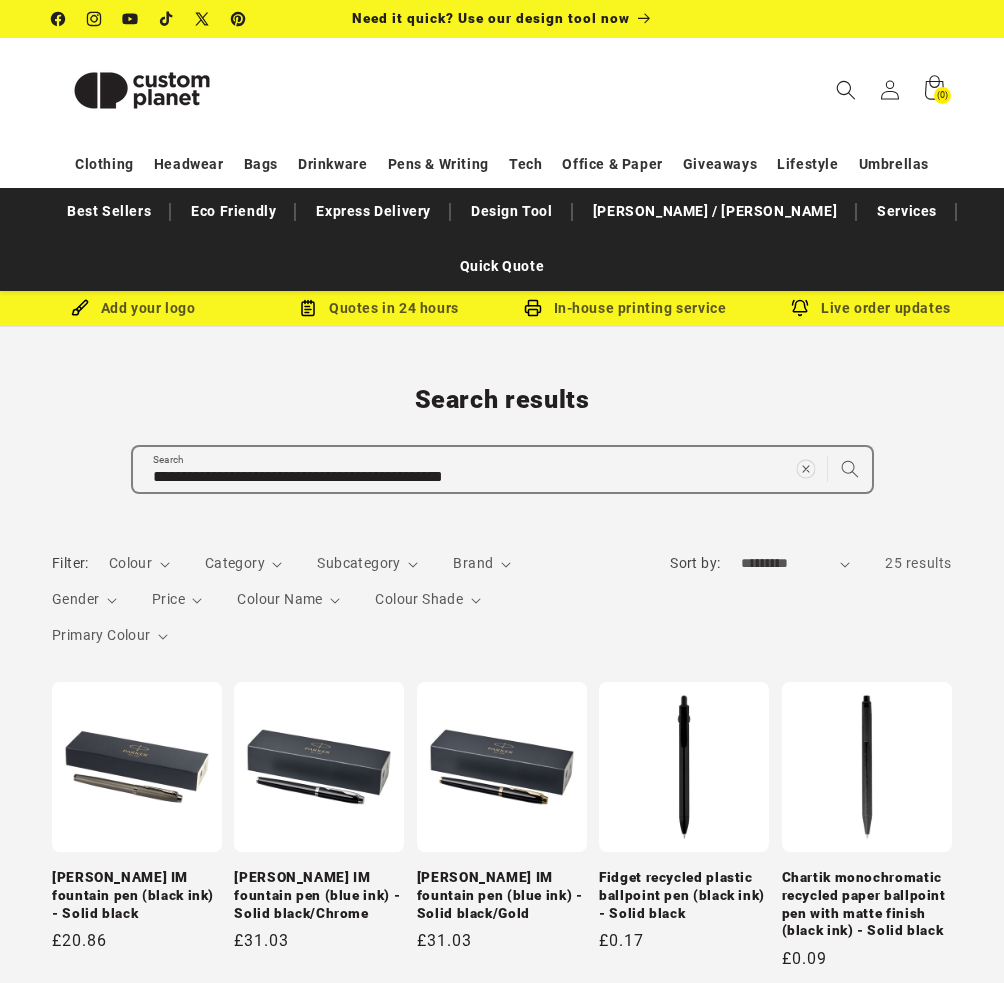 click 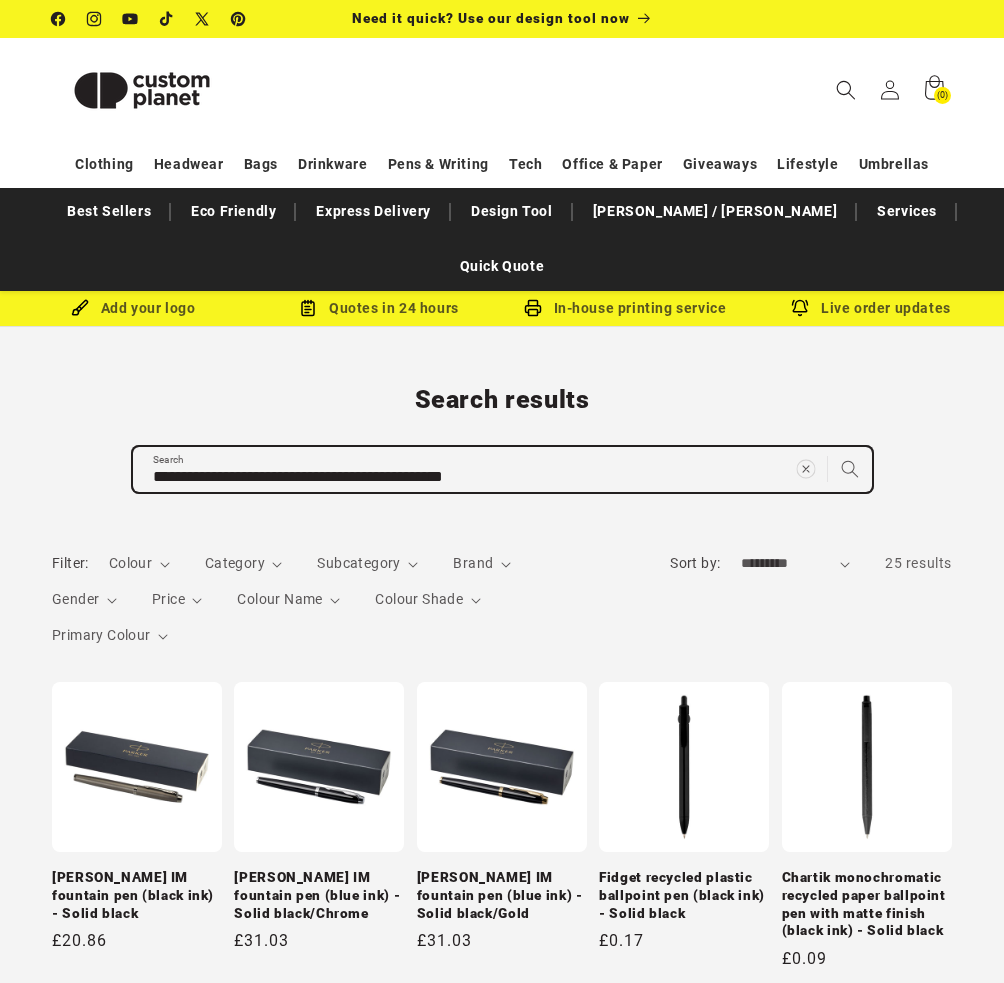 type 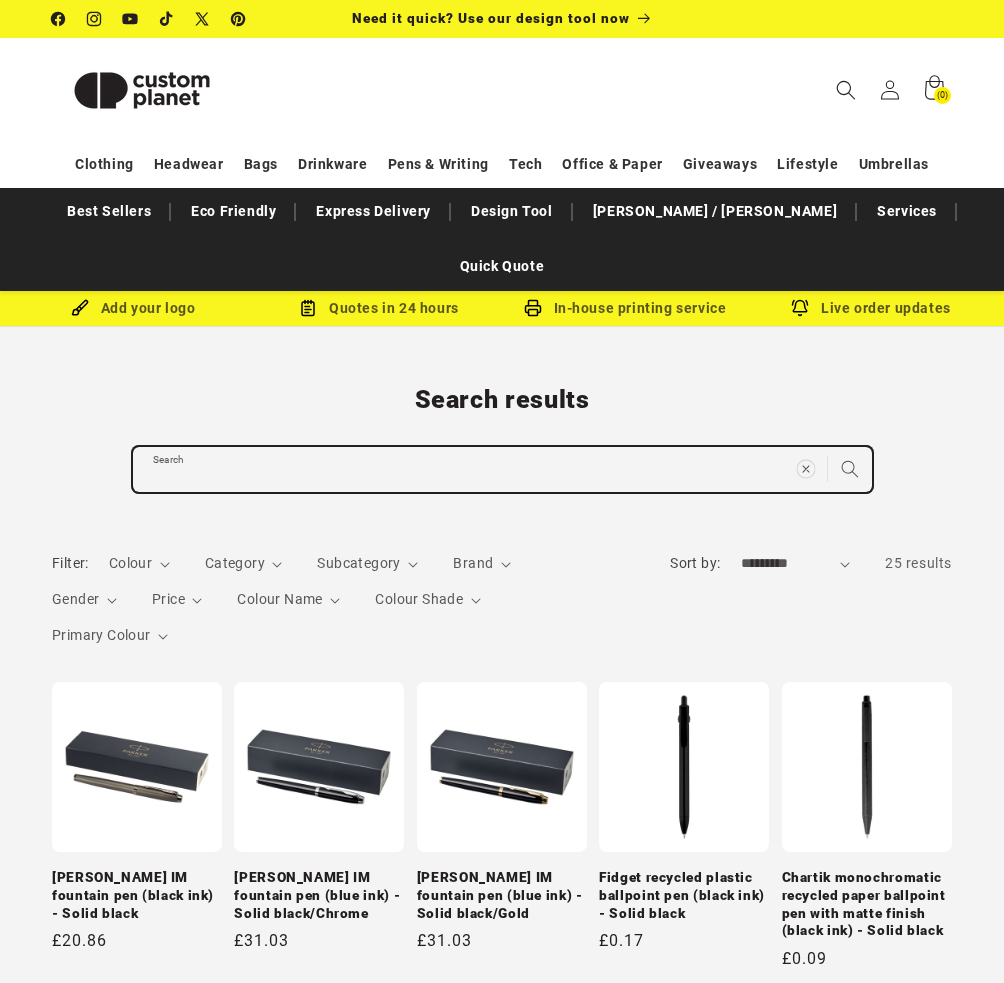 paste on "**********" 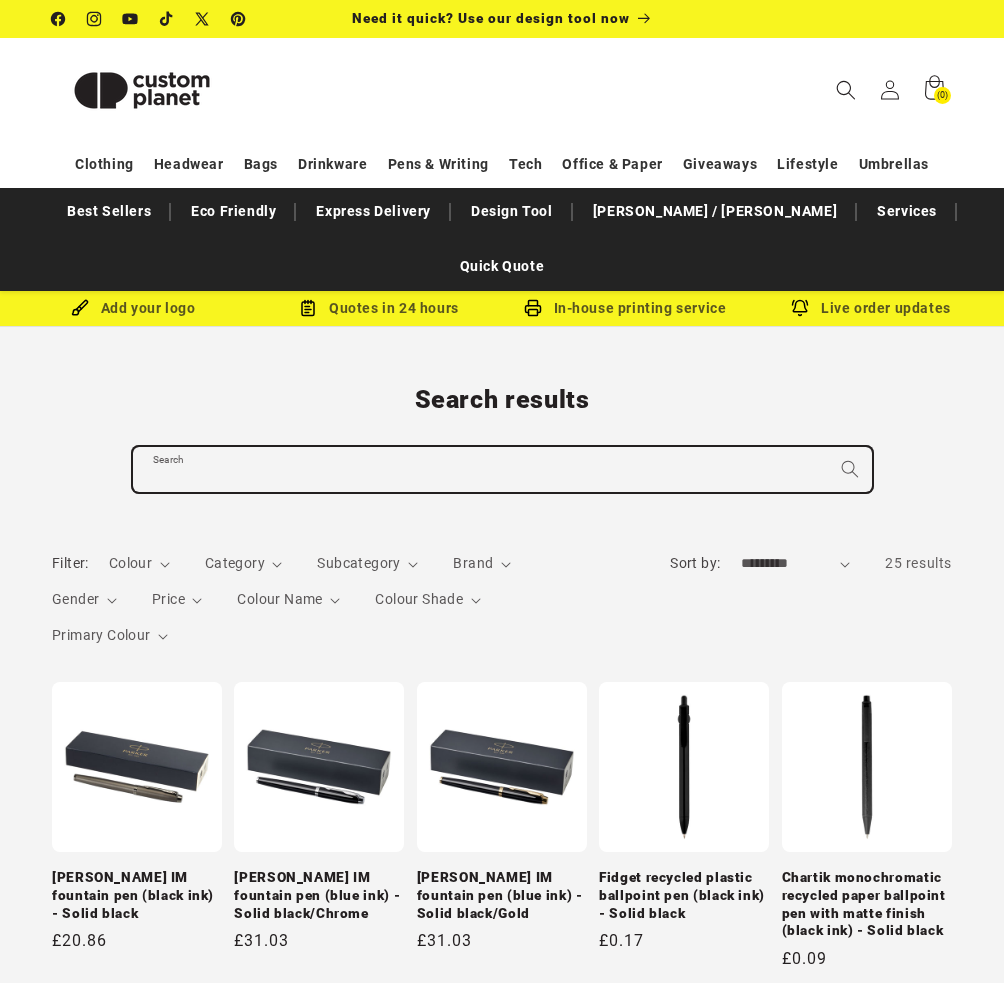 type on "**********" 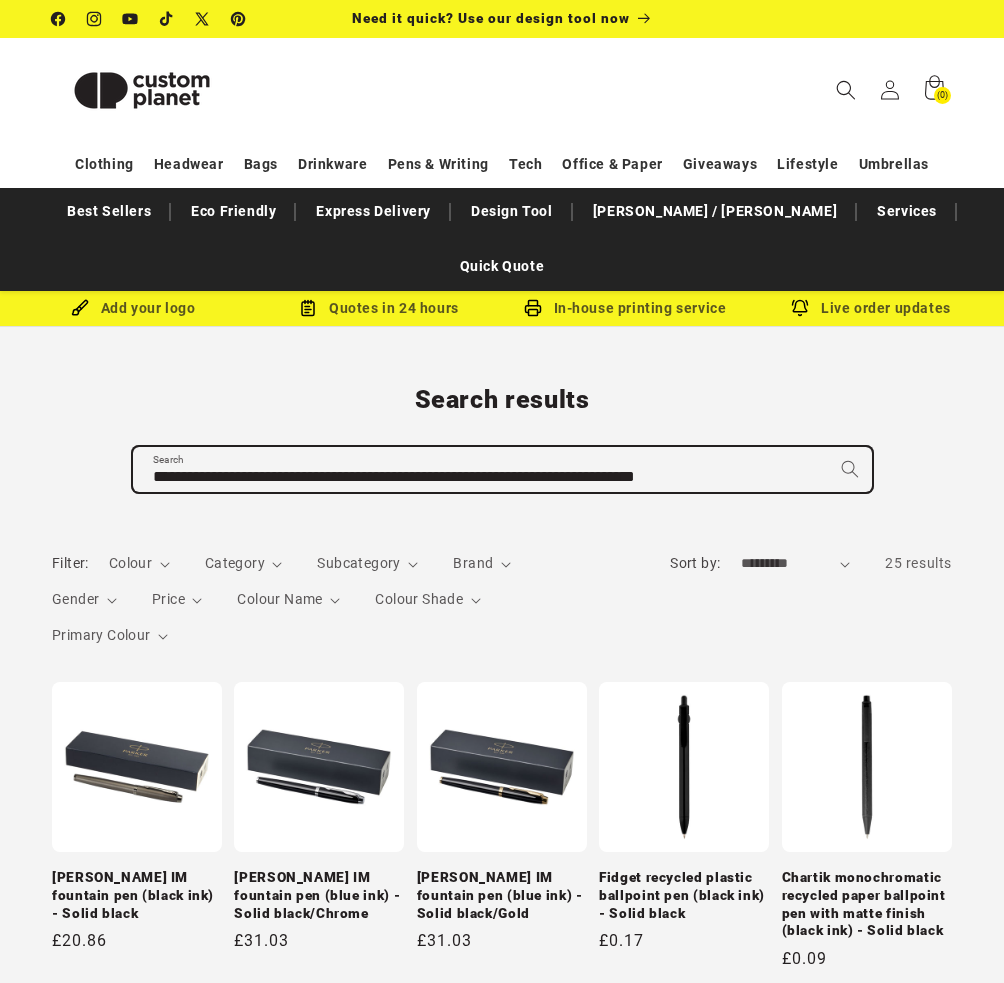 type on "**********" 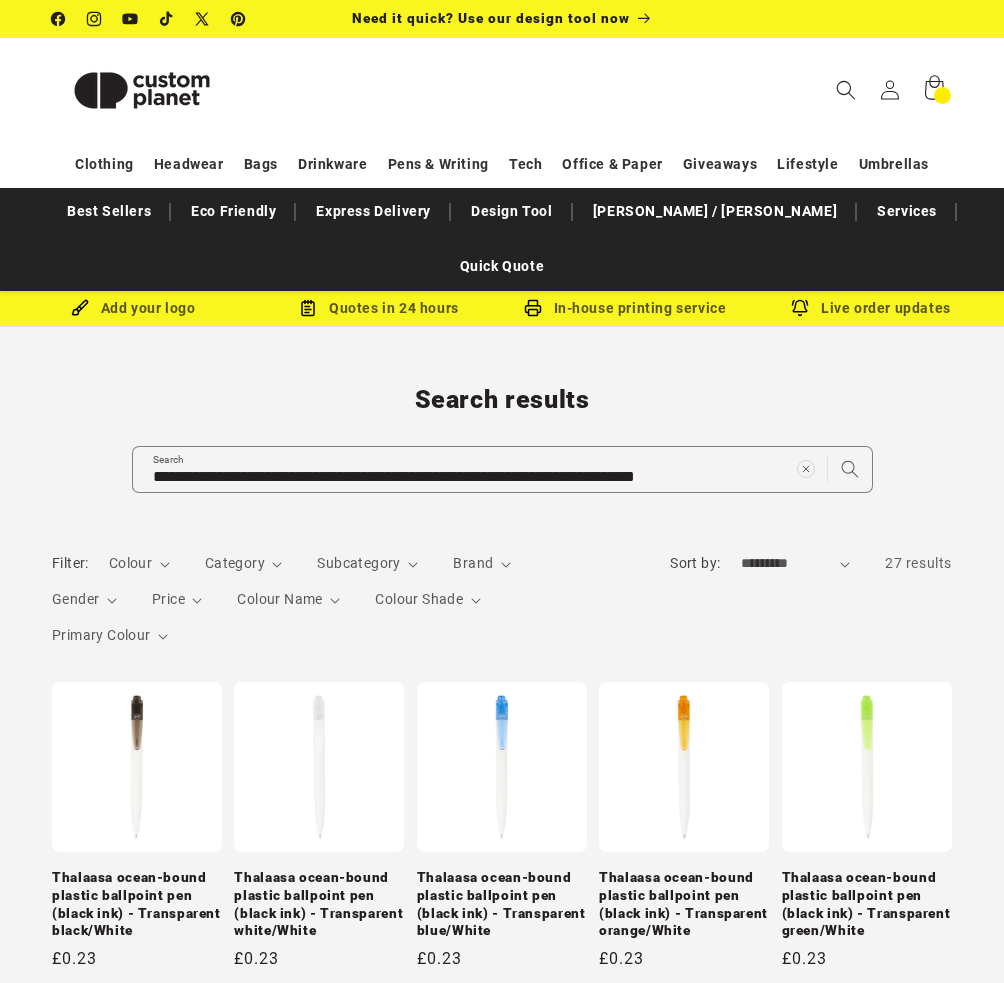 scroll, scrollTop: 0, scrollLeft: 0, axis: both 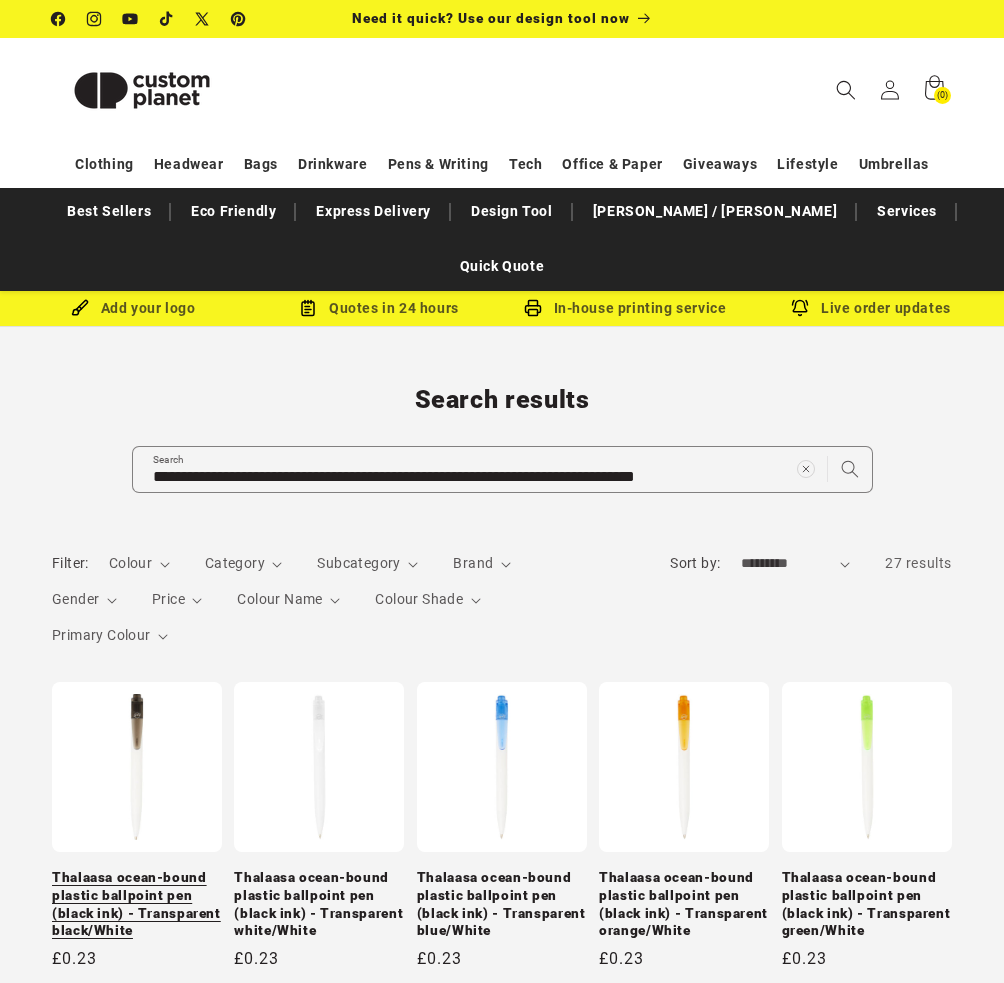 click on "Thalaasa ocean-bound plastic ballpoint pen (black ink) - Transparent black/White" at bounding box center [137, 904] 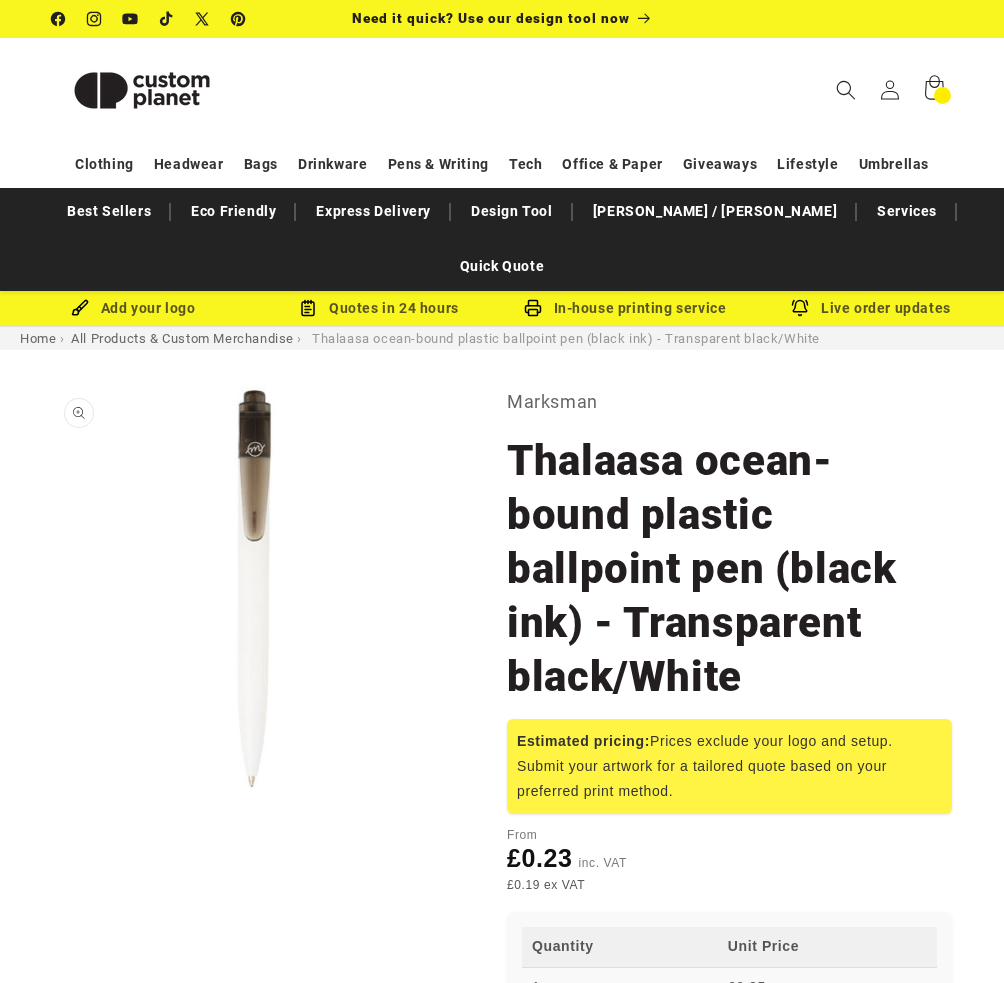scroll, scrollTop: 0, scrollLeft: 0, axis: both 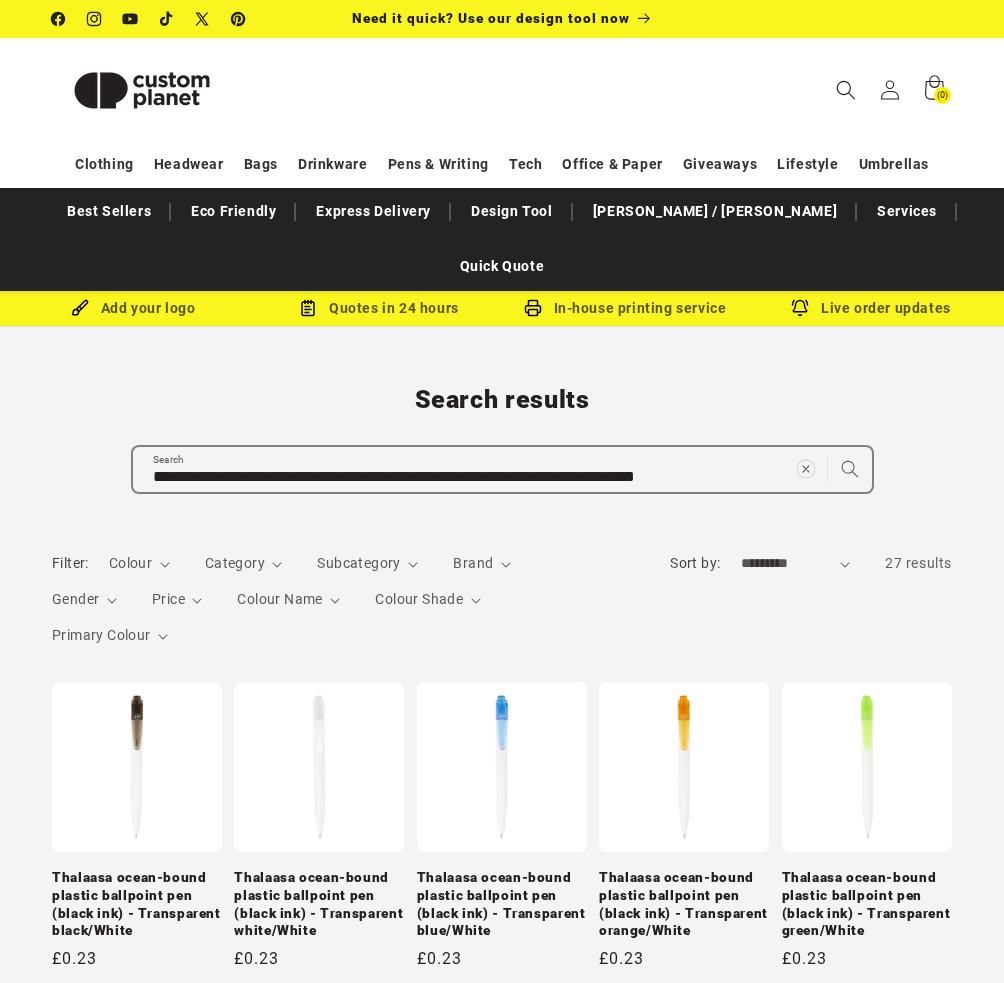 click 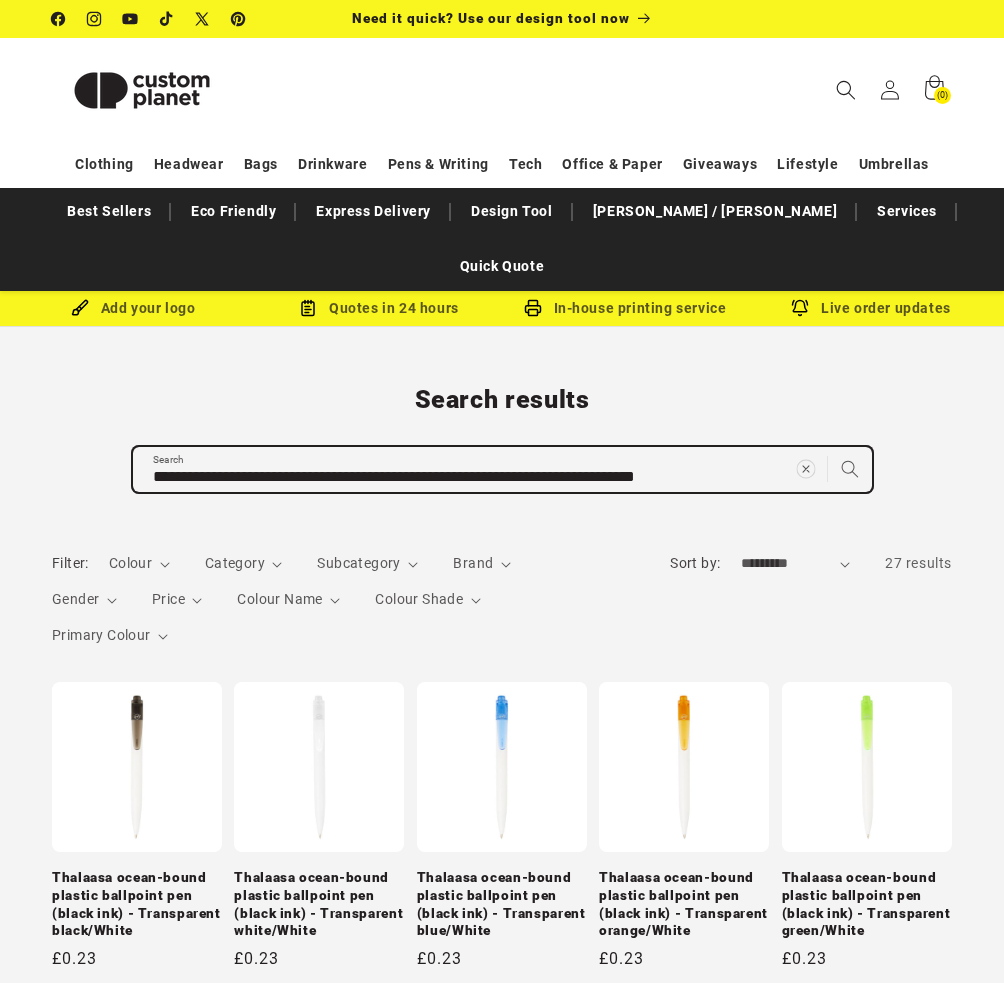 type 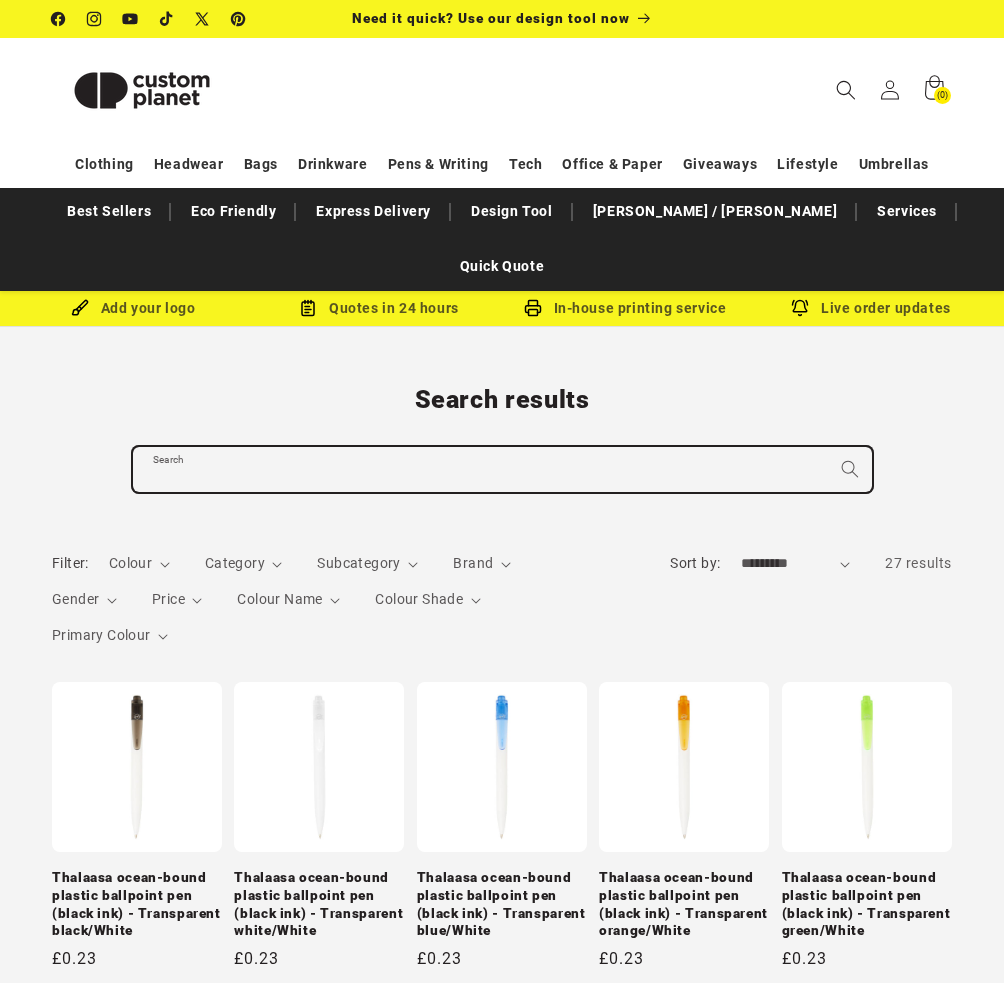 paste on "**********" 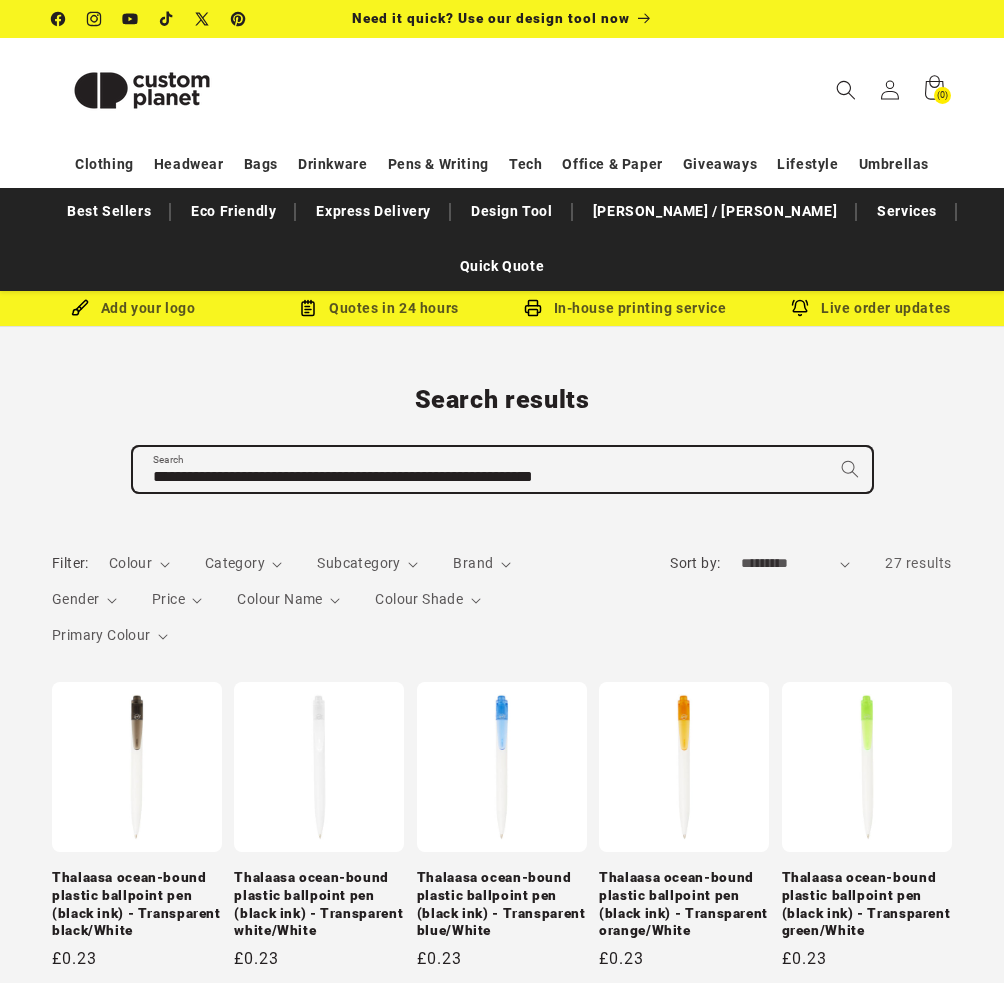 type on "**********" 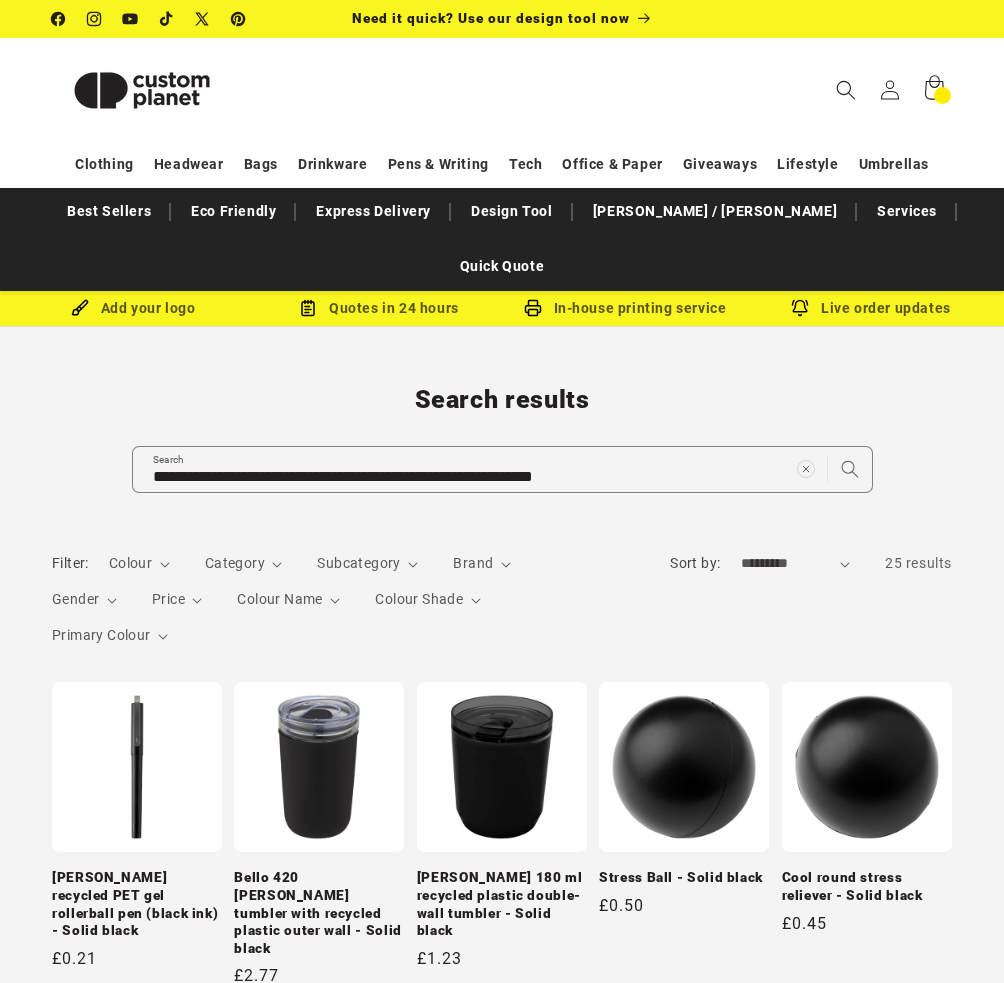 scroll, scrollTop: 0, scrollLeft: 0, axis: both 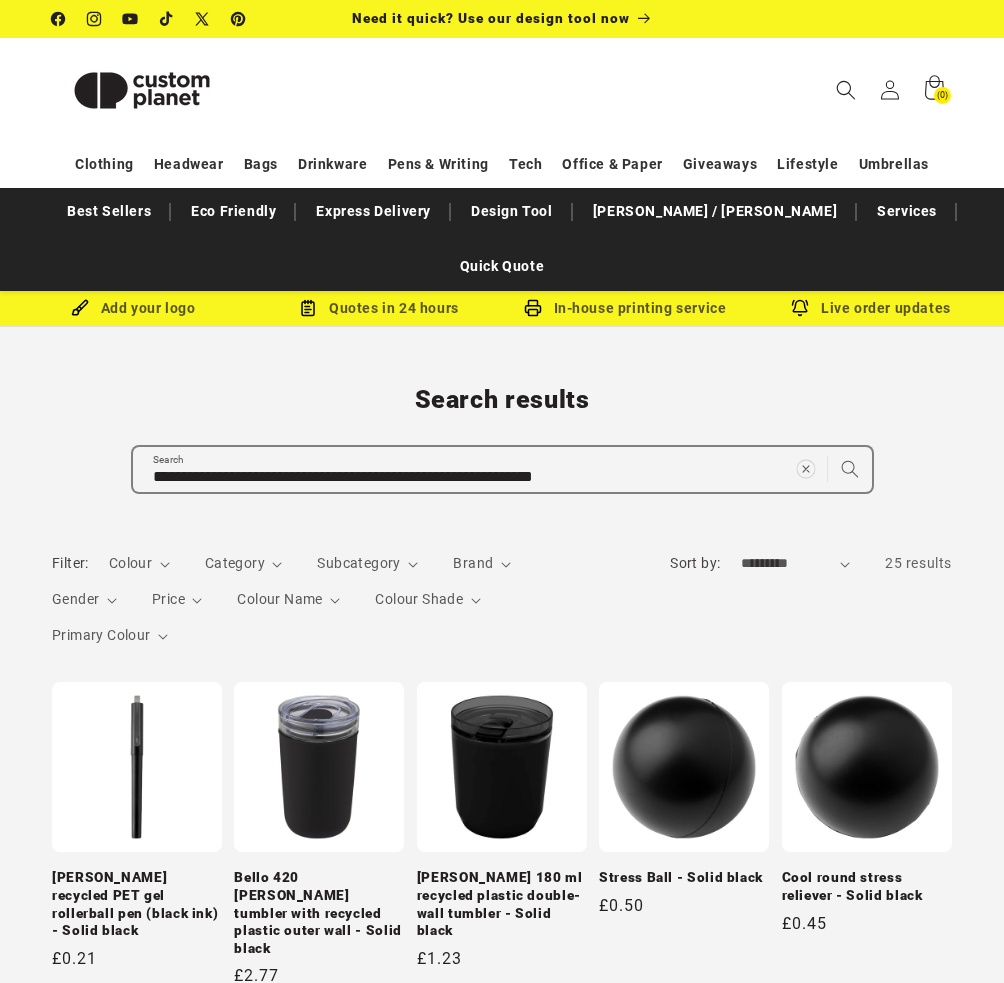 click 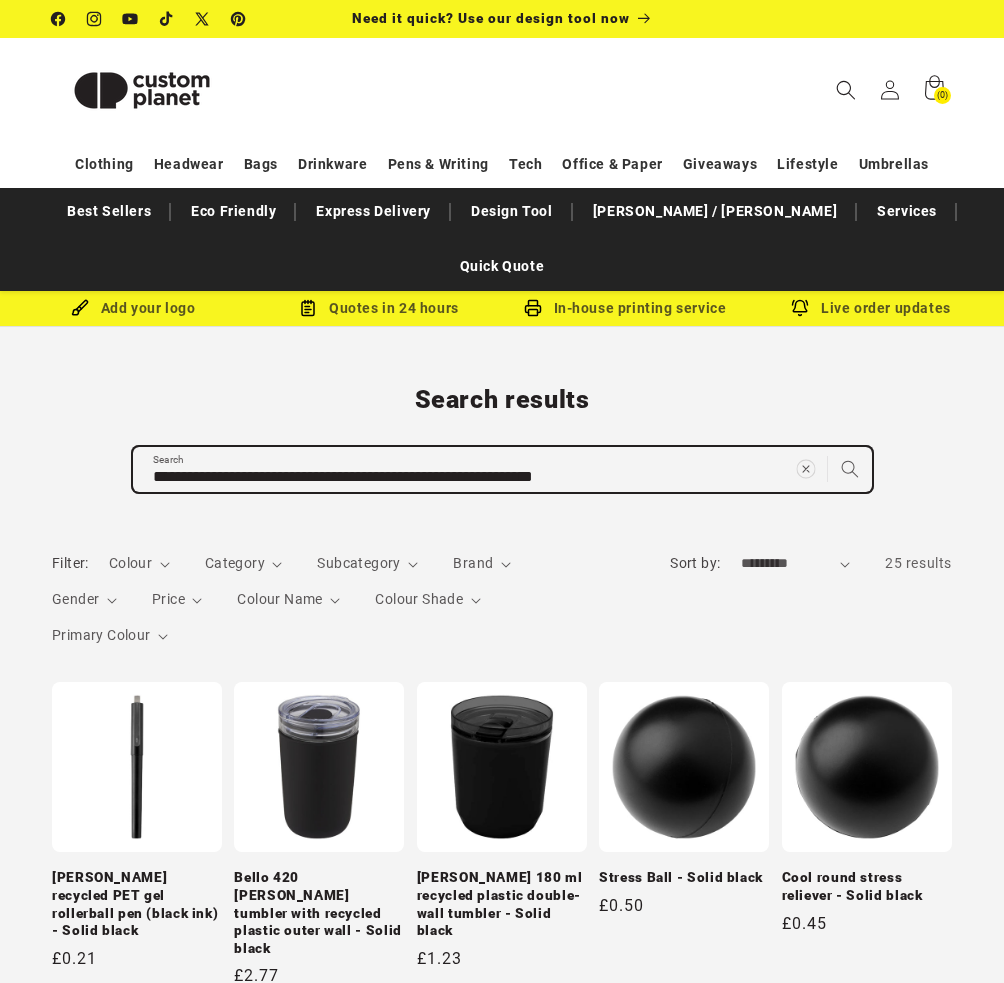 type 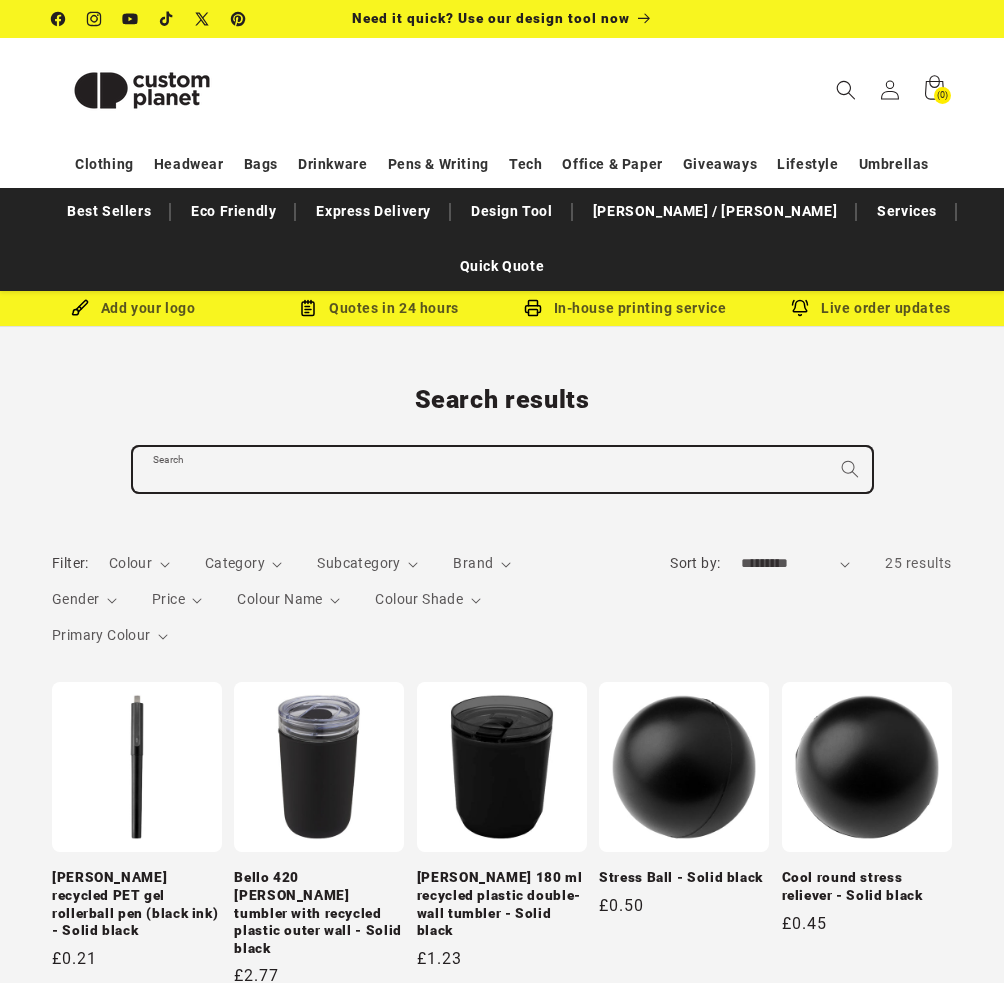 paste on "**********" 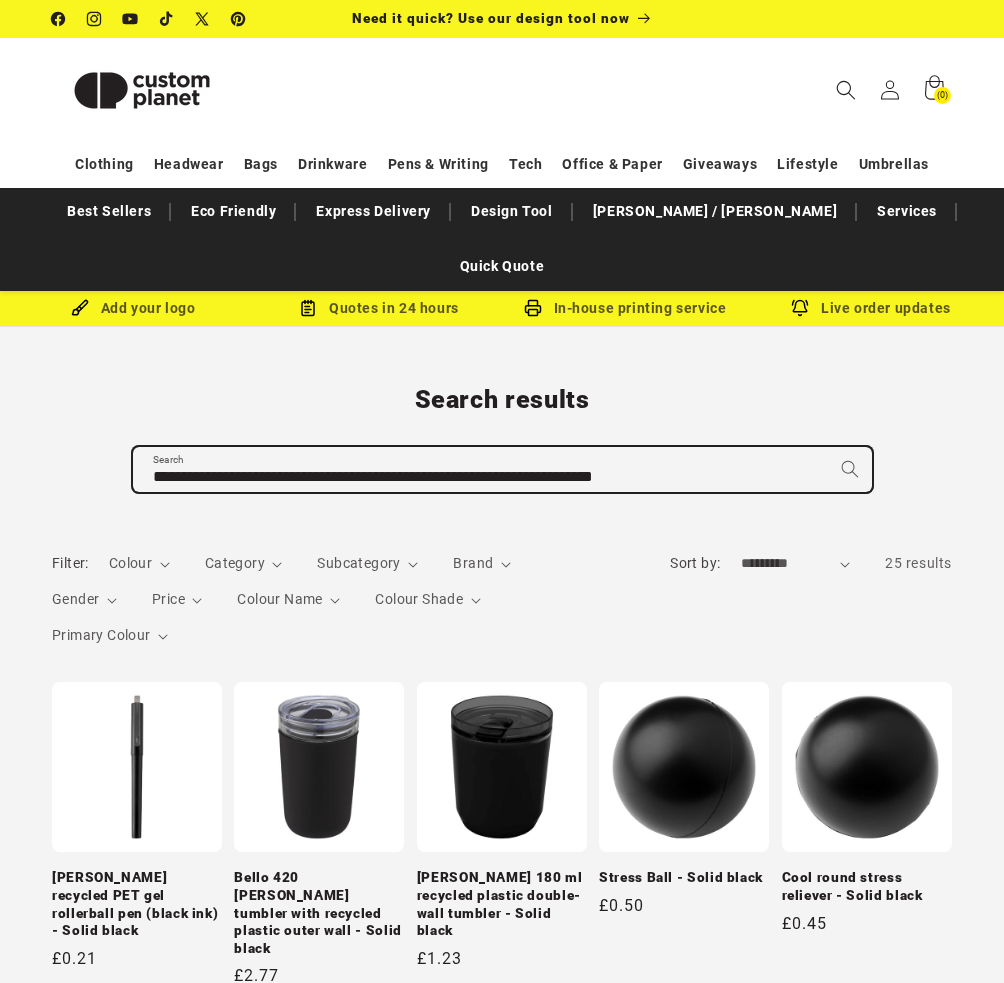 type on "**********" 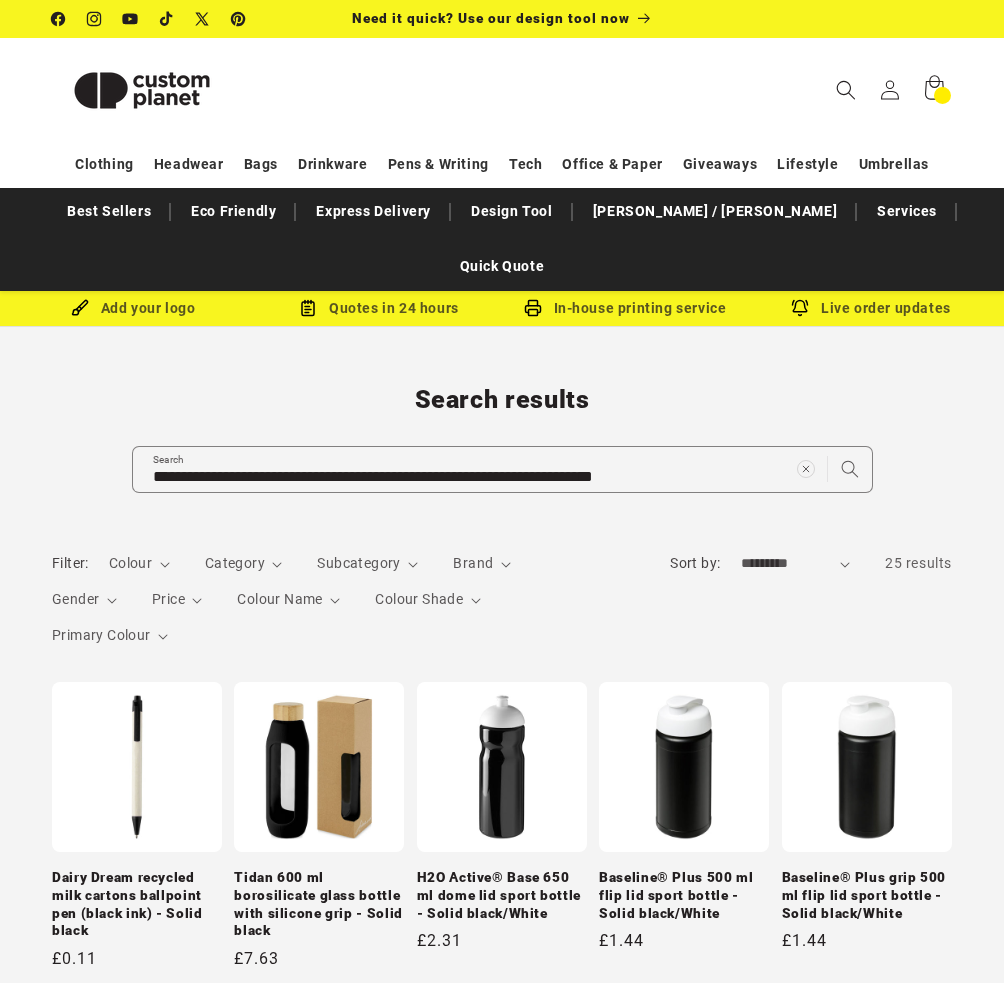scroll, scrollTop: 0, scrollLeft: 0, axis: both 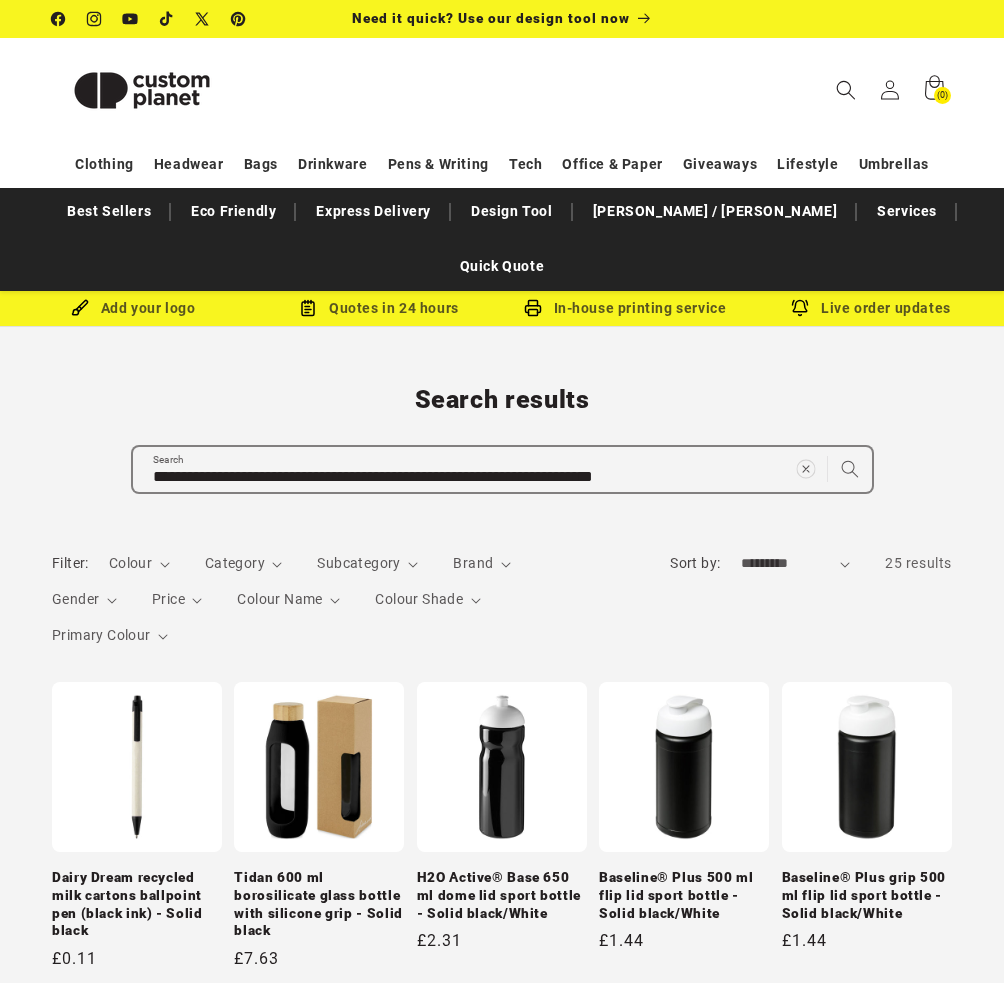 click 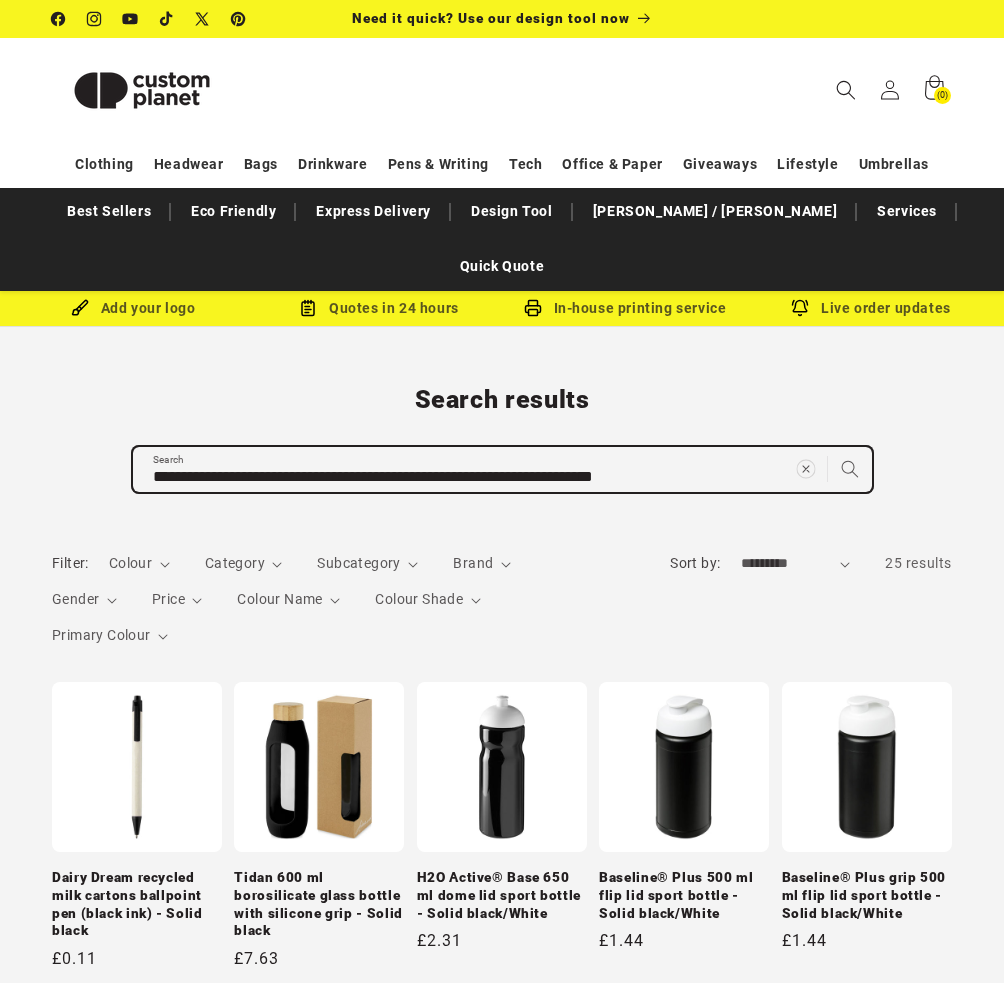 type 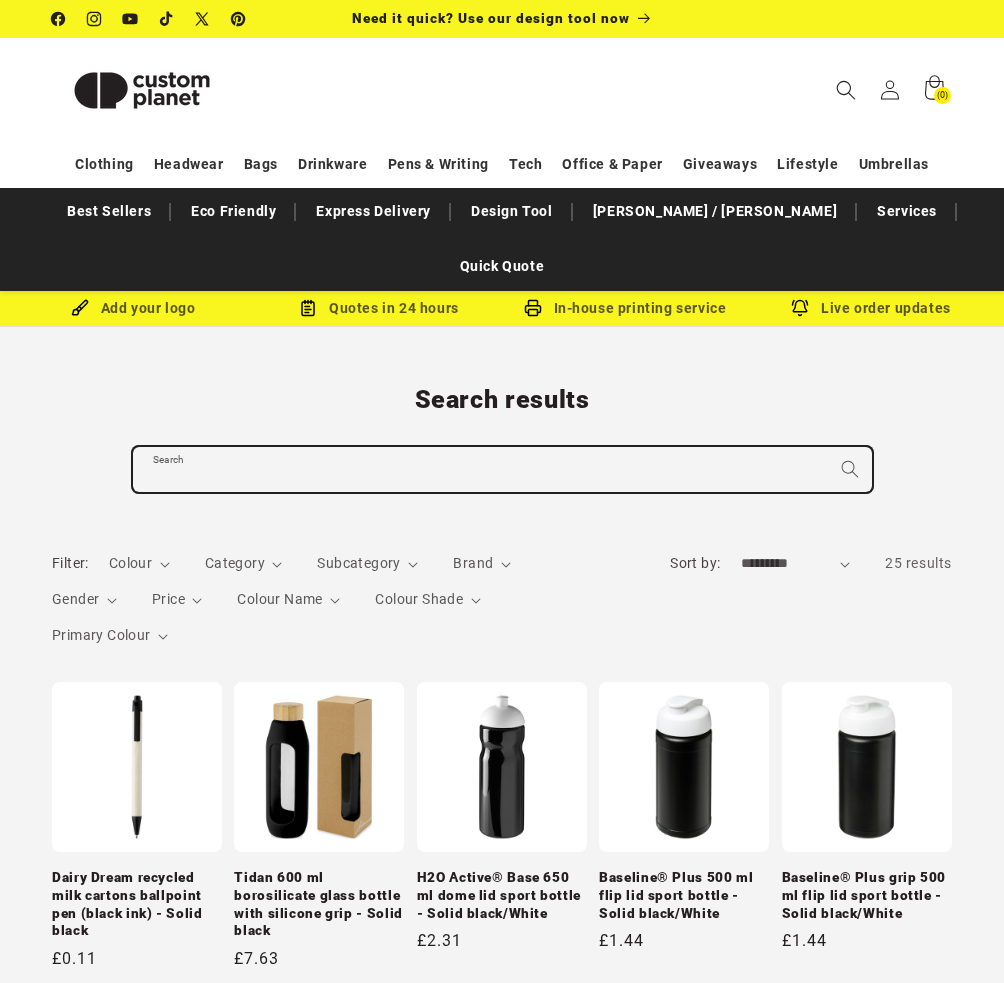 paste on "**********" 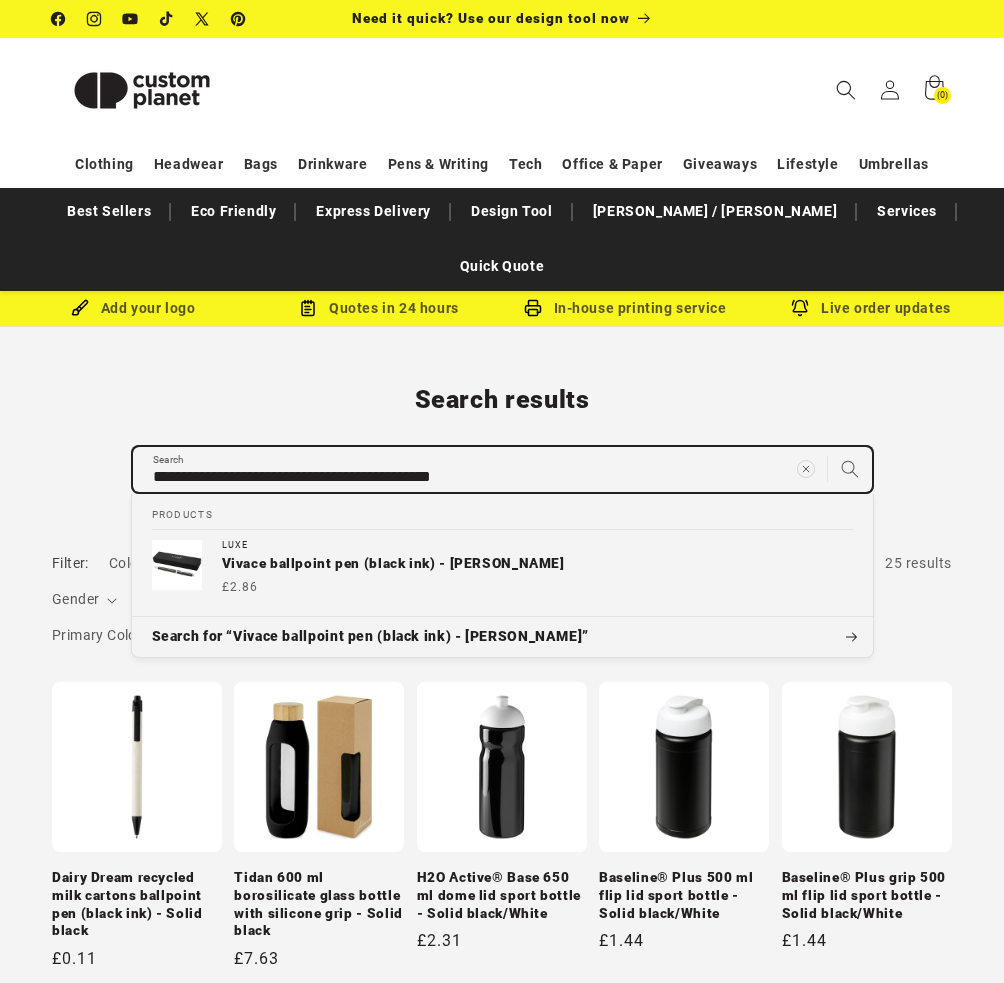 type on "**********" 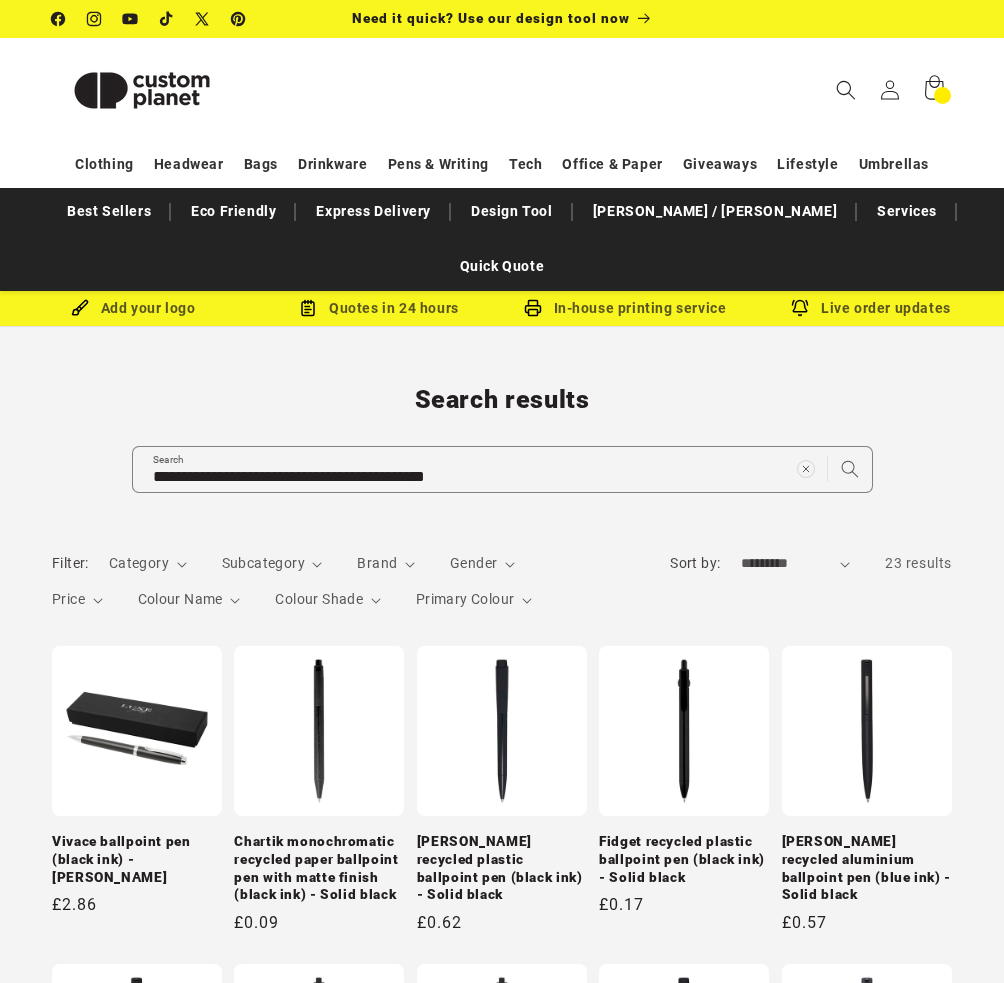 scroll, scrollTop: 0, scrollLeft: 0, axis: both 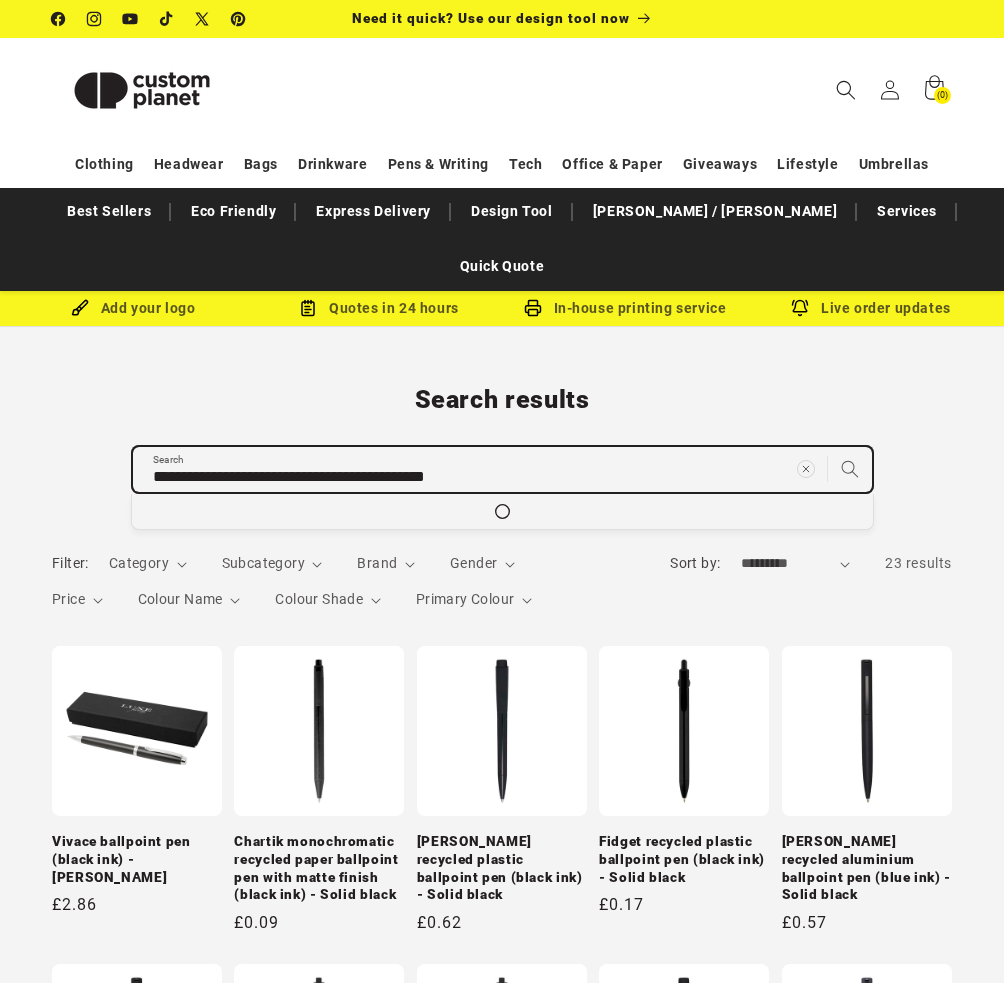 click on "**********" at bounding box center (502, 469) 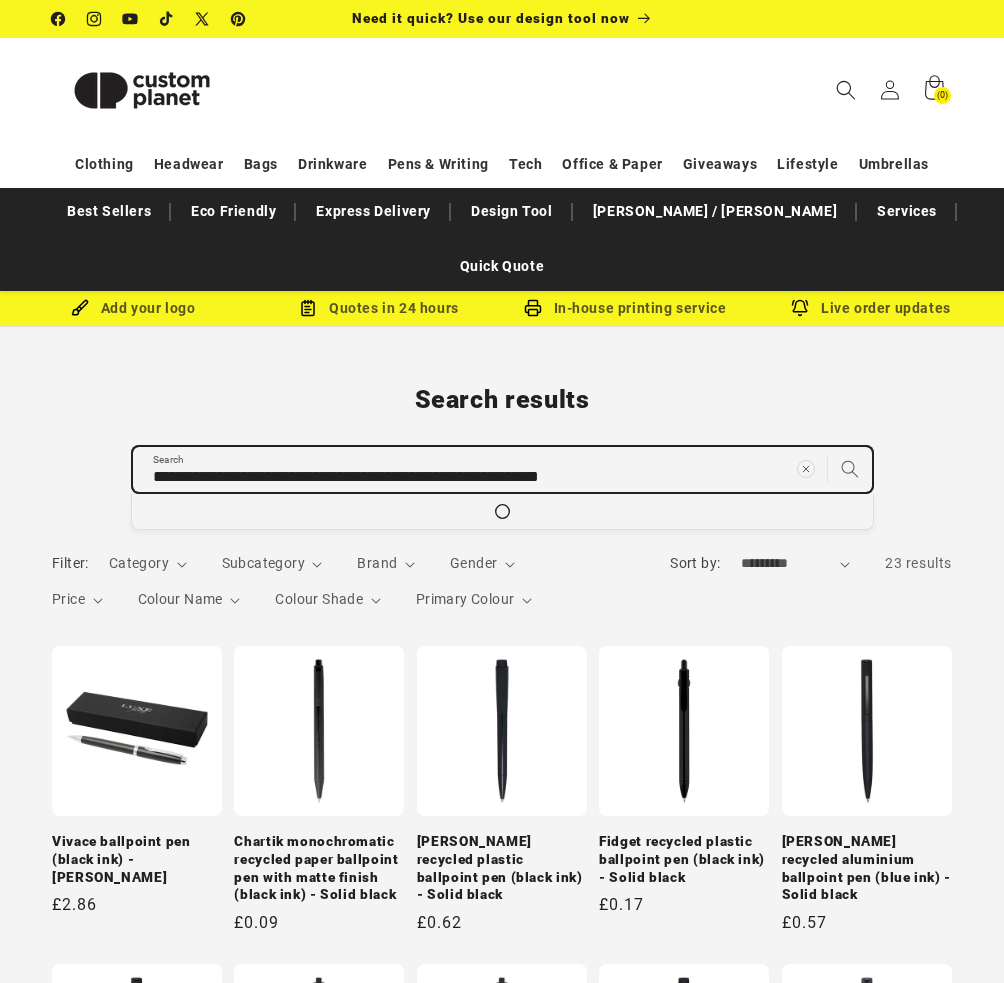 type on "**********" 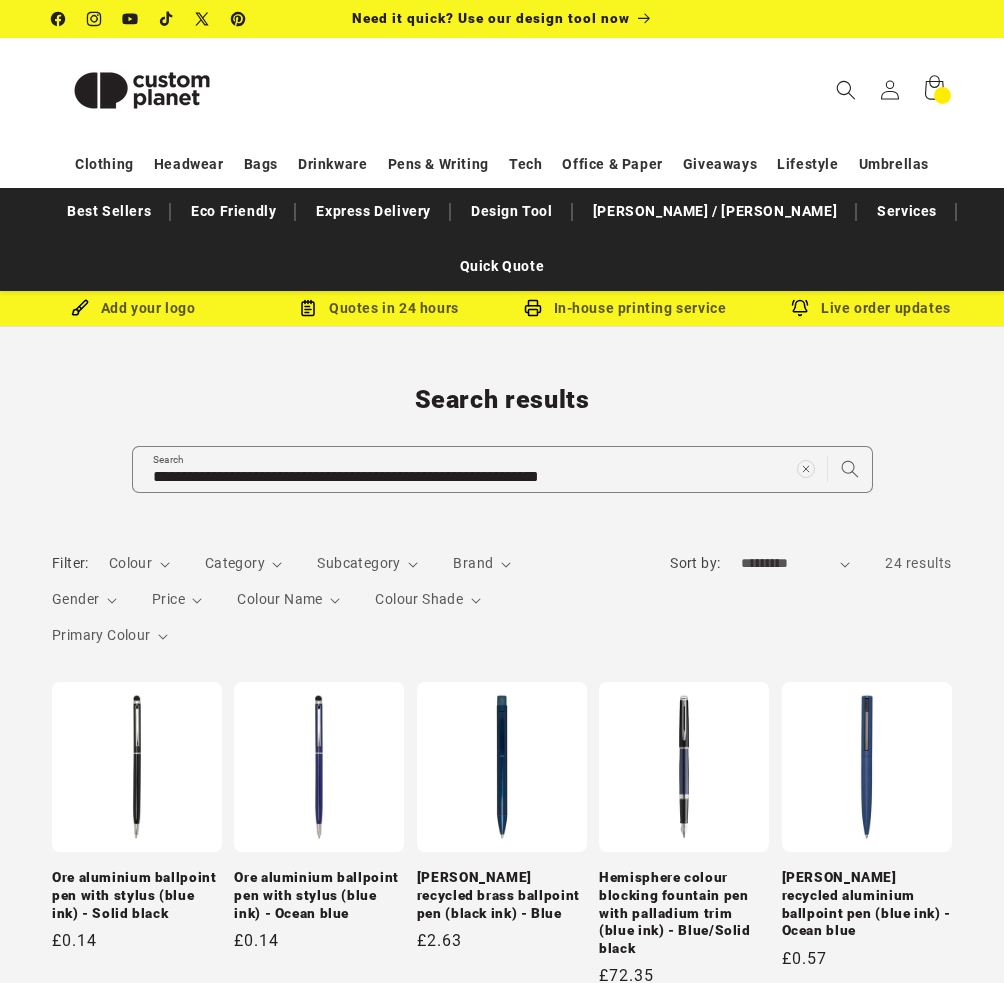 scroll, scrollTop: 0, scrollLeft: 0, axis: both 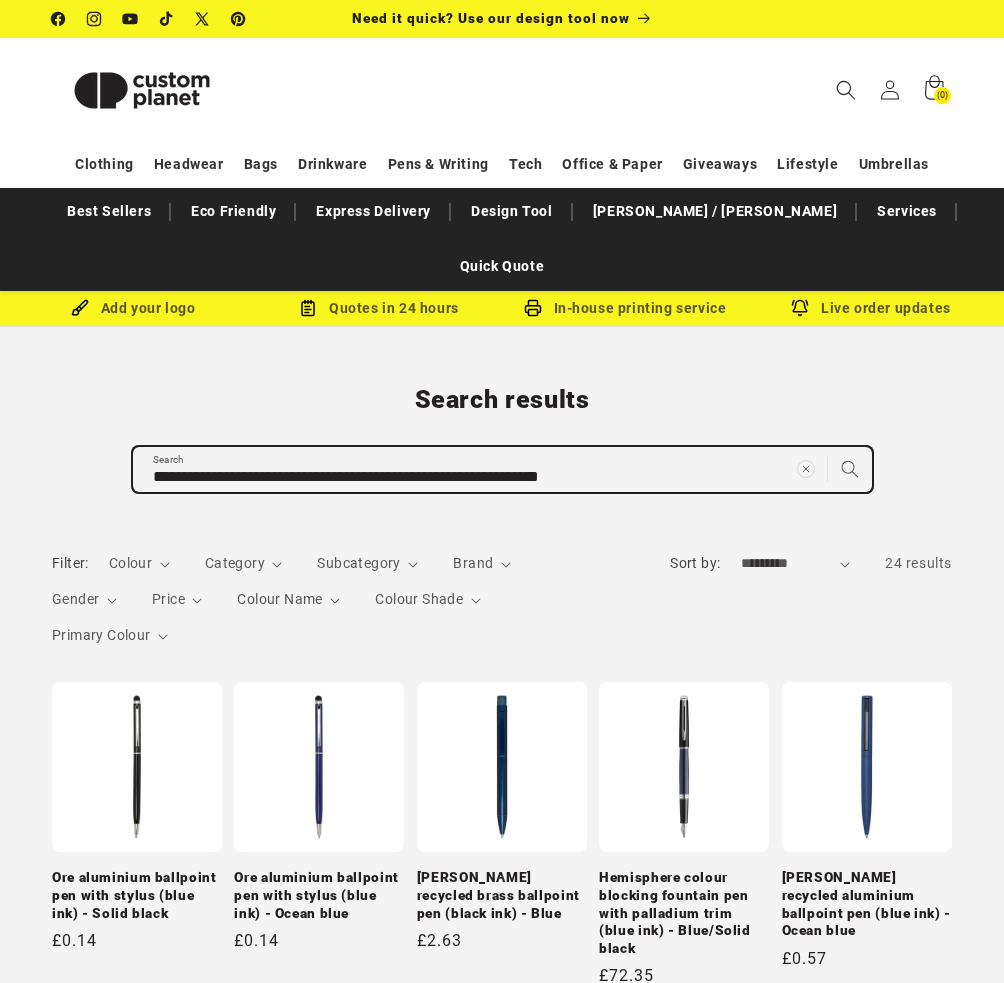 click on "**********" at bounding box center [502, 469] 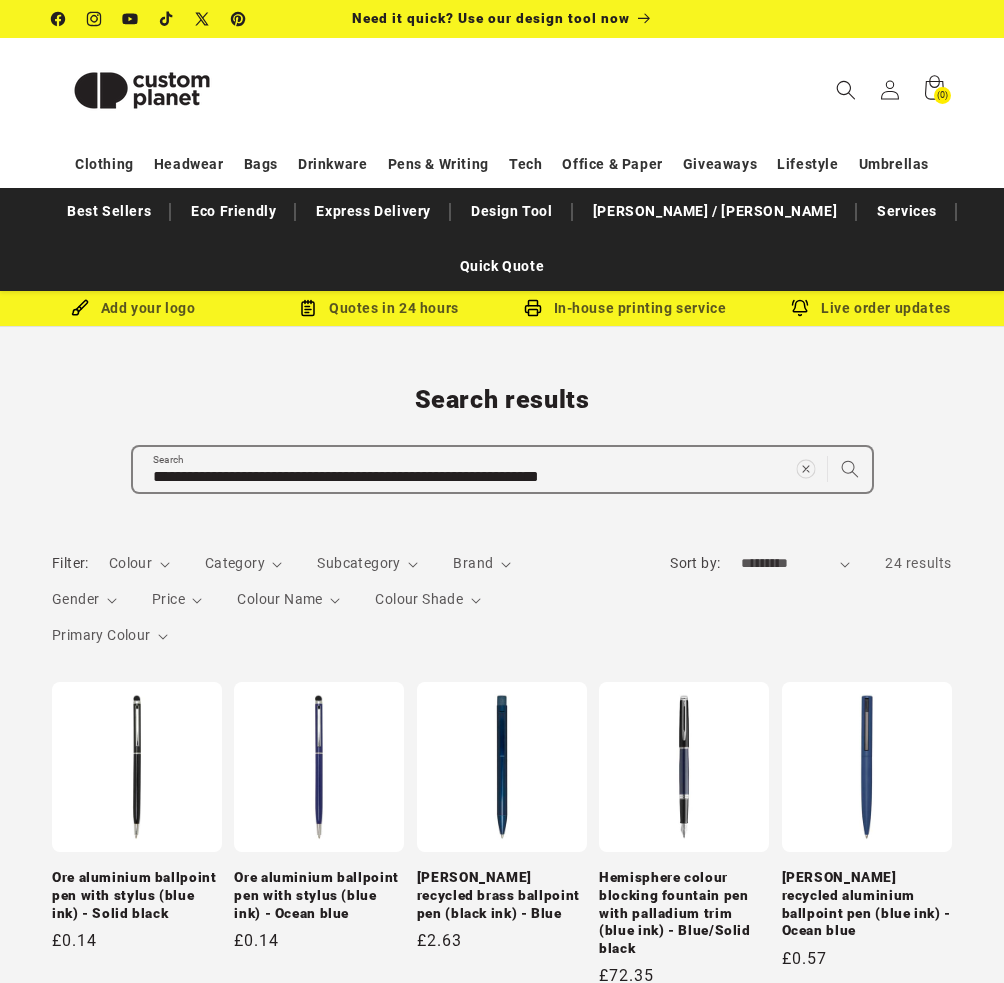 click 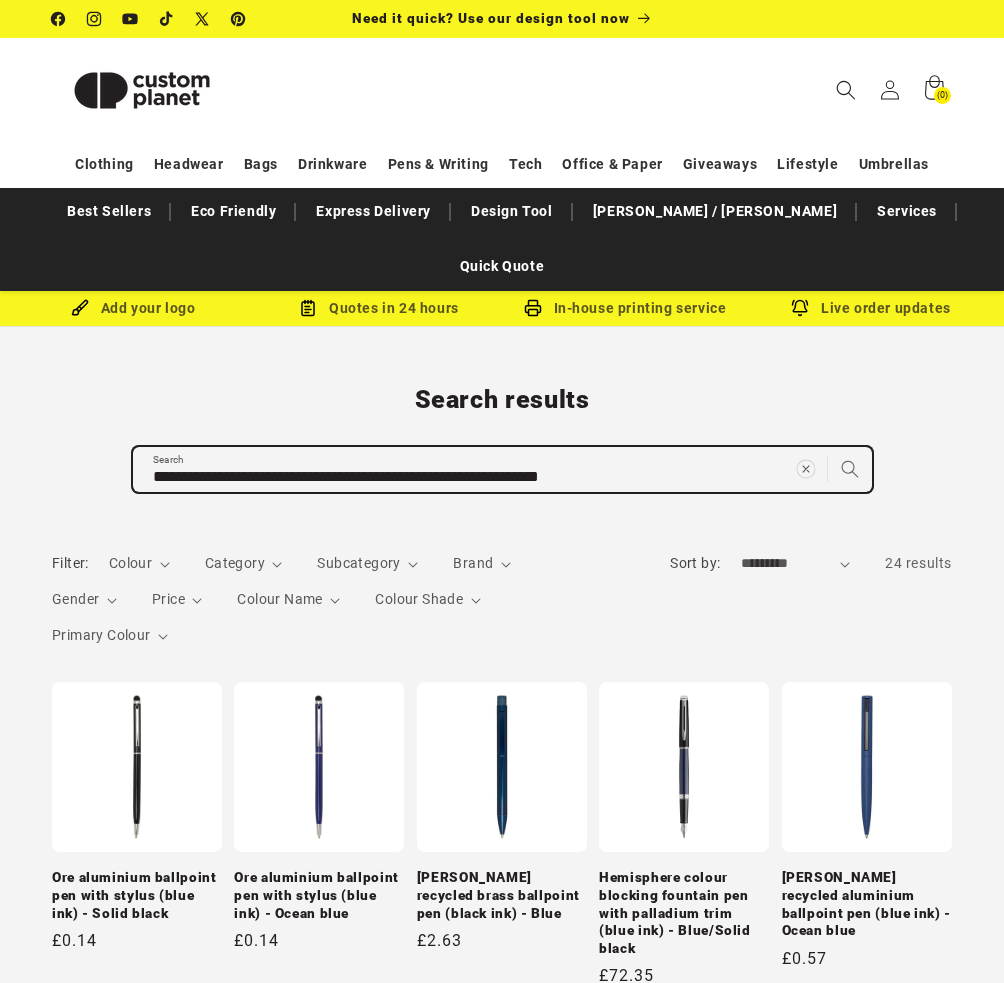 type 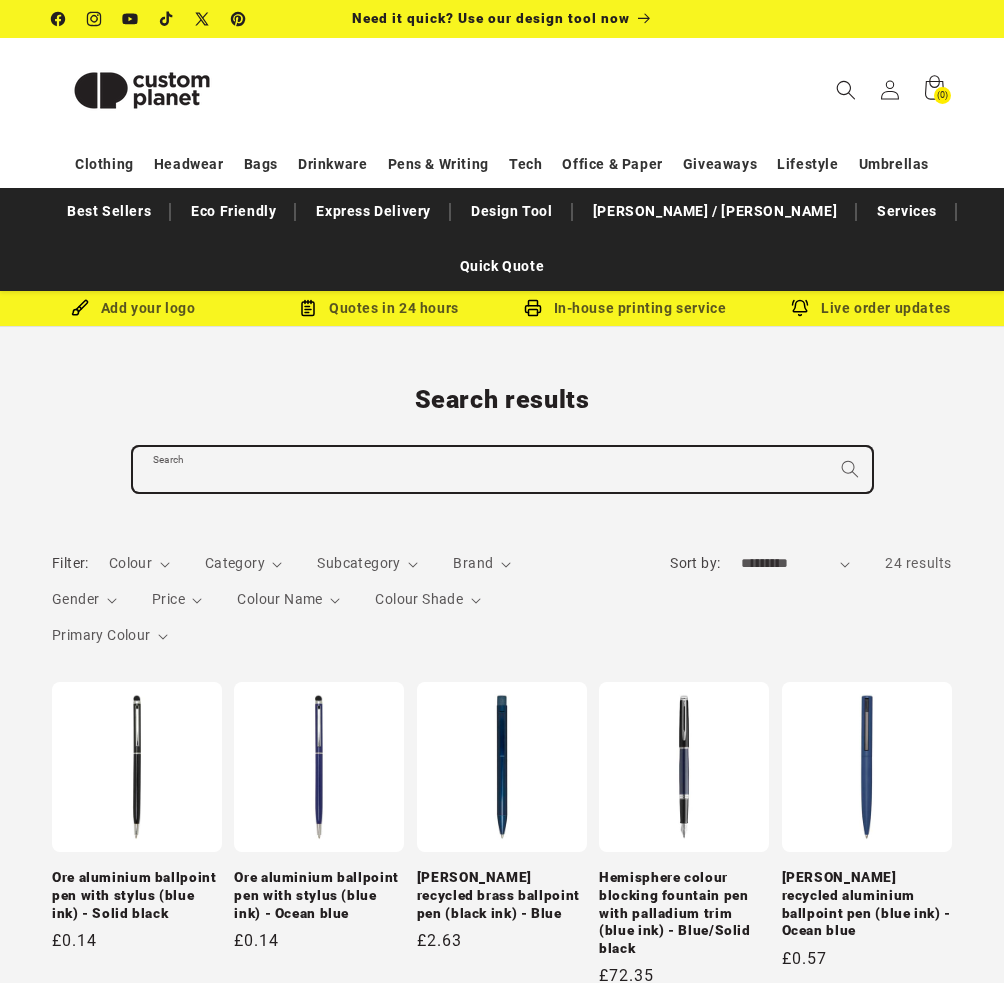 paste on "**********" 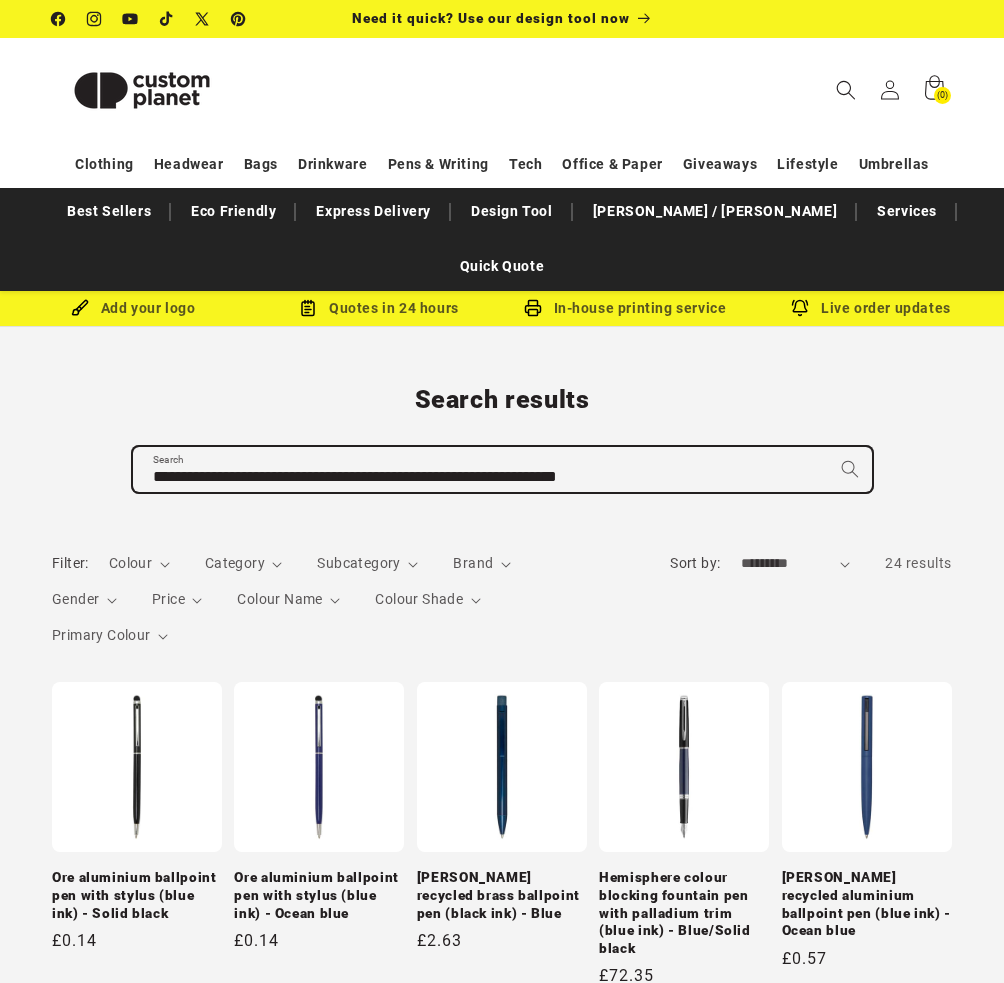 type on "**********" 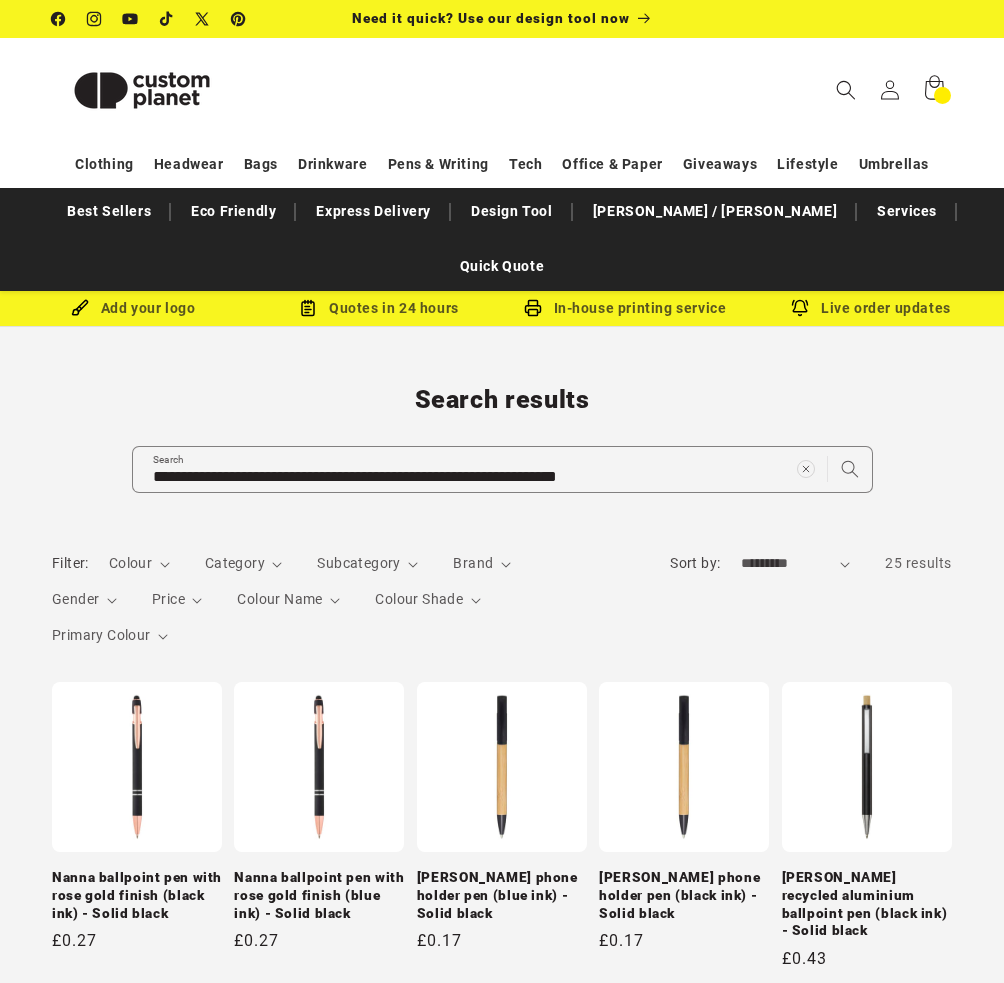 scroll, scrollTop: 0, scrollLeft: 0, axis: both 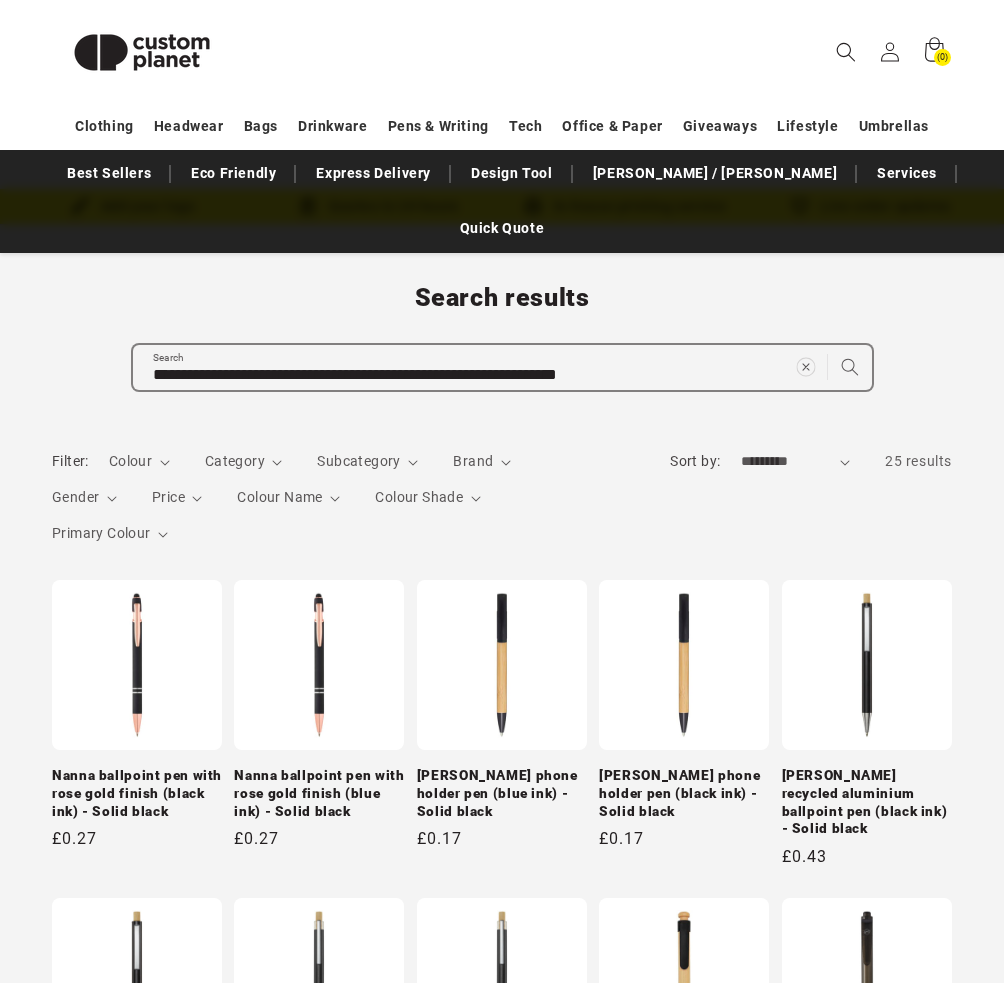 click 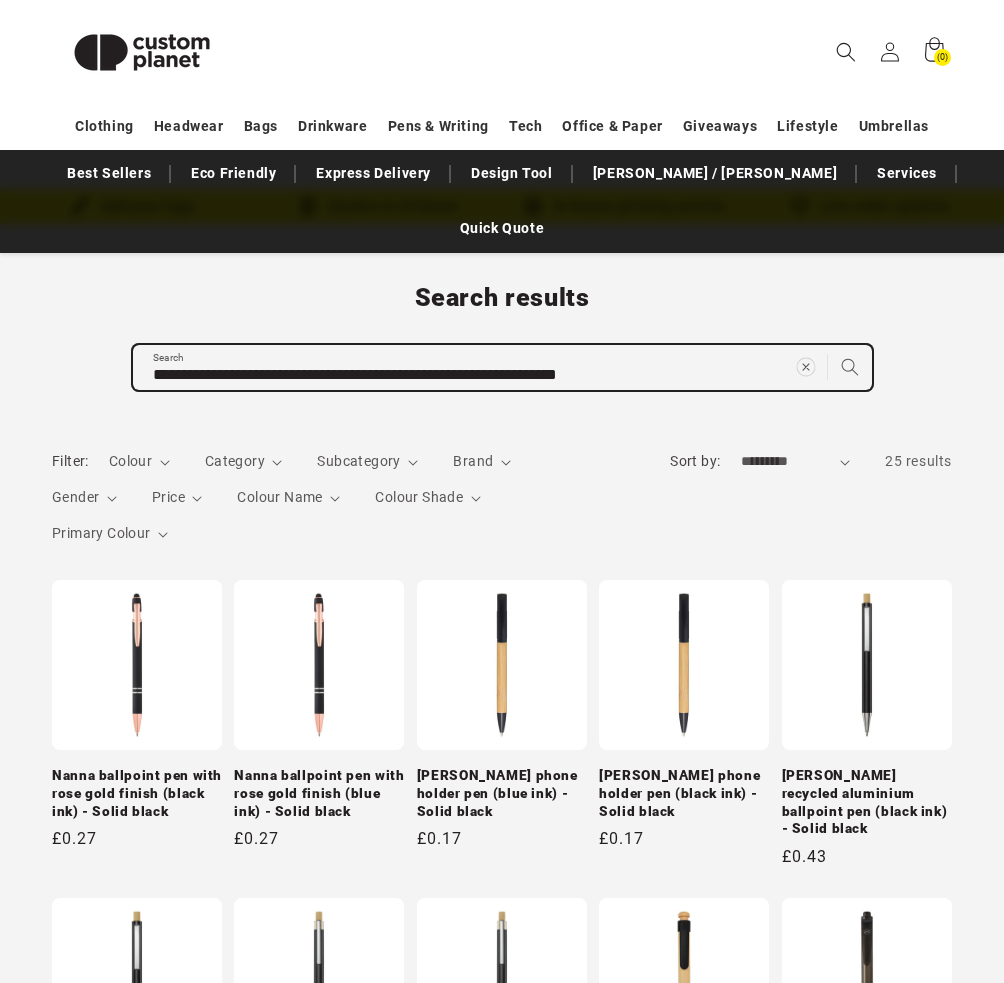 type 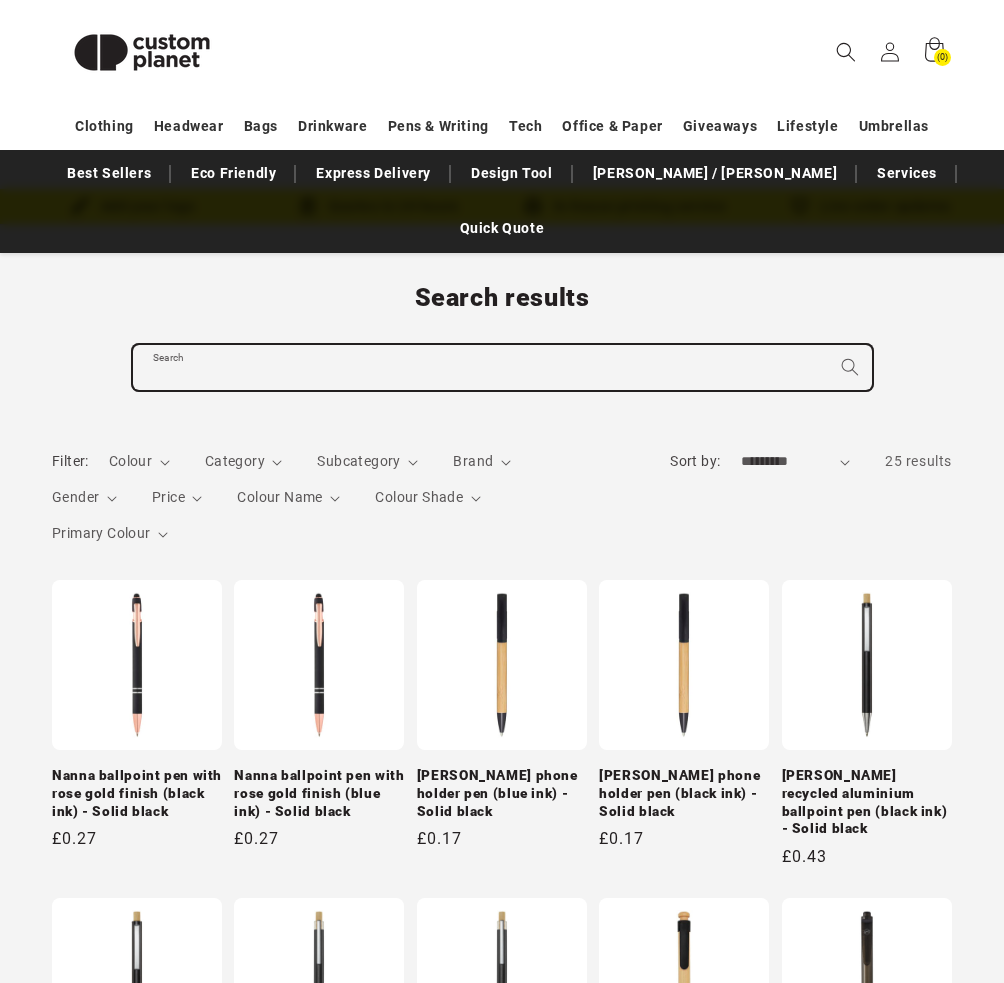 paste on "**********" 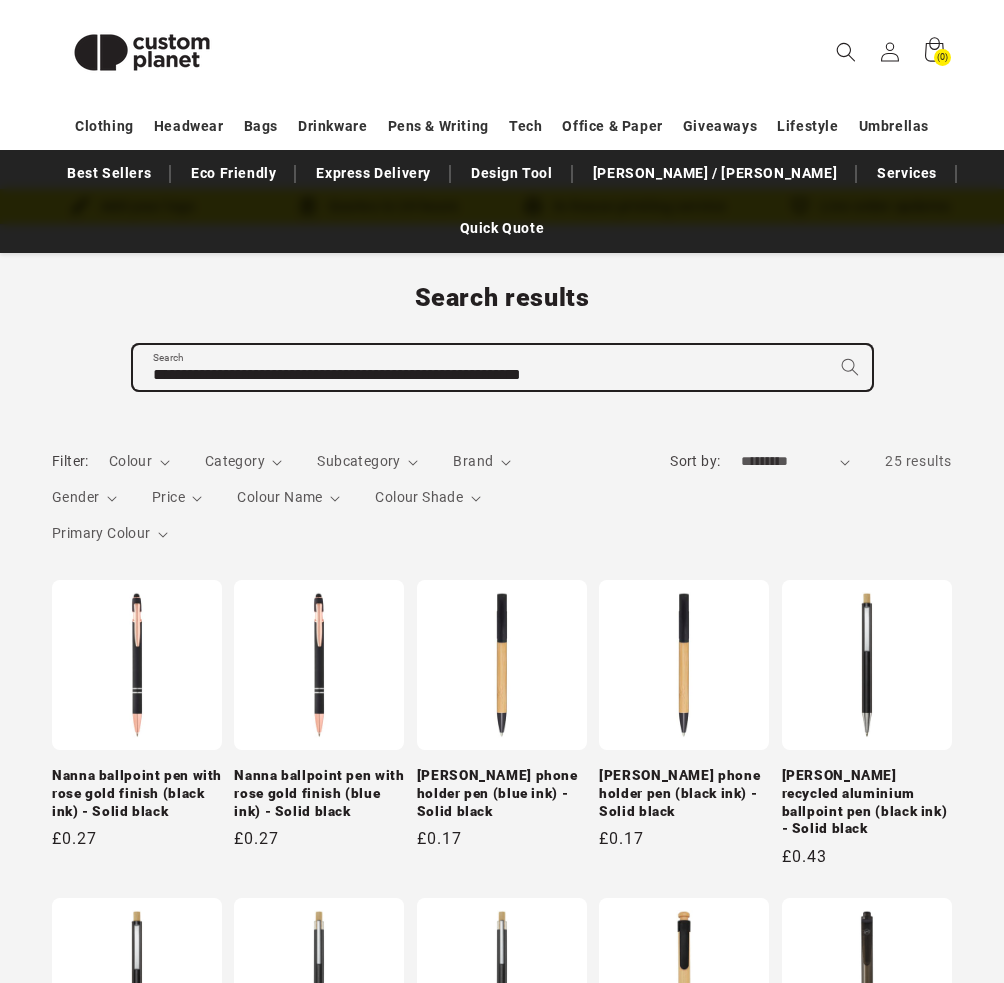 type on "**********" 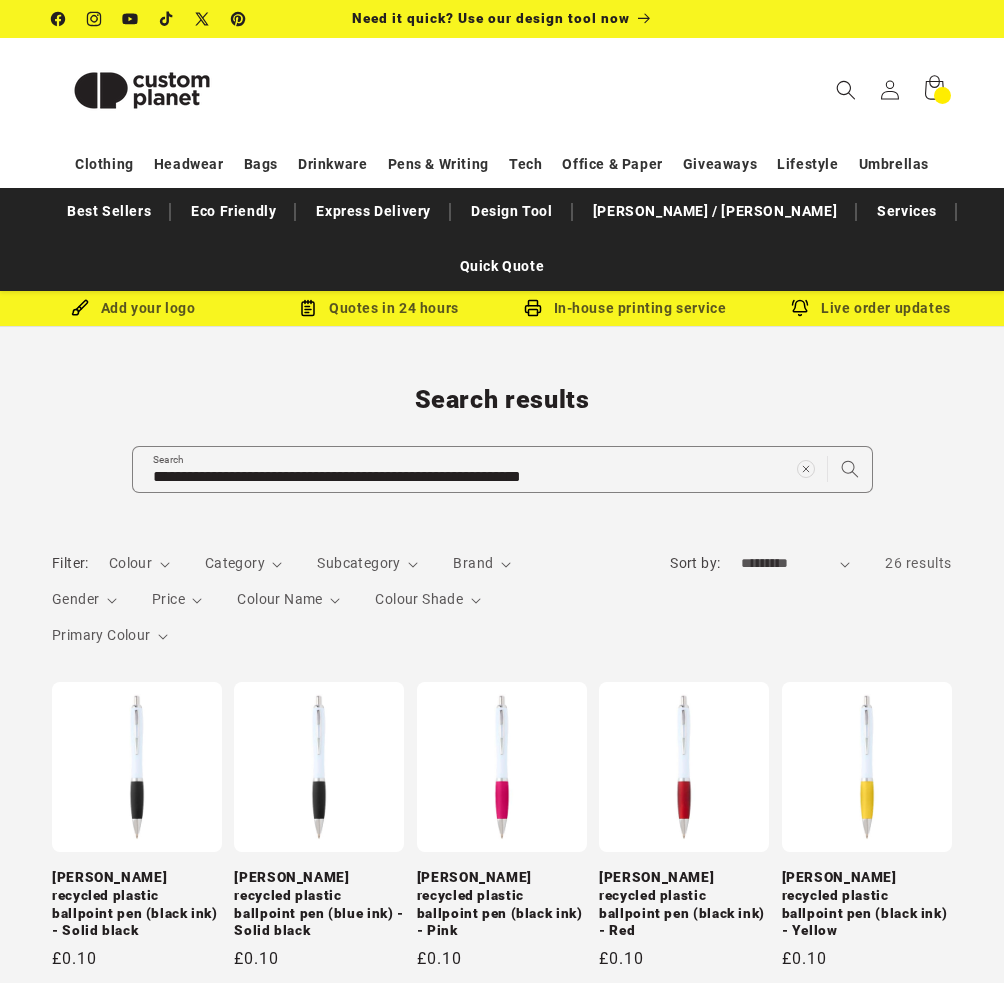 scroll, scrollTop: 0, scrollLeft: 0, axis: both 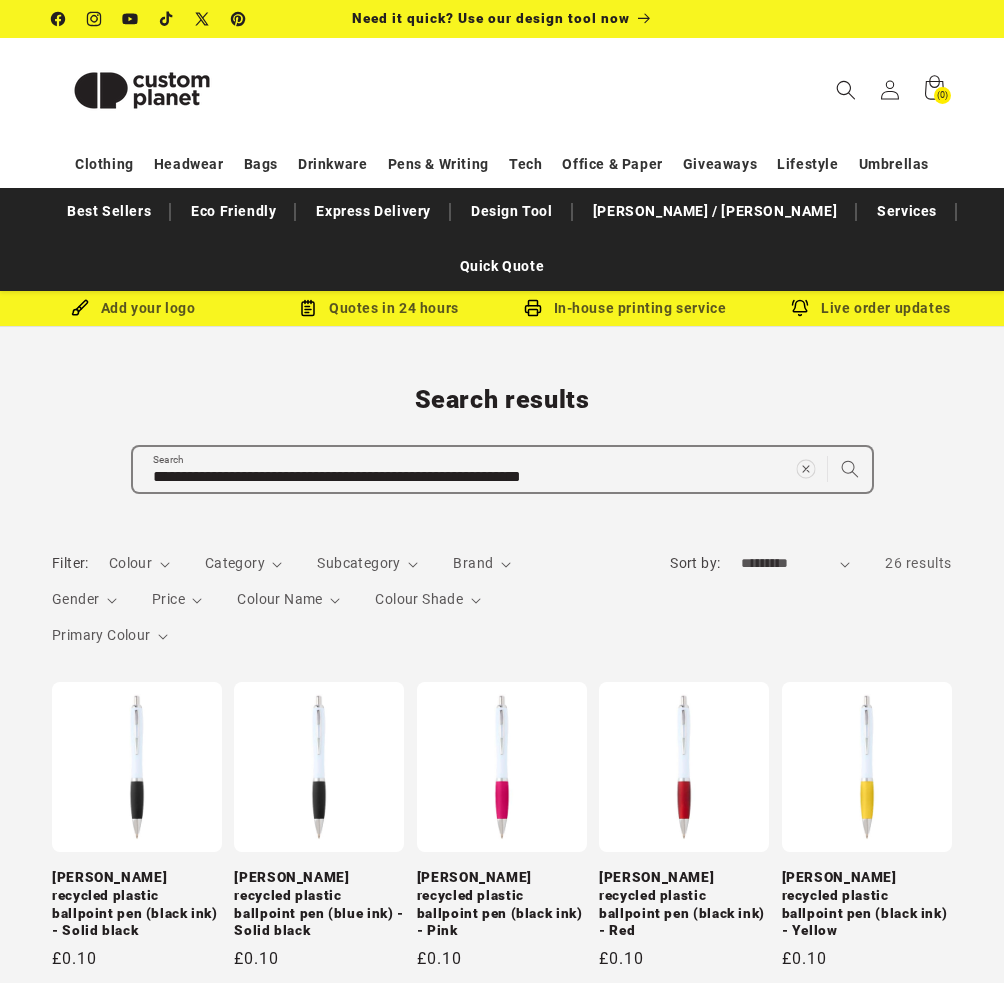 click 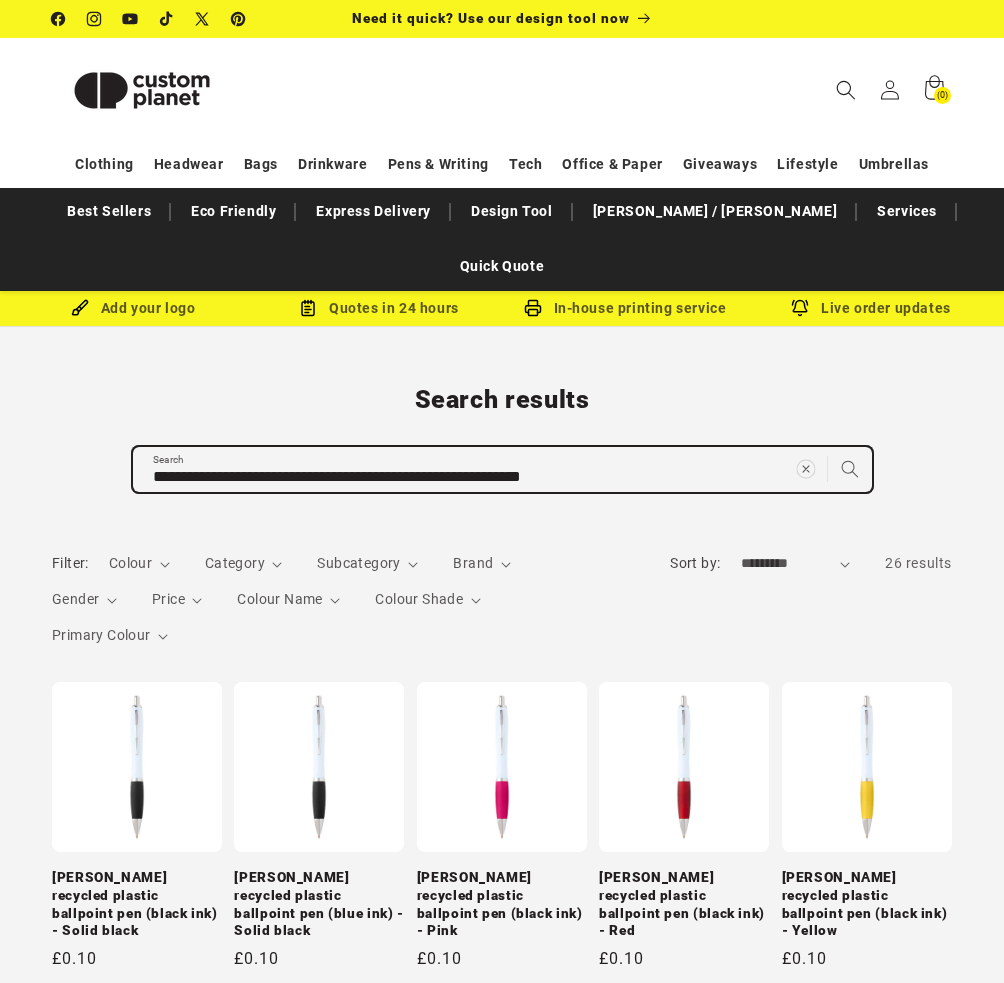 type 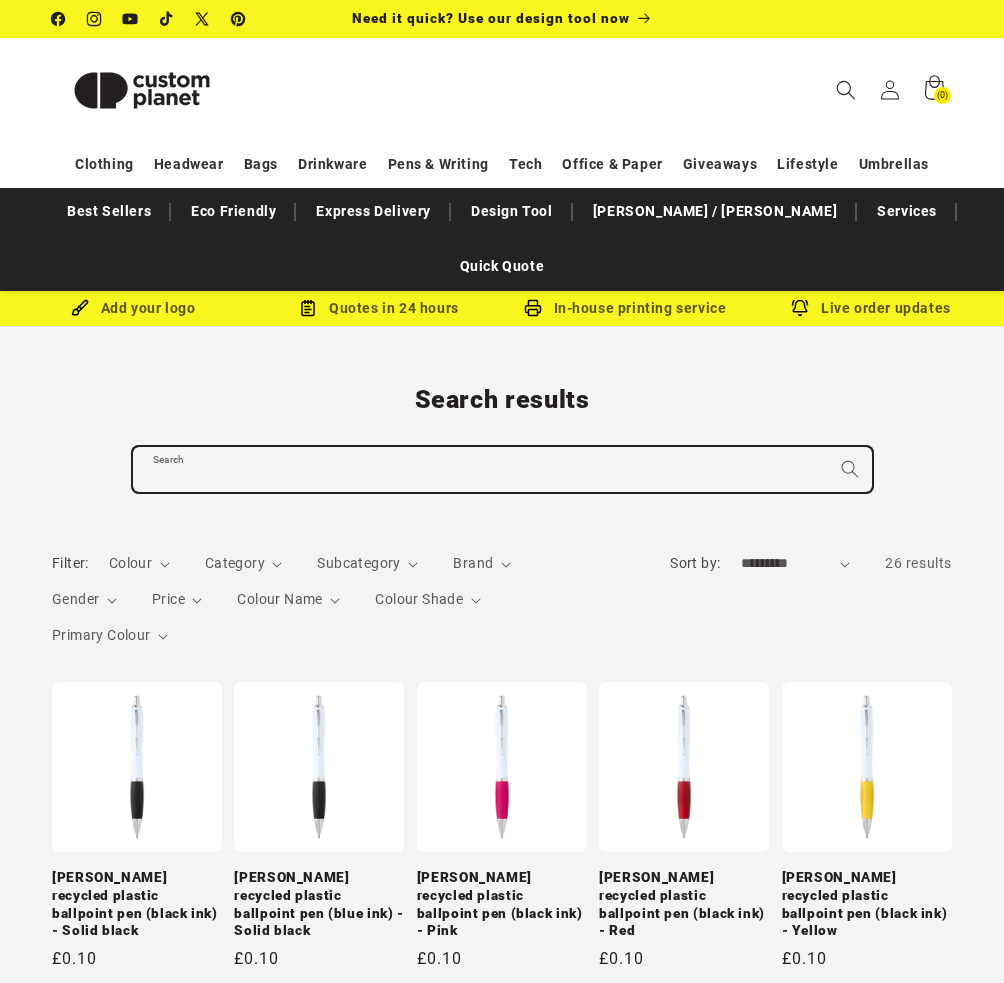 paste on "**********" 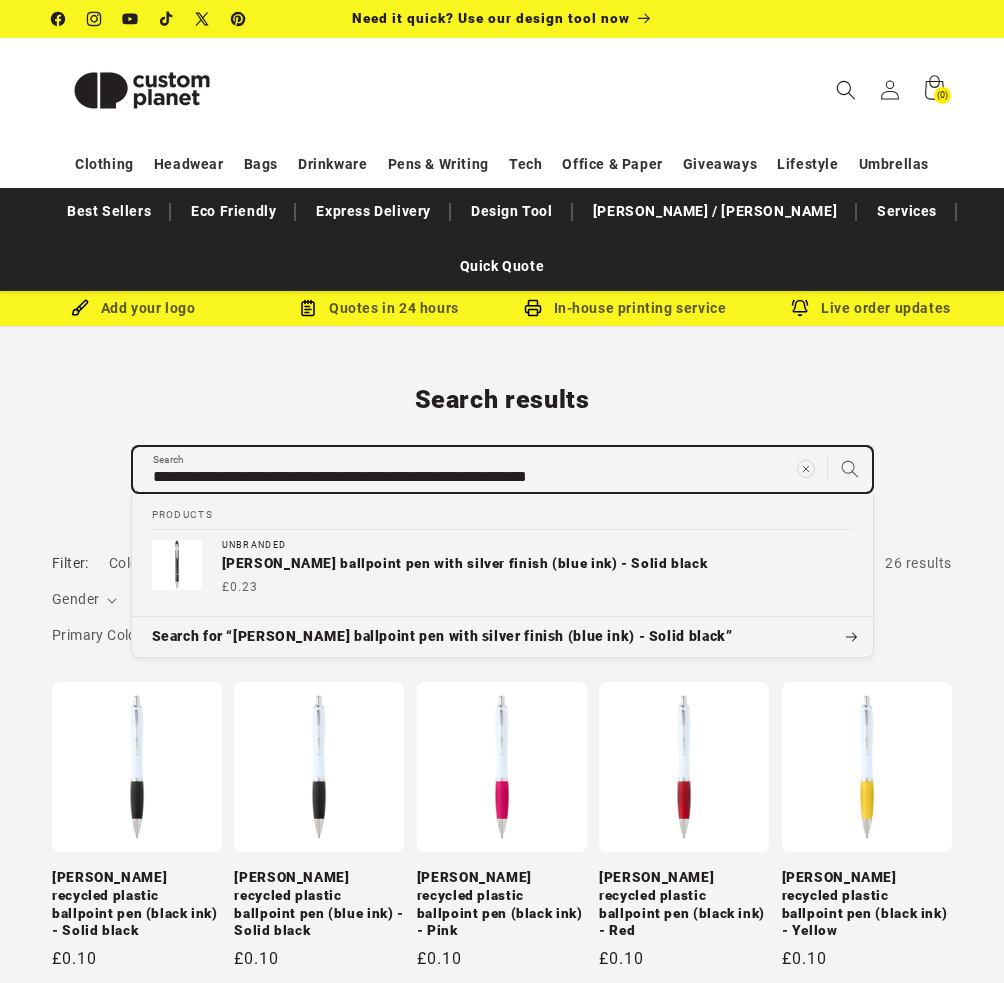 type on "**********" 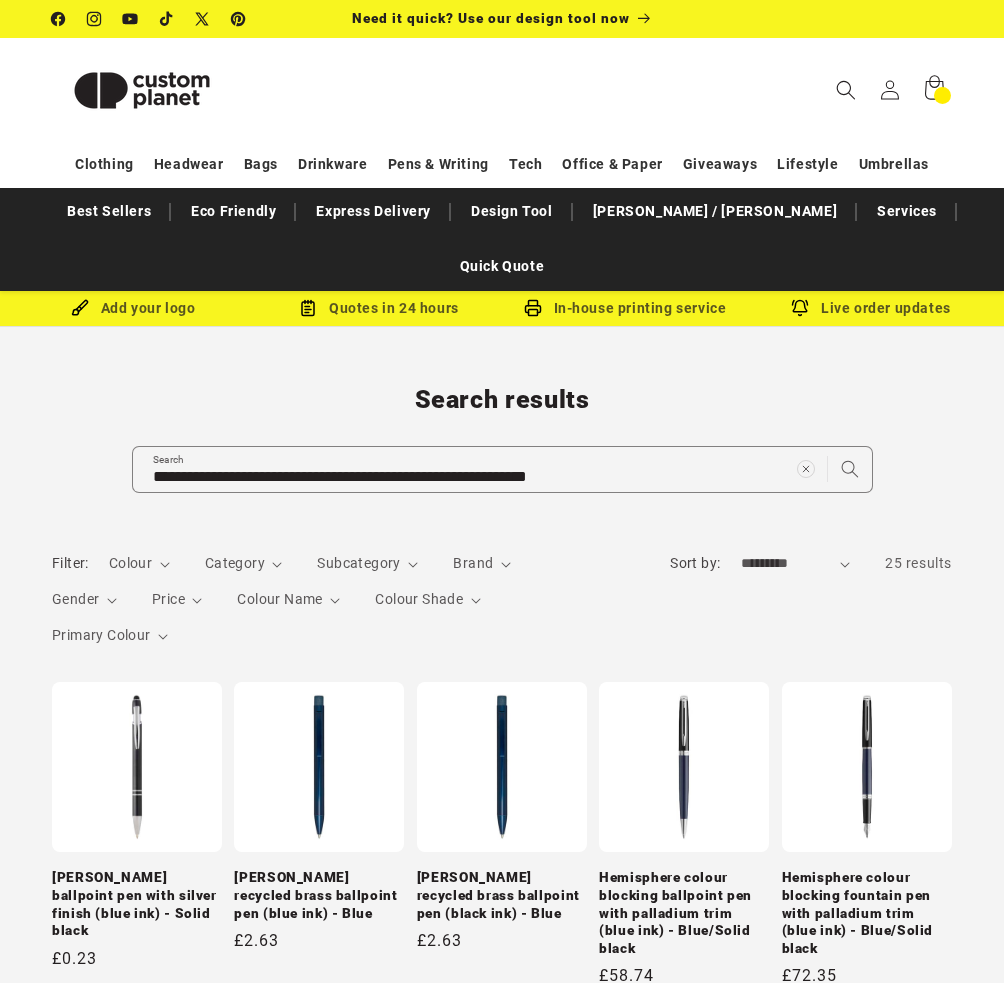 scroll, scrollTop: 0, scrollLeft: 0, axis: both 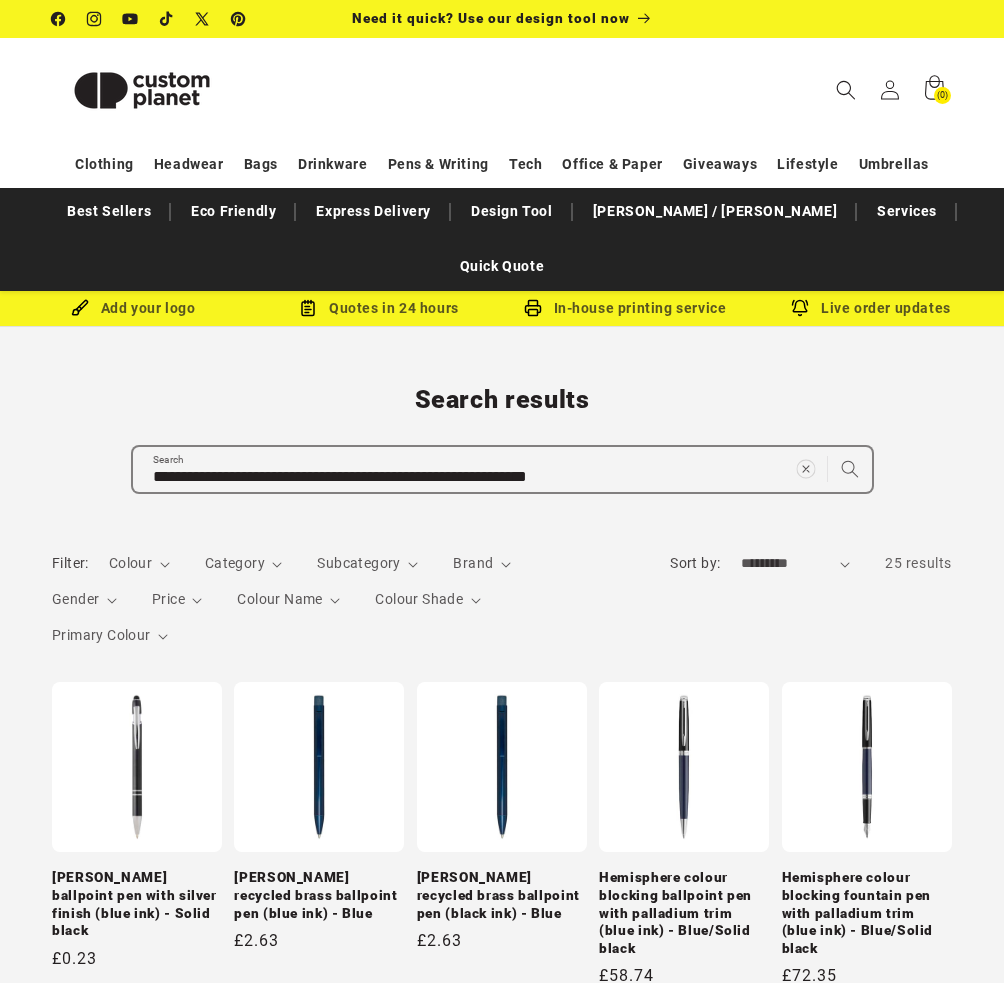 click at bounding box center (805, 469) 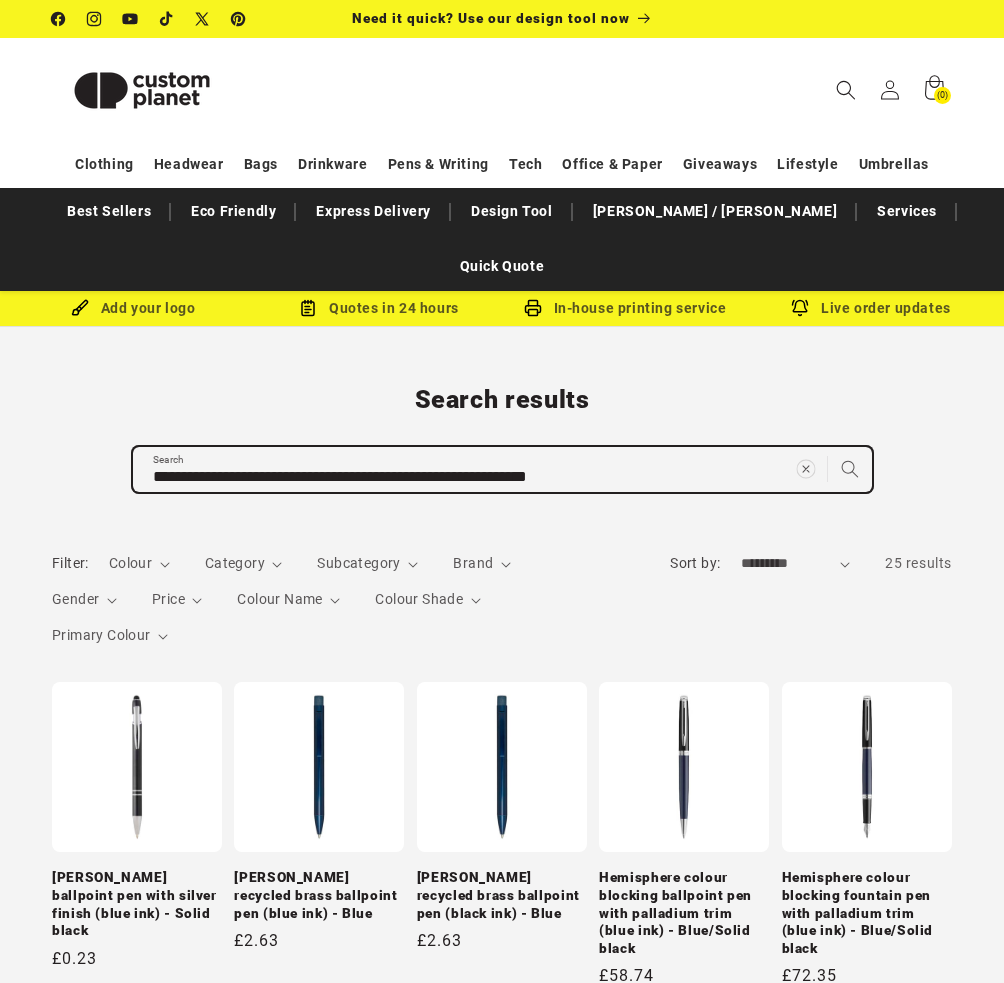 type 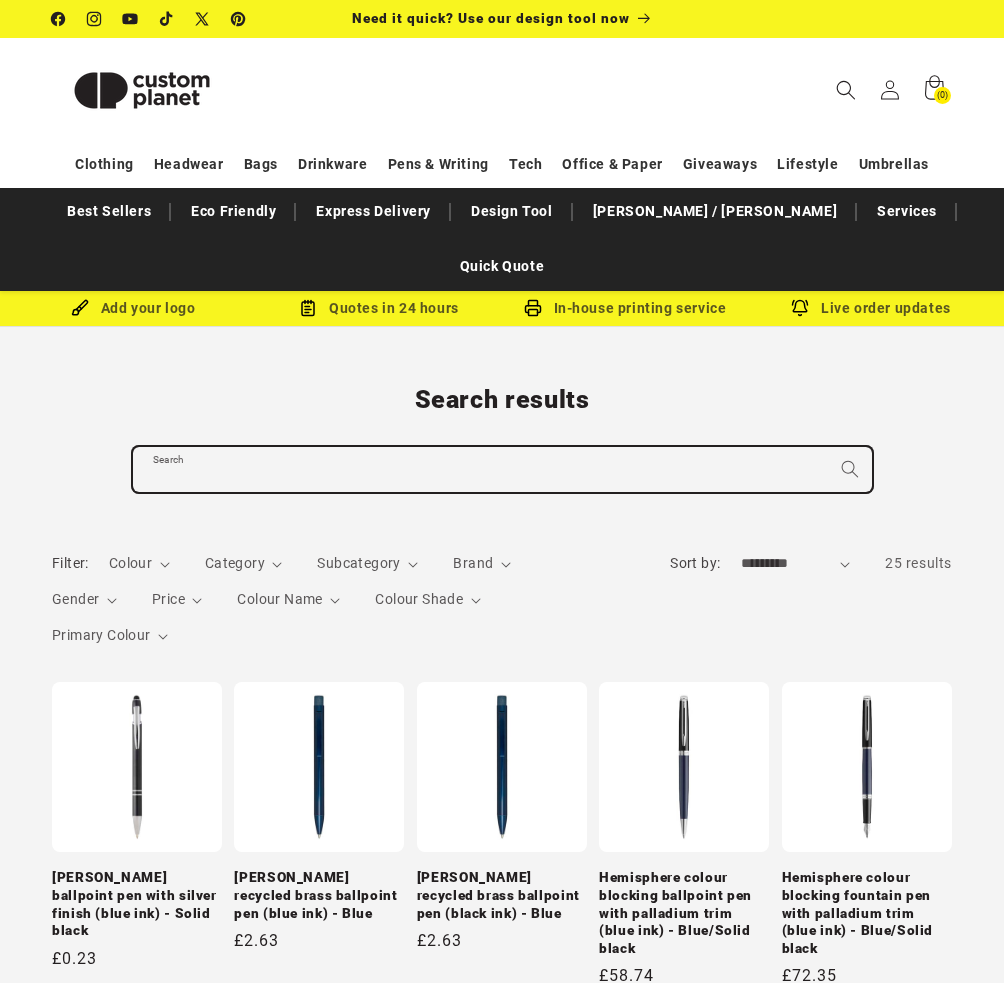 paste on "**********" 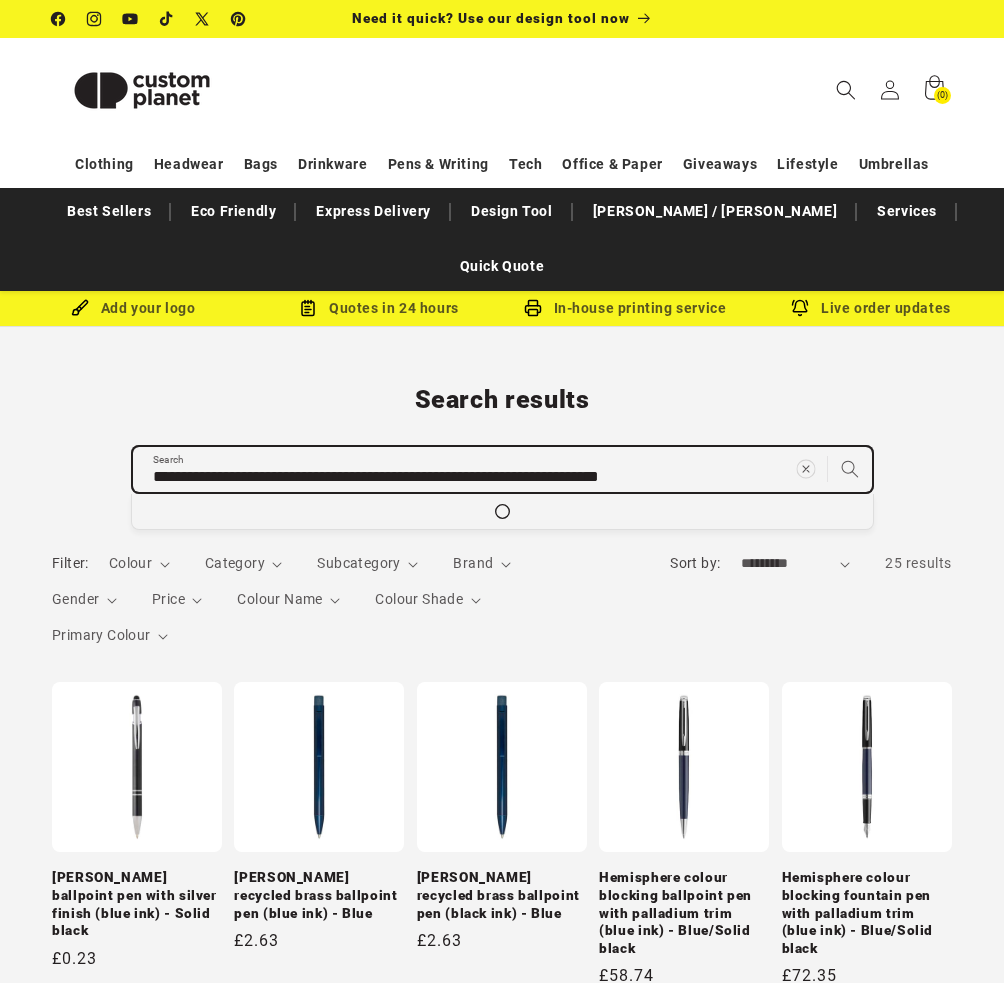 type on "**********" 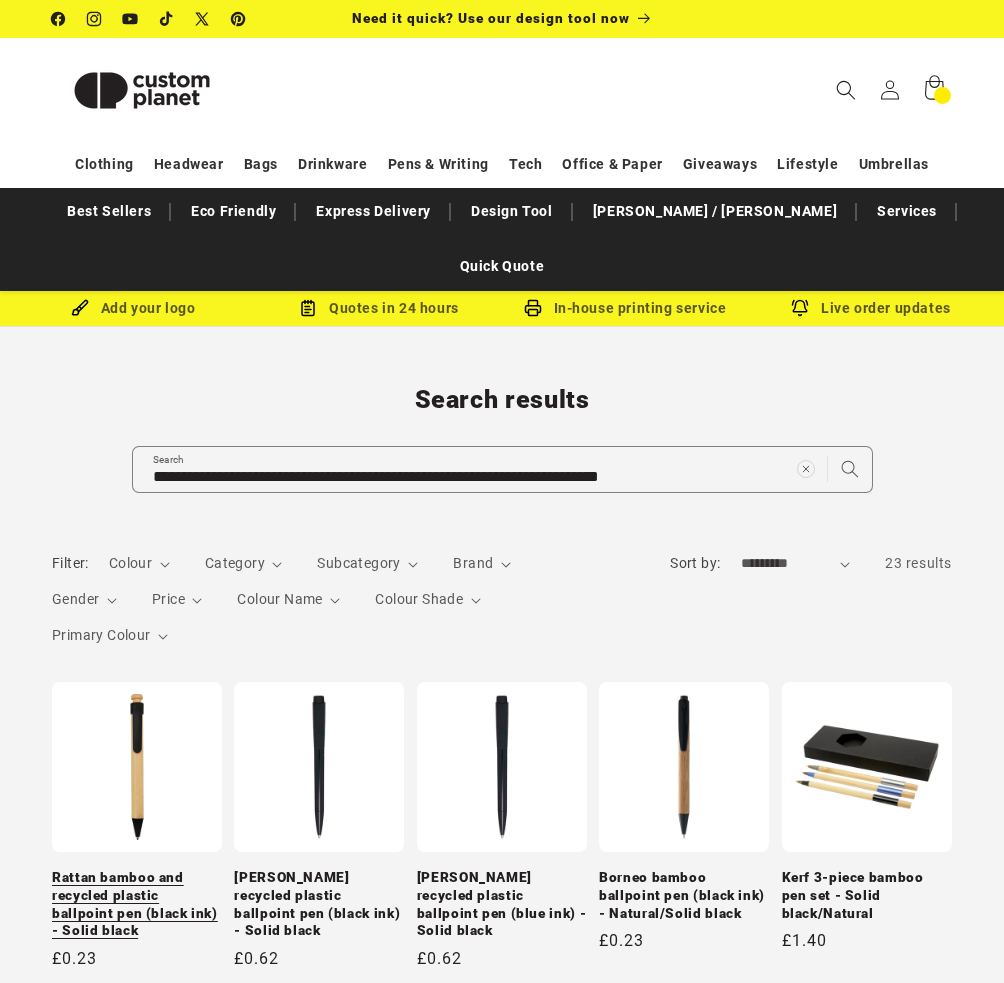 scroll, scrollTop: 0, scrollLeft: 0, axis: both 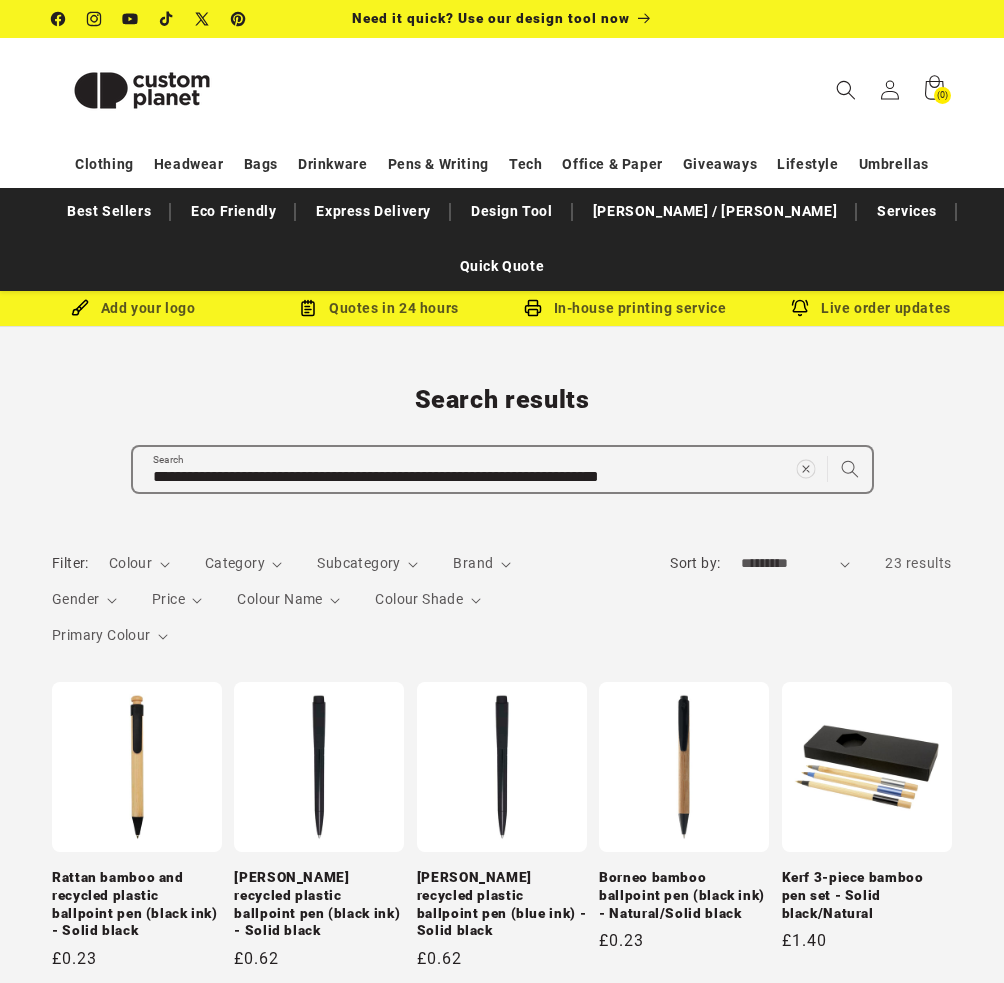 click 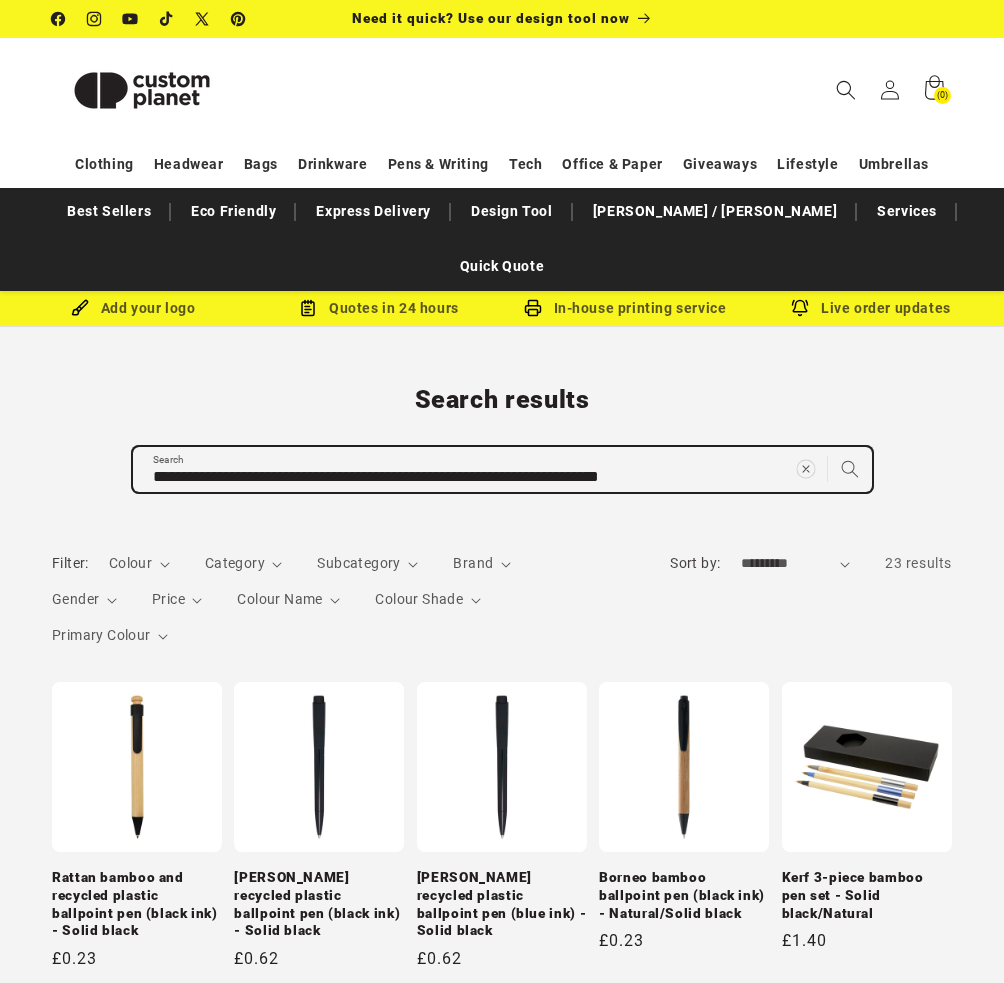 type 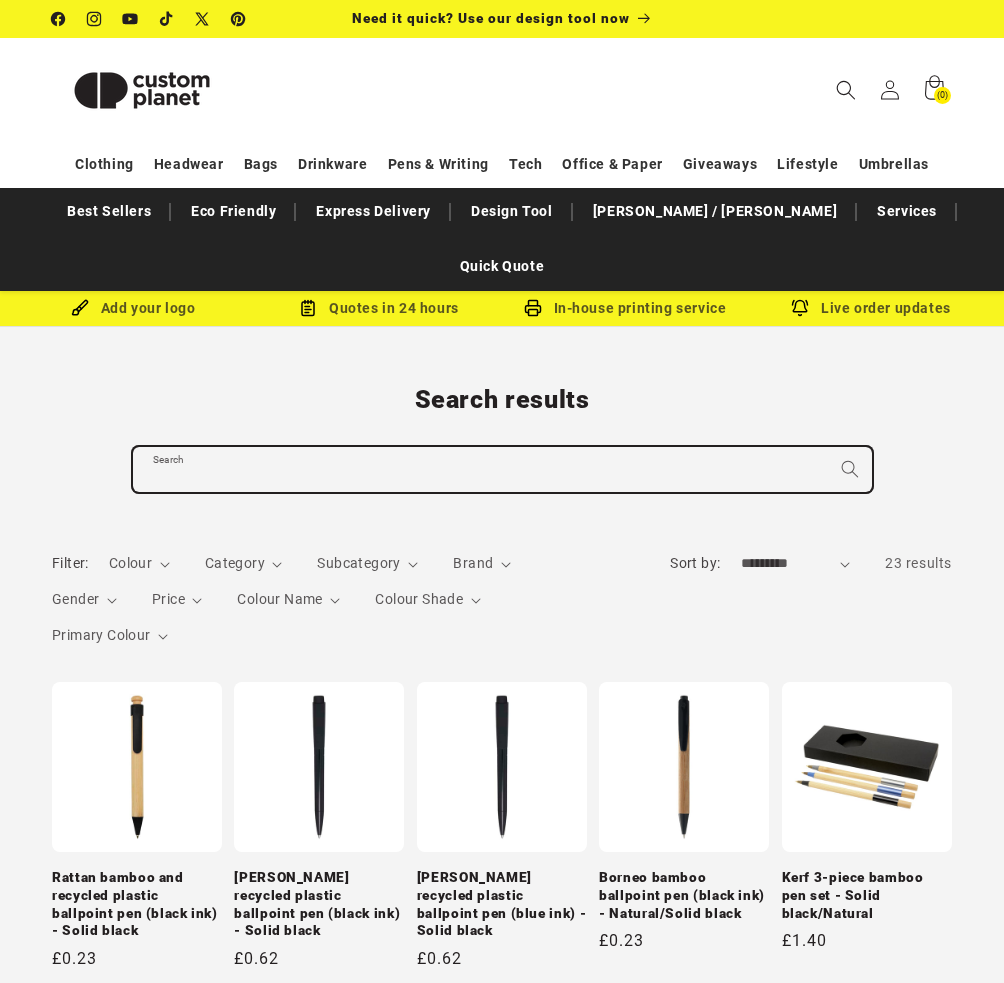 paste on "**********" 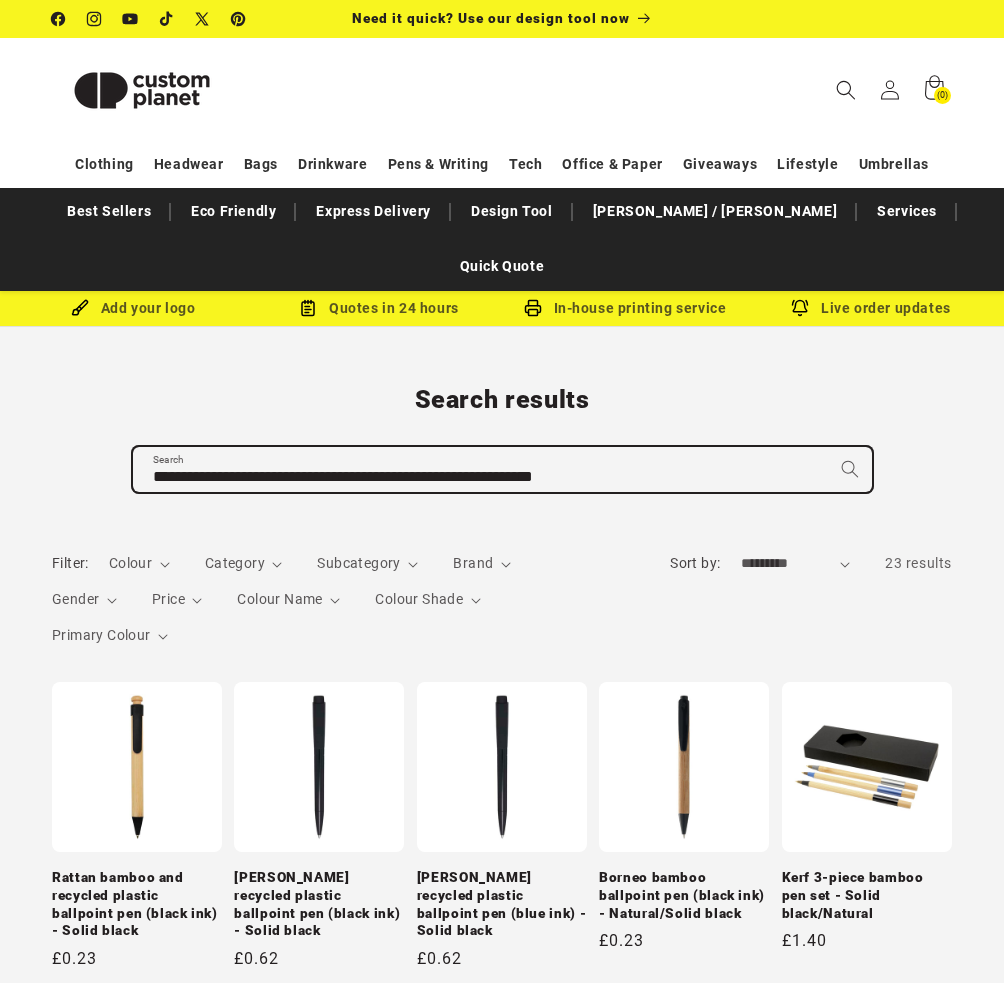 type on "**********" 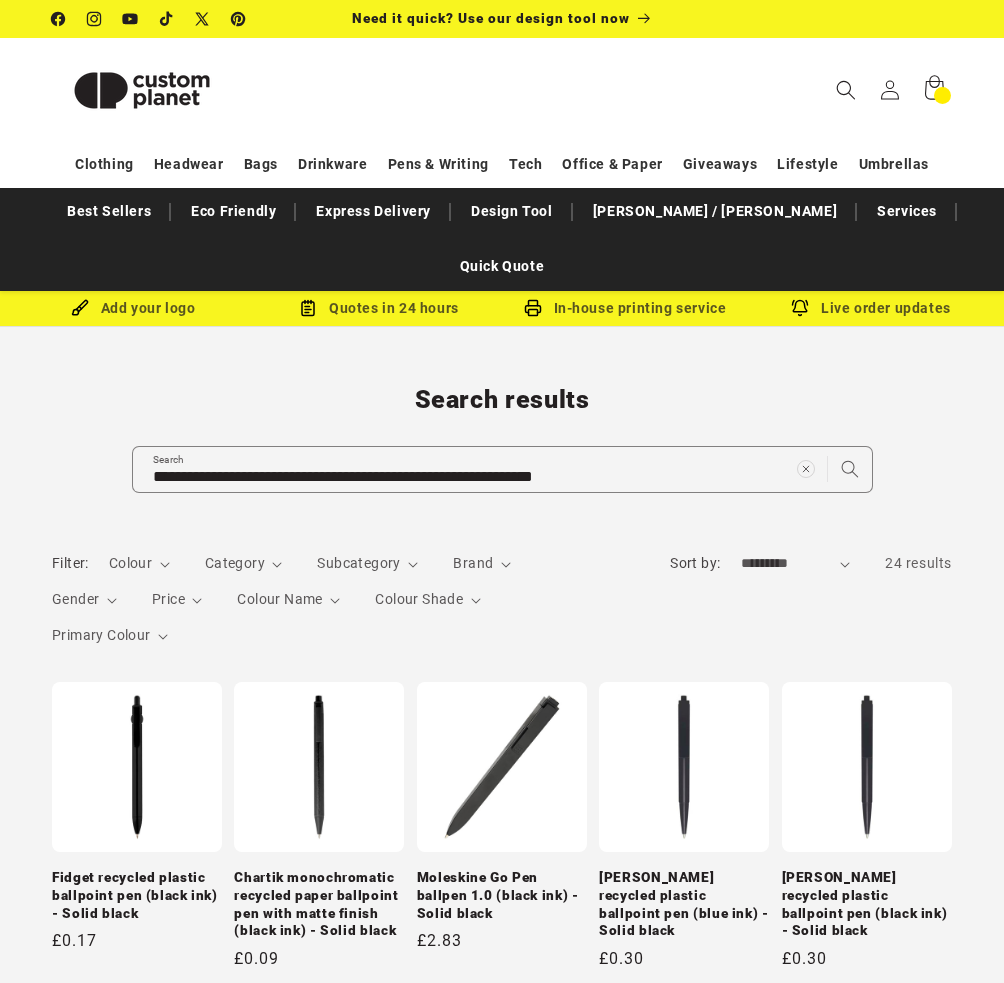 scroll, scrollTop: 0, scrollLeft: 0, axis: both 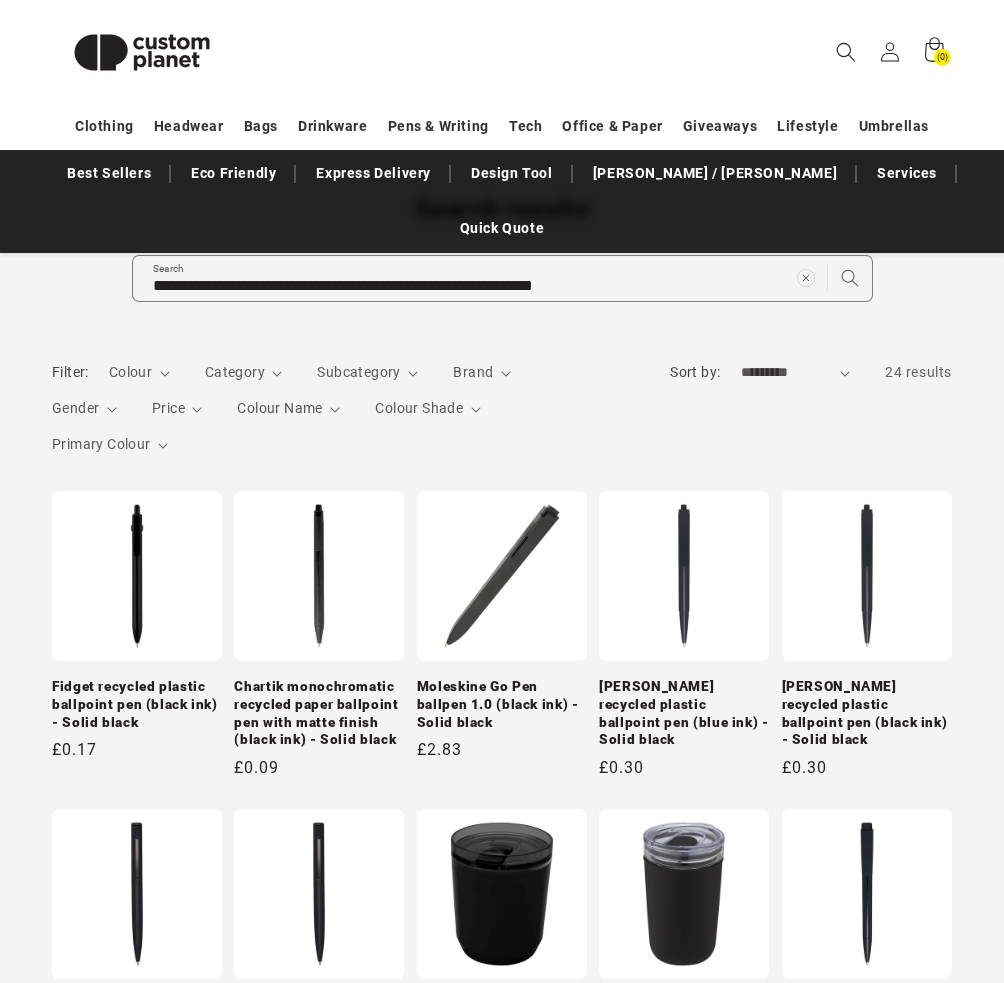 click 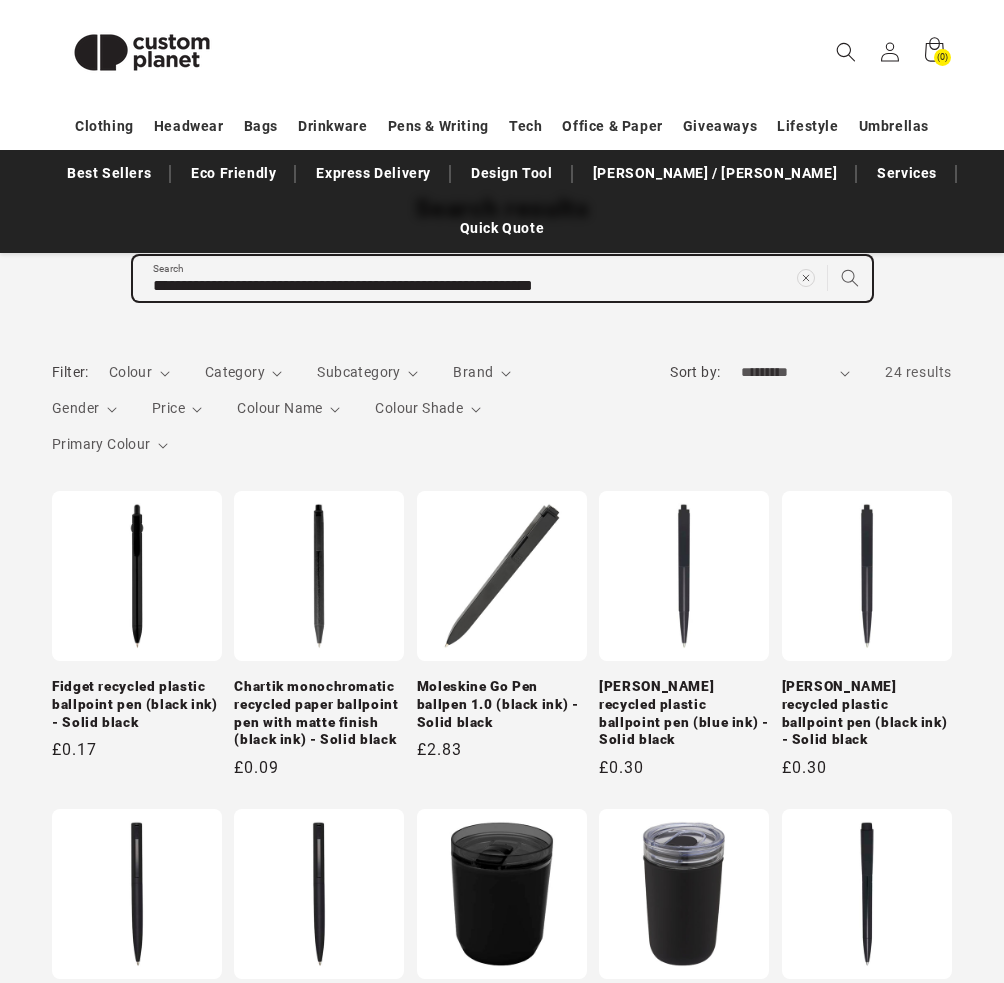 type 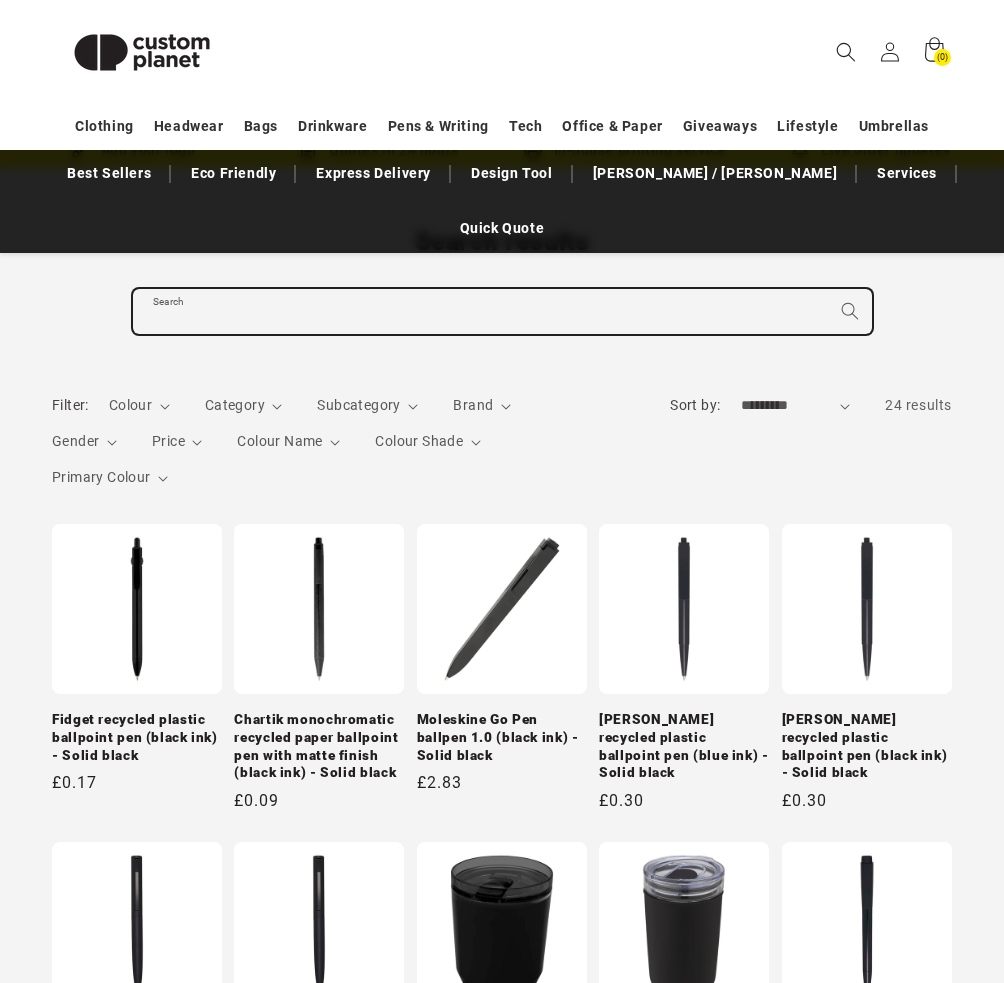 scroll, scrollTop: 169, scrollLeft: 0, axis: vertical 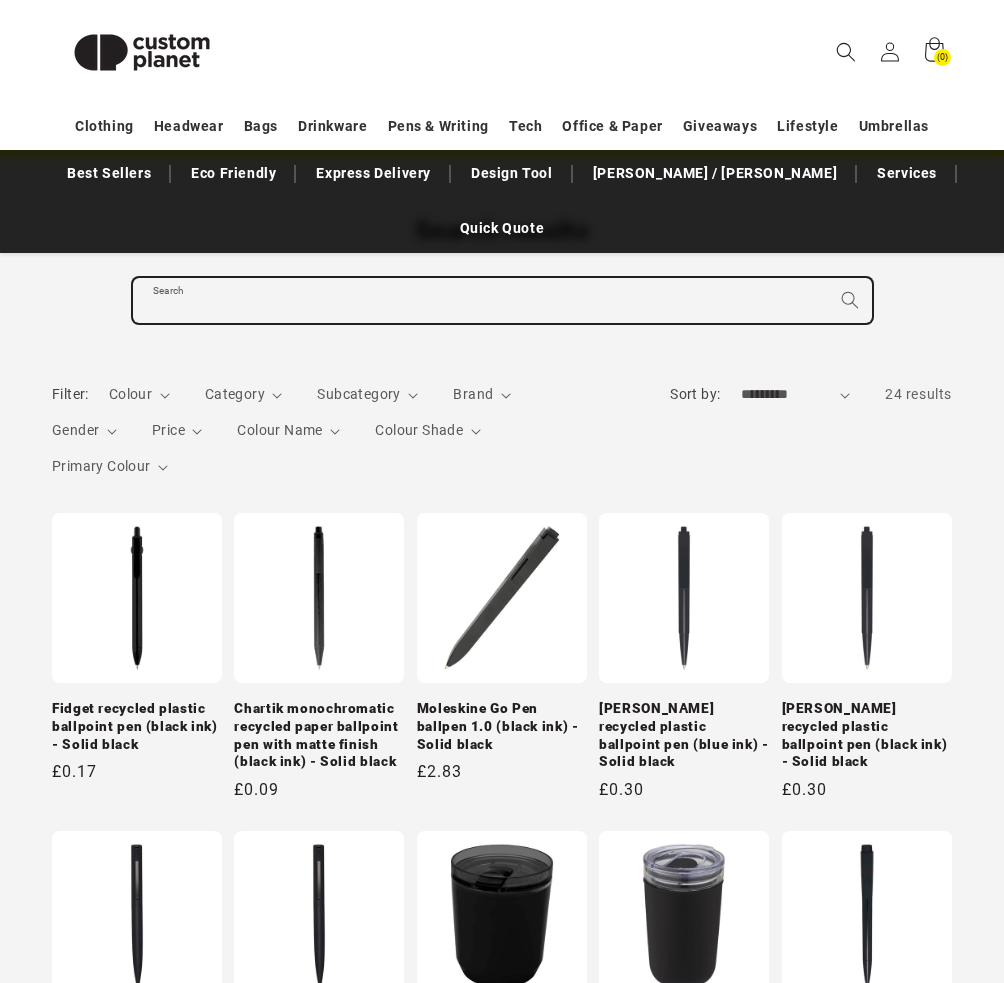 paste on "**********" 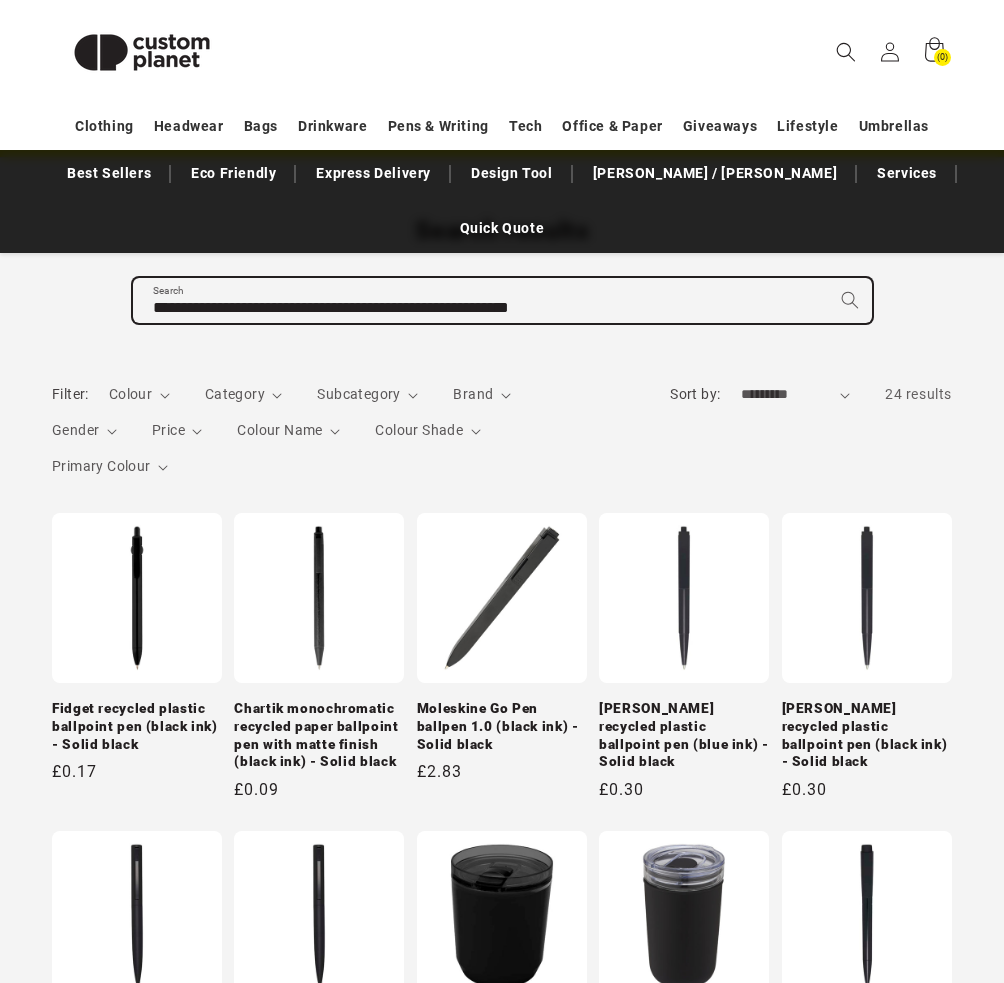 type on "**********" 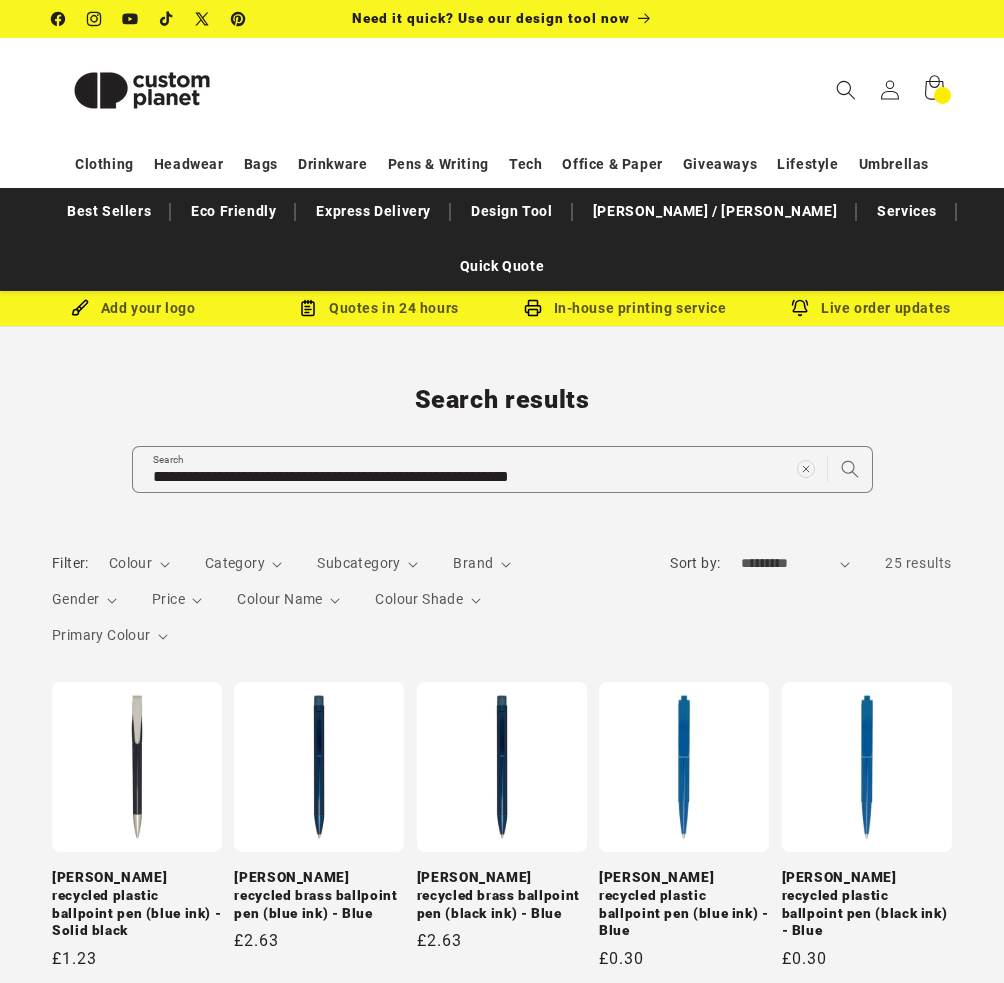 scroll, scrollTop: 0, scrollLeft: 0, axis: both 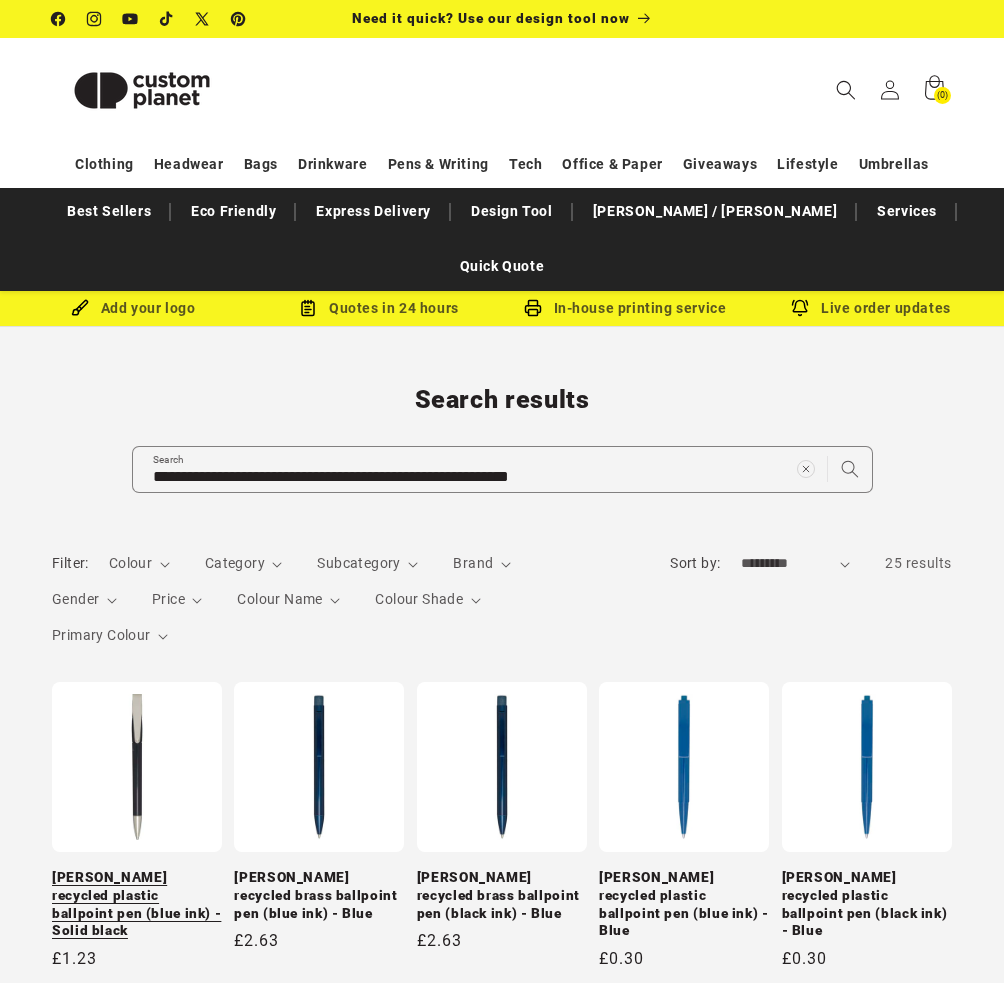 click on "[PERSON_NAME] recycled plastic ballpoint pen (blue ink) - Solid black" at bounding box center [137, 904] 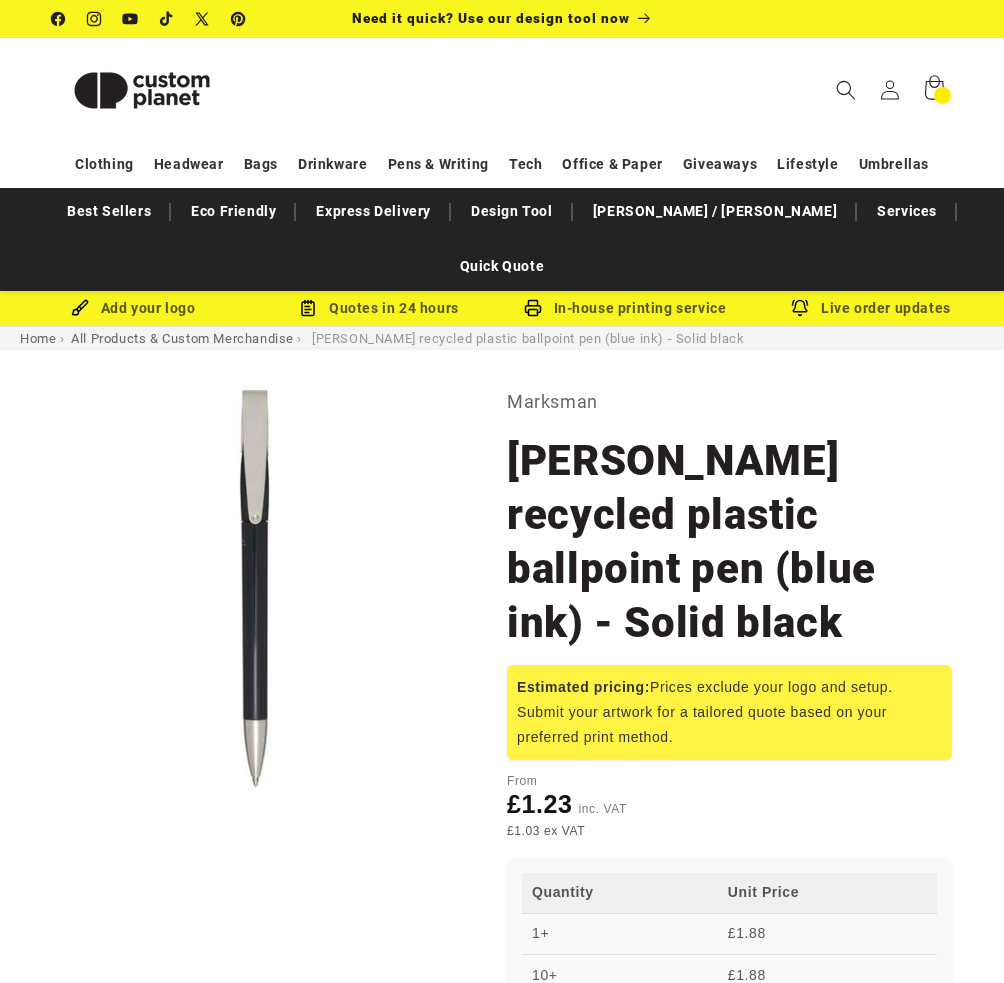 scroll, scrollTop: 0, scrollLeft: 0, axis: both 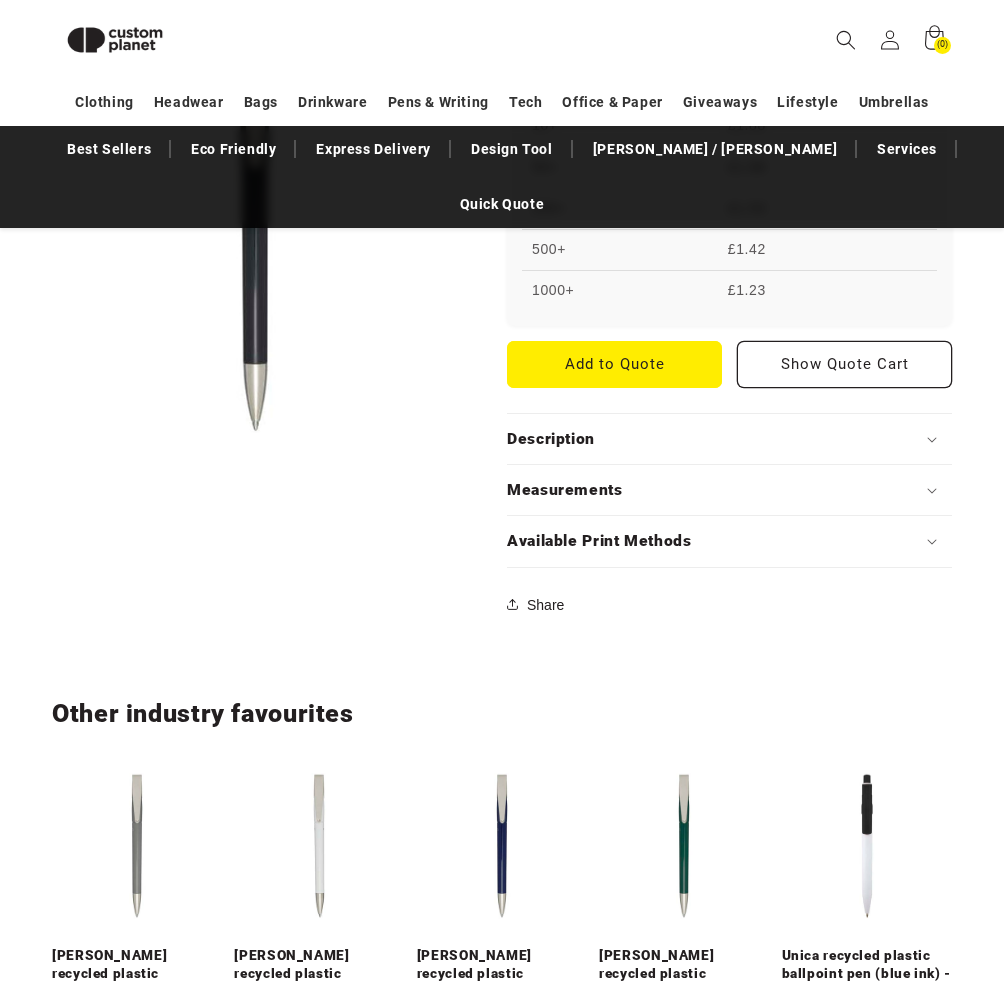 click on "Description" at bounding box center [729, 439] 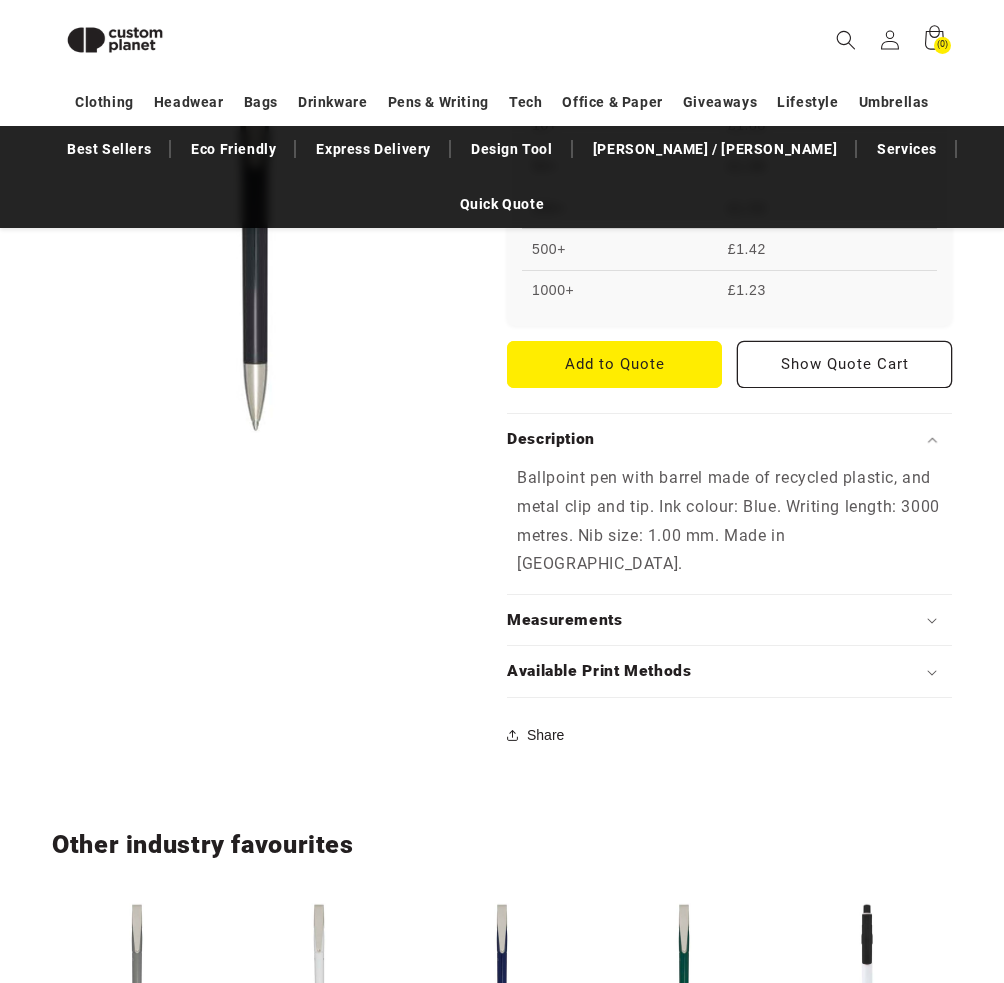 click on "Ballpoint pen with barrel made of recycled plastic, and metal clip and tip. Ink colour: Blue. Writing length: 3000 metres. Nib size: 1.00 mm. Made in Germany." at bounding box center [729, 521] 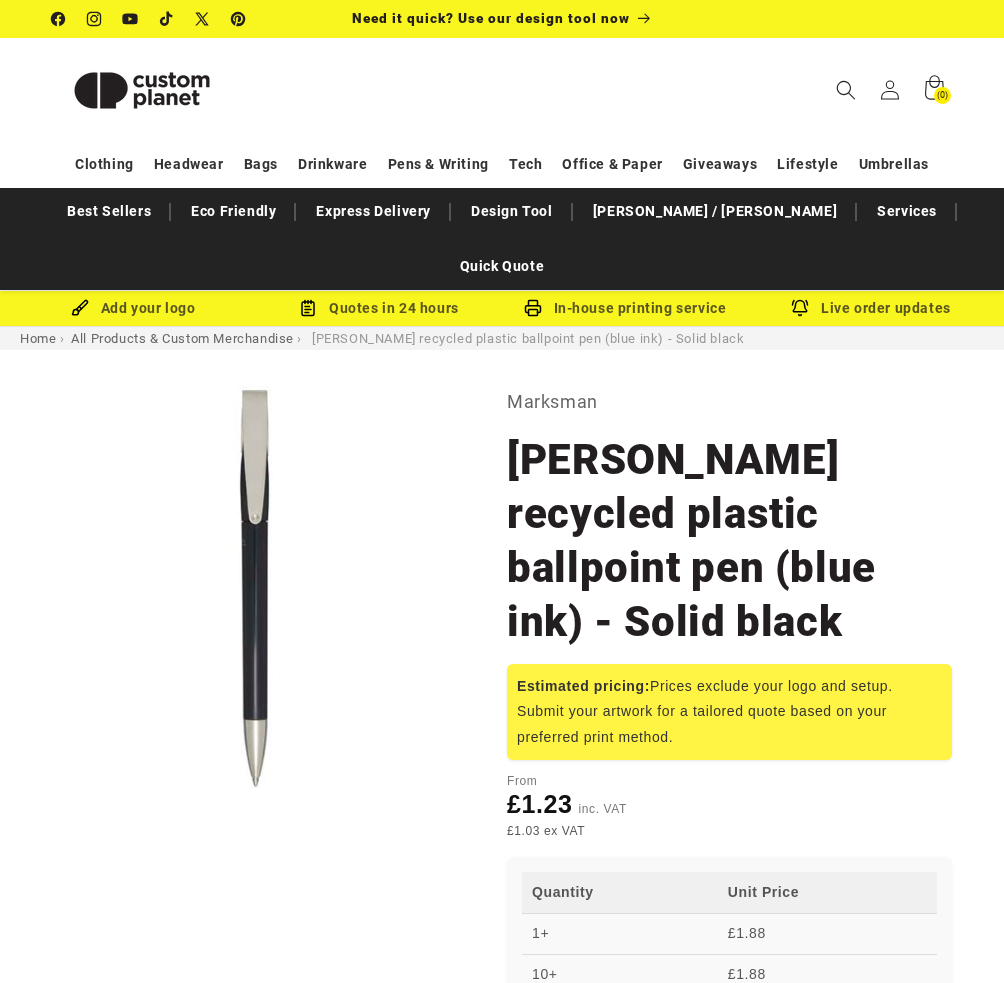 scroll, scrollTop: 0, scrollLeft: 0, axis: both 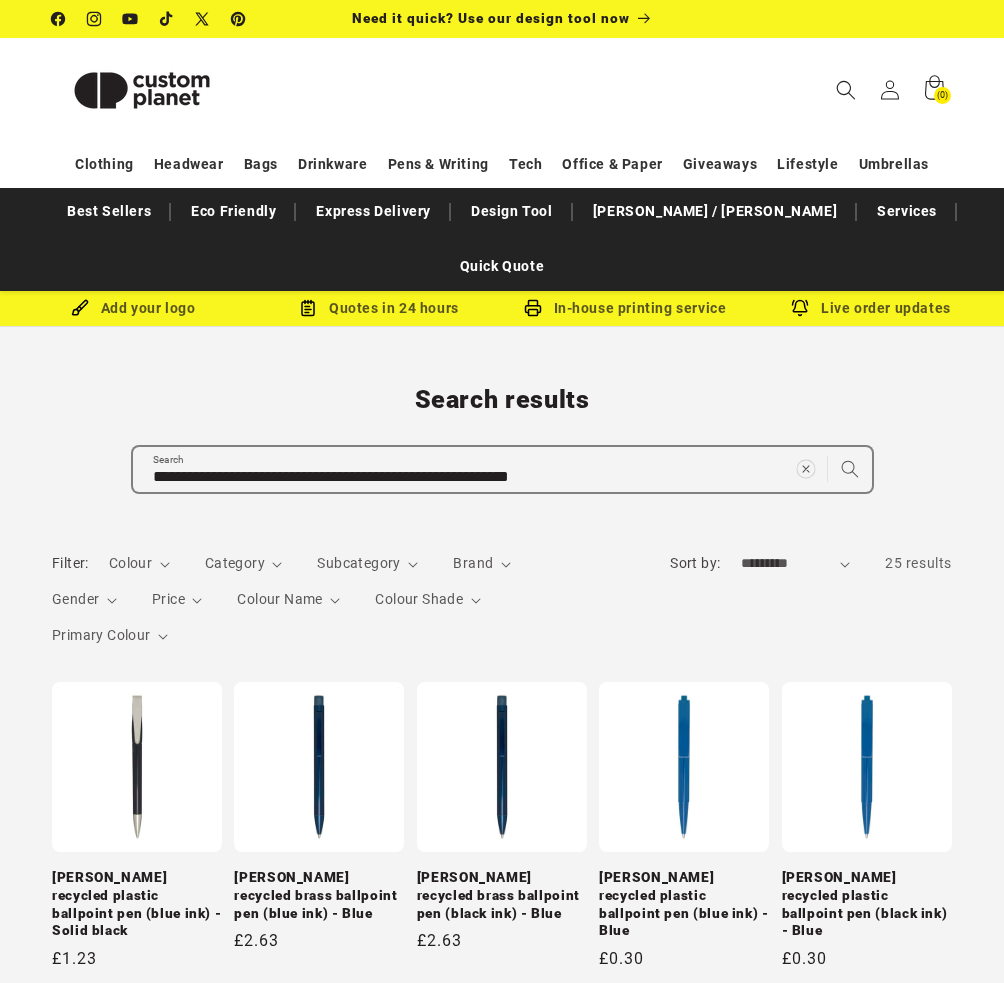 click 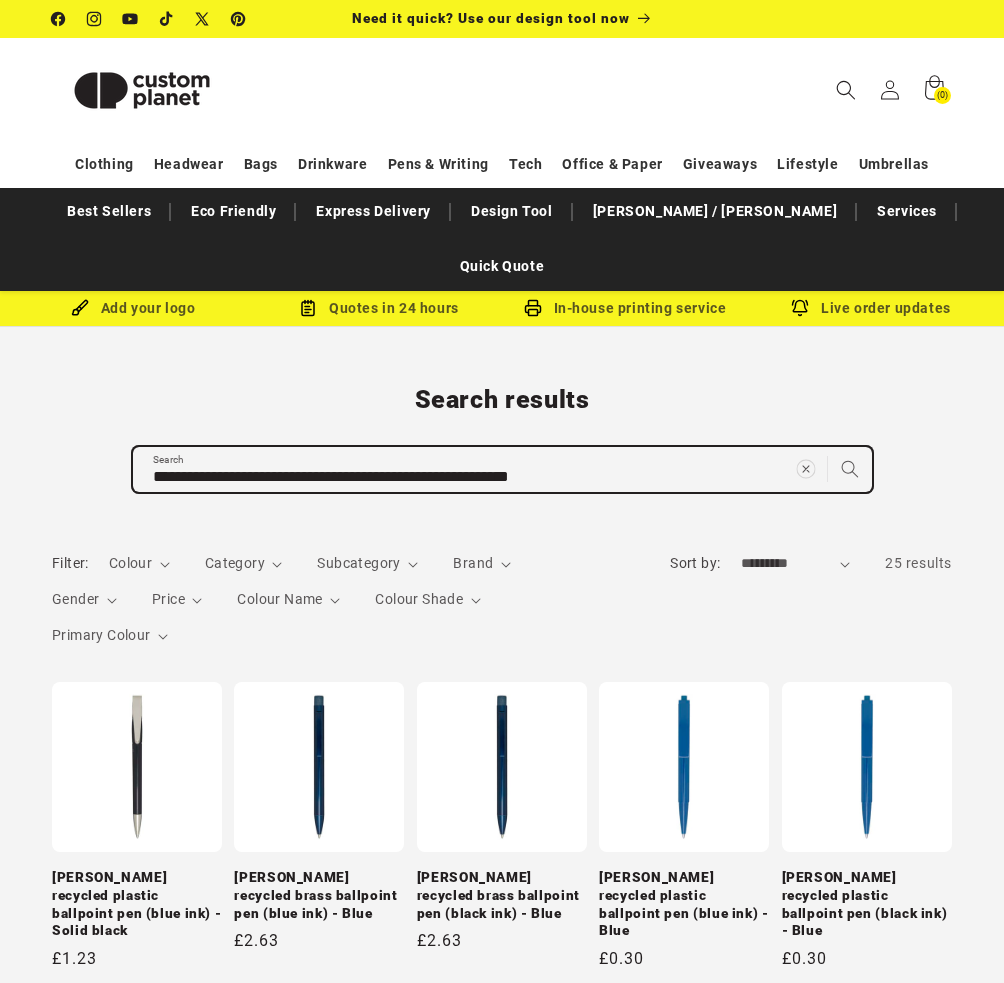 type 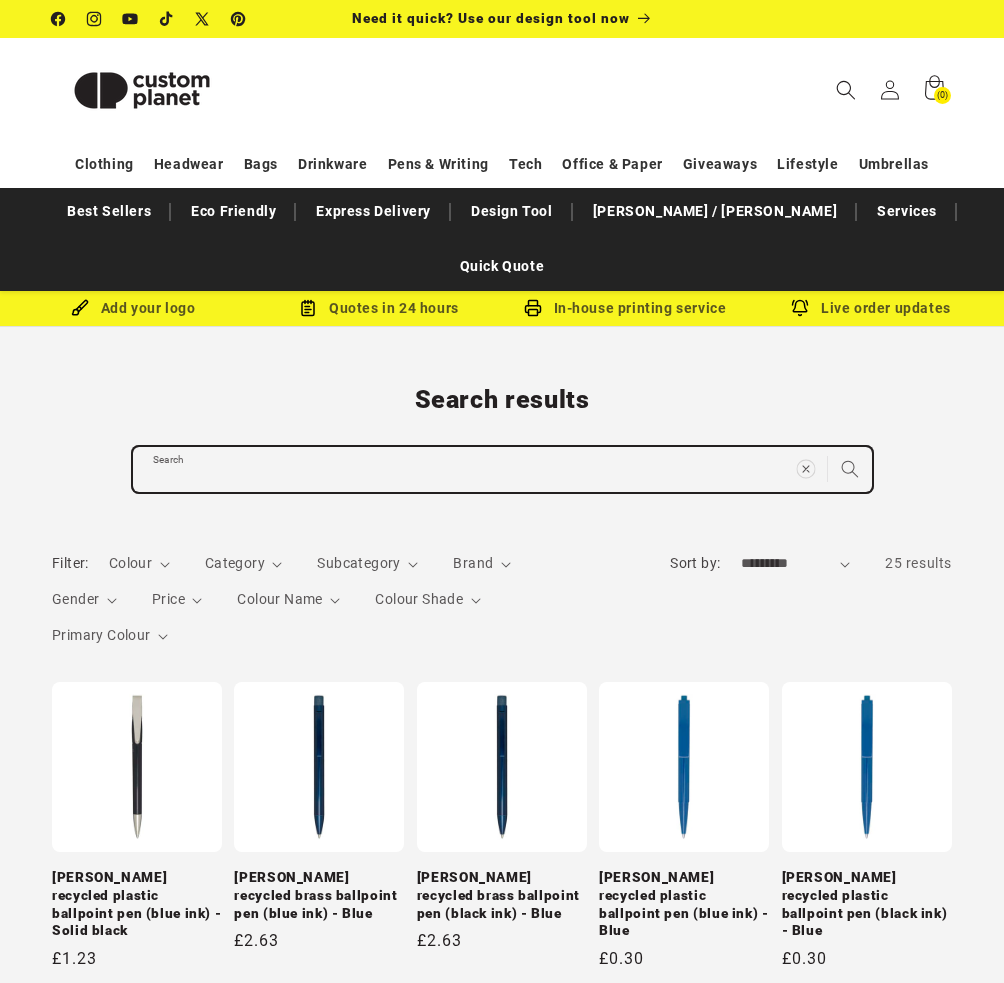 paste on "**********" 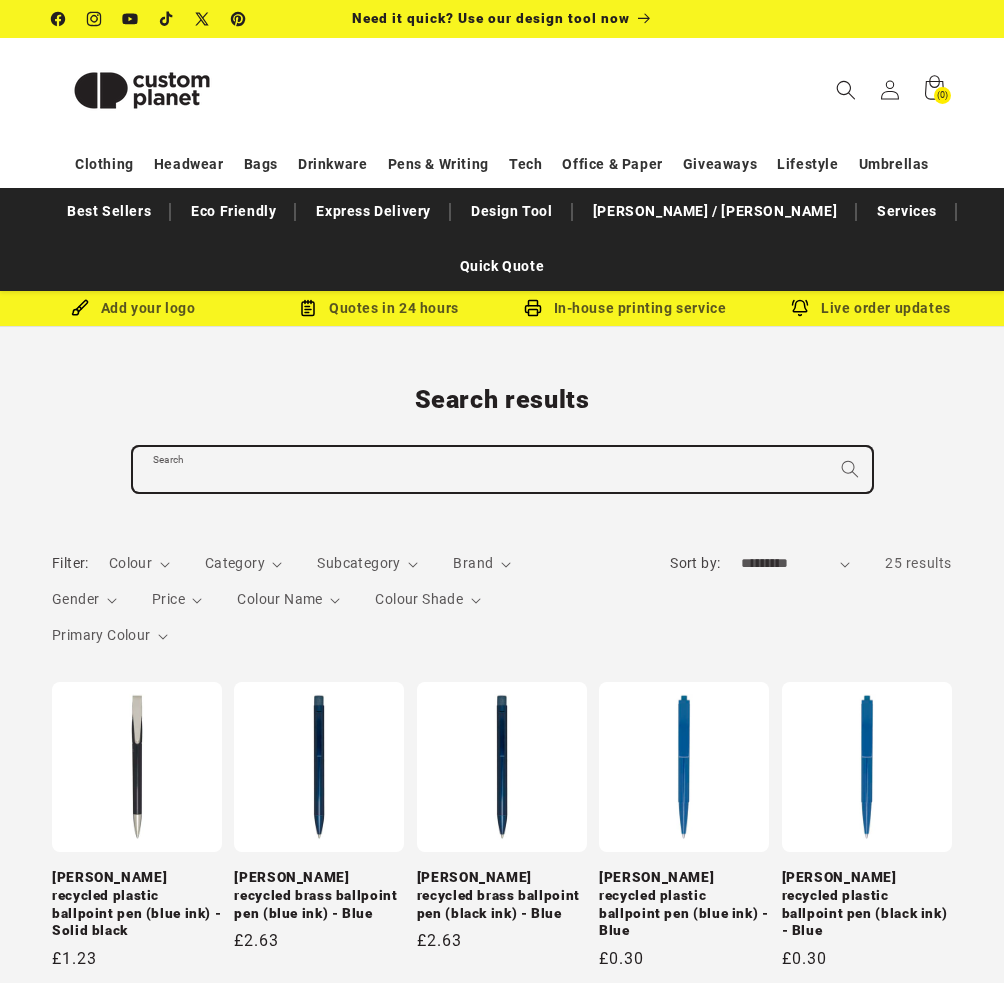 type on "**********" 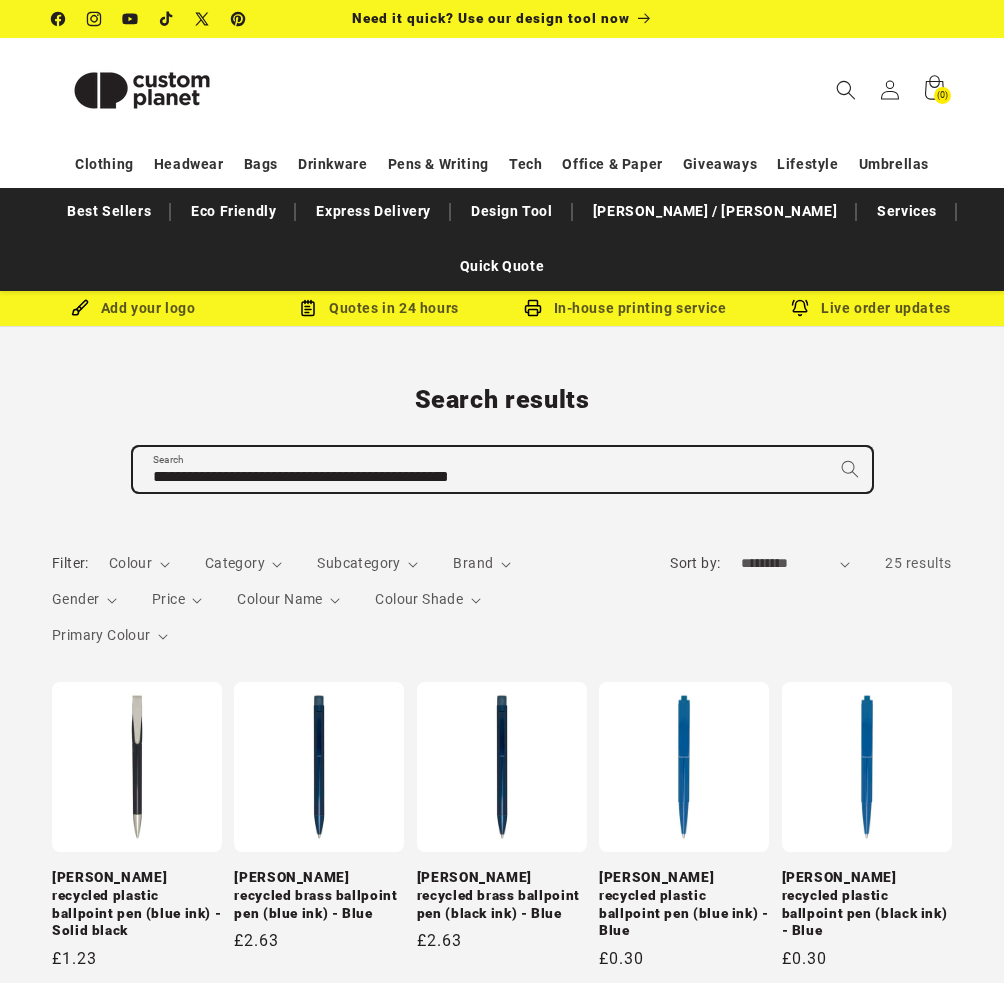 type on "**********" 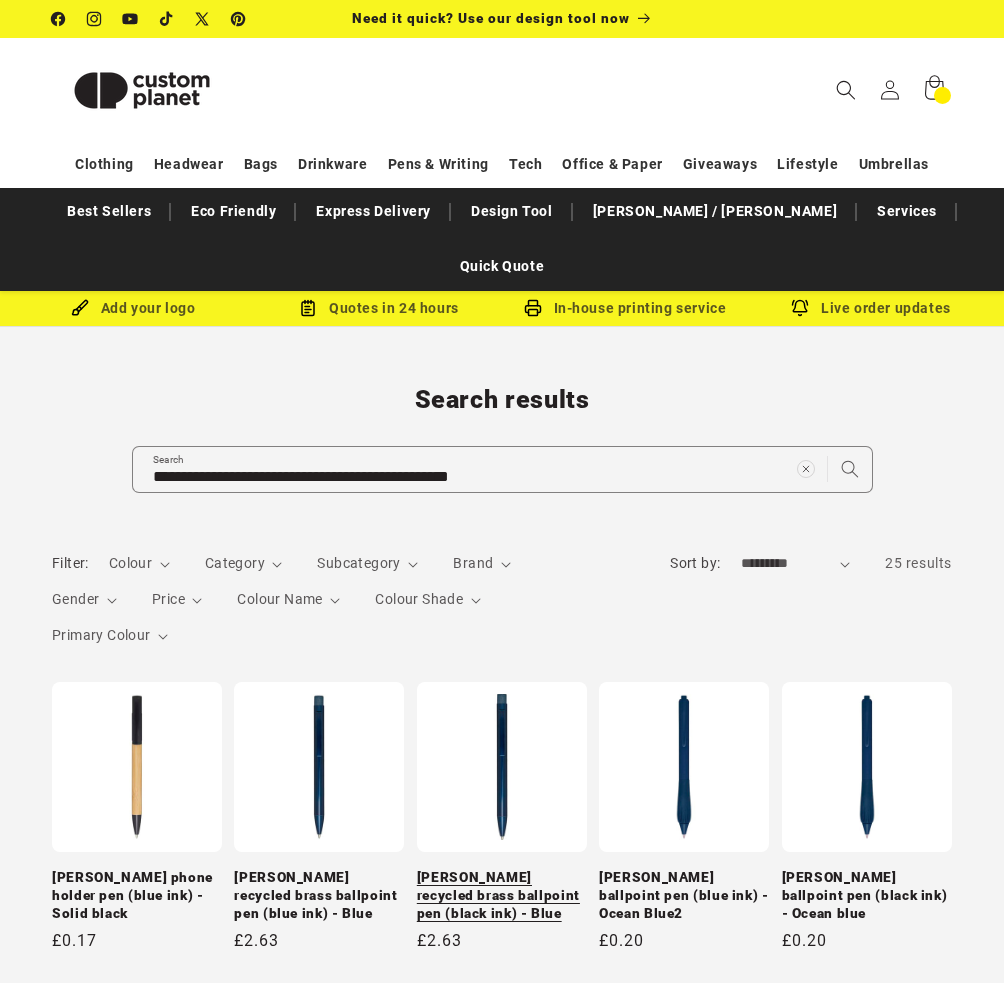 scroll, scrollTop: 0, scrollLeft: 0, axis: both 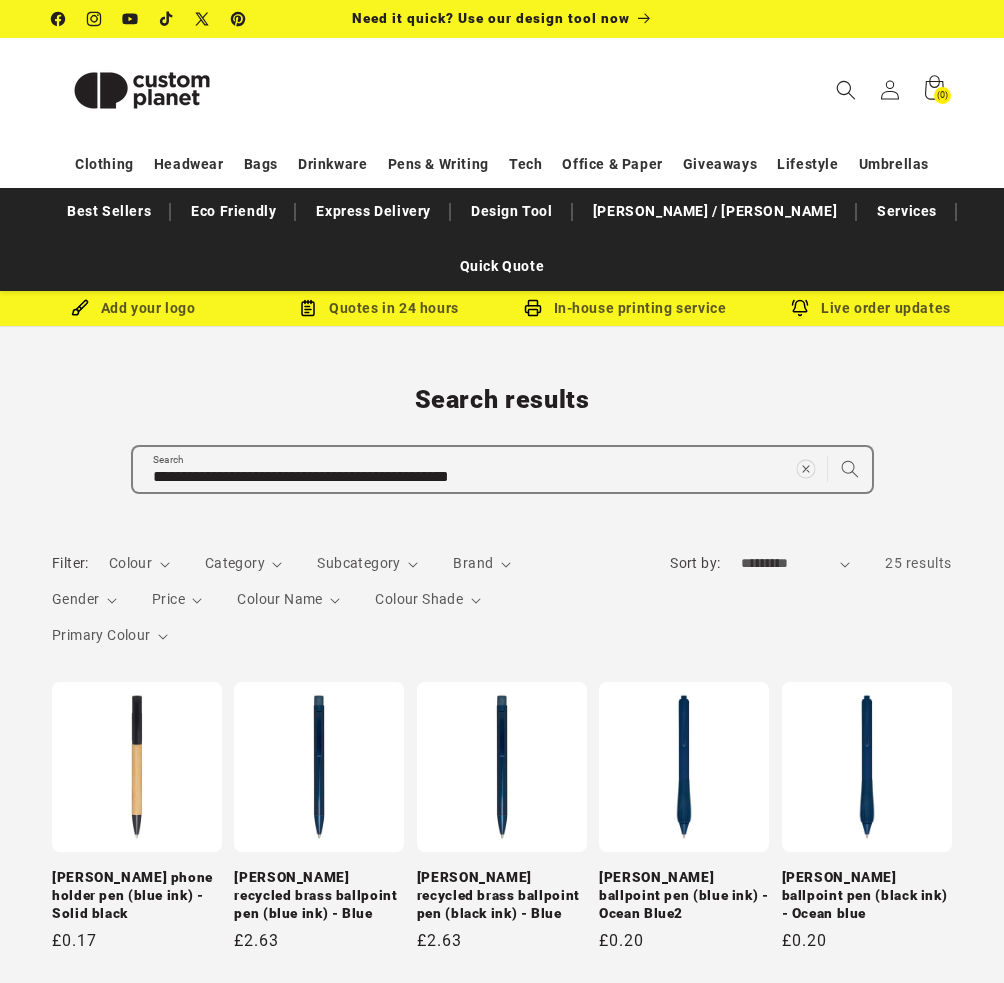click 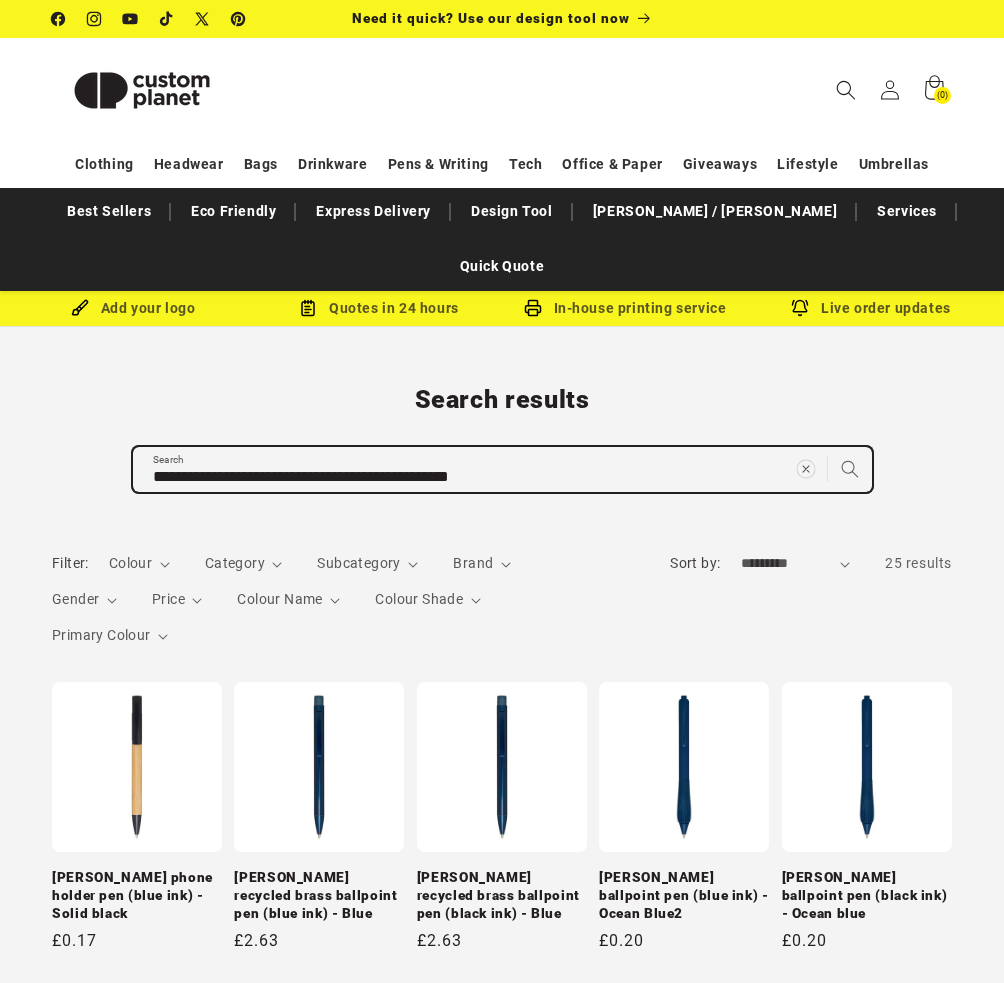 type 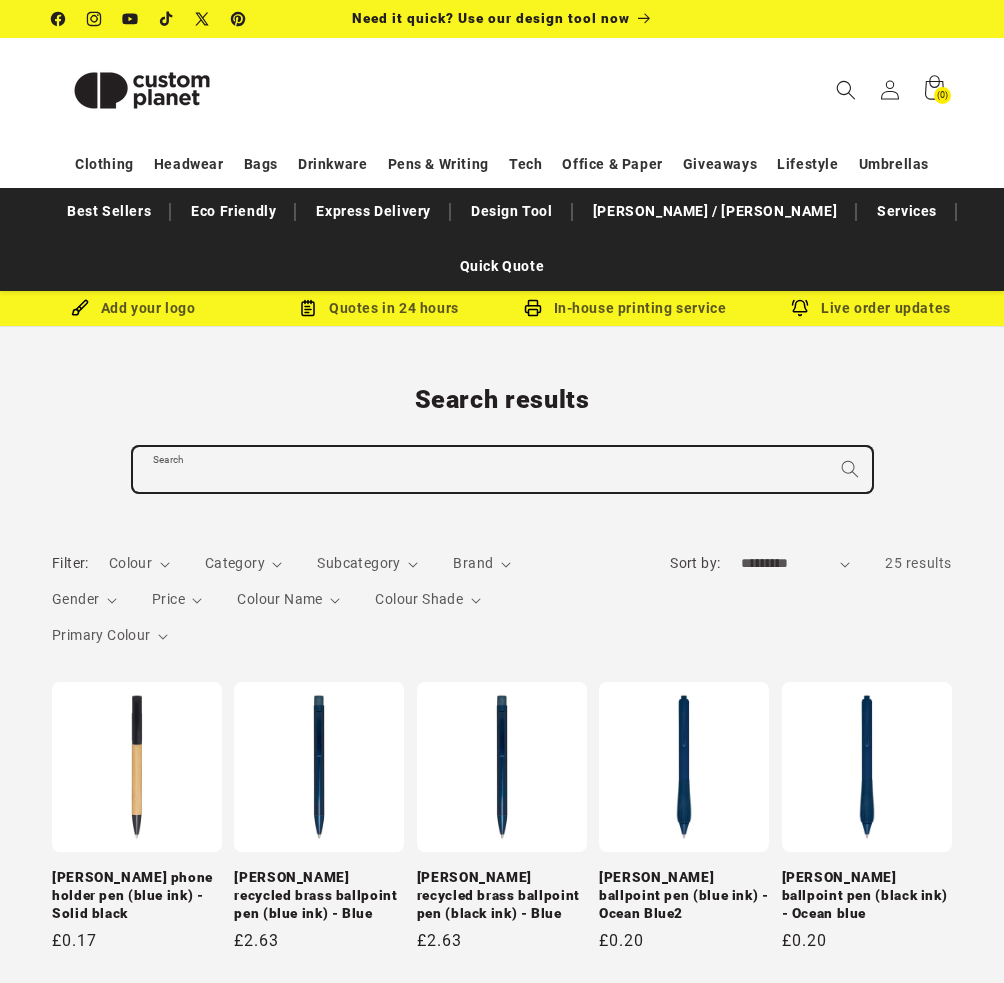 paste on "**********" 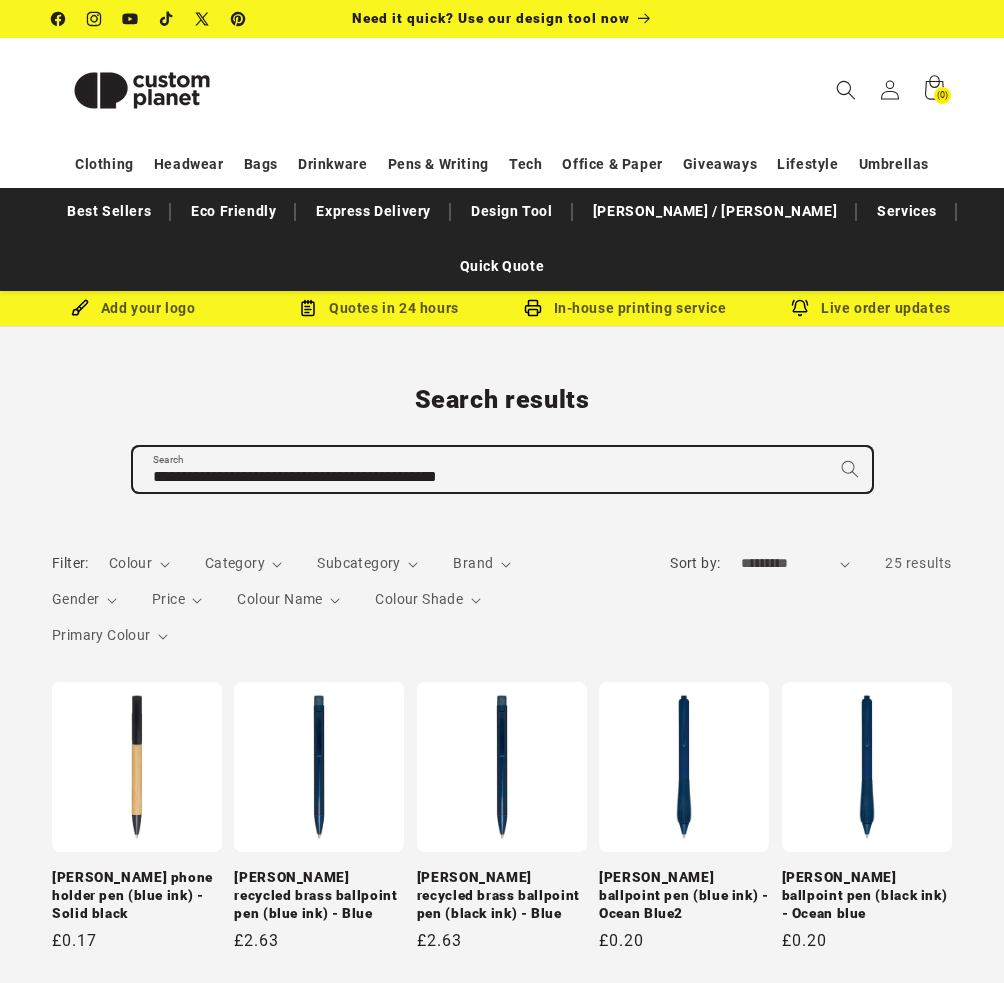 type on "**********" 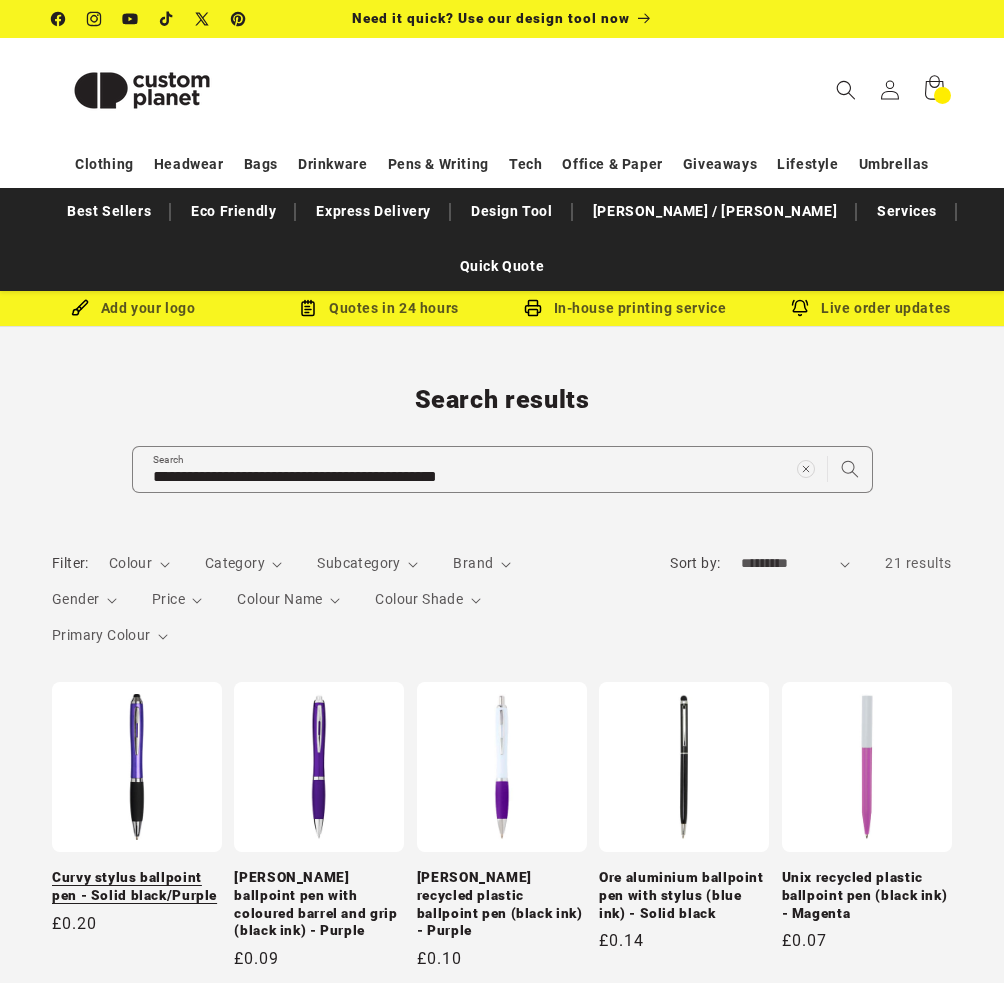 scroll, scrollTop: 0, scrollLeft: 0, axis: both 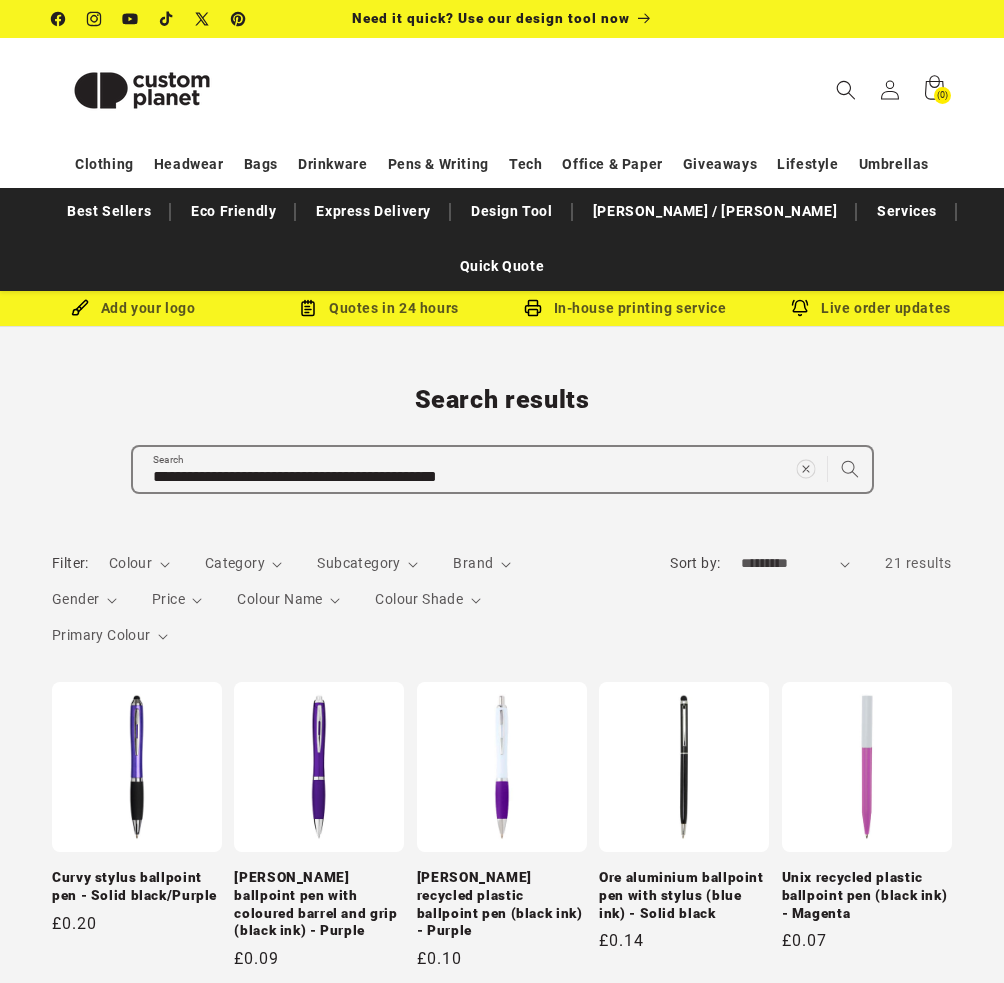 click 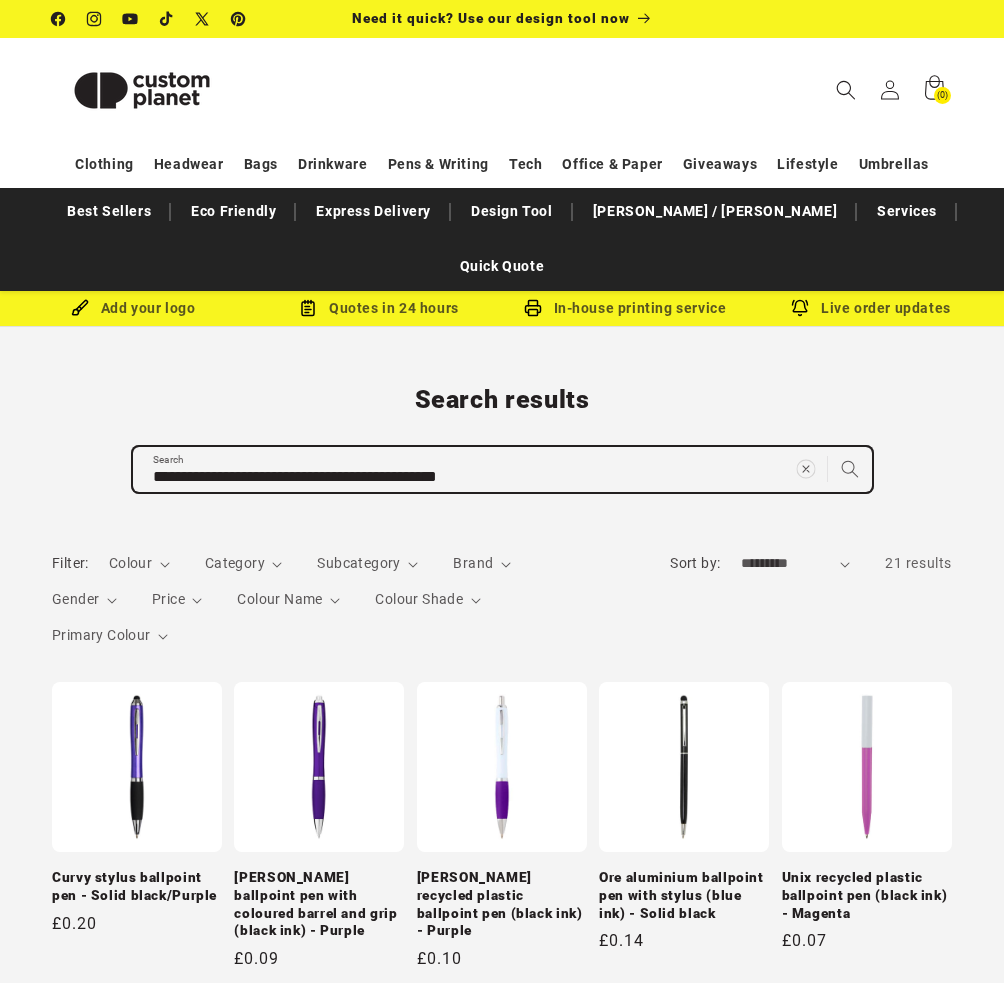 type 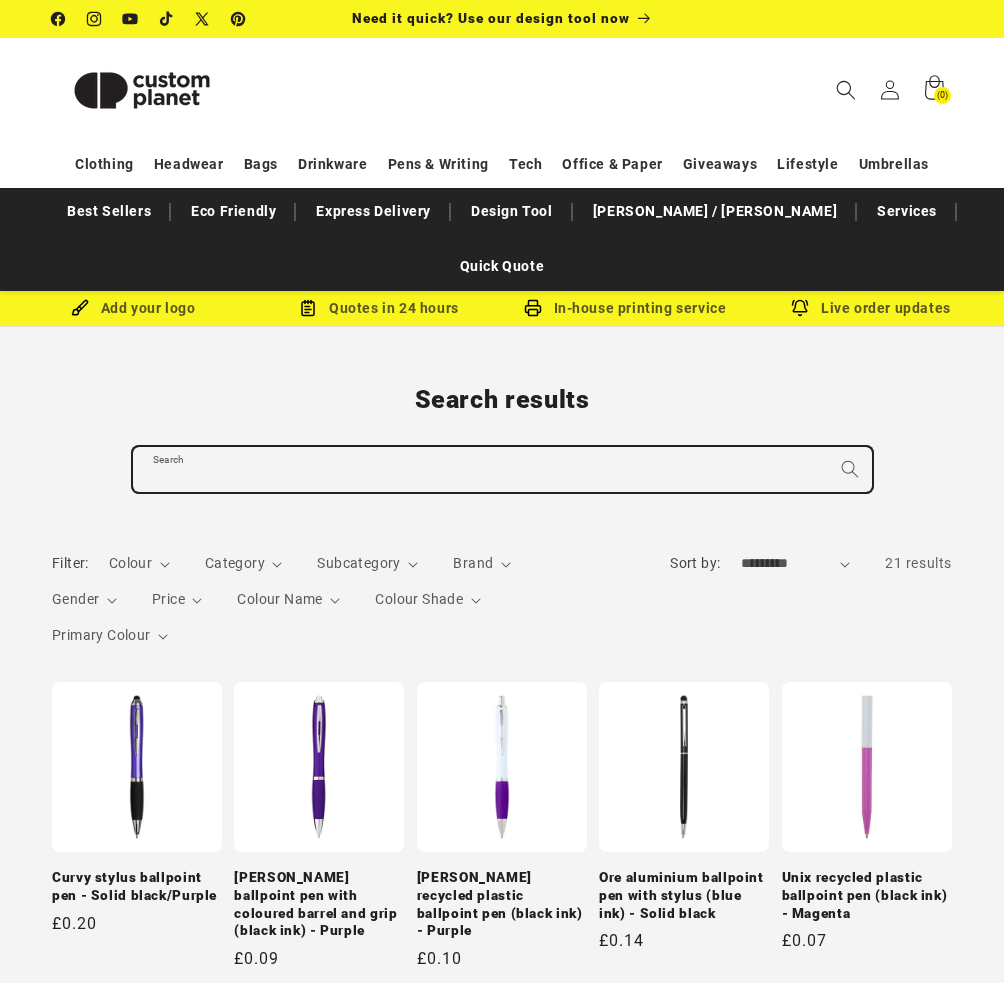 paste on "**********" 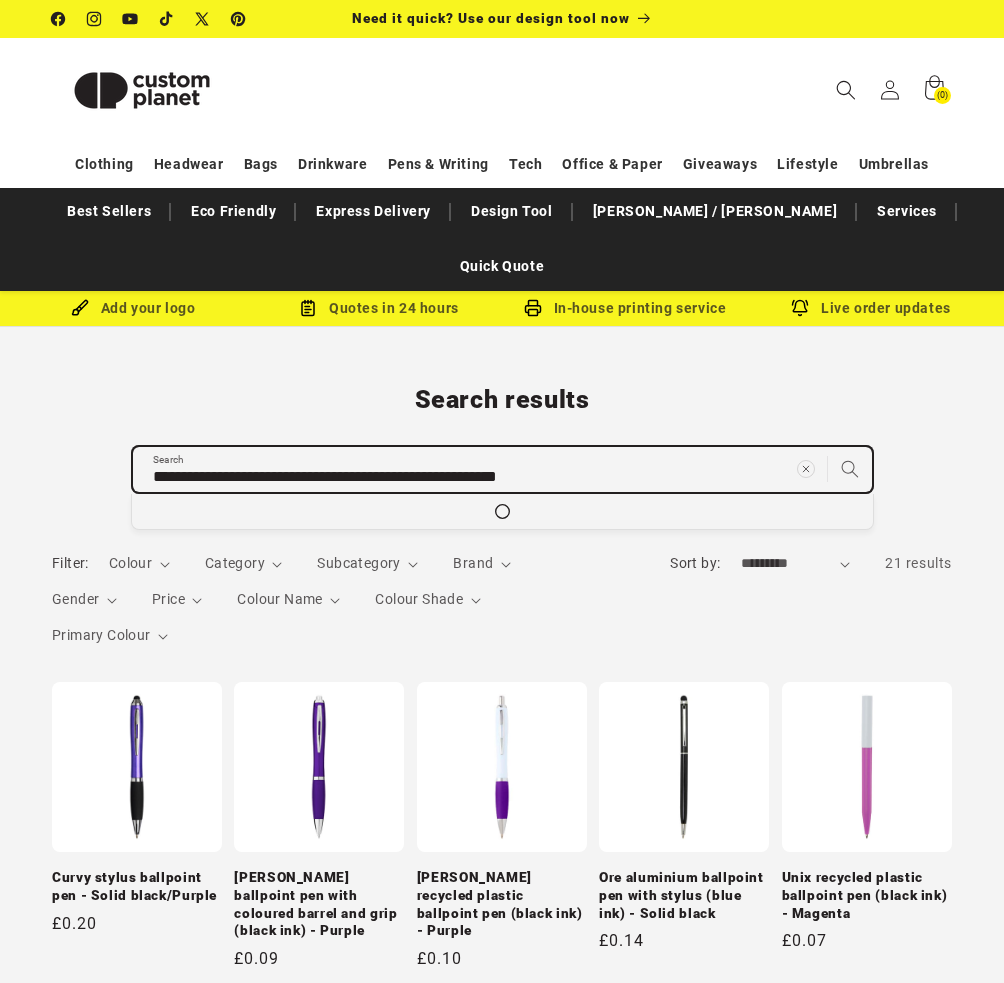 type on "**********" 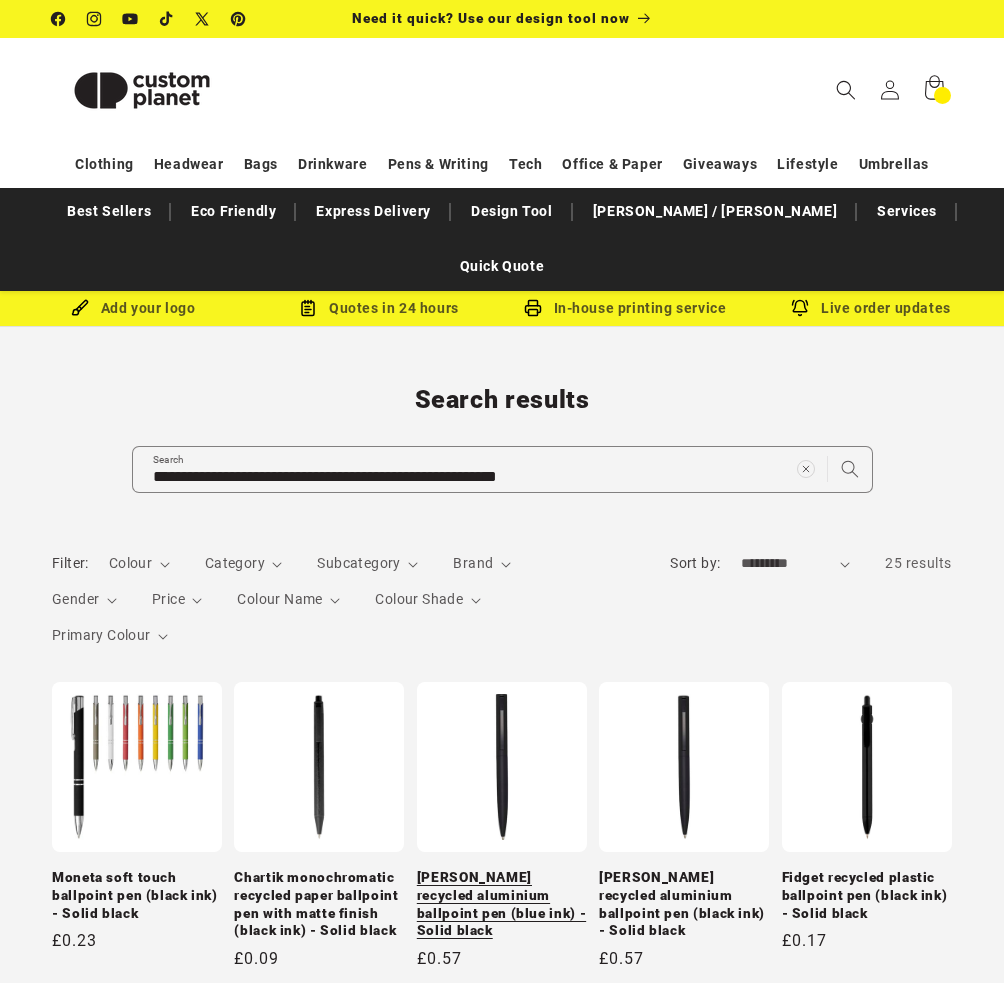 scroll, scrollTop: 0, scrollLeft: 0, axis: both 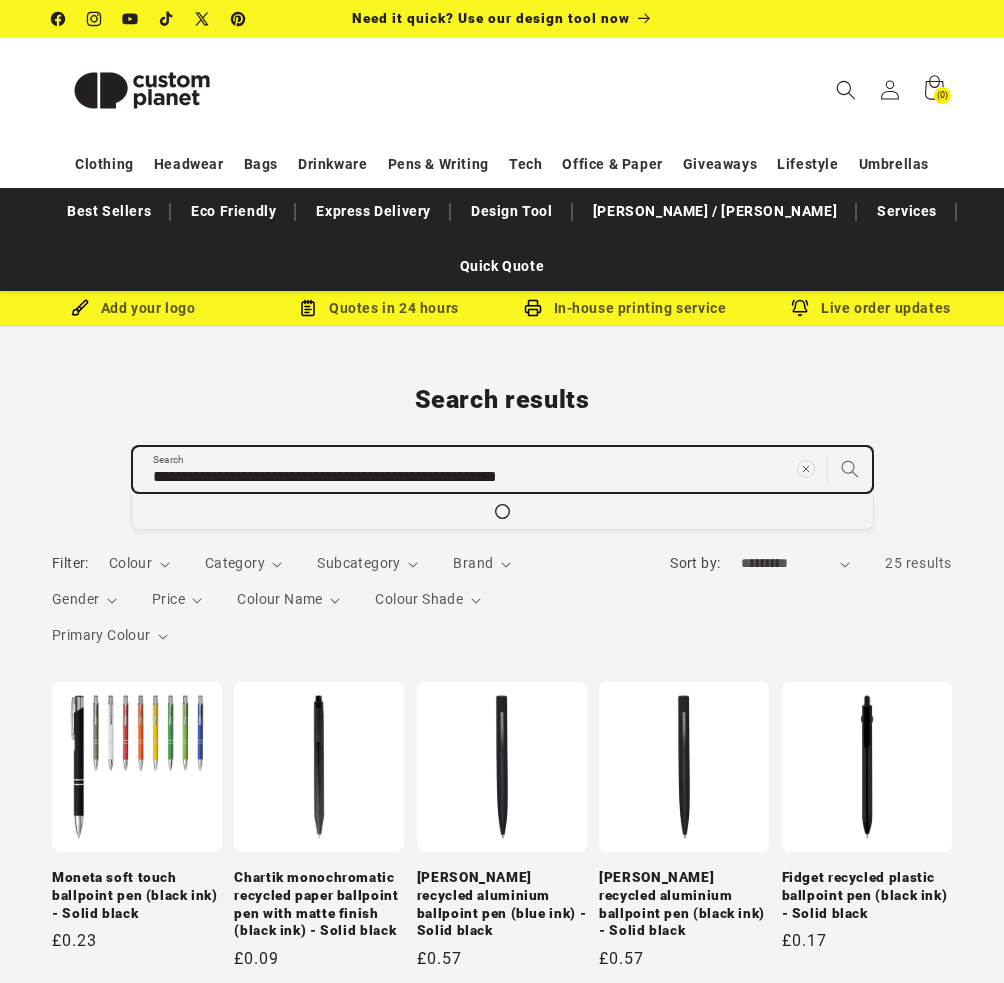 click on "**********" at bounding box center (502, 469) 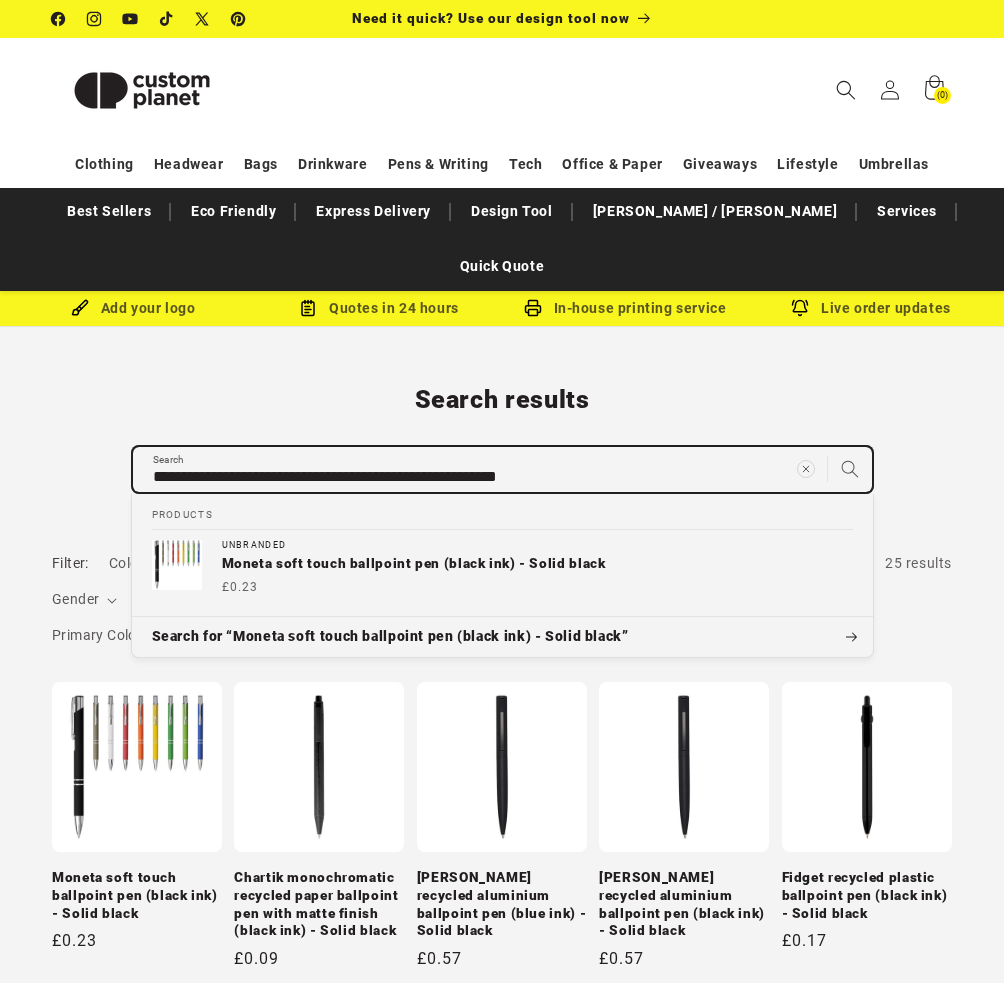 paste on "**********" 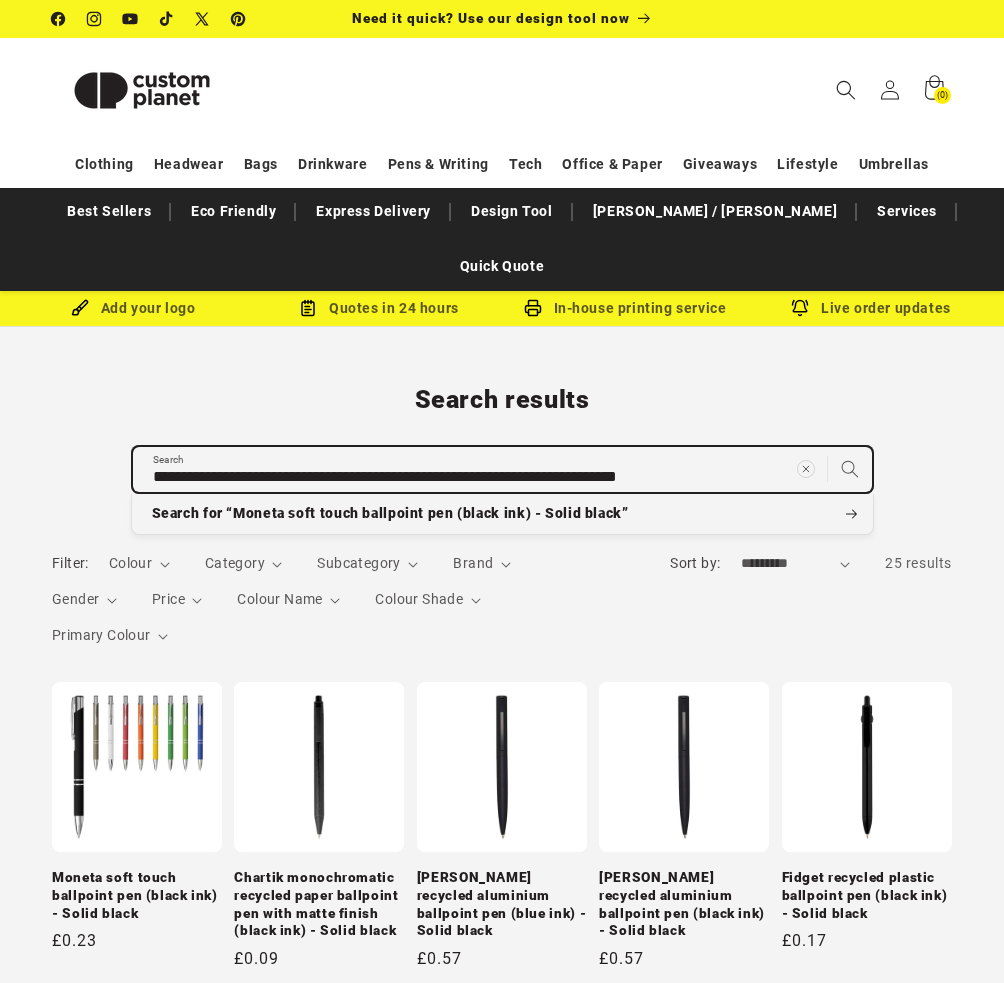 type on "**********" 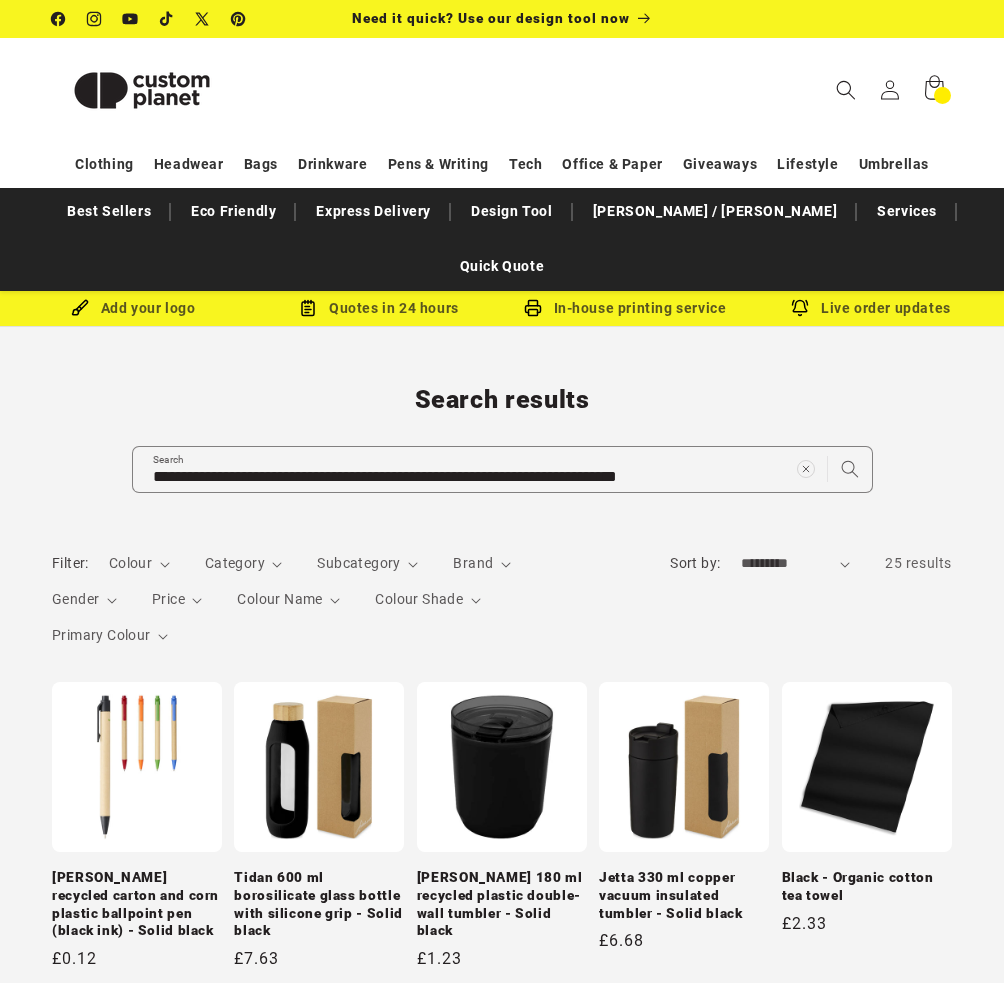 scroll, scrollTop: 0, scrollLeft: 0, axis: both 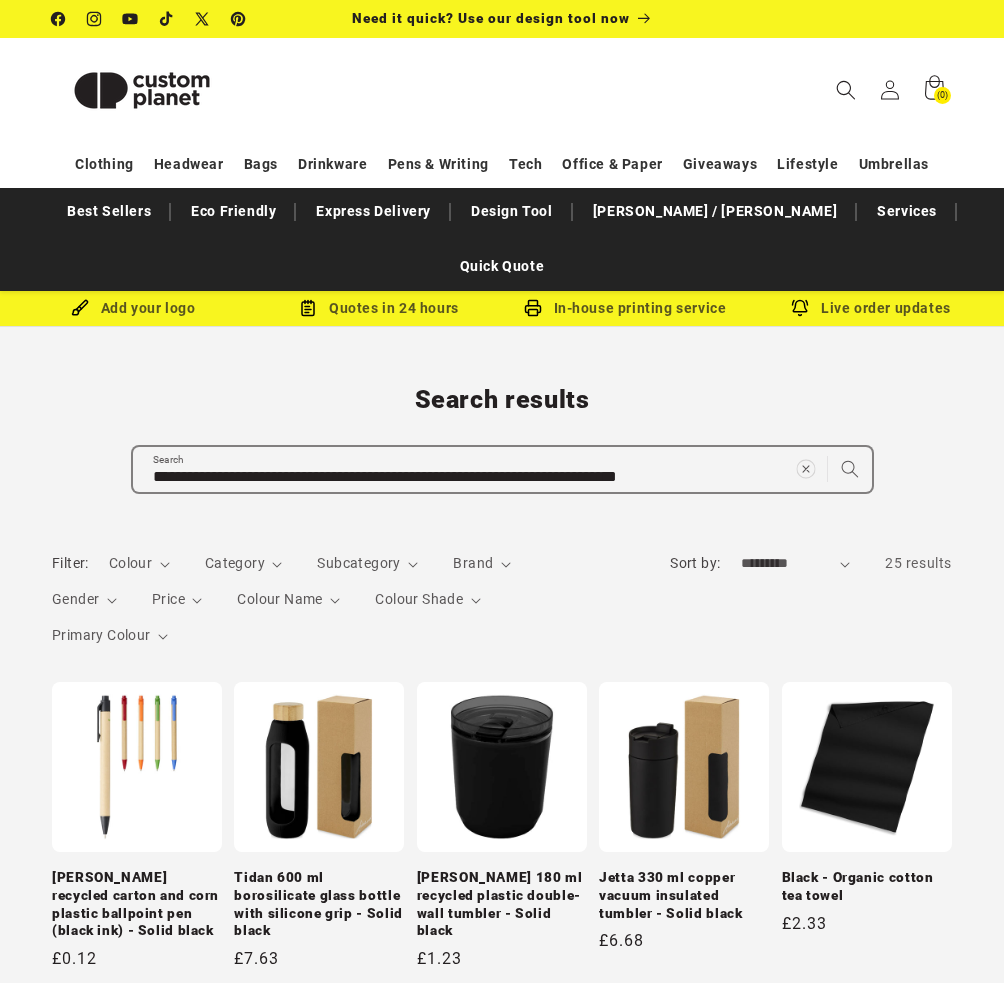 click 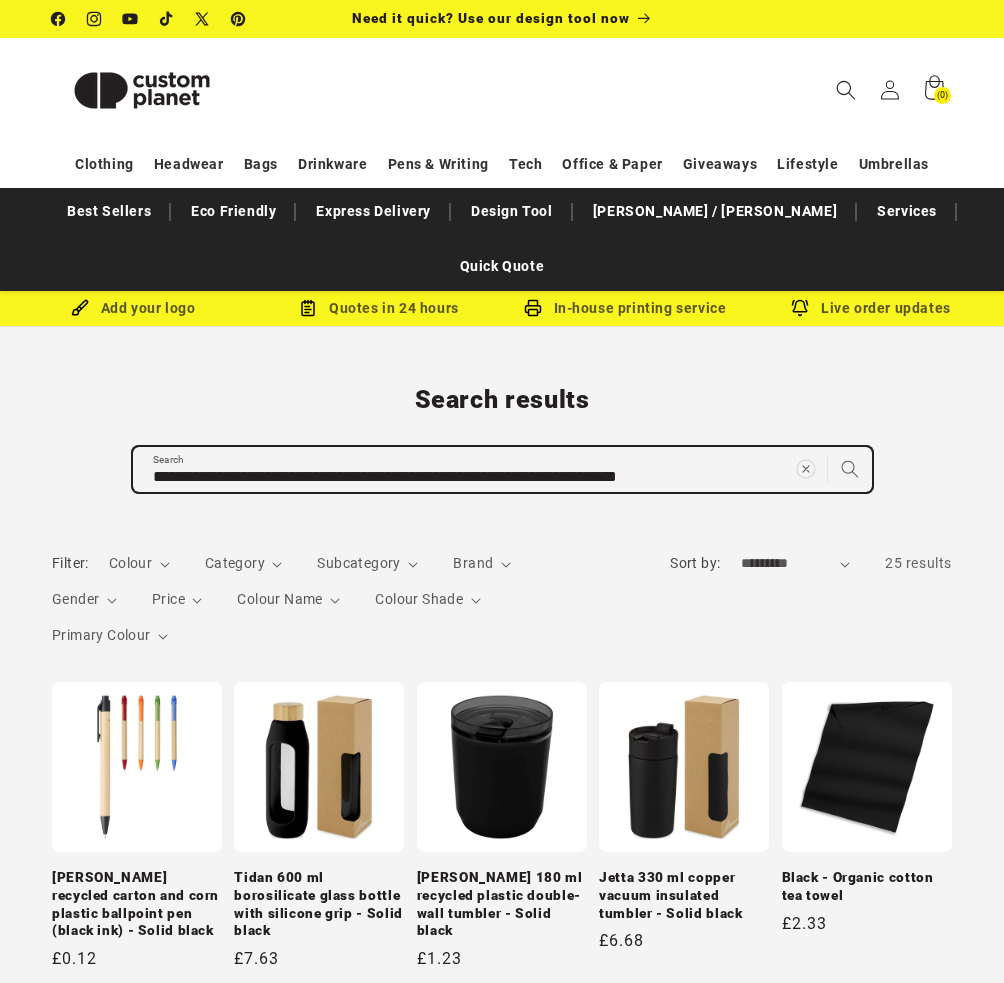 type 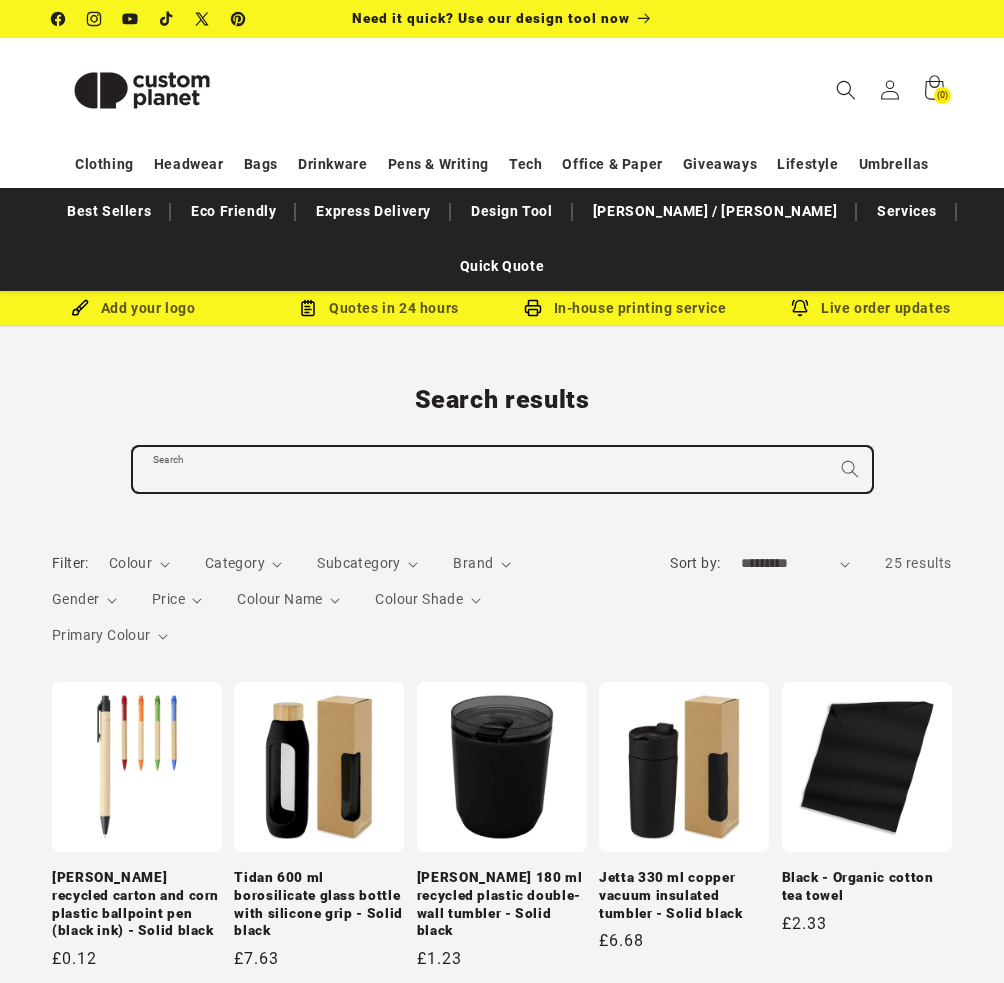 paste on "**********" 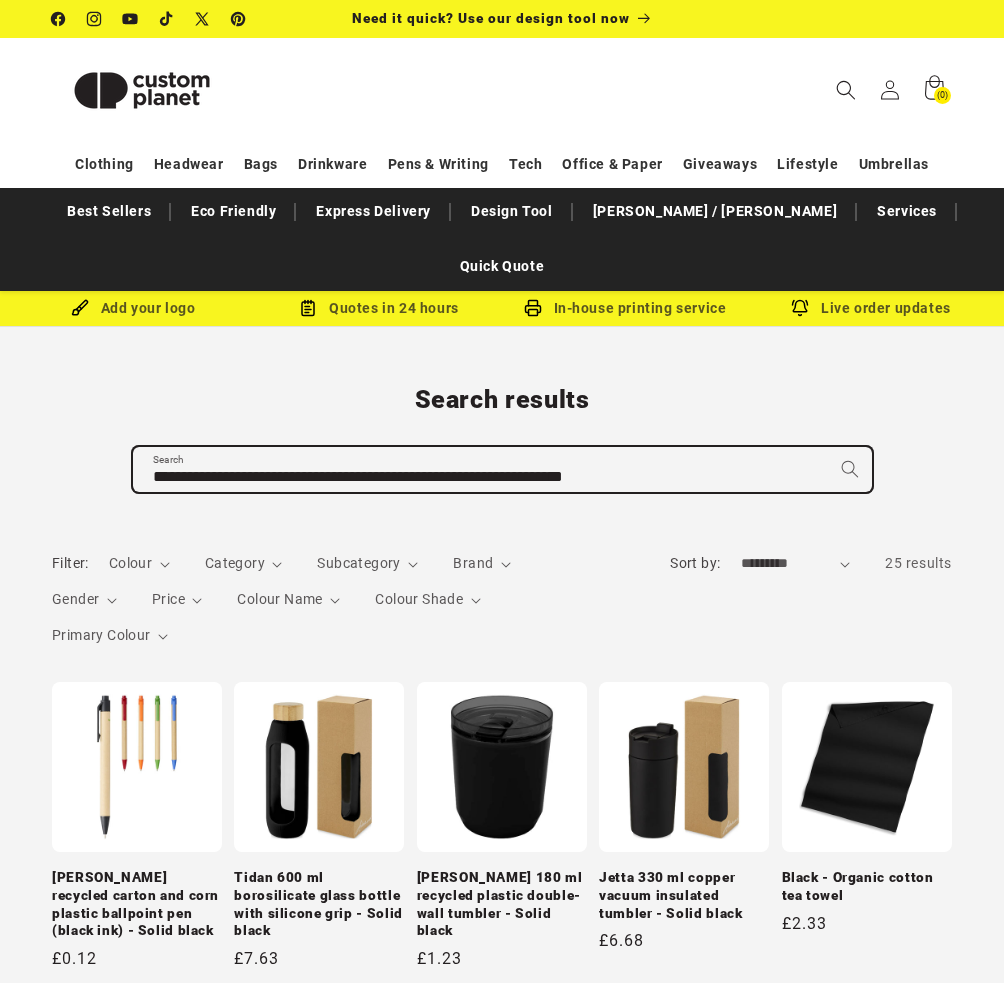 type on "**********" 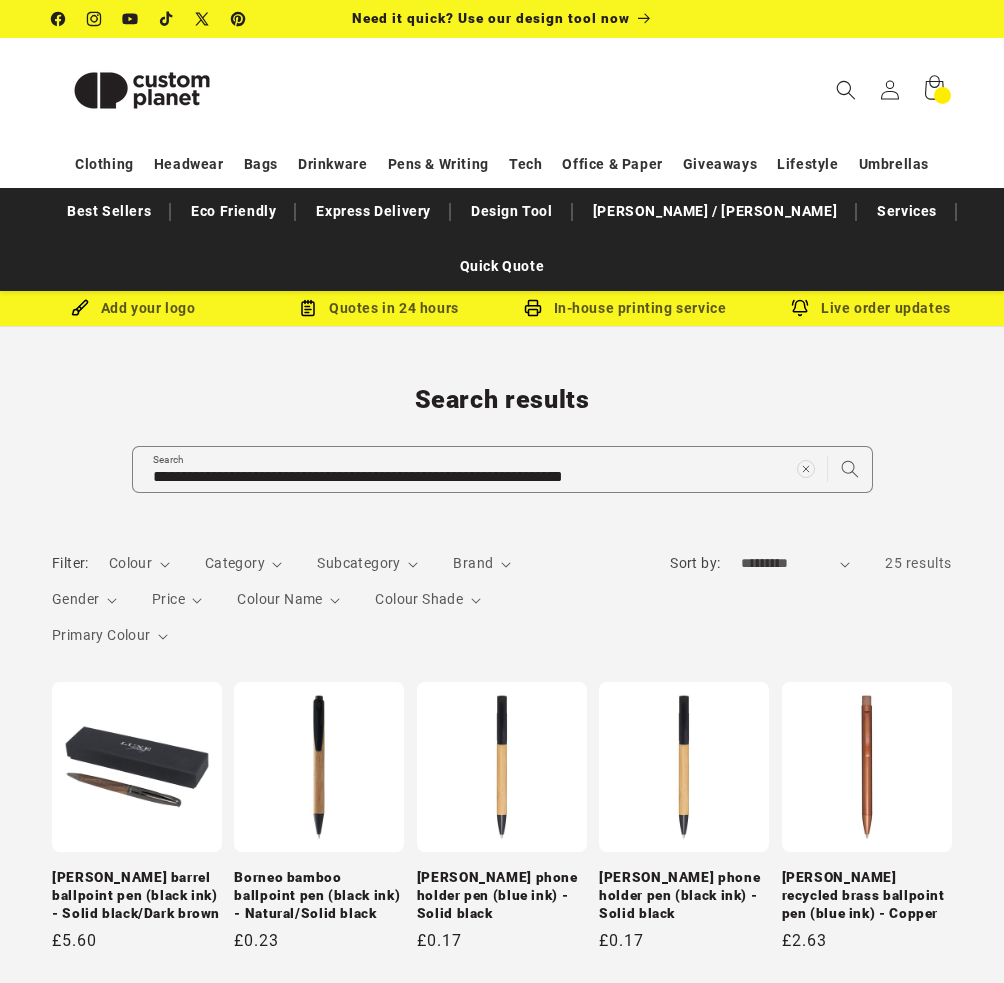 scroll, scrollTop: 0, scrollLeft: 0, axis: both 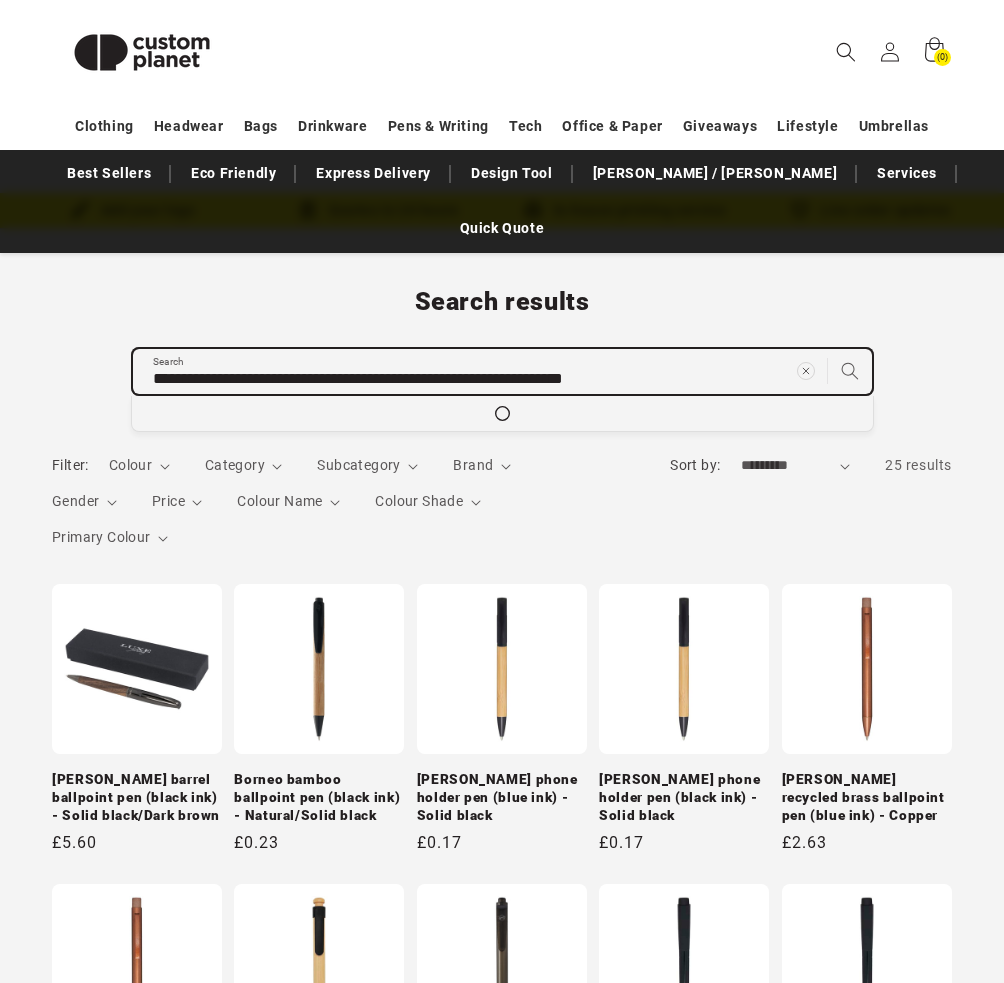 click on "**********" at bounding box center [502, 371] 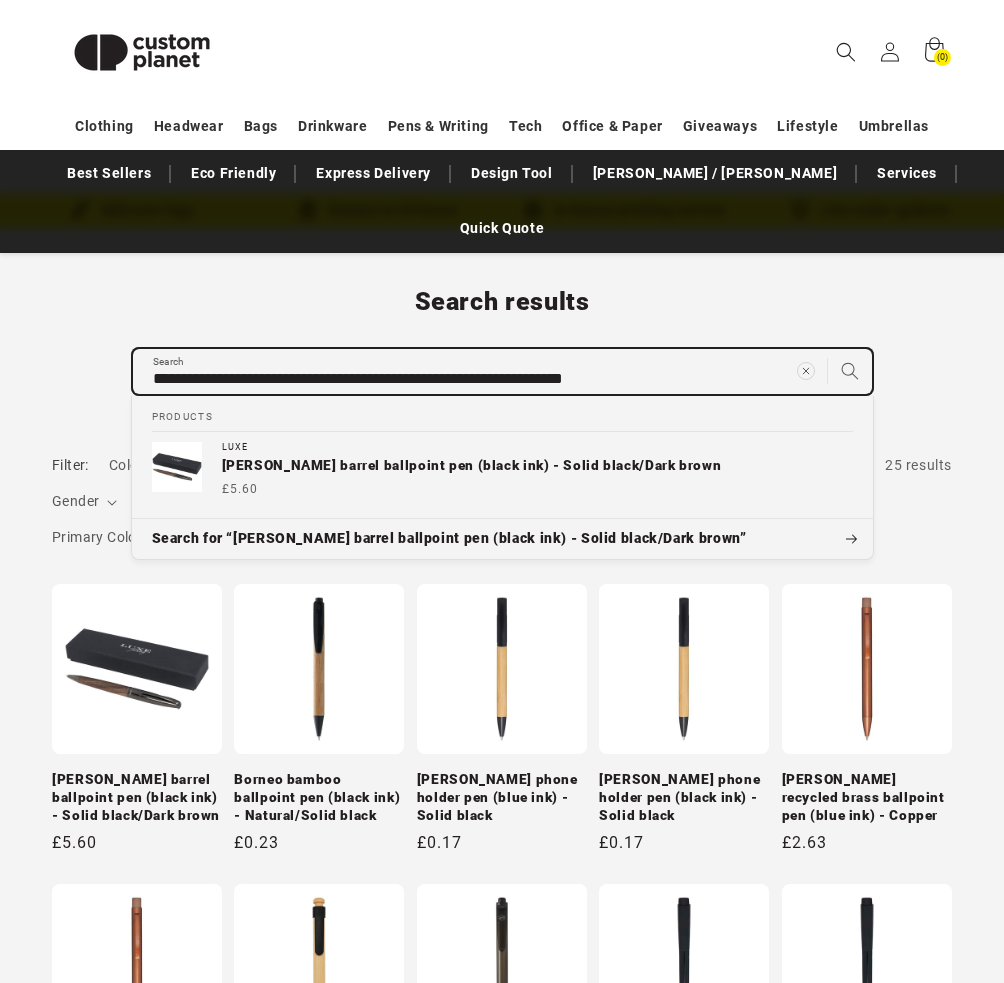 click on "**********" at bounding box center [502, 371] 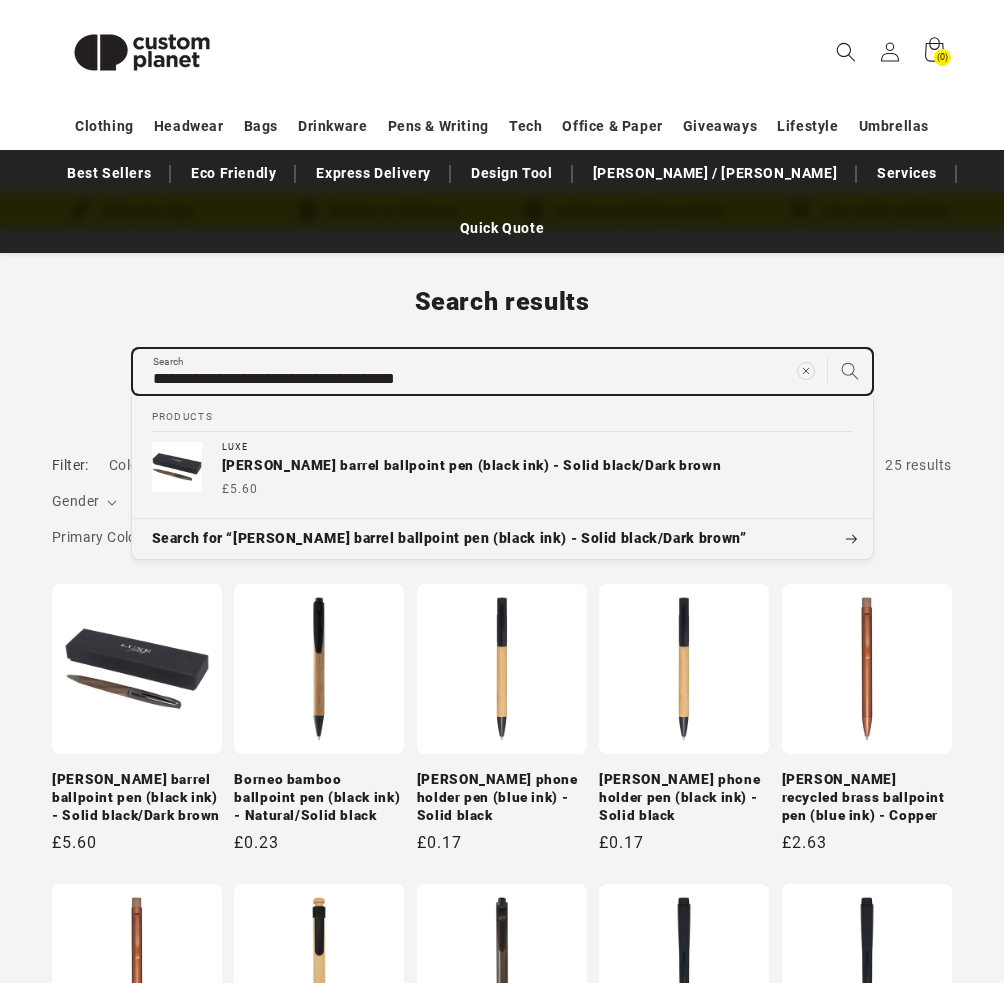 type on "**********" 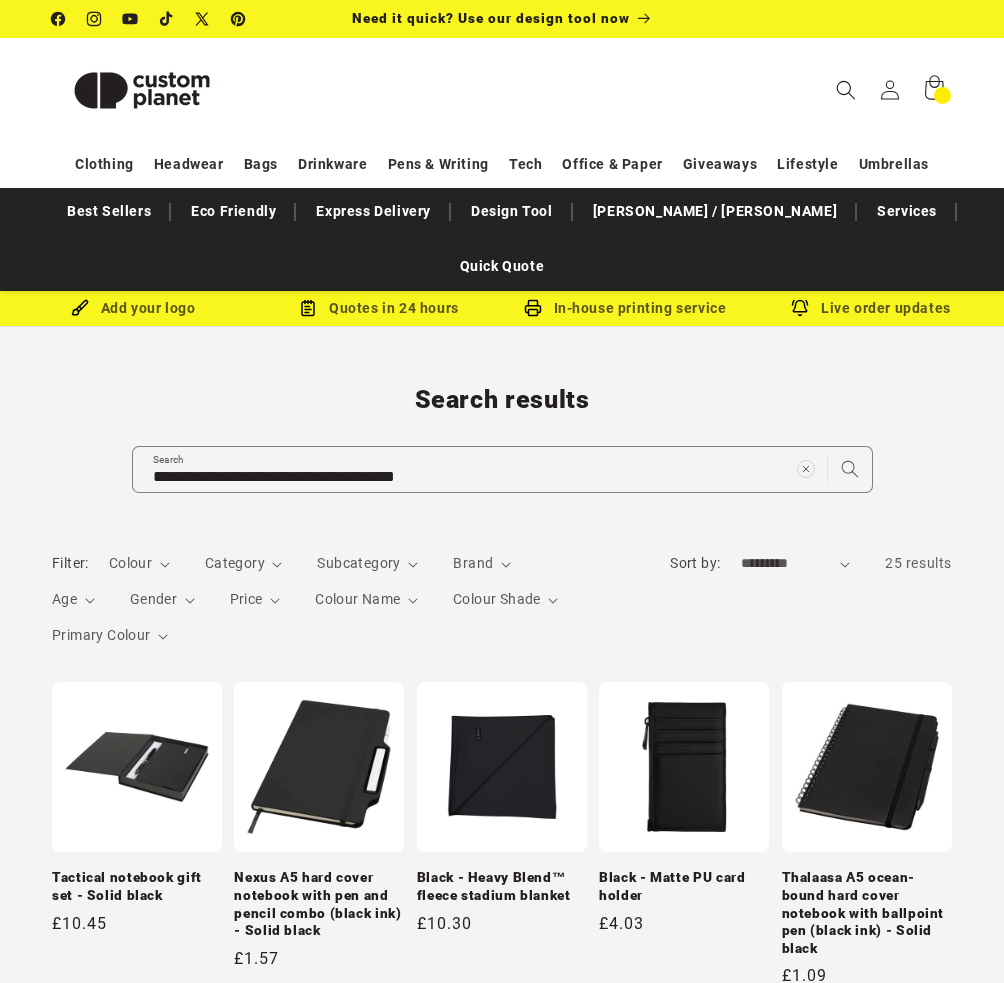 scroll, scrollTop: 0, scrollLeft: 0, axis: both 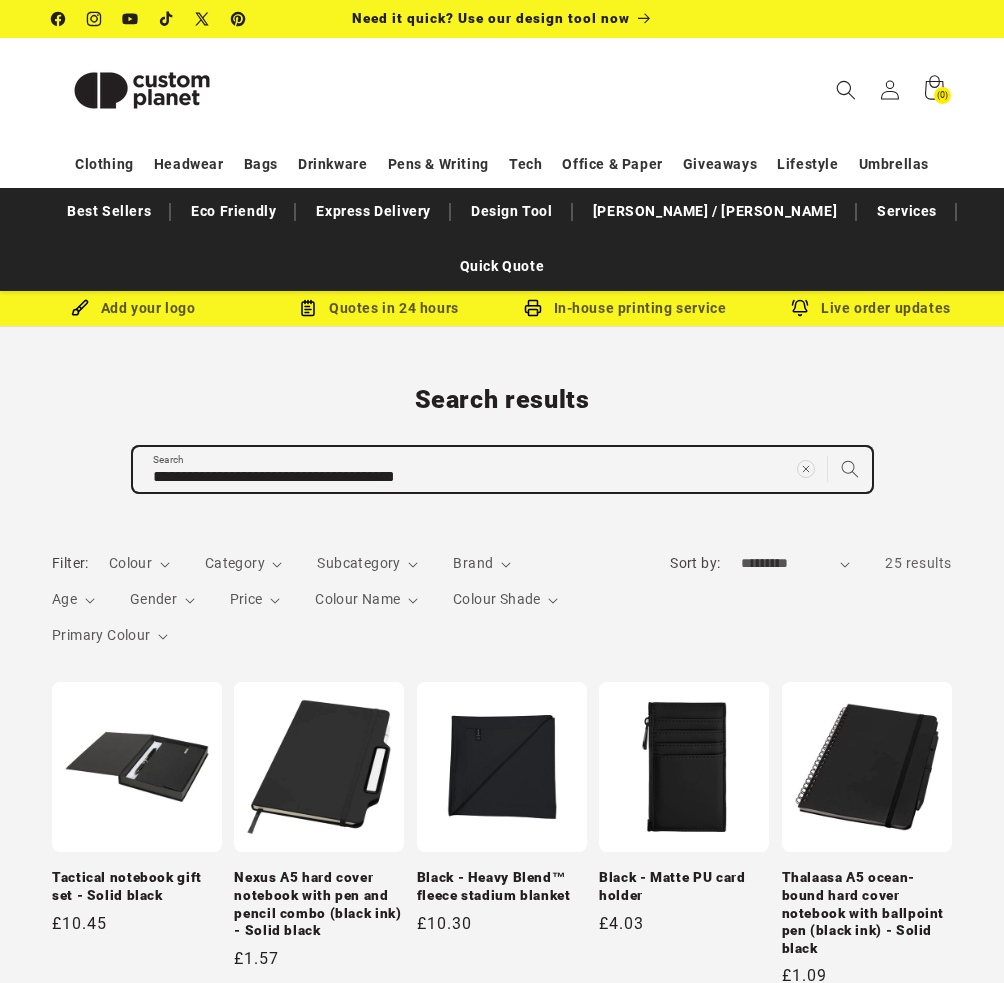click on "**********" at bounding box center [502, 469] 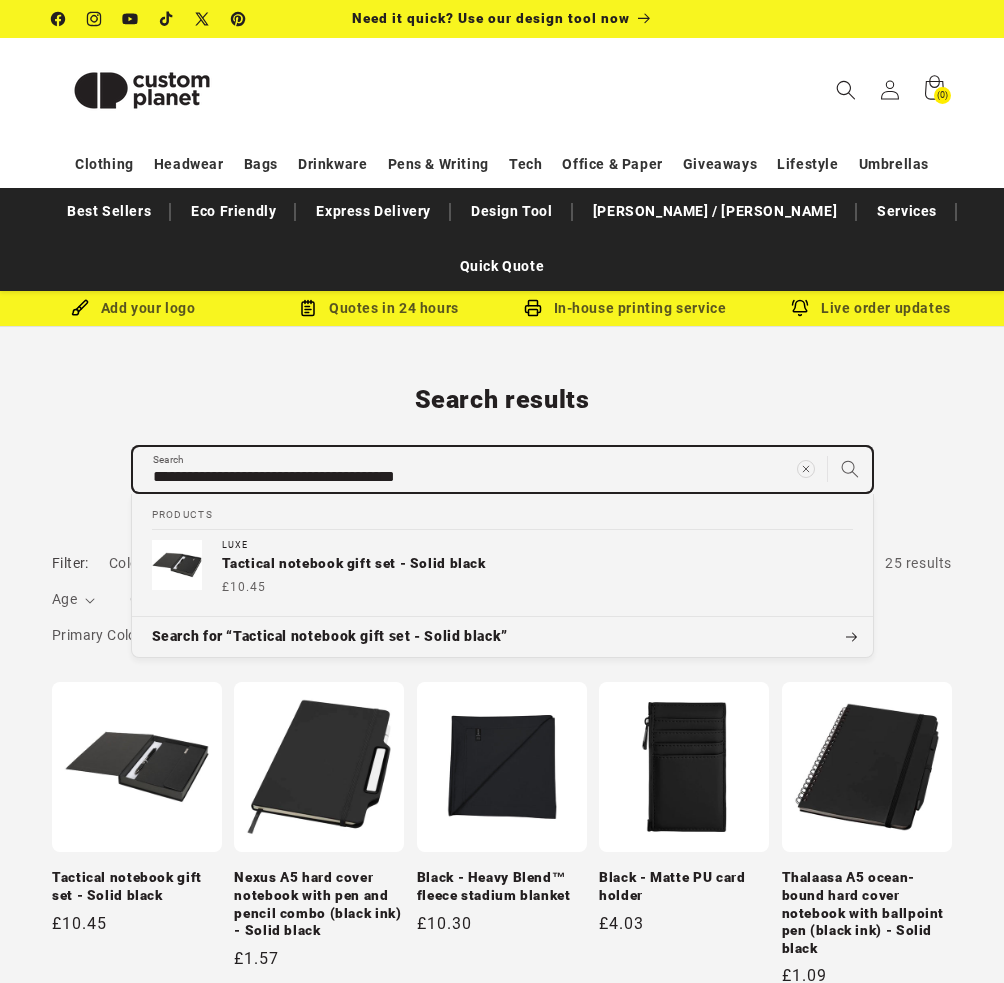 click on "**********" at bounding box center [502, 469] 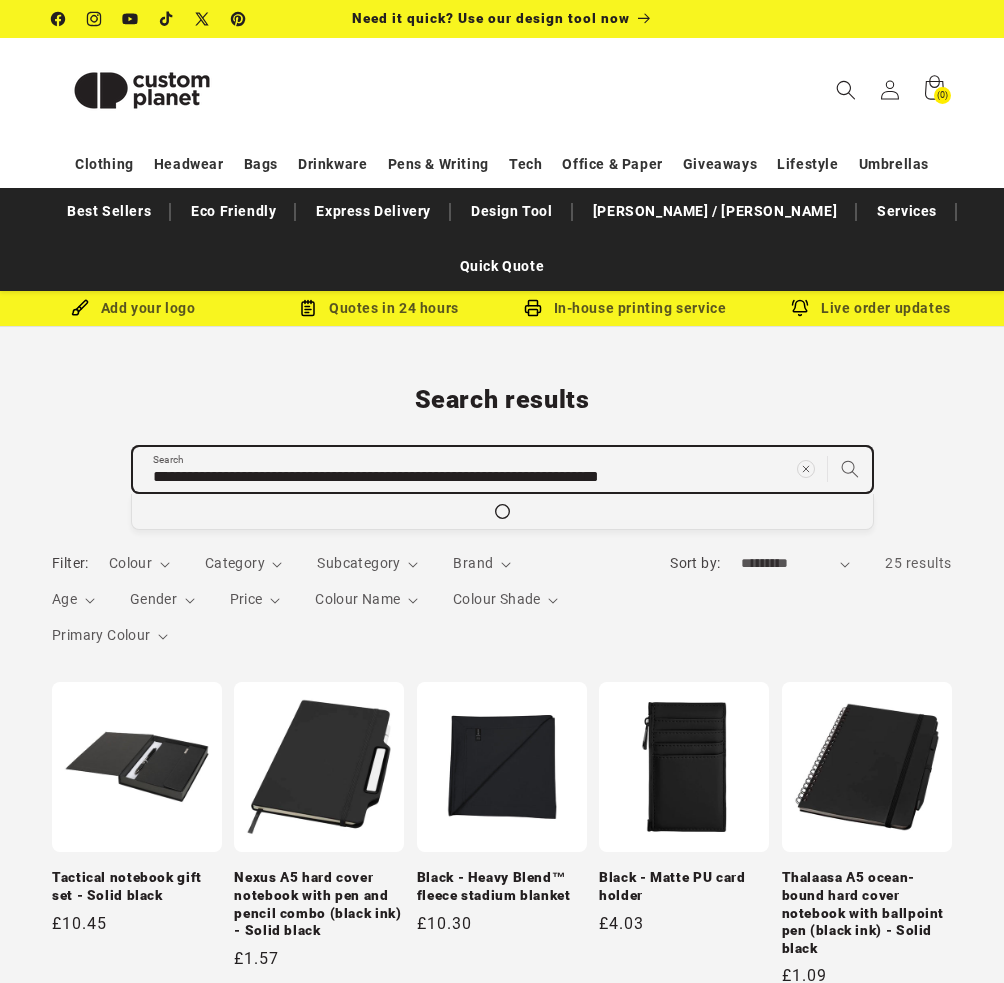 type on "**********" 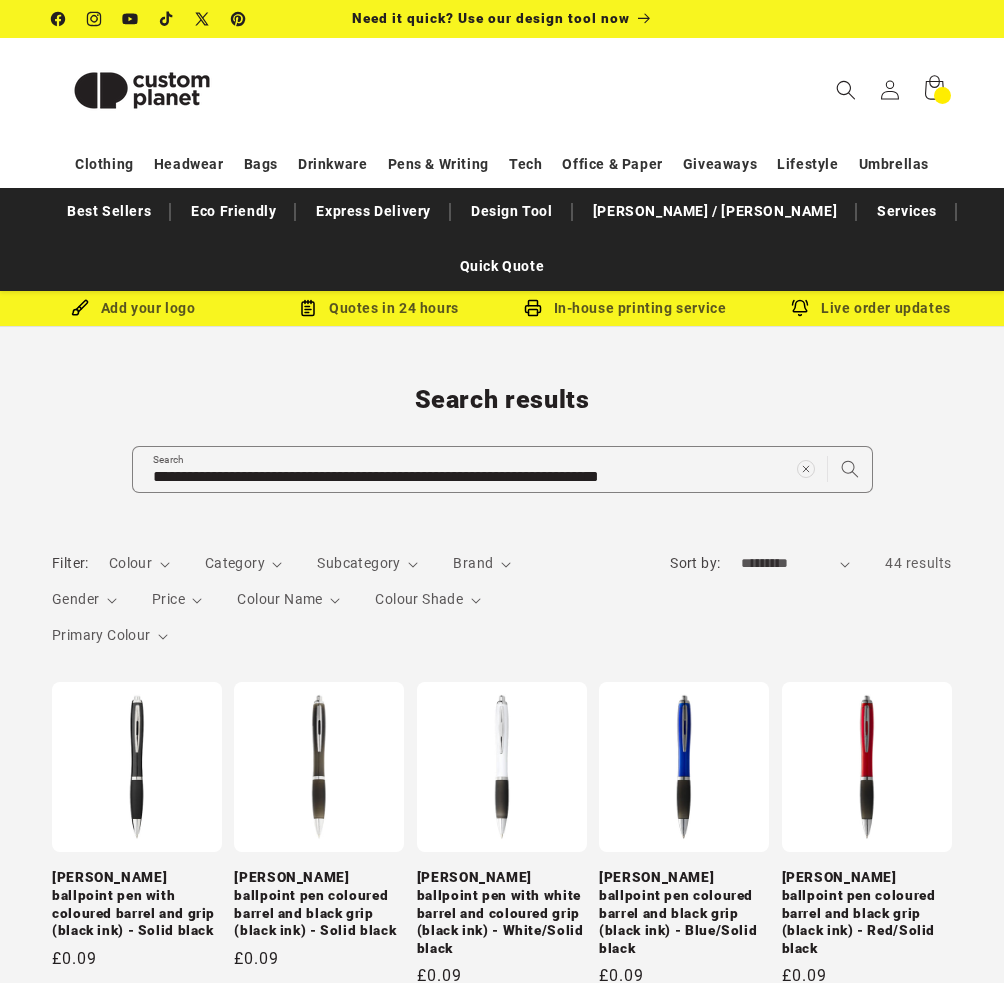 scroll, scrollTop: 0, scrollLeft: 0, axis: both 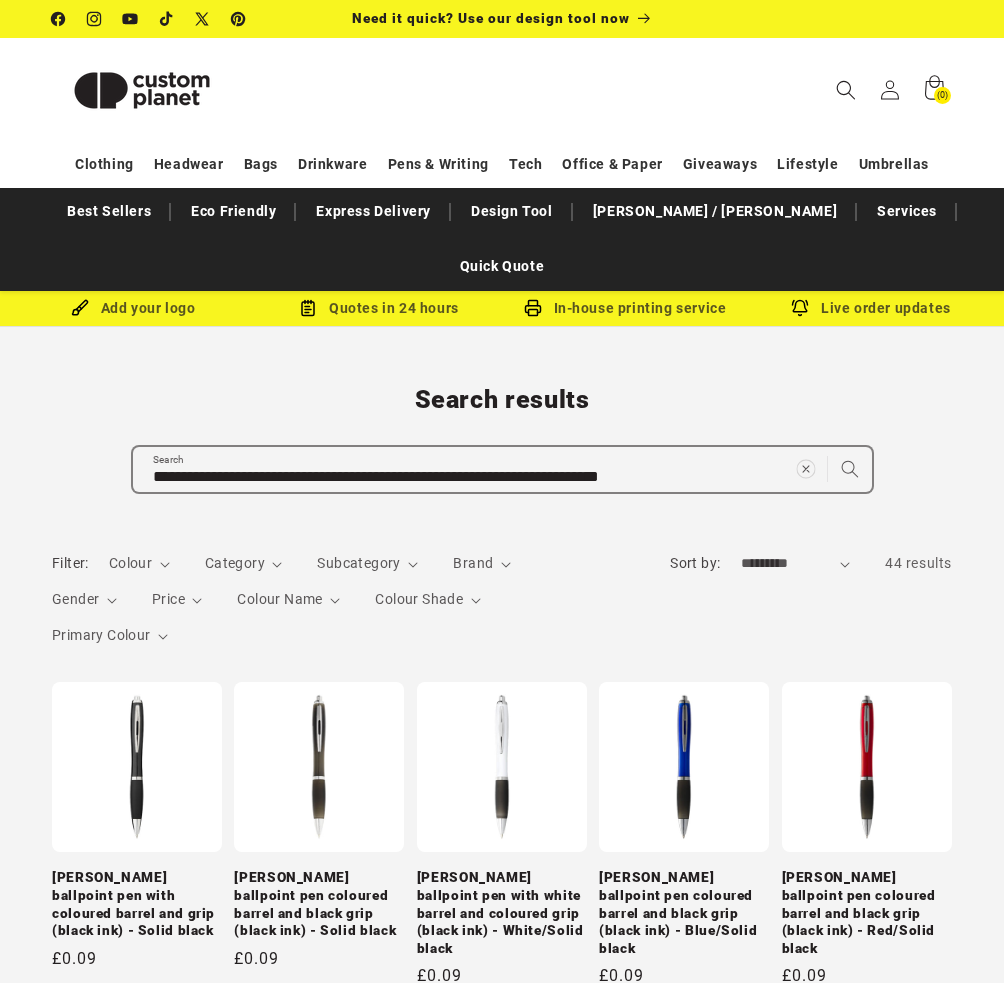 click 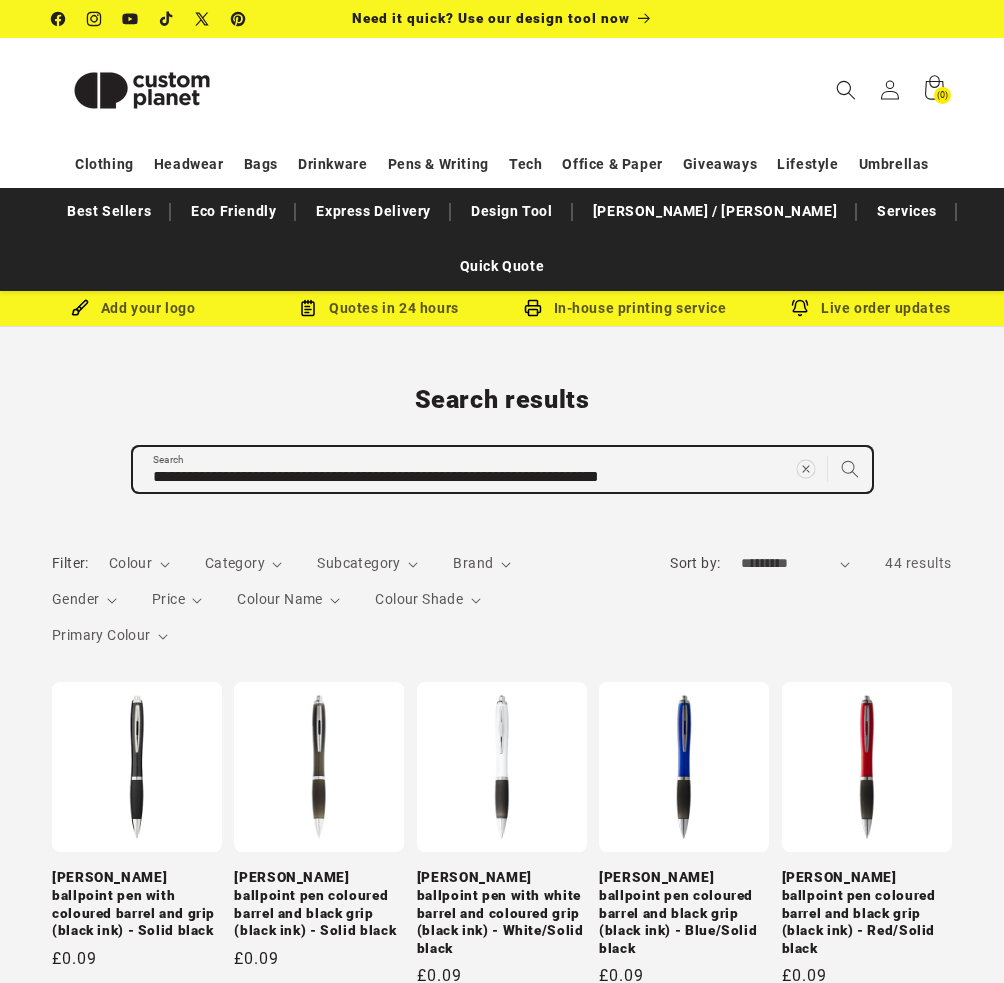 type 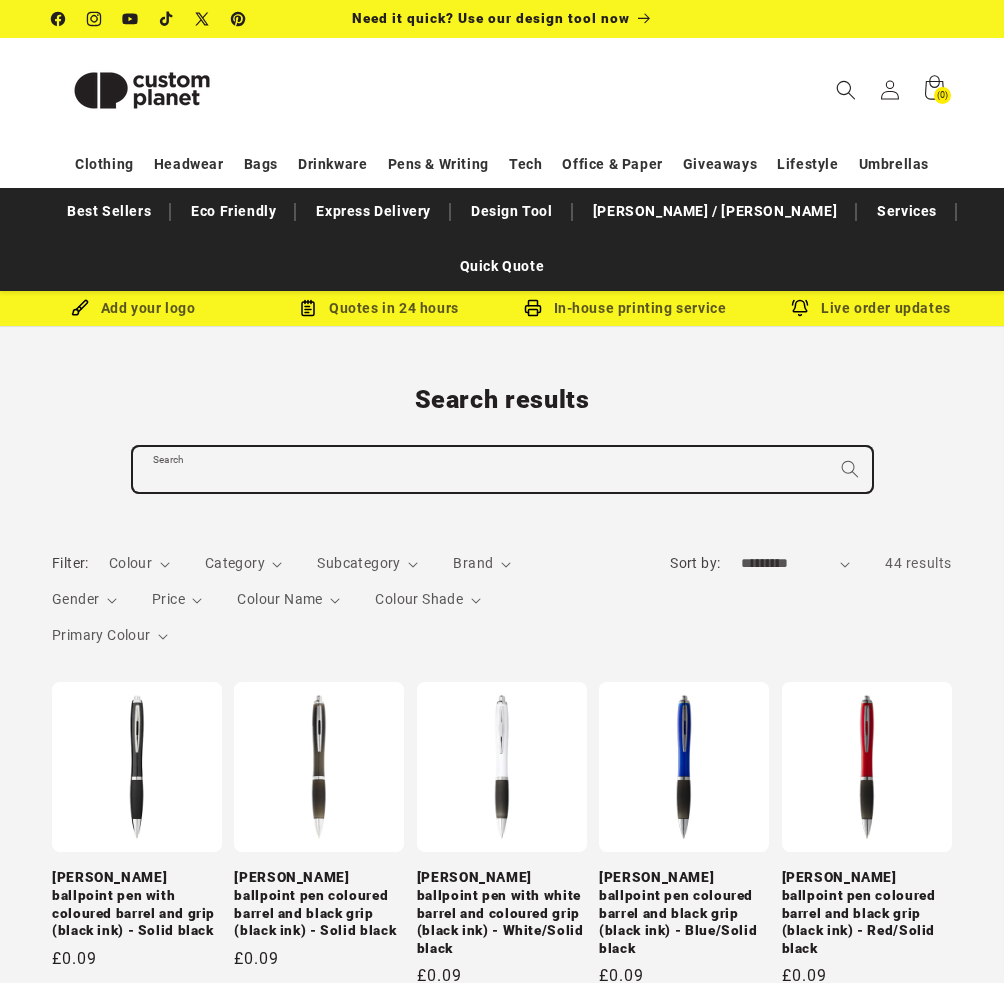 paste on "**********" 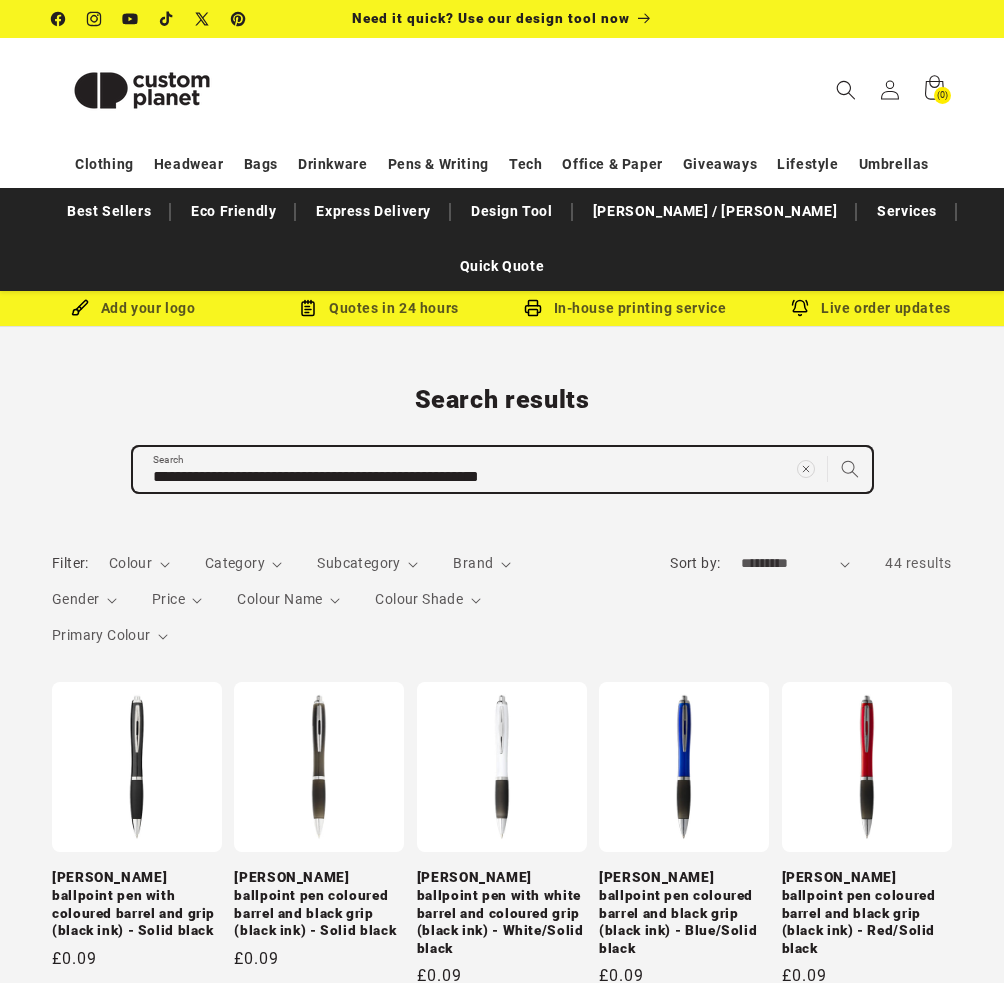 type on "**********" 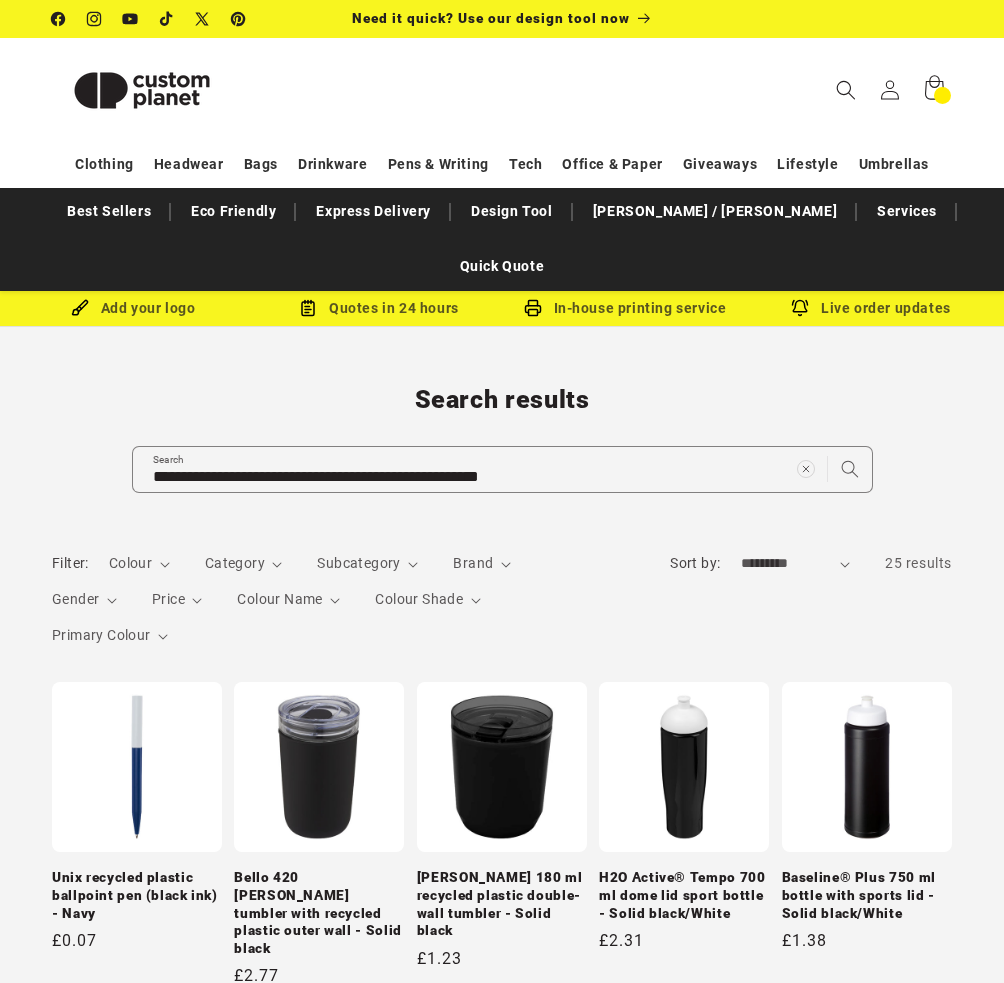 scroll, scrollTop: 0, scrollLeft: 0, axis: both 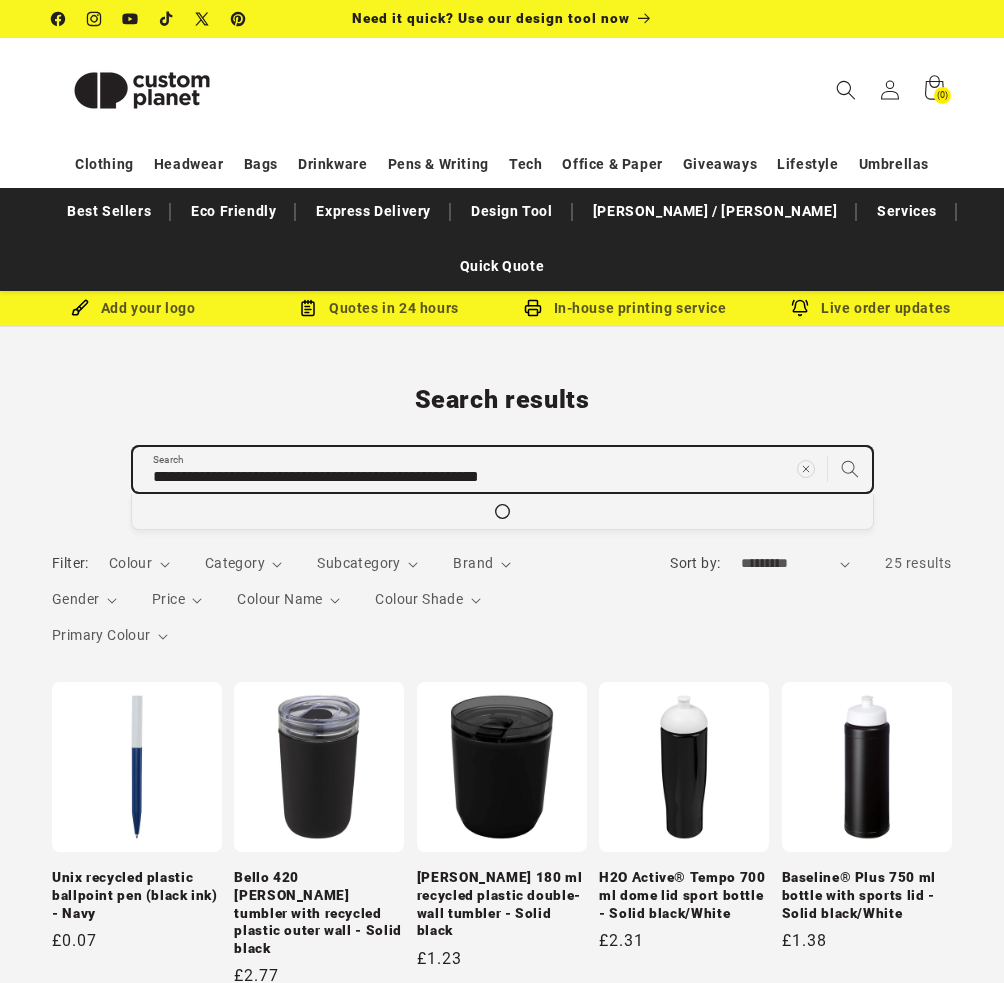 click on "**********" at bounding box center [502, 469] 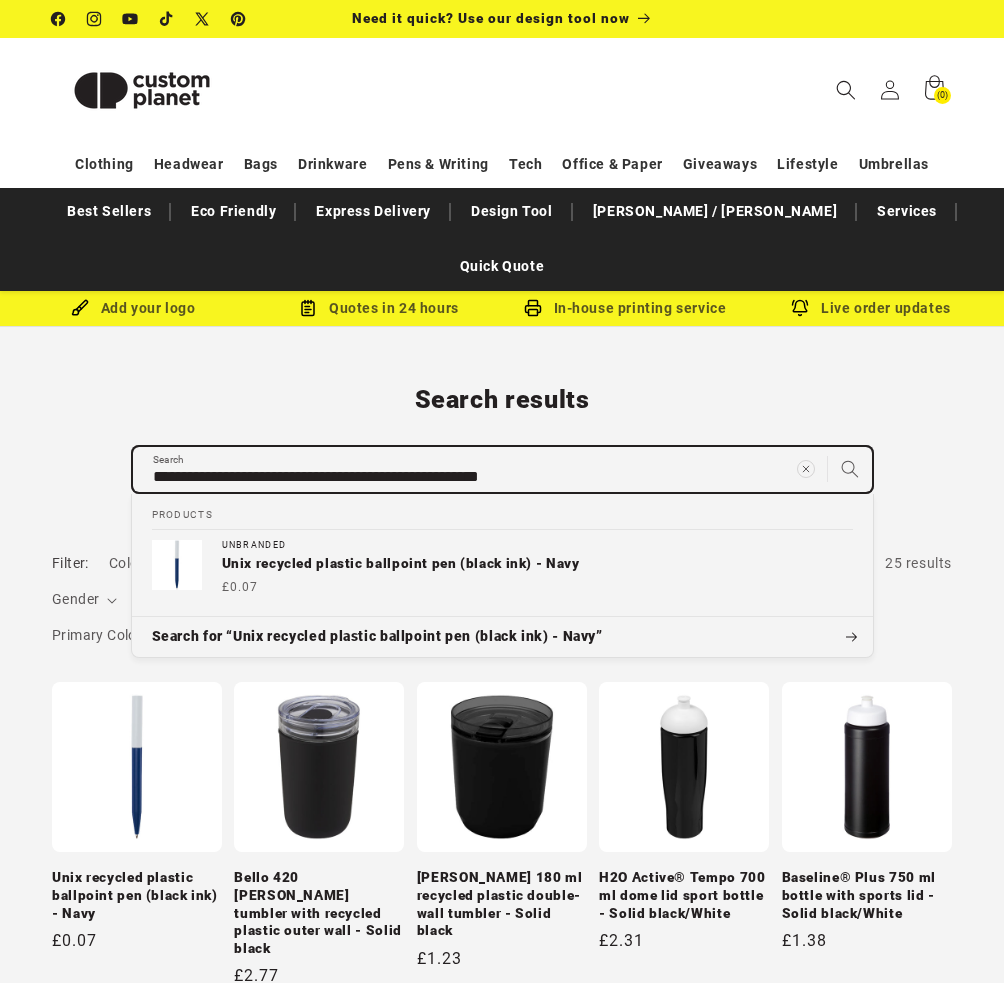 paste on "*****" 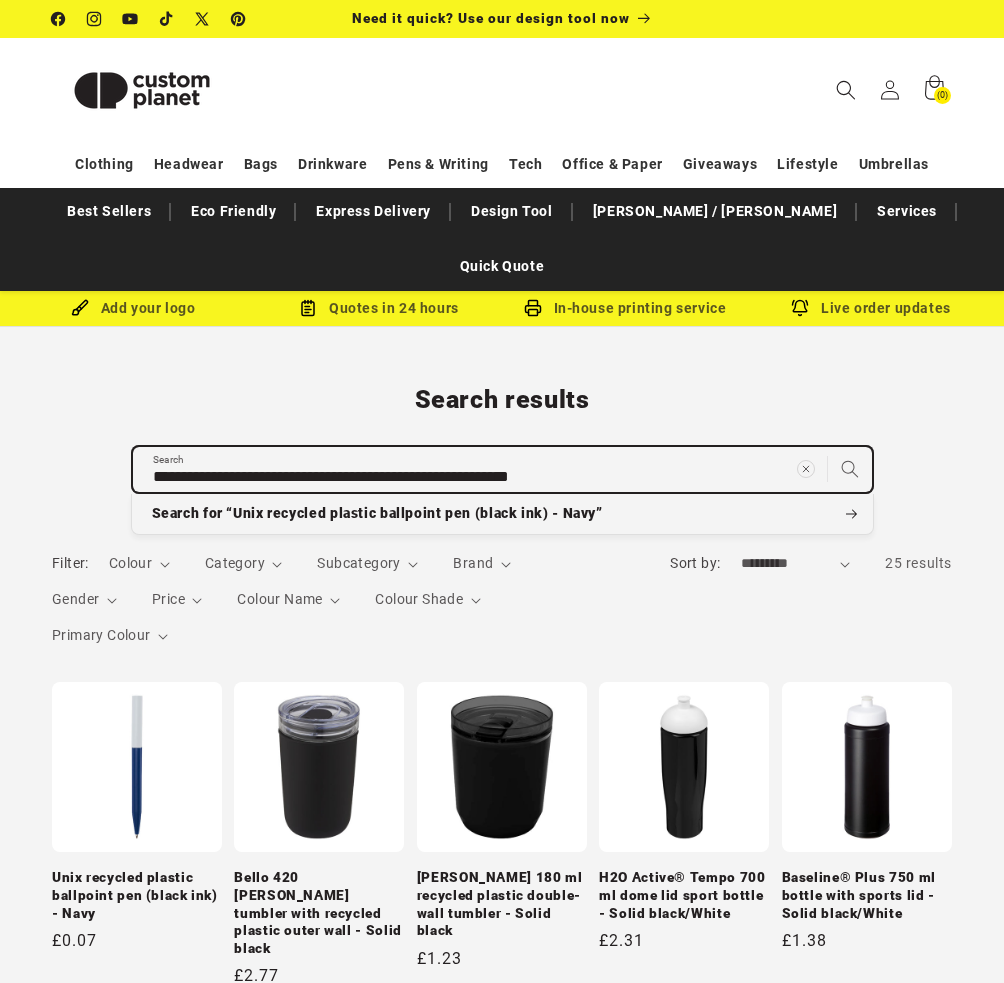 type on "**********" 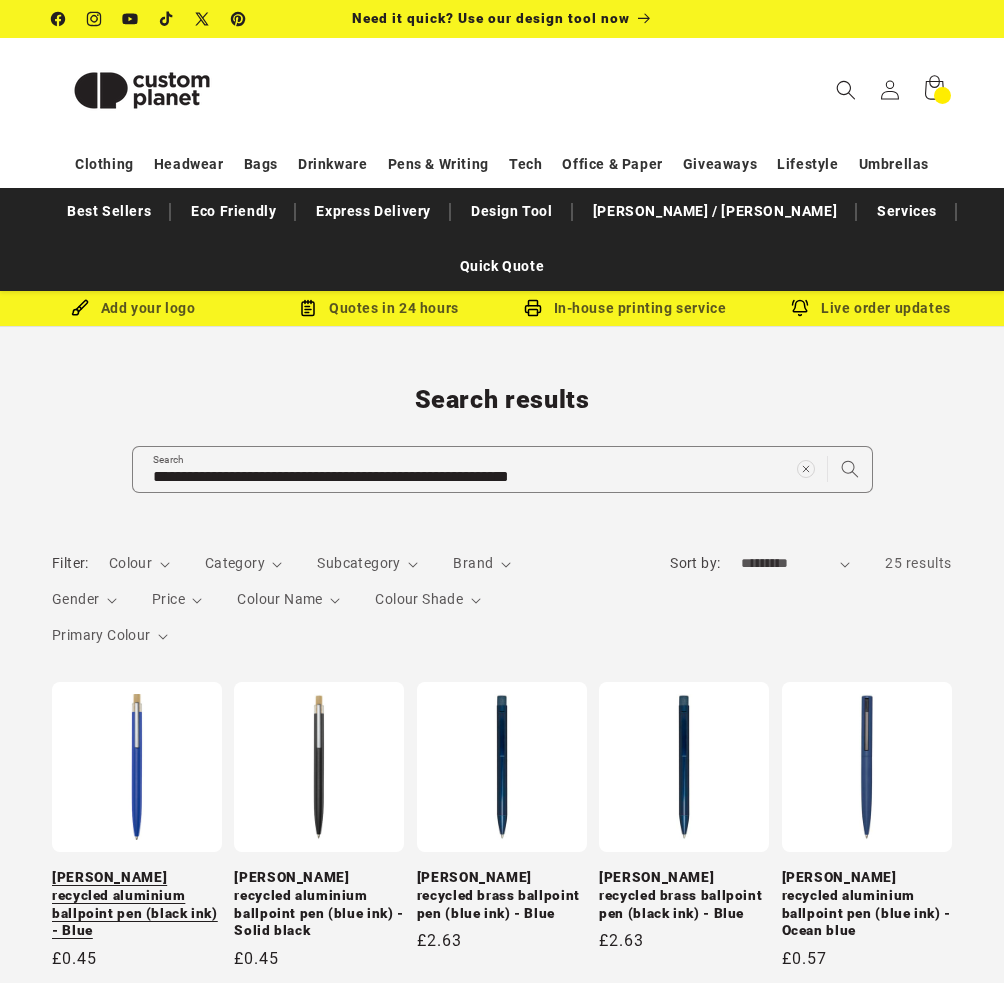 scroll, scrollTop: 0, scrollLeft: 0, axis: both 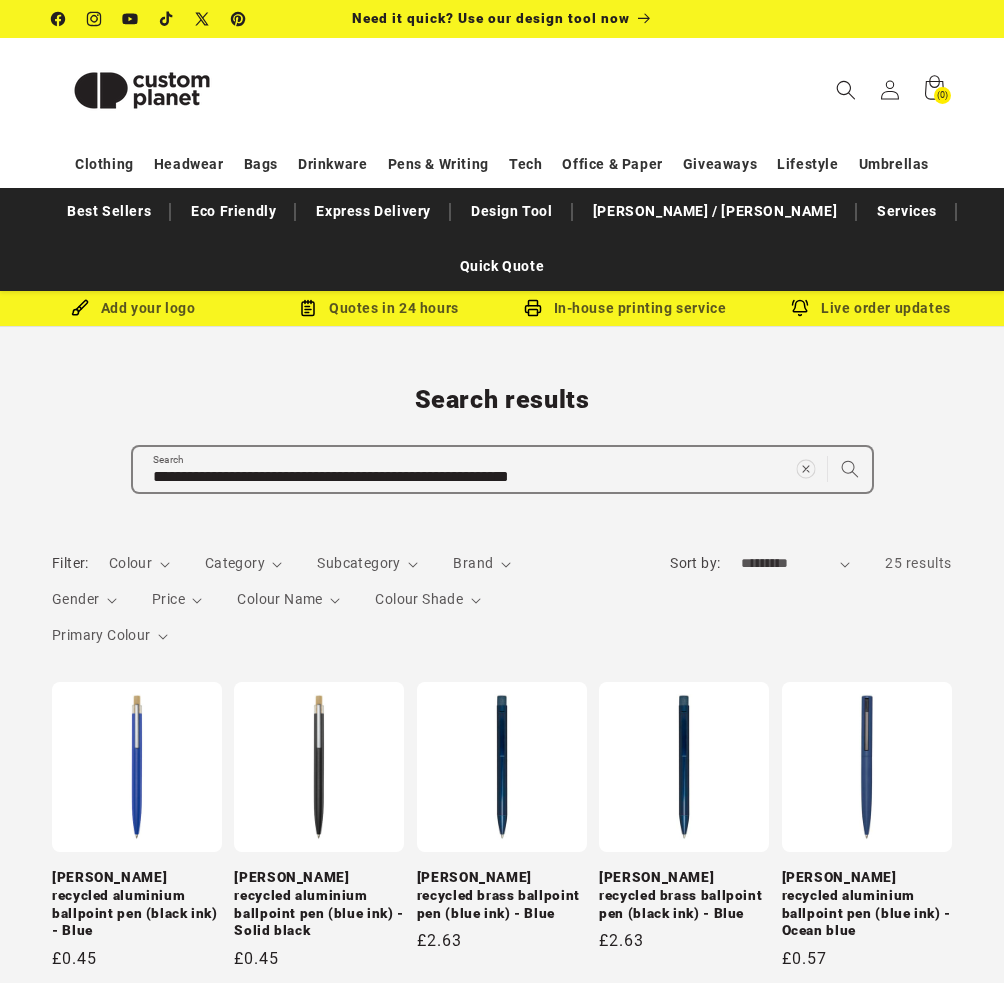 click 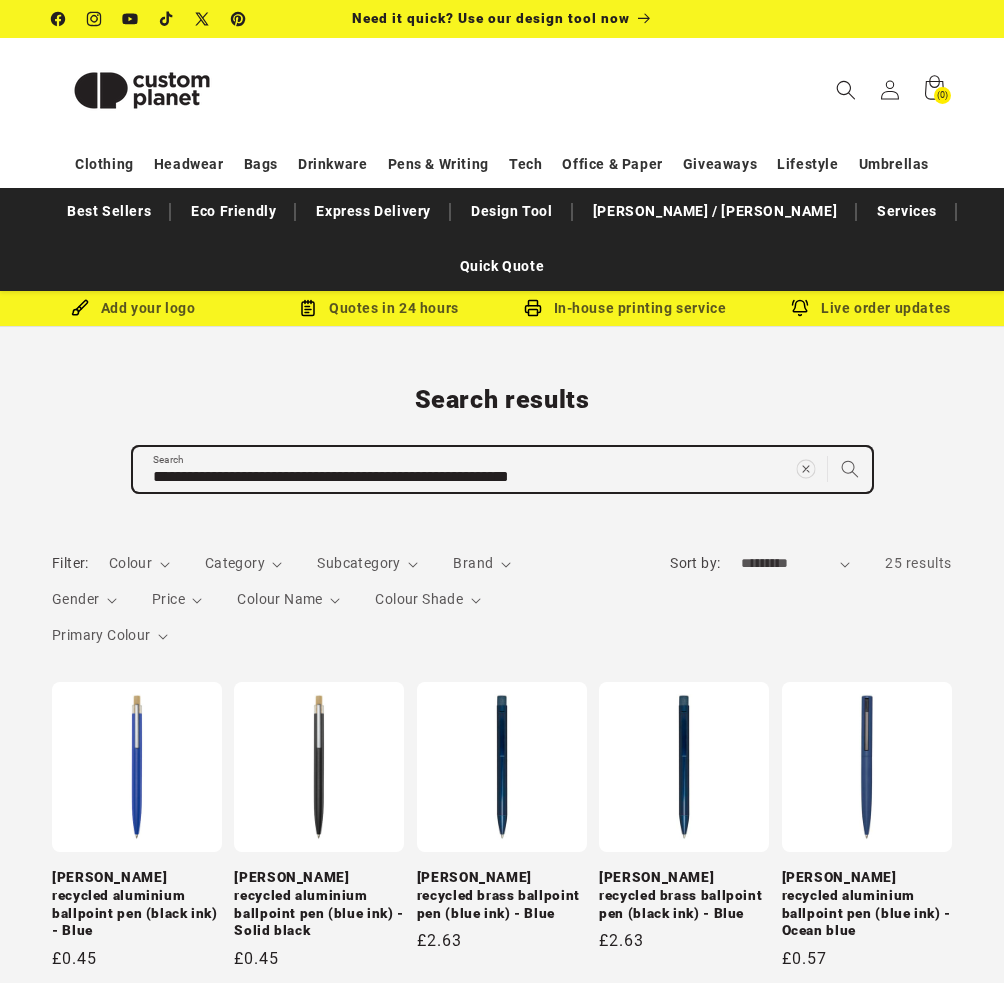 type 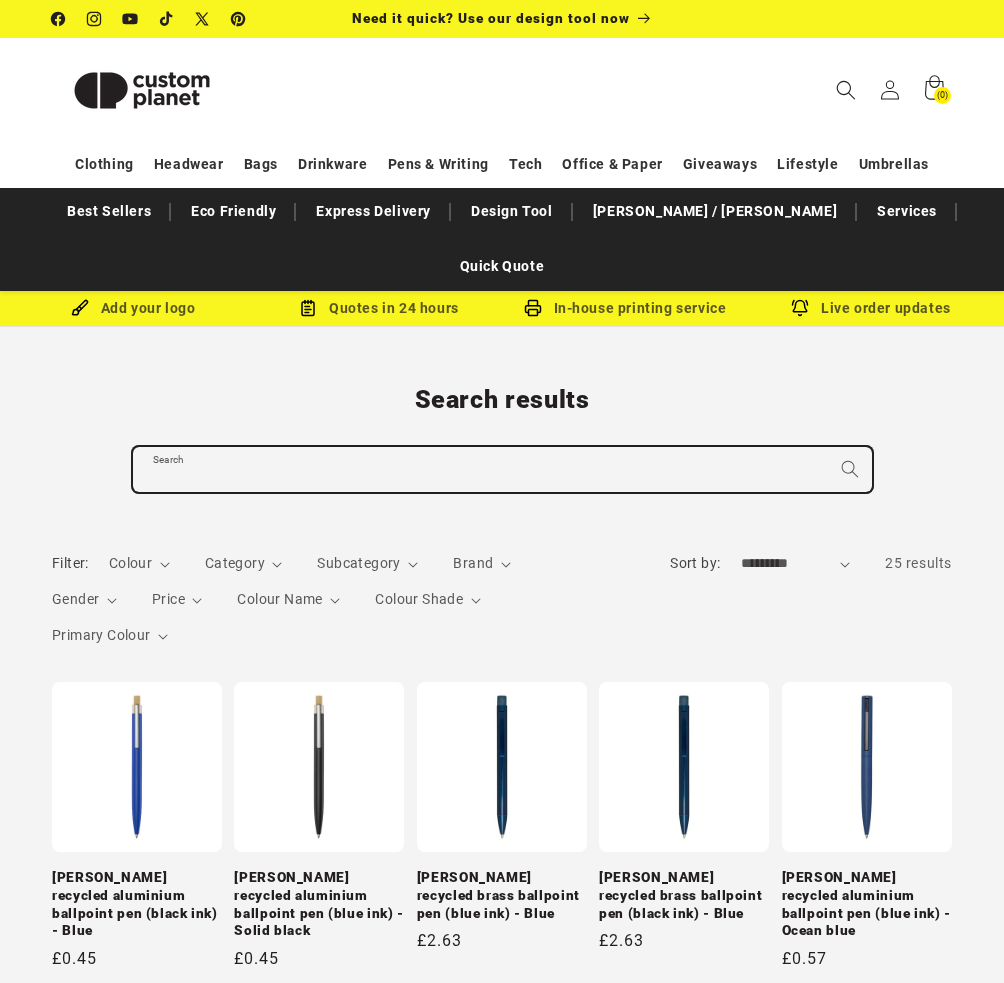 paste on "**********" 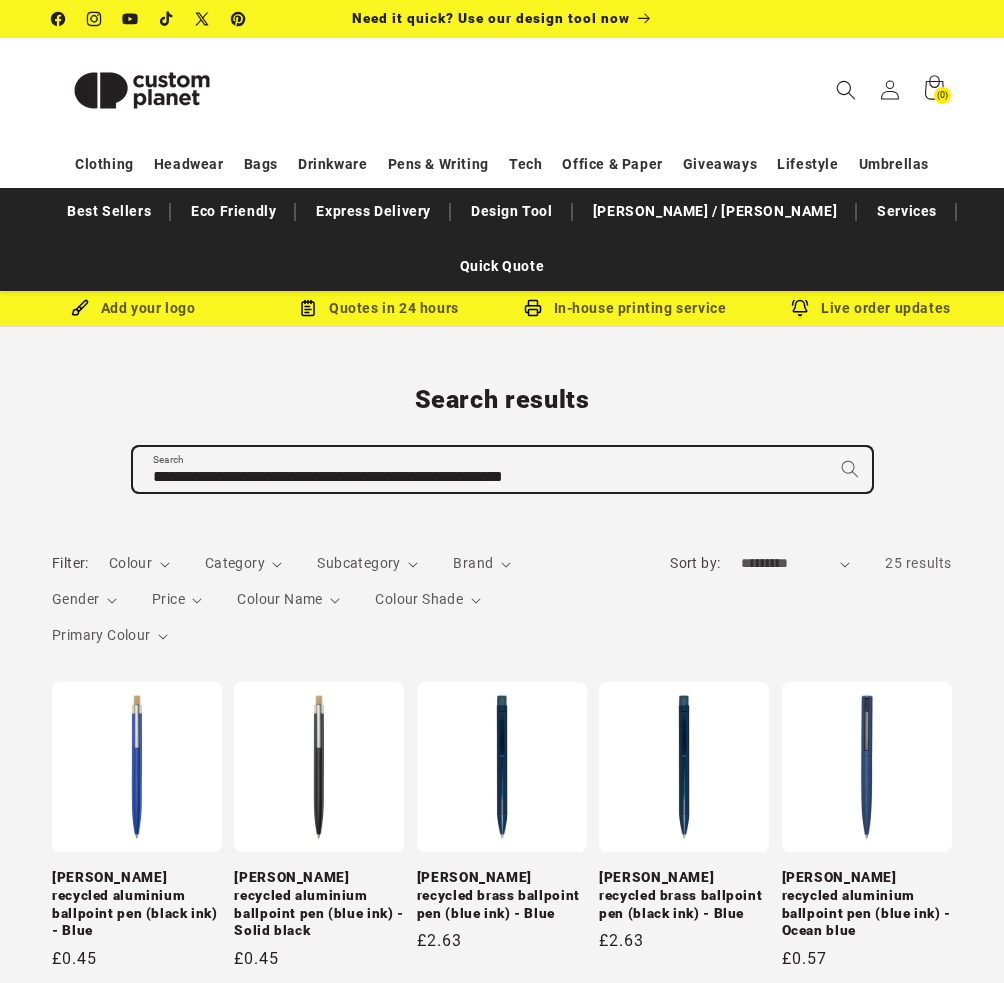 type on "**********" 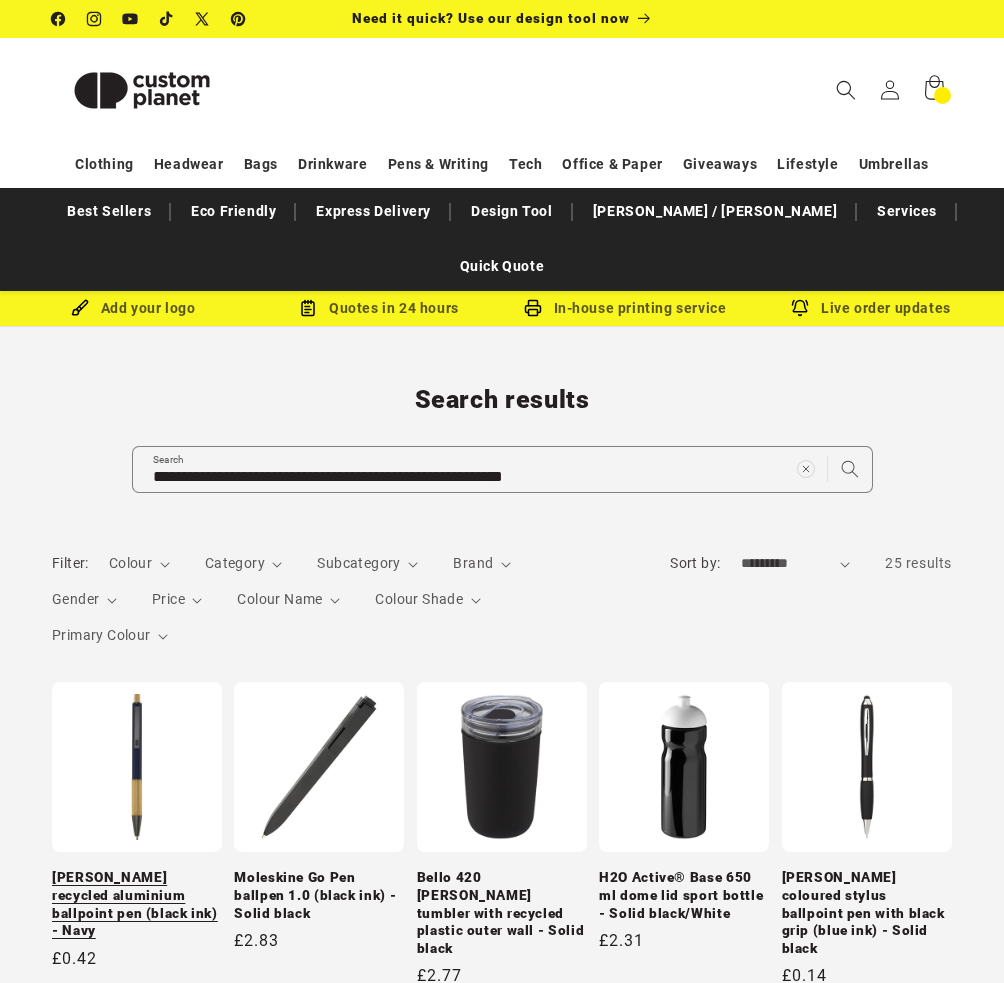 scroll, scrollTop: 0, scrollLeft: 0, axis: both 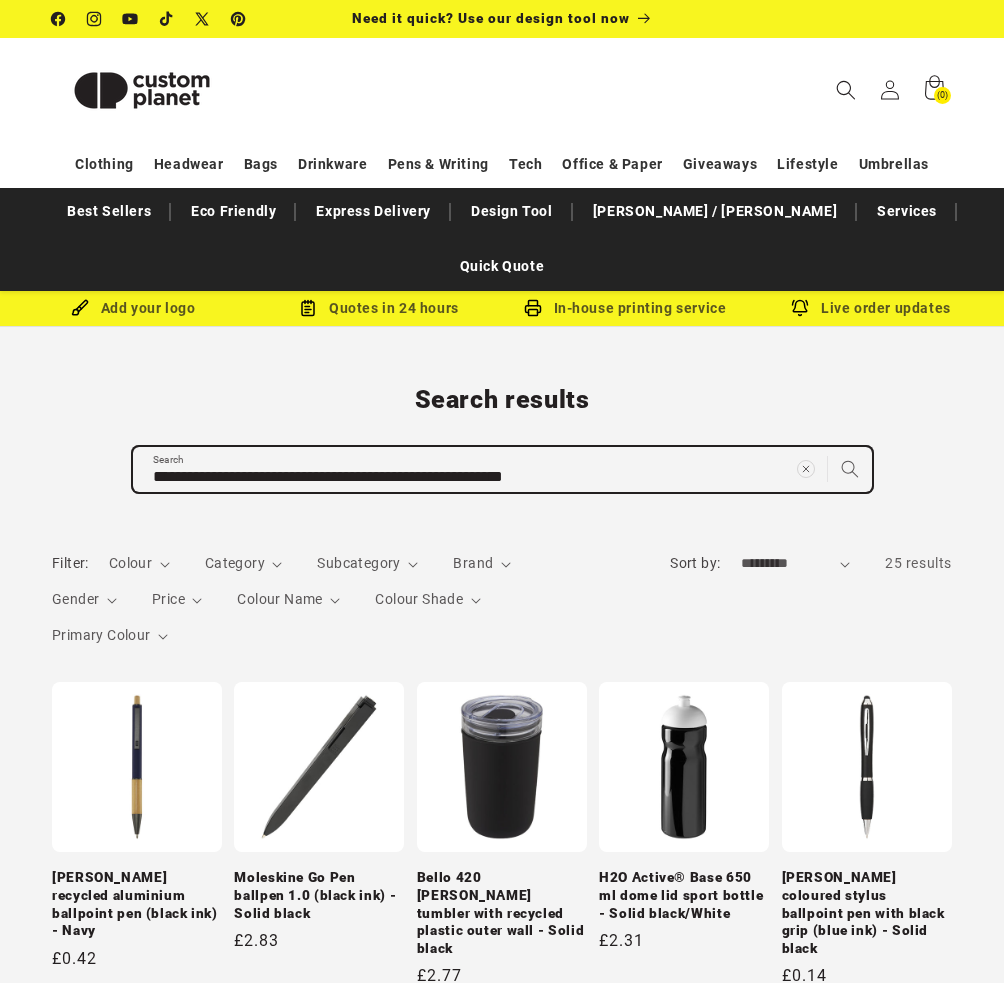 click on "**********" at bounding box center (502, 469) 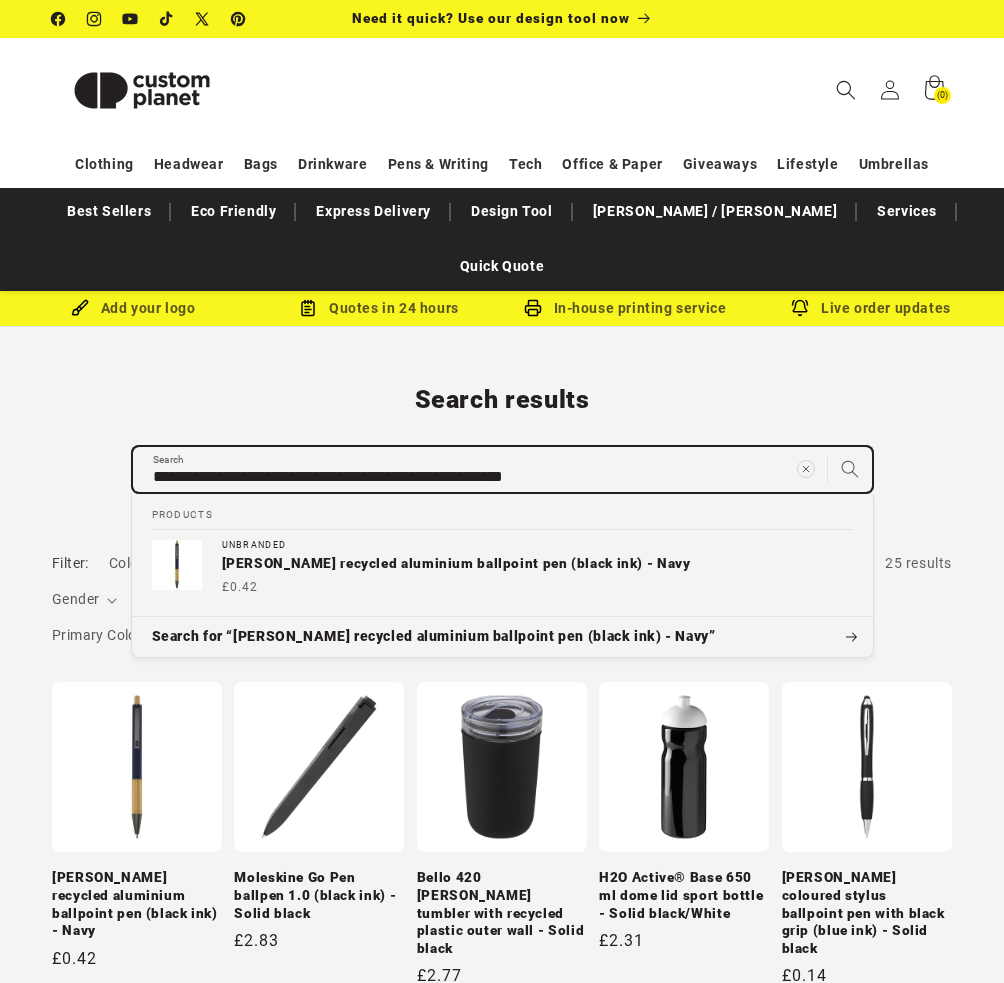paste on "***" 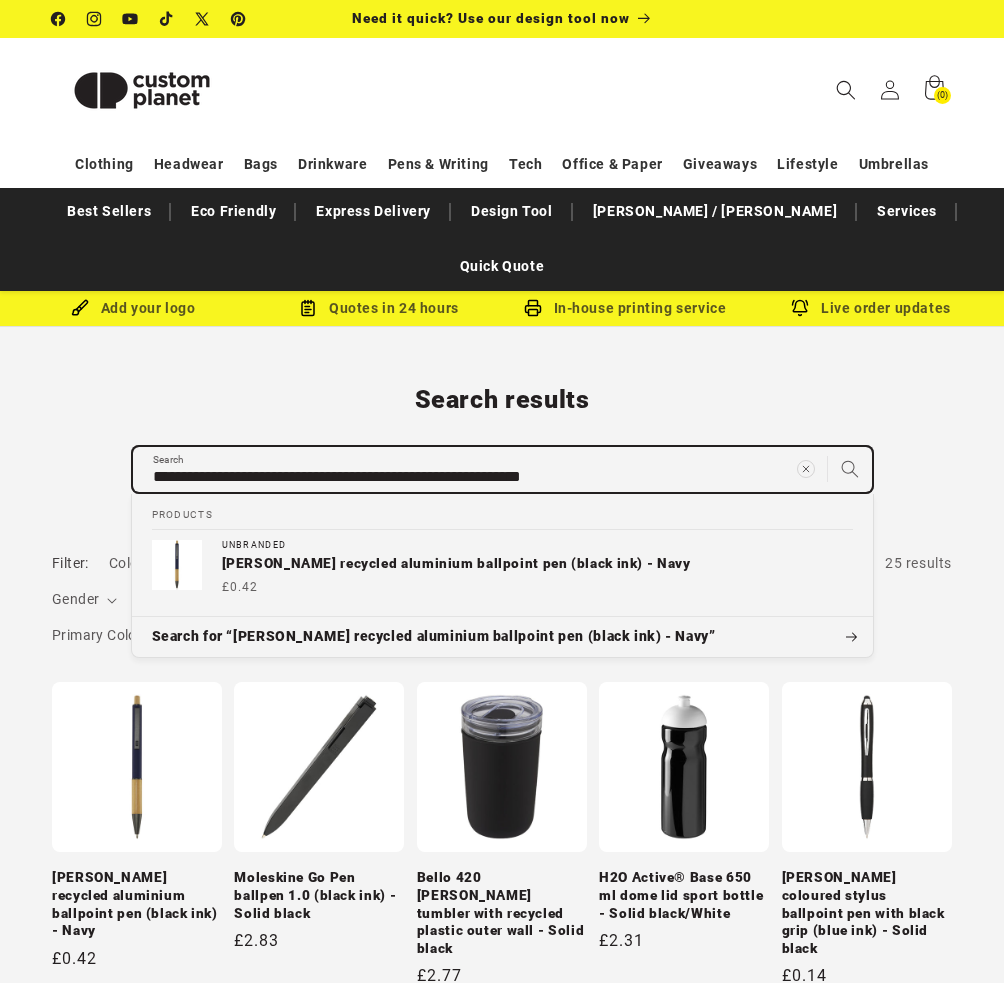 type on "**********" 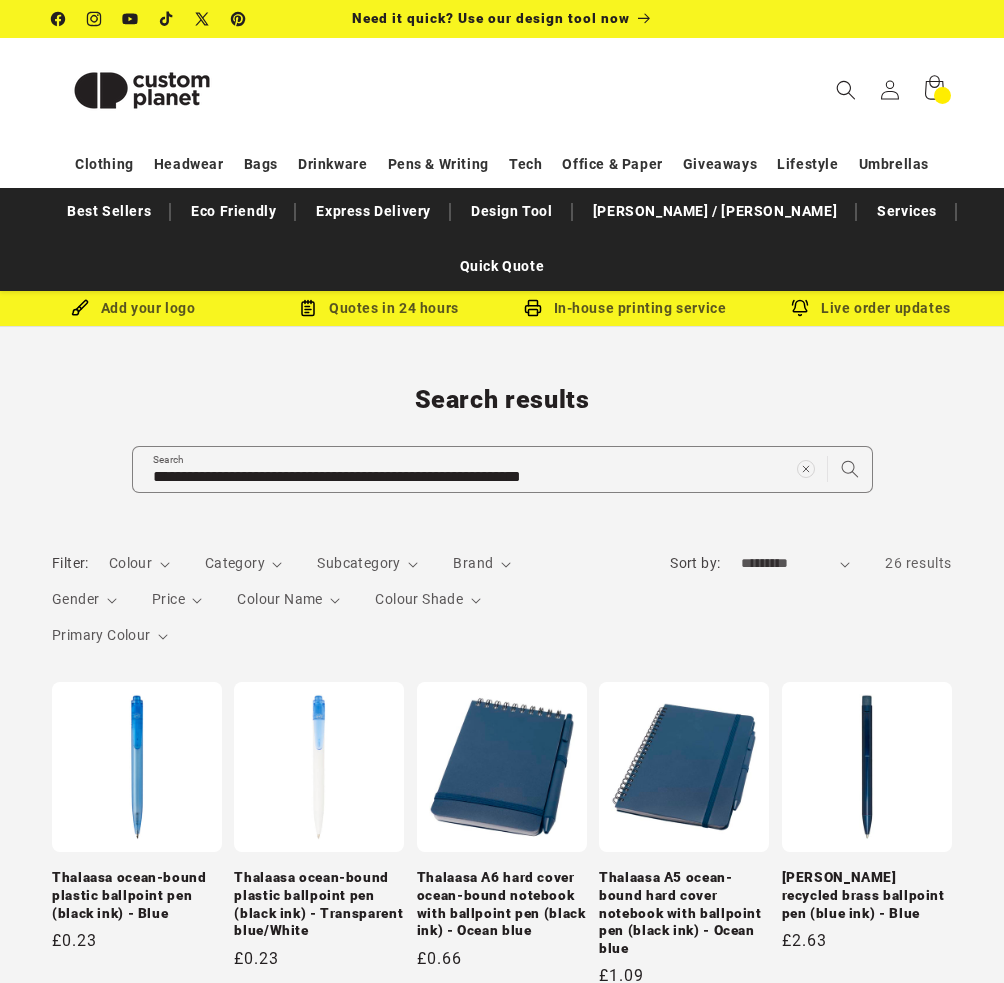 scroll, scrollTop: 0, scrollLeft: 0, axis: both 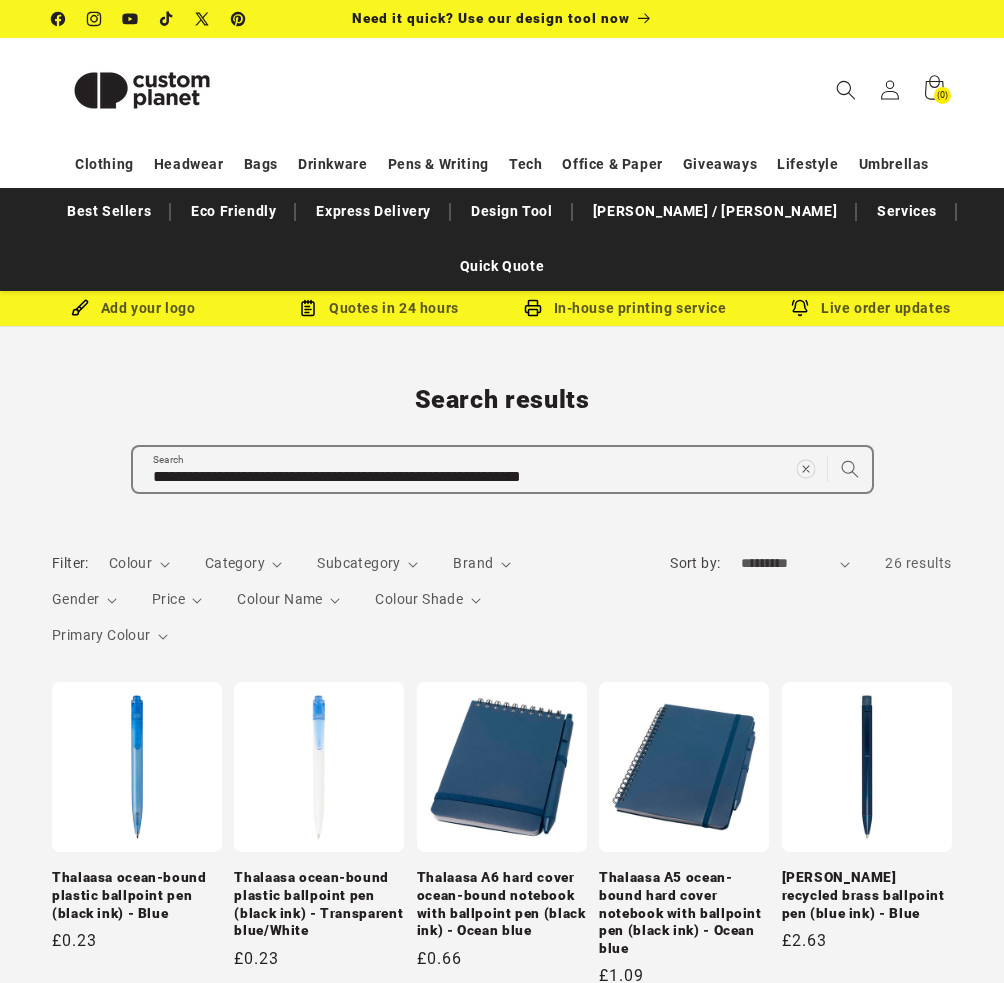 click 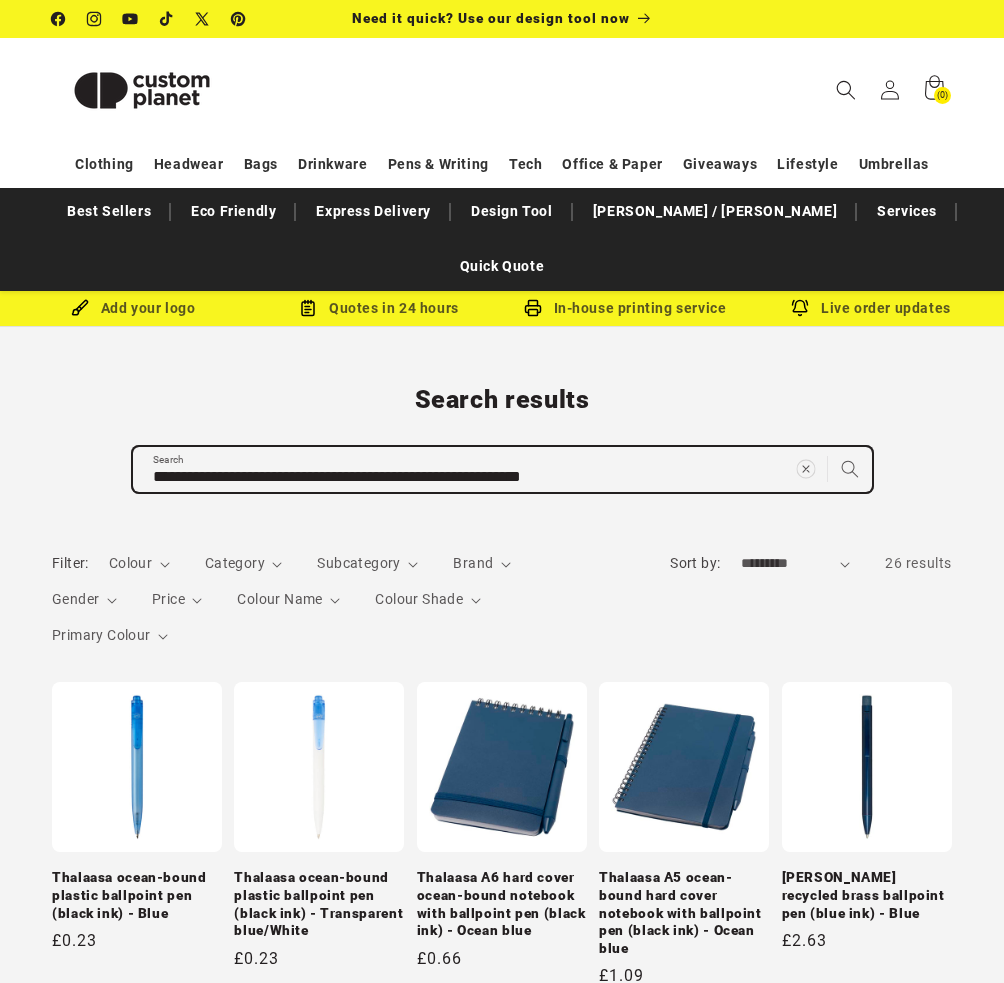 type 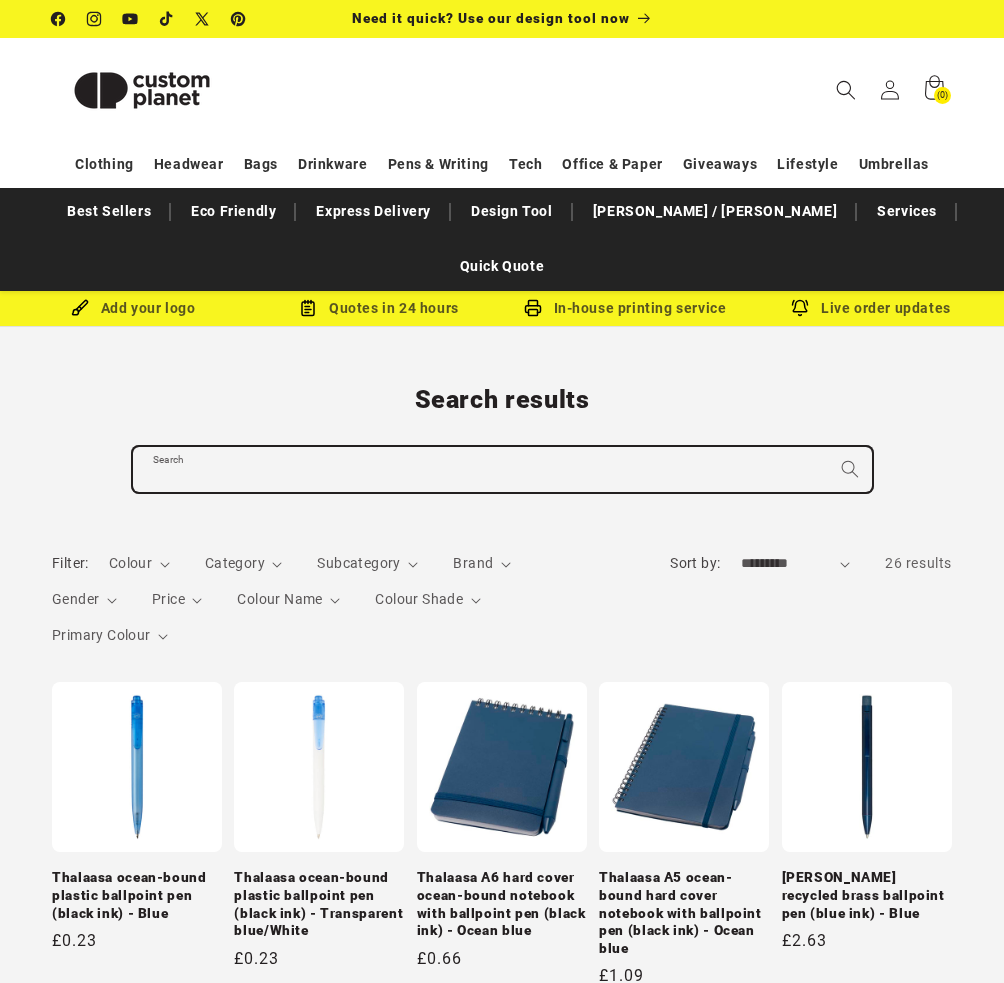 paste on "**********" 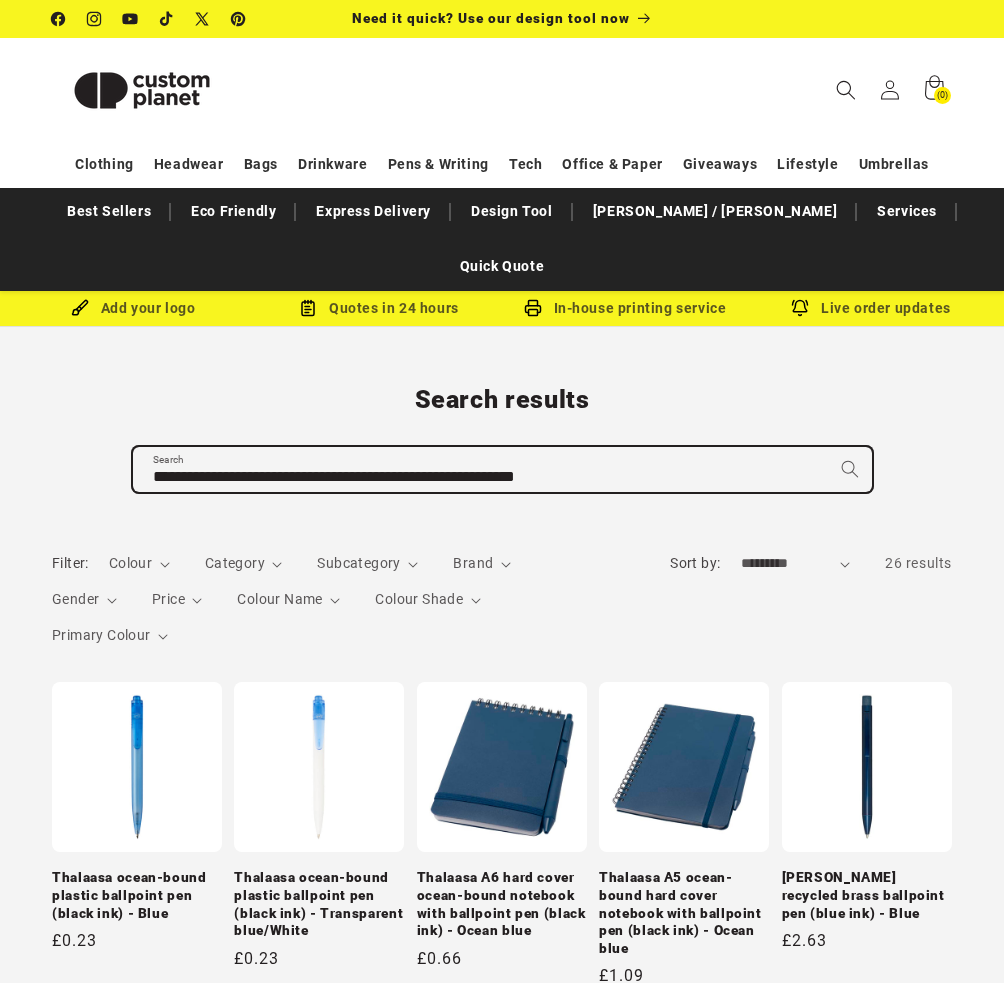 type on "**********" 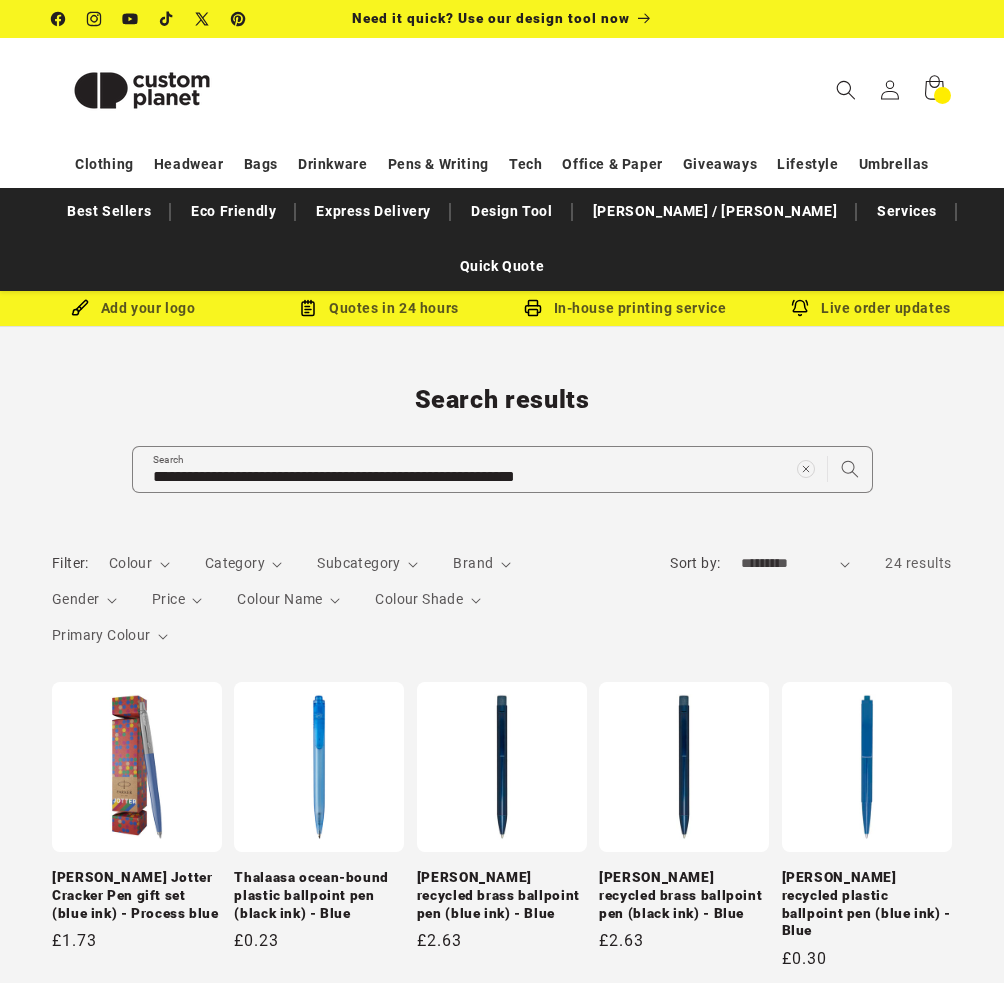 scroll, scrollTop: 0, scrollLeft: 0, axis: both 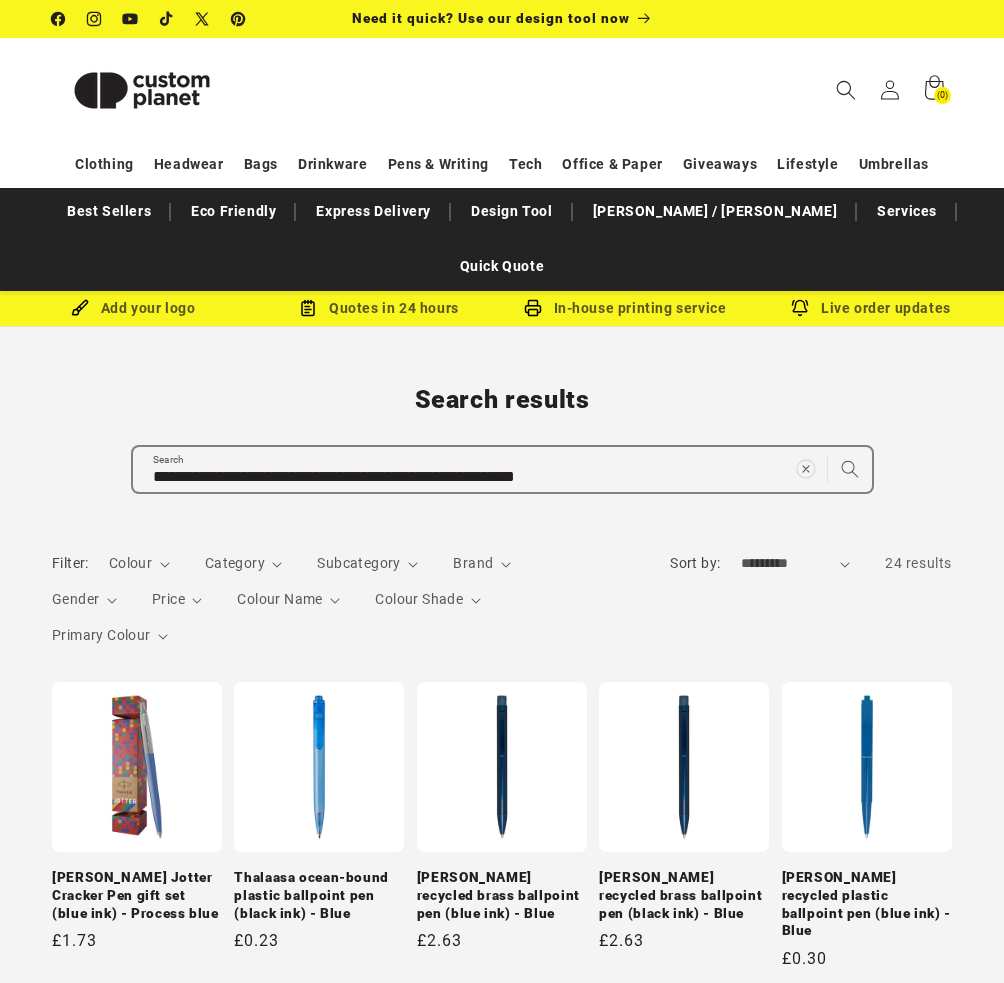 click 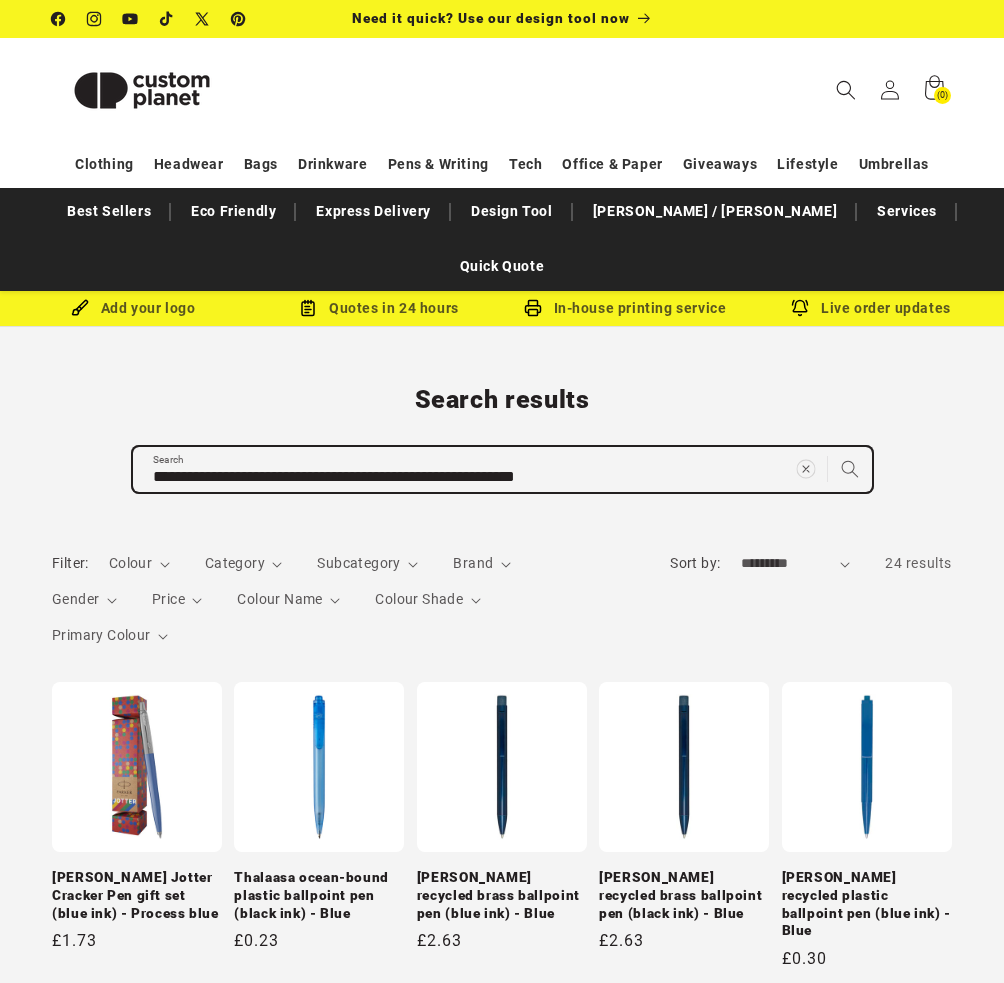 type 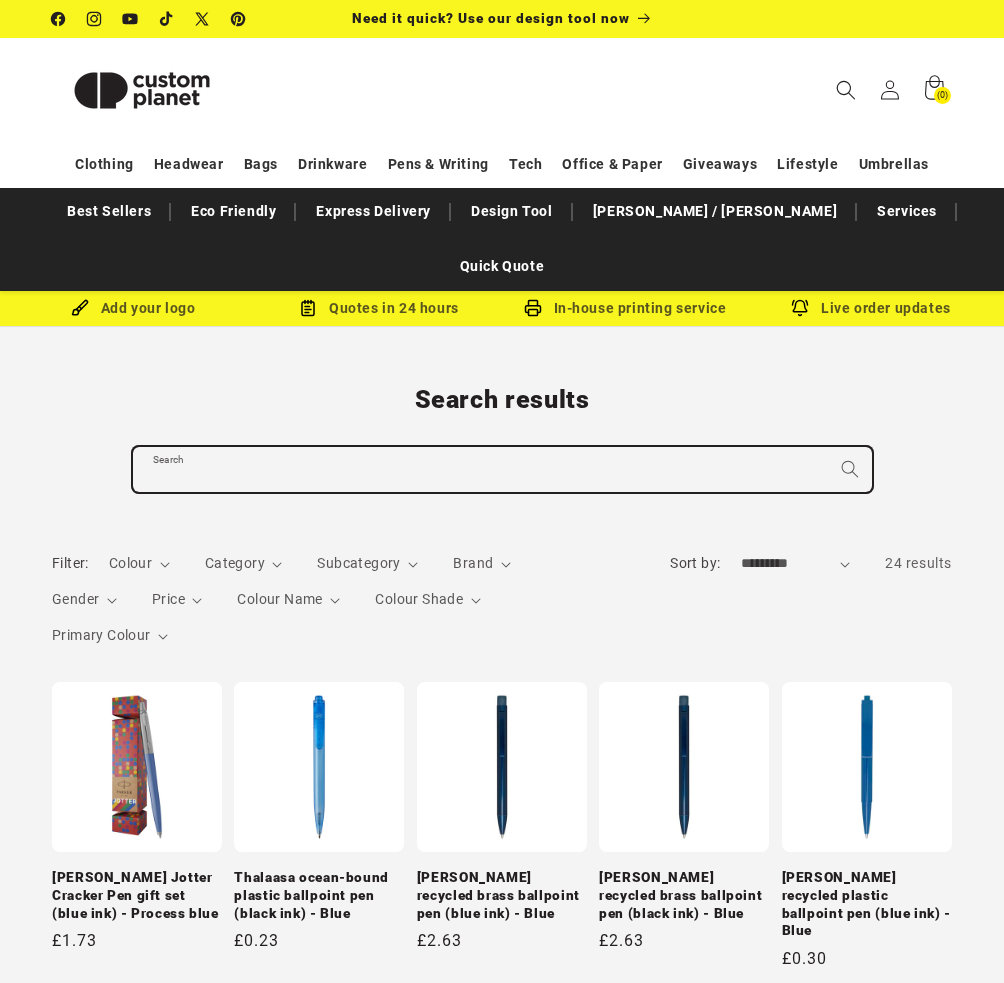 paste on "**********" 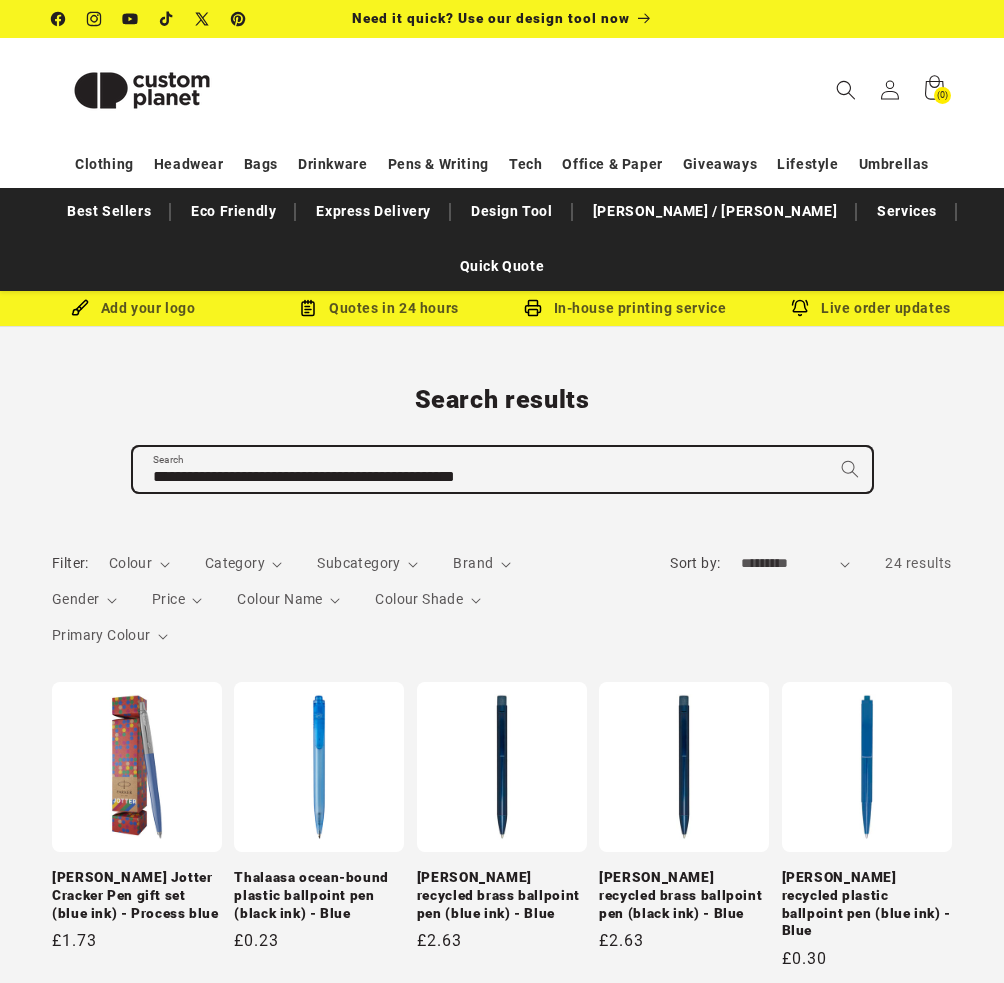type on "**********" 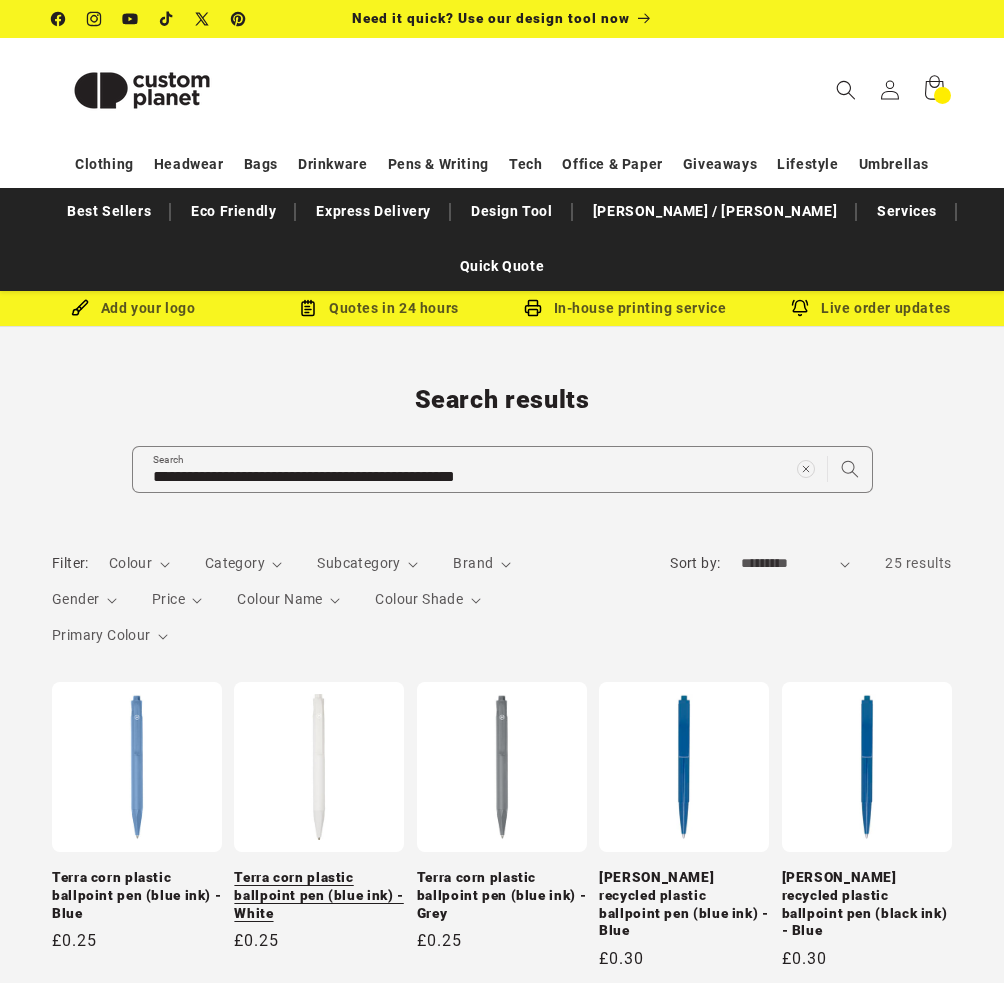 scroll, scrollTop: 0, scrollLeft: 0, axis: both 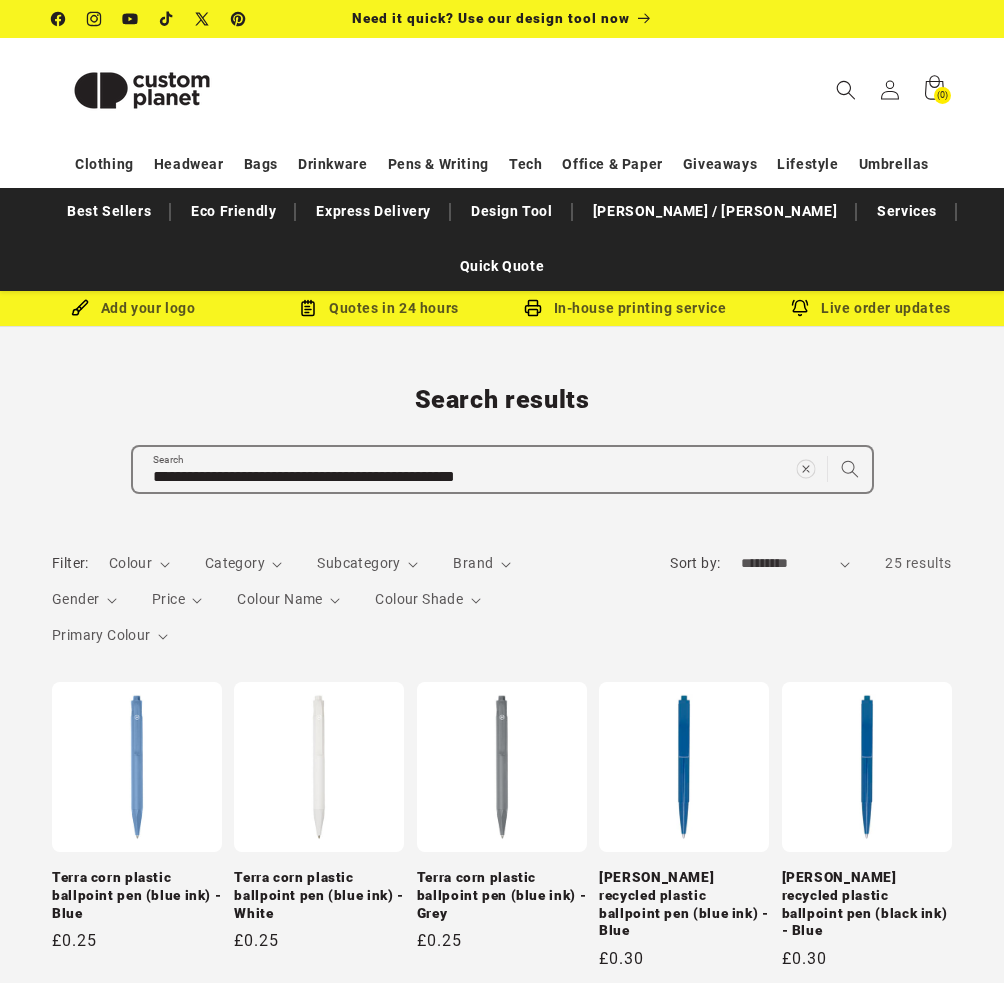 click 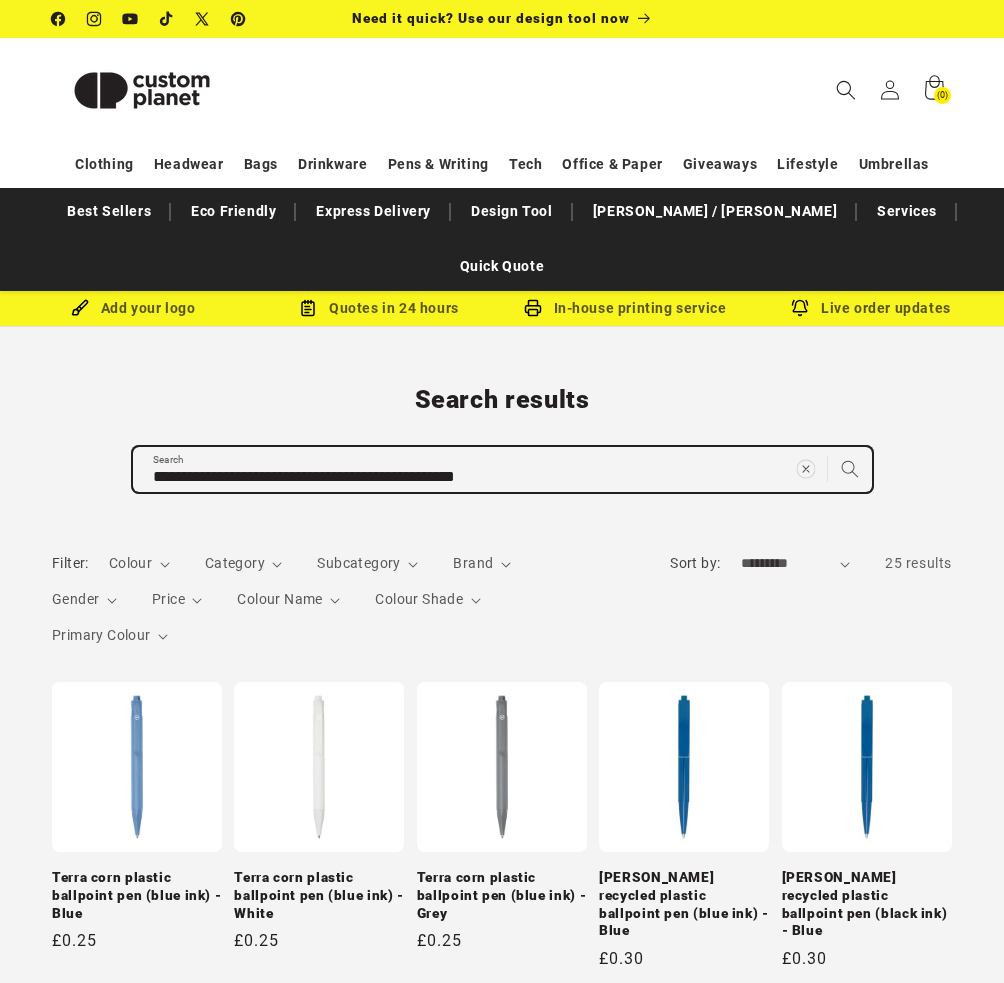 type 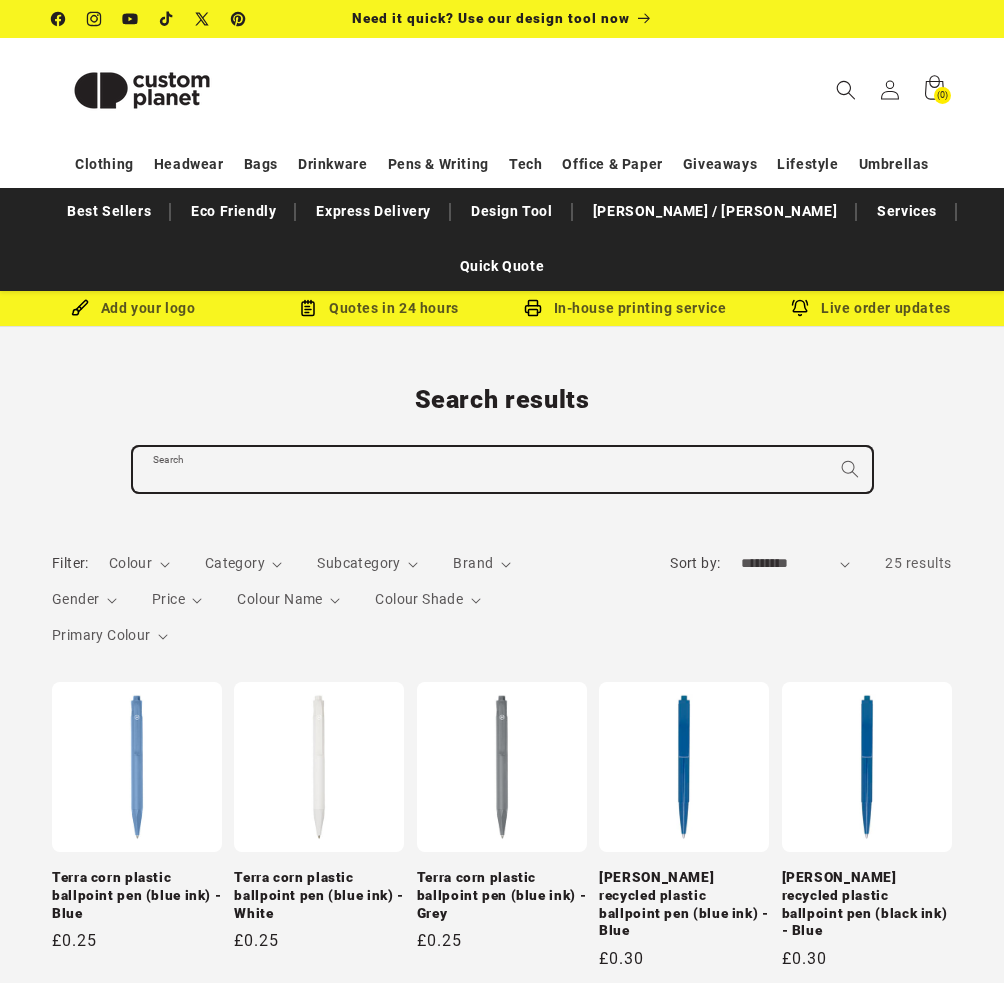 paste on "**********" 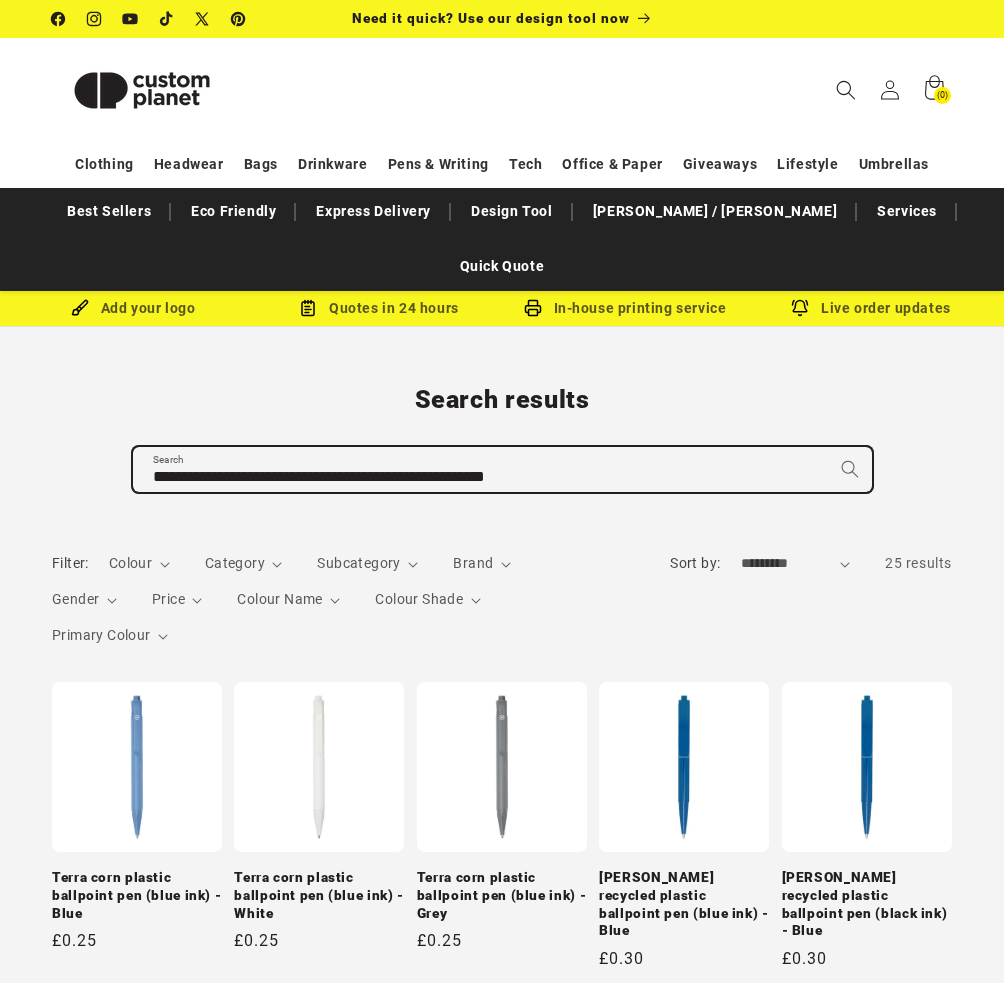type on "**********" 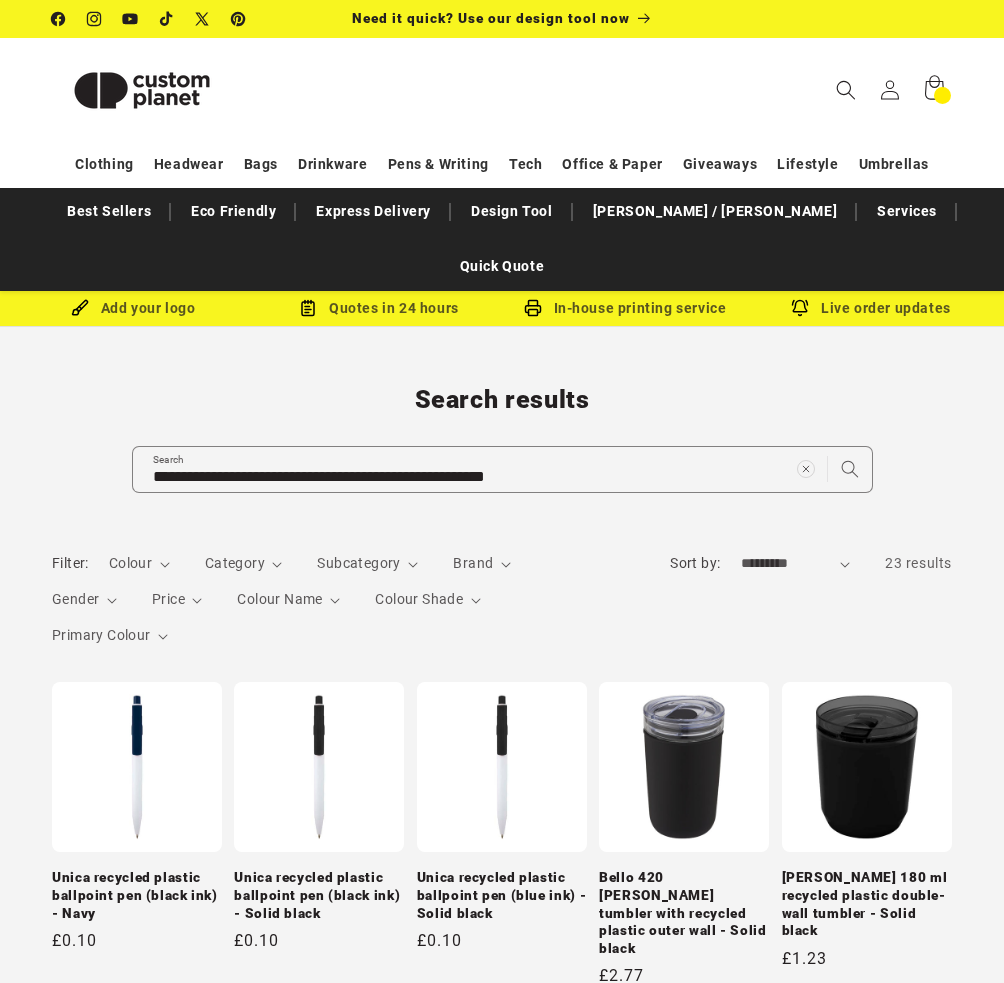 scroll, scrollTop: 0, scrollLeft: 0, axis: both 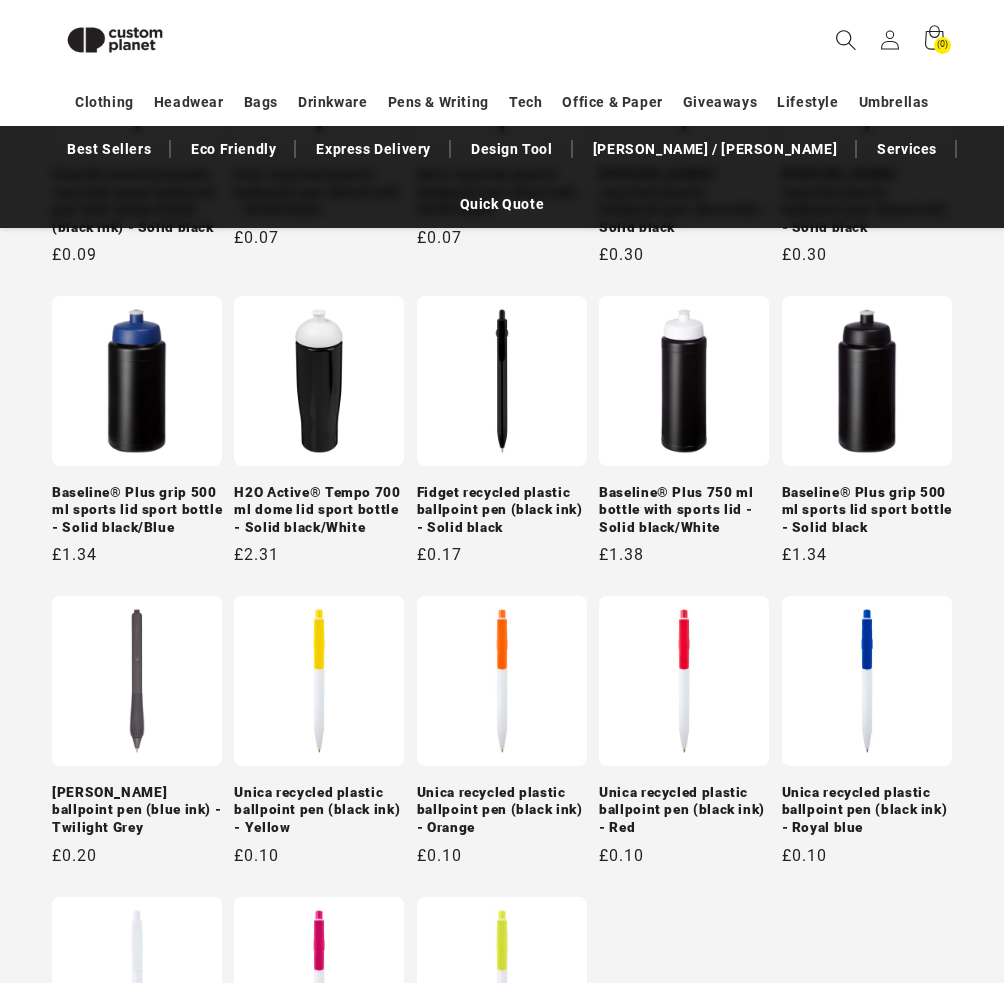 click 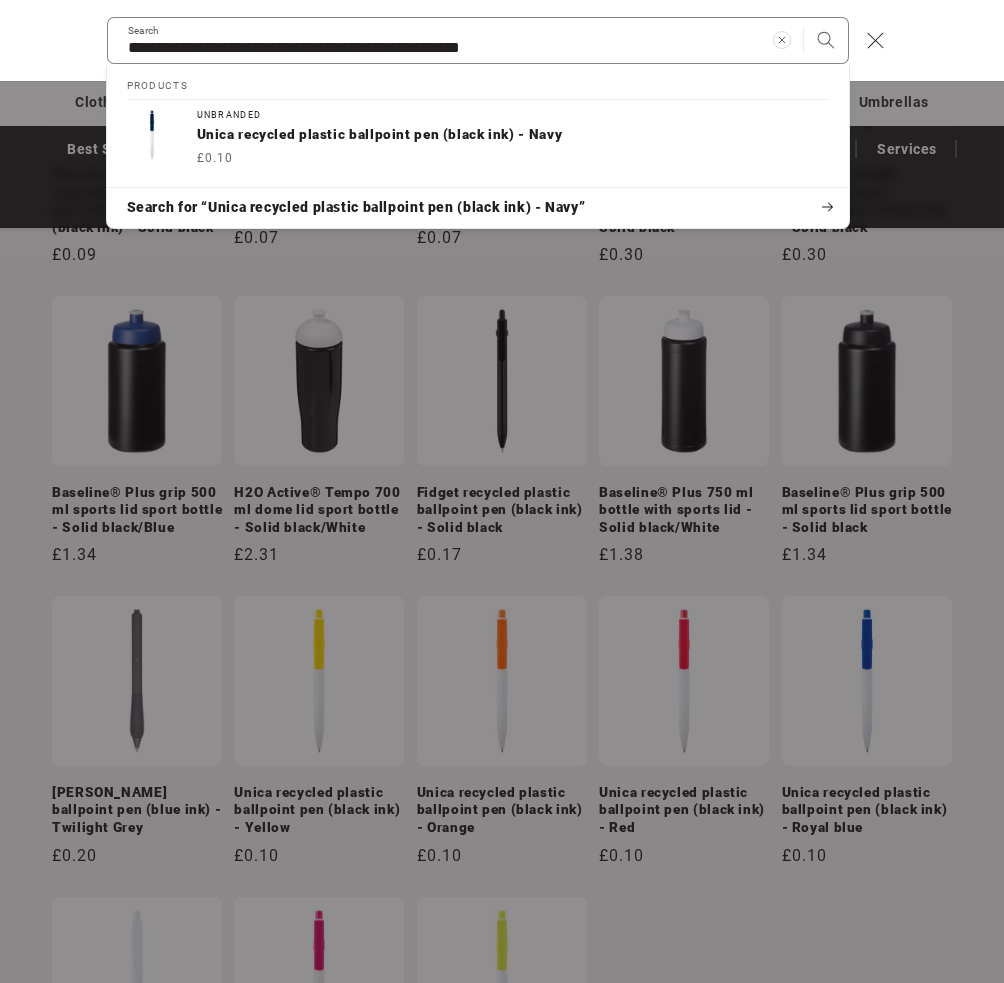 click at bounding box center [0, 40] 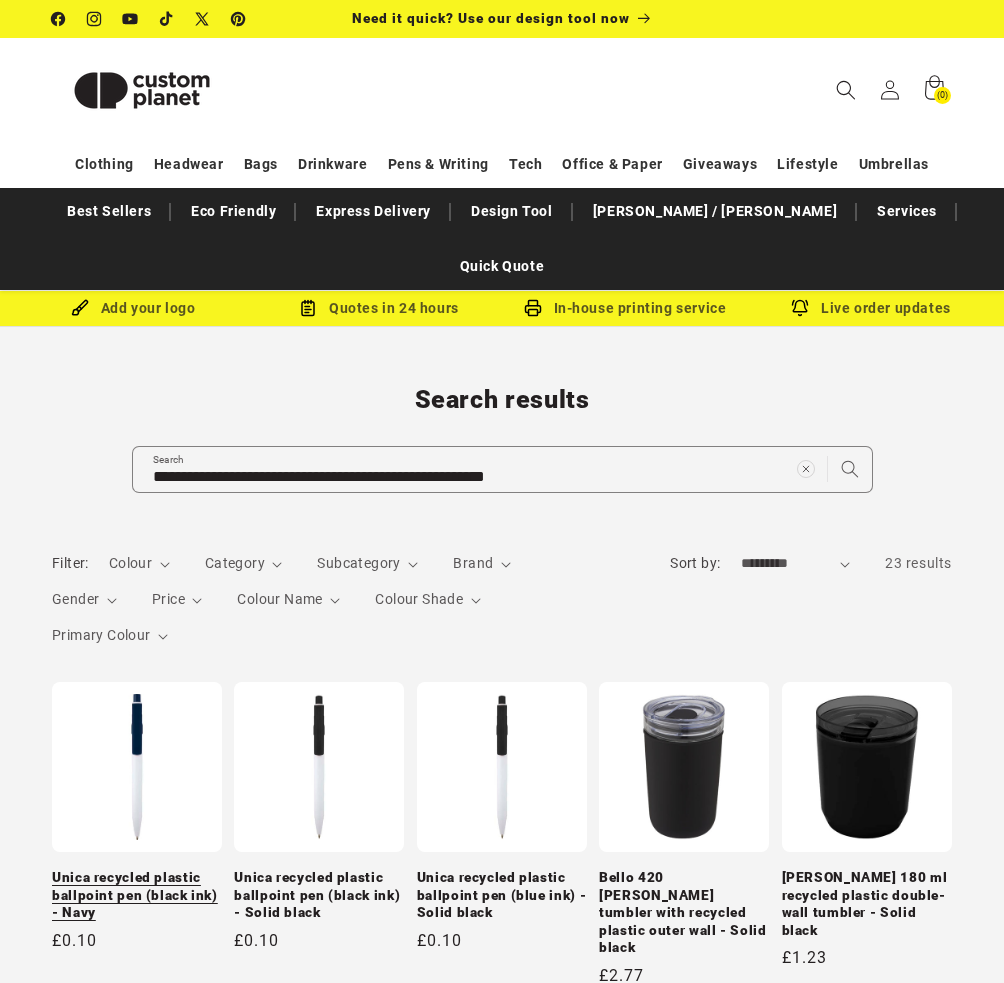 scroll, scrollTop: 0, scrollLeft: 0, axis: both 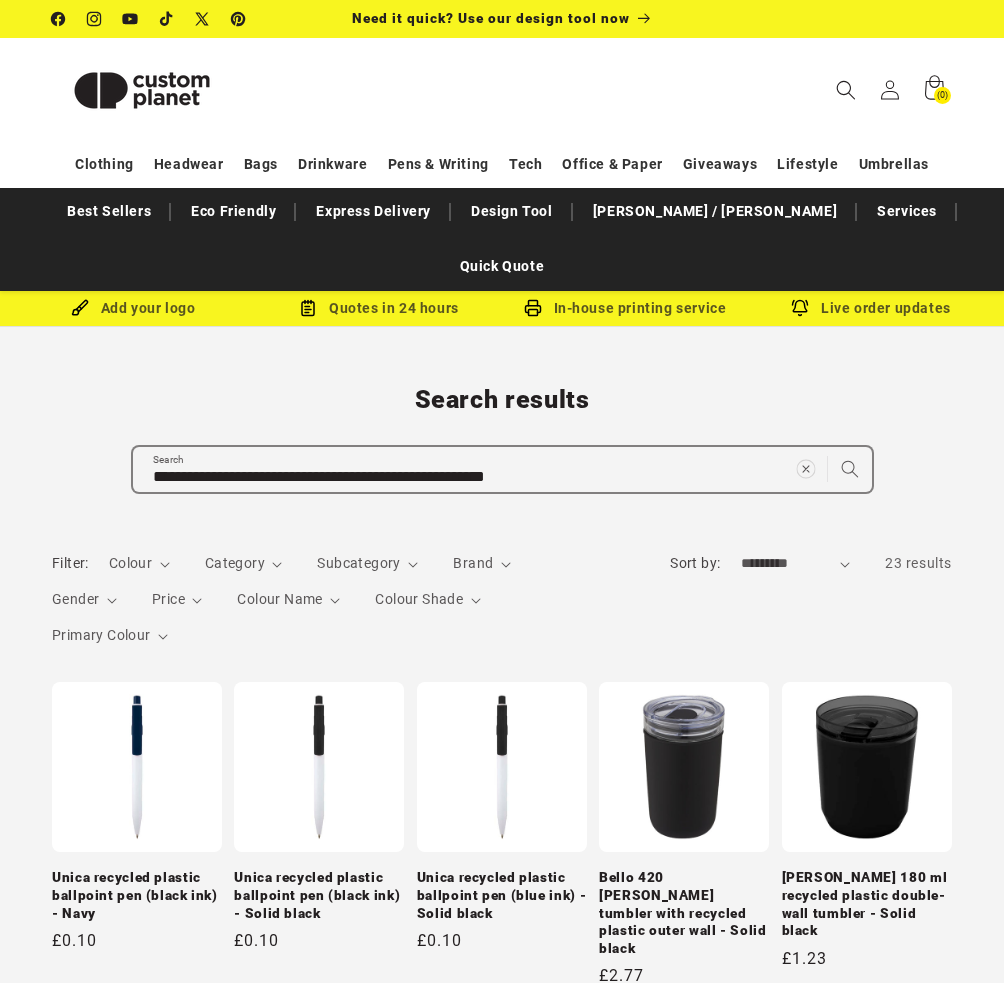 click 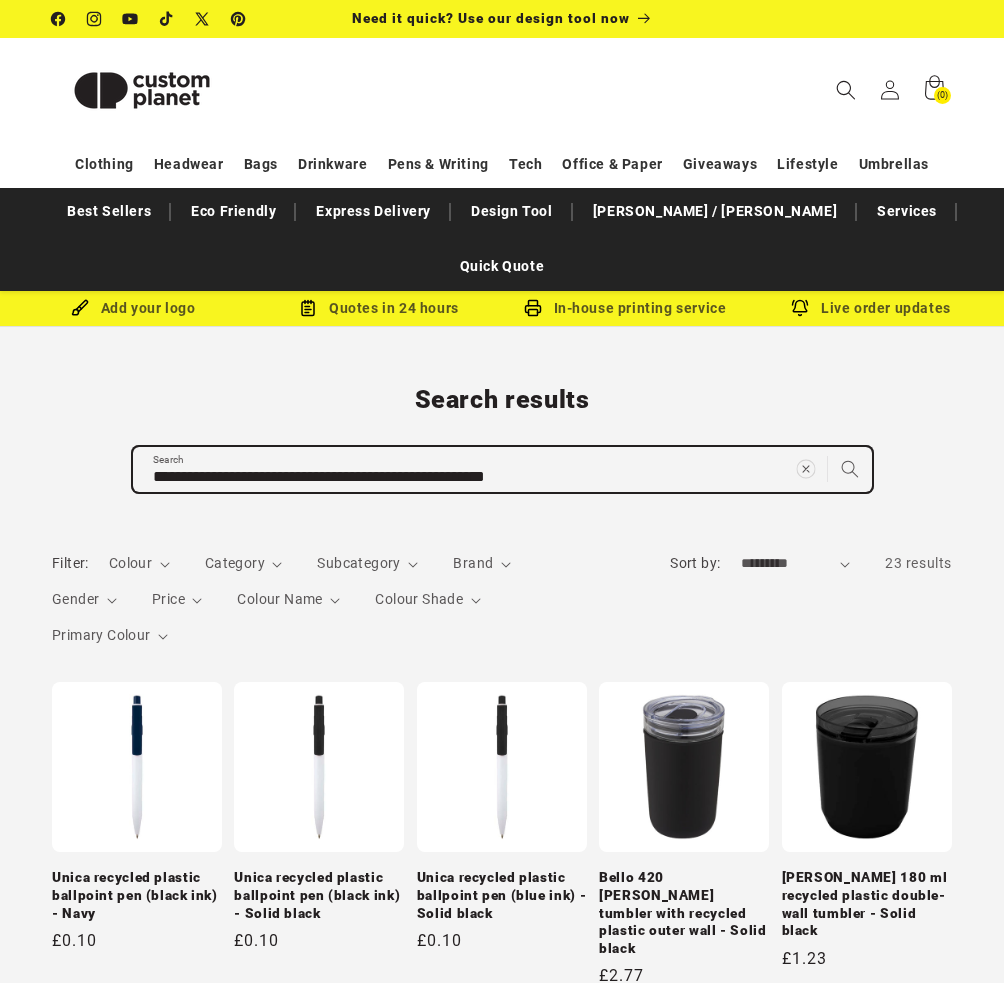 type 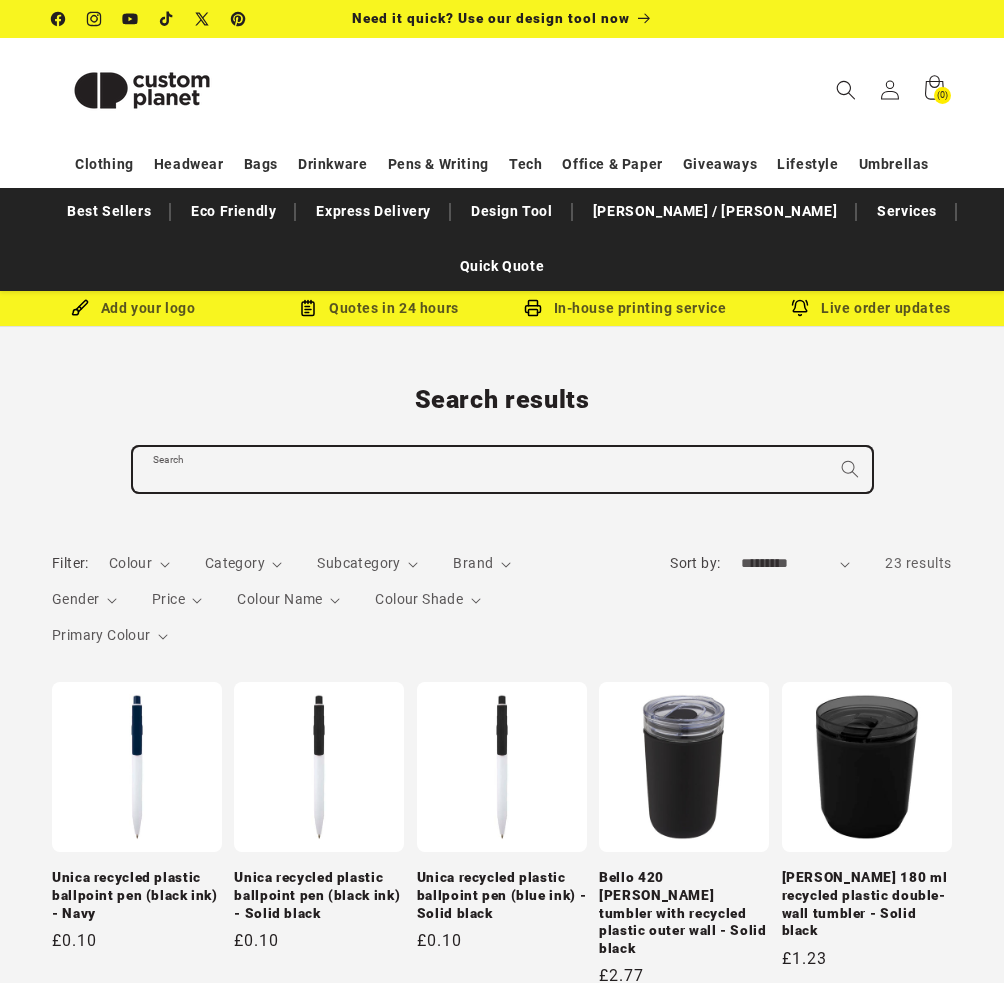 paste on "**********" 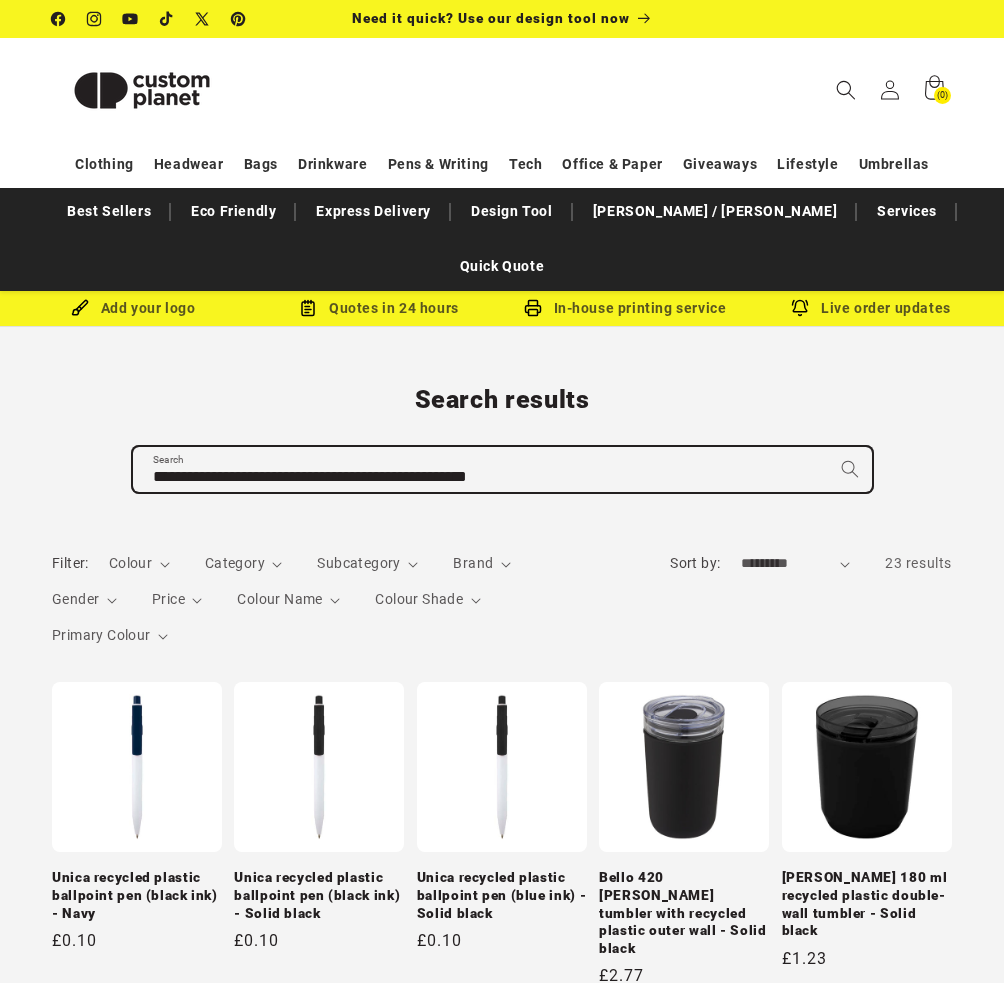 type on "**********" 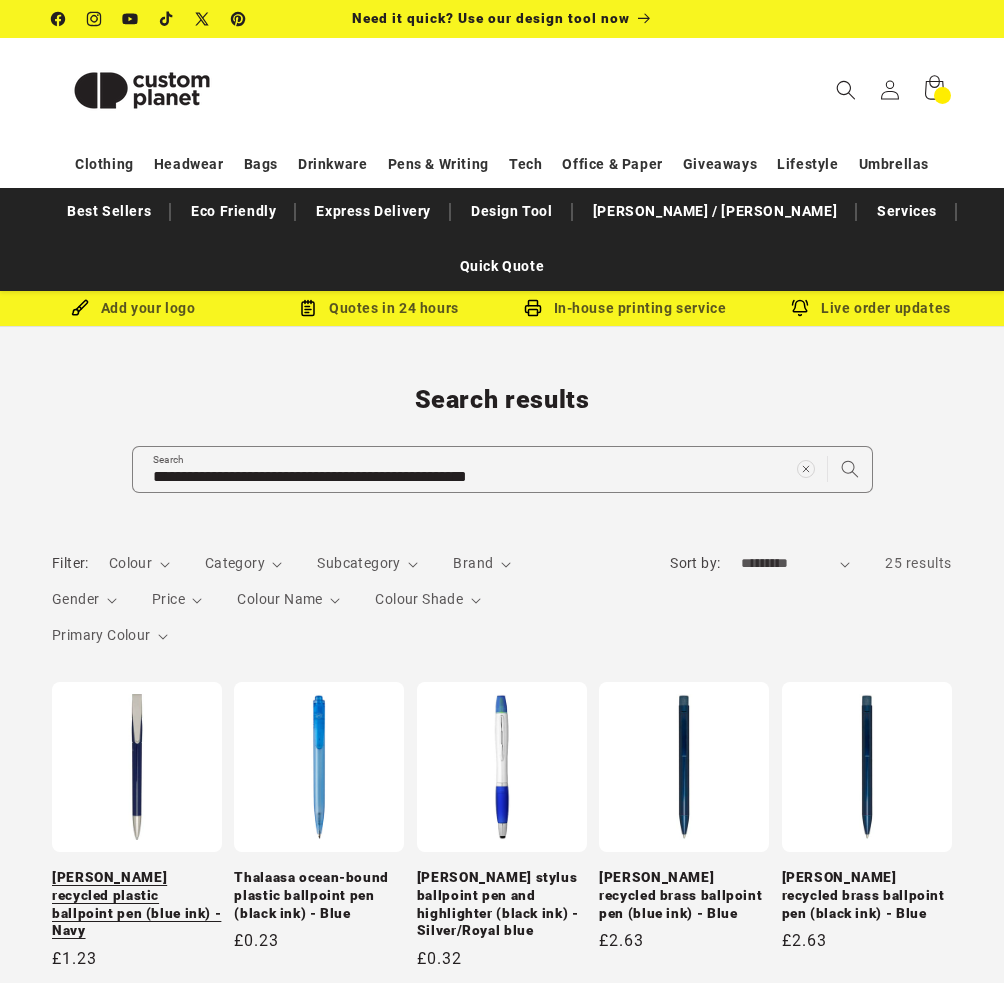 scroll, scrollTop: 0, scrollLeft: 0, axis: both 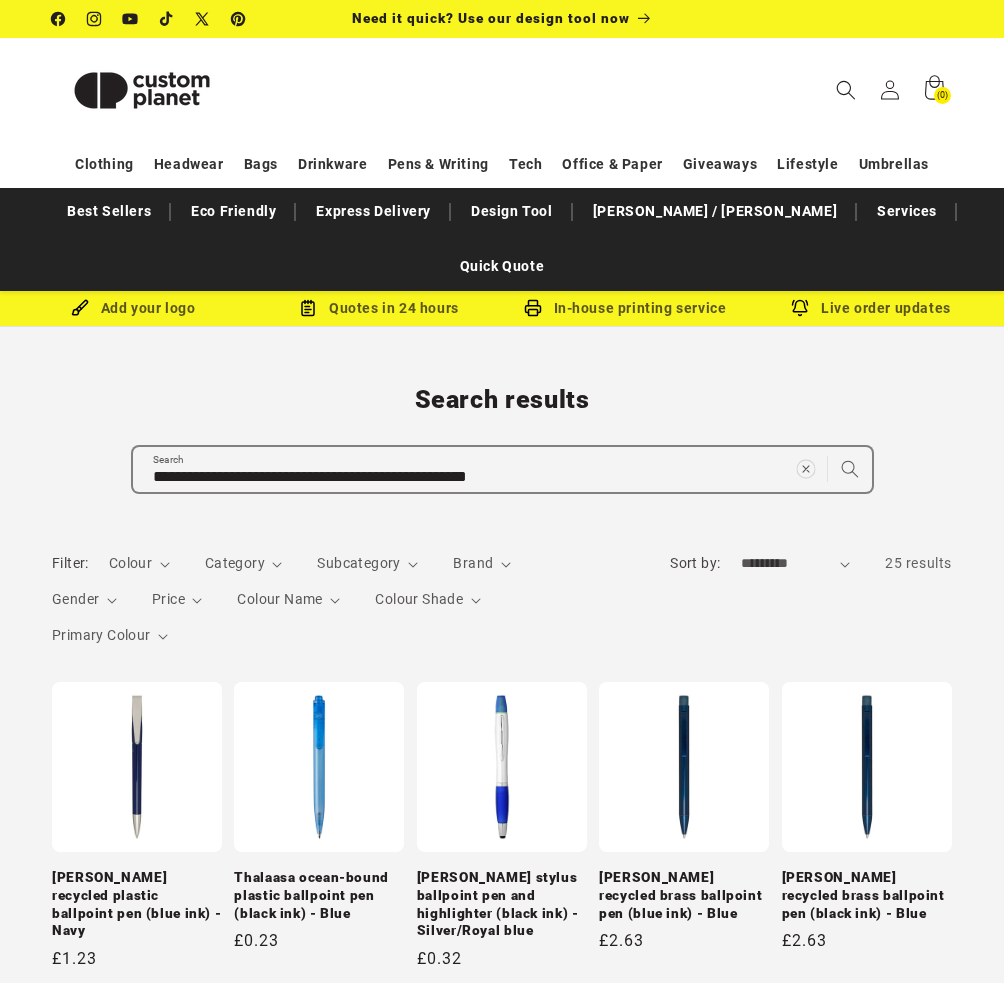 click 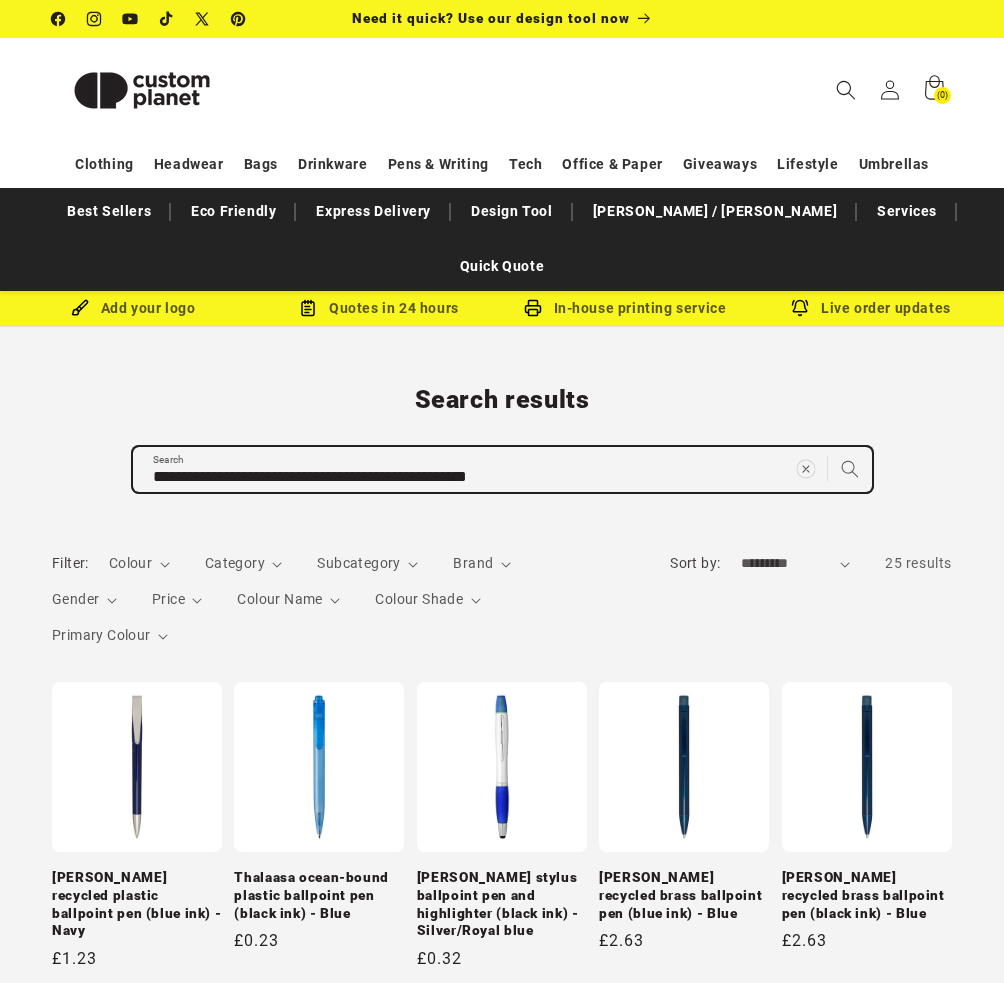 type 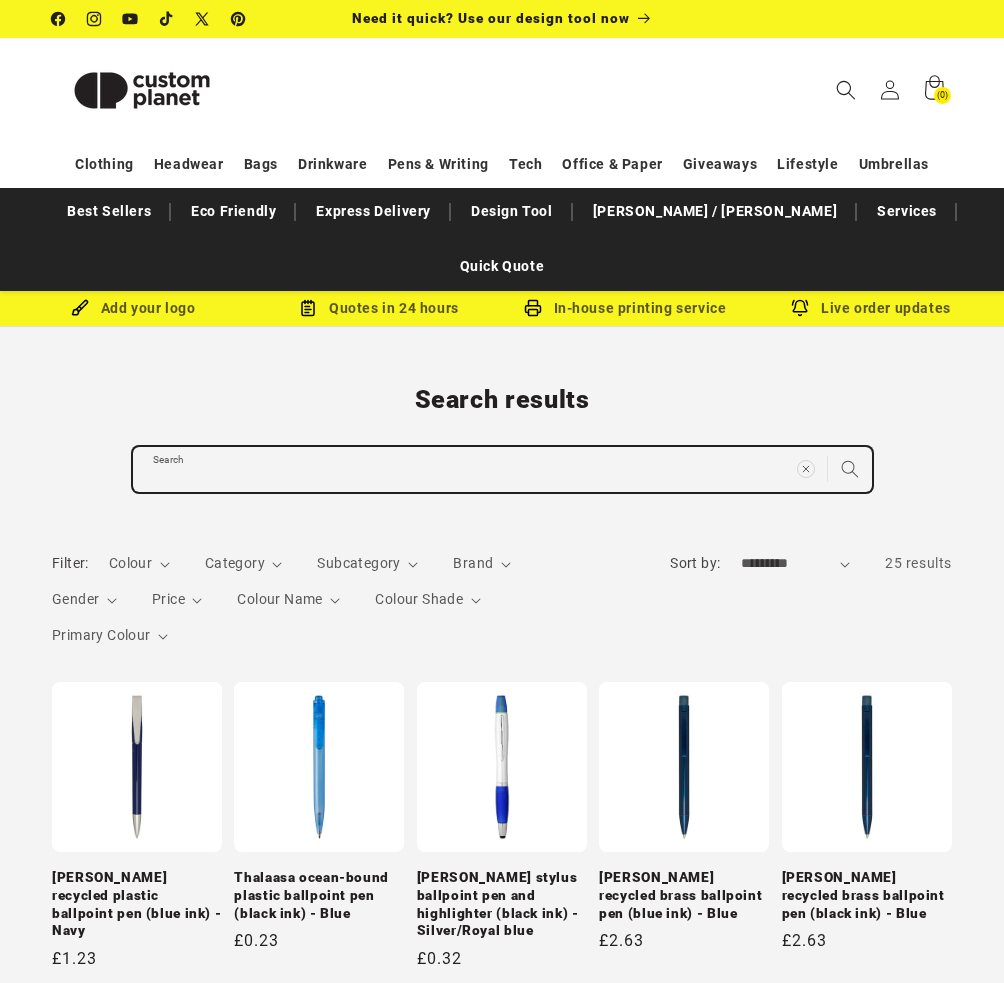 click on "Search" at bounding box center (502, 469) 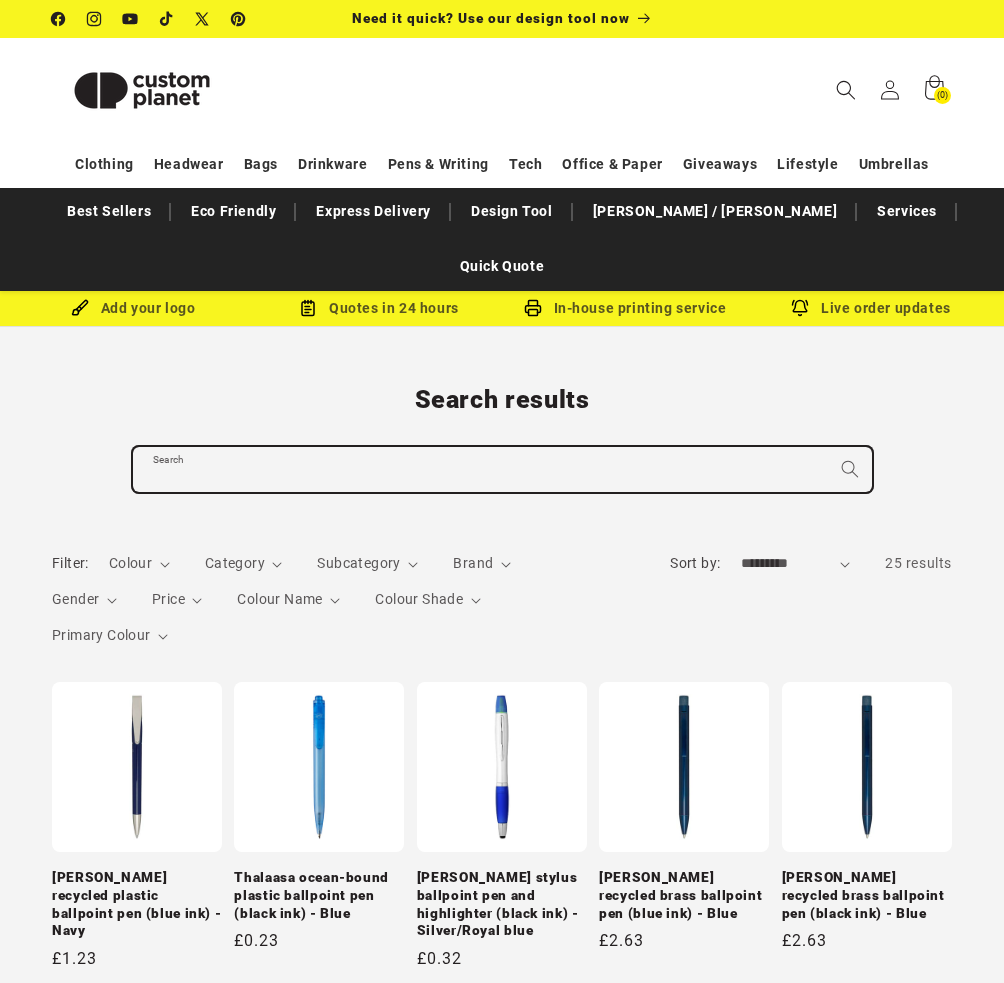 paste on "**********" 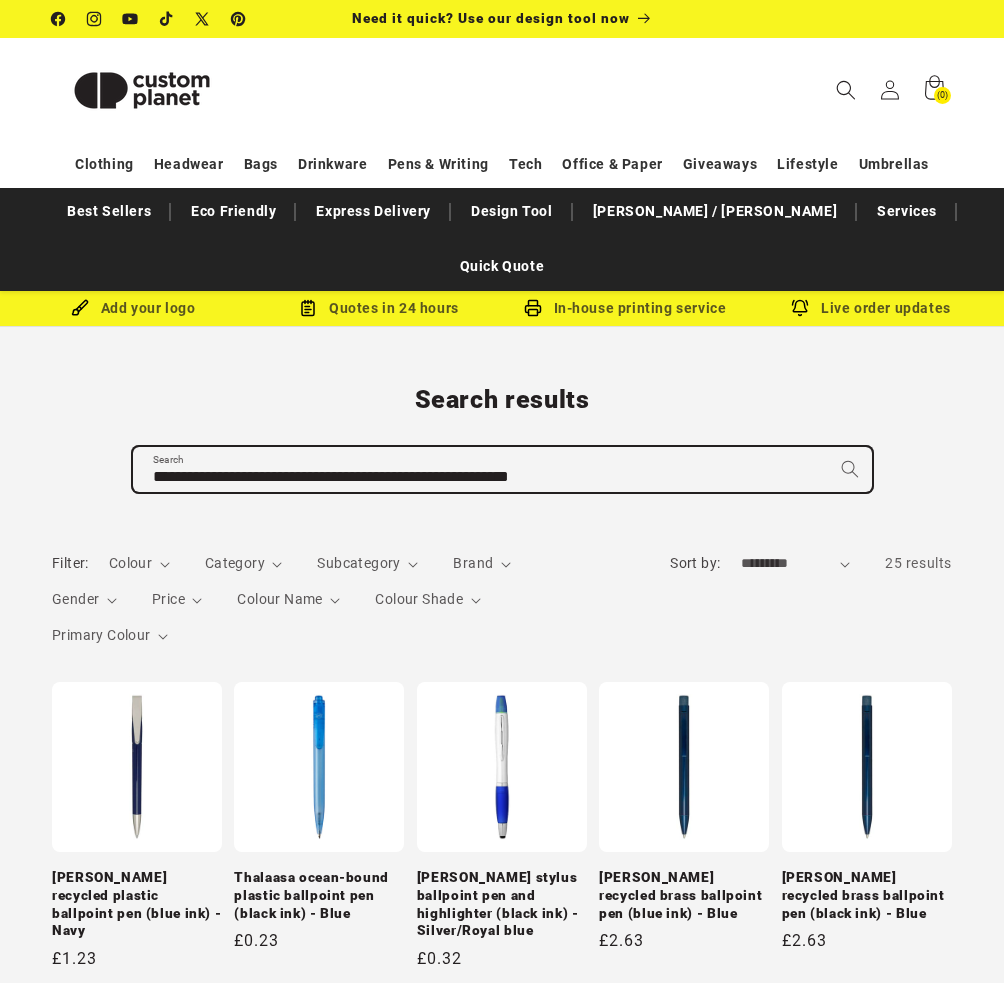 type on "**********" 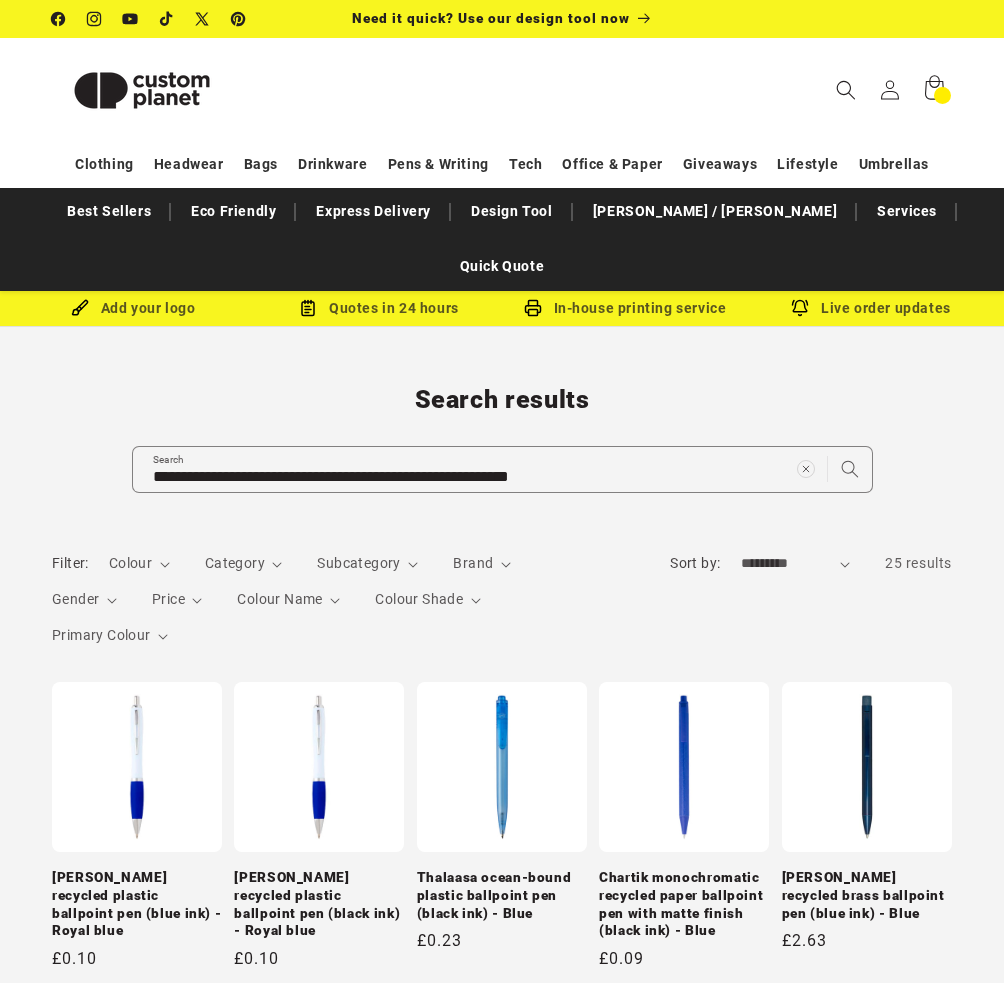 scroll, scrollTop: 0, scrollLeft: 0, axis: both 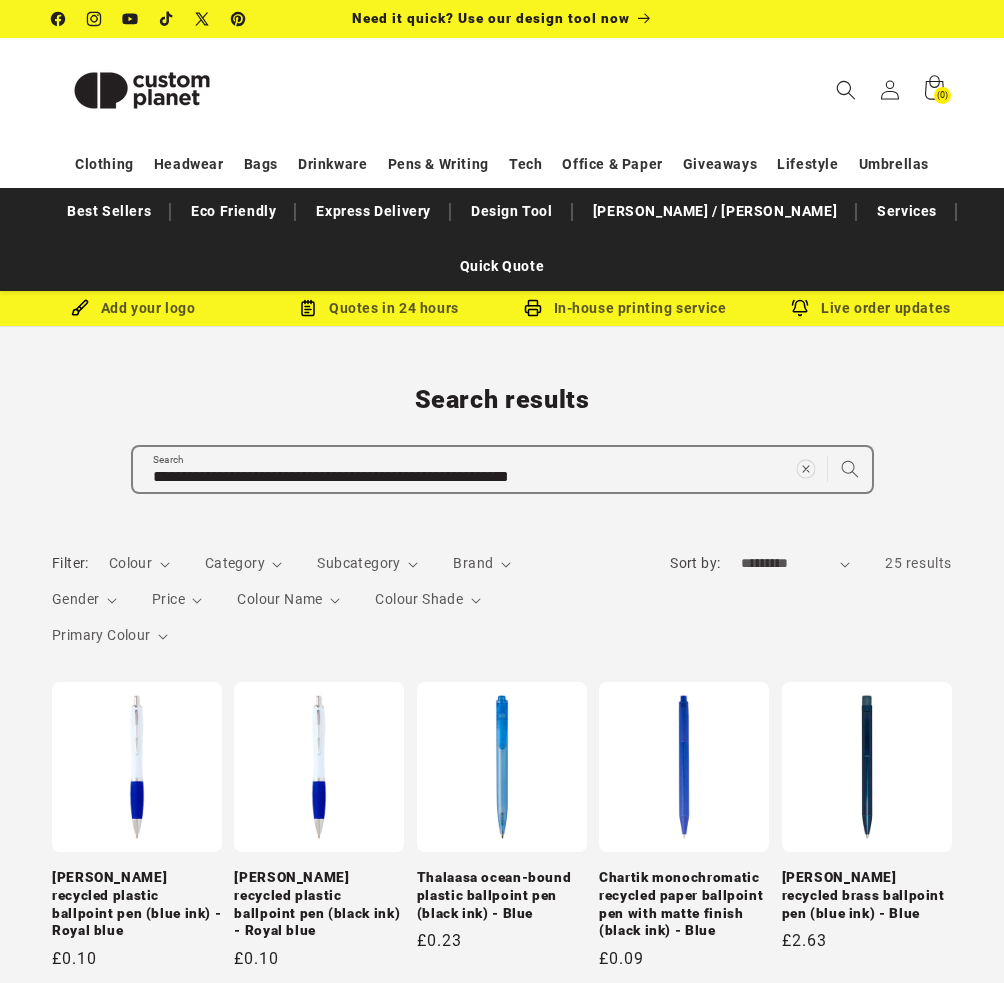 click 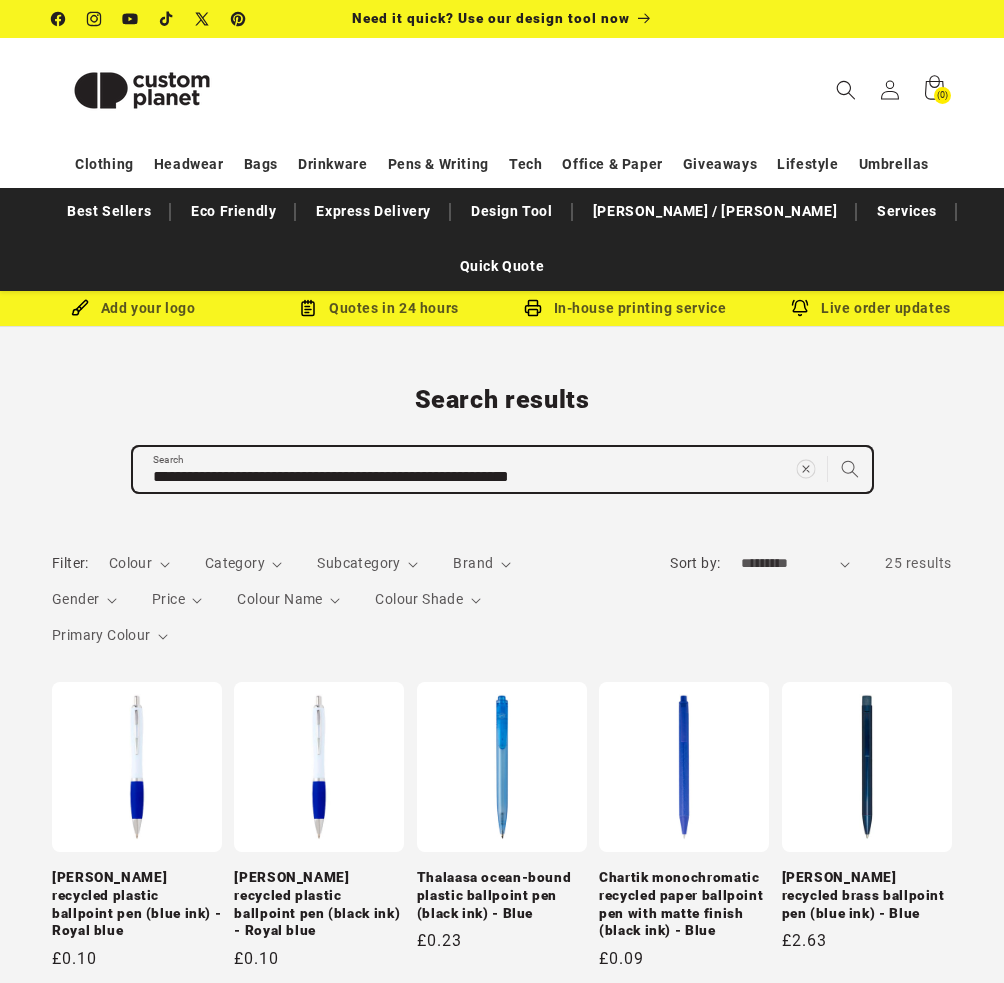 type 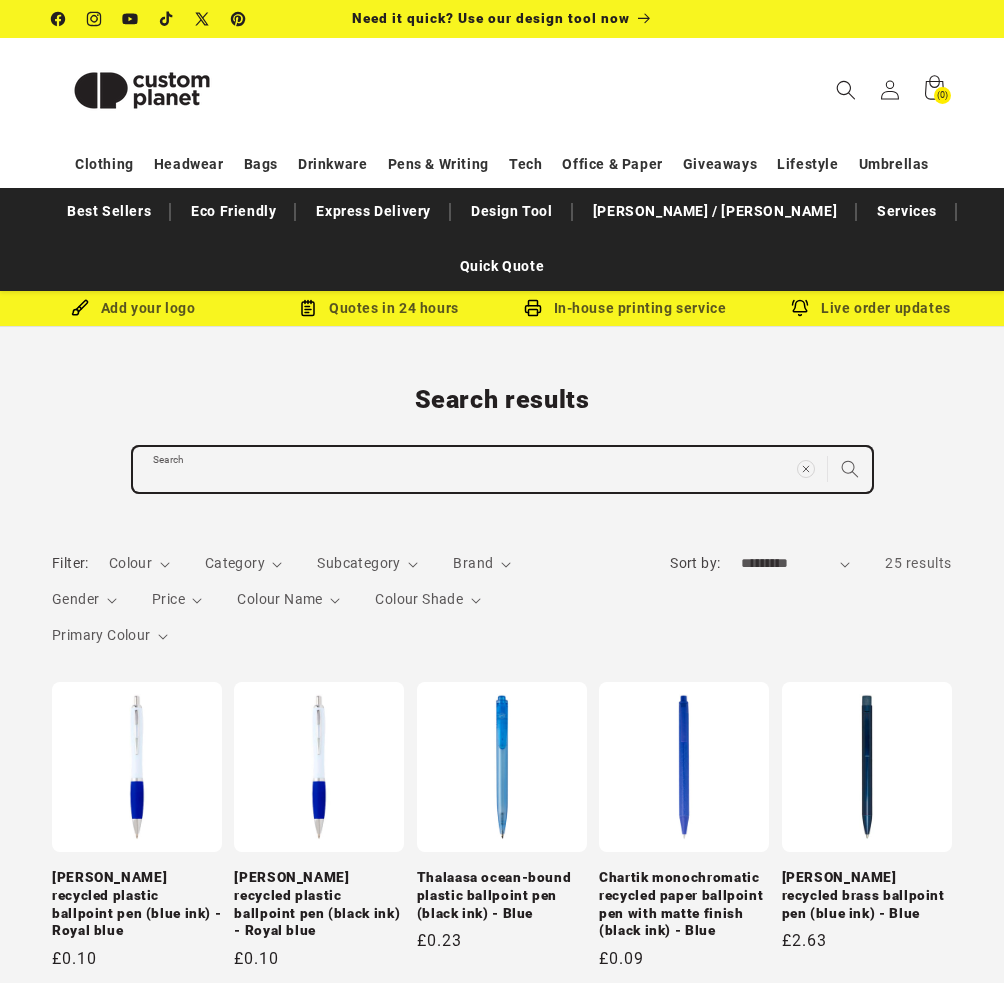 paste on "**********" 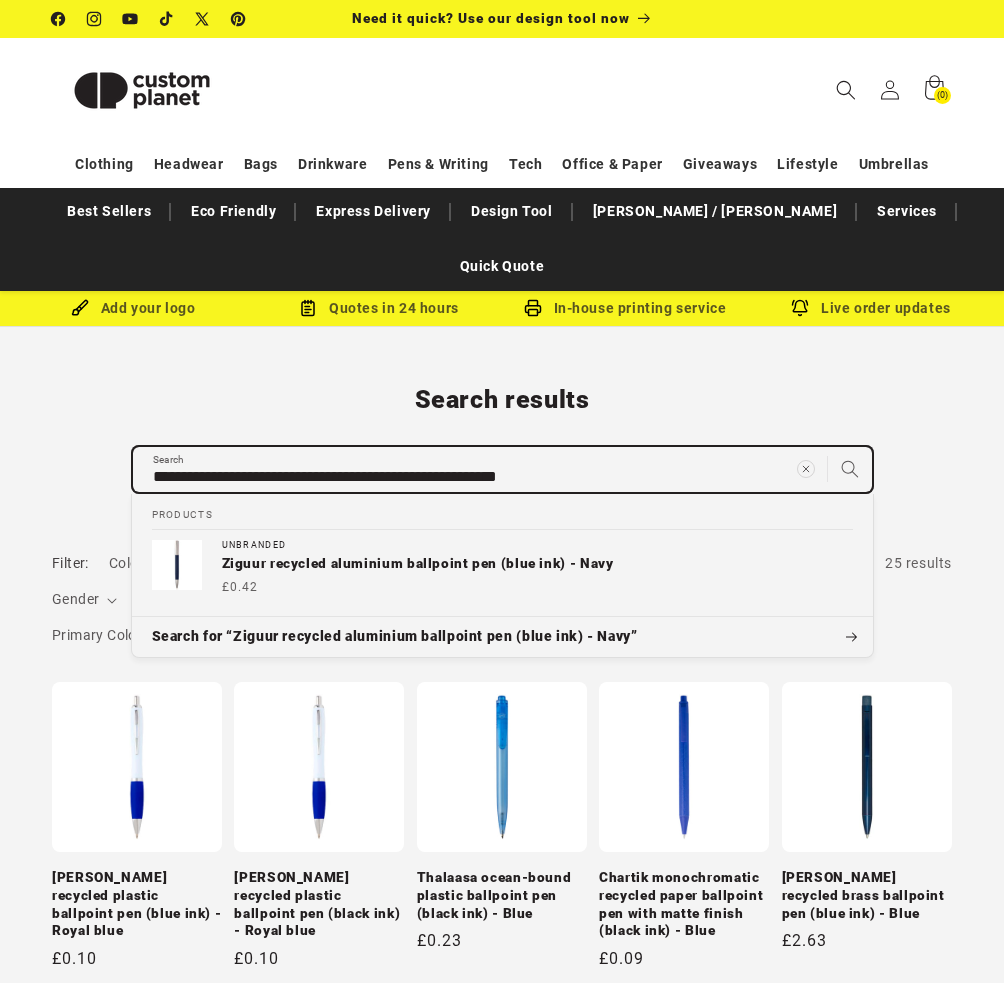 type on "**********" 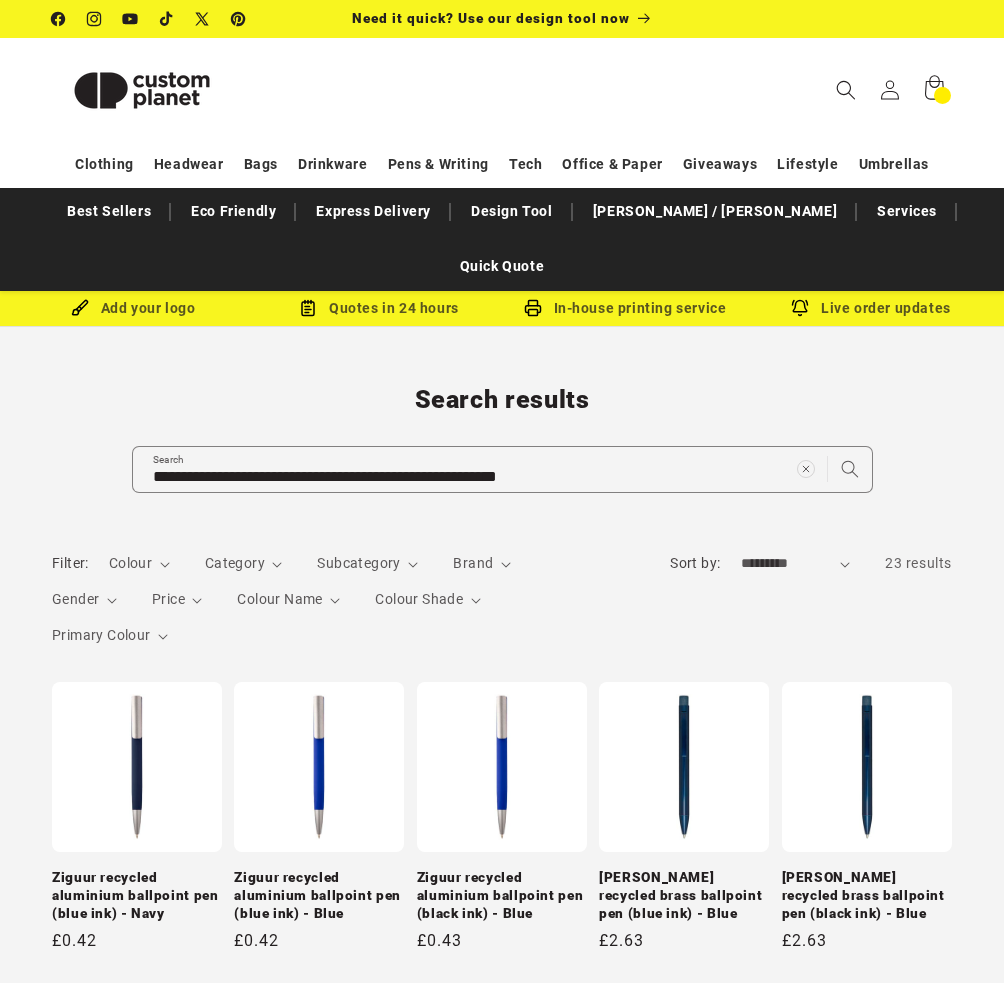 scroll, scrollTop: 0, scrollLeft: 0, axis: both 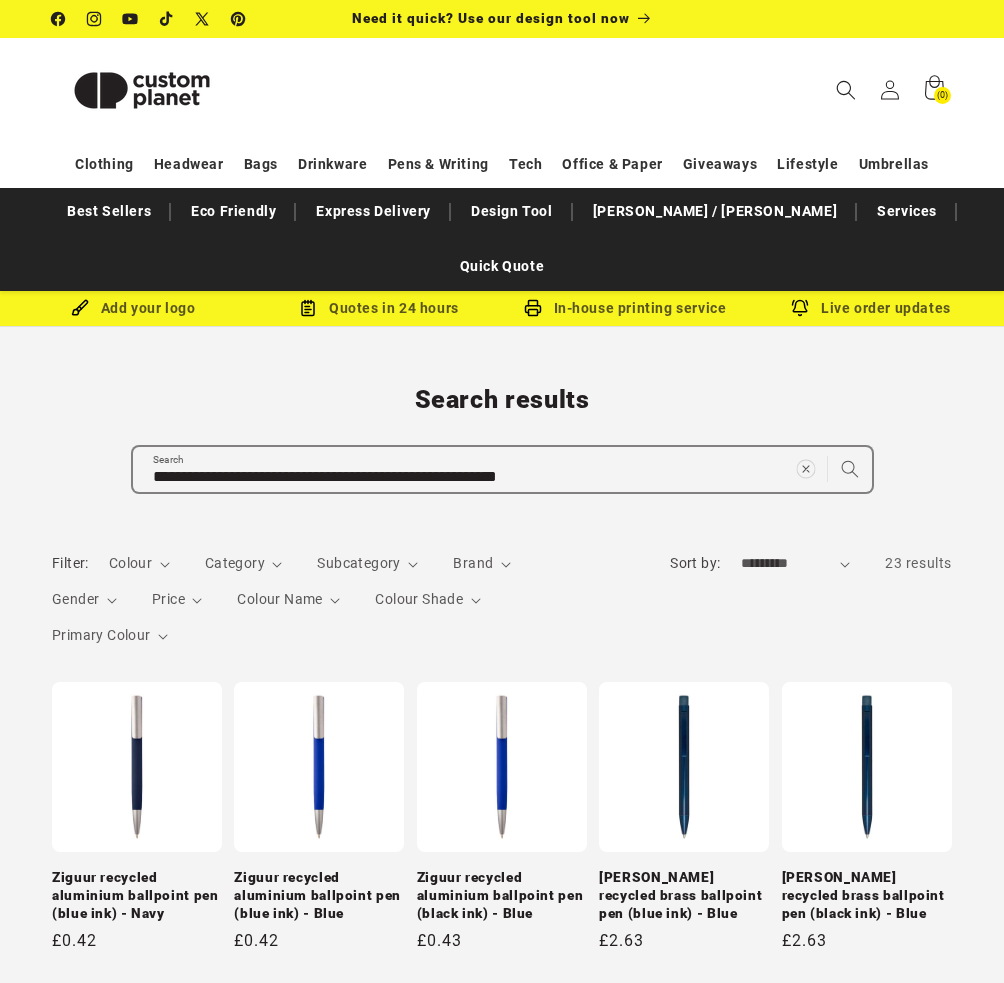 click 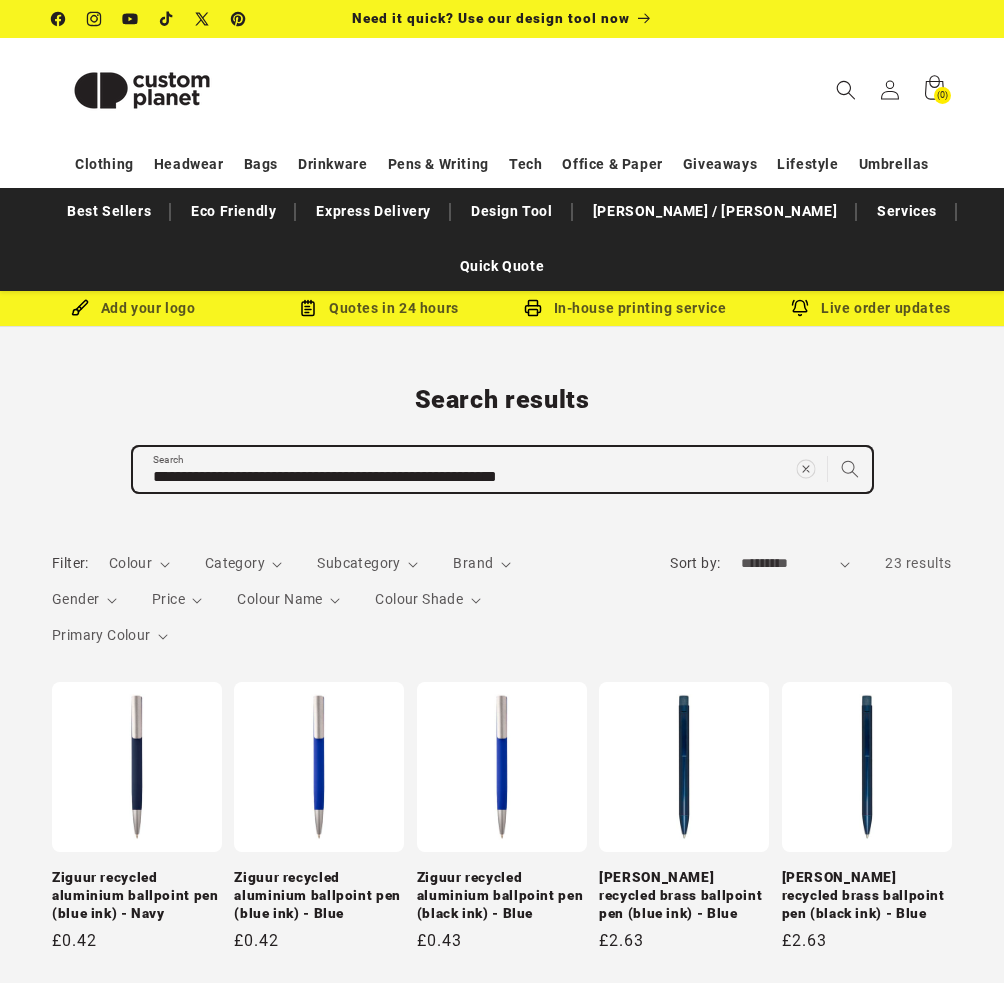 type 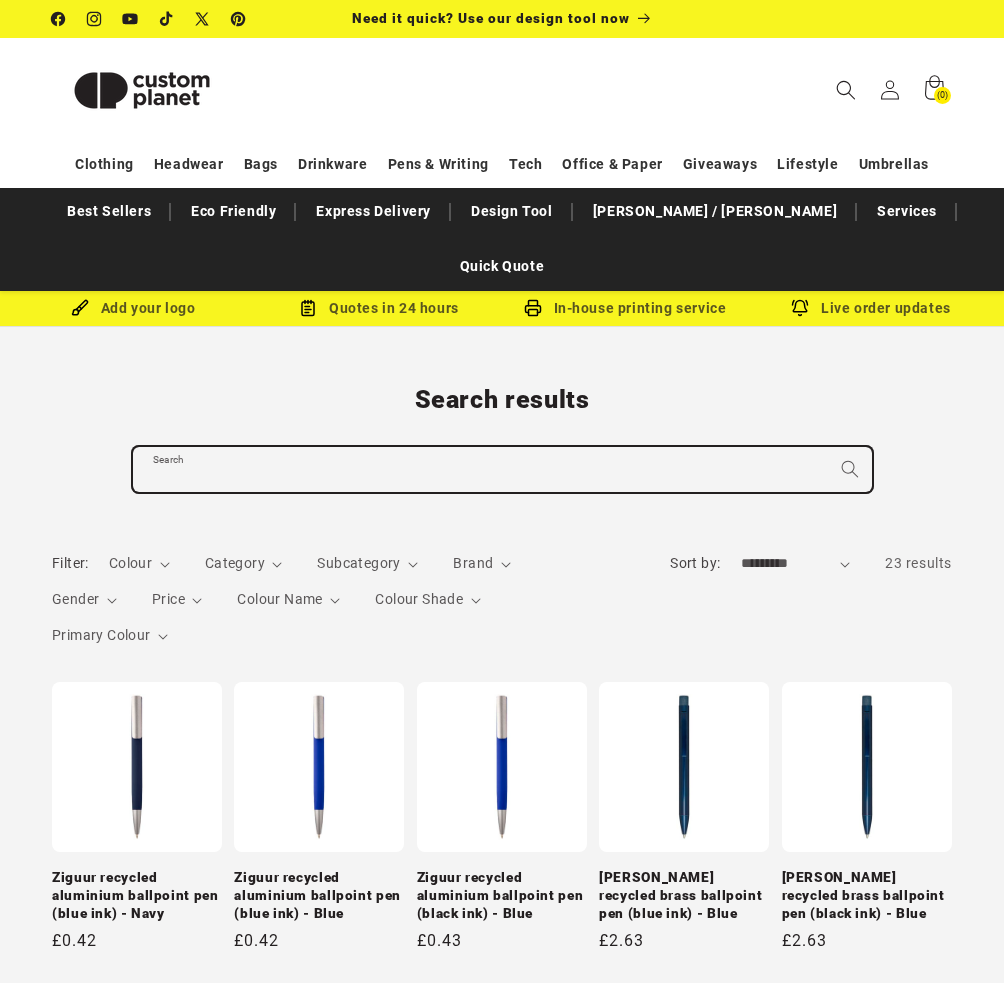paste on "**********" 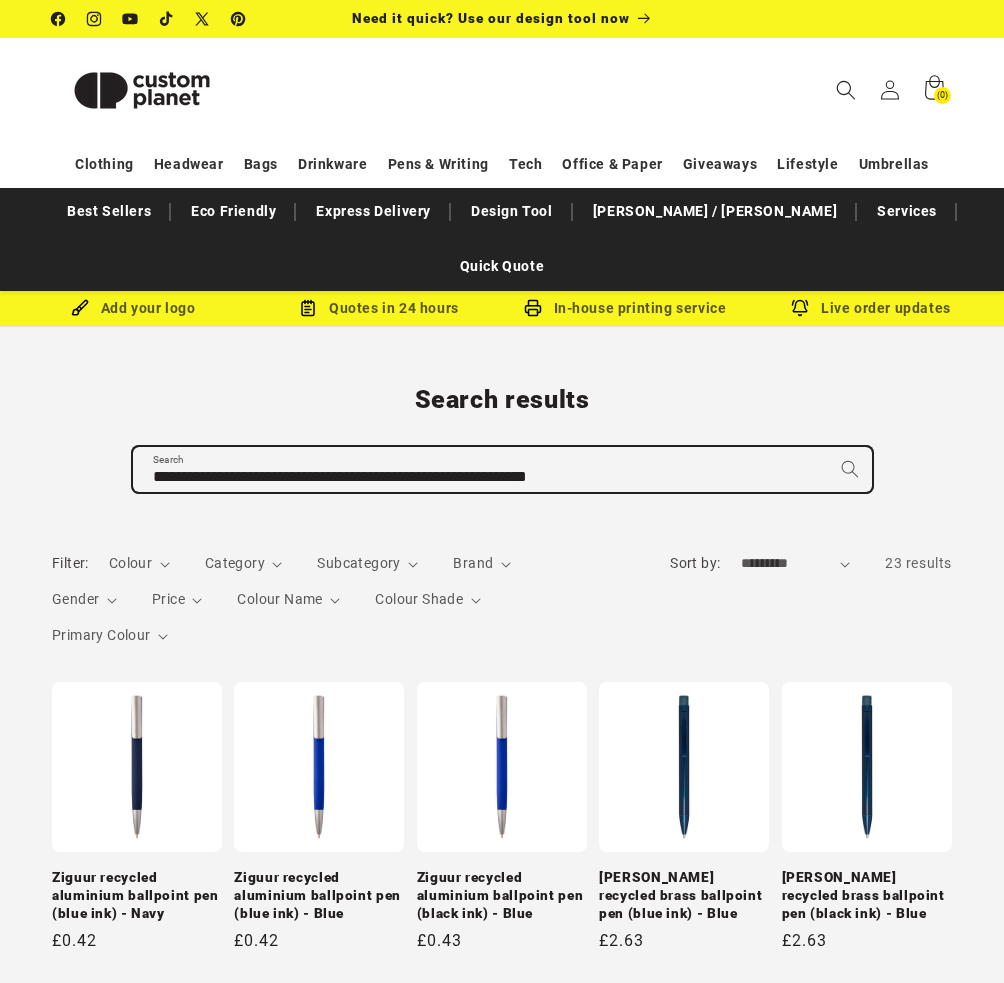 type on "**********" 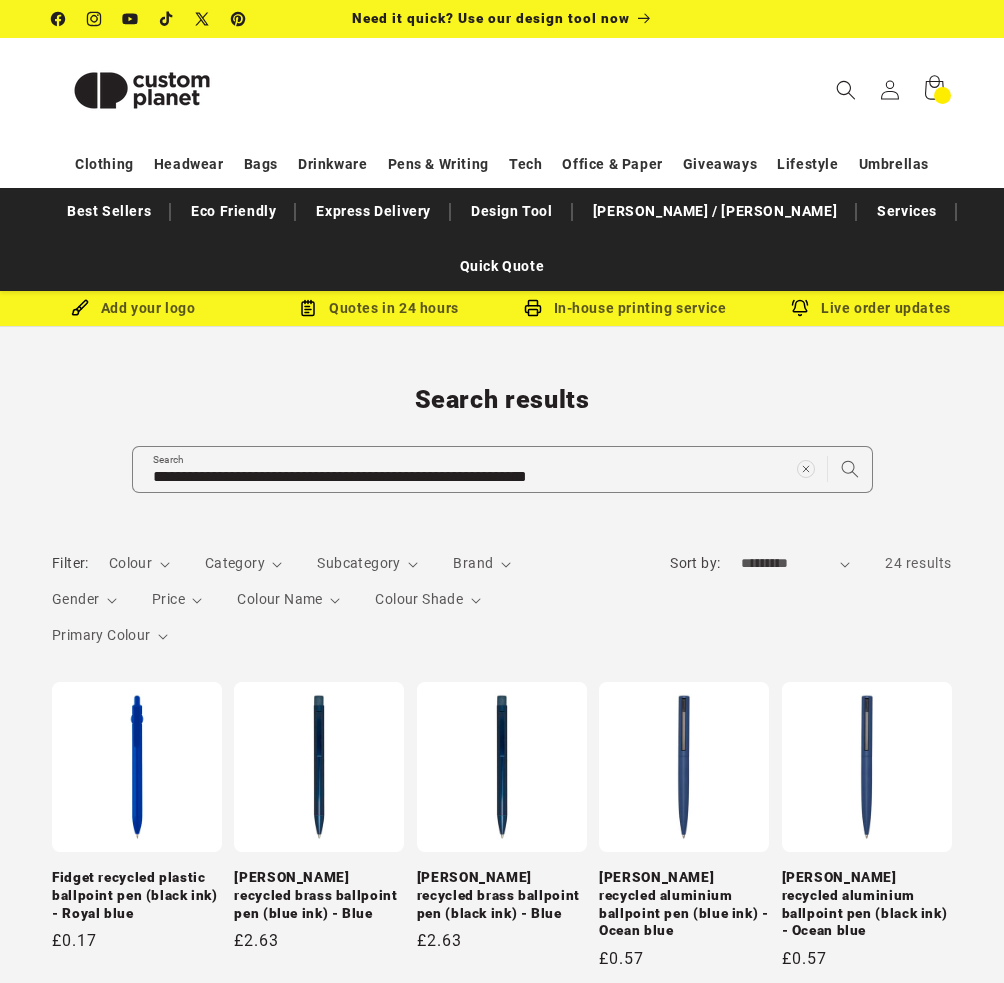 scroll, scrollTop: 0, scrollLeft: 0, axis: both 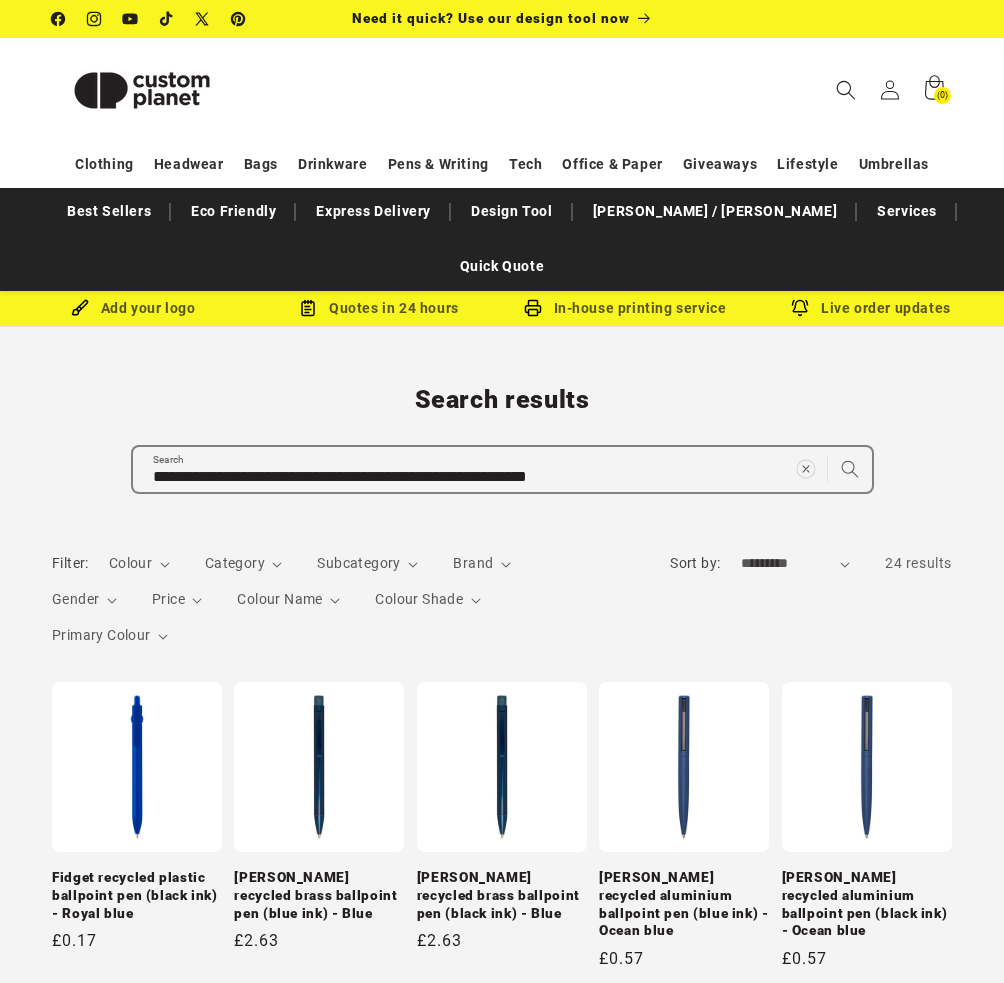 click 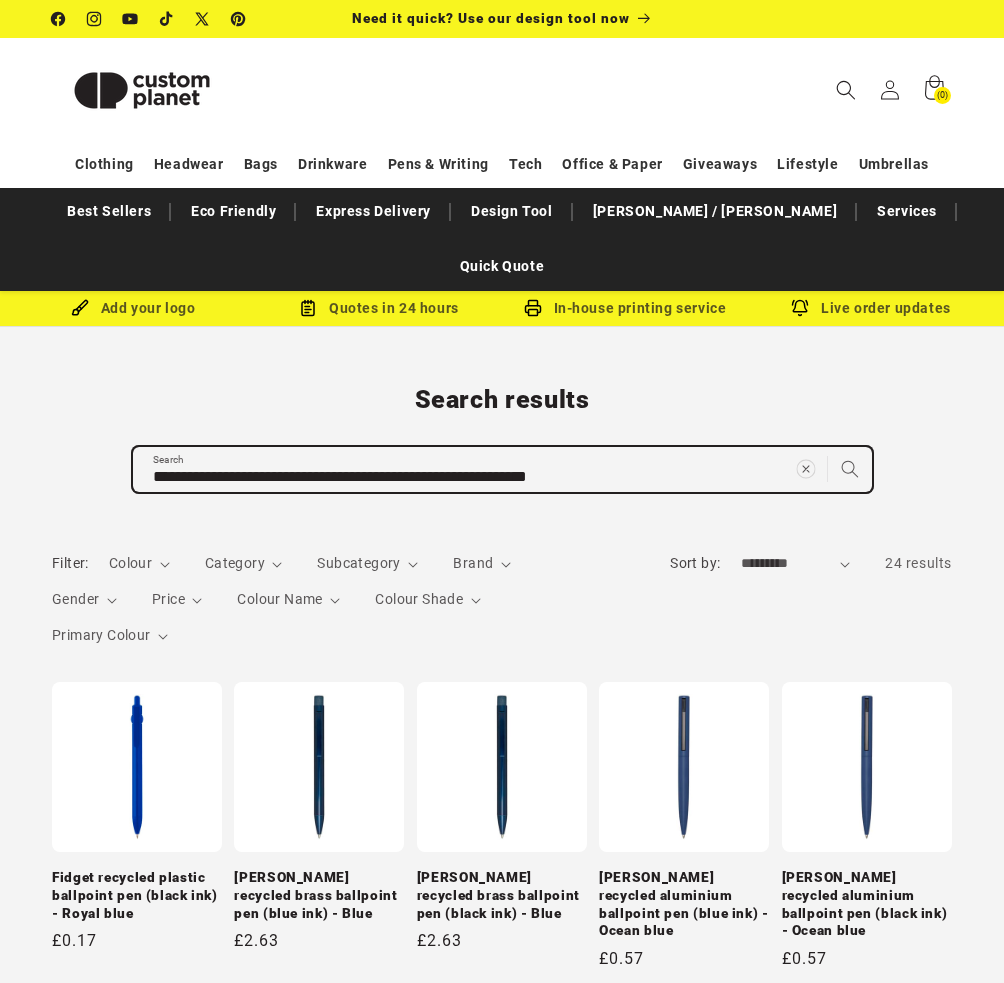 type 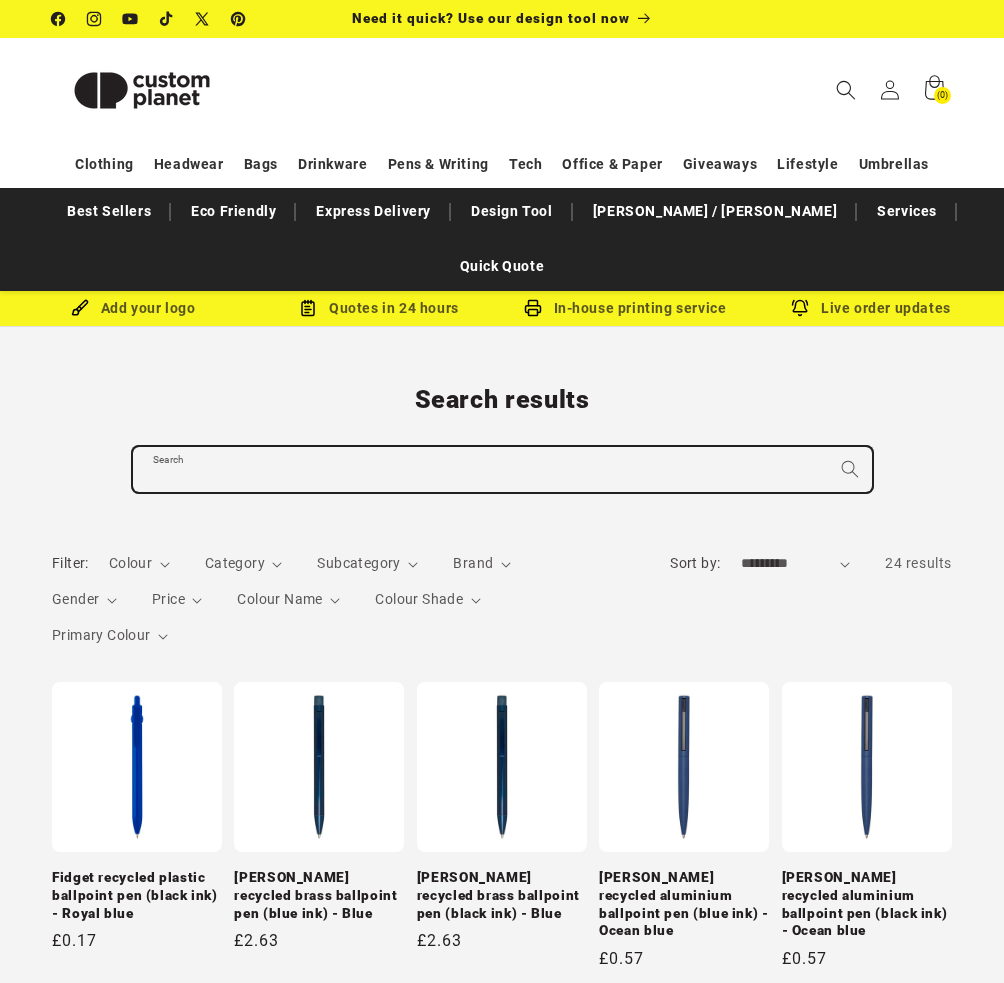 paste on "**********" 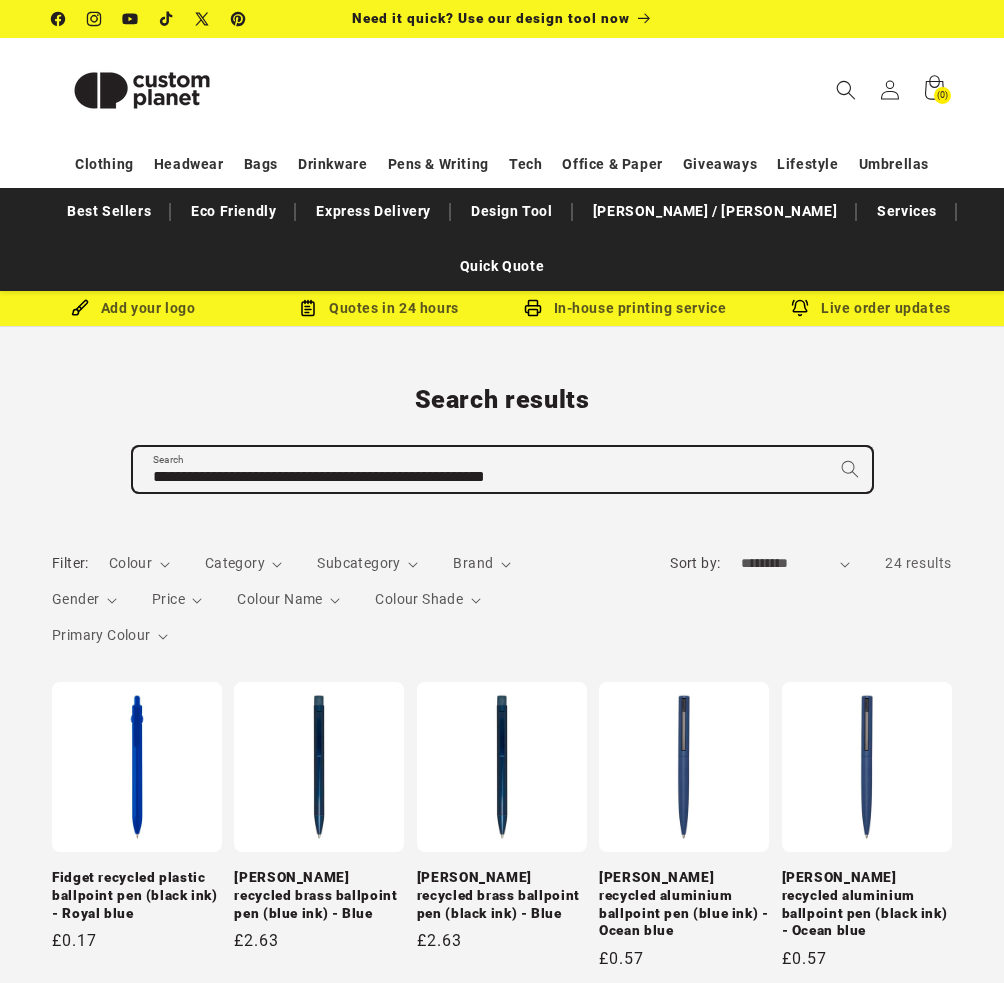 type on "**********" 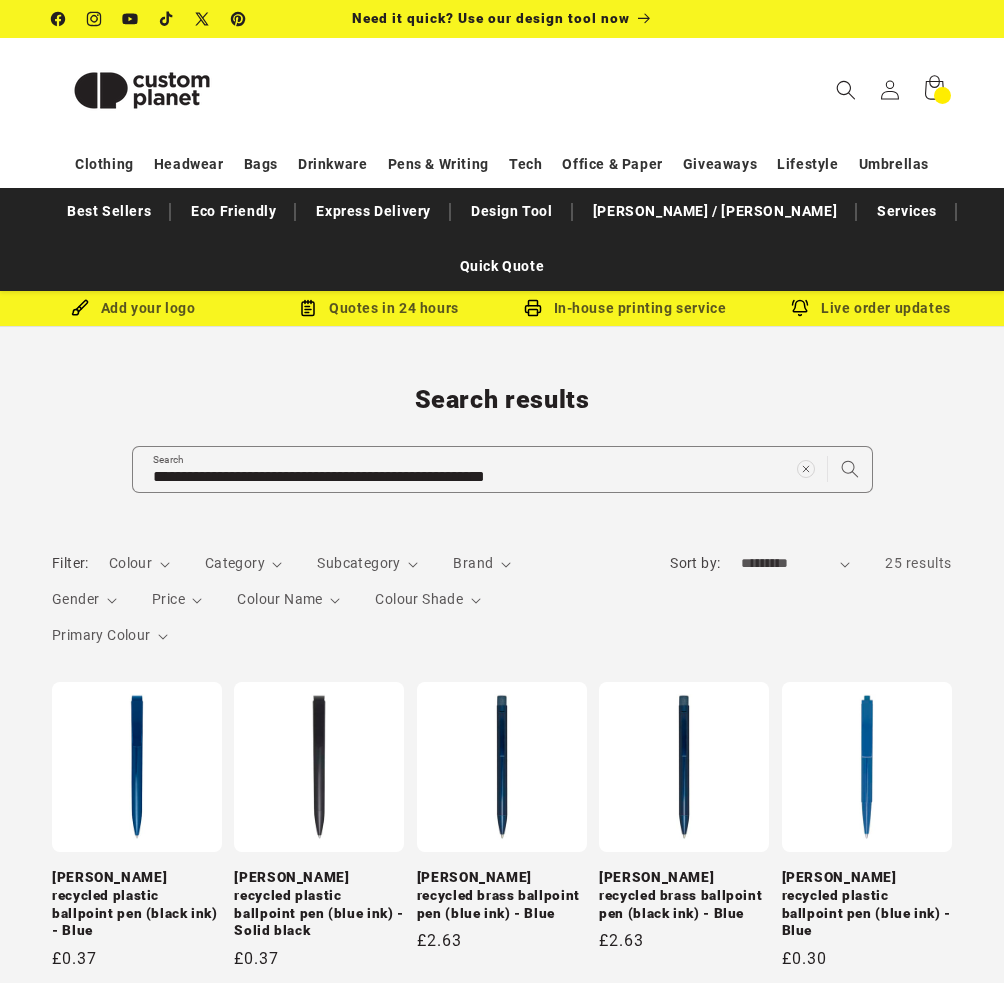 scroll, scrollTop: 0, scrollLeft: 0, axis: both 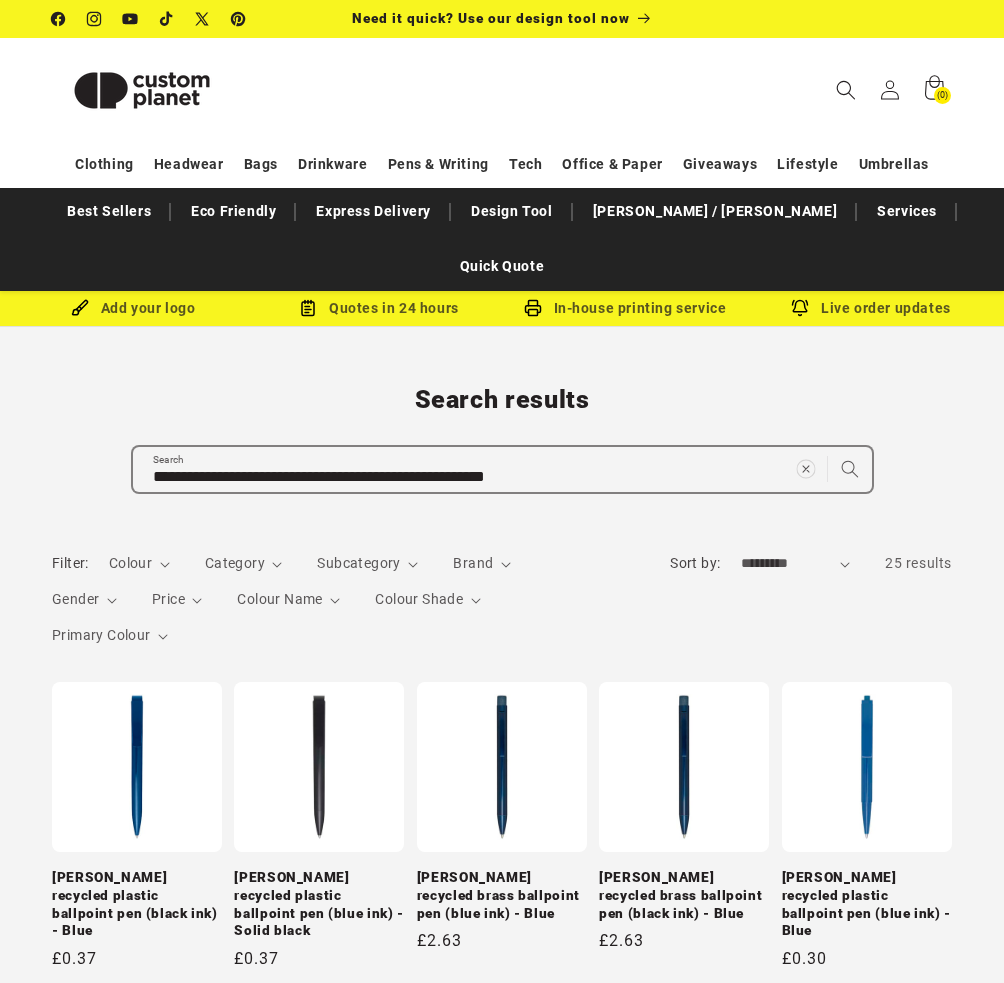 click 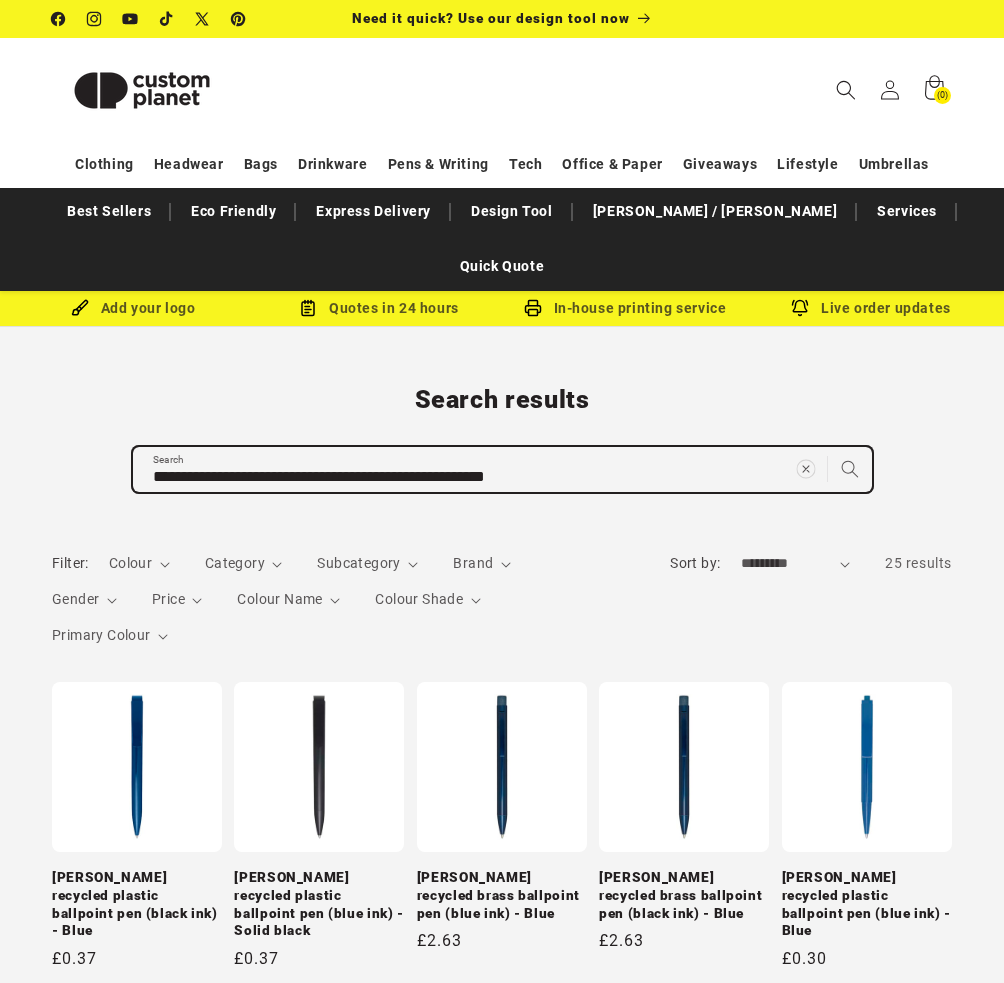 type 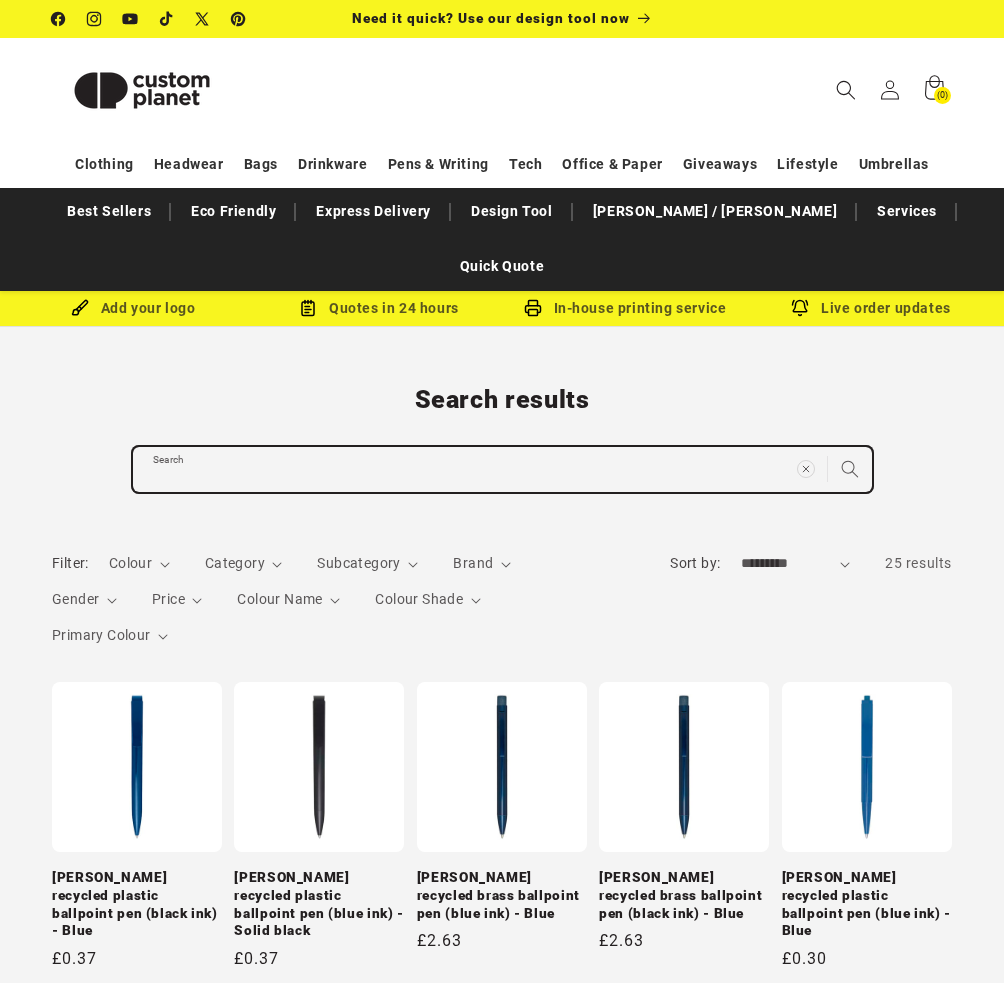 paste on "**********" 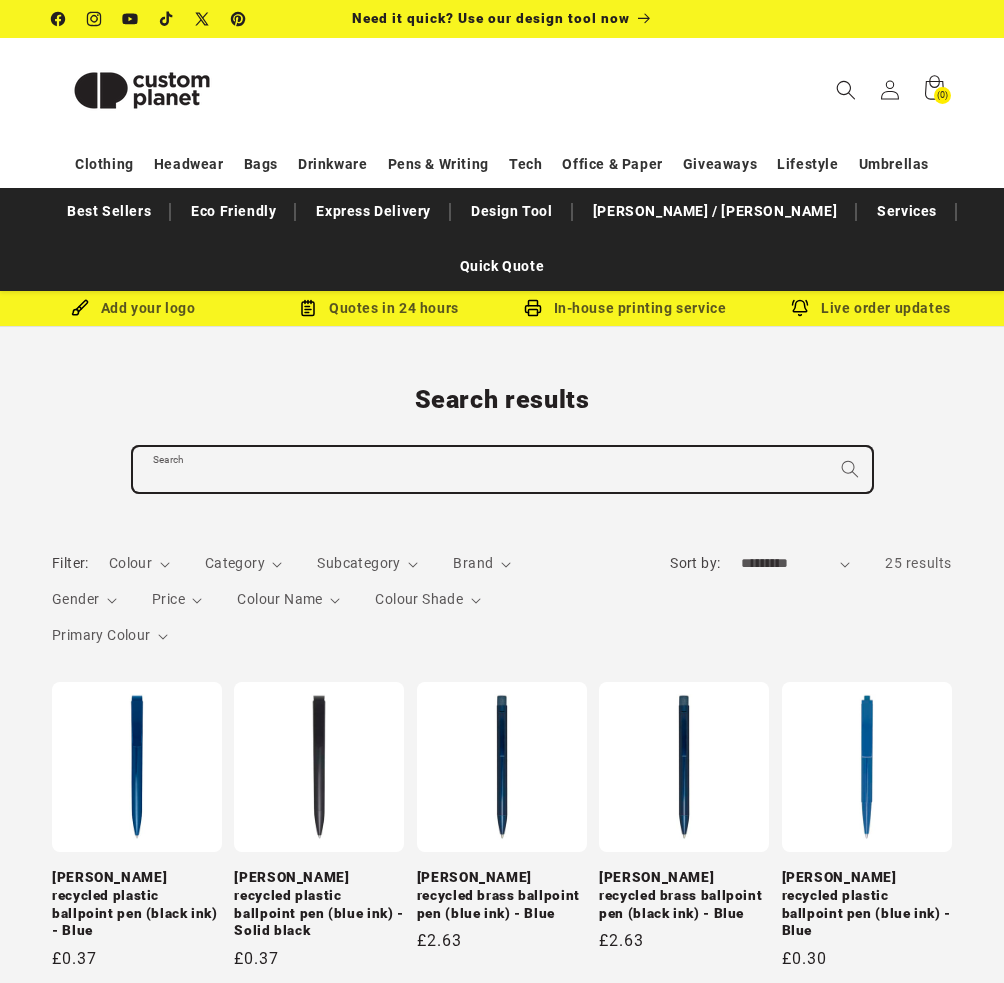 type on "**********" 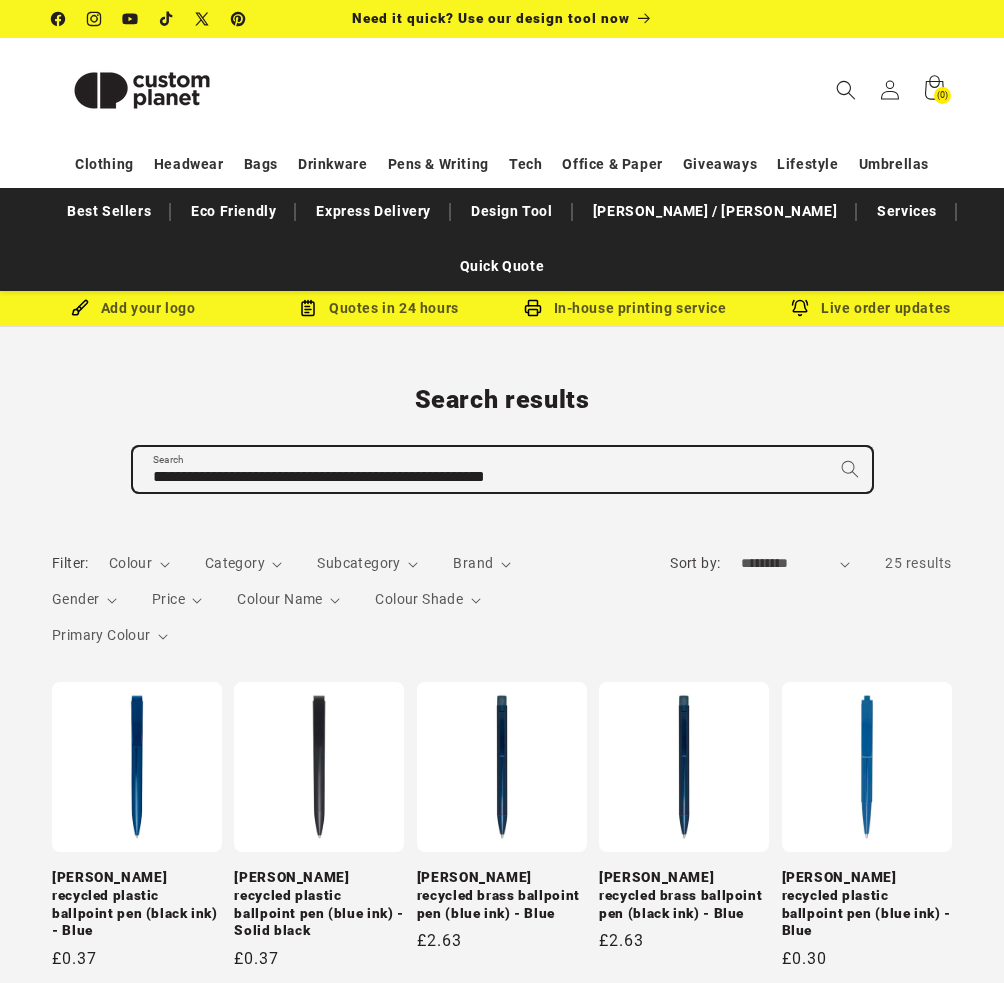 type on "**********" 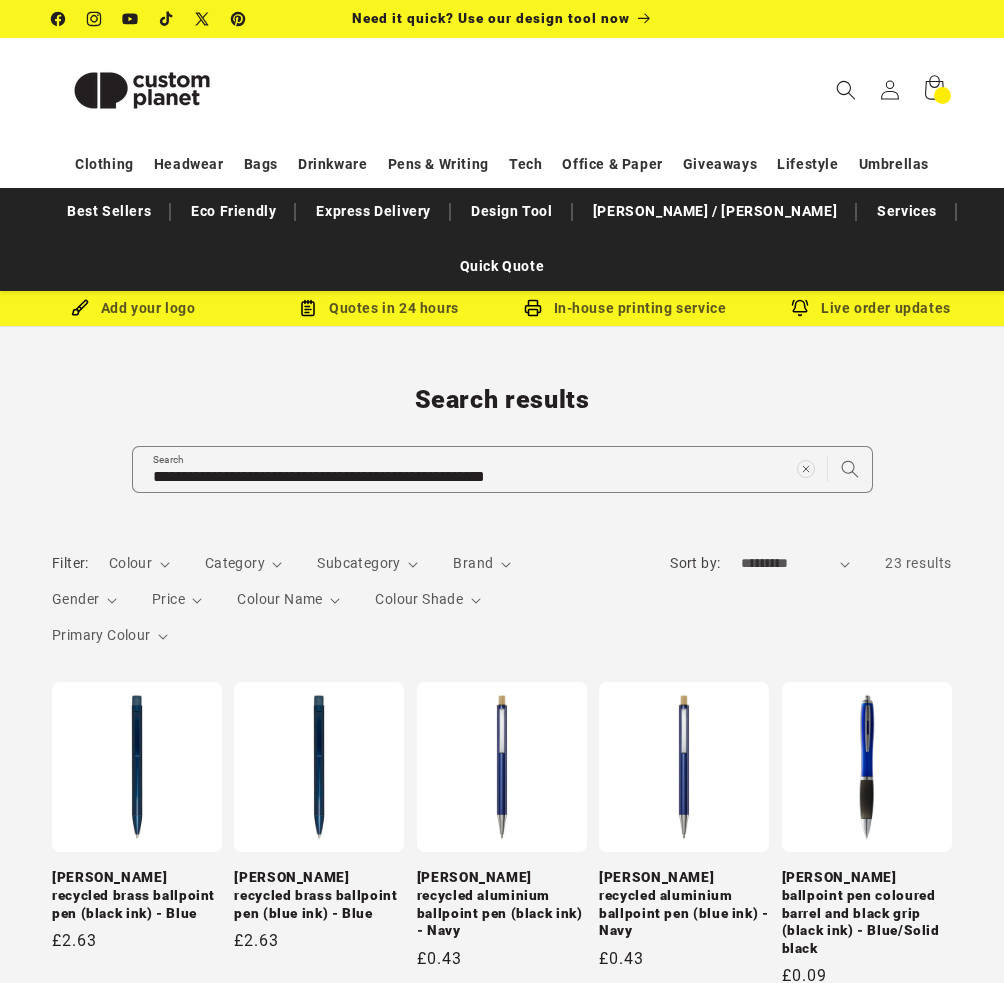 scroll, scrollTop: 0, scrollLeft: 0, axis: both 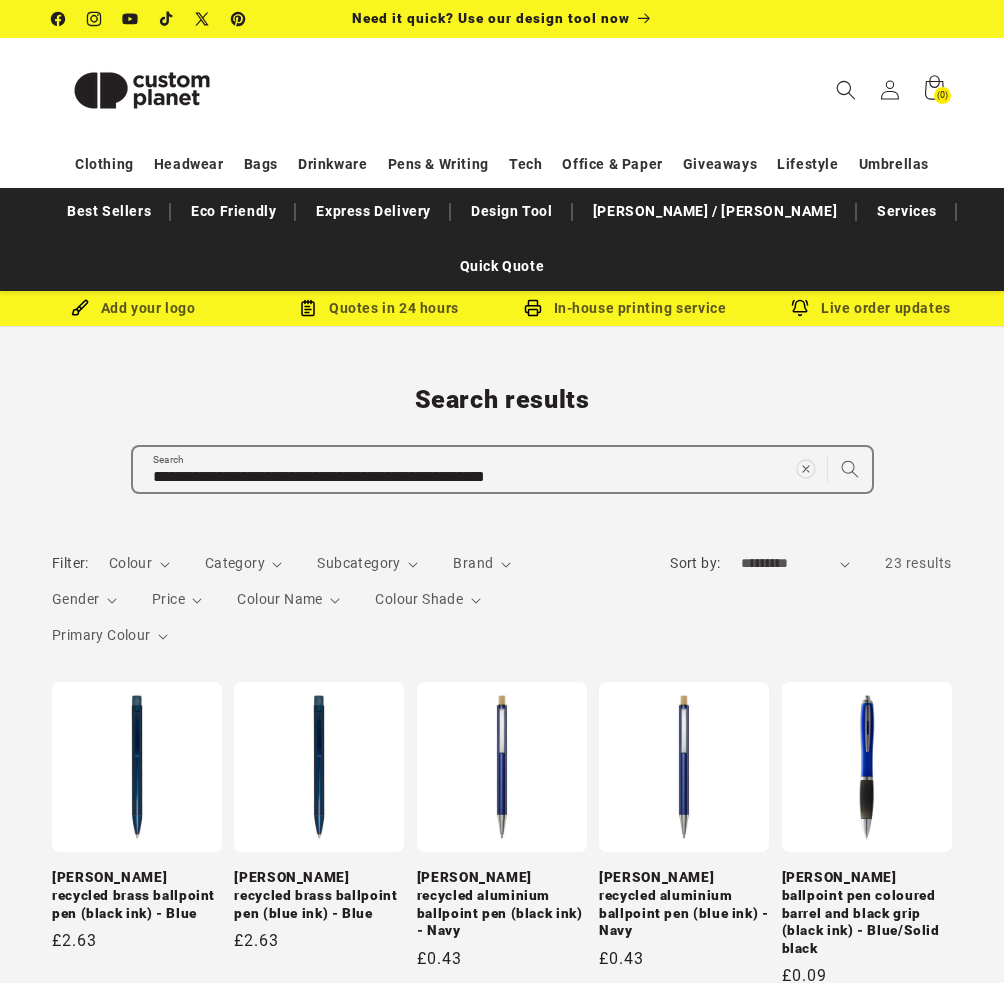 click 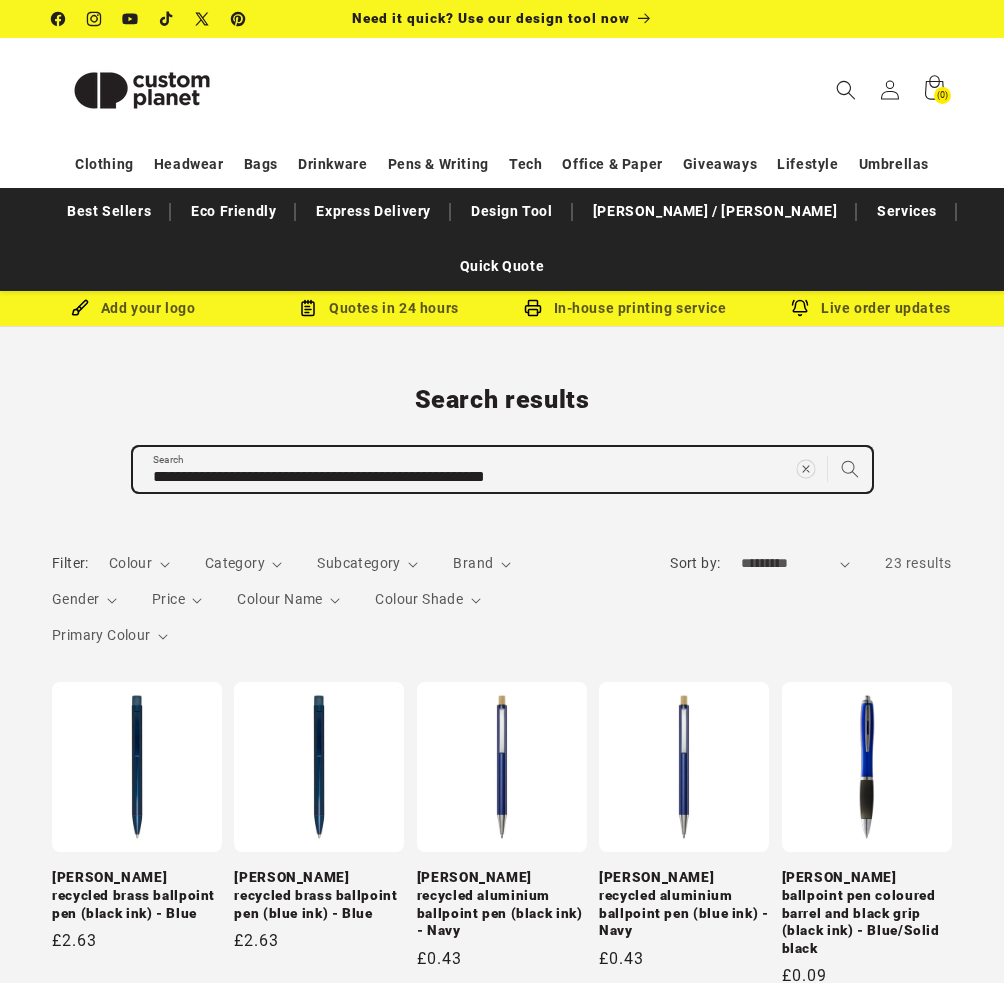 type 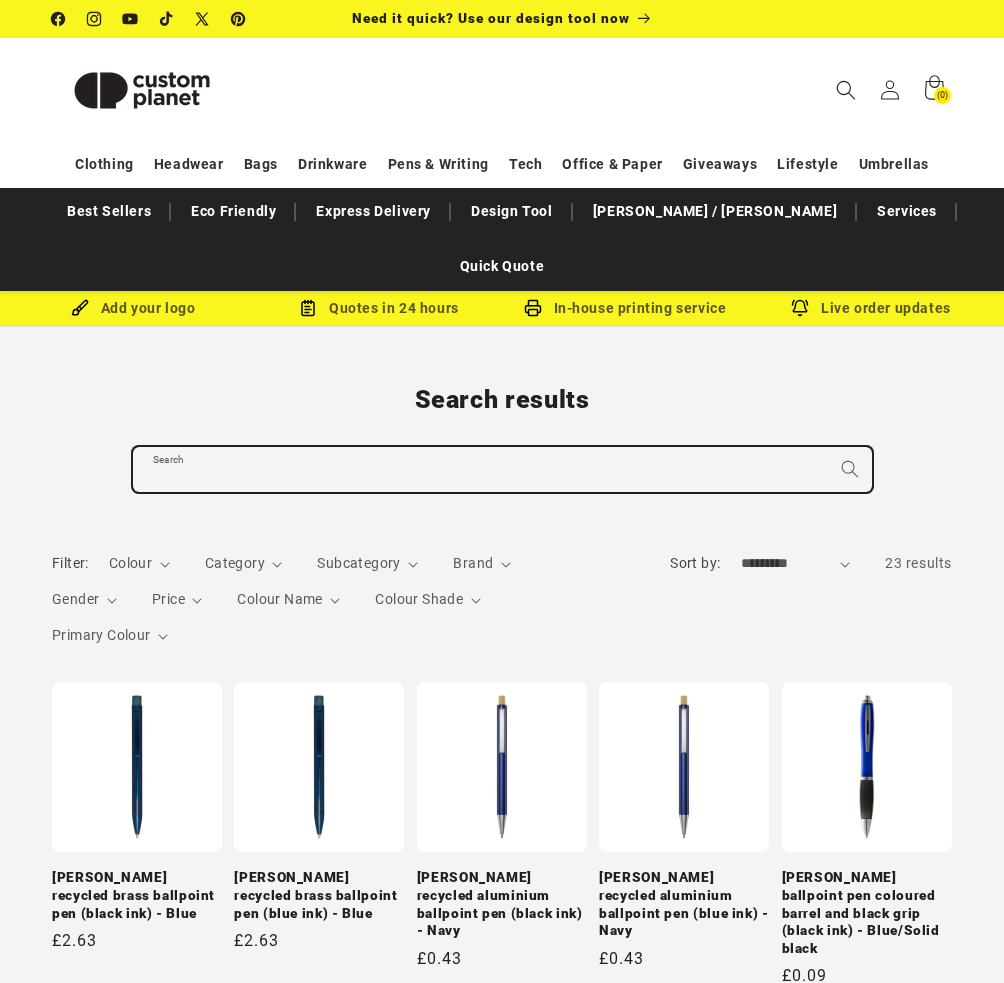 paste on "**********" 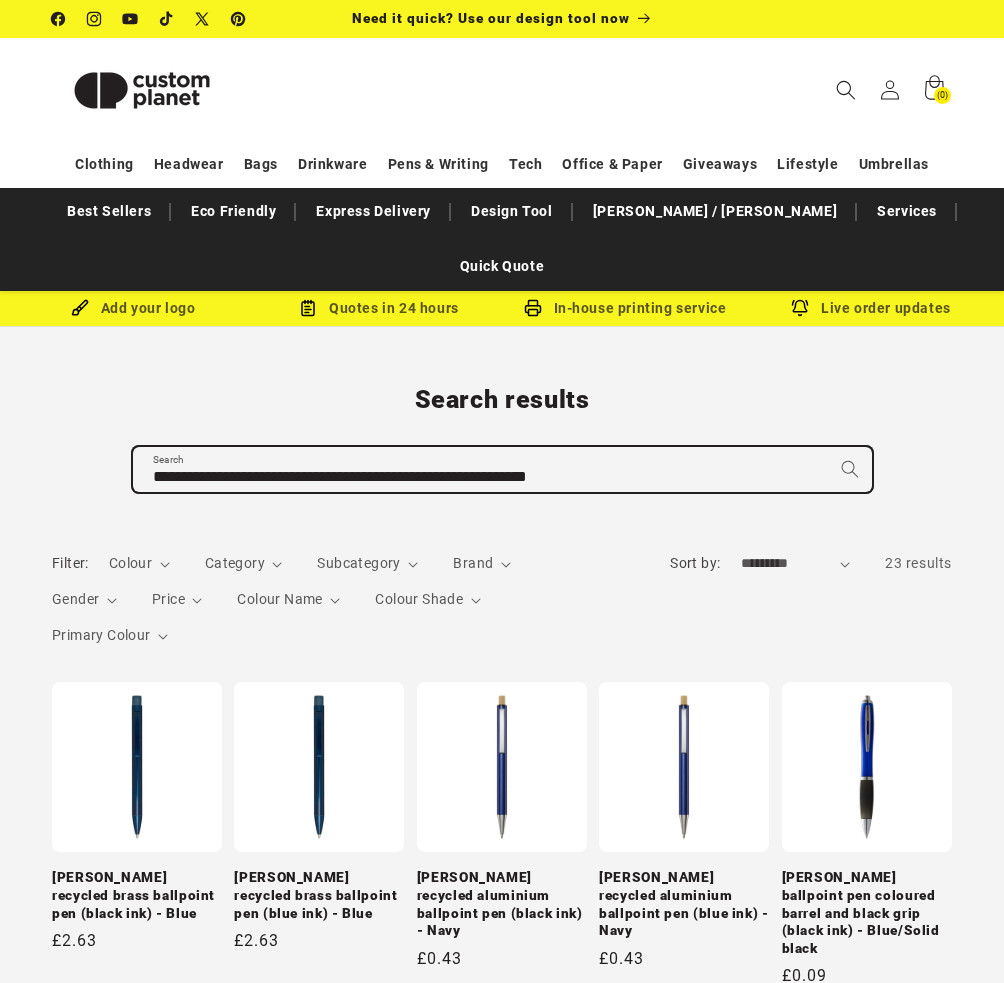type on "**********" 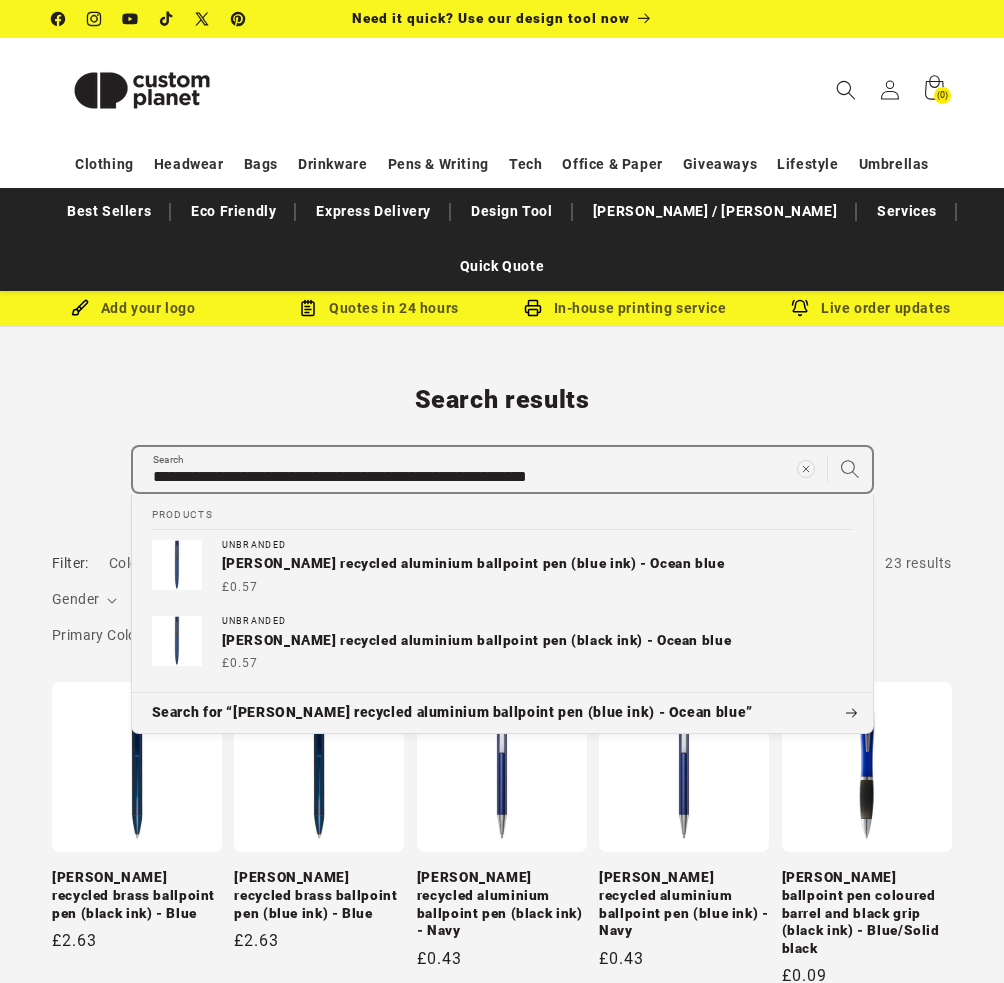 click 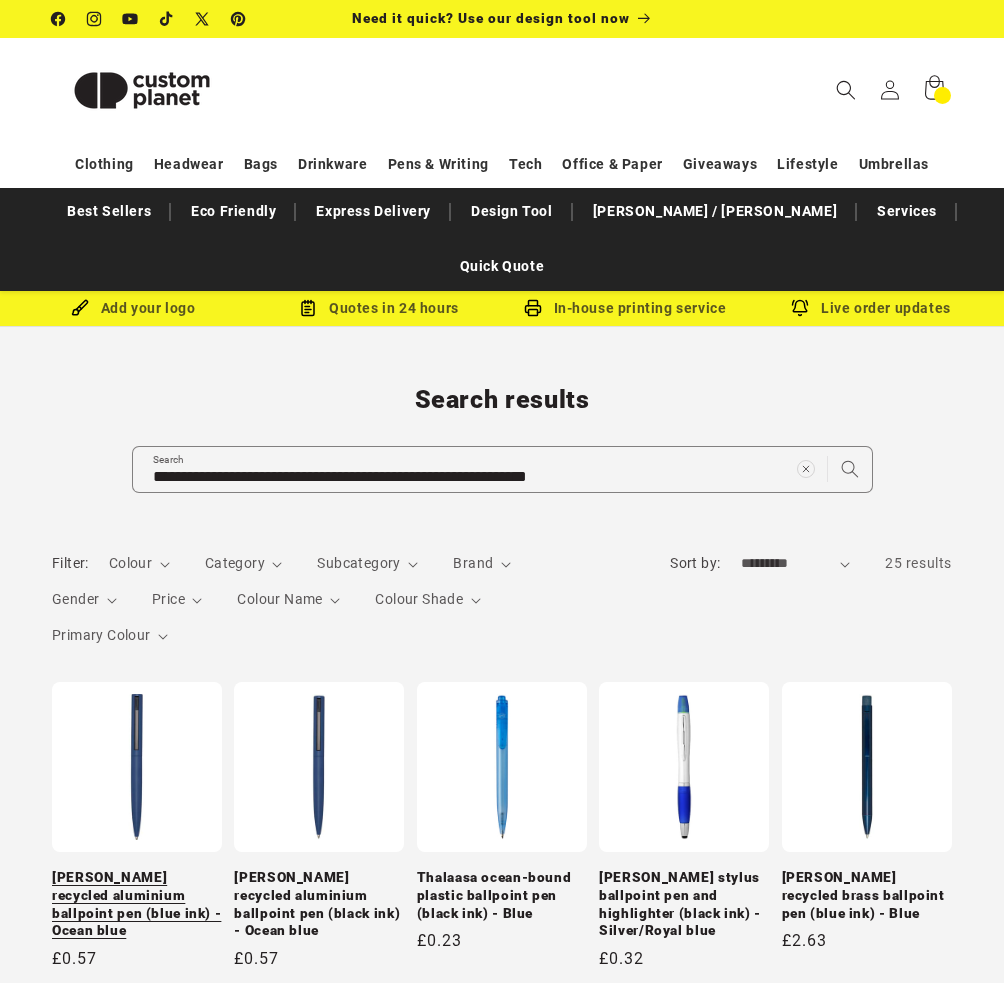 scroll, scrollTop: 0, scrollLeft: 0, axis: both 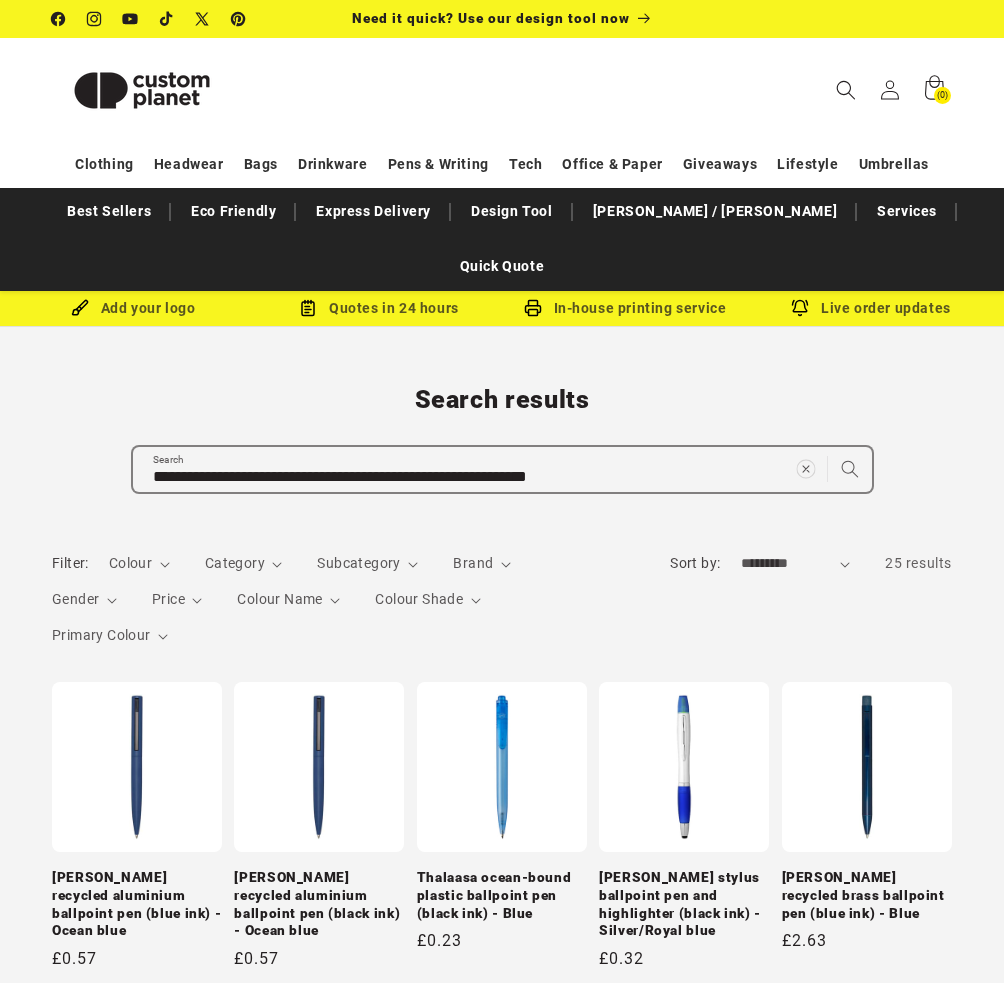 click 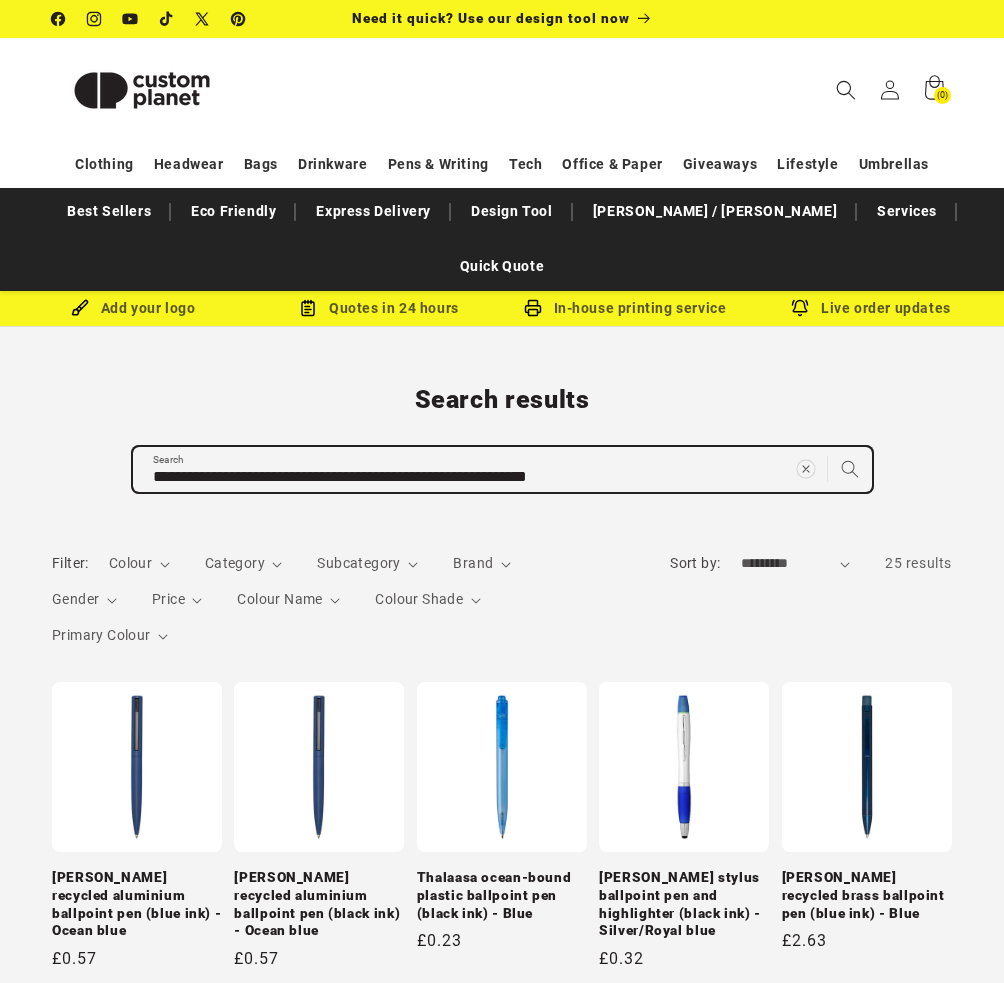 type 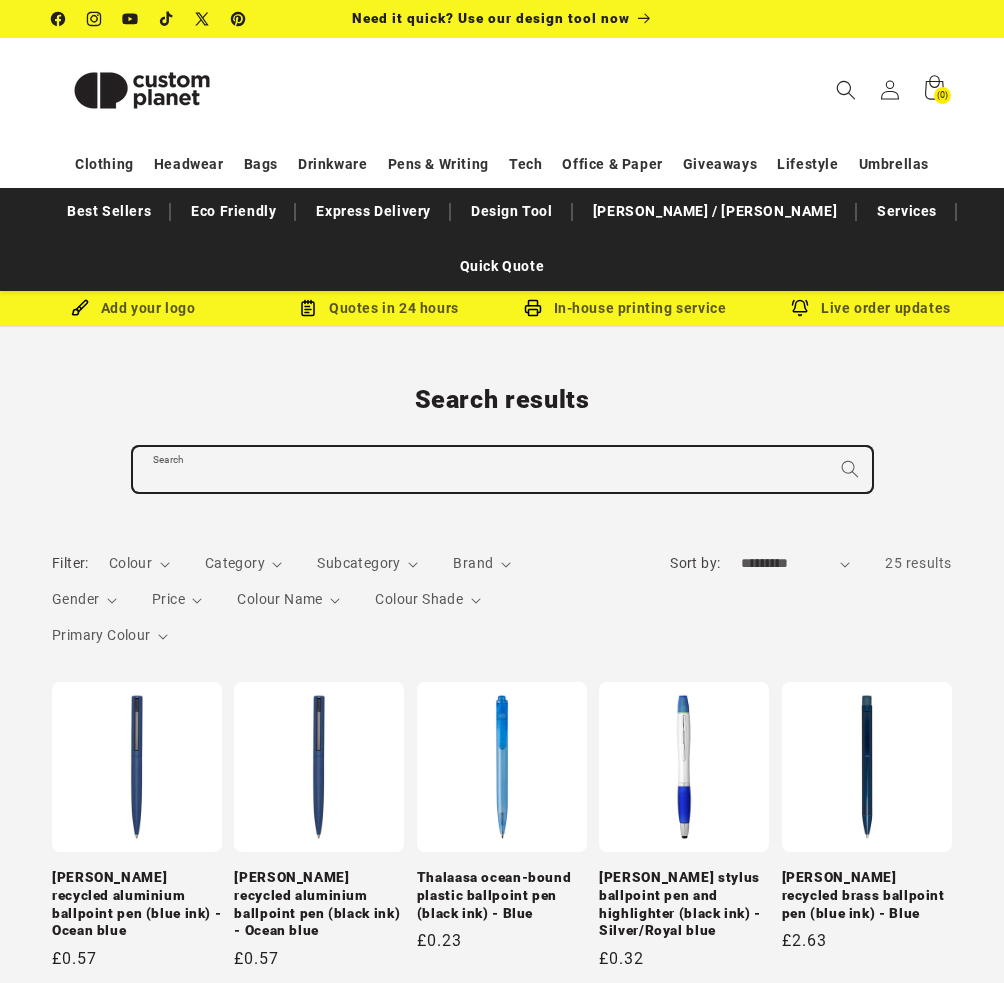 paste on "**********" 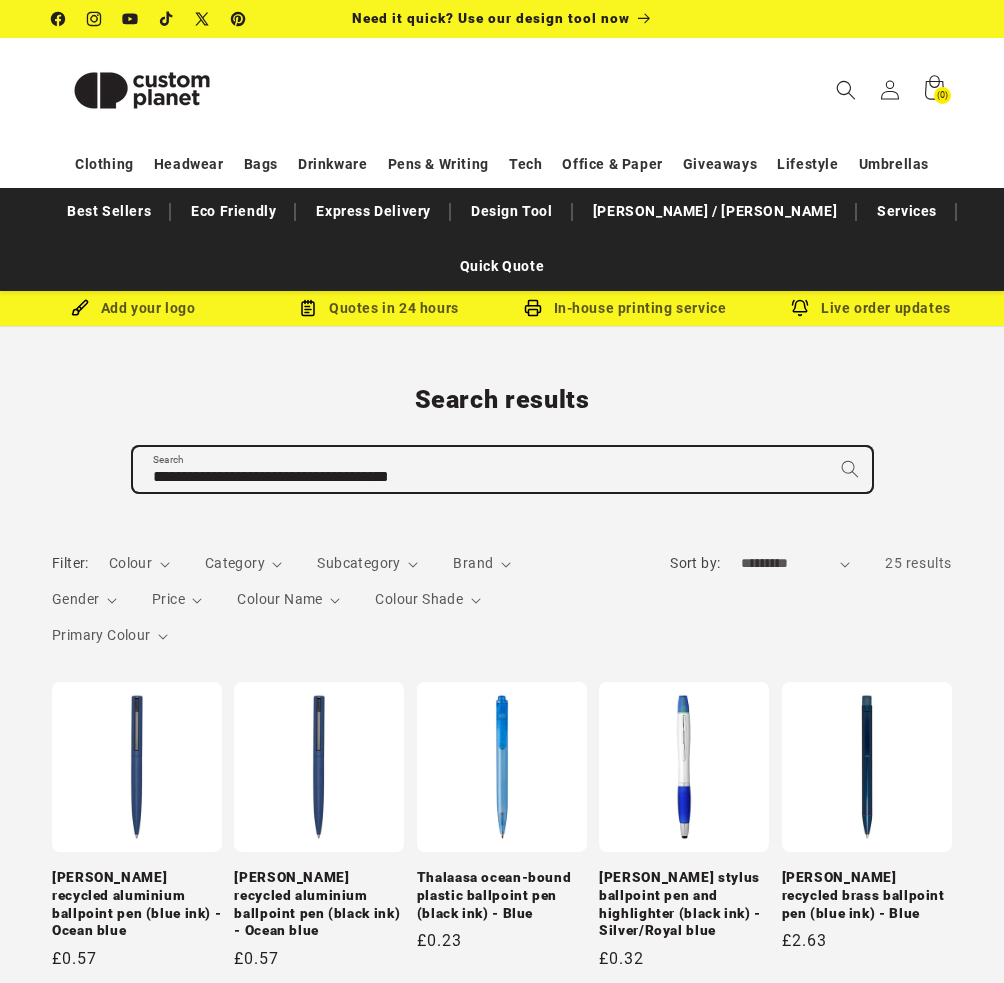 type on "**********" 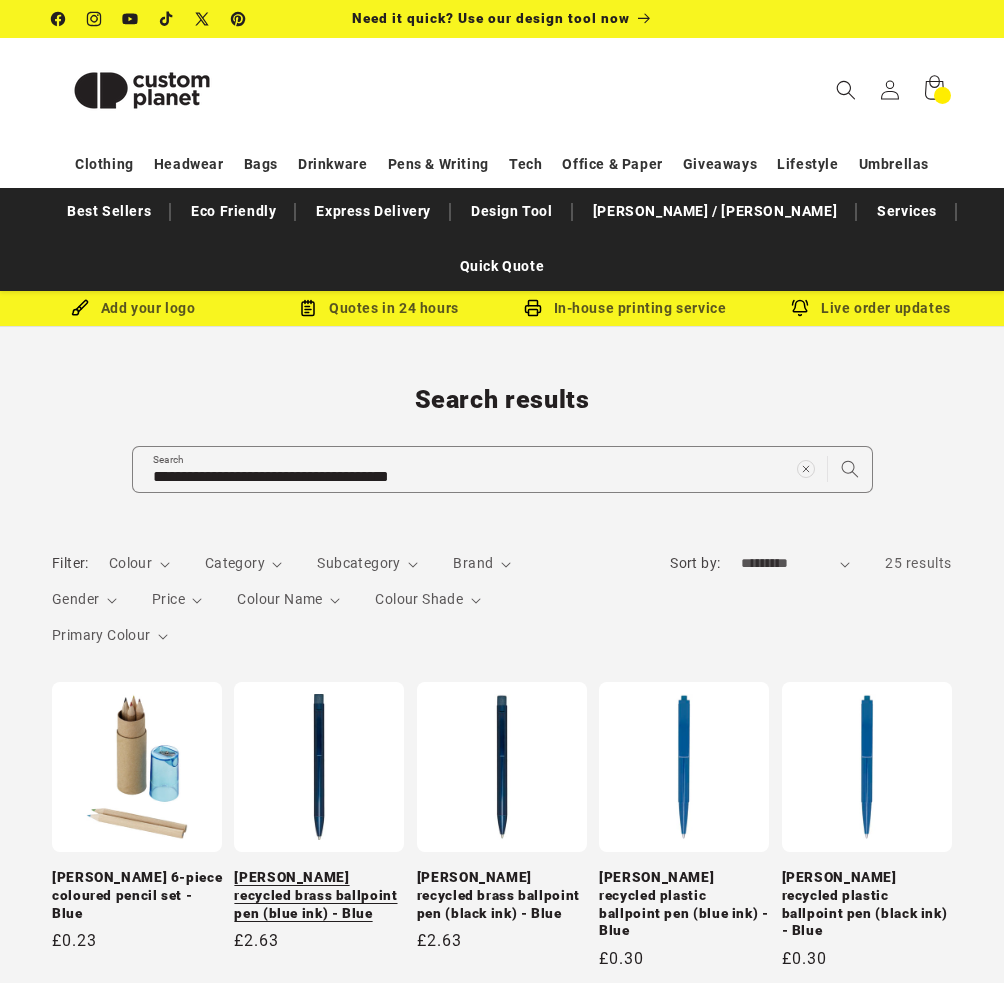 scroll, scrollTop: 0, scrollLeft: 0, axis: both 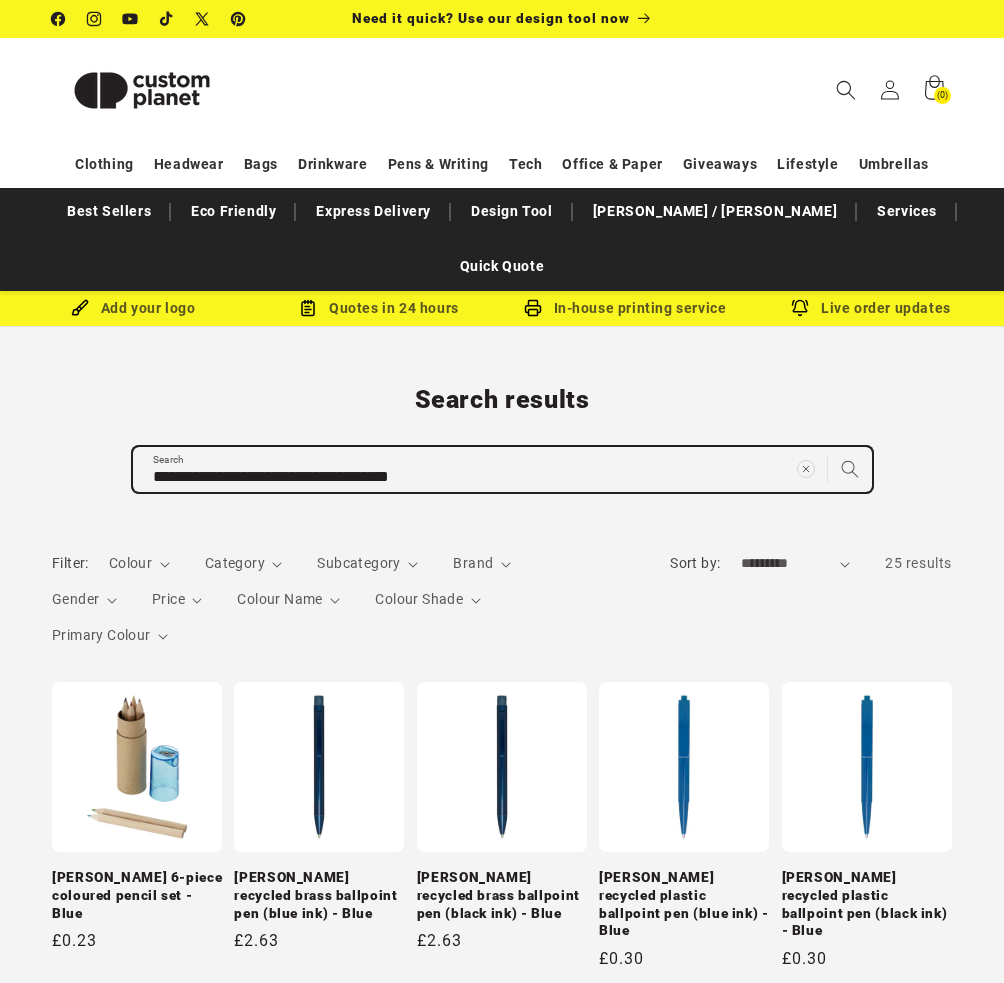 click on "**********" at bounding box center [502, 469] 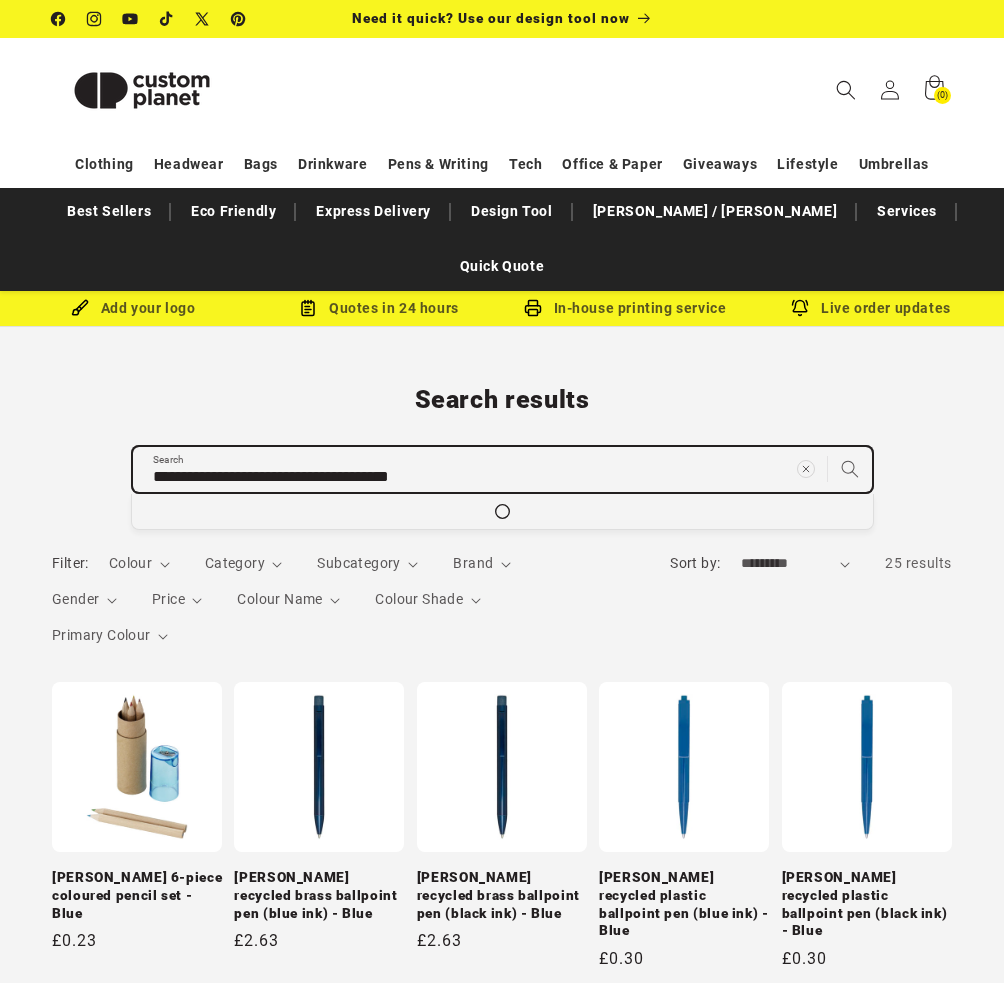 click on "**********" at bounding box center (502, 469) 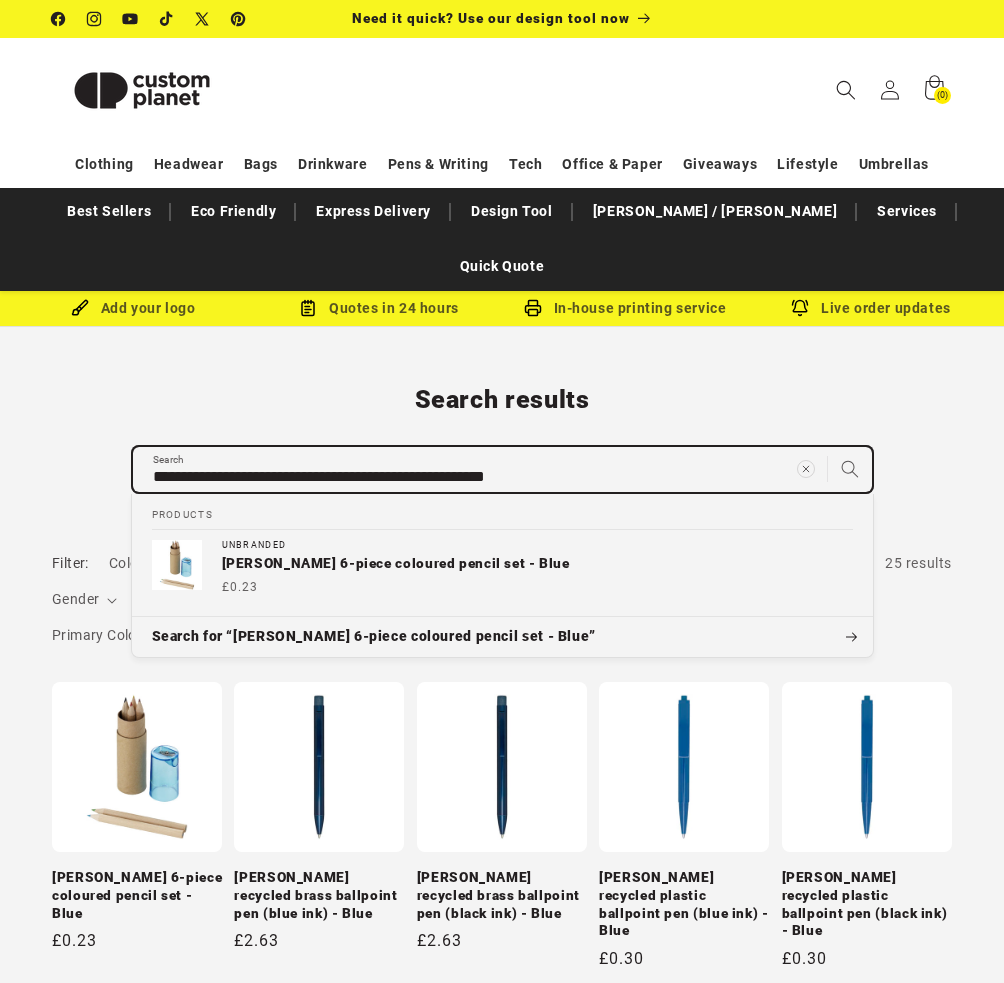 type on "**********" 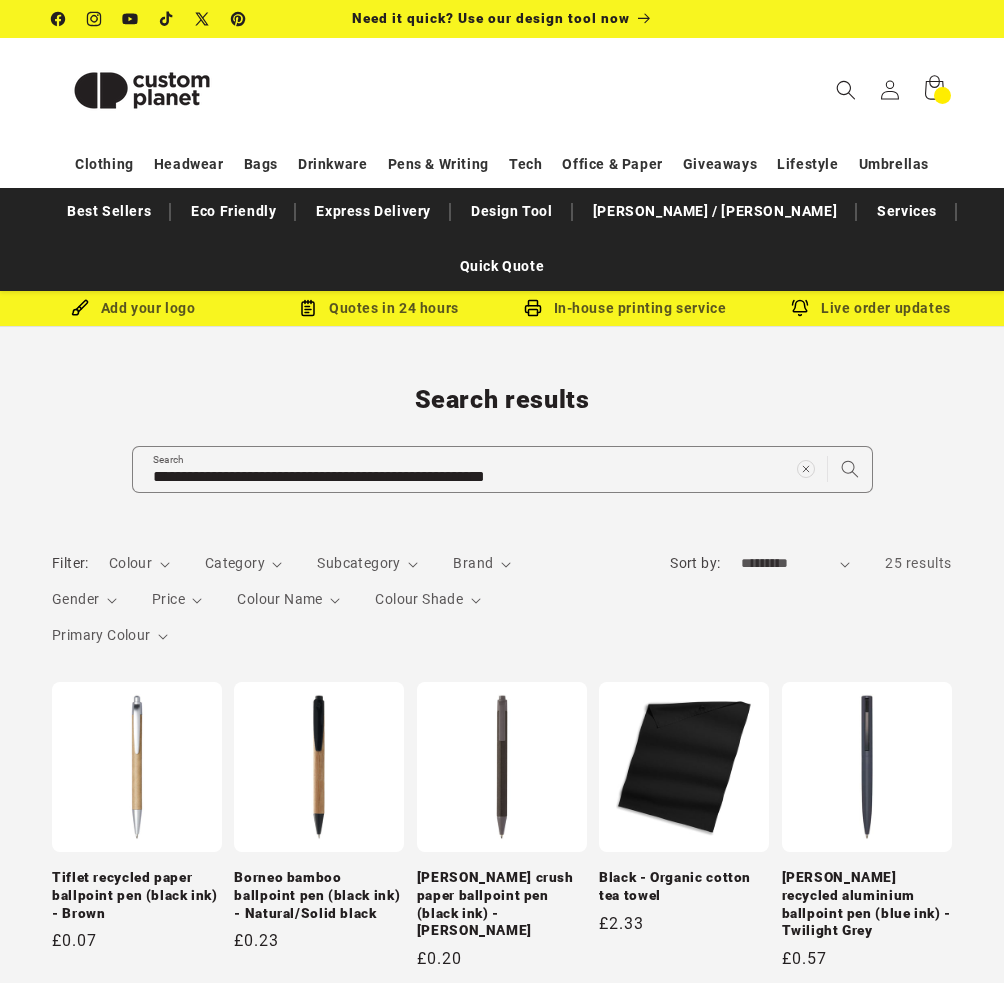 scroll, scrollTop: 0, scrollLeft: 0, axis: both 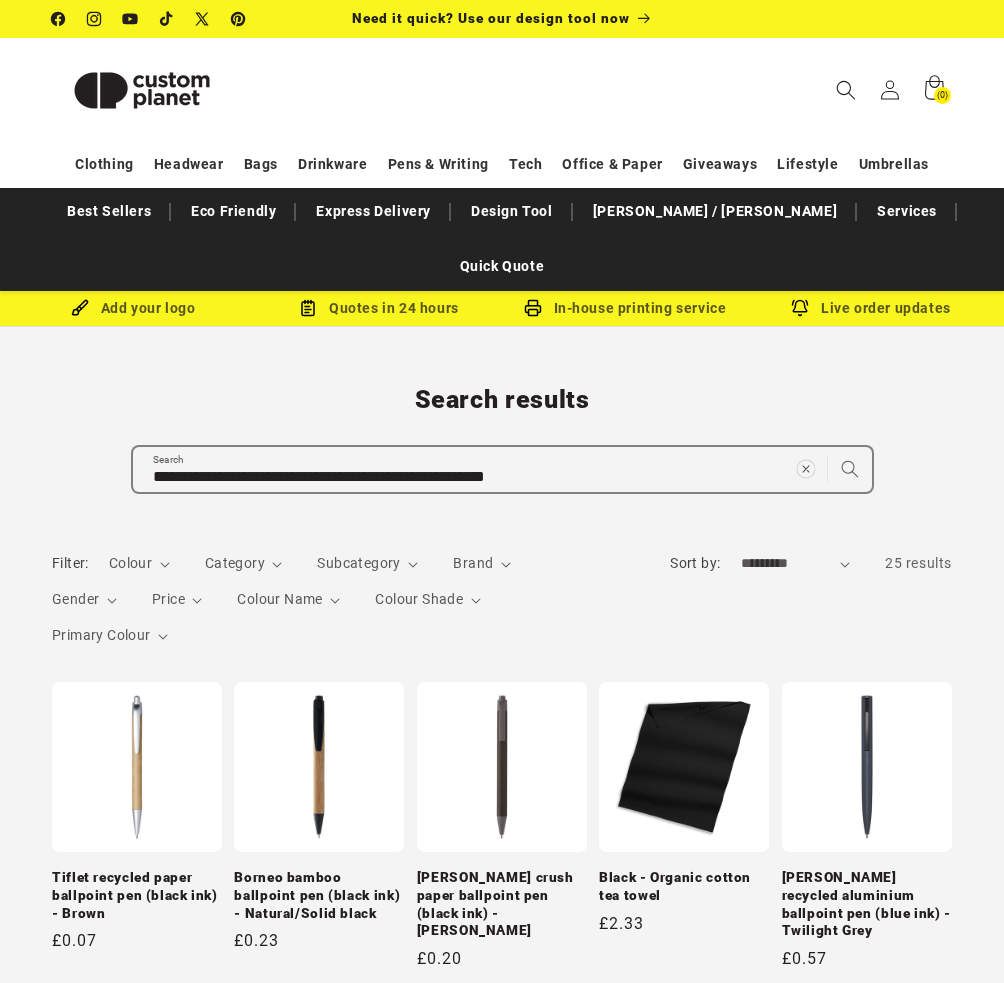 click 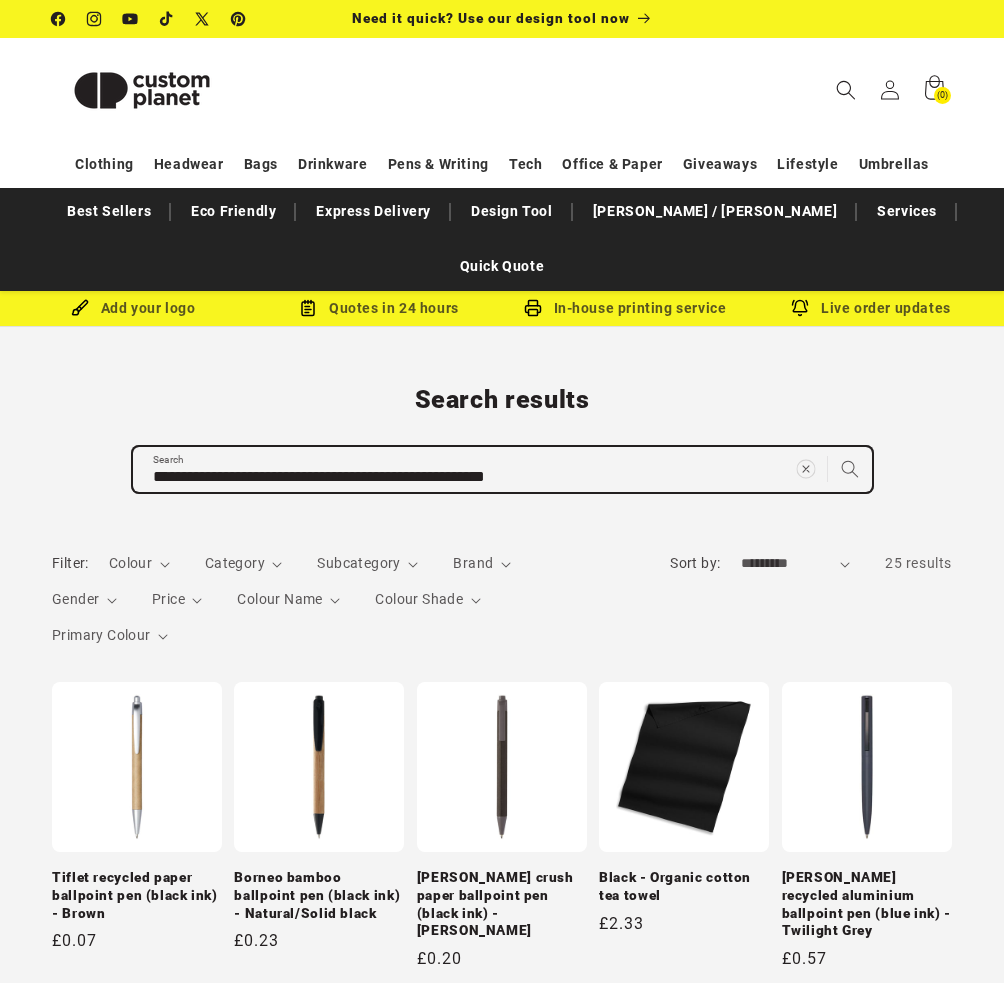 type 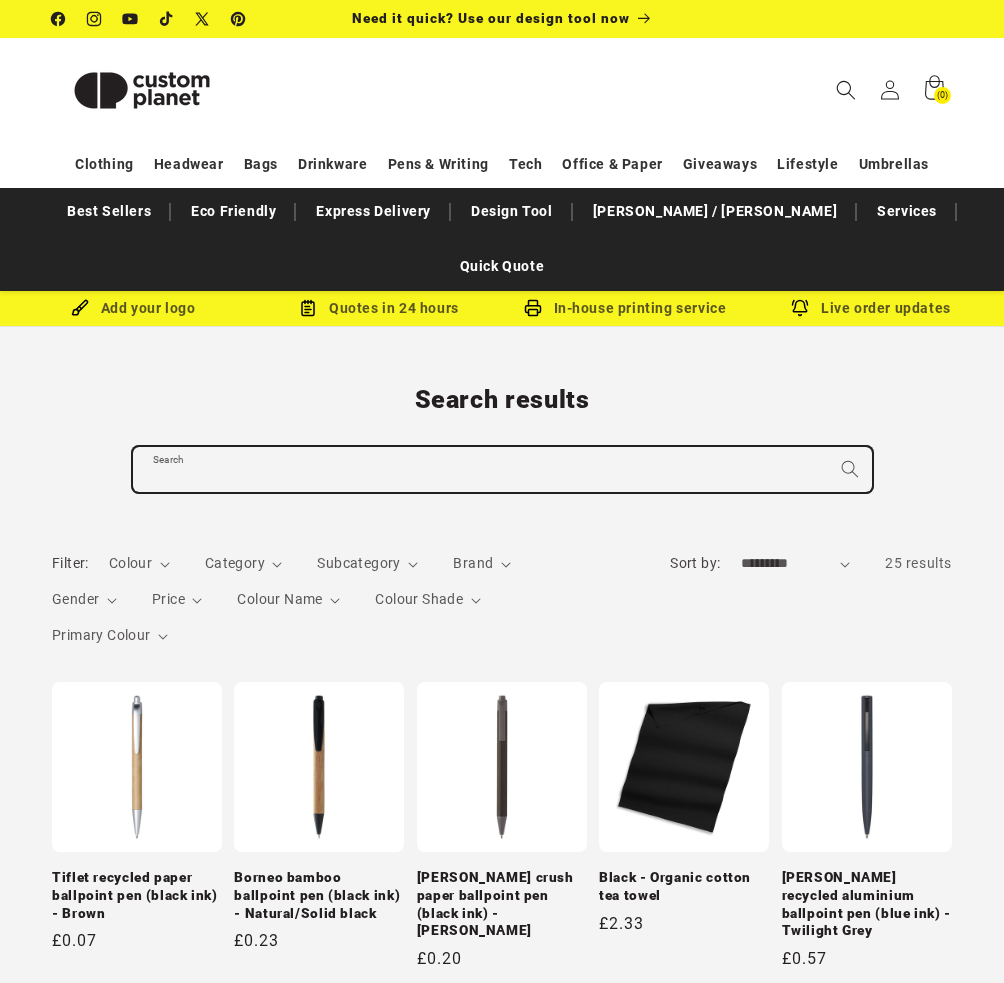 paste on "**********" 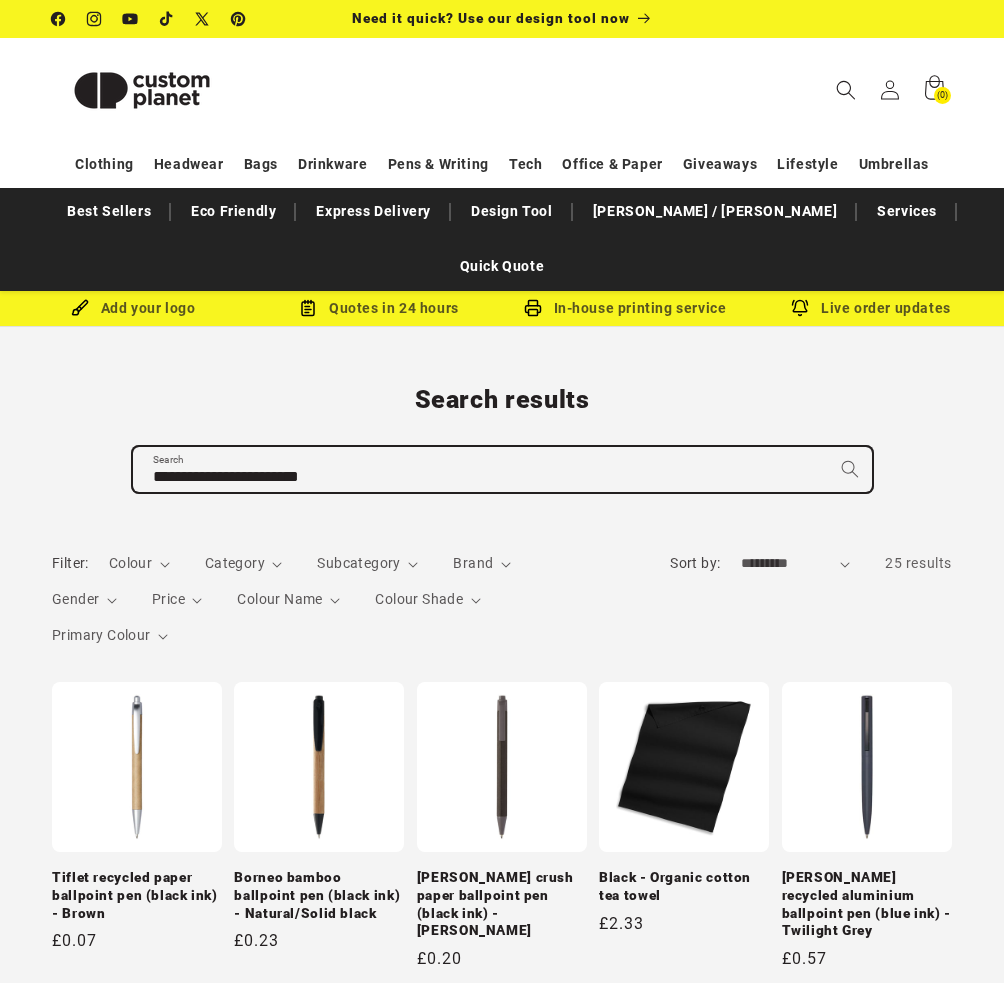 type on "**********" 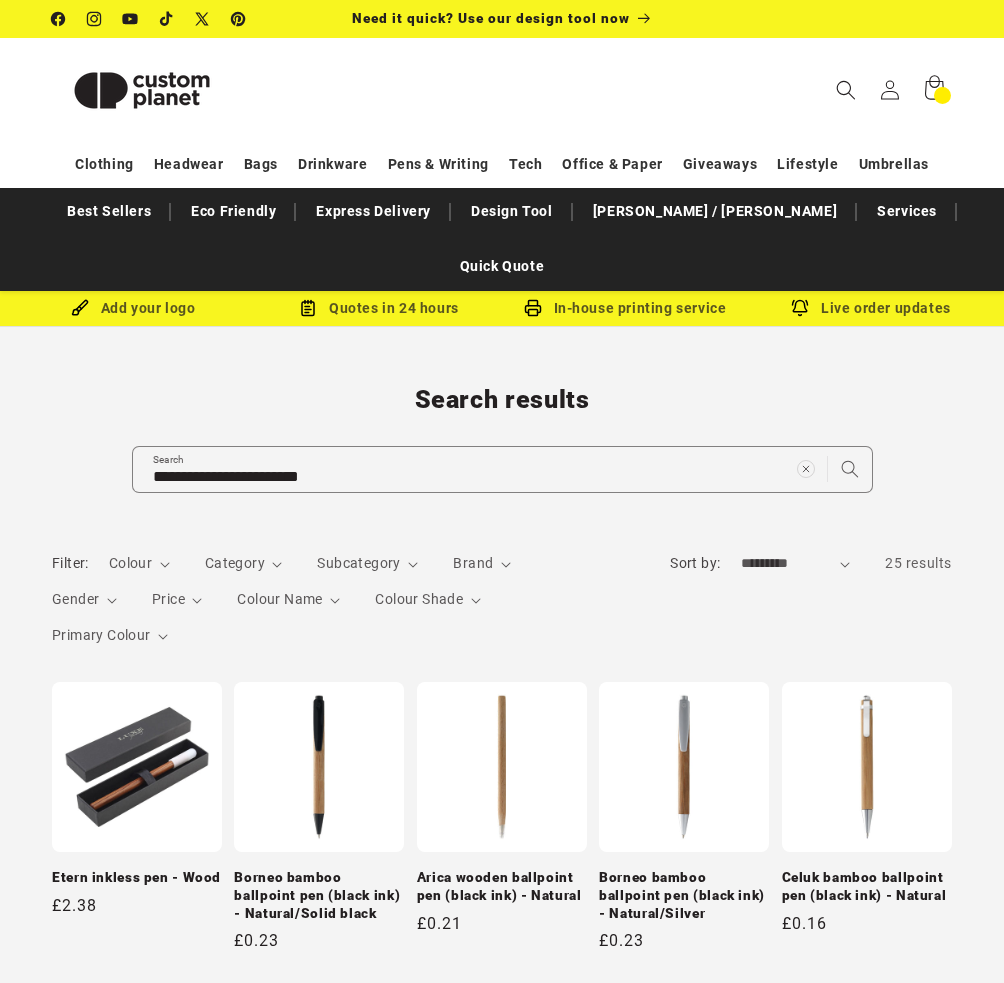 scroll, scrollTop: 0, scrollLeft: 0, axis: both 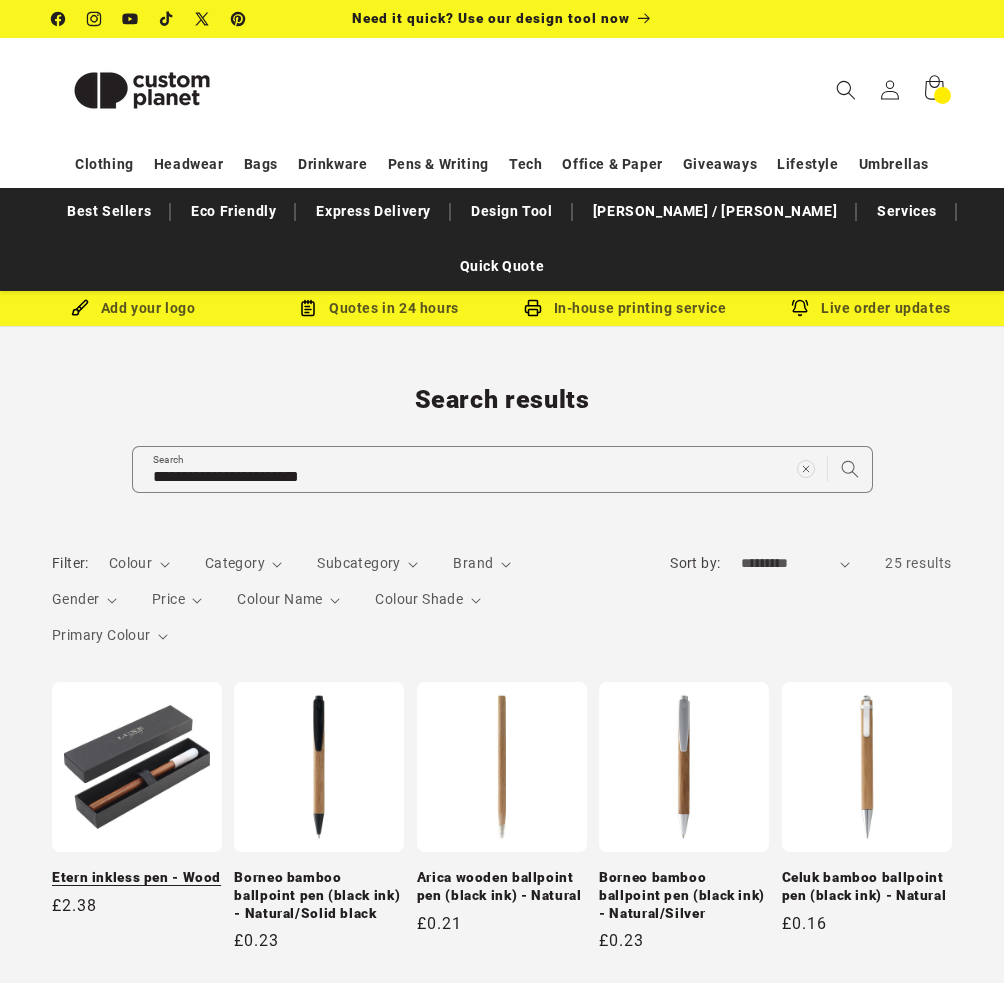 click on "Etern inkless pen - Wood" at bounding box center [137, 878] 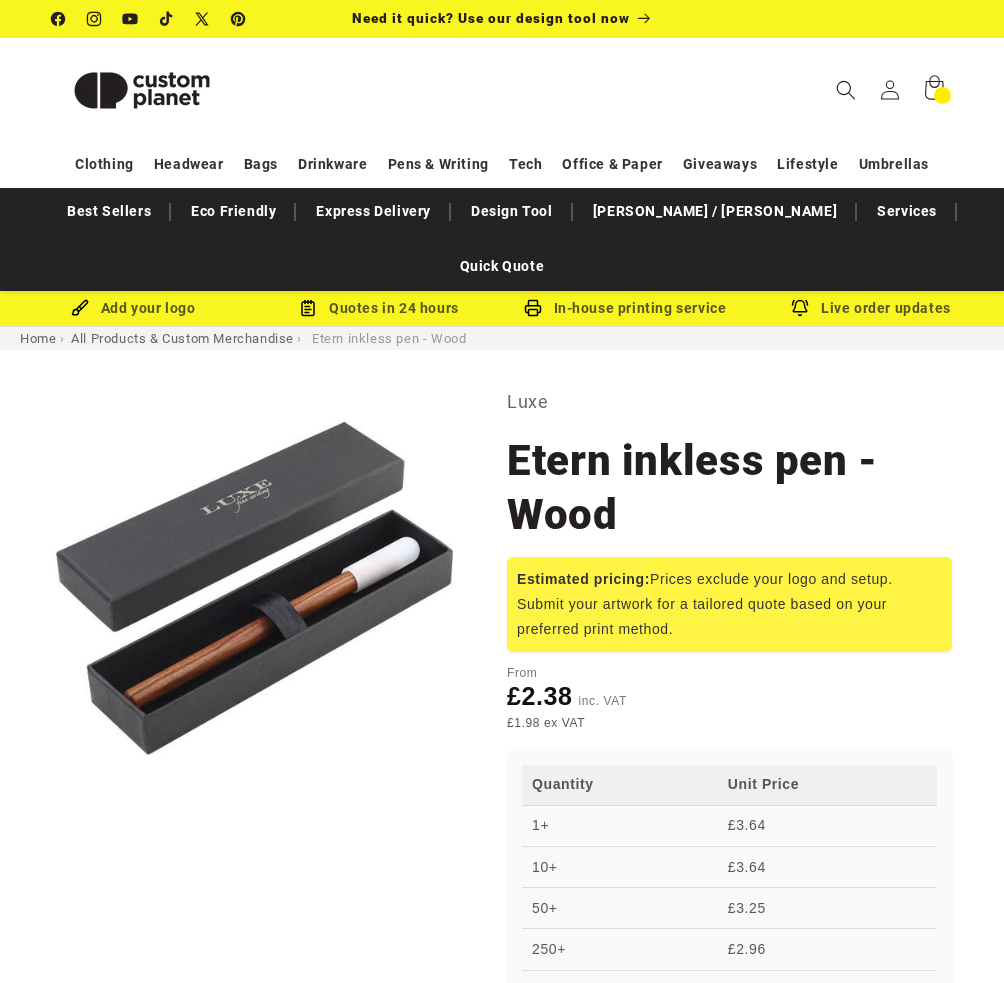 scroll, scrollTop: 0, scrollLeft: 0, axis: both 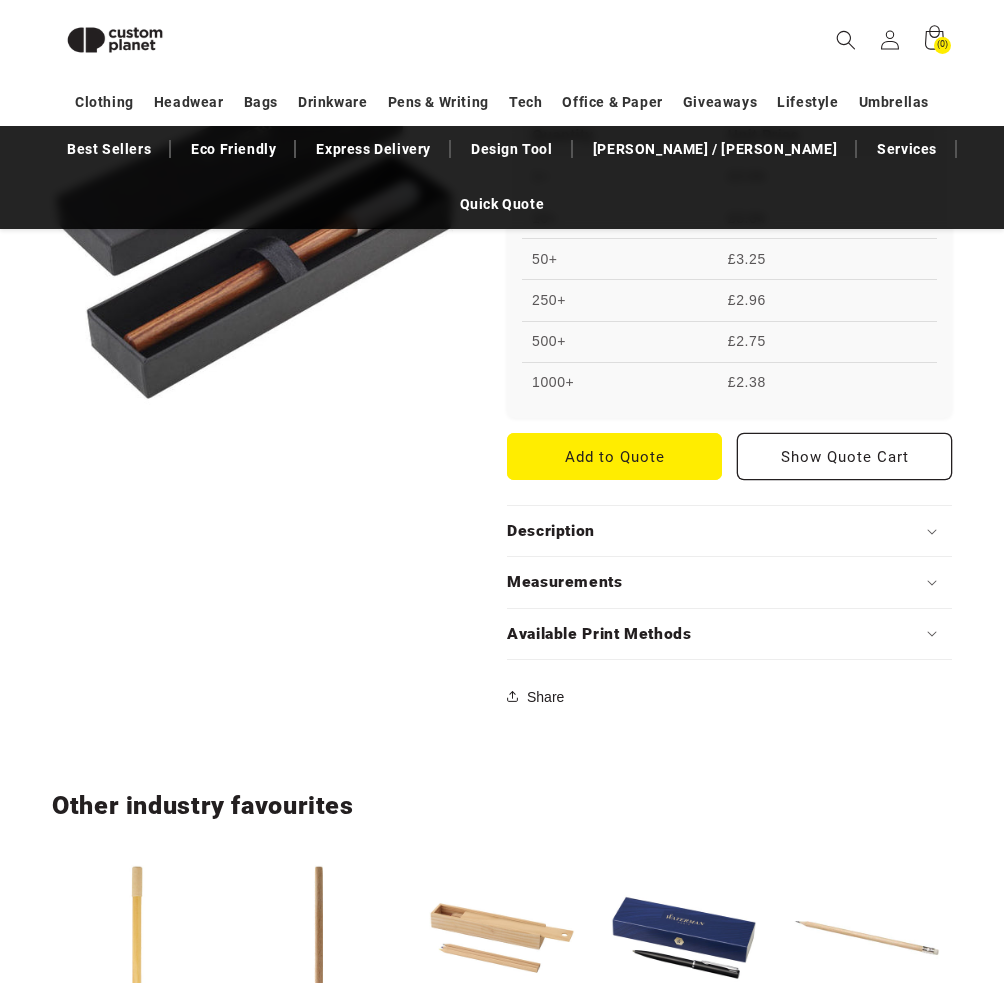 click on "Description" at bounding box center [551, 531] 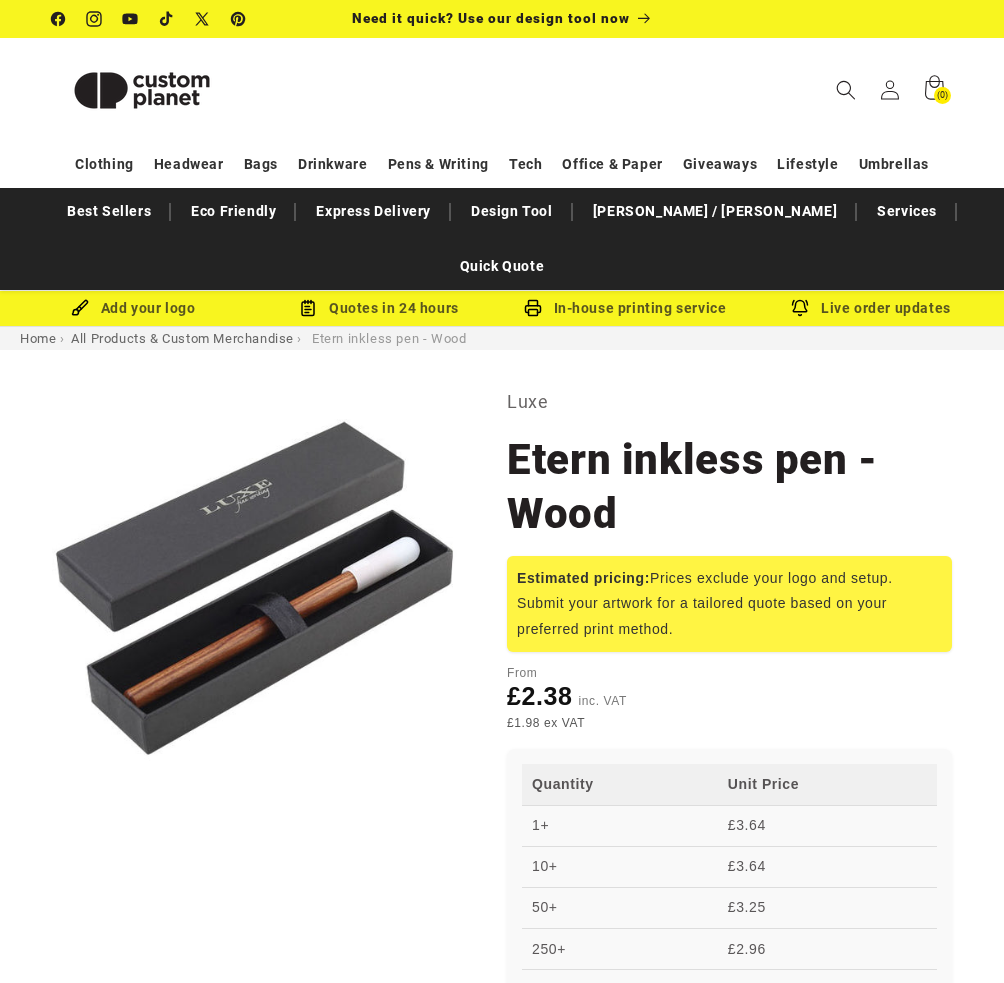 scroll, scrollTop: 0, scrollLeft: 0, axis: both 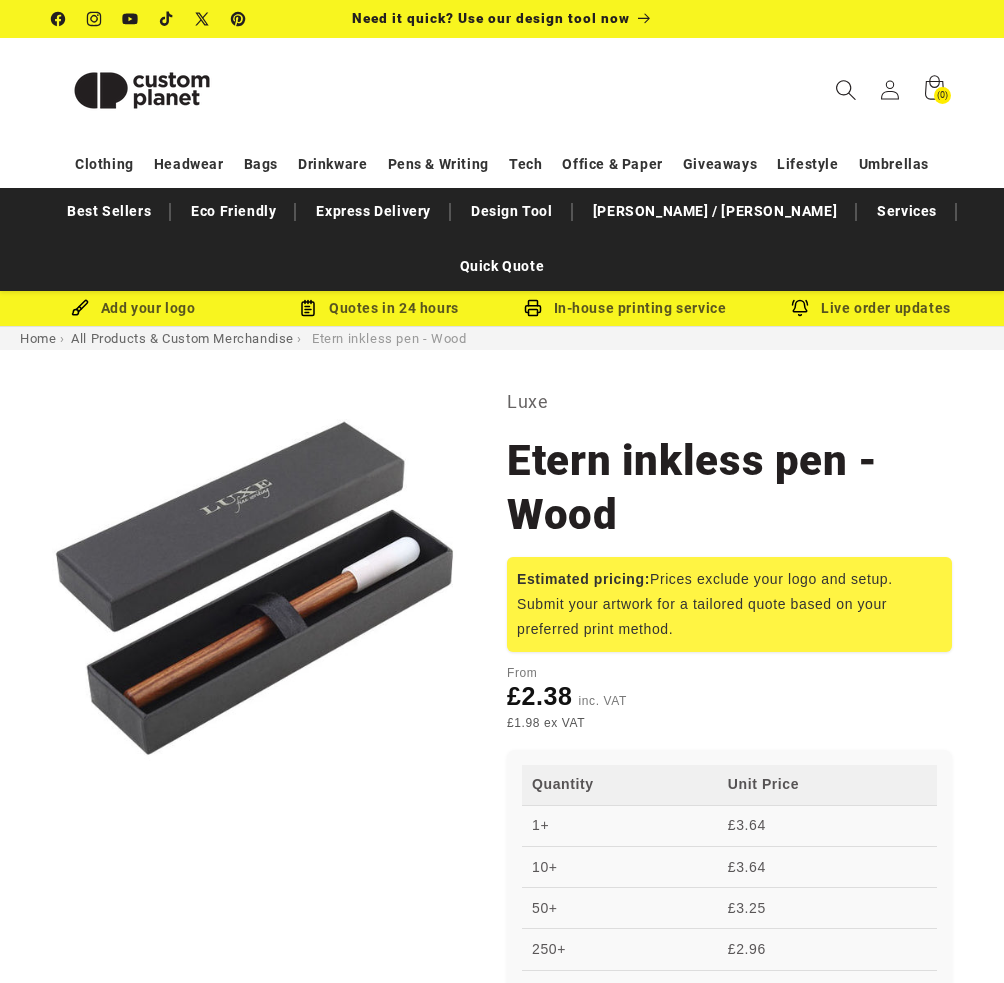 click 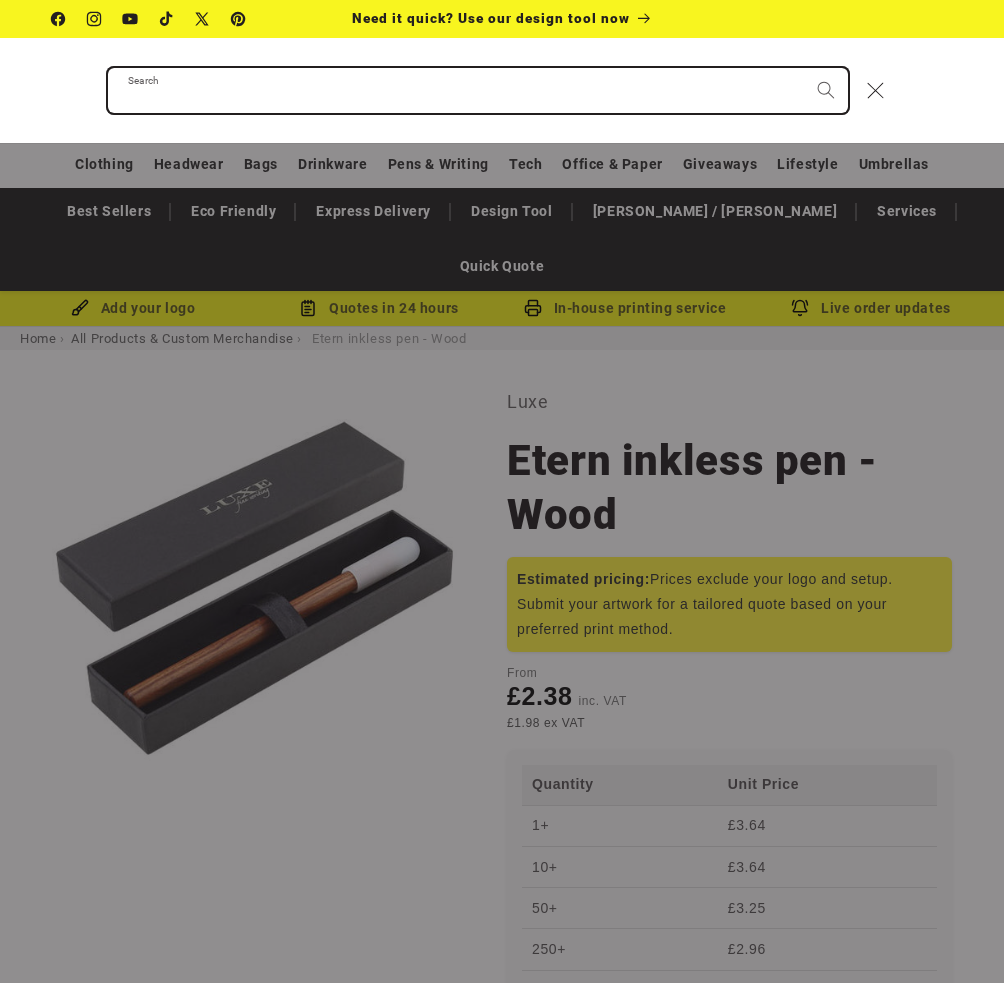 paste on "**********" 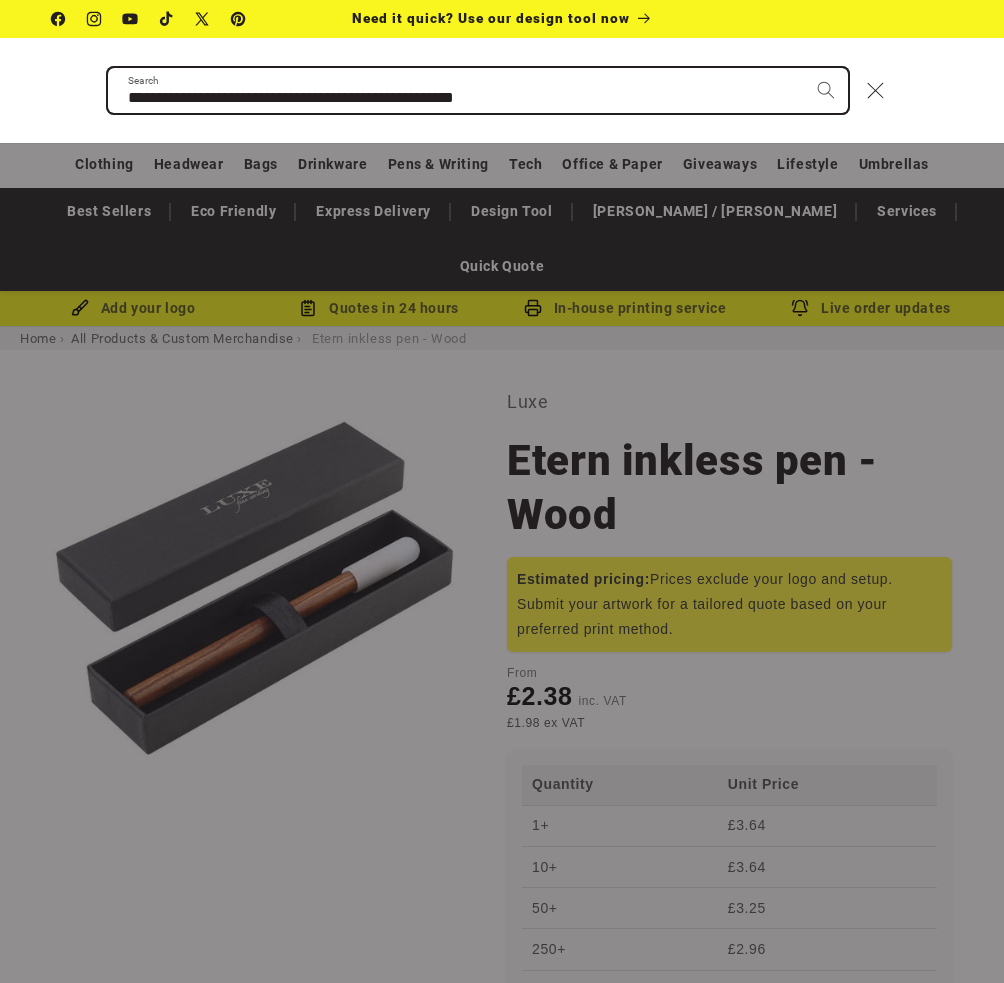 type on "**********" 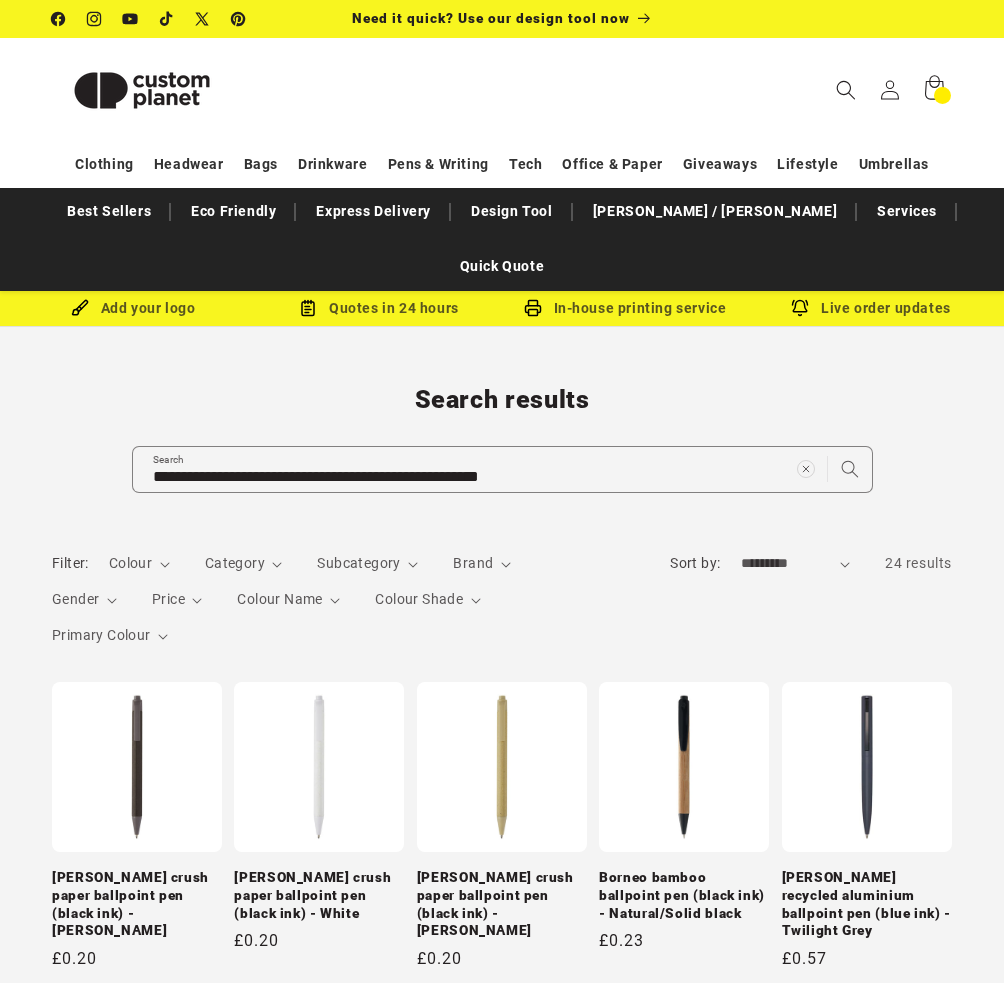 scroll, scrollTop: 0, scrollLeft: 0, axis: both 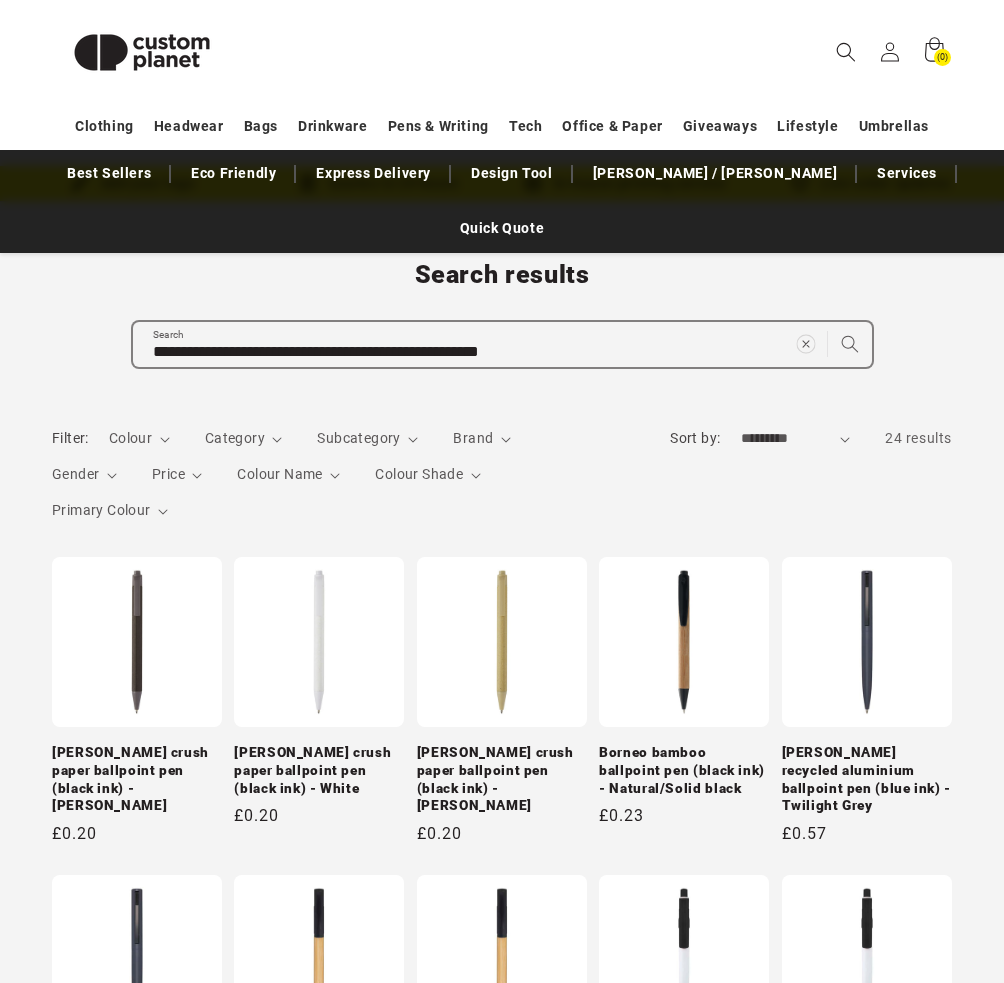 click 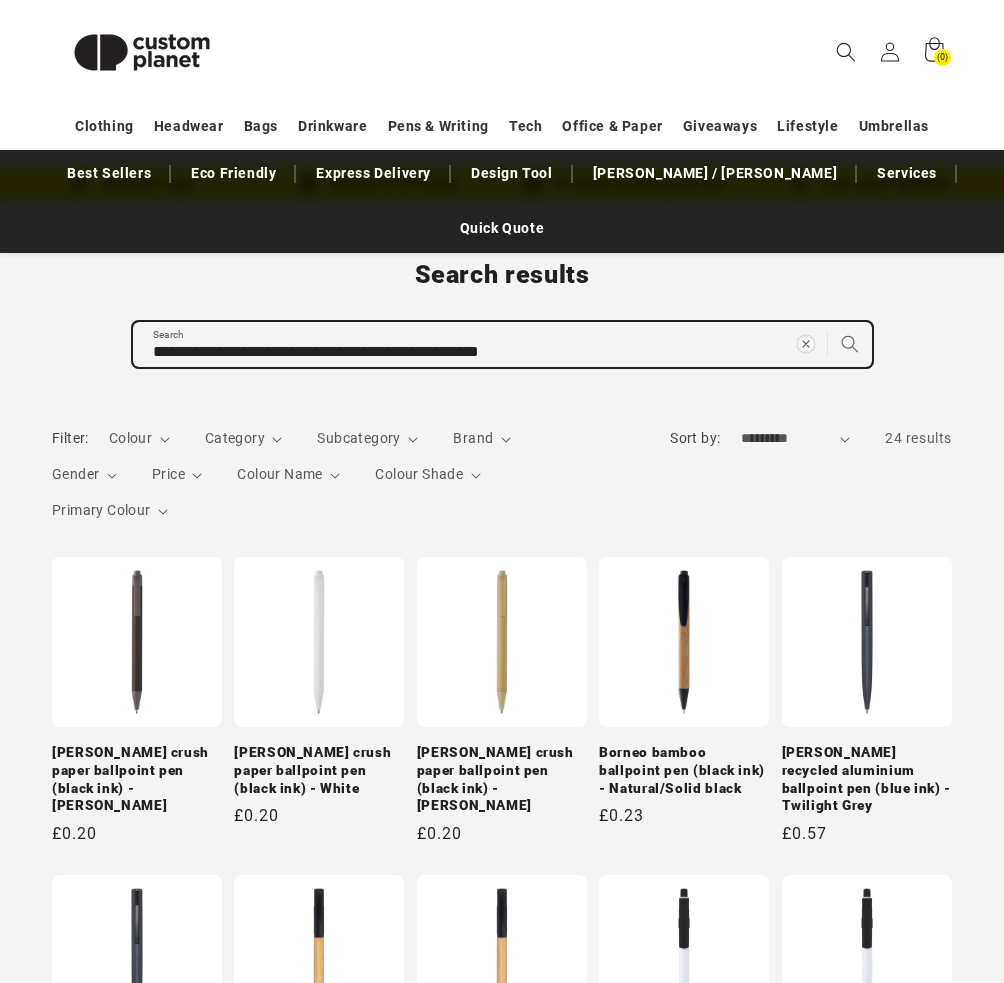 type 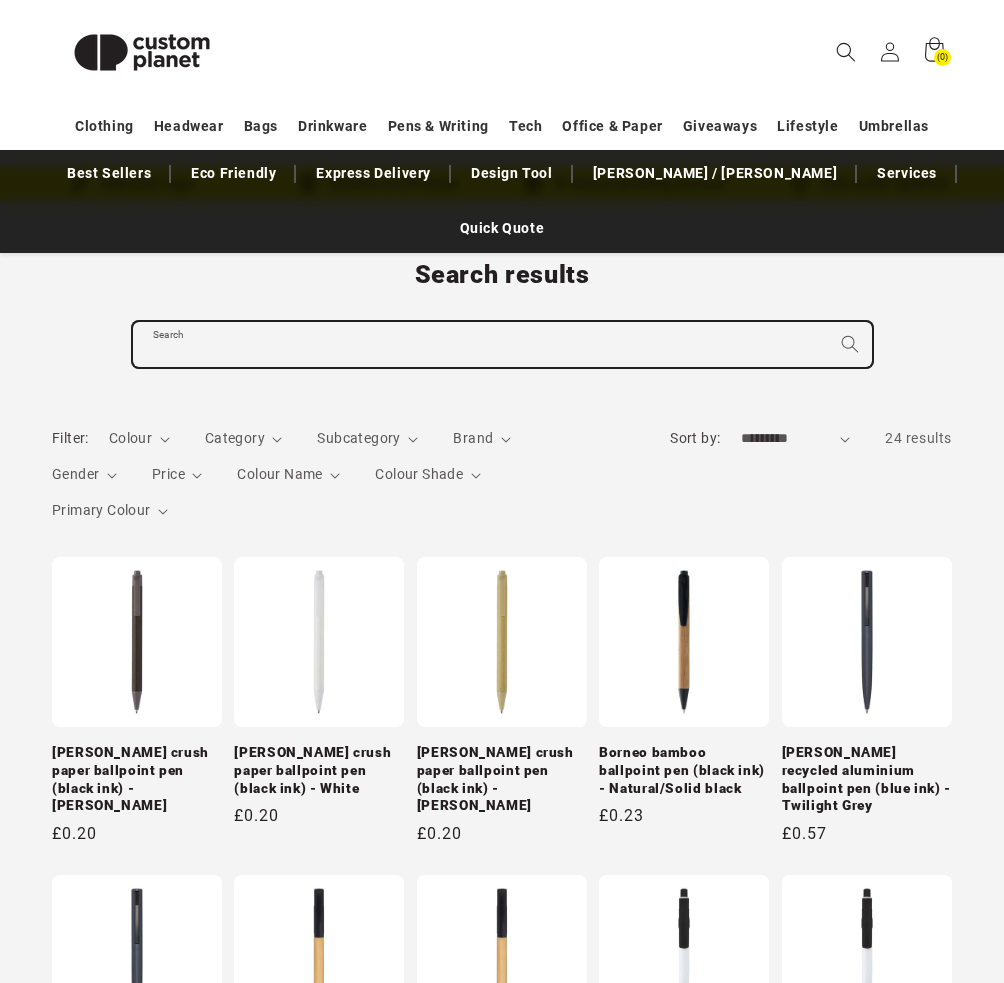 paste on "**********" 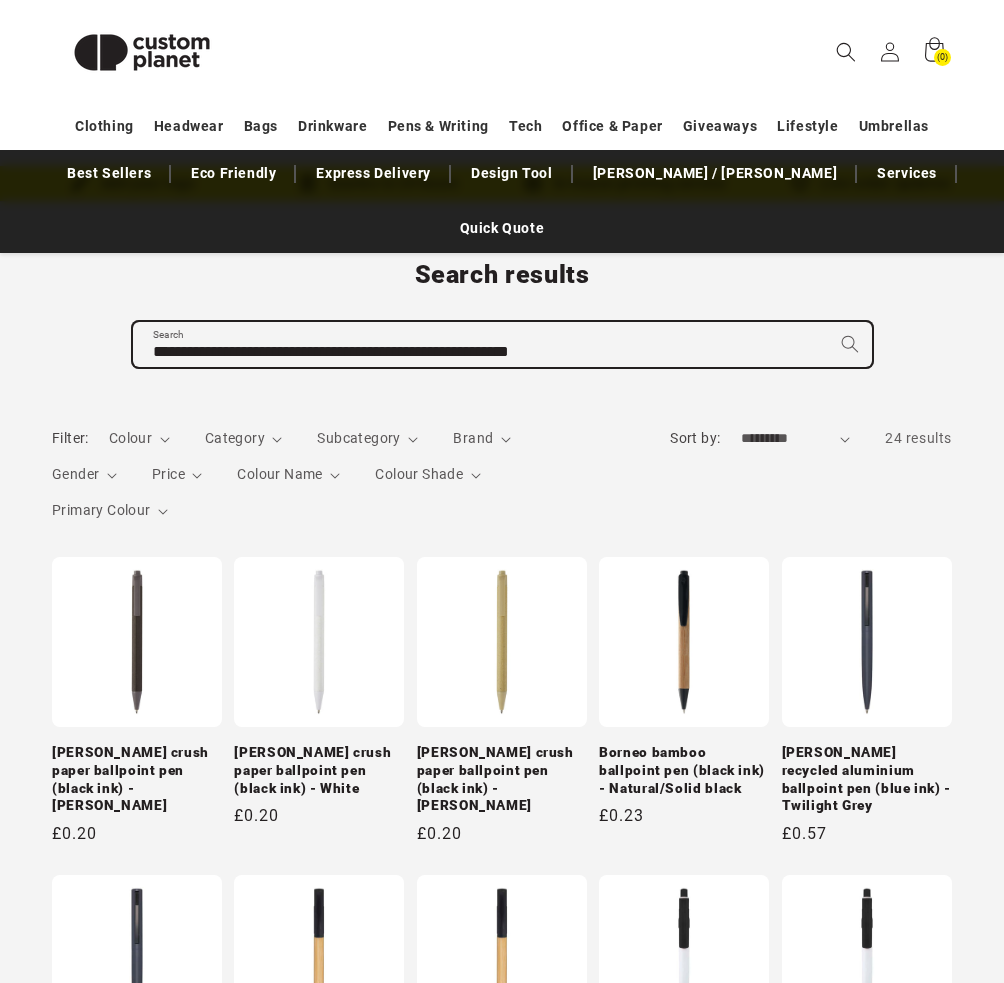 type on "**********" 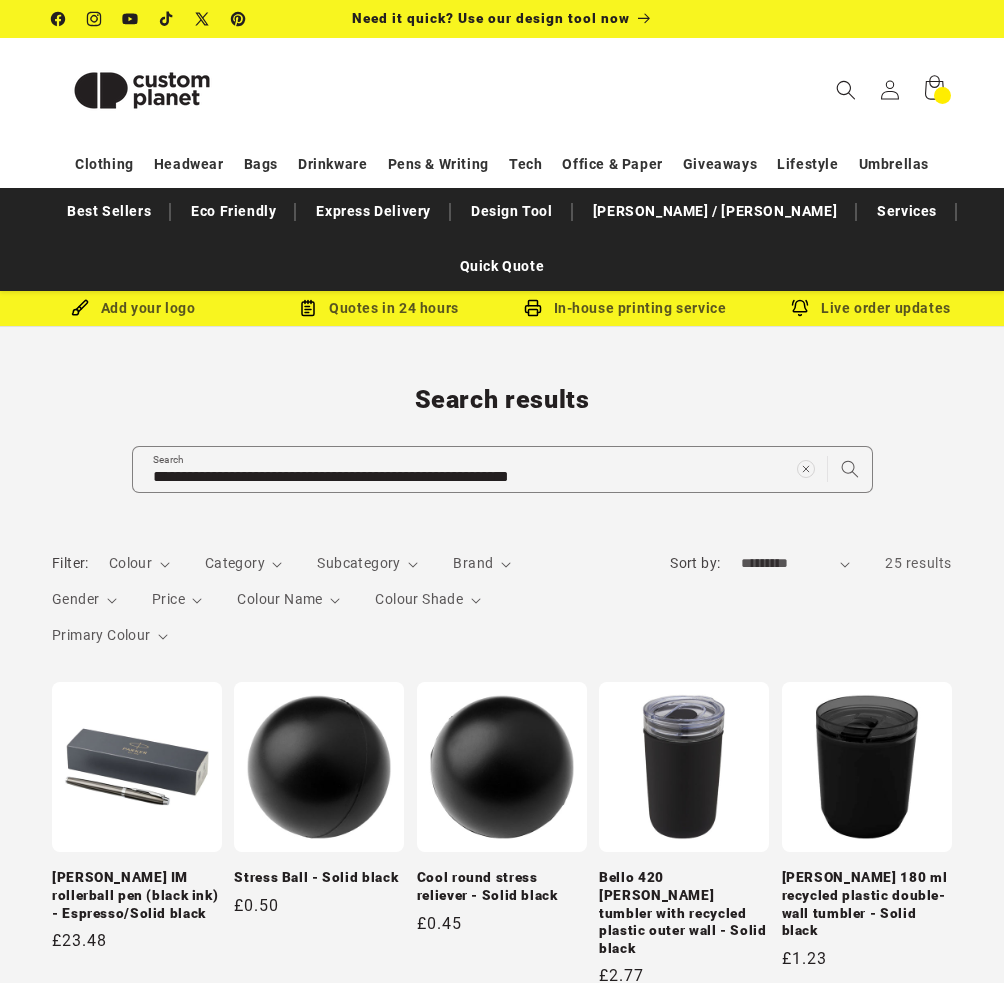 scroll, scrollTop: 0, scrollLeft: 0, axis: both 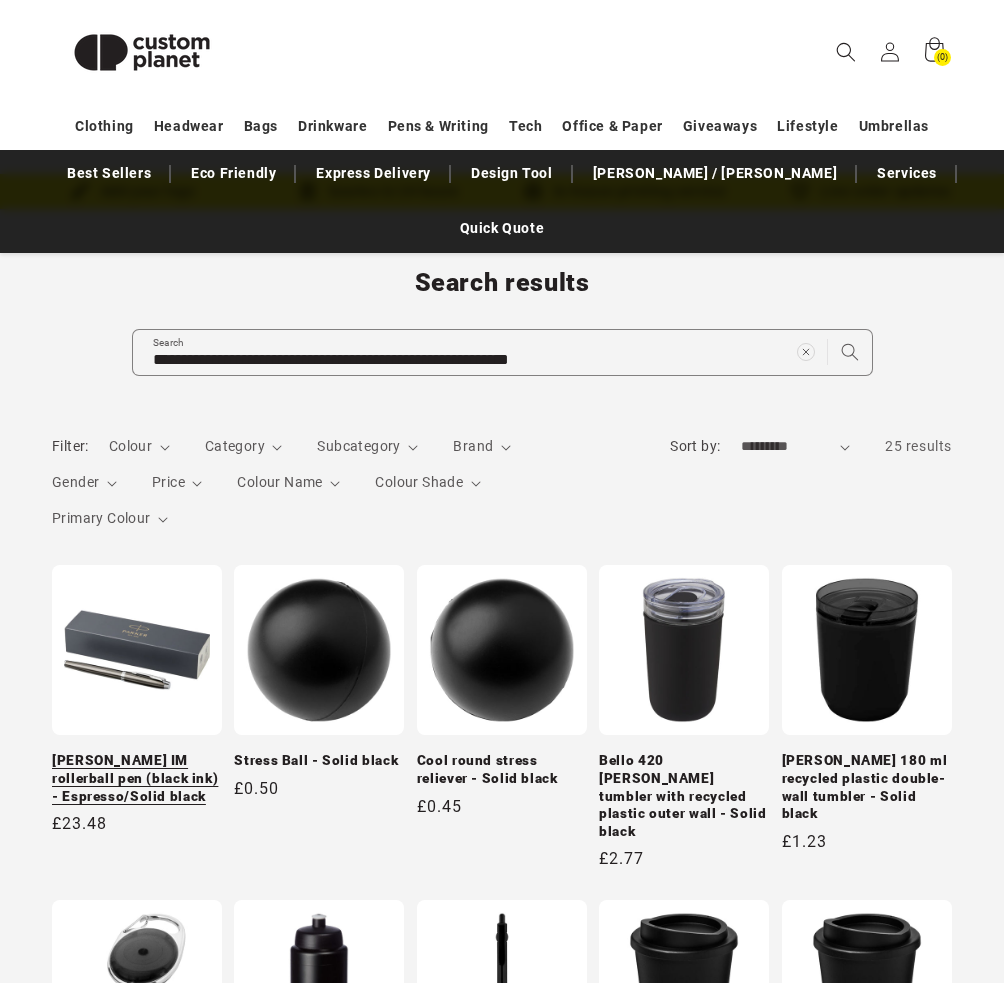click on "Parker IM rollerball pen (black ink) - Espresso/Solid black" at bounding box center [137, 778] 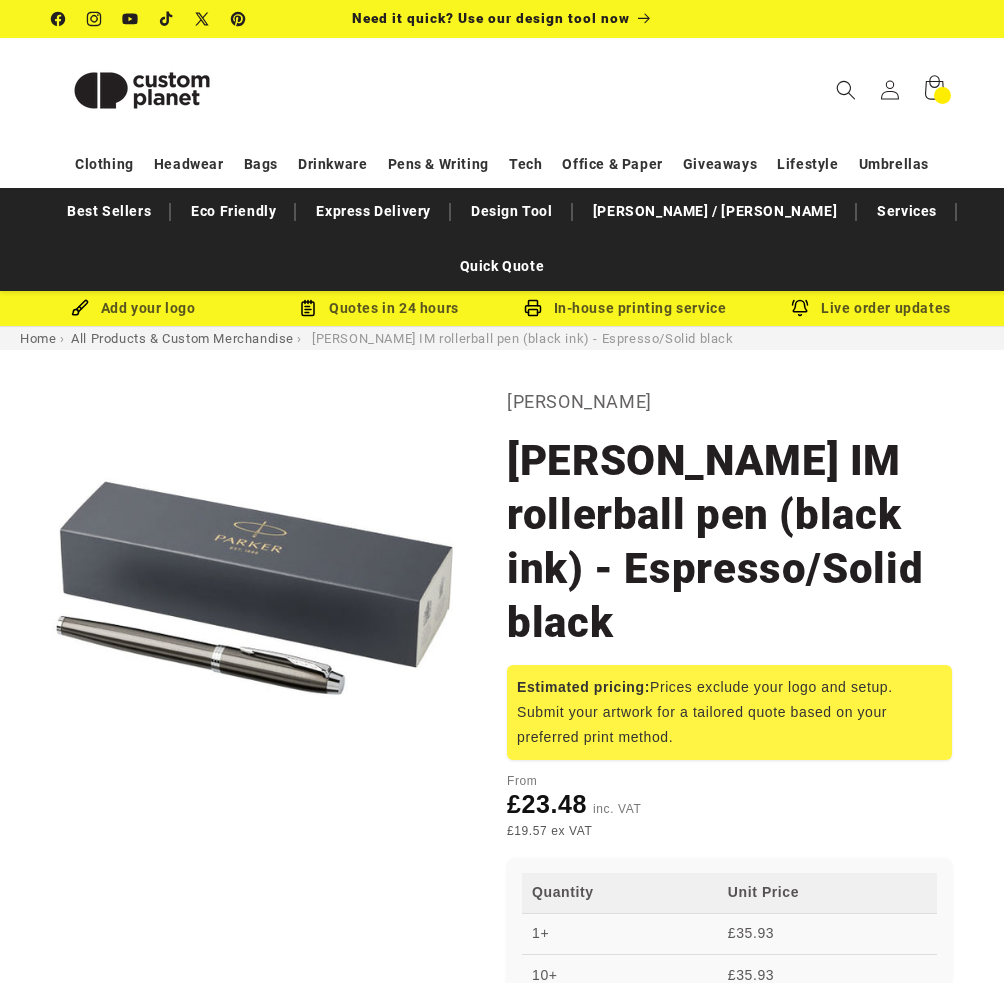 scroll, scrollTop: 0, scrollLeft: 0, axis: both 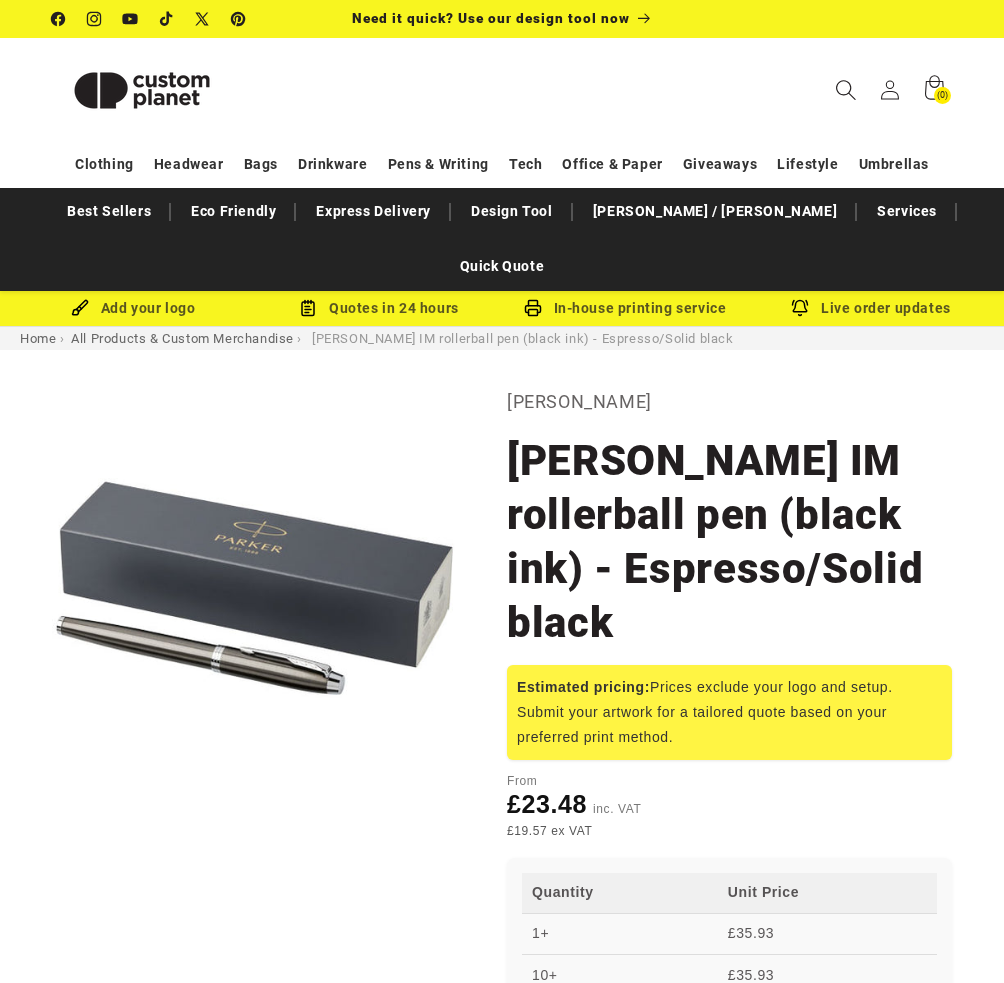 click at bounding box center (846, 90) 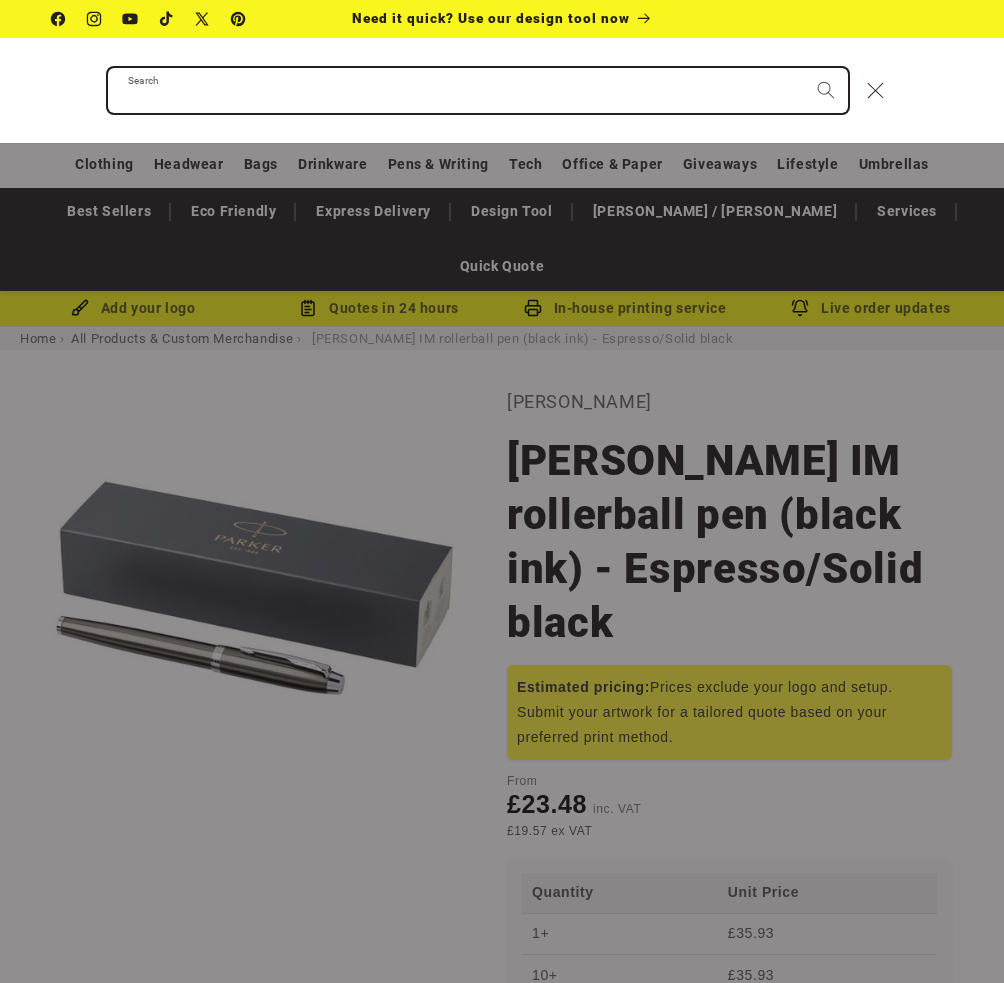 paste on "**********" 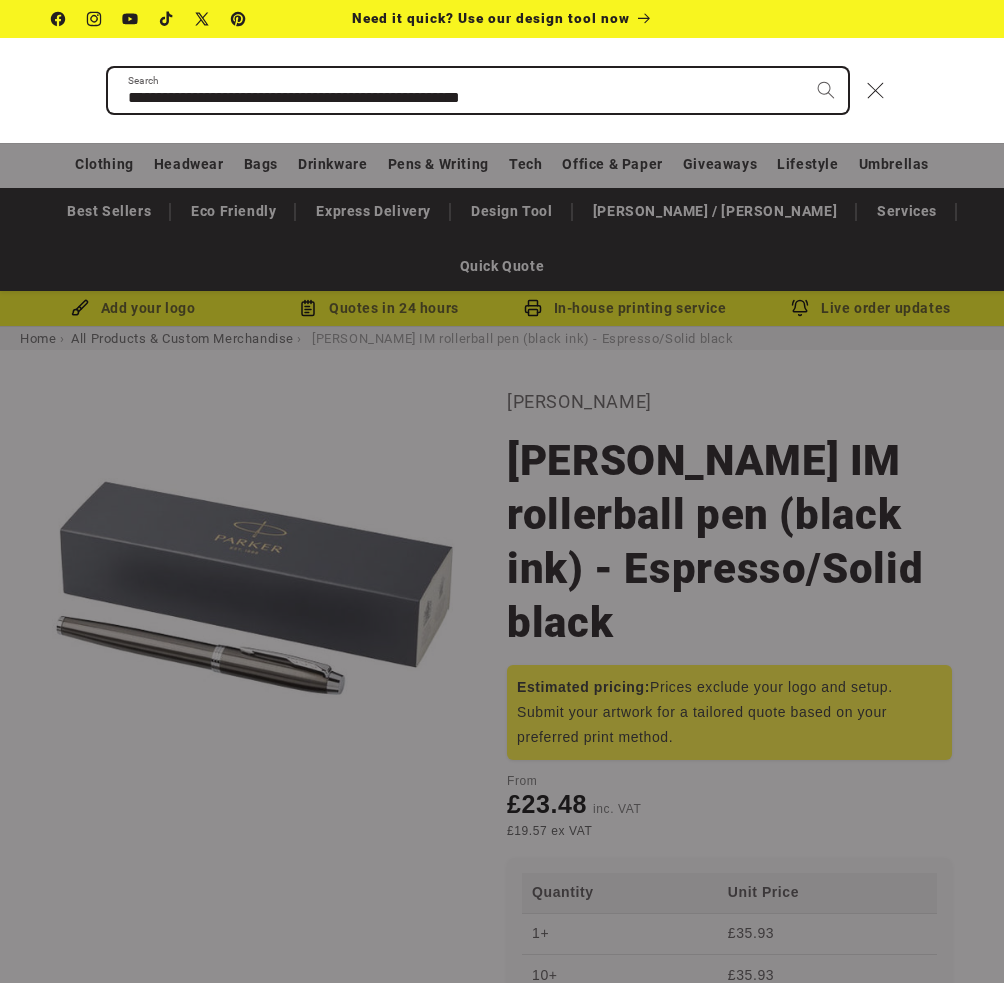 type on "**********" 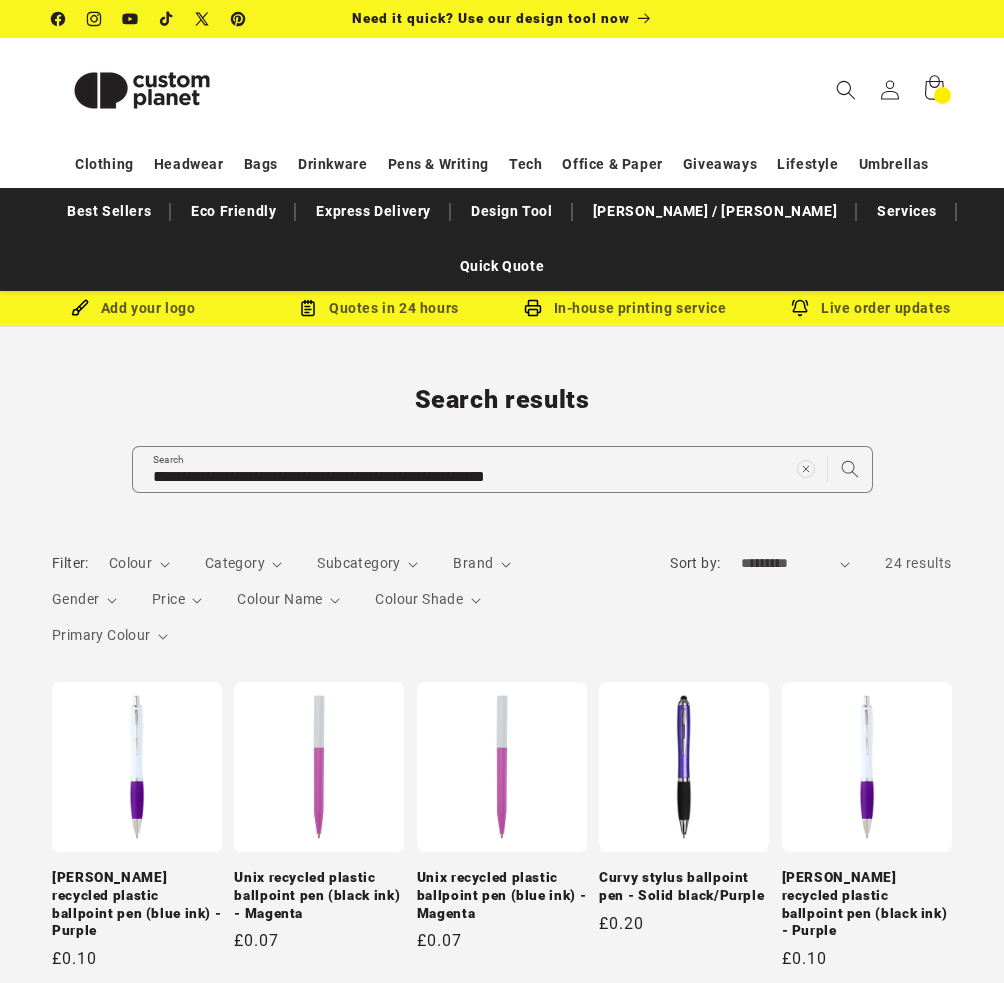 scroll, scrollTop: 0, scrollLeft: 0, axis: both 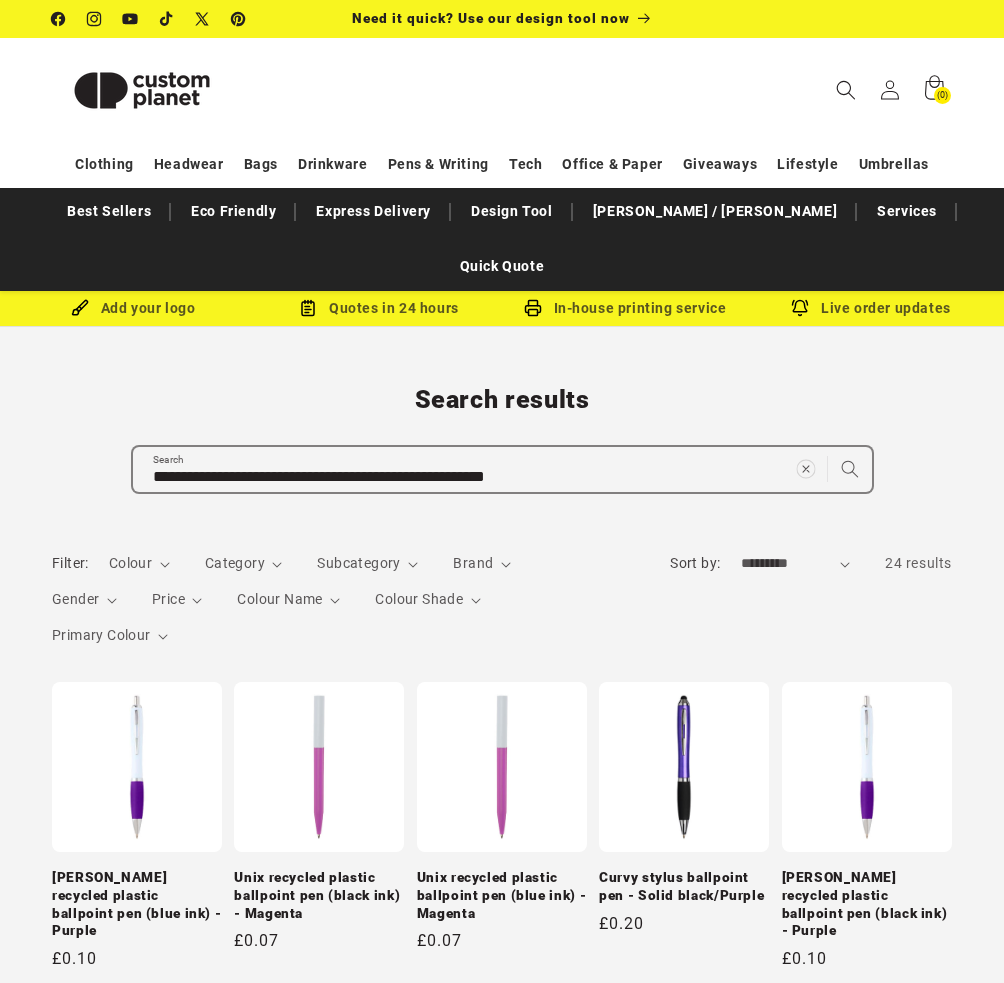 click 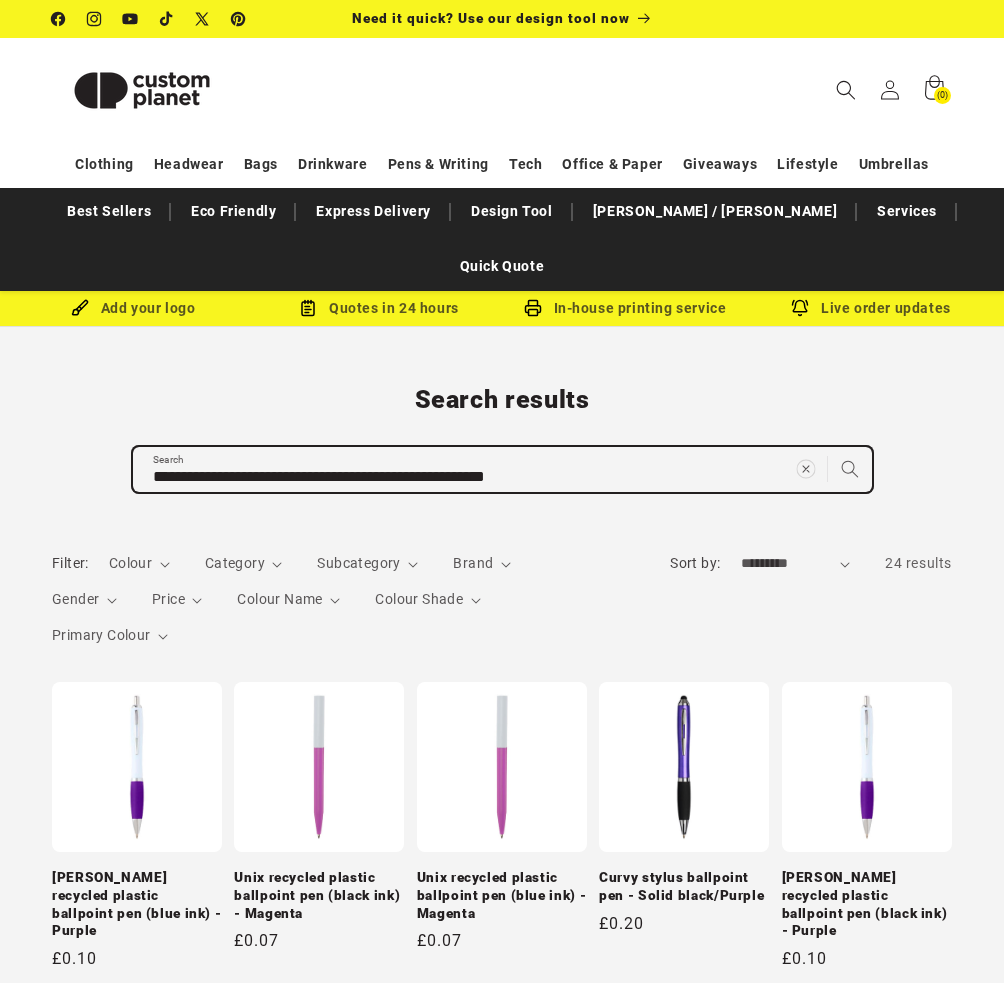 type 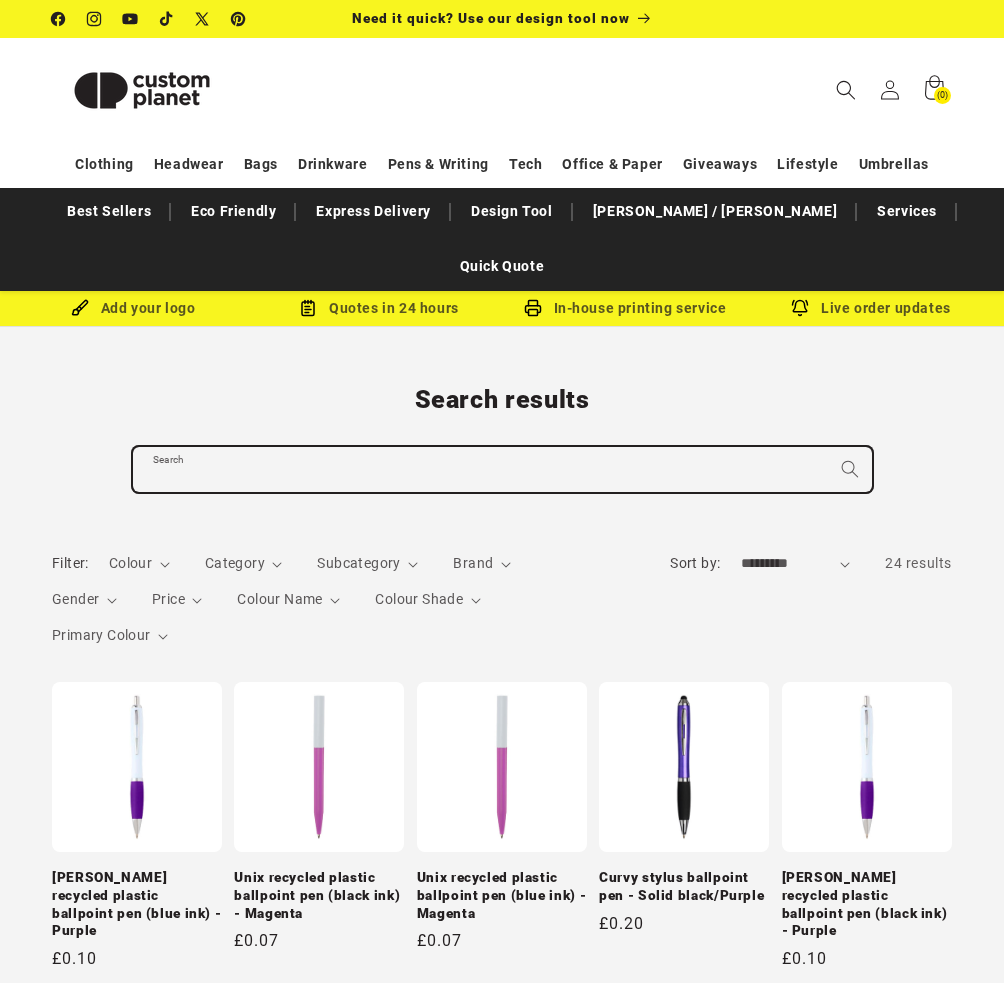 paste on "**********" 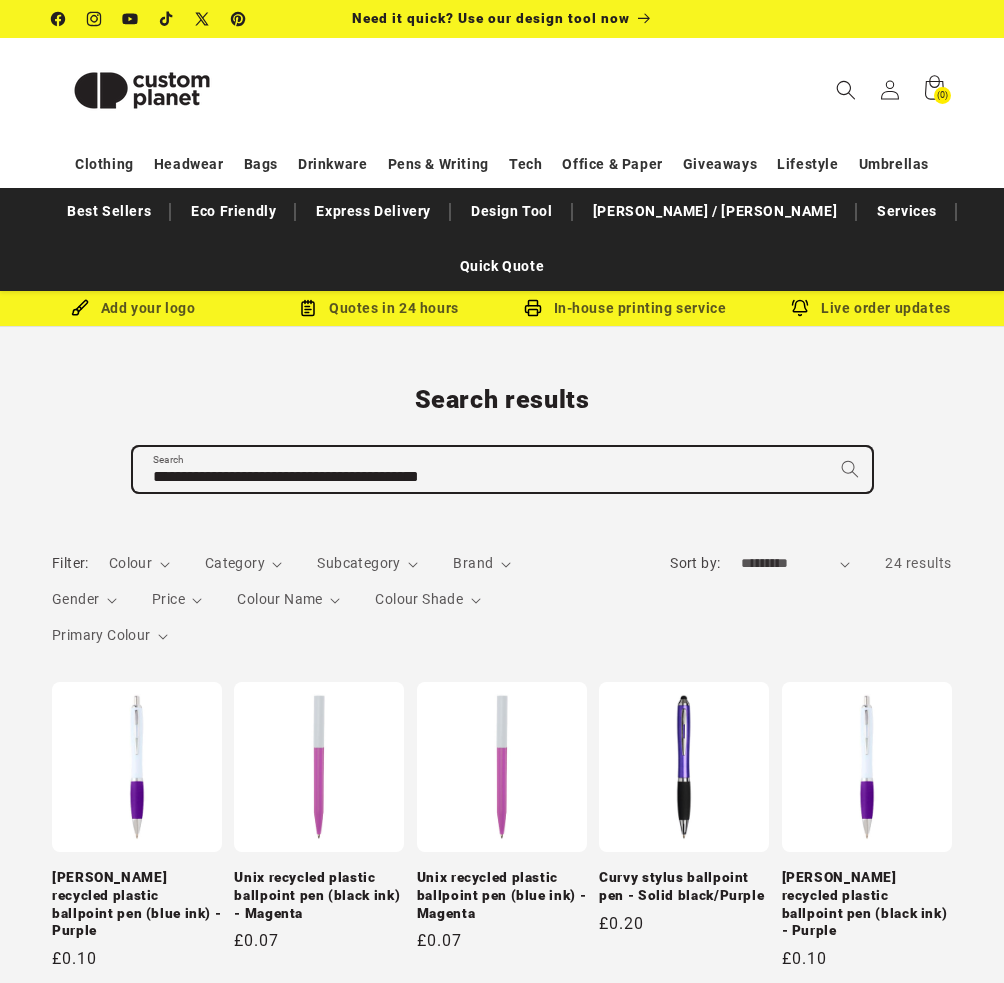 type on "**********" 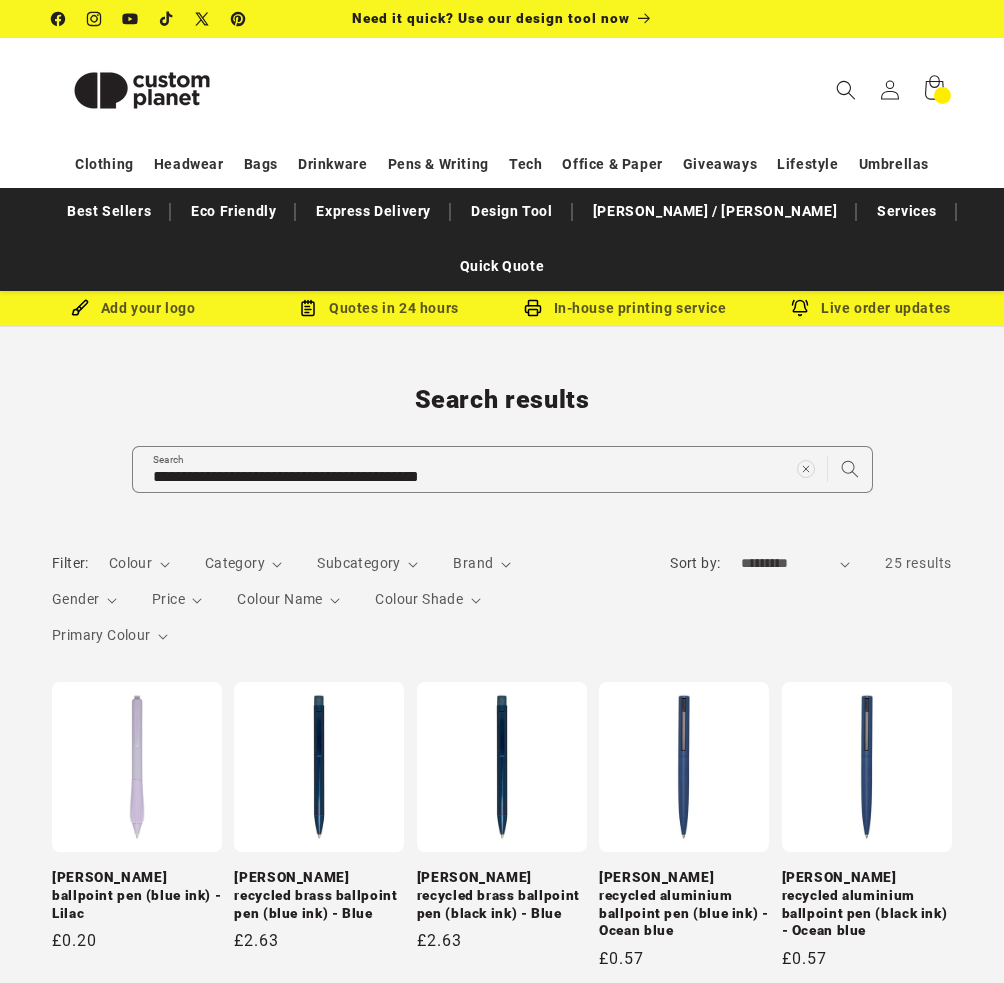 scroll, scrollTop: 0, scrollLeft: 0, axis: both 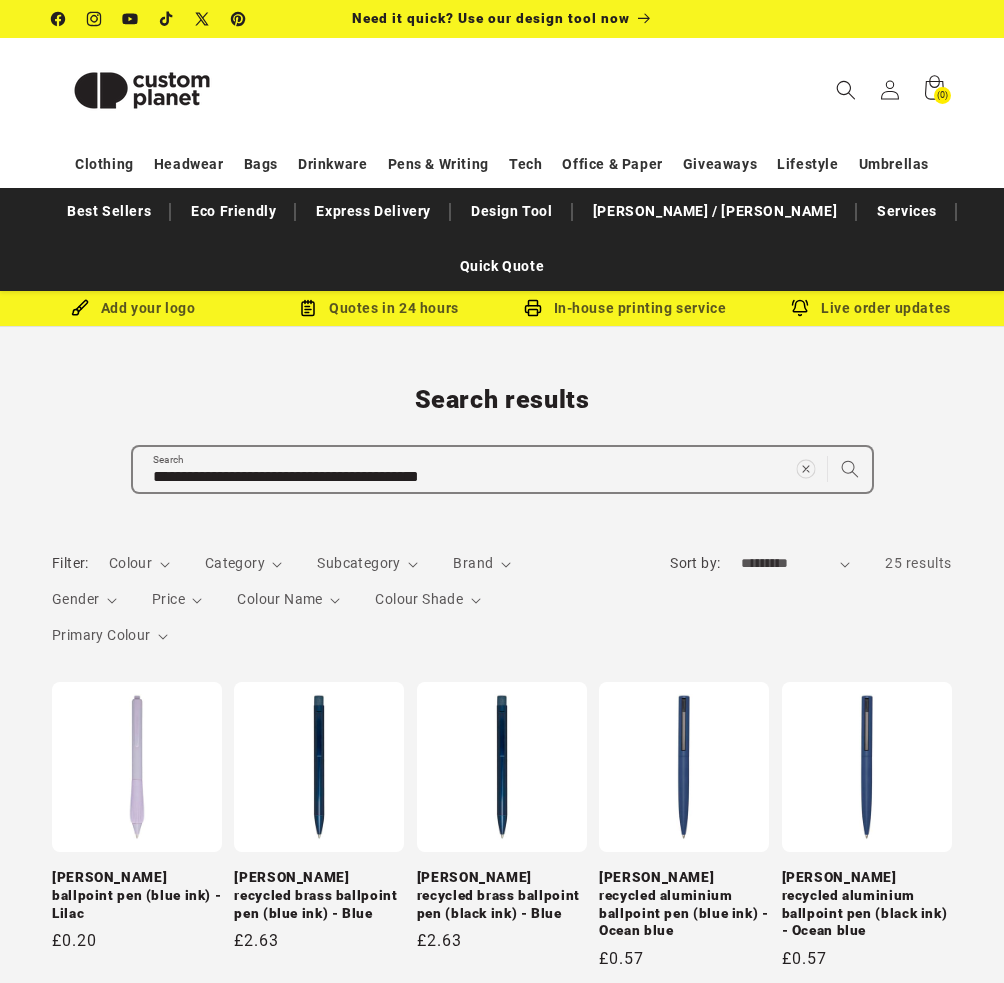 click 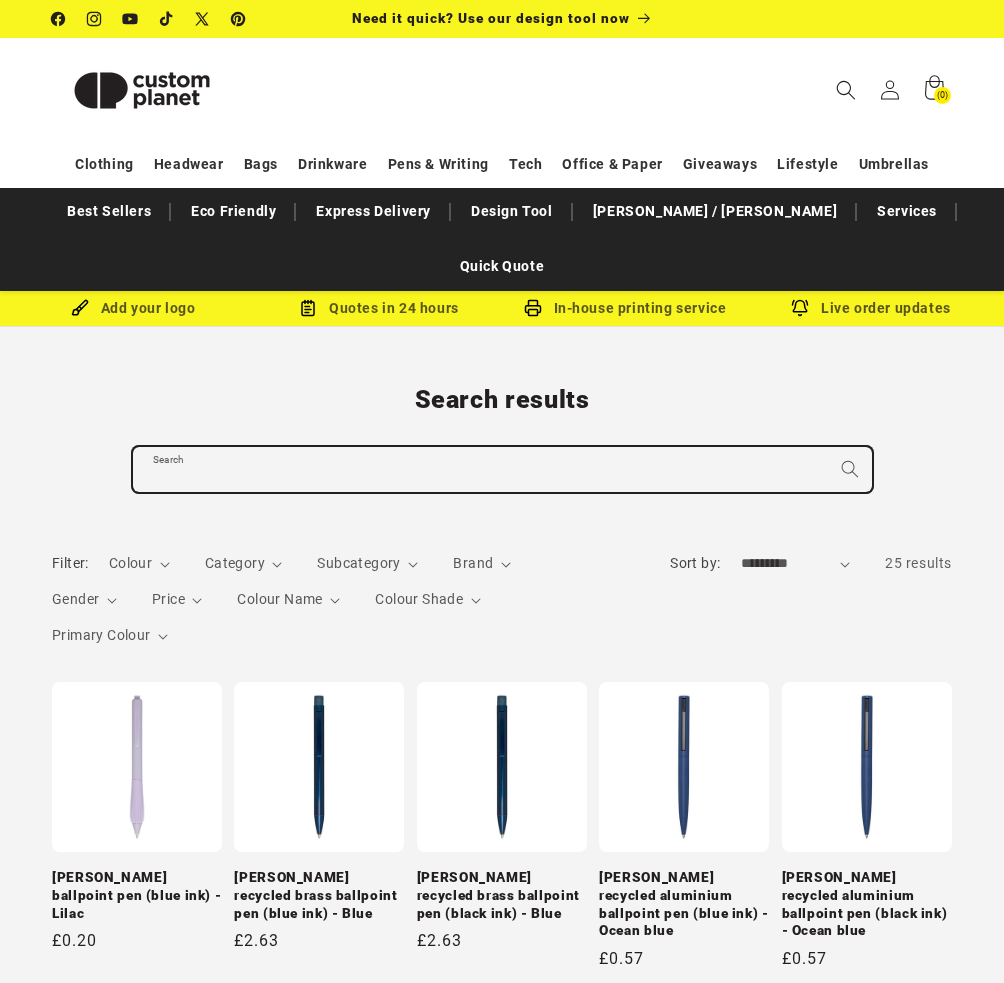 paste on "**********" 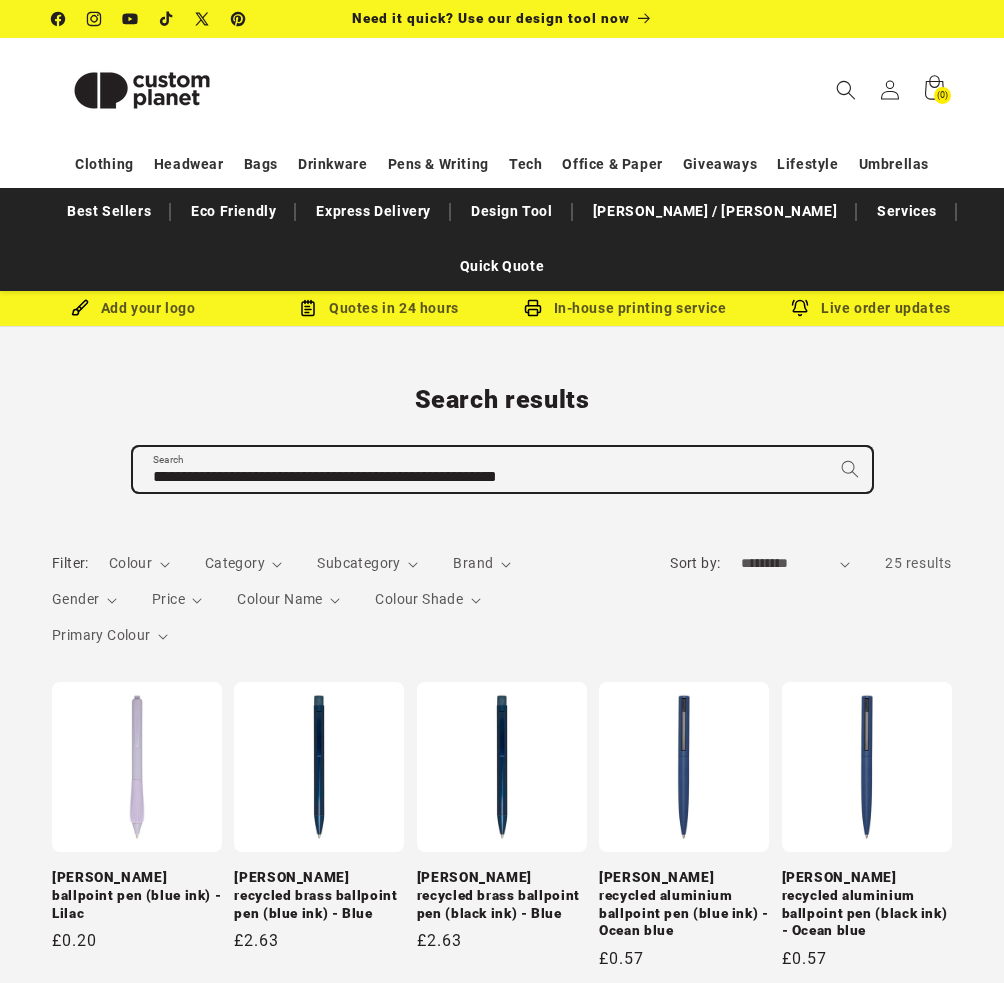 type on "**********" 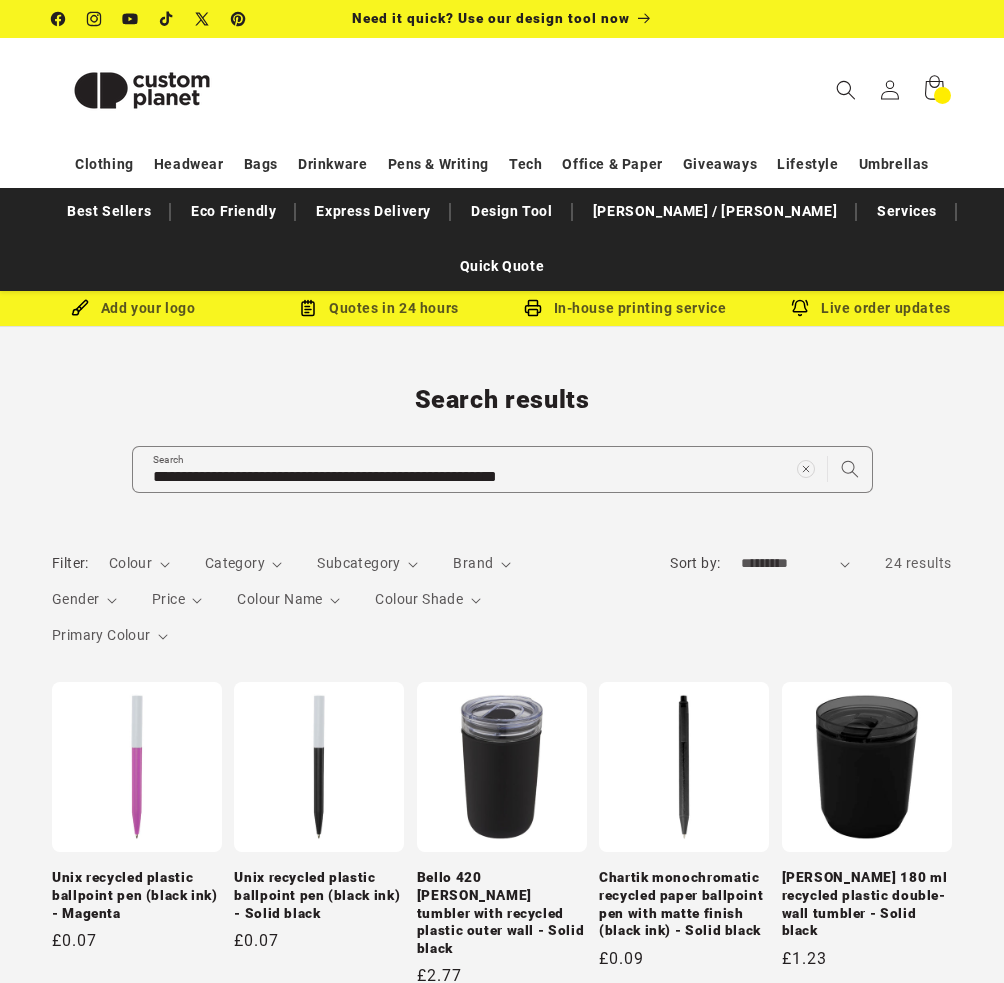 scroll, scrollTop: 0, scrollLeft: 0, axis: both 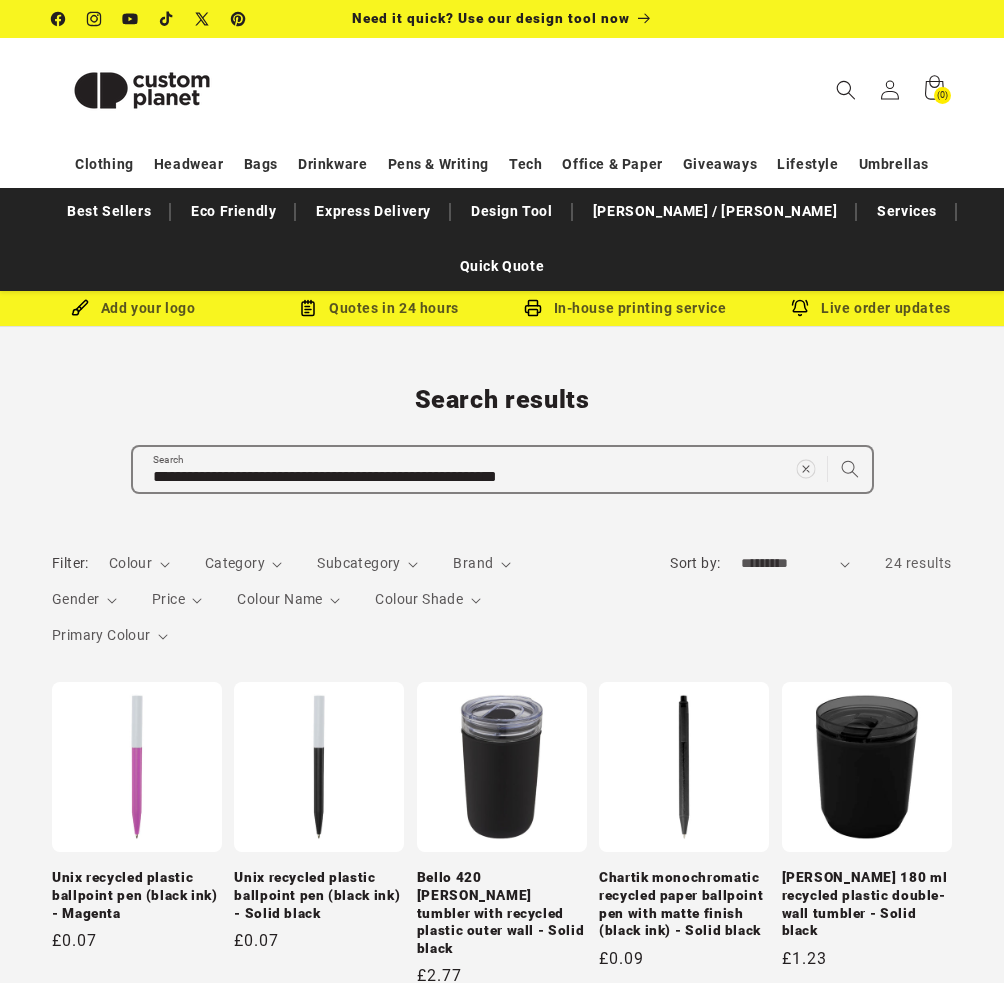 click 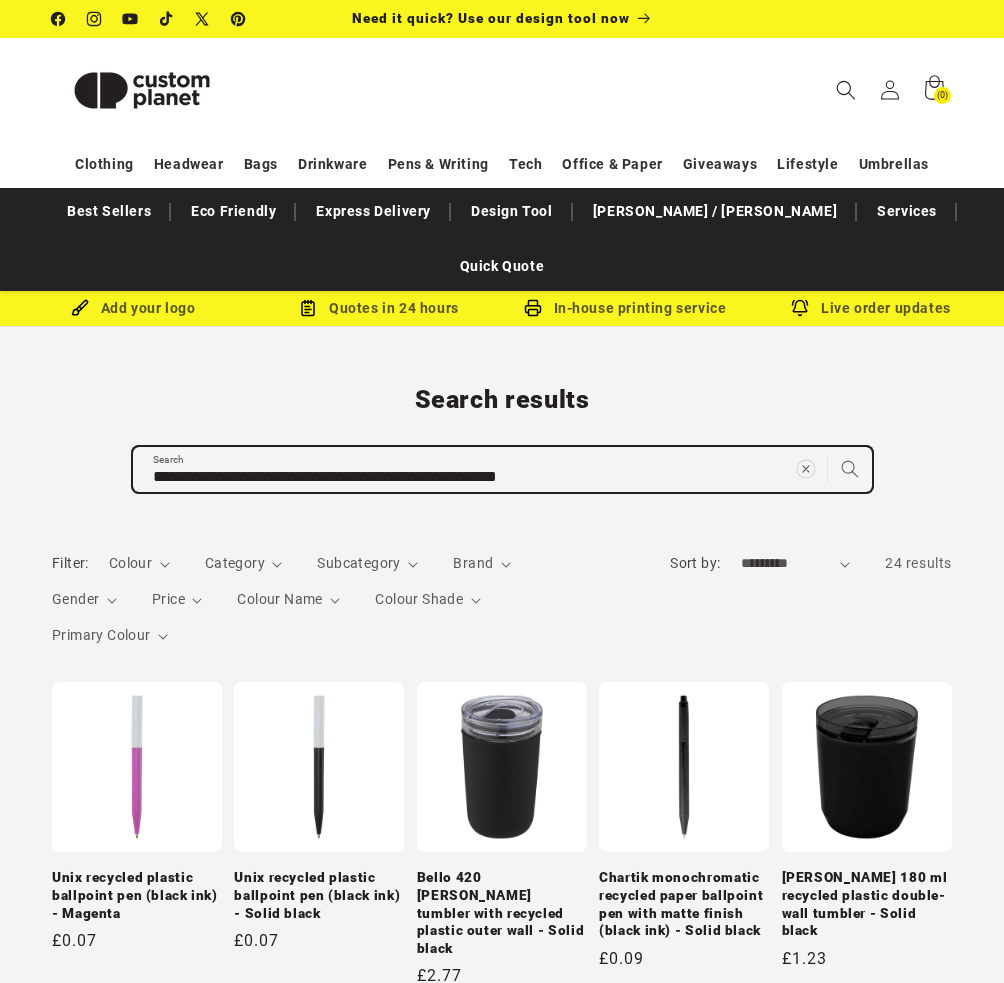 type 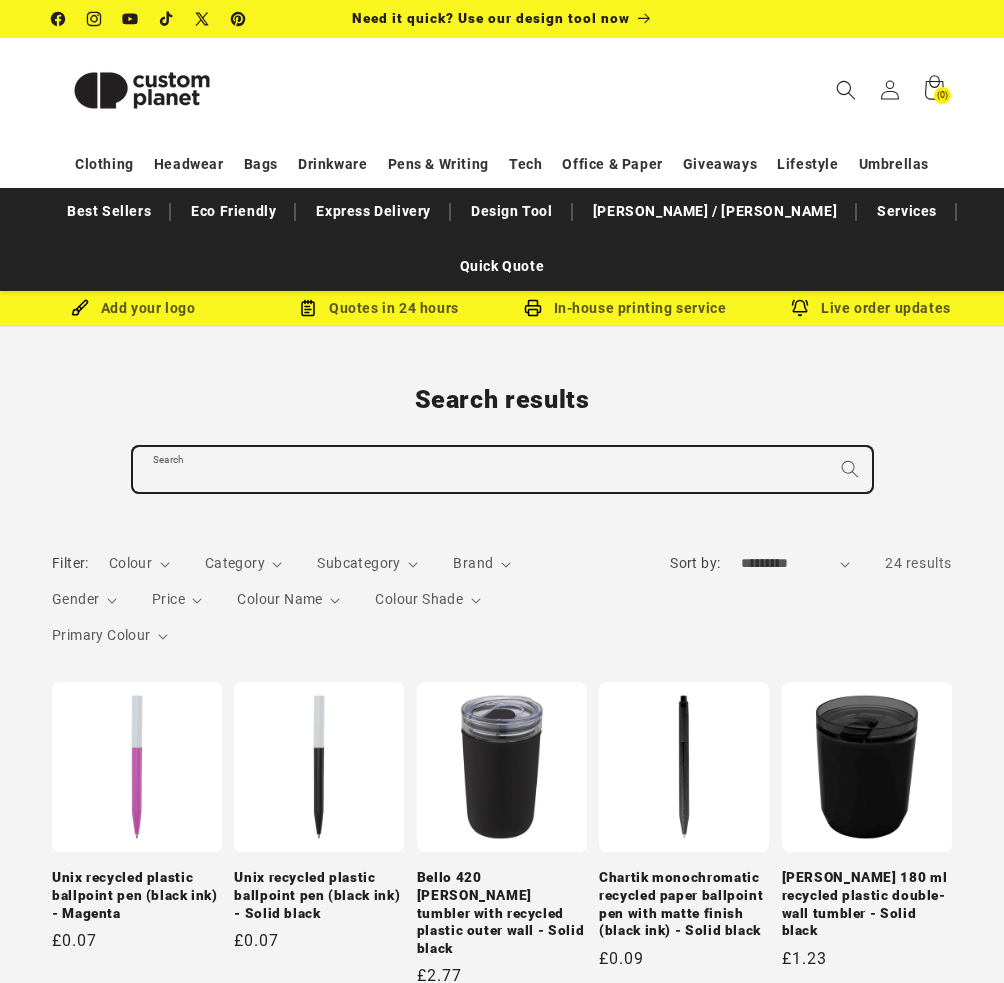 paste on "**********" 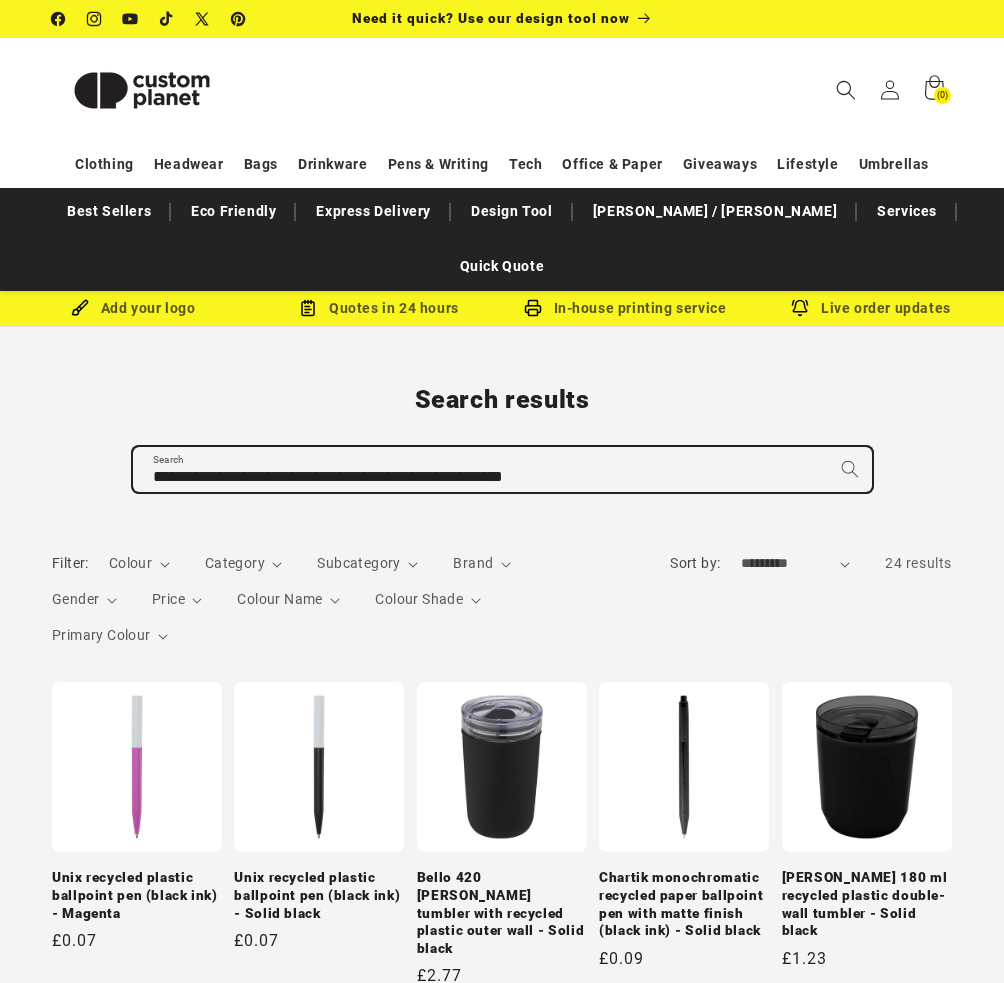 type on "**********" 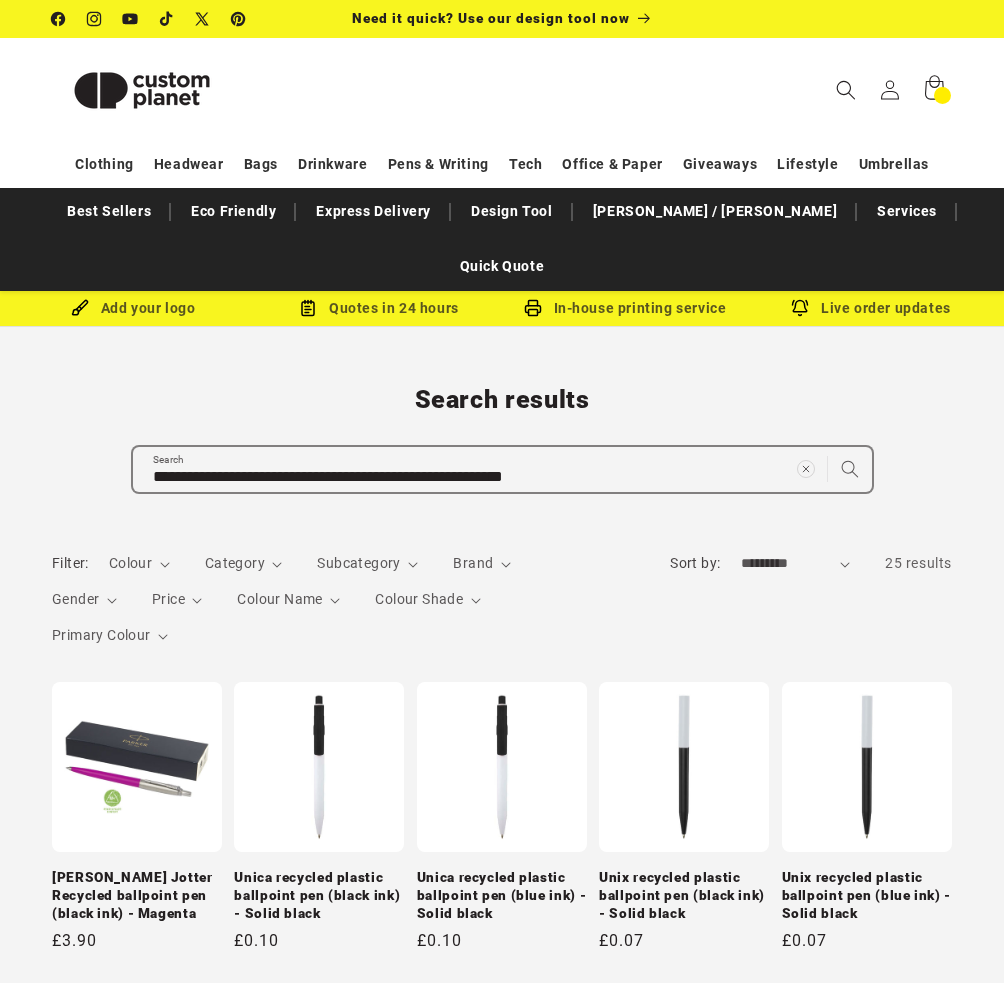 scroll, scrollTop: 0, scrollLeft: 0, axis: both 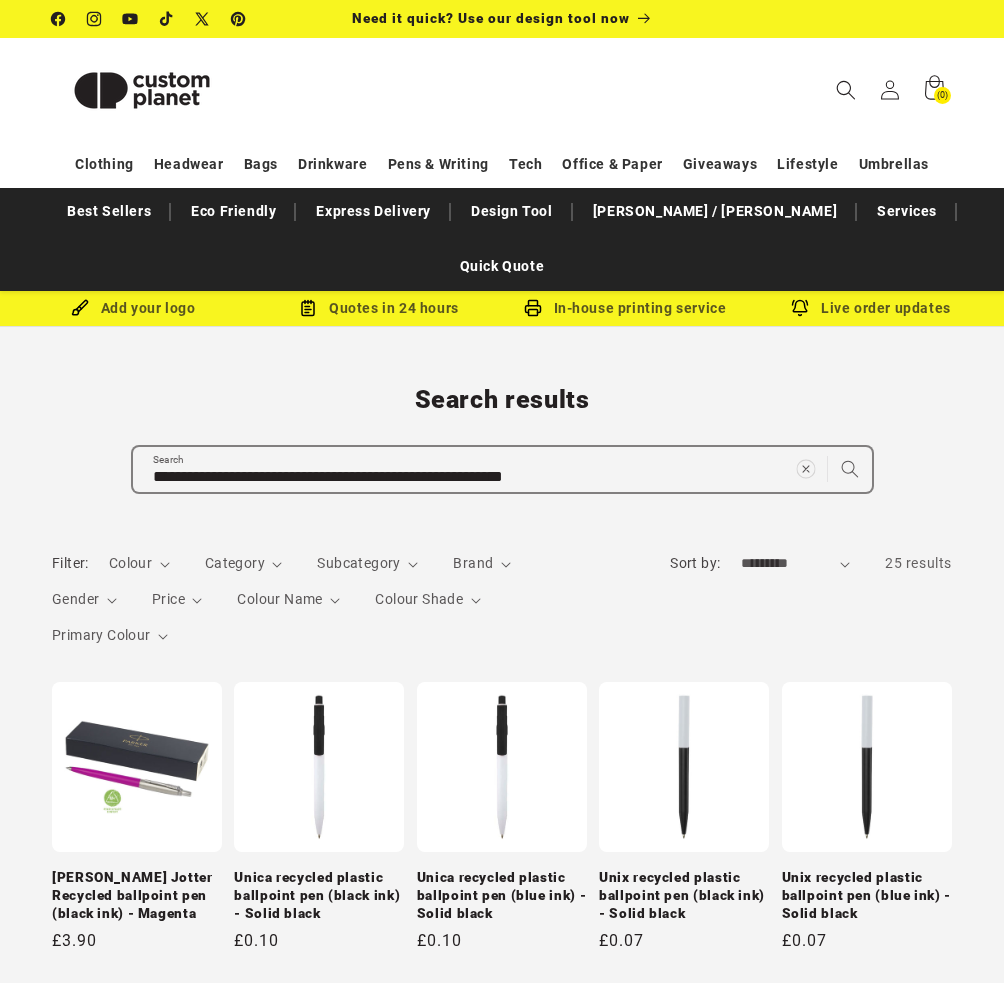 click 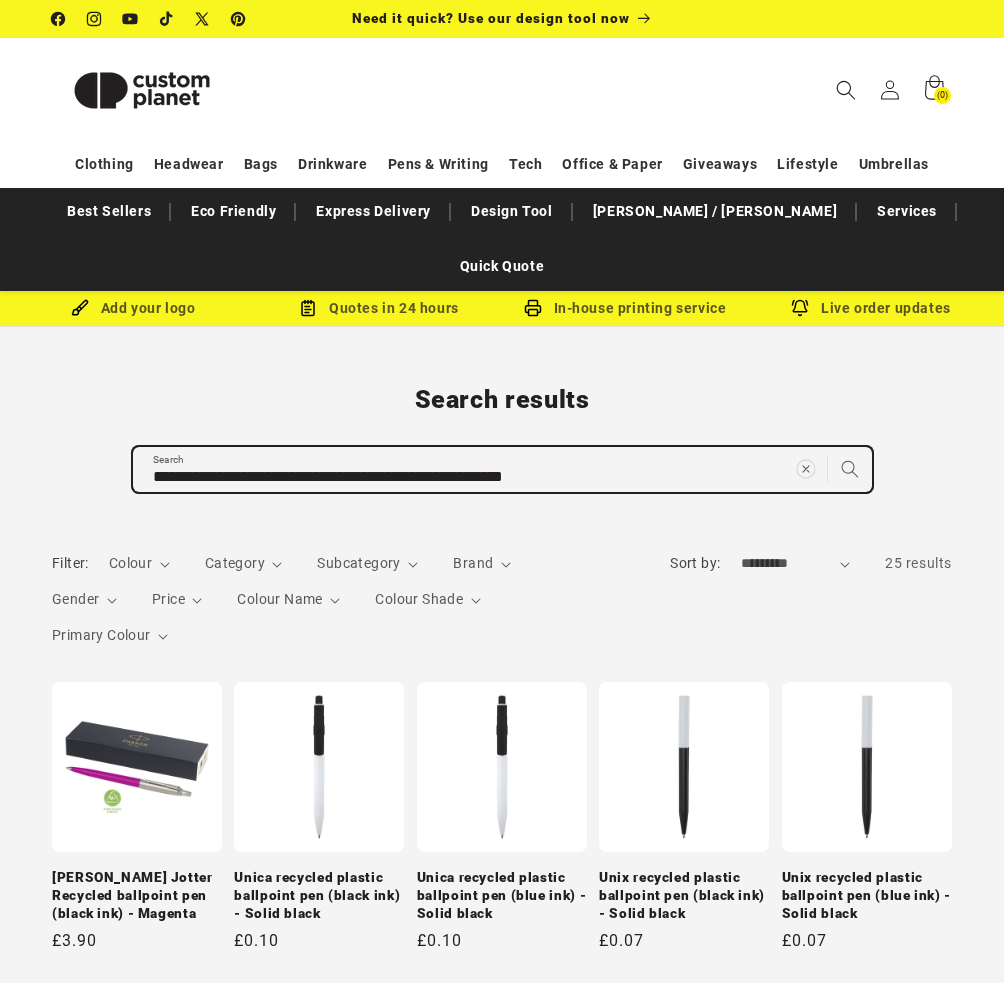 type 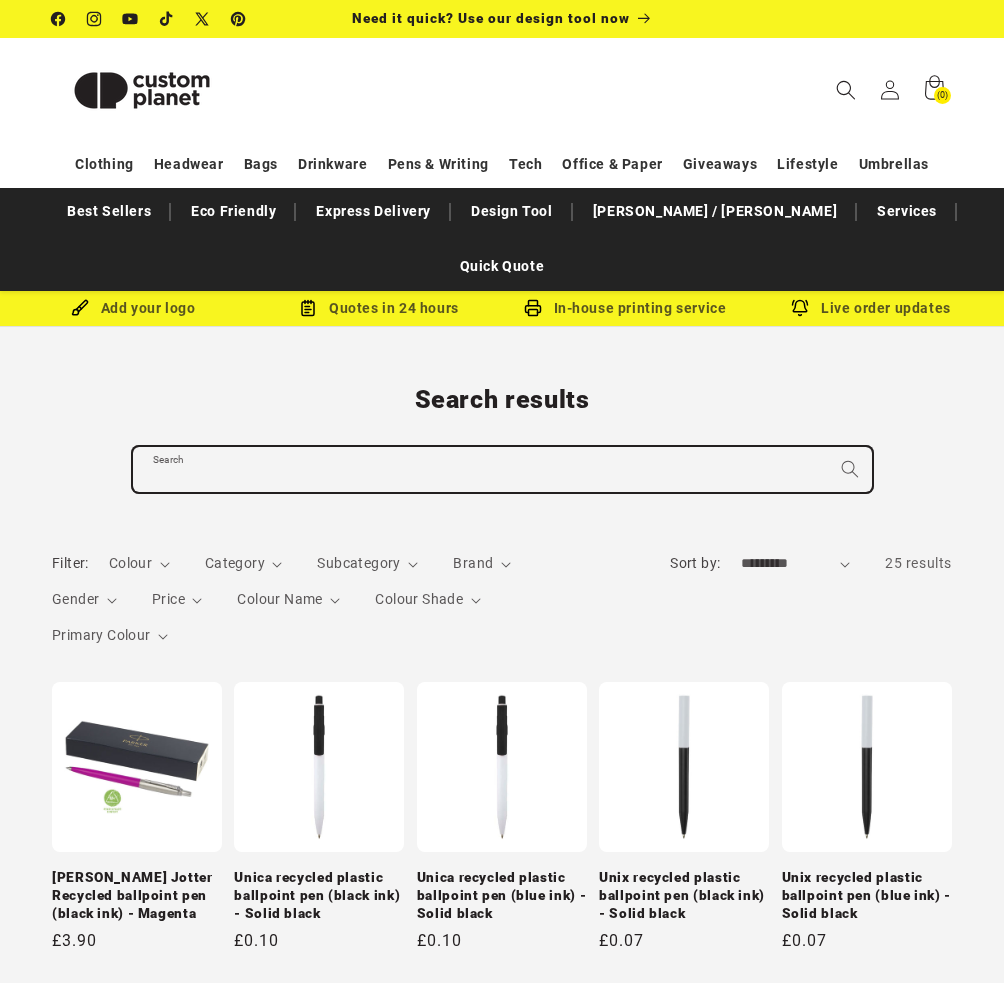 paste on "**********" 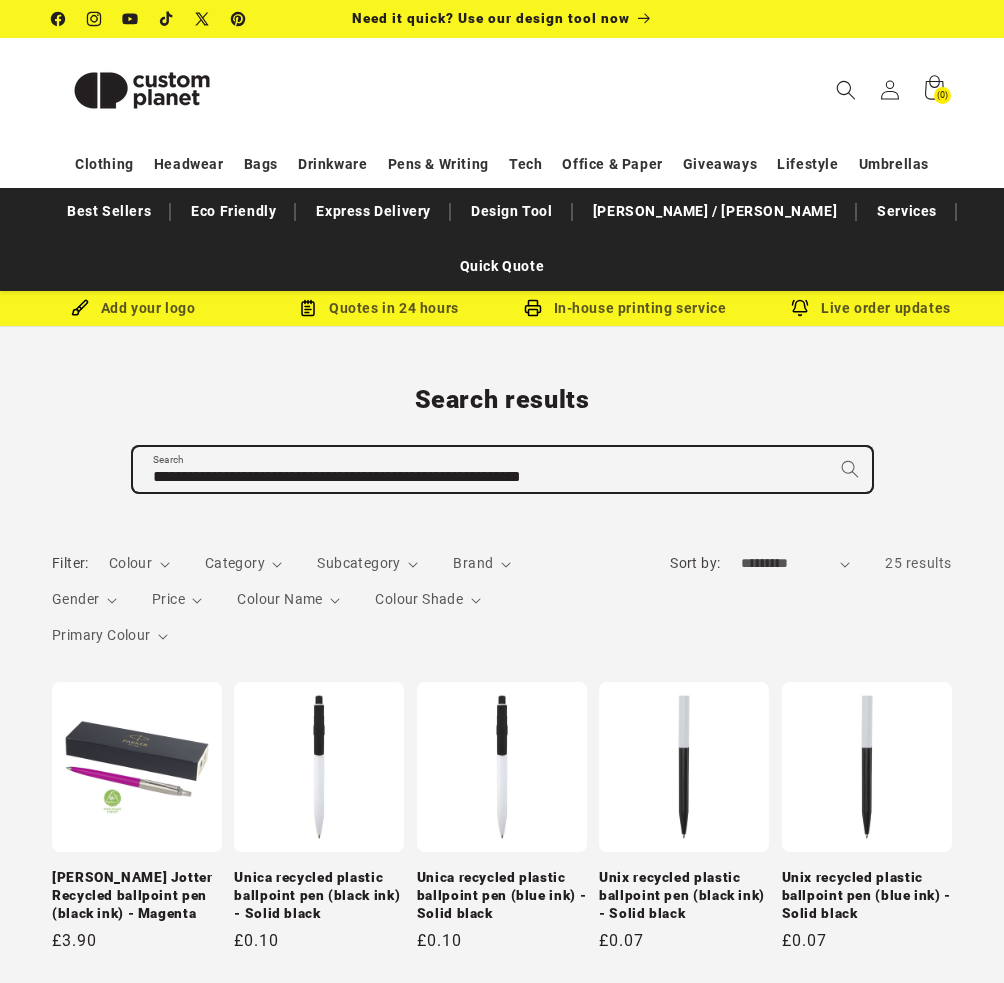 type on "**********" 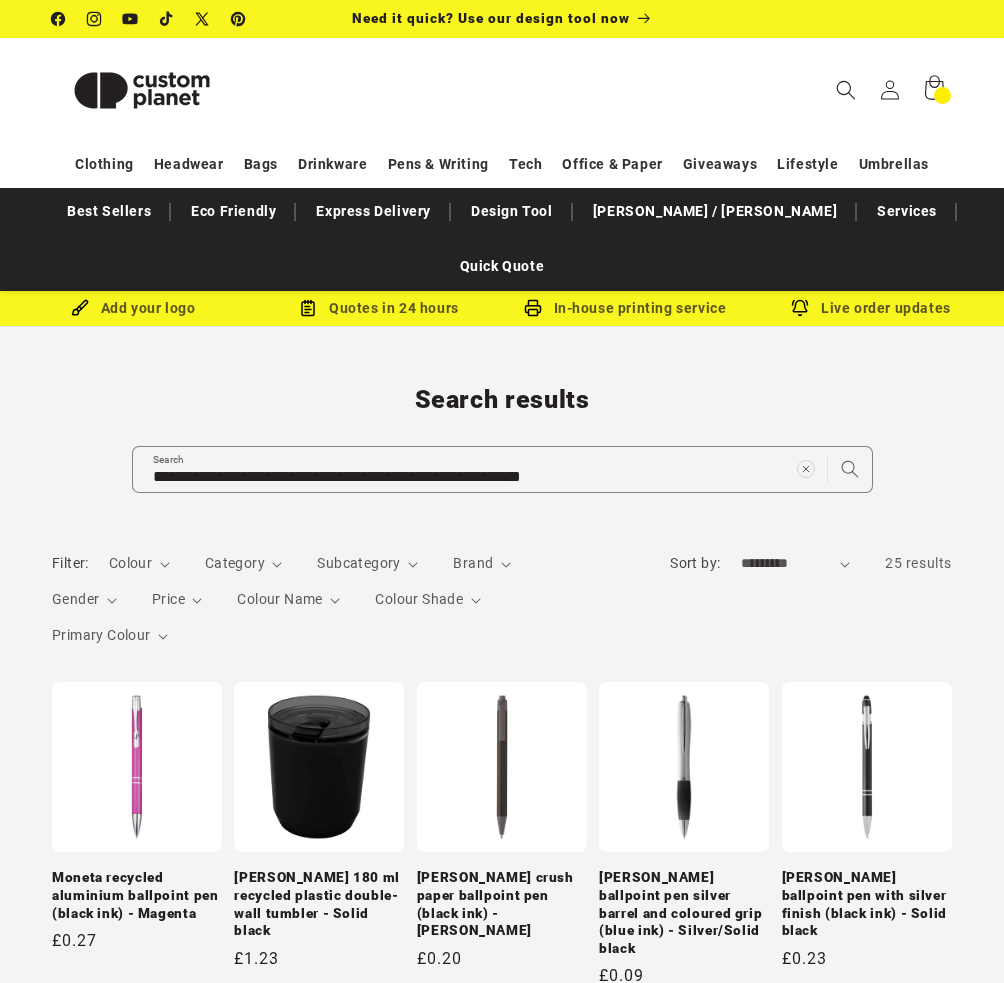 scroll, scrollTop: 0, scrollLeft: 0, axis: both 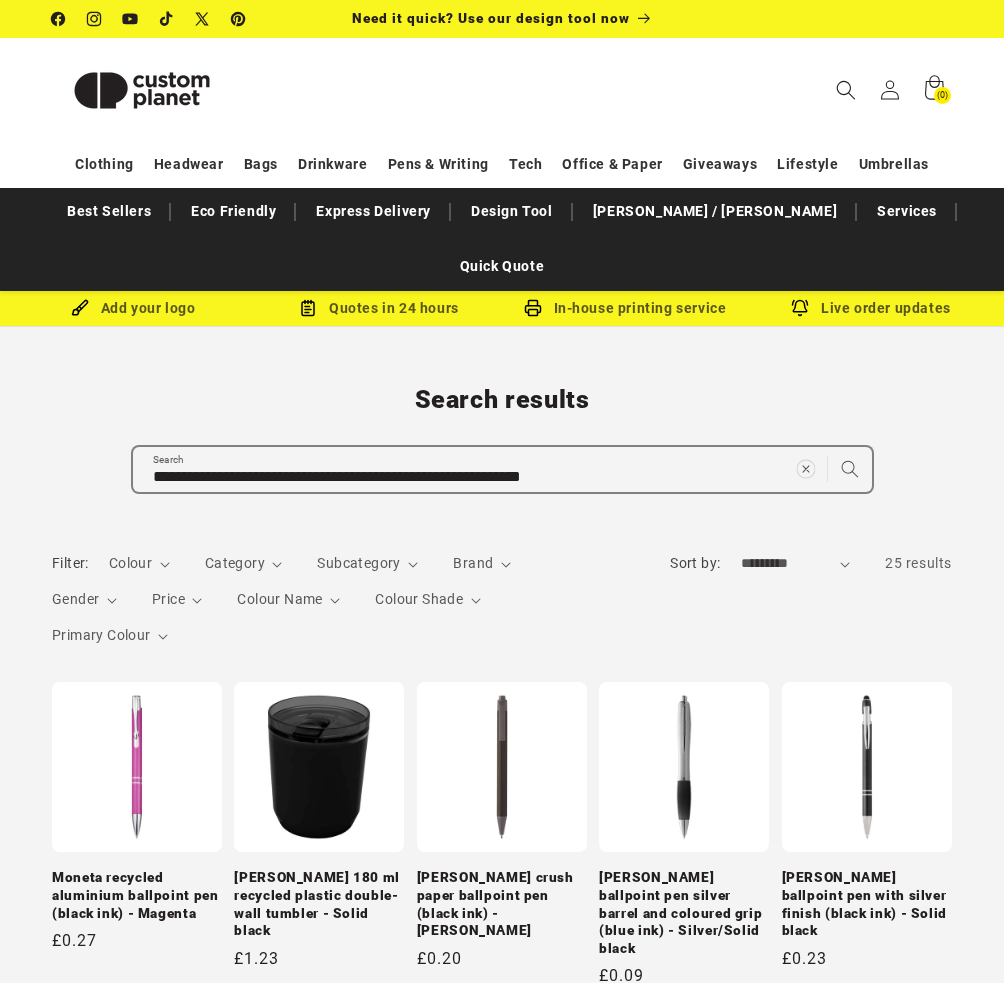 click 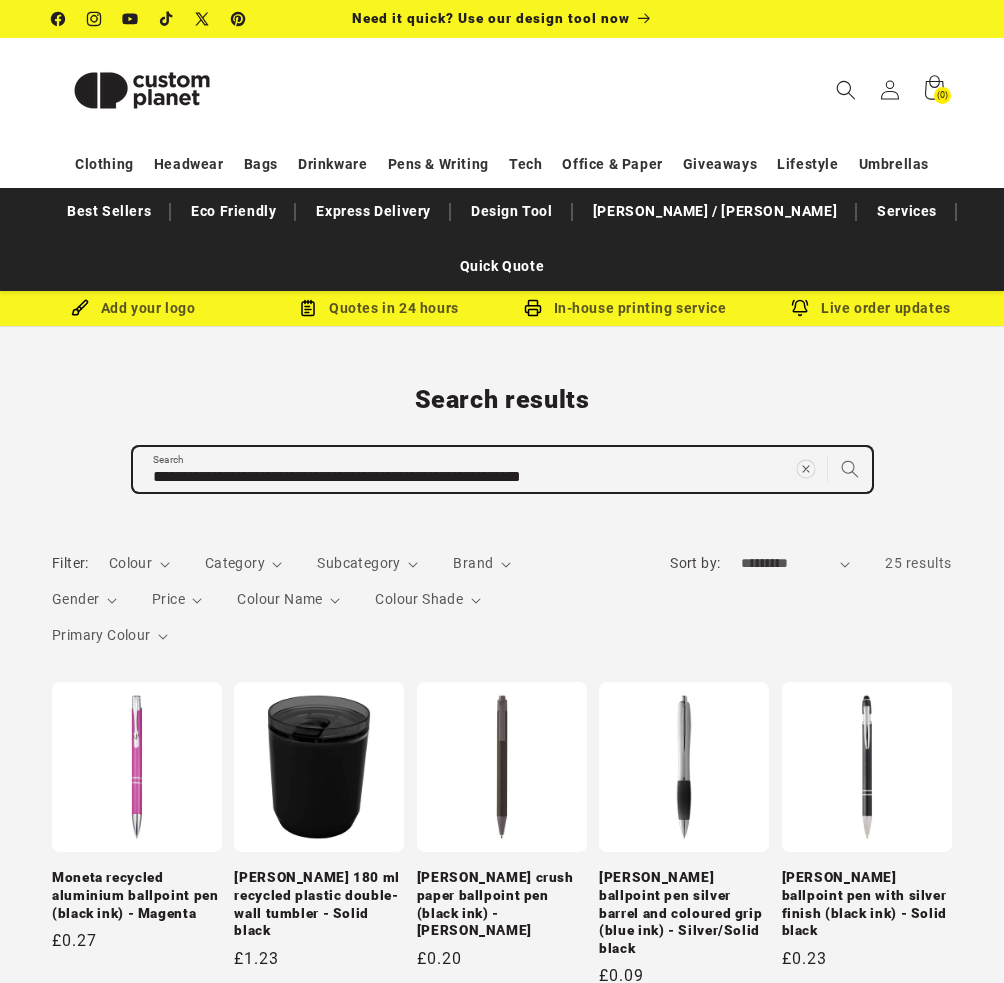 type 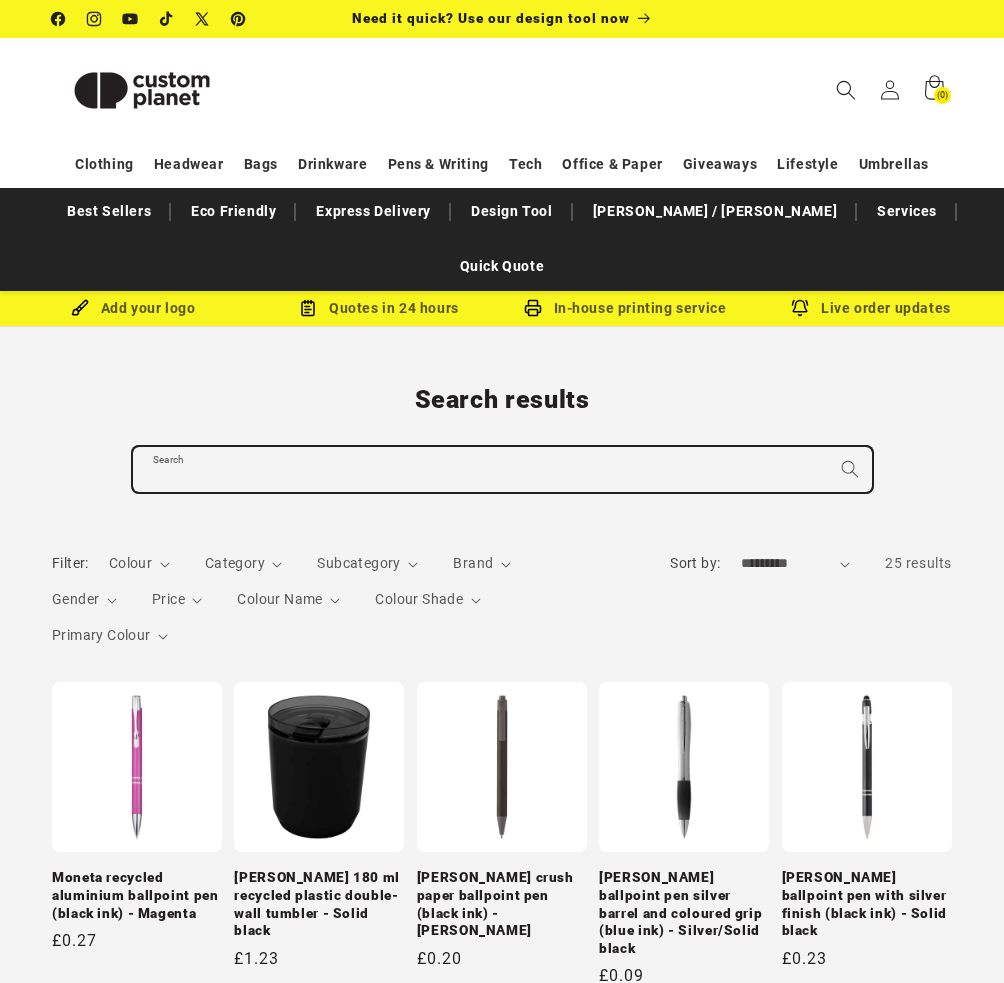 paste on "**********" 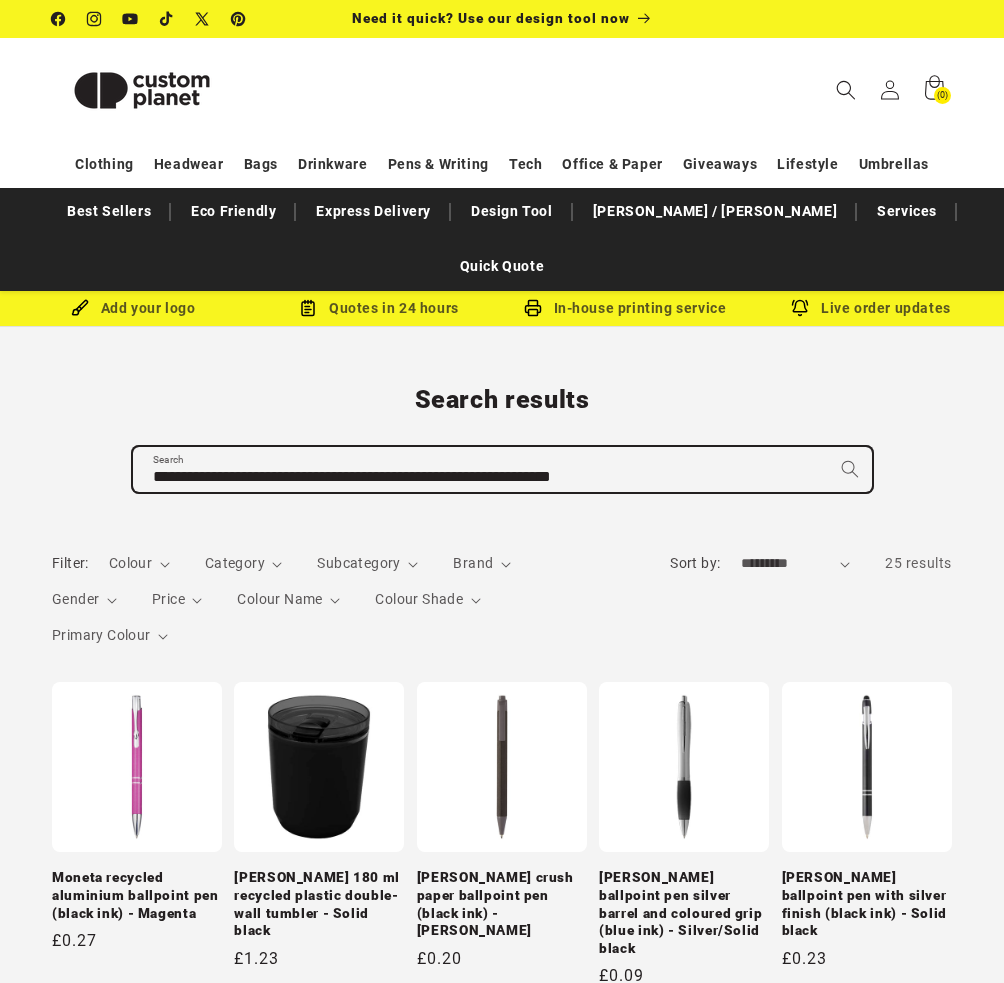 type on "**********" 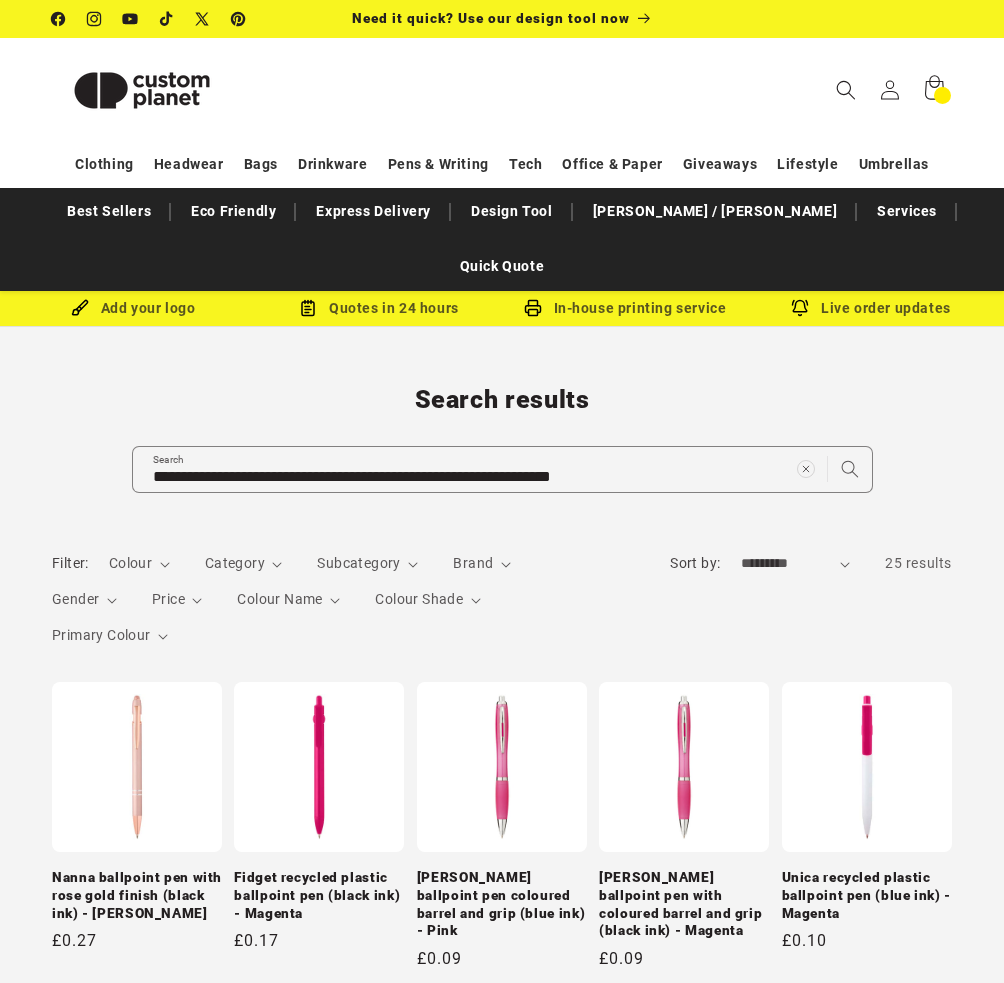 scroll, scrollTop: 0, scrollLeft: 0, axis: both 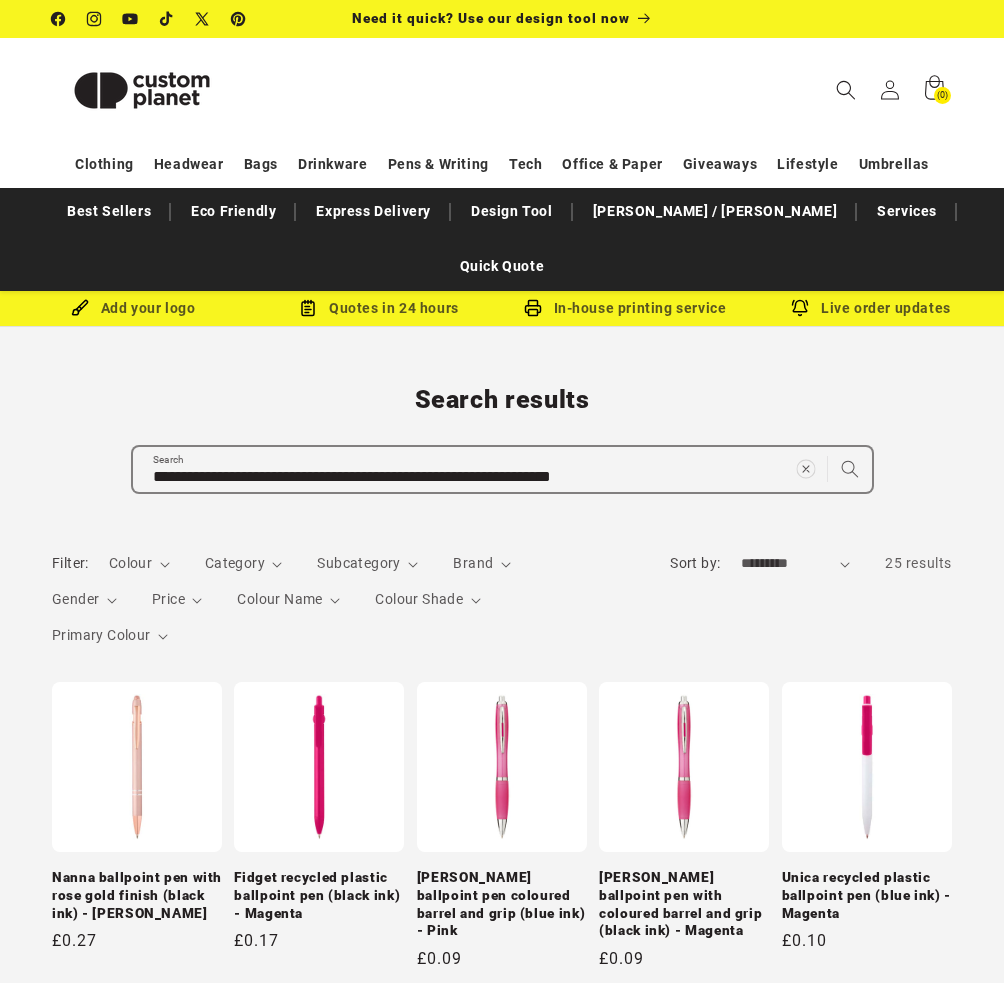 click 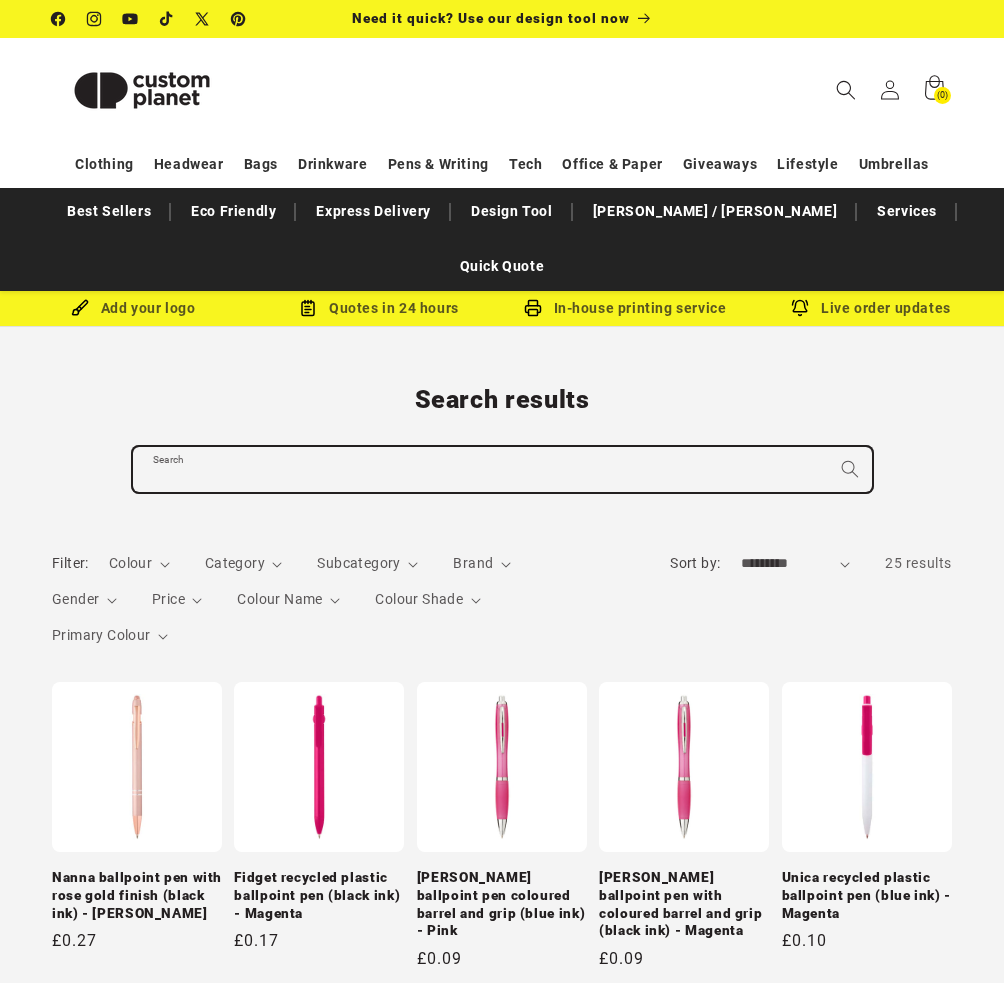 paste on "**********" 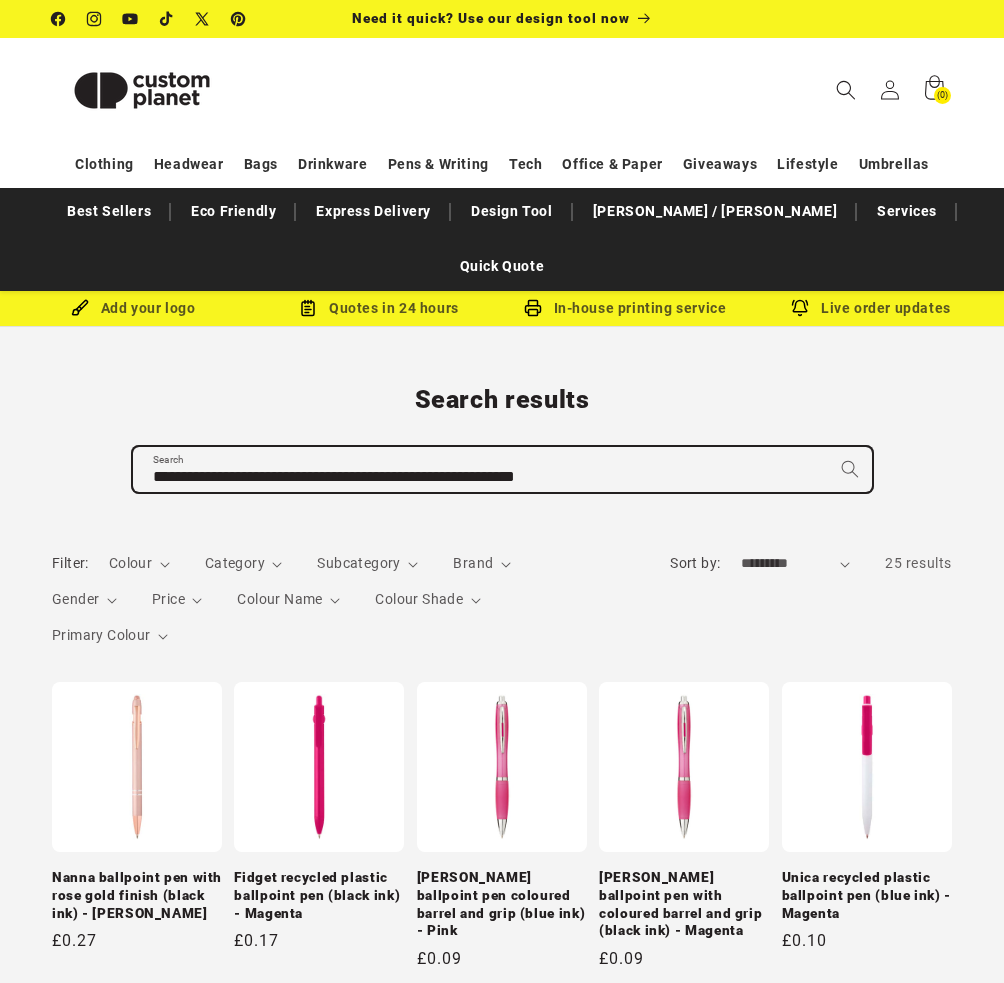 type on "**********" 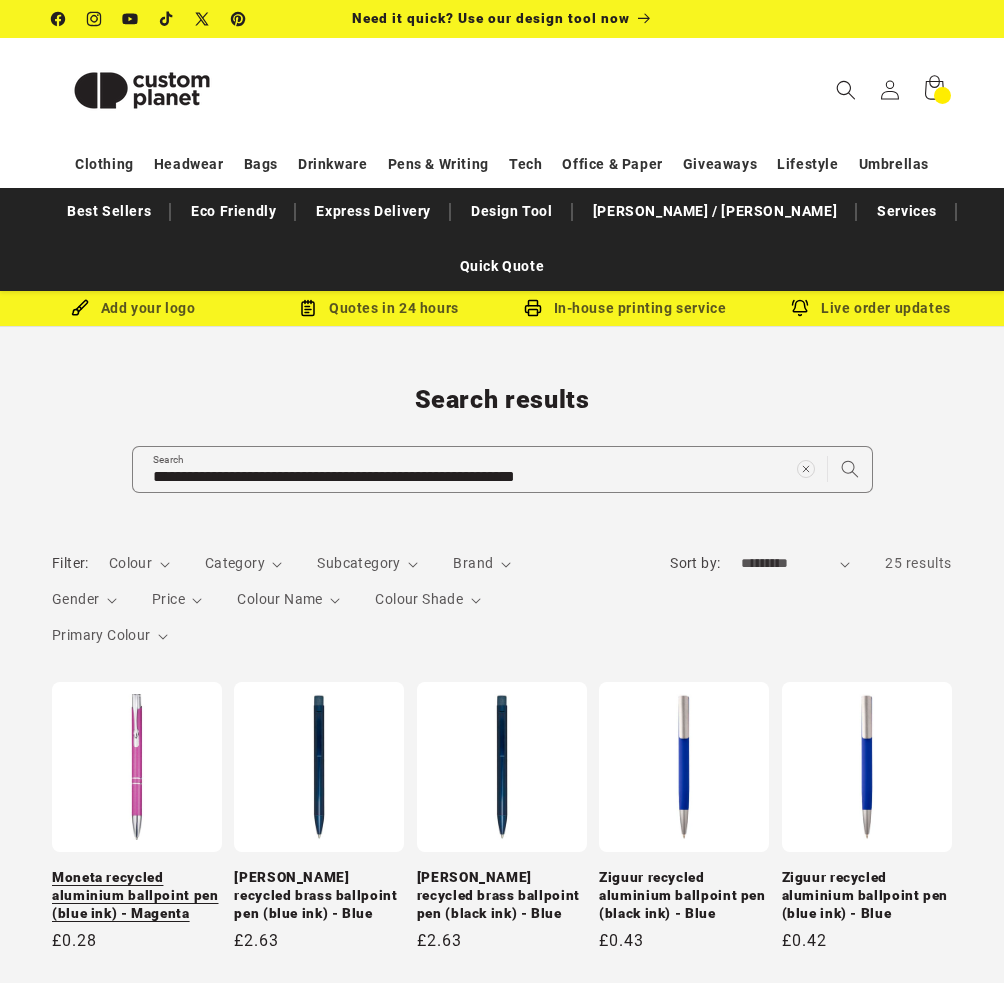 scroll, scrollTop: 0, scrollLeft: 0, axis: both 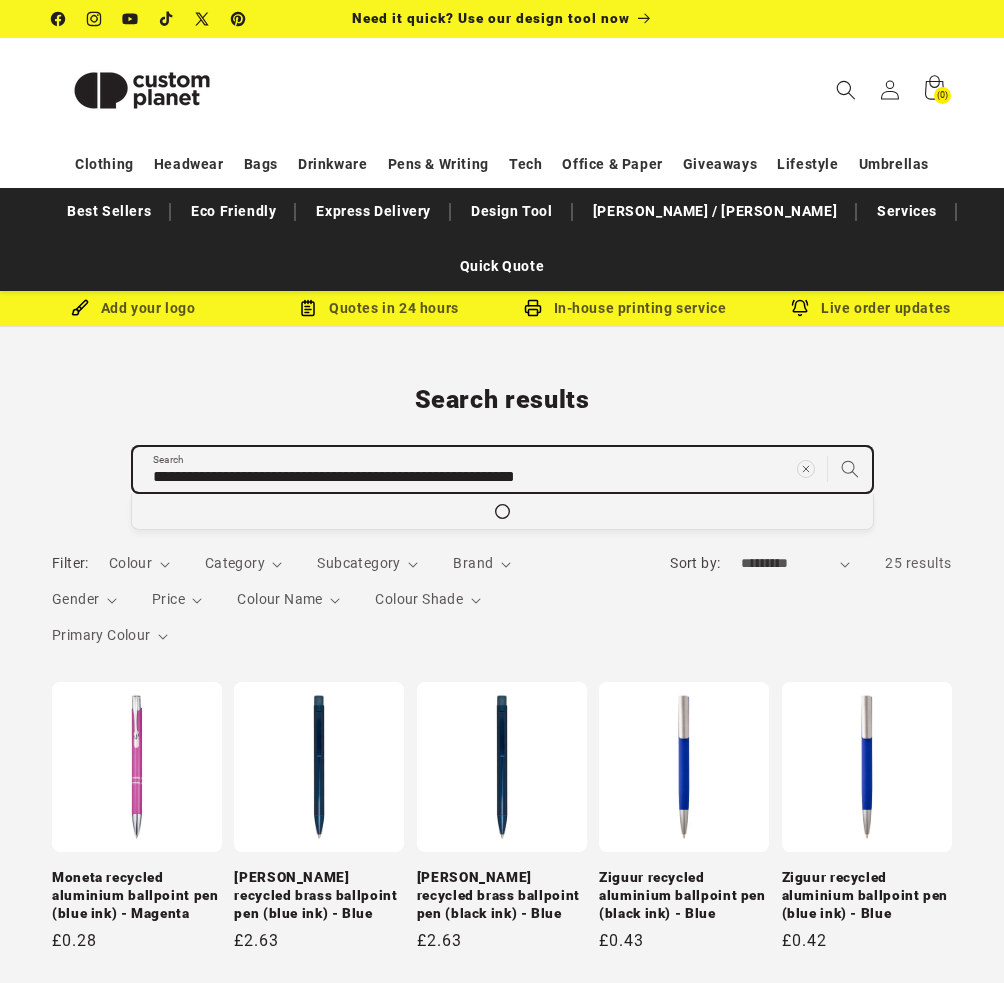 click on "**********" at bounding box center (502, 469) 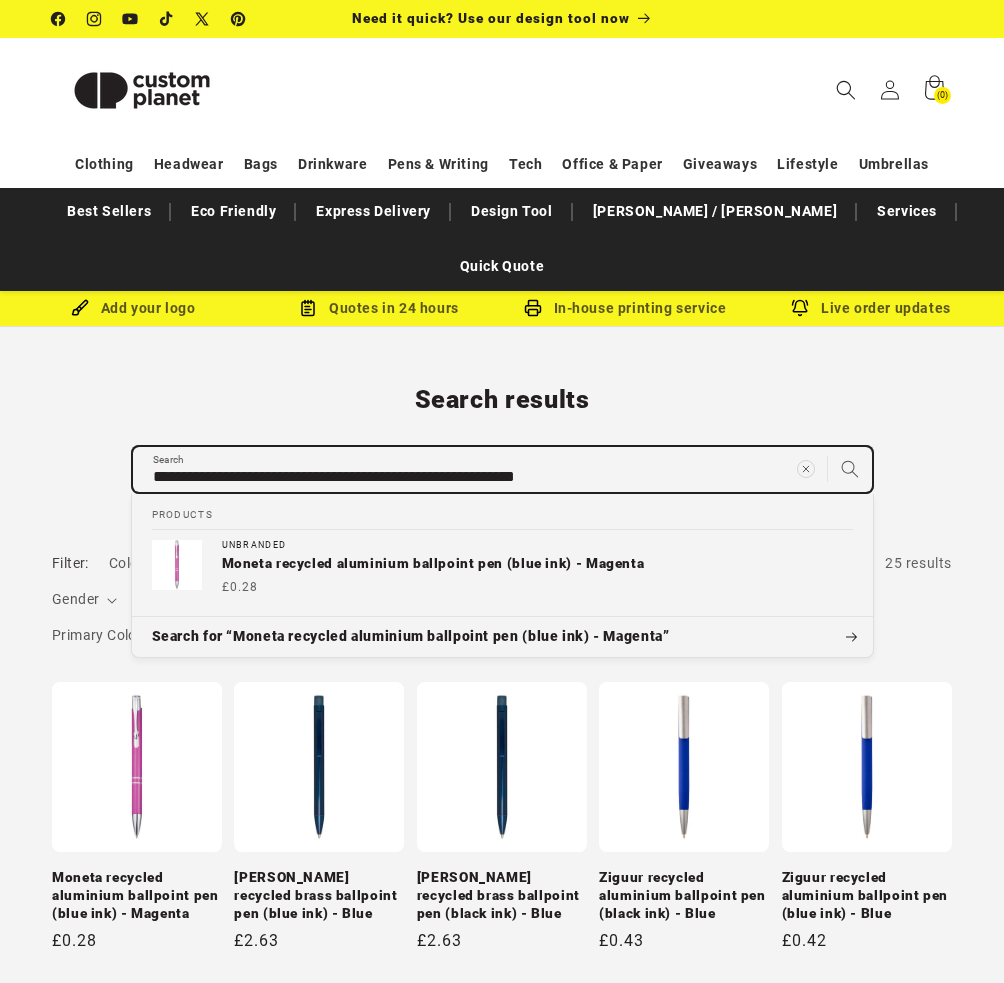 click on "**********" at bounding box center (502, 469) 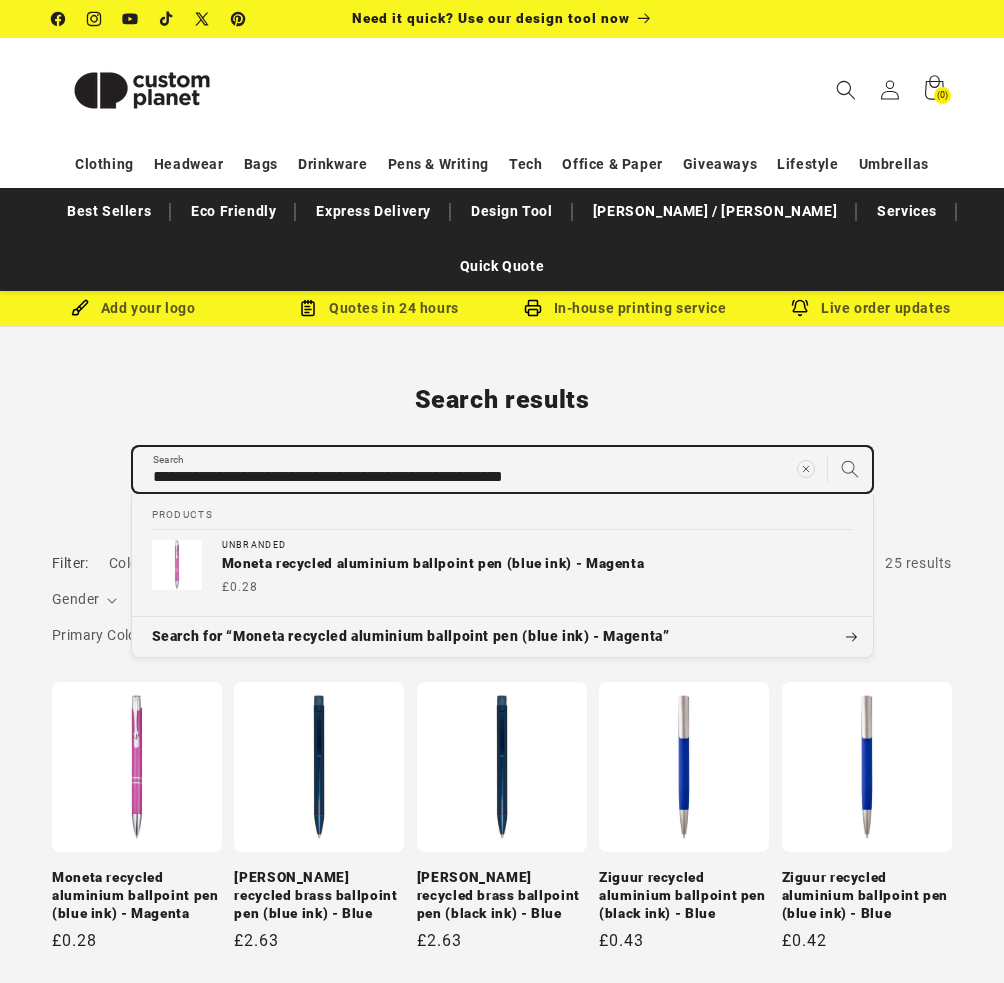 type on "**********" 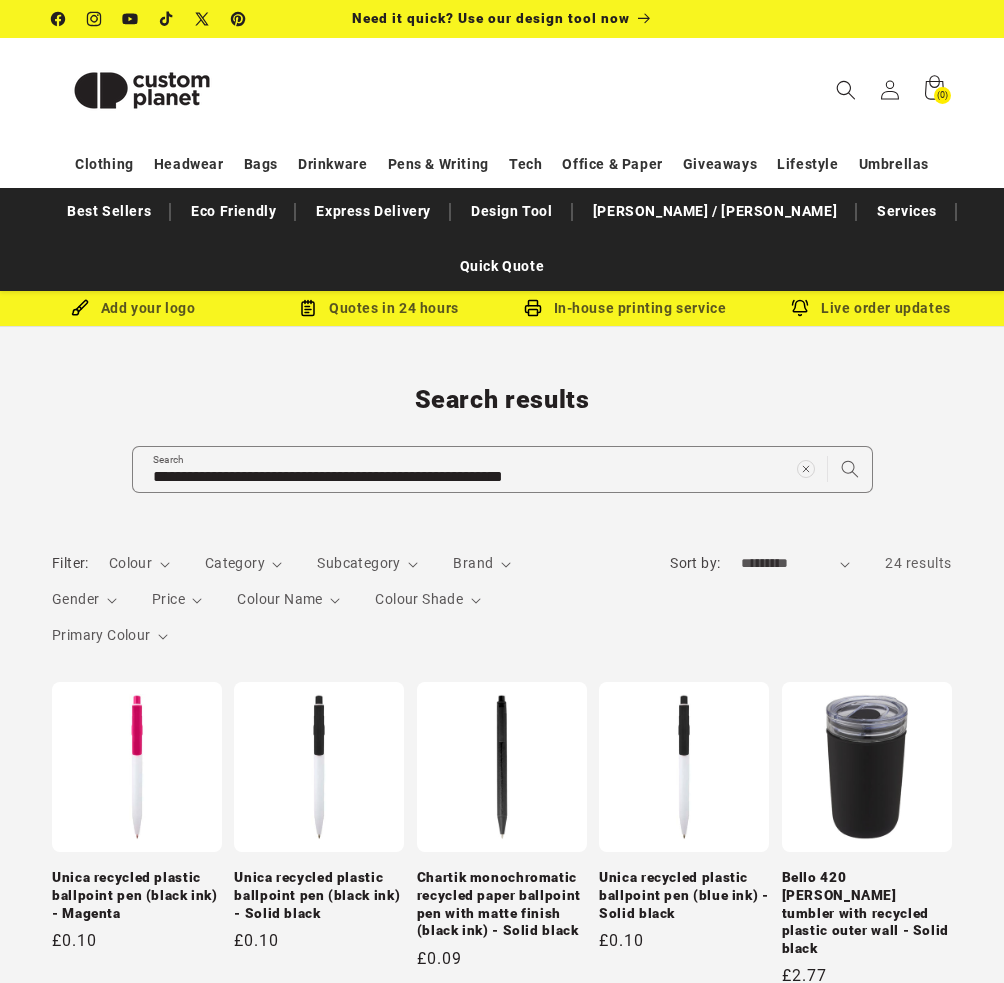 scroll, scrollTop: 0, scrollLeft: 0, axis: both 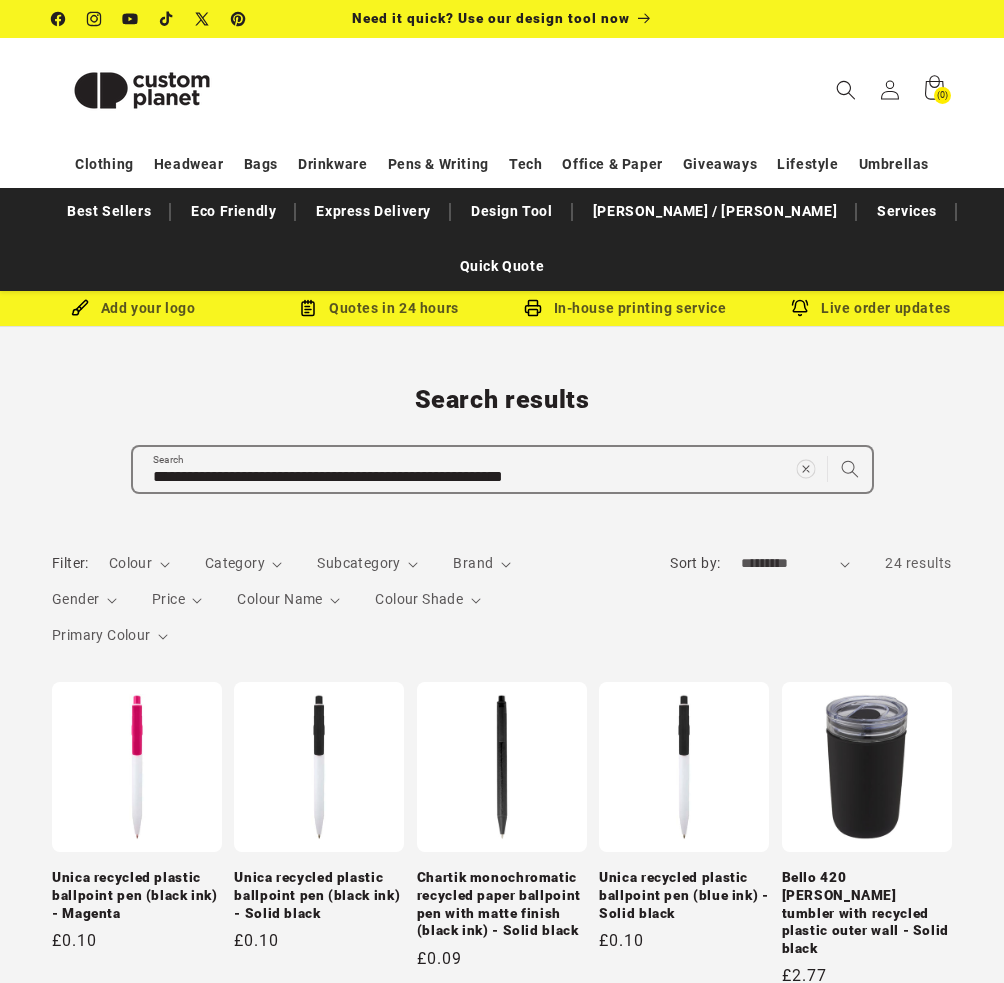 click 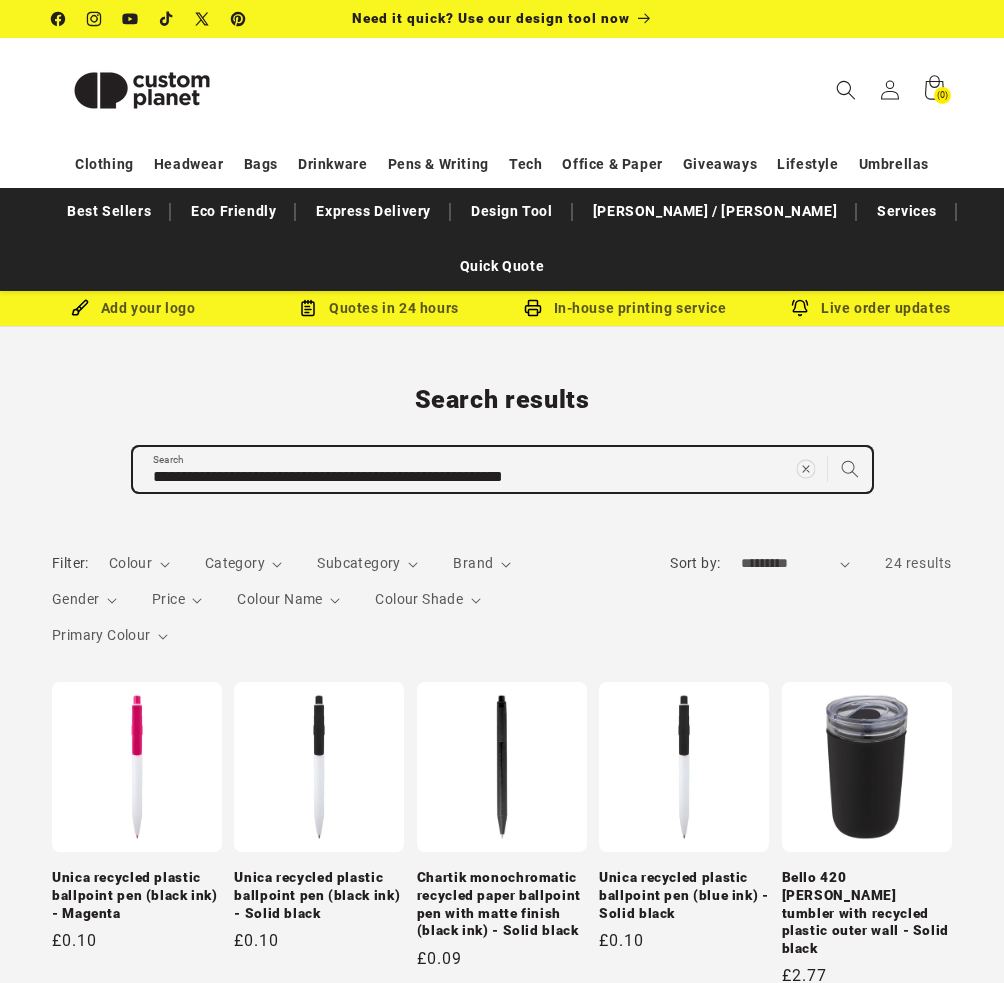 type 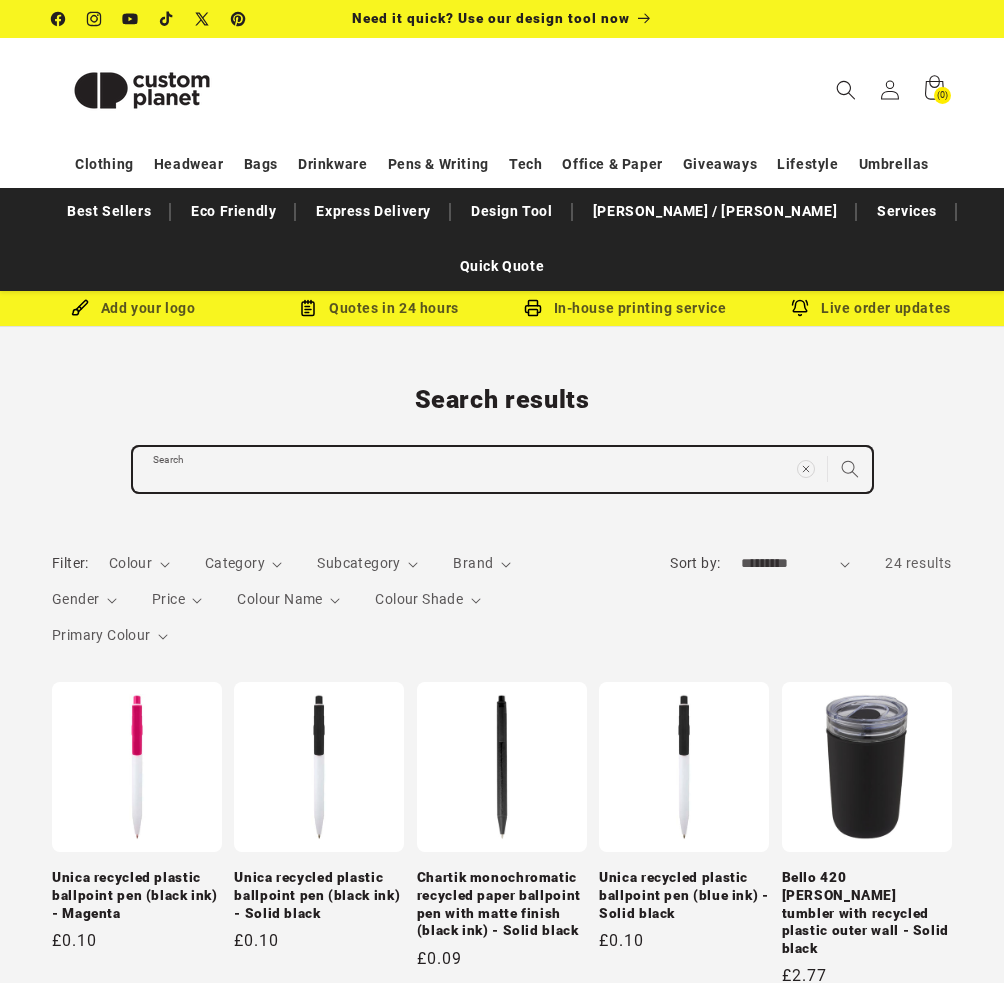 paste on "**********" 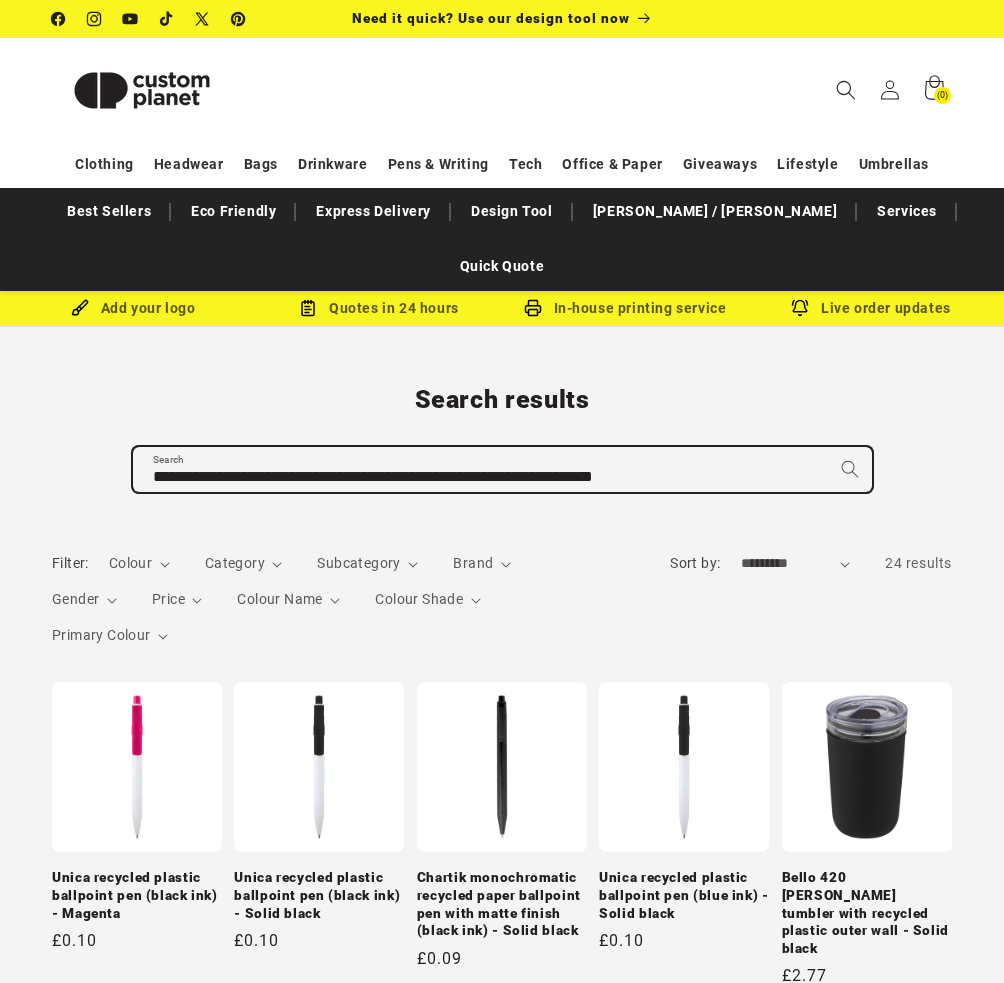 type on "**********" 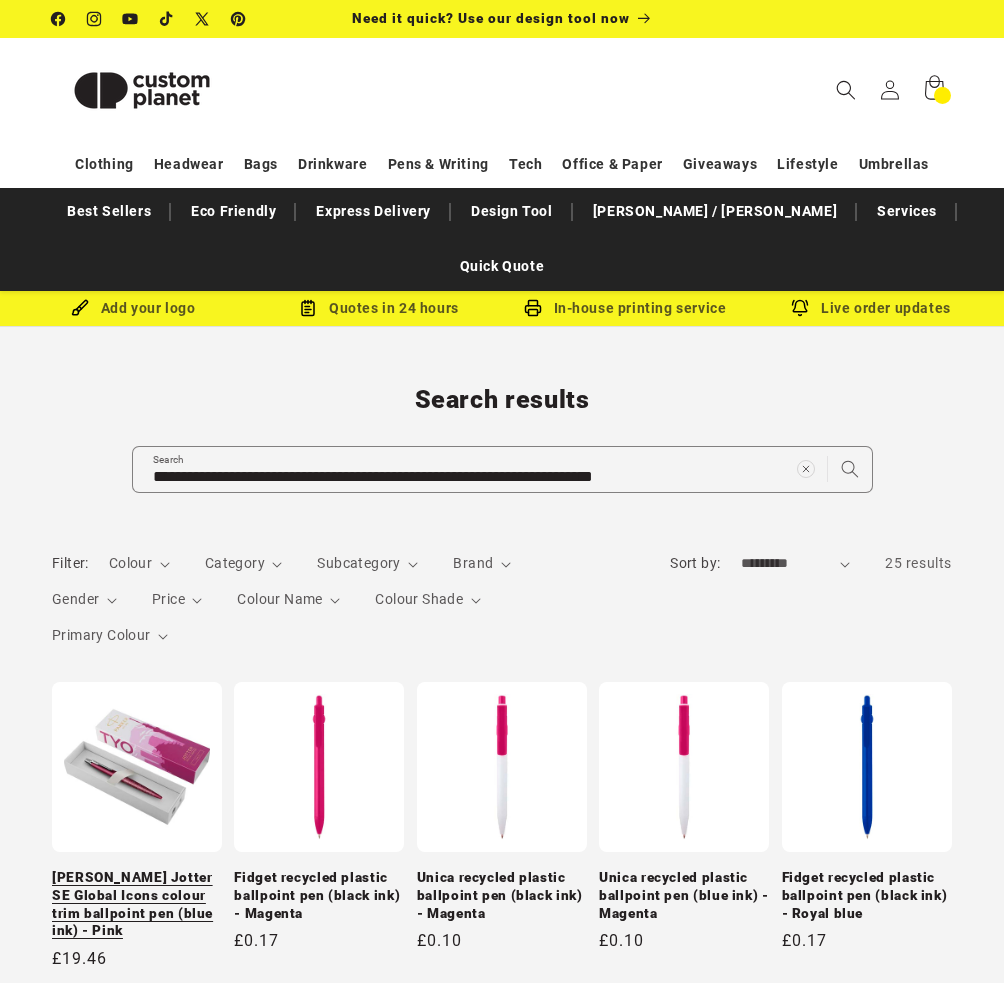 scroll, scrollTop: 0, scrollLeft: 0, axis: both 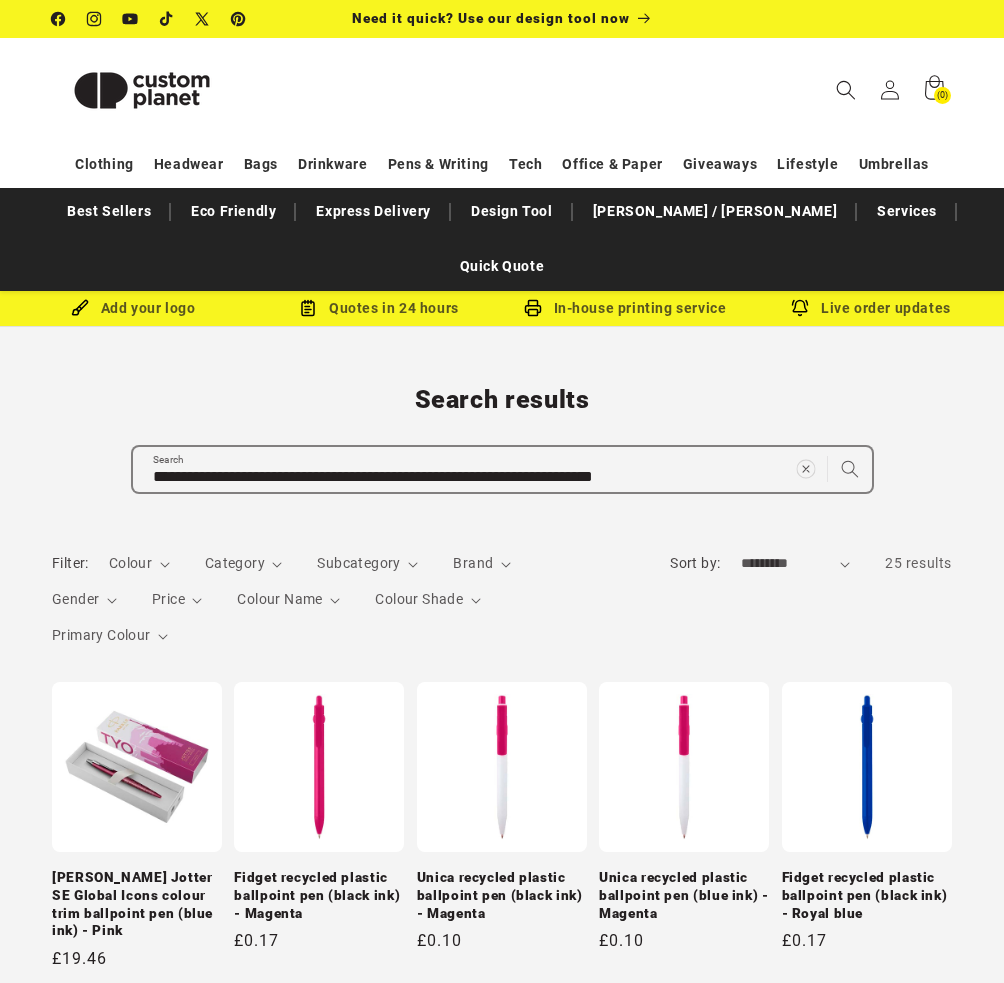 click 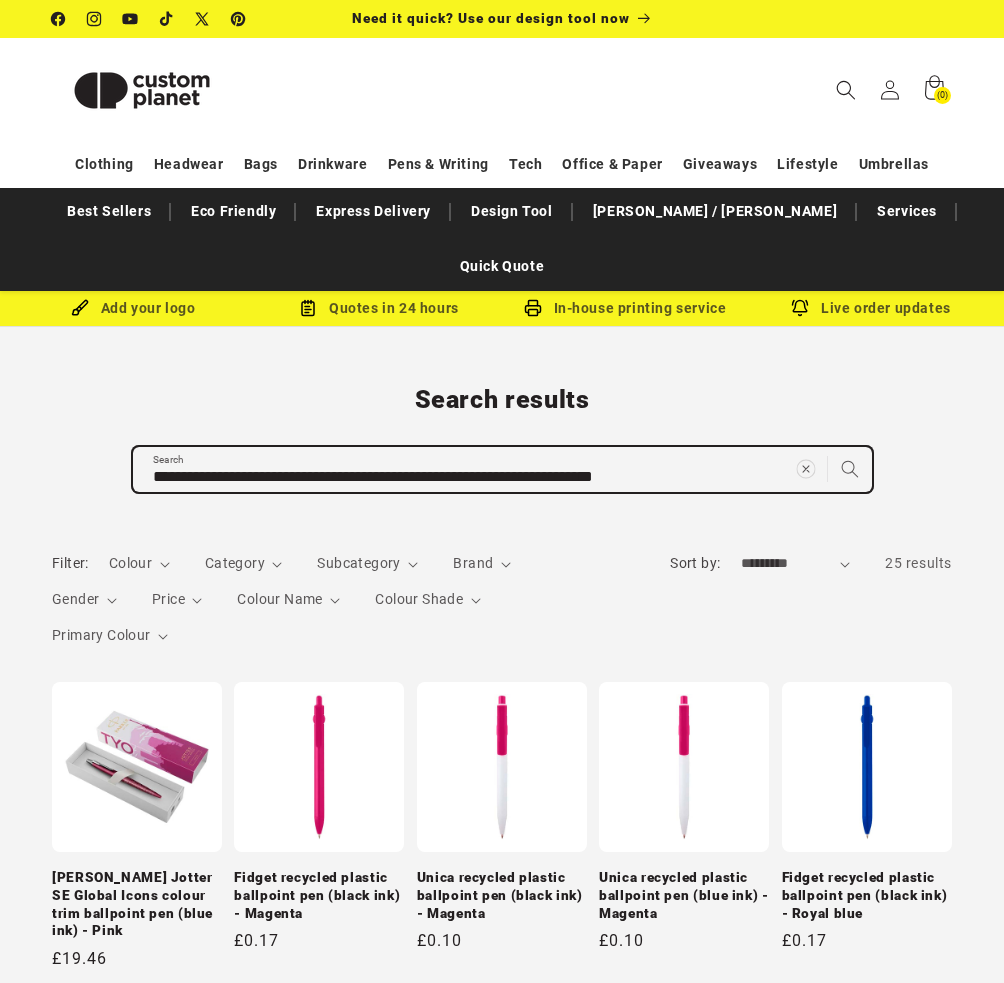 type 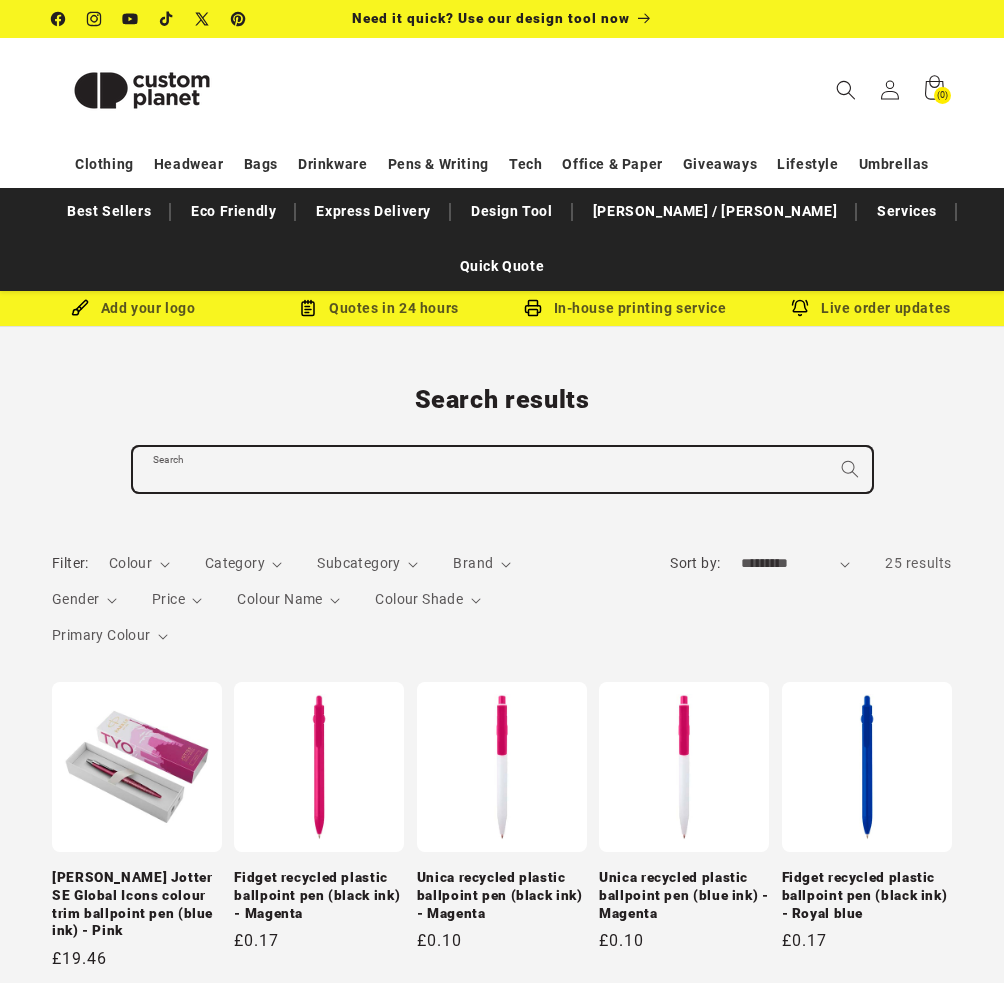 paste on "**********" 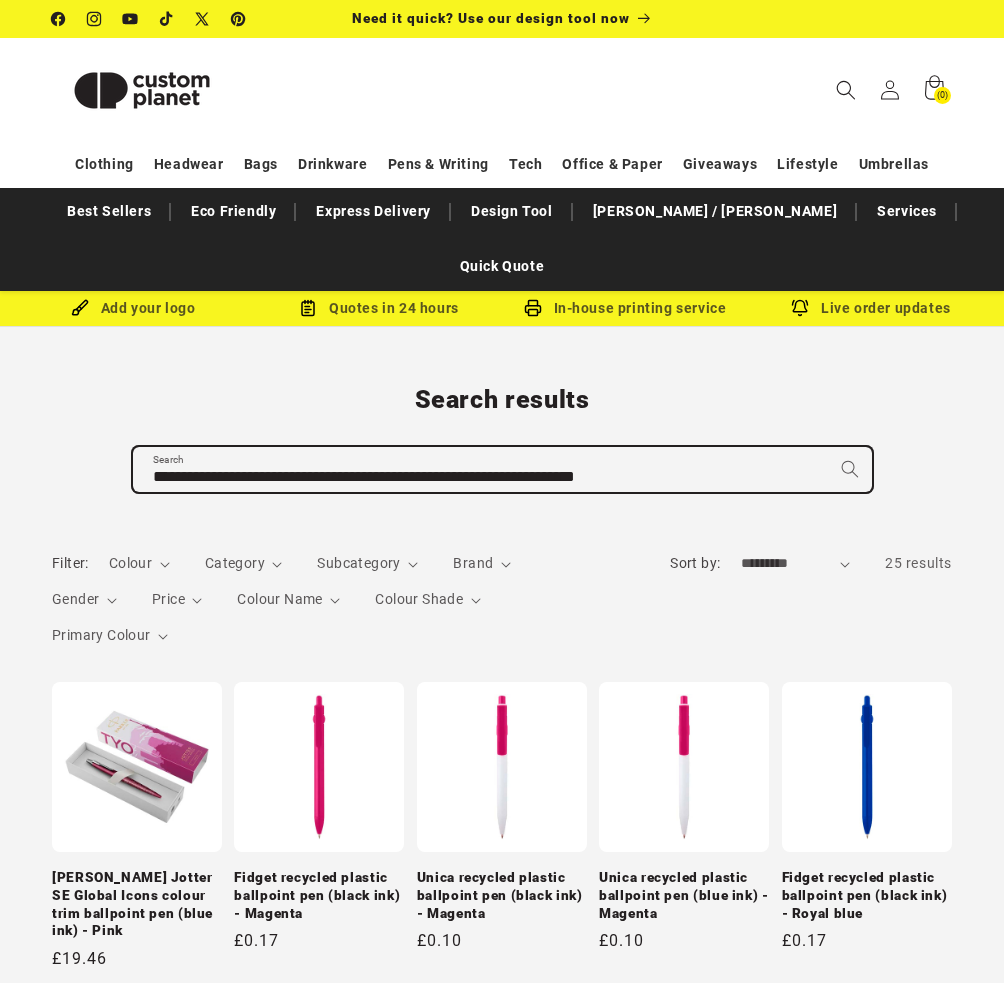 type on "**********" 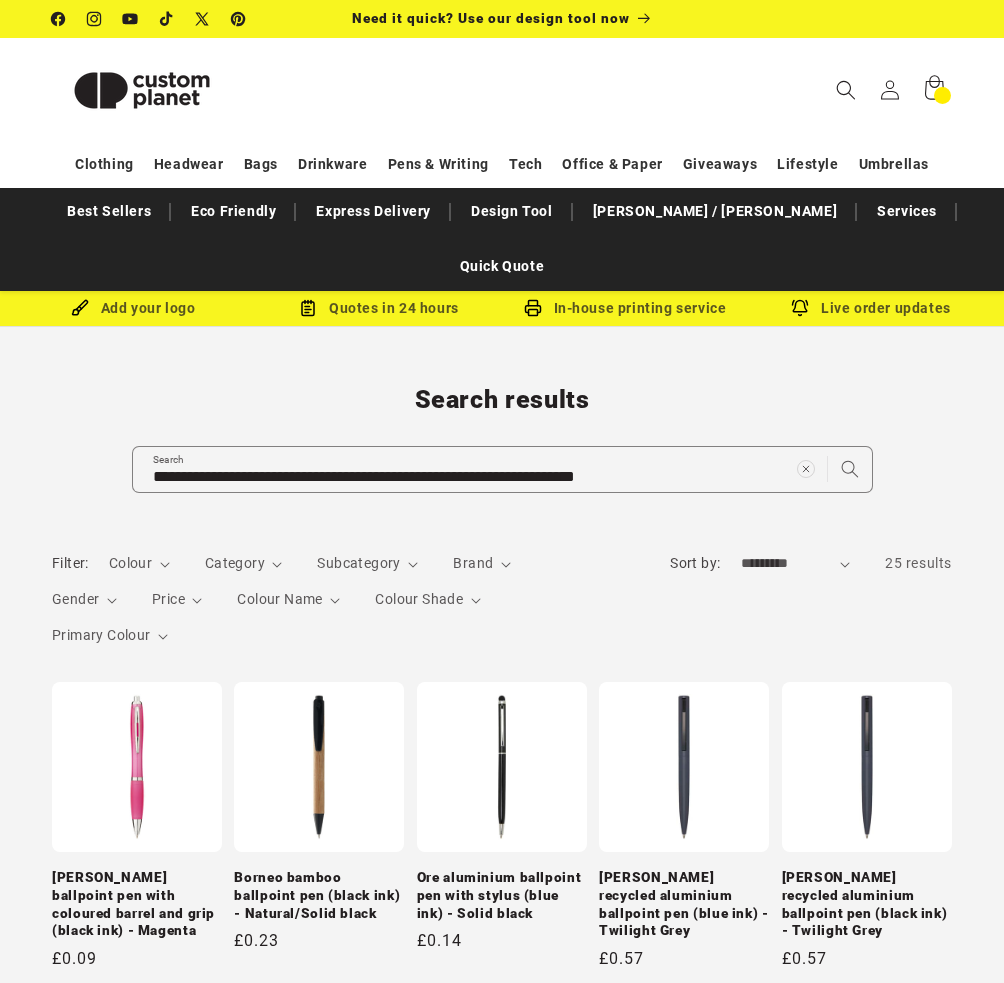 scroll, scrollTop: 0, scrollLeft: 0, axis: both 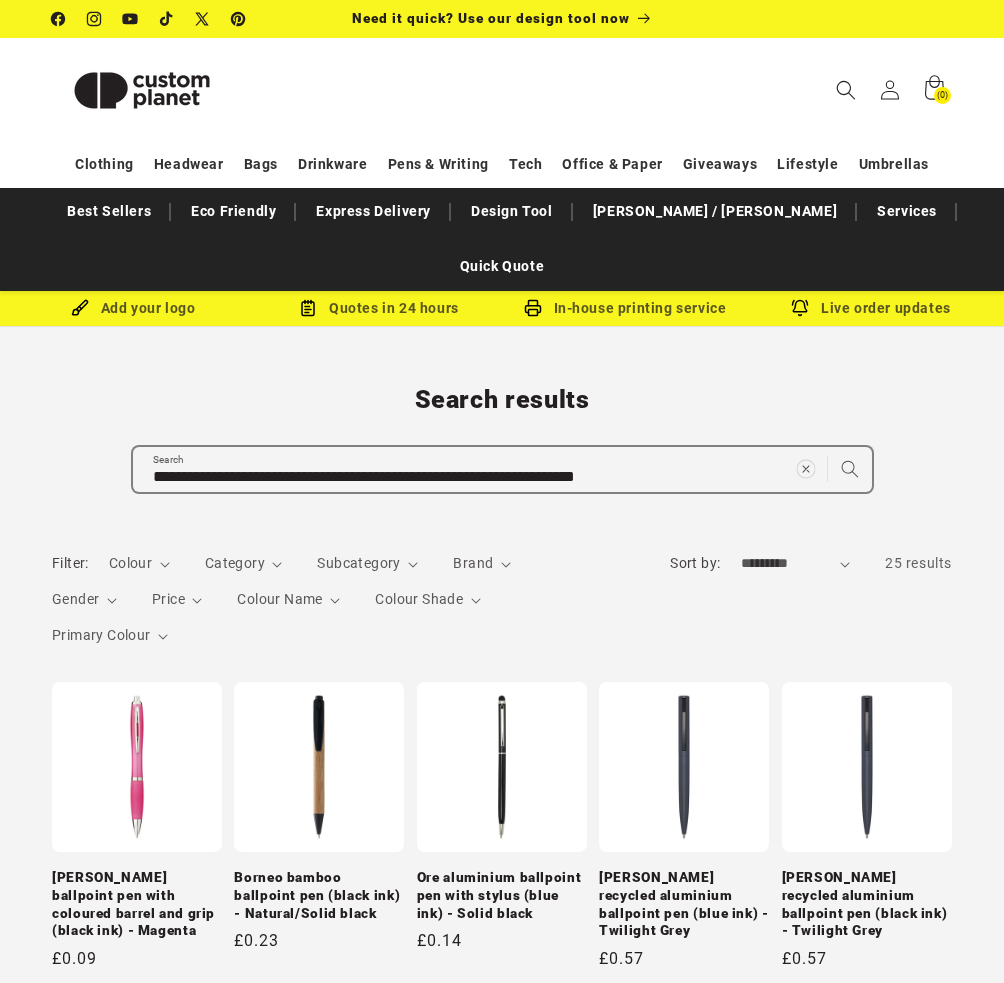 click 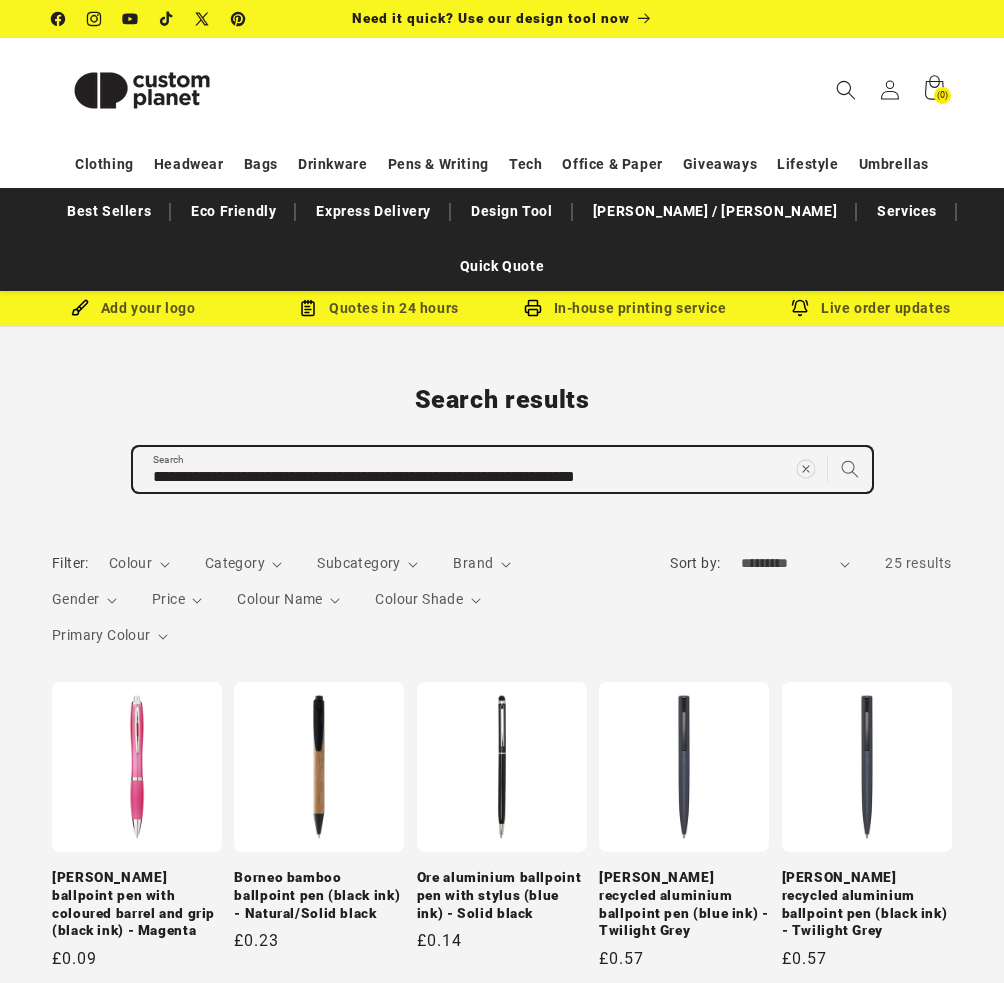 type 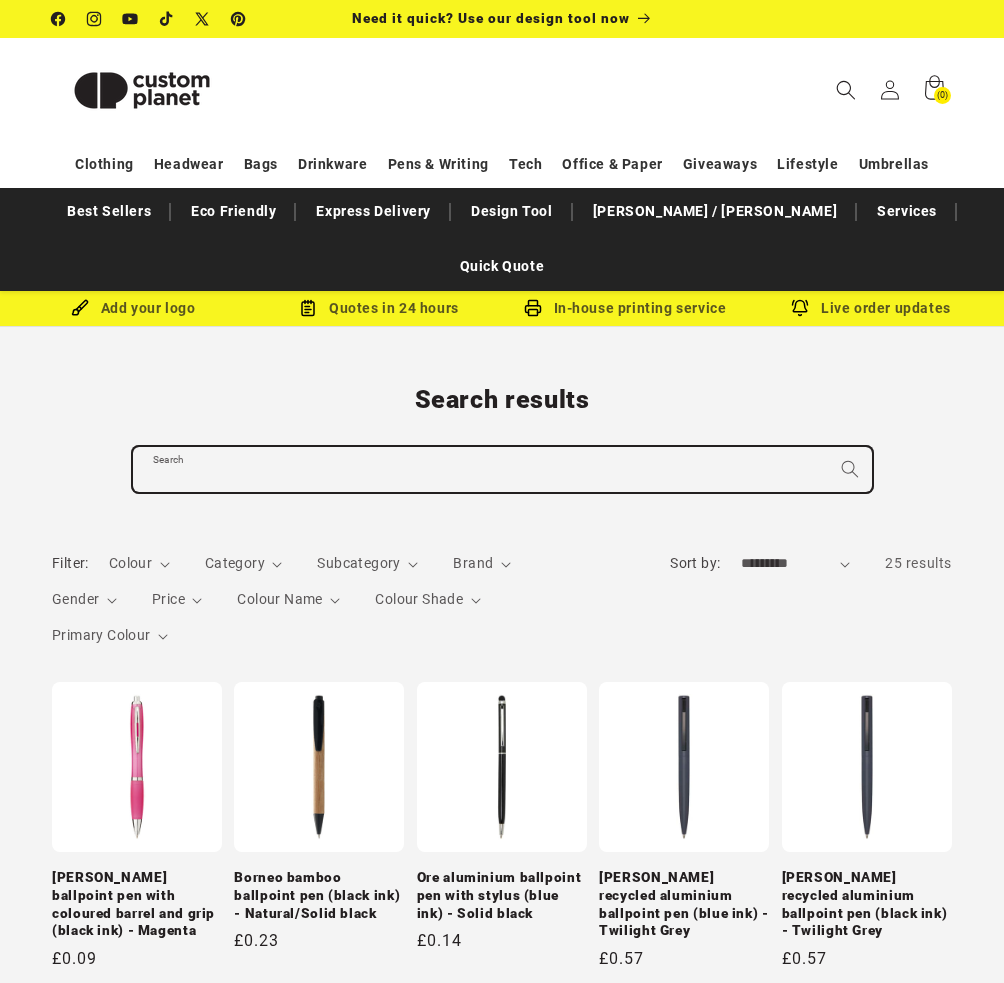 paste on "**********" 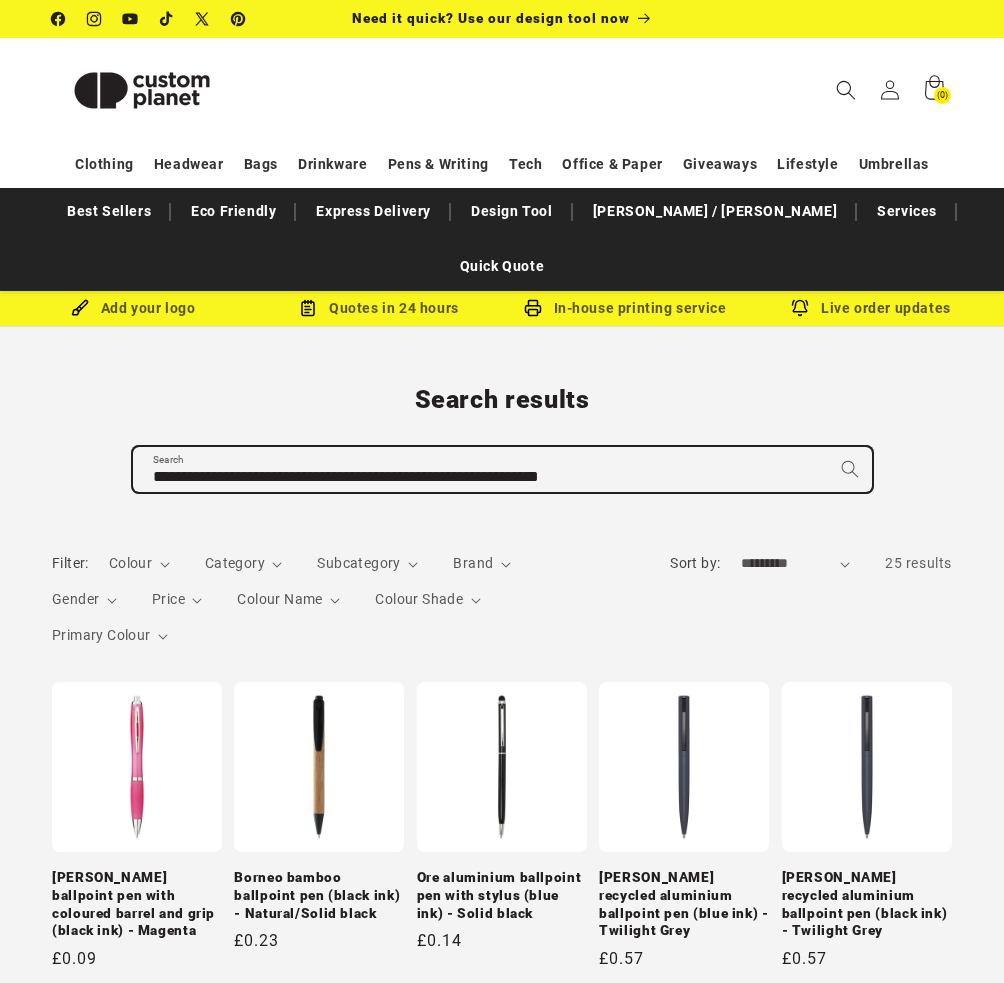 type on "**********" 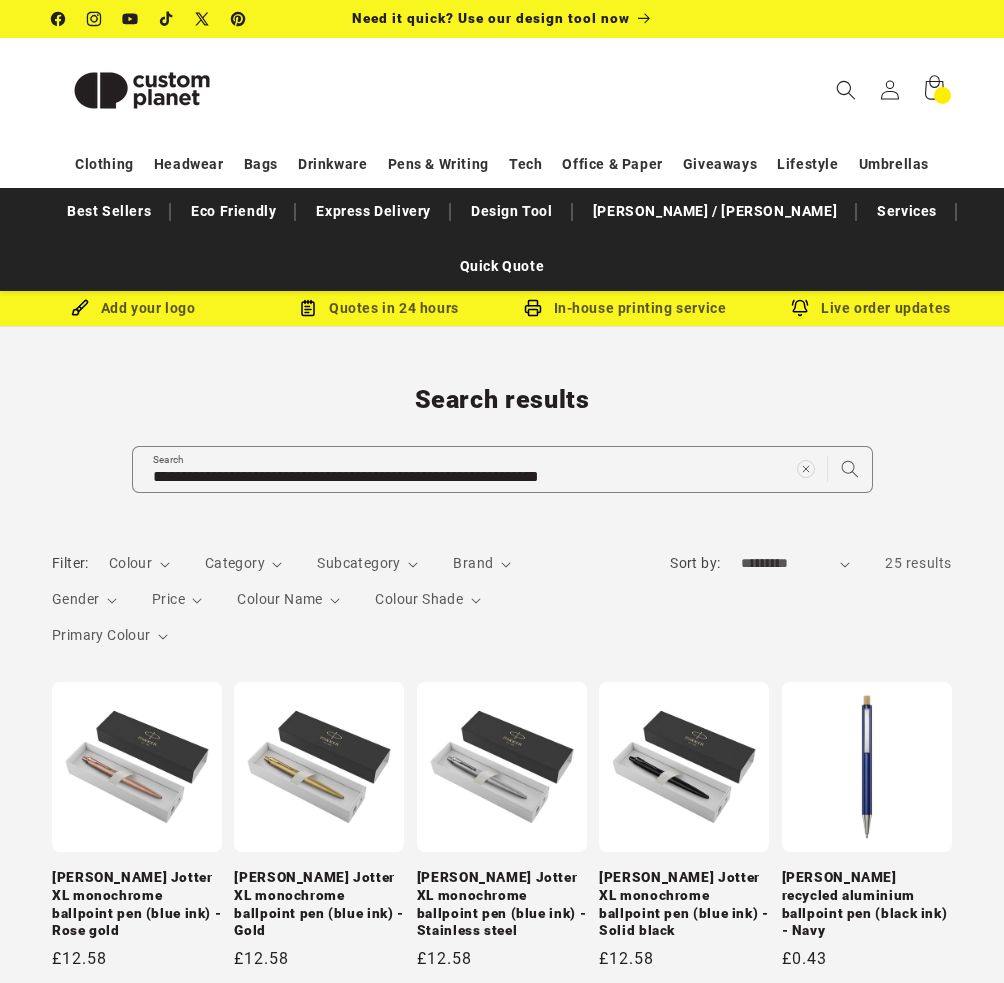 scroll, scrollTop: 0, scrollLeft: 0, axis: both 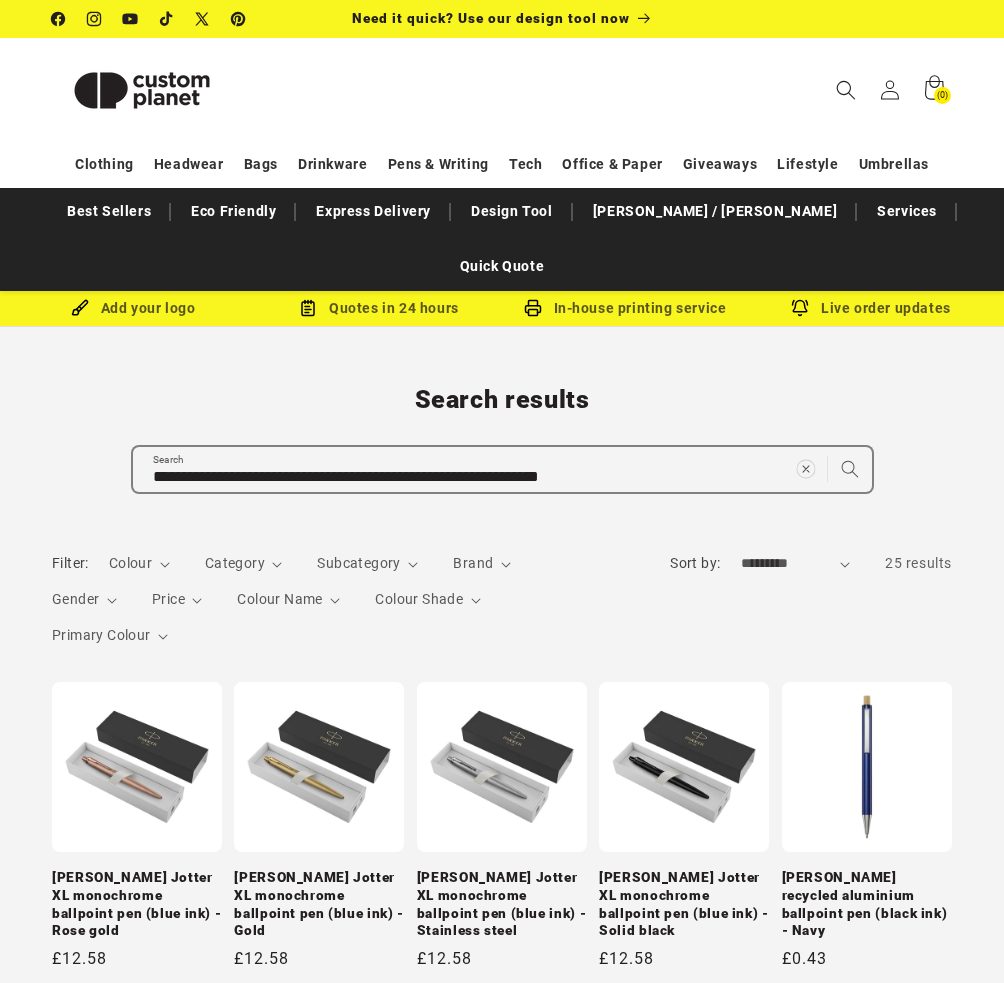 click 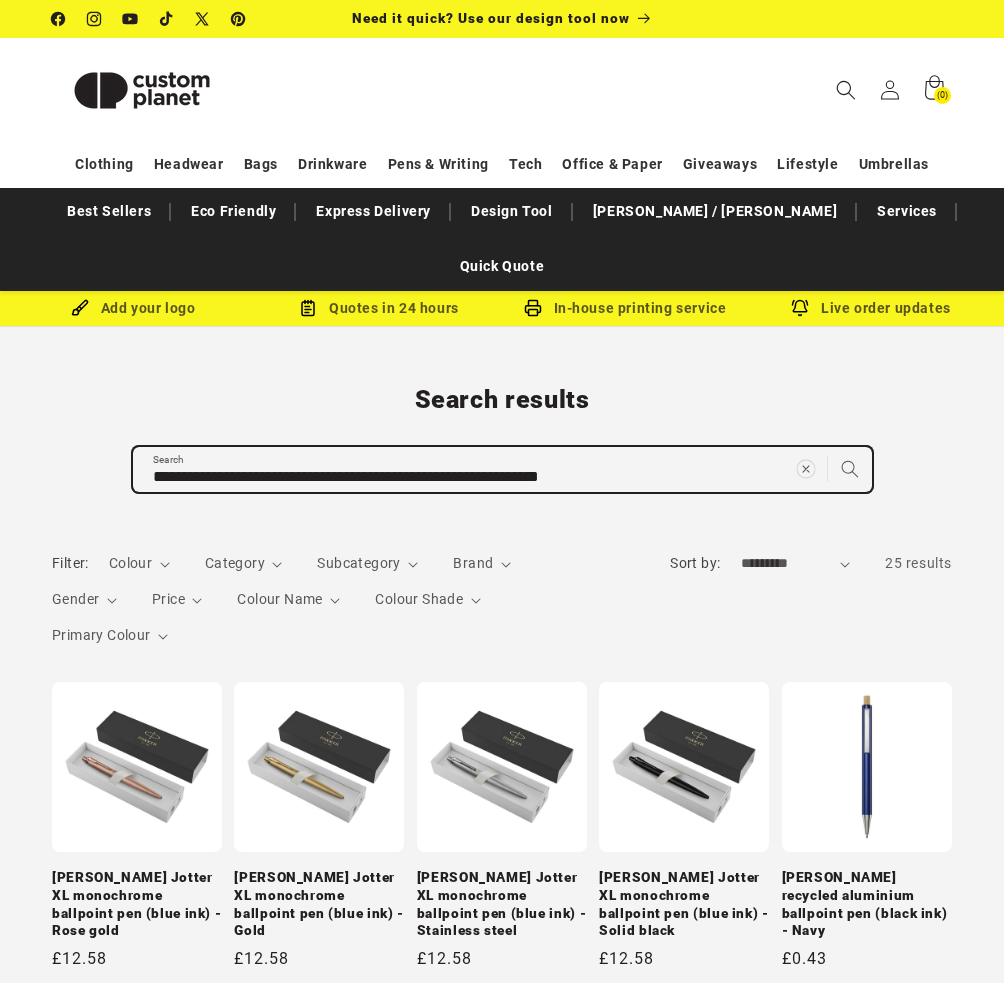 type 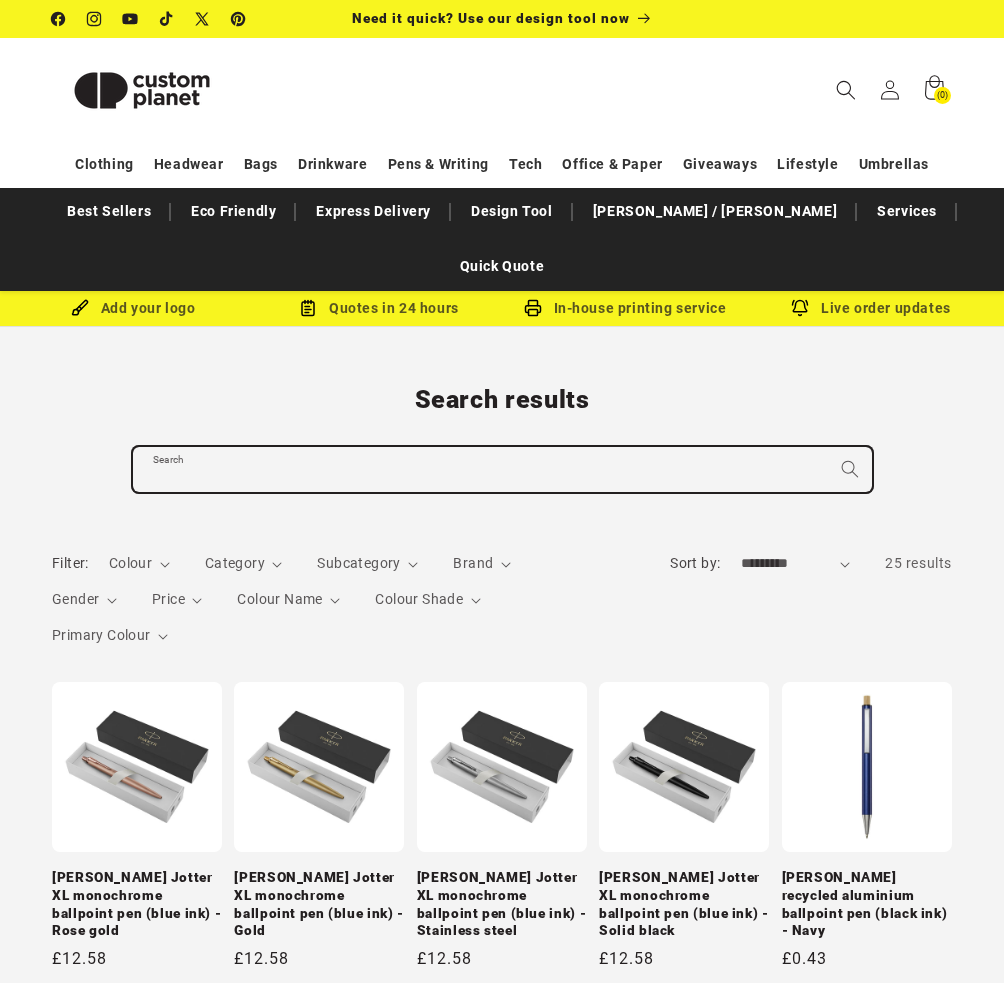 click at bounding box center [850, 469] 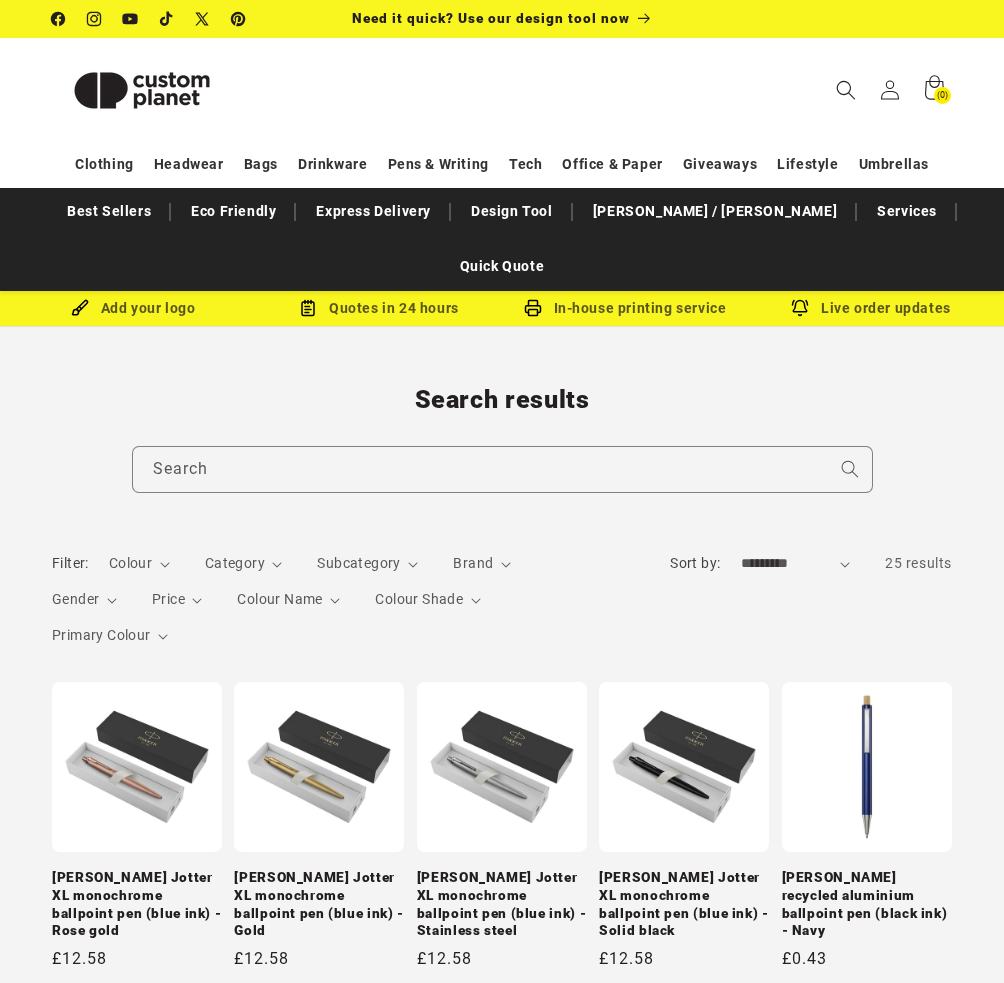click on "Search results
Search
Filter:
Colour
0 selected
Reset
Colour
Blue" at bounding box center (502, 1366) 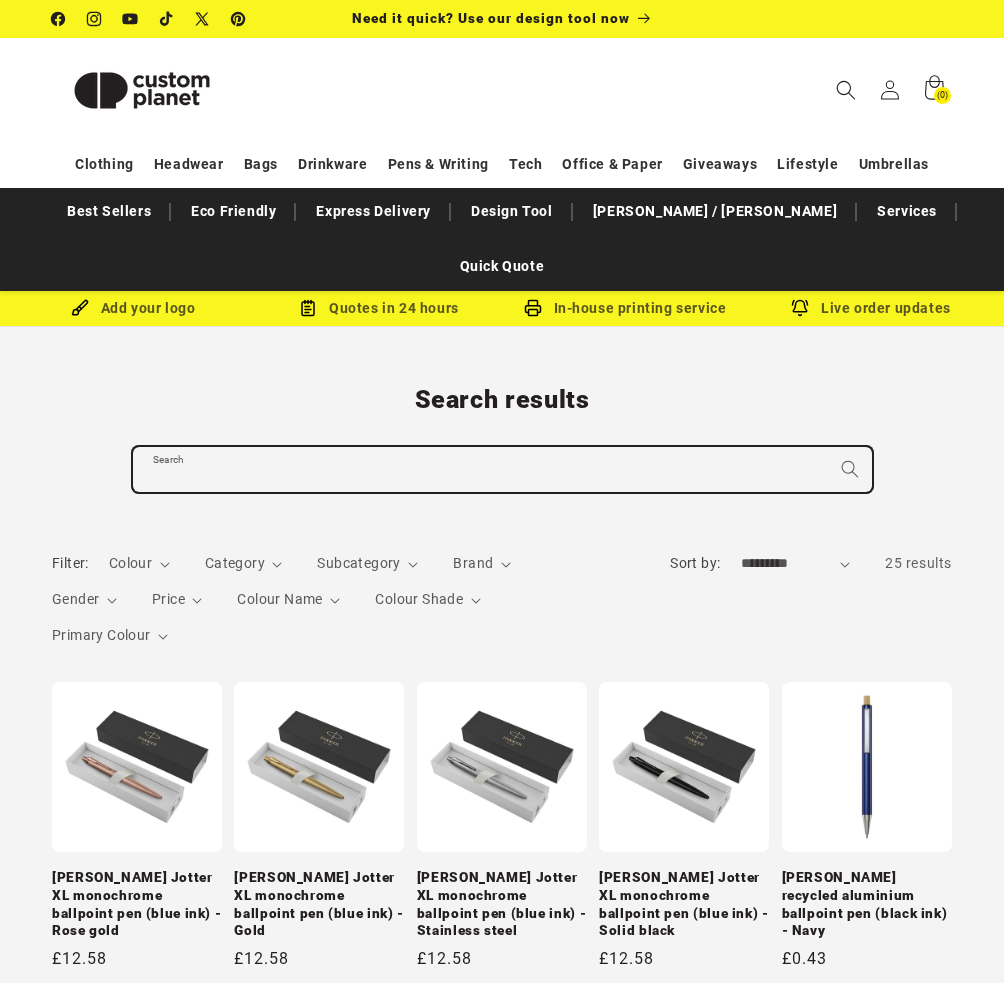 click on "Search" at bounding box center [502, 469] 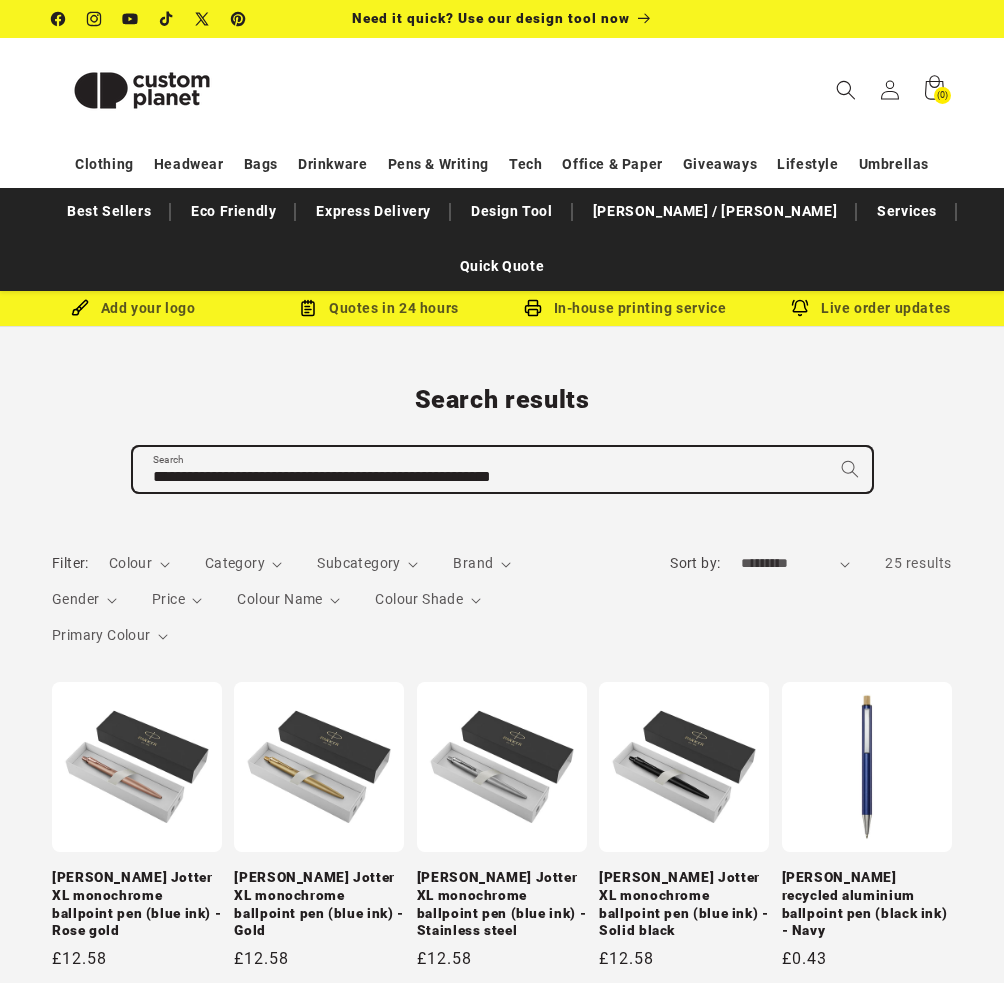 type on "**********" 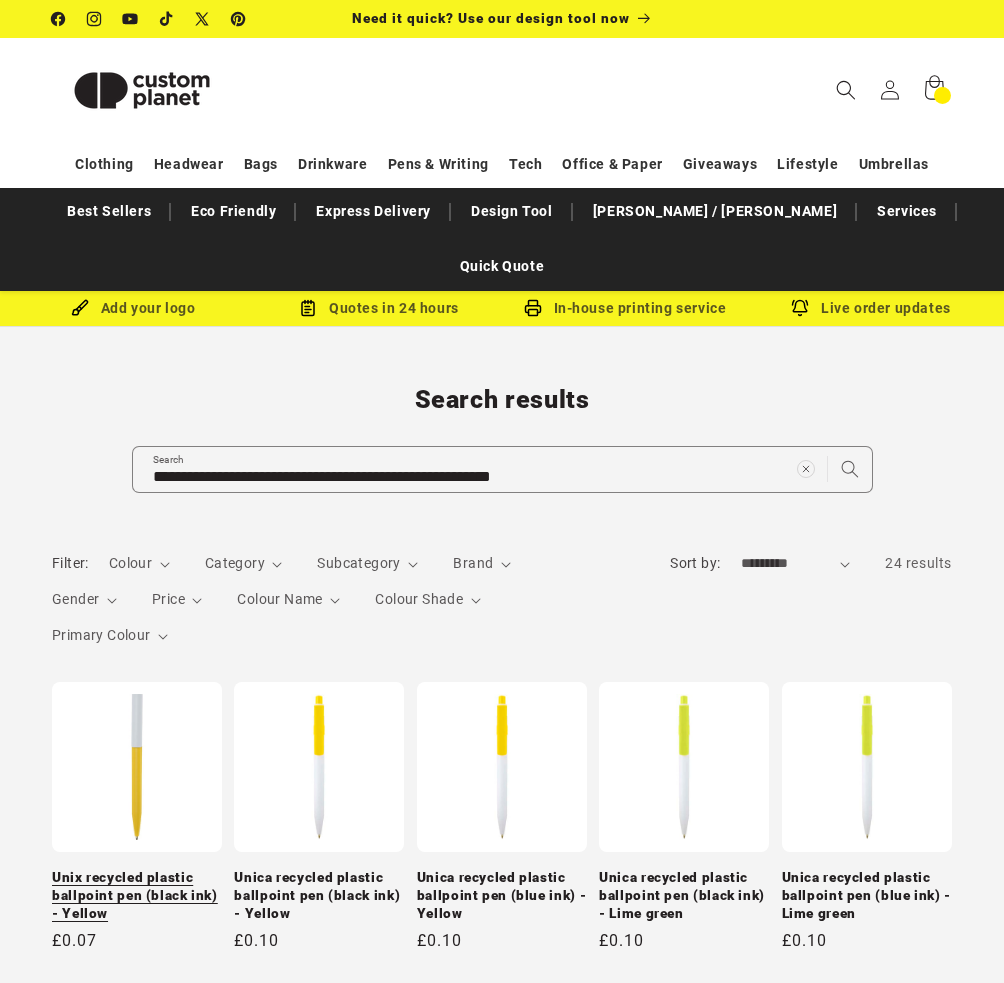 scroll, scrollTop: 0, scrollLeft: 0, axis: both 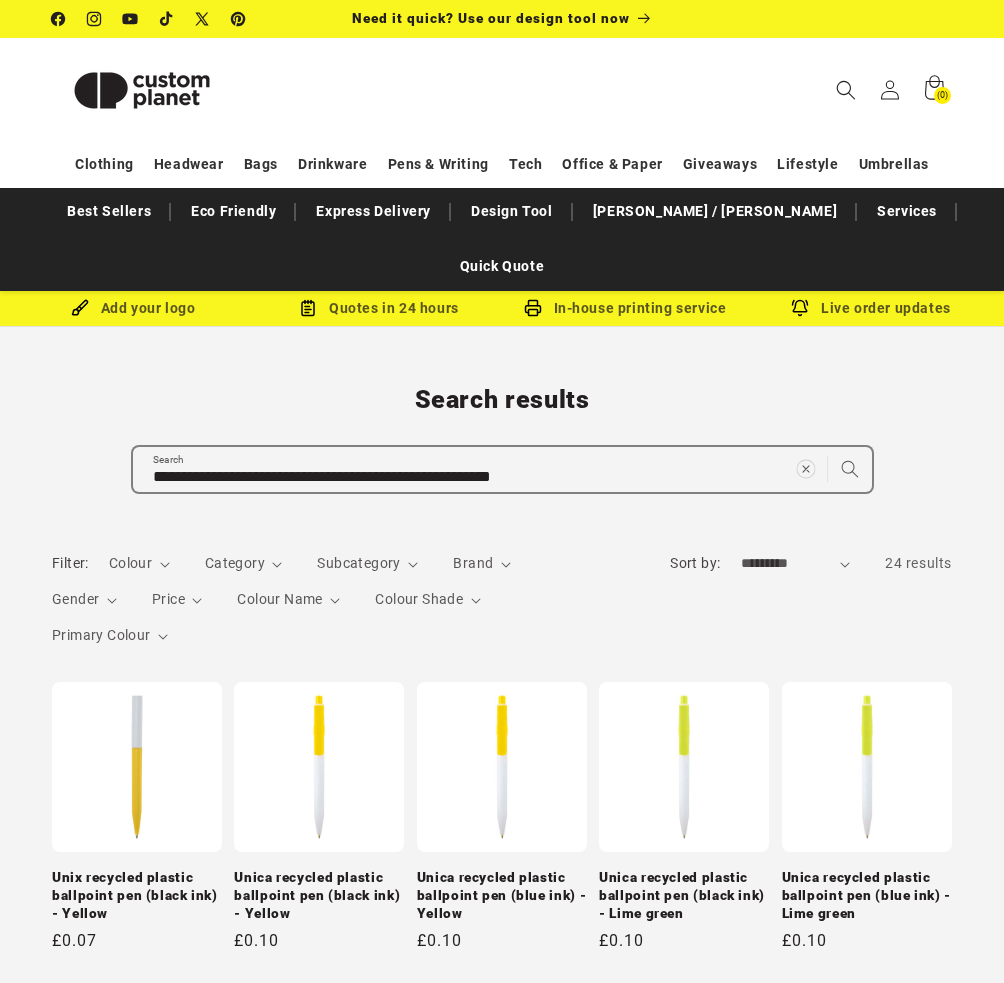 click 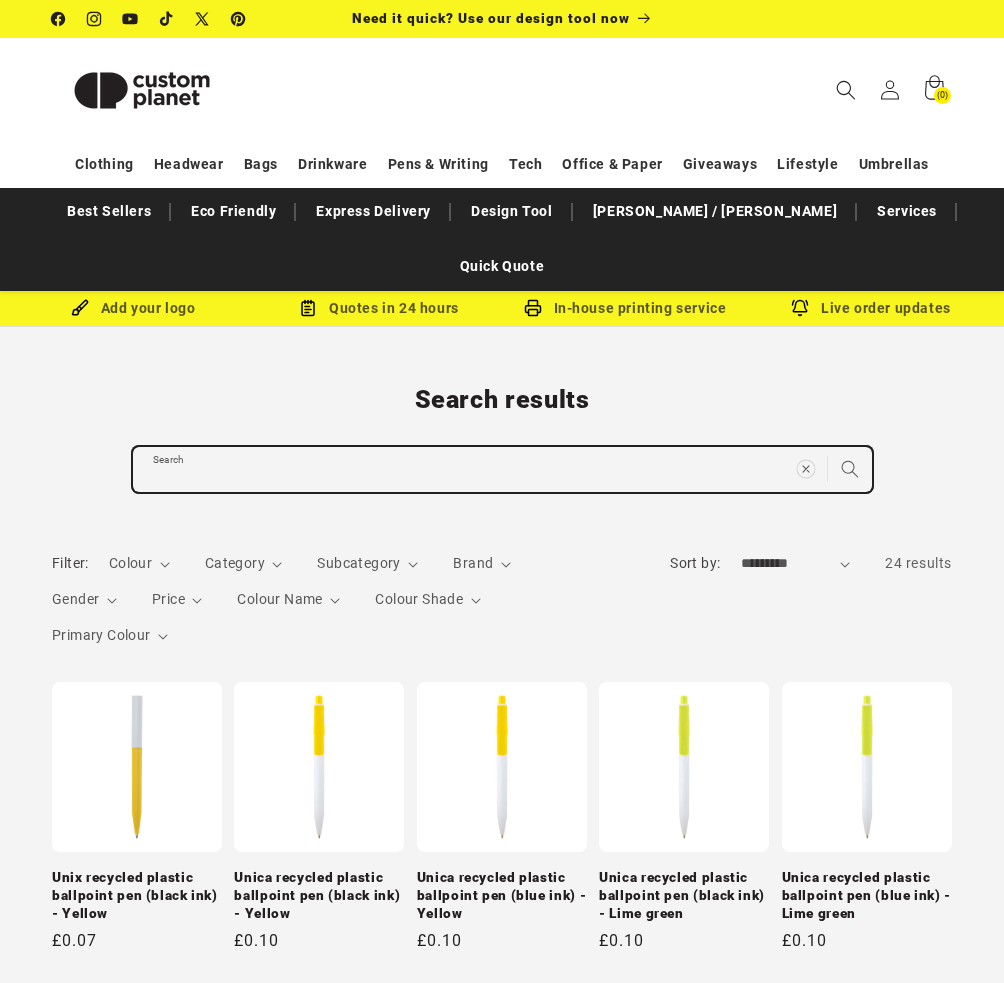 paste on "**********" 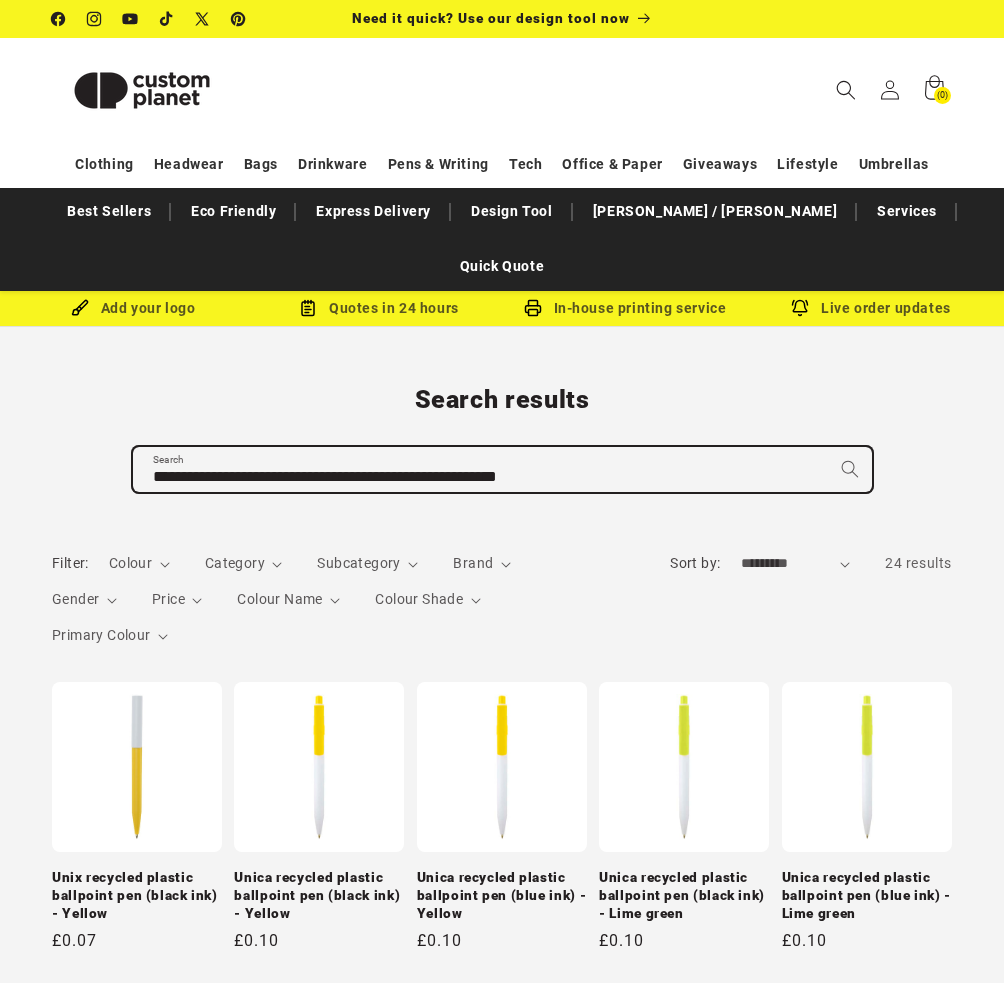 type on "**********" 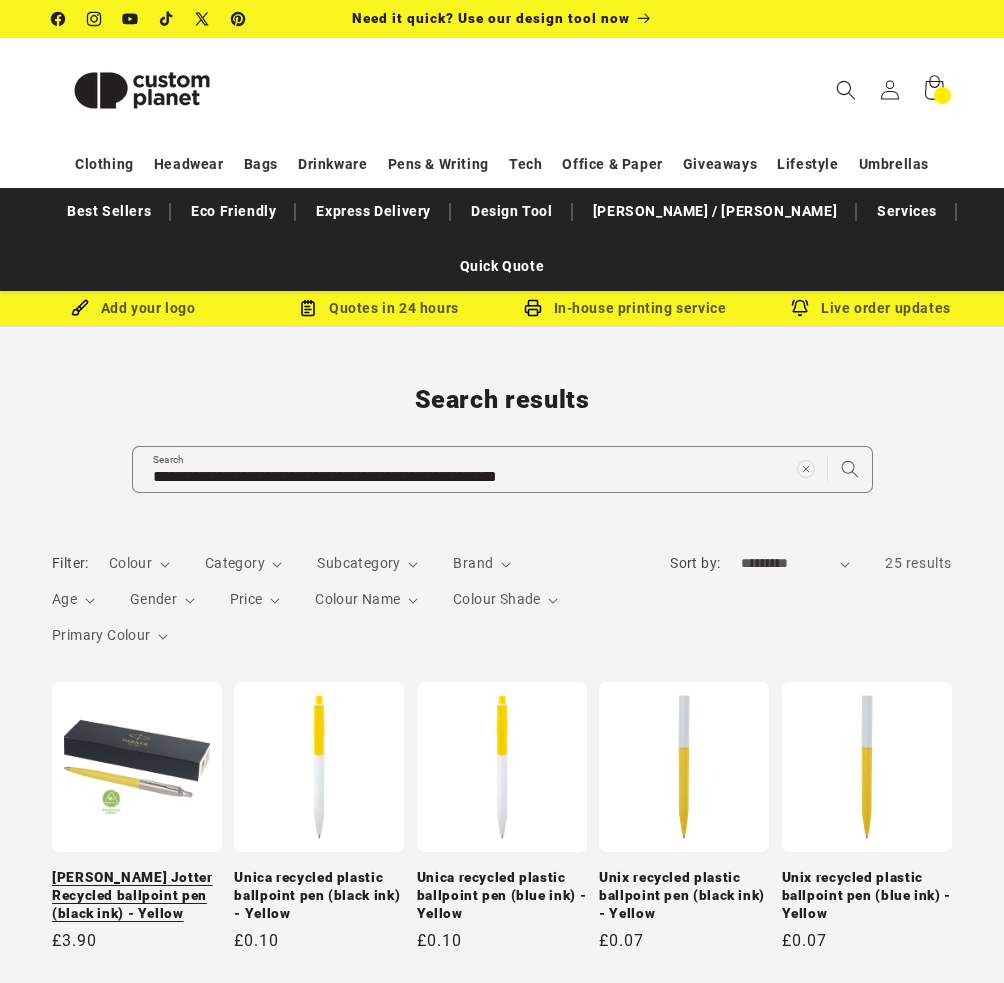 scroll, scrollTop: 0, scrollLeft: 0, axis: both 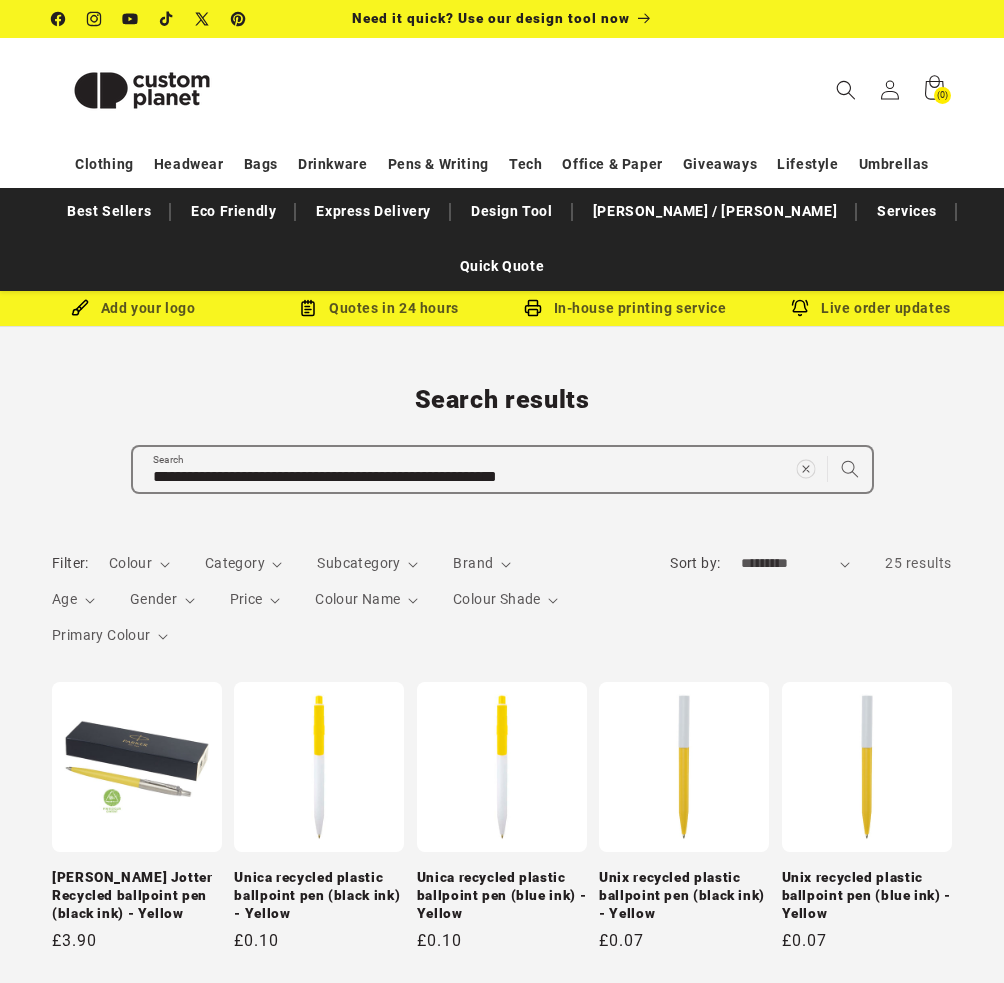click 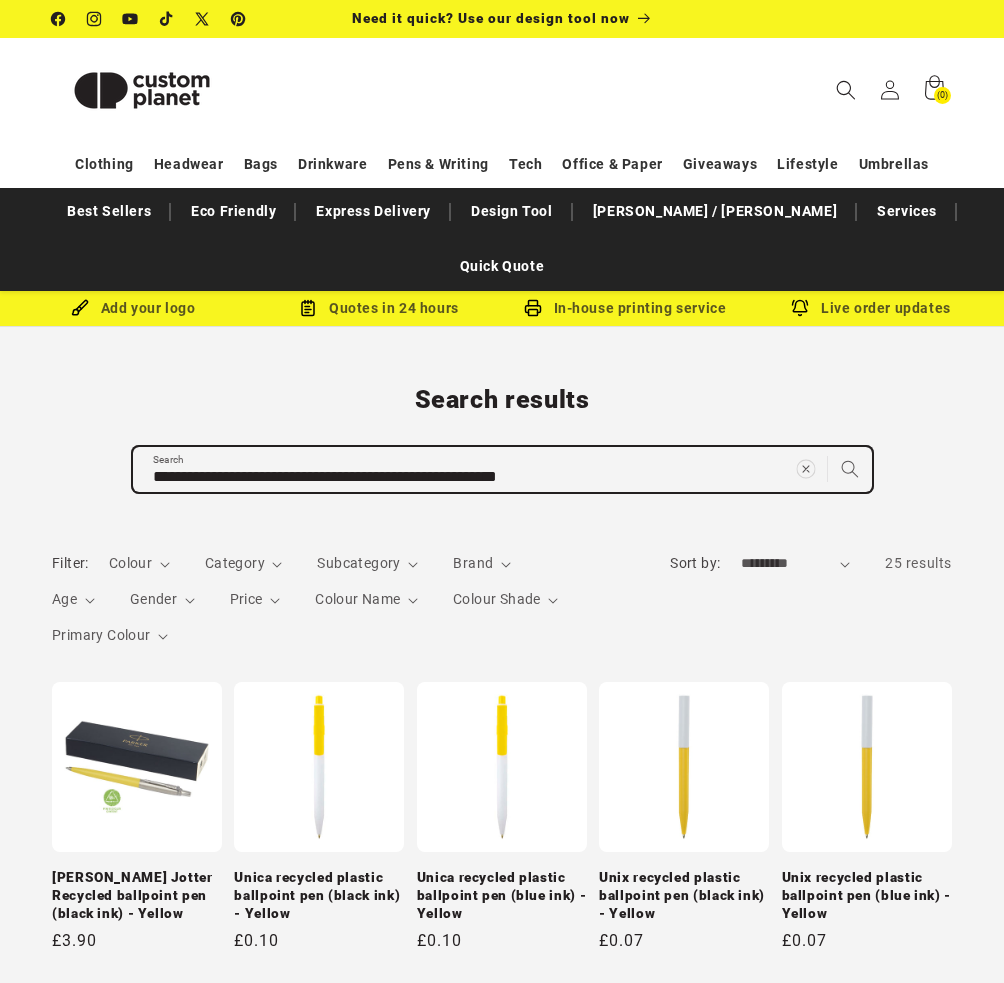 type 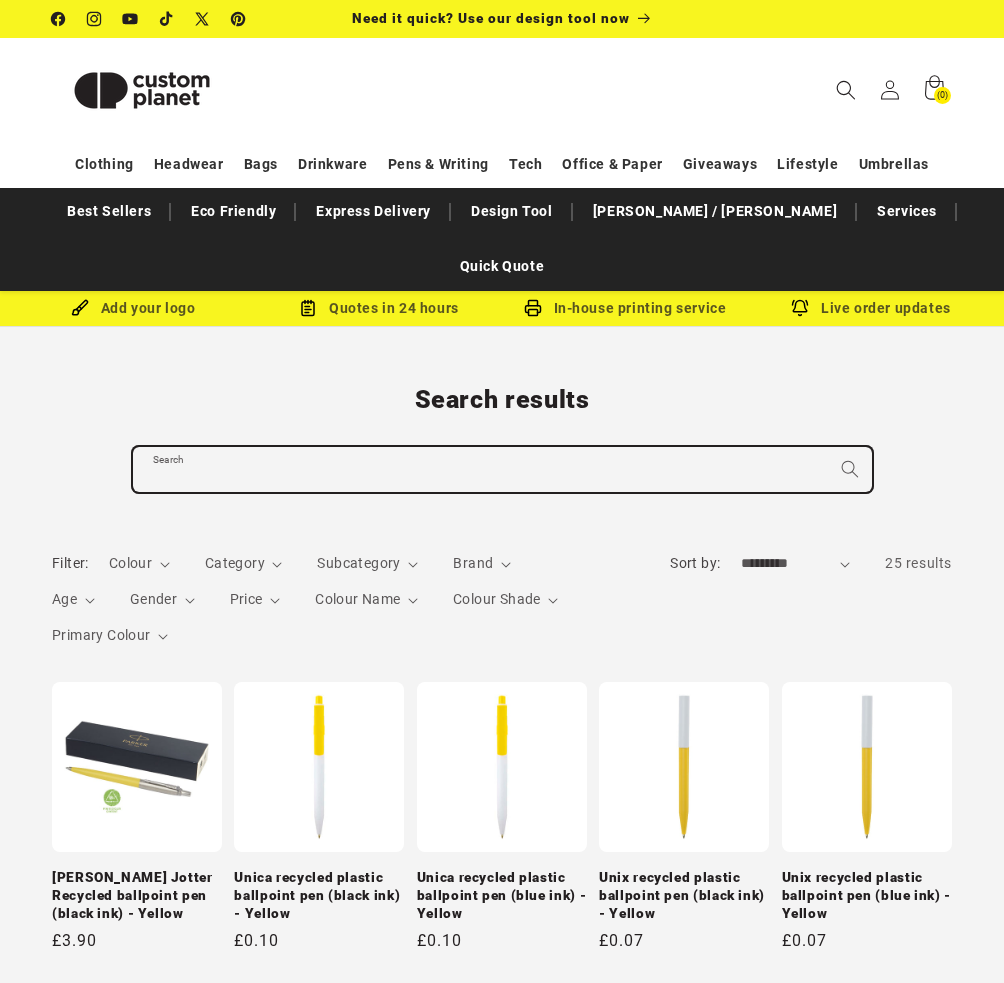 paste on "**********" 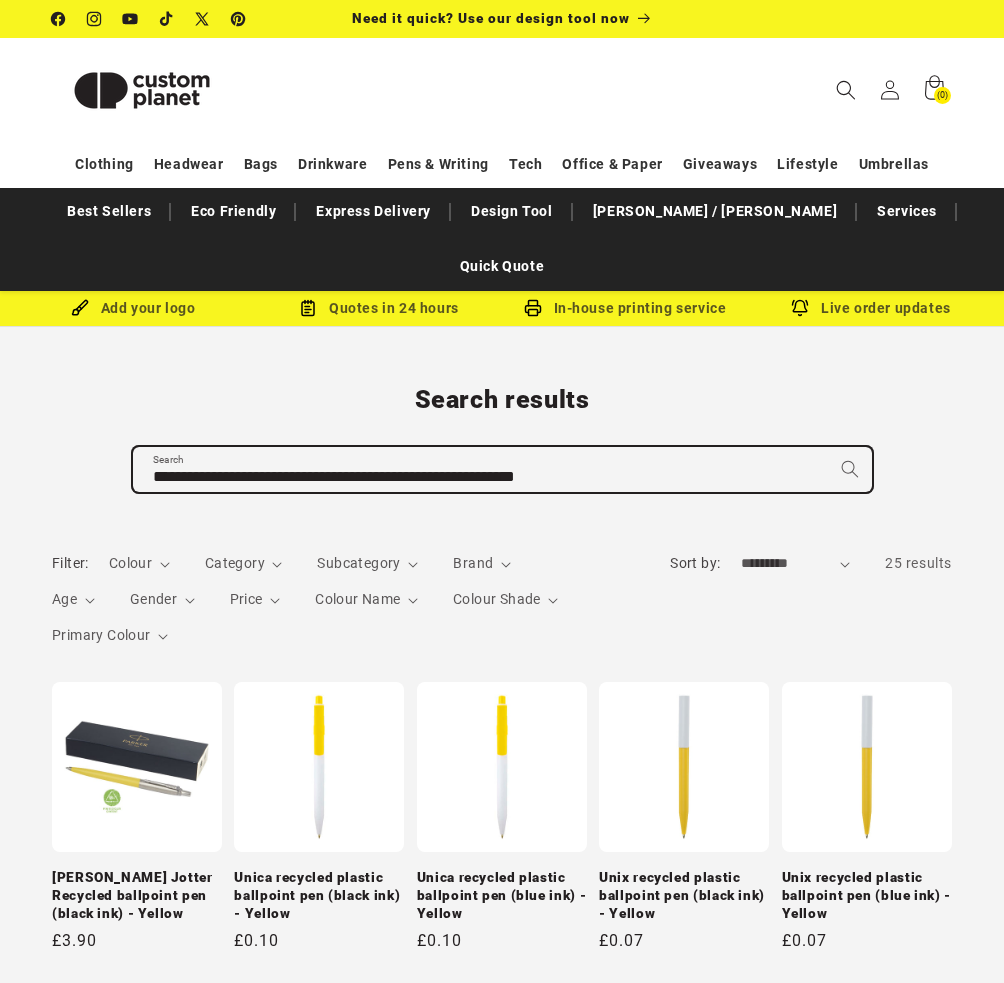 type on "**********" 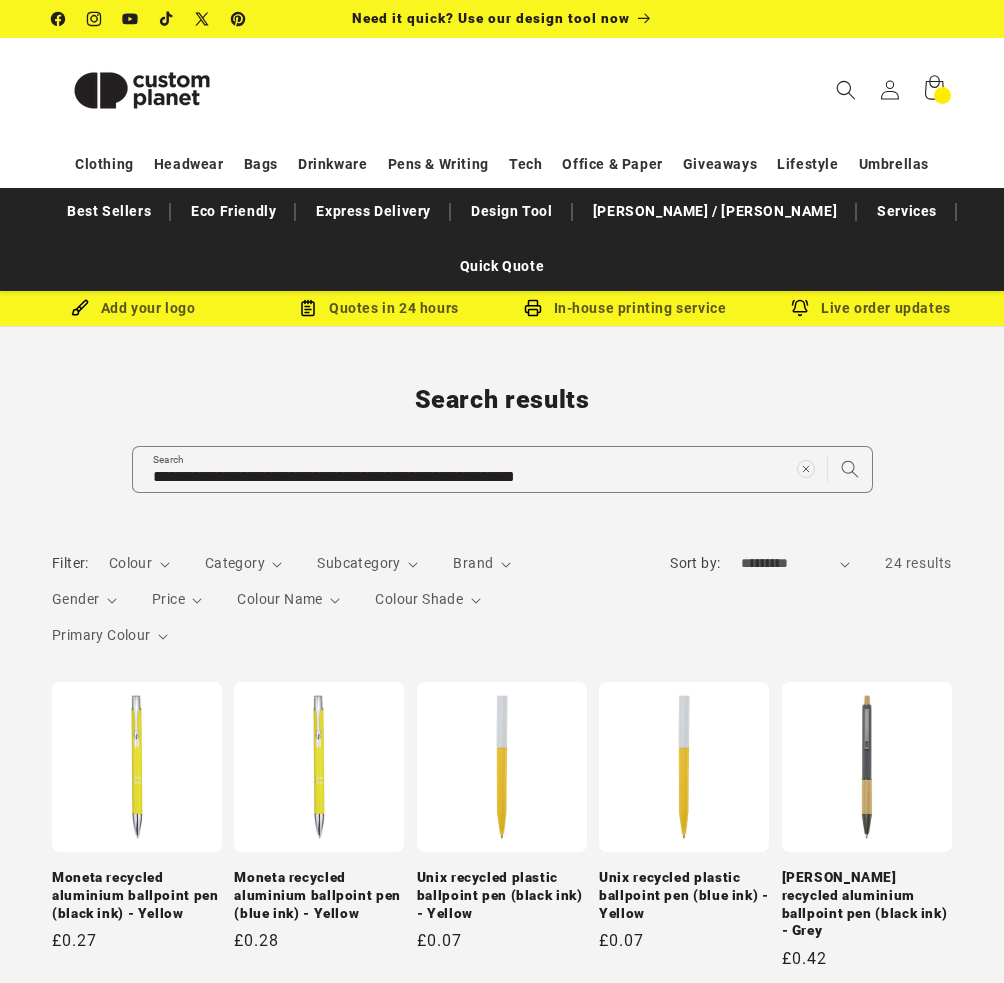 scroll, scrollTop: 0, scrollLeft: 0, axis: both 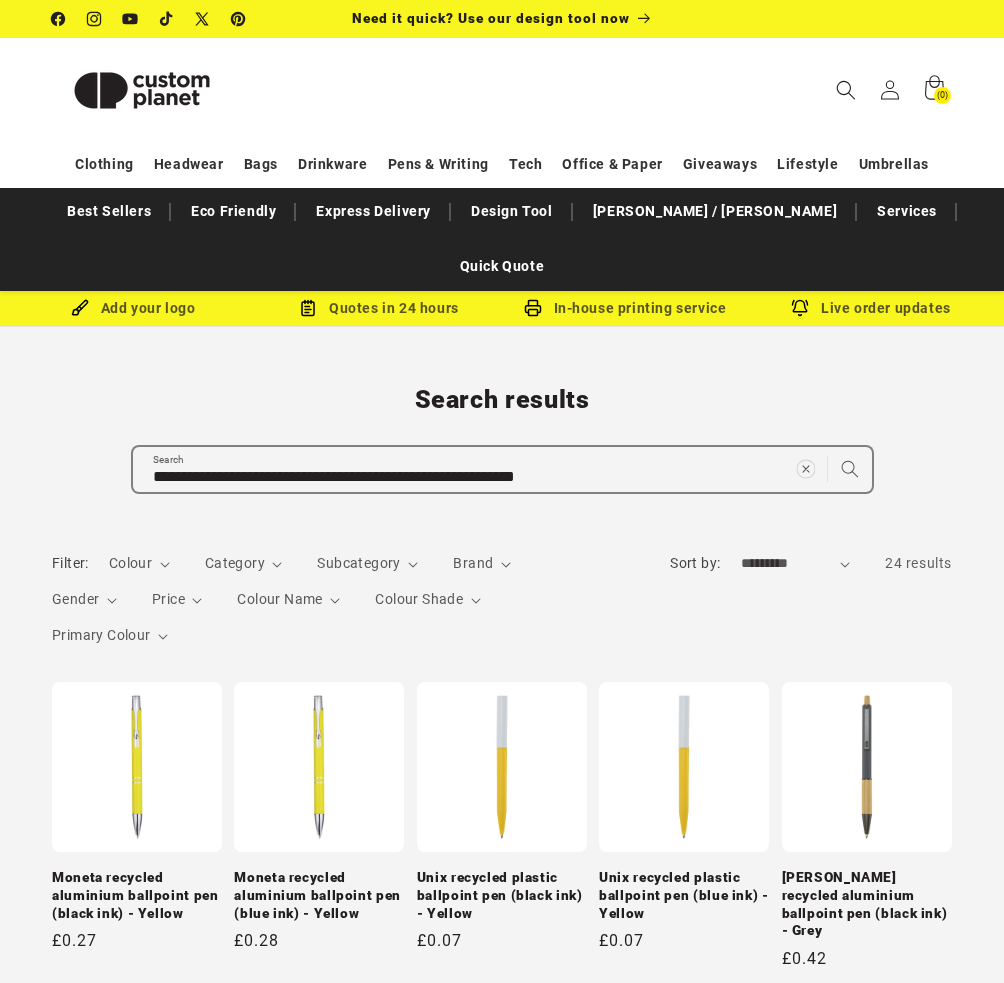 click at bounding box center [805, 469] 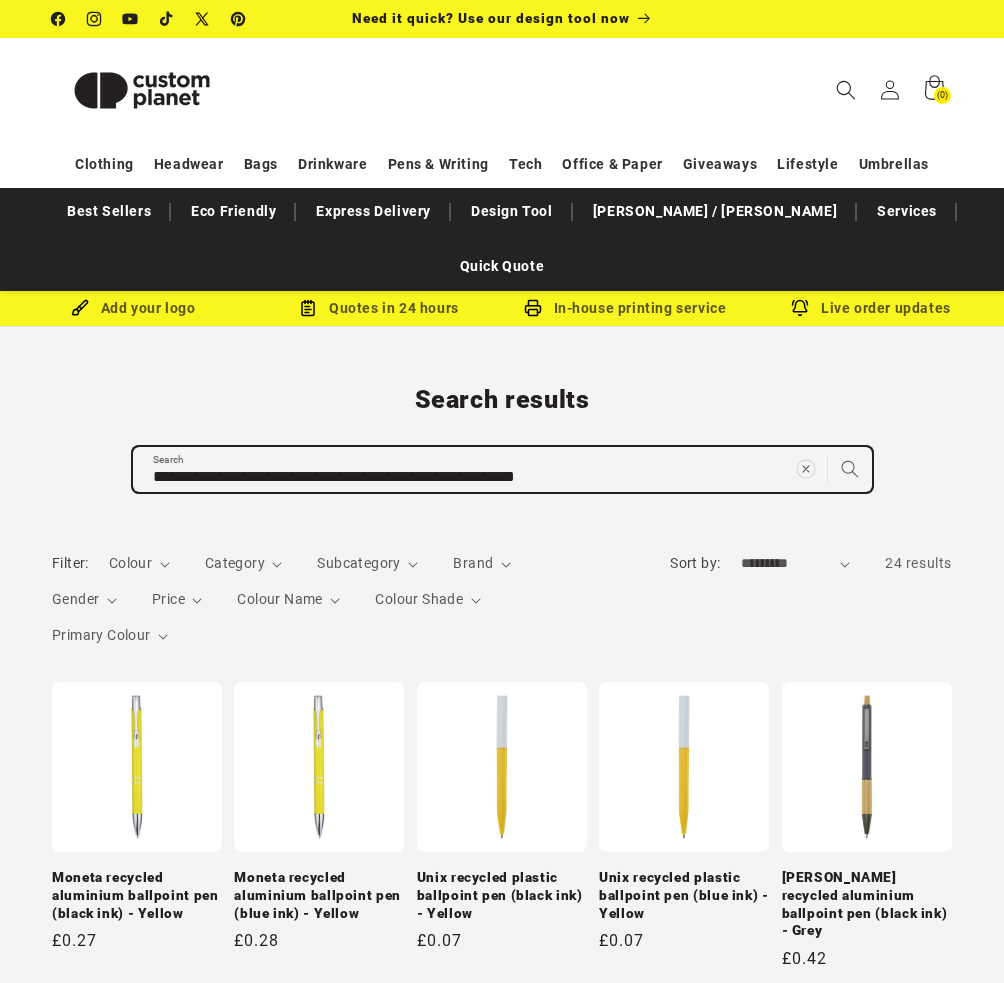 type 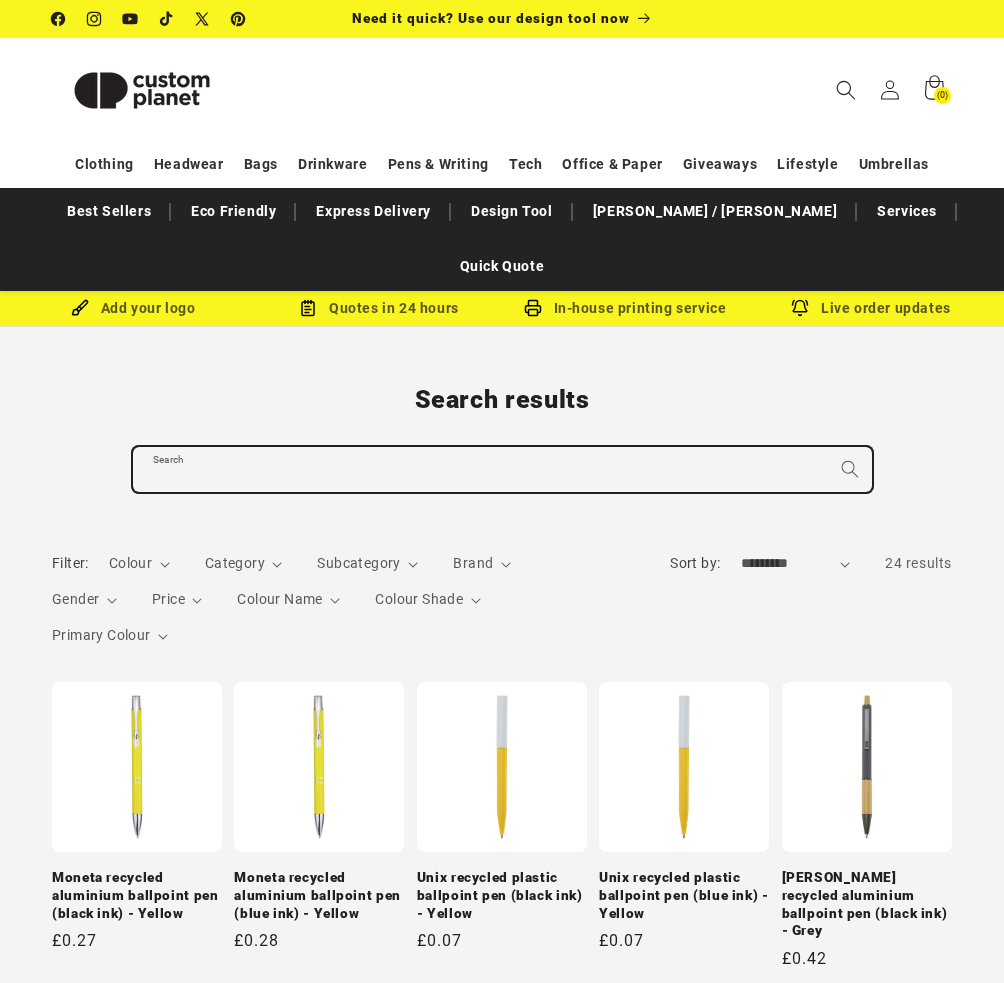 paste on "**********" 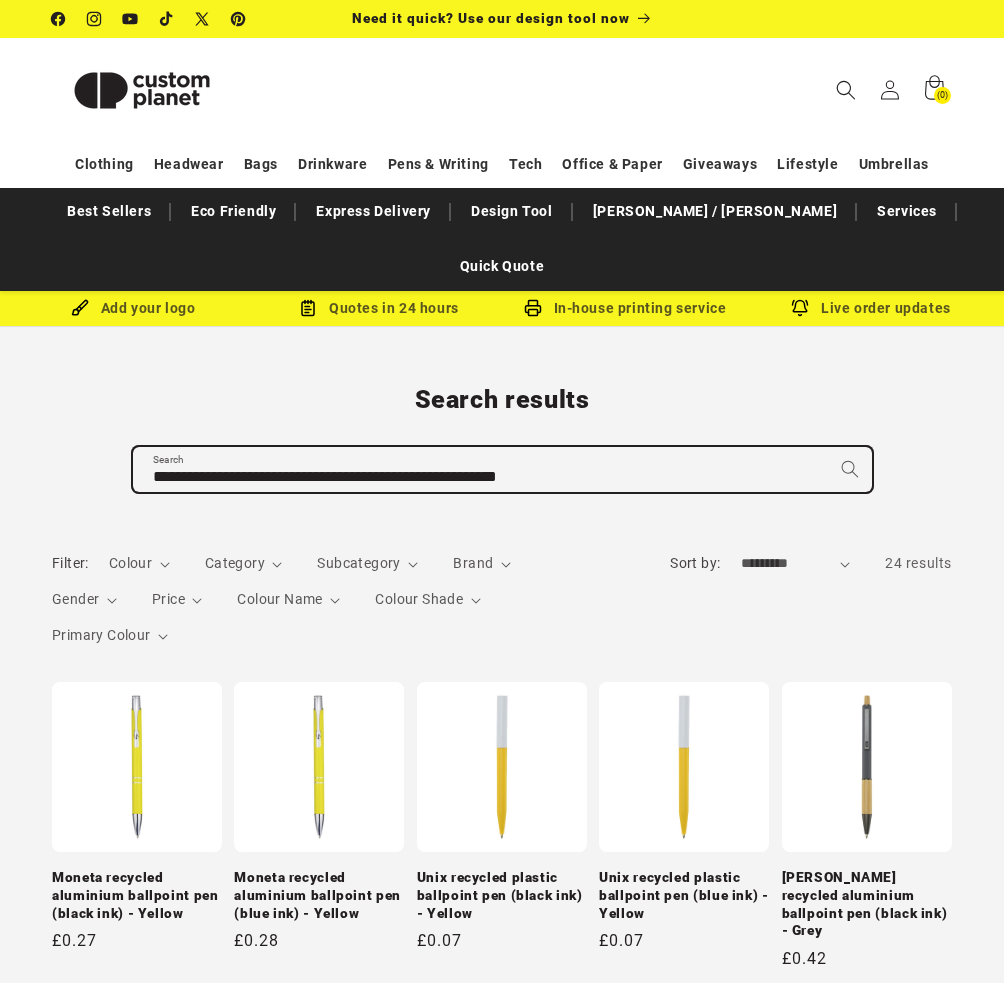 type on "**********" 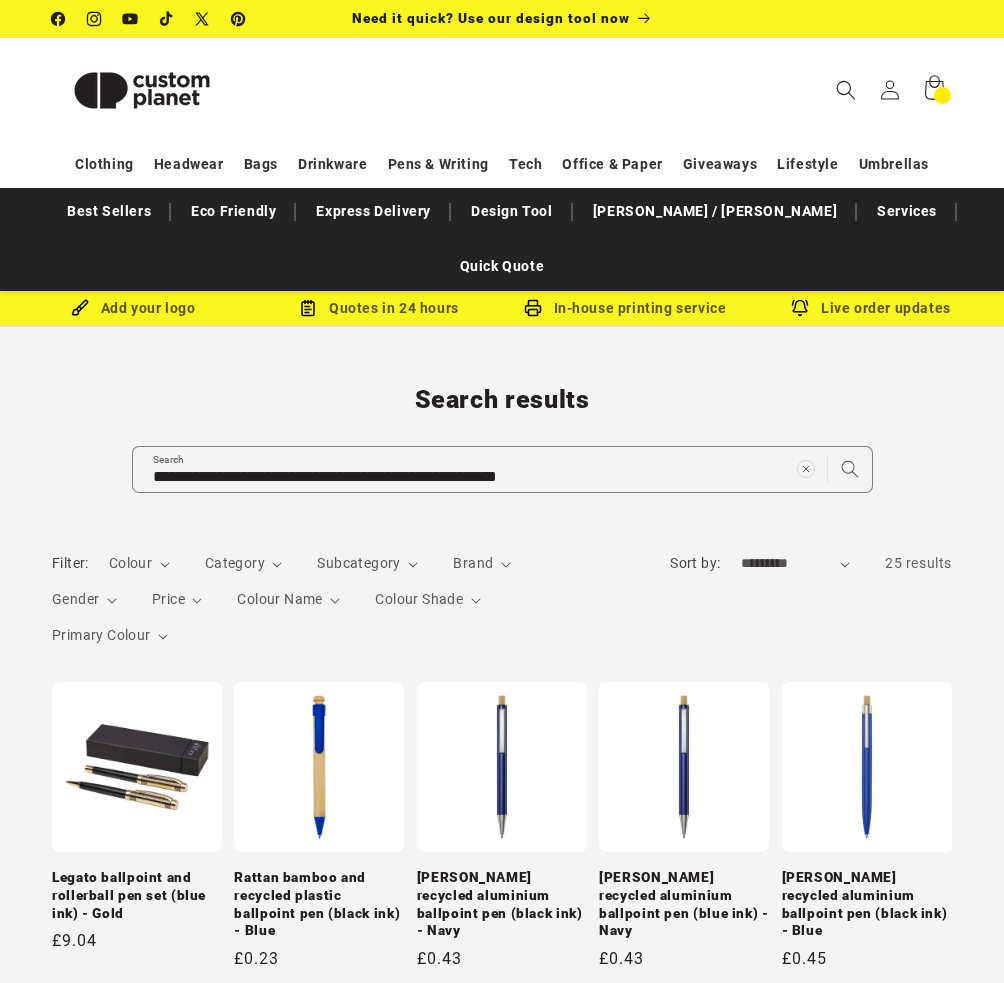 scroll, scrollTop: 0, scrollLeft: 0, axis: both 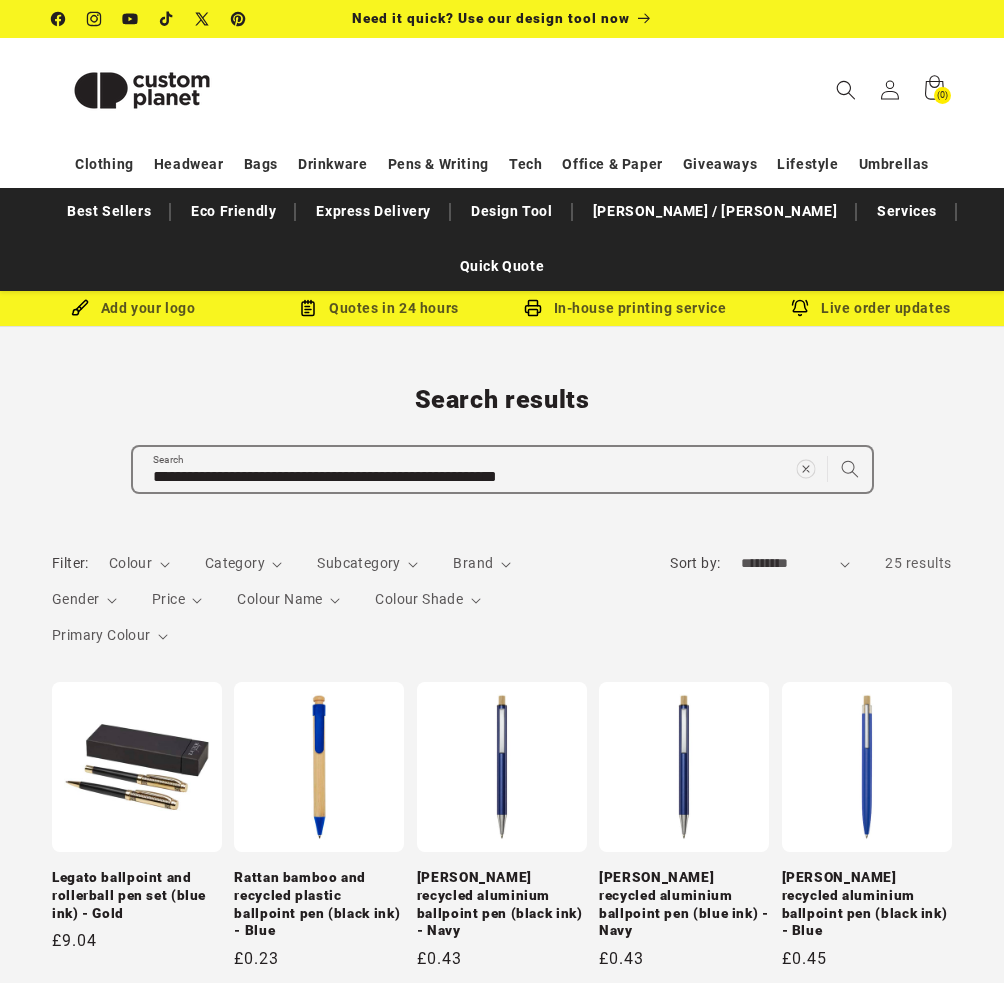 click 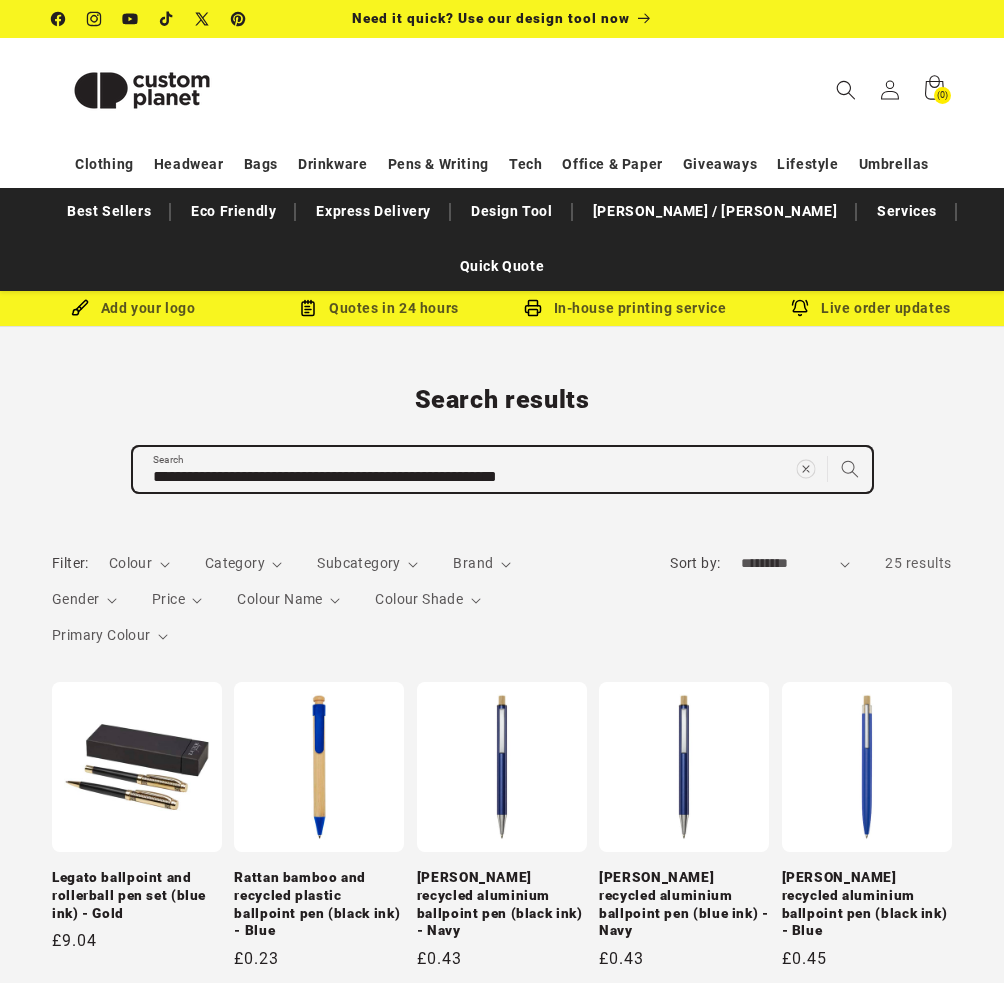 type 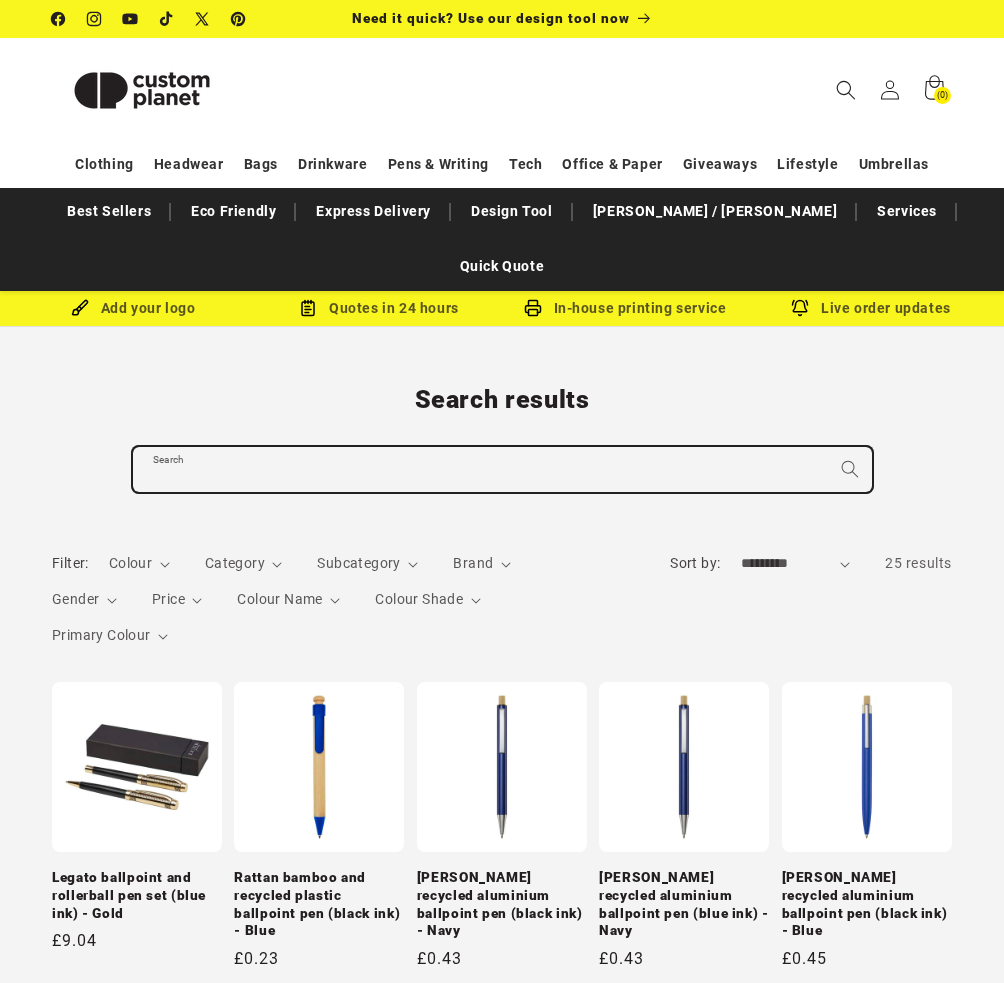 paste on "**********" 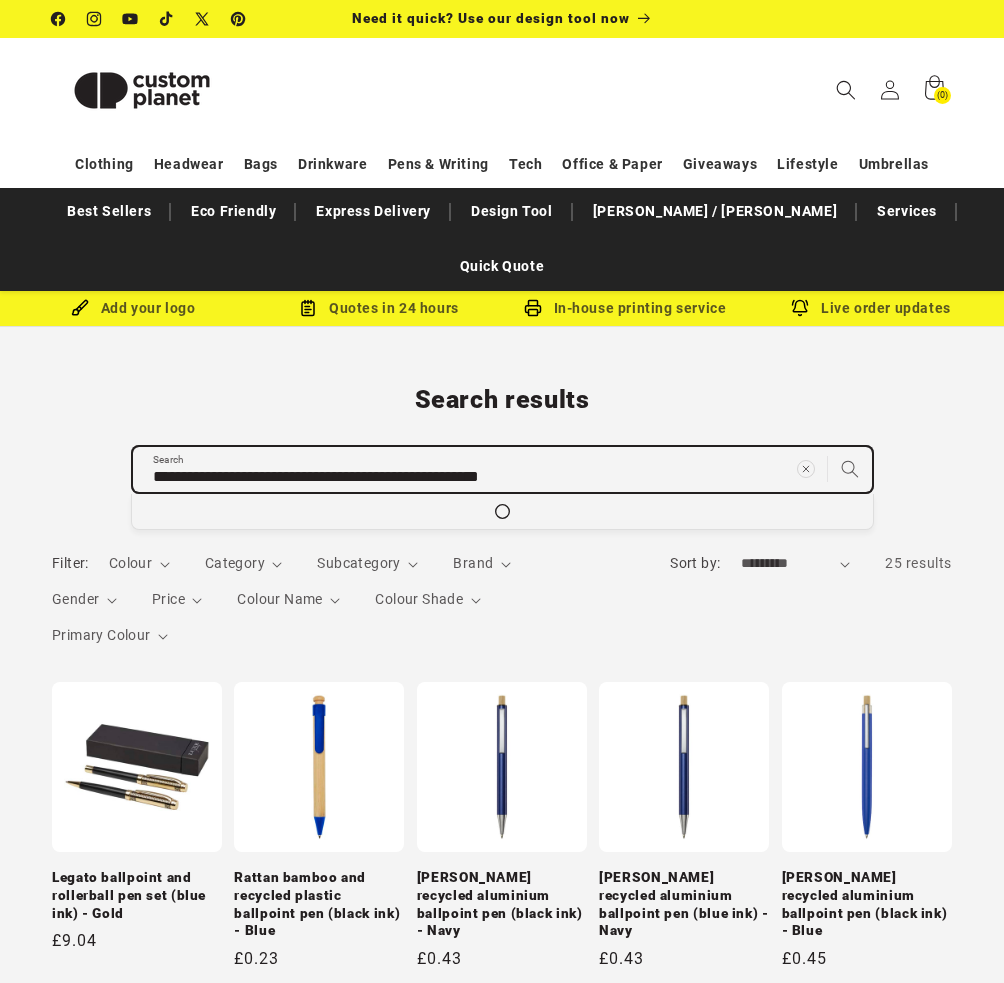 type on "**********" 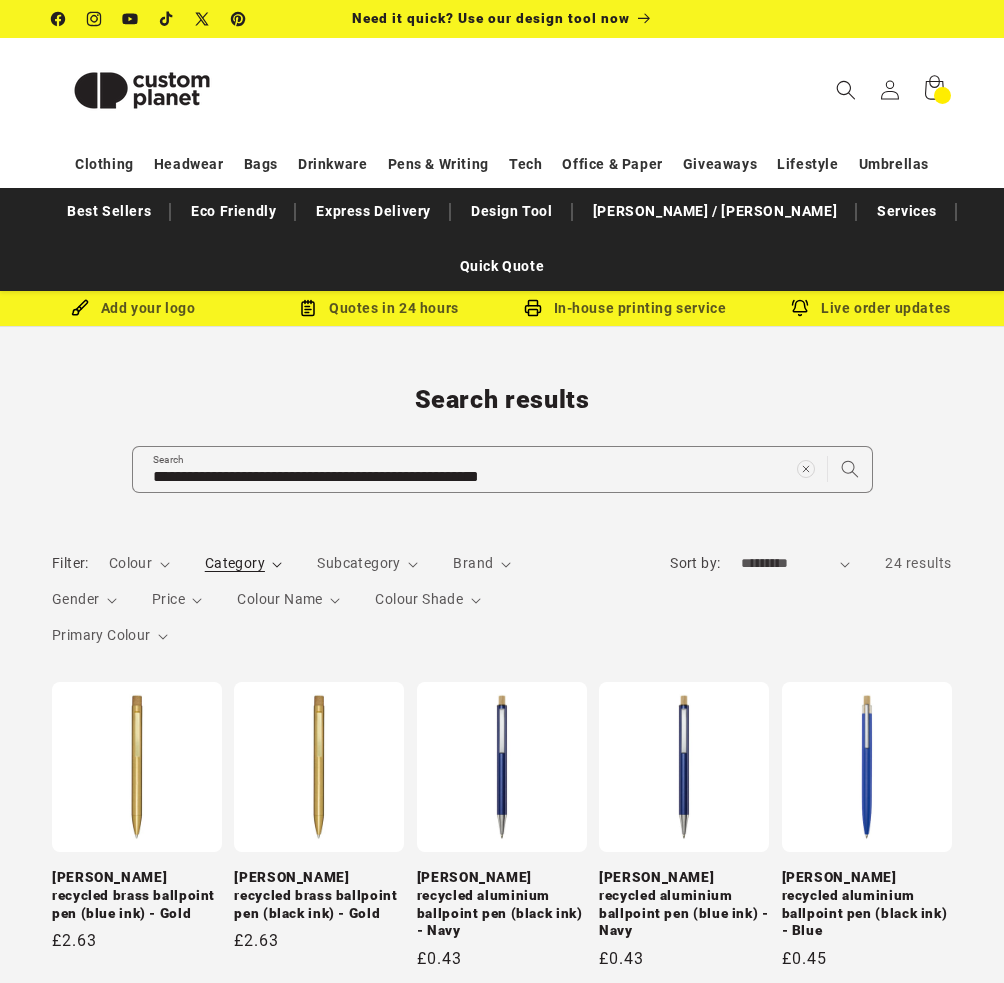 scroll, scrollTop: 0, scrollLeft: 0, axis: both 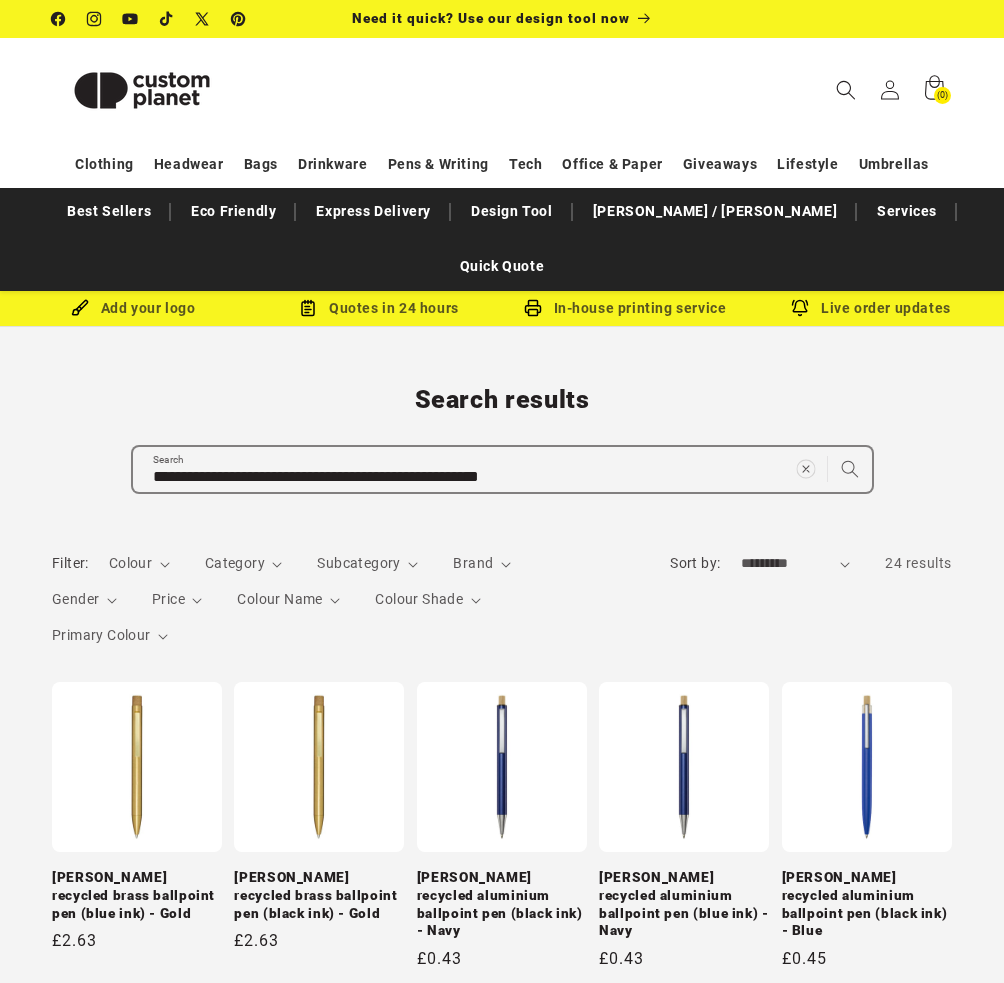 click 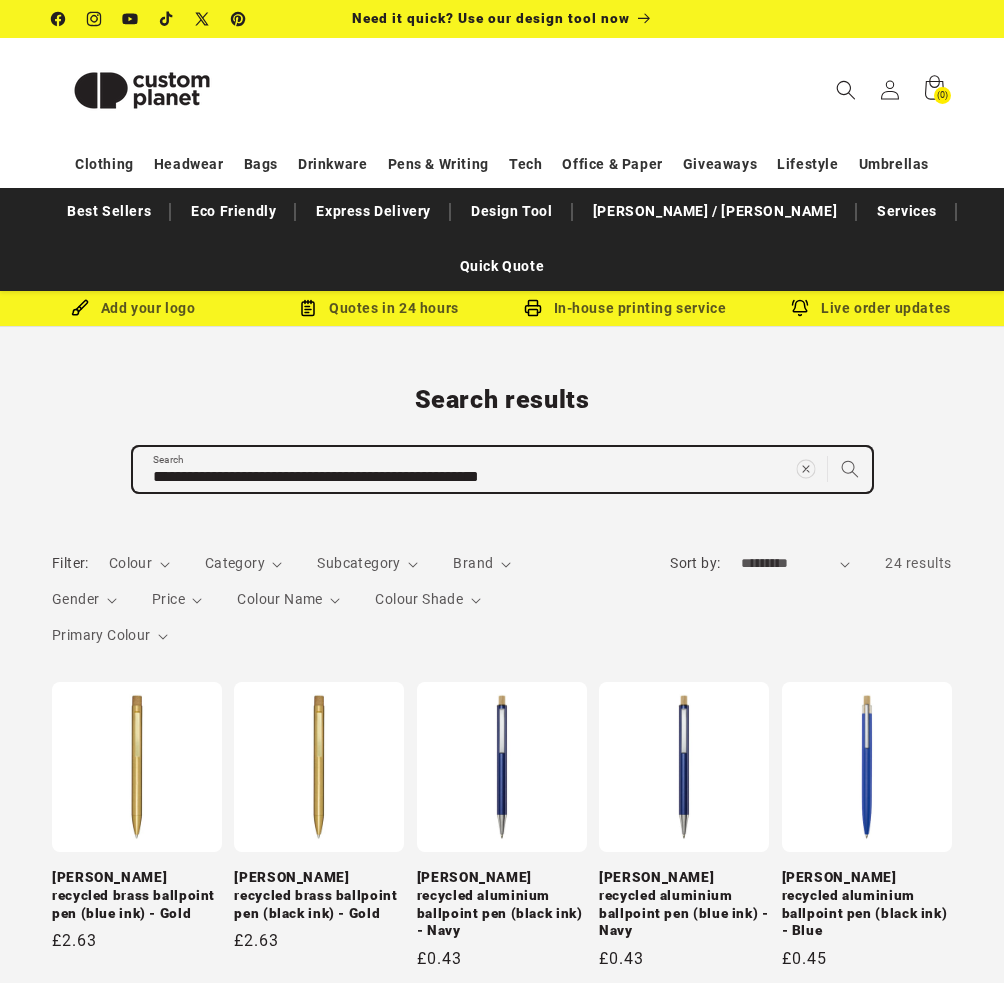type 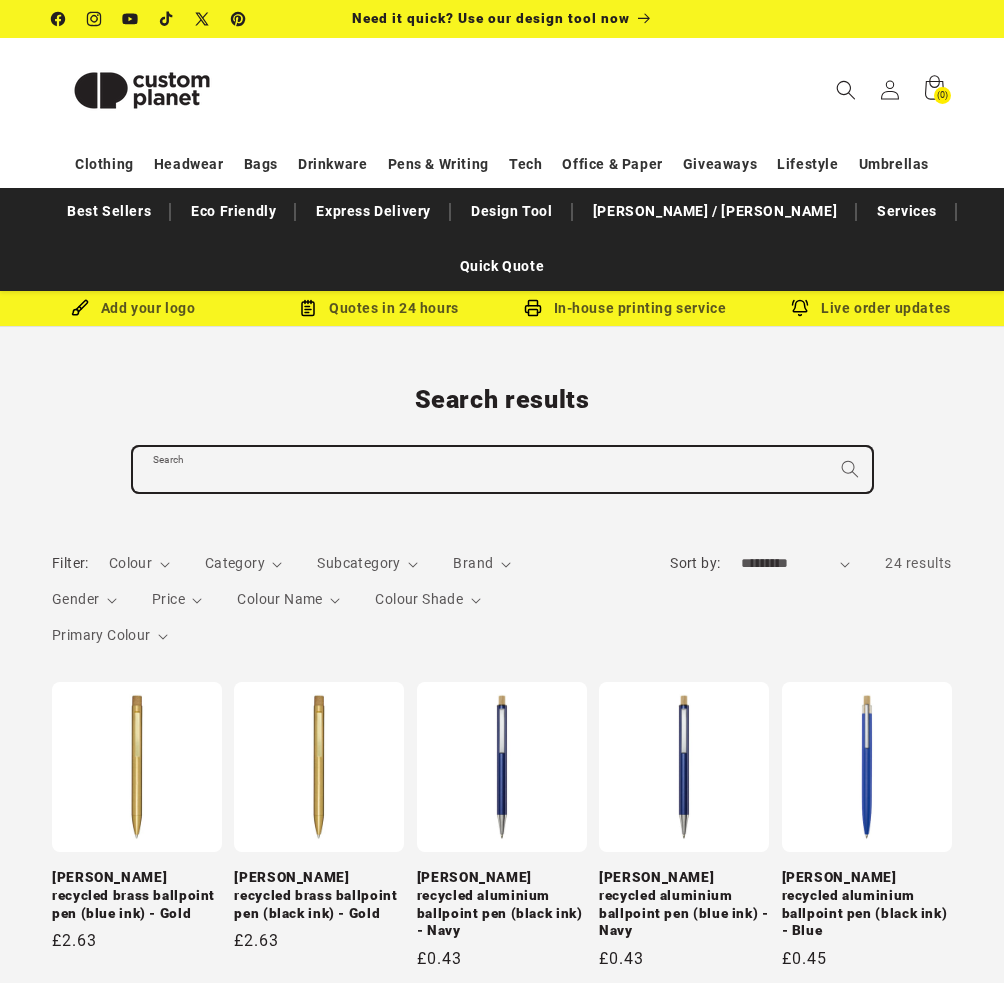 paste on "**********" 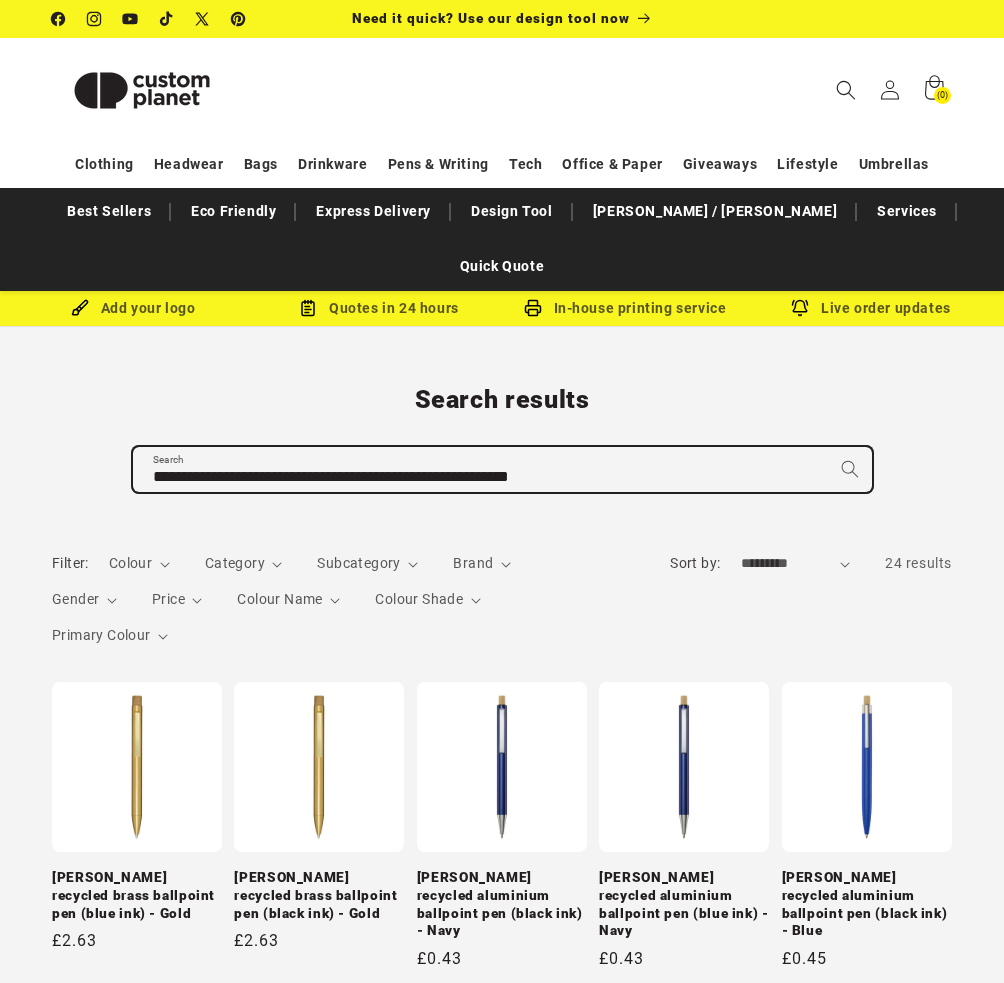 type on "**********" 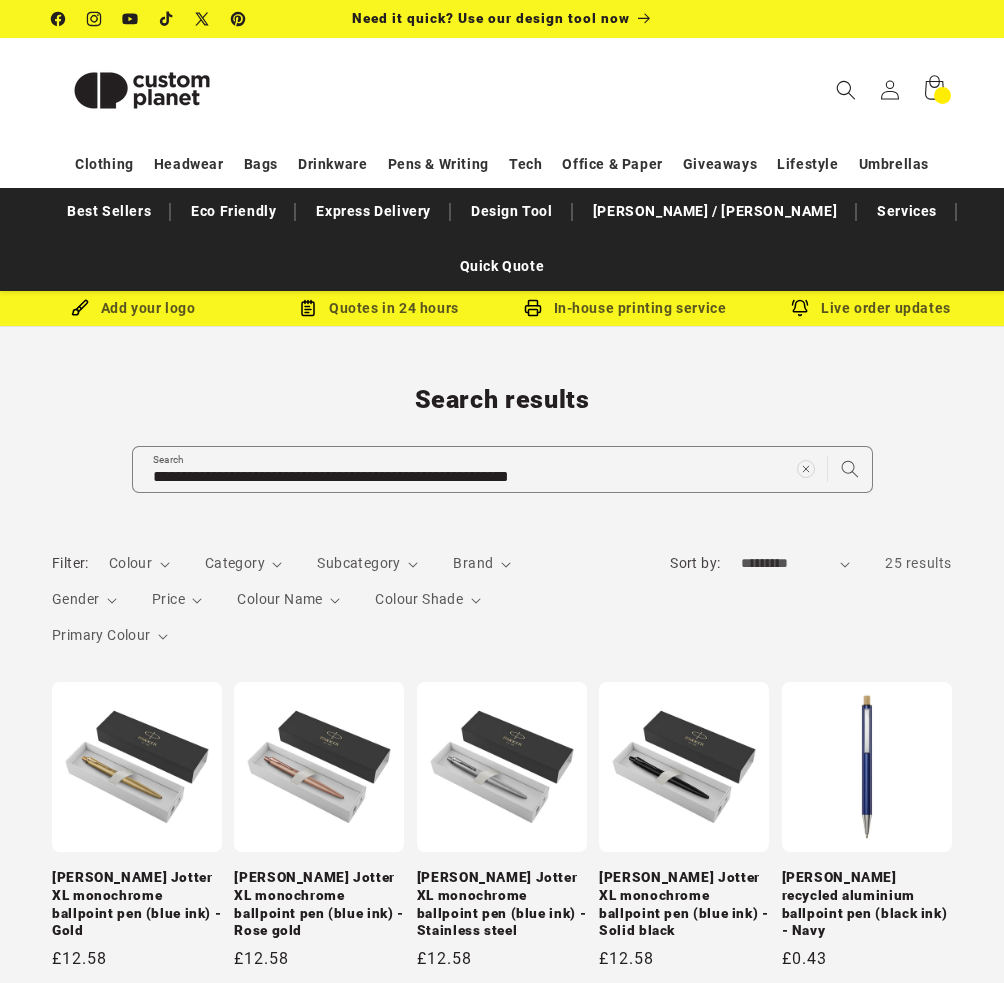 scroll, scrollTop: 0, scrollLeft: 0, axis: both 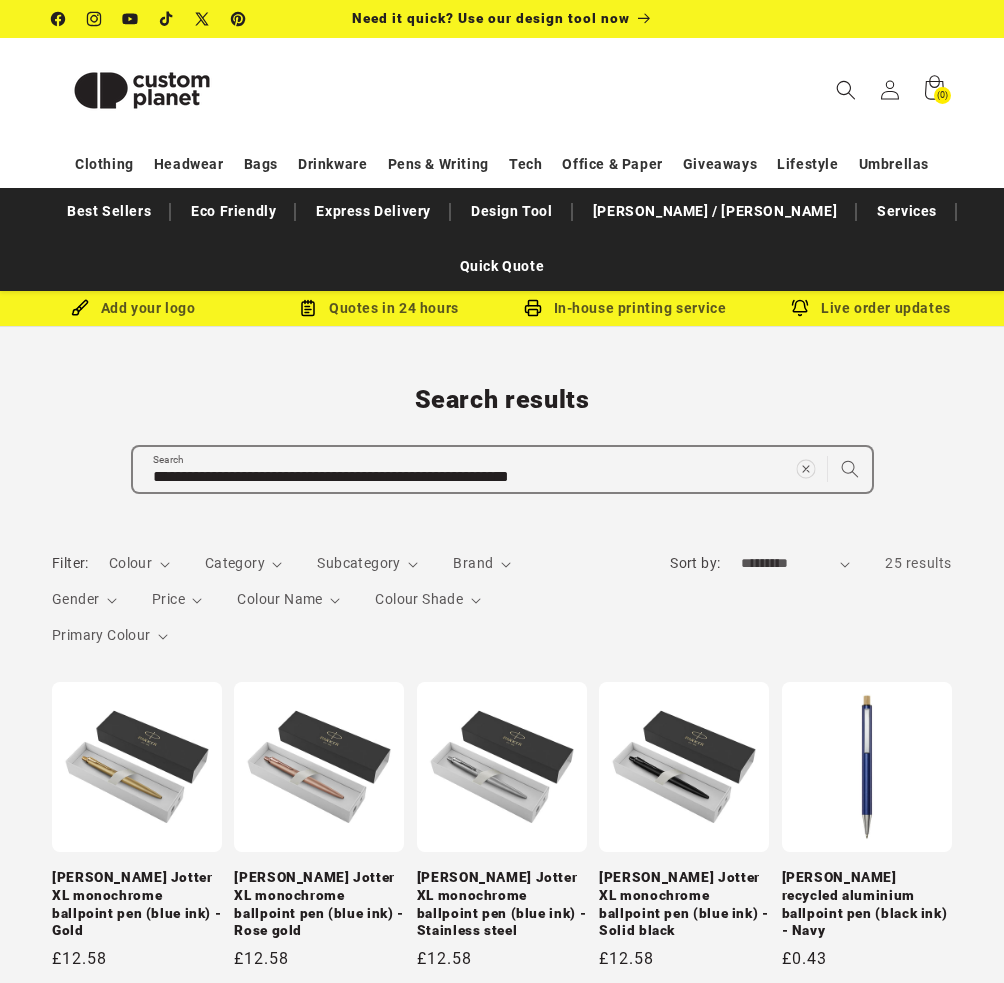 click 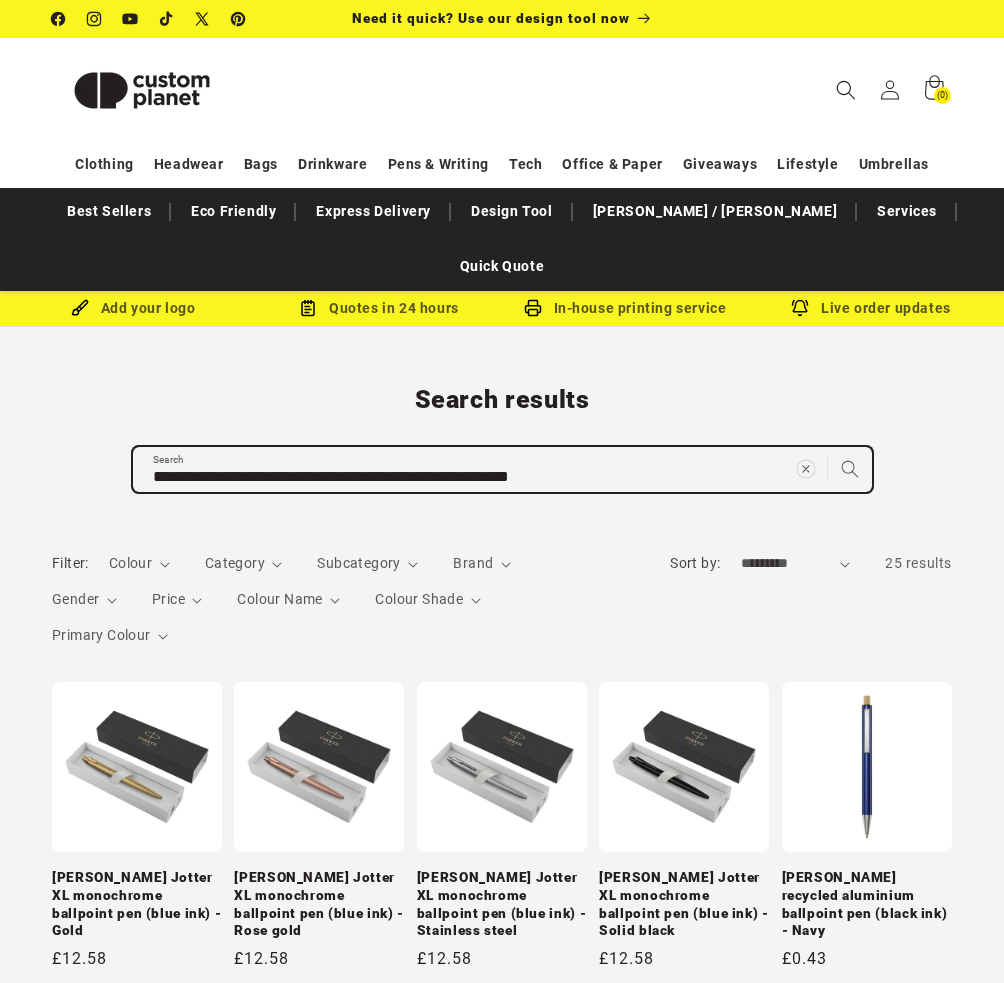 type 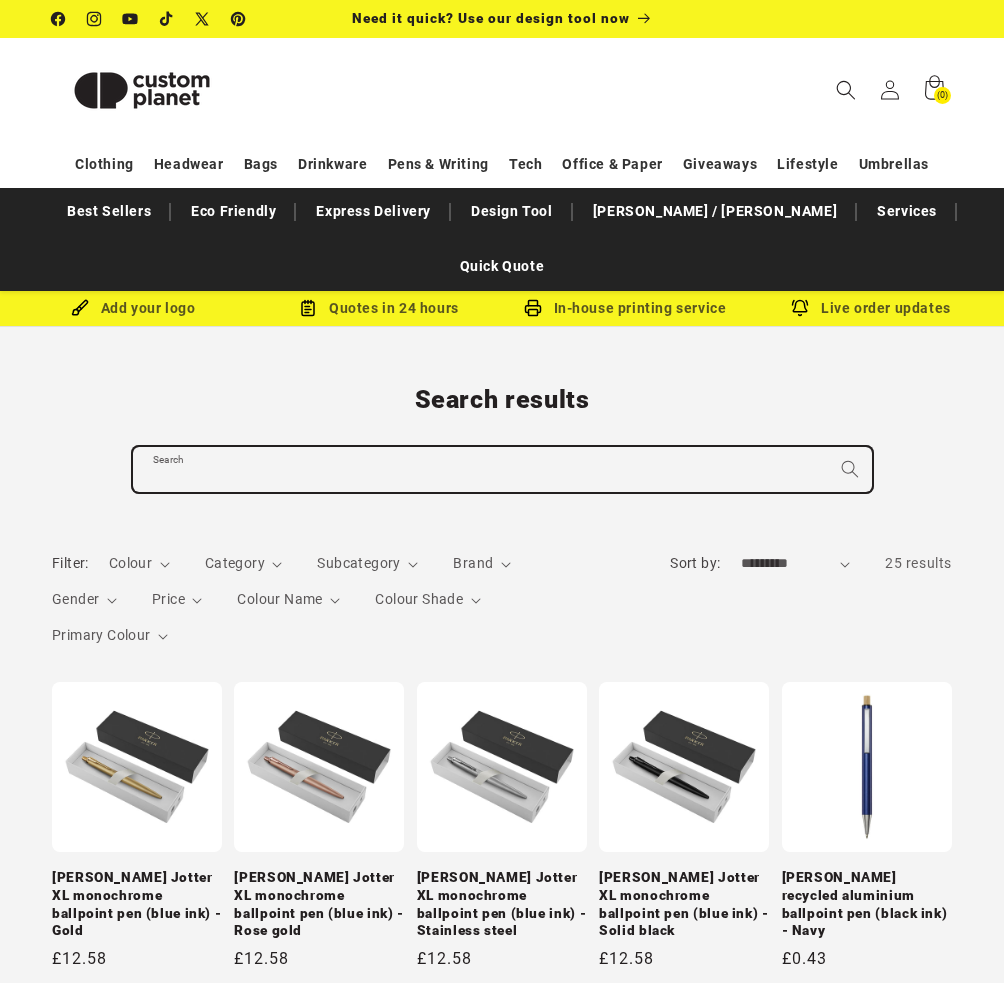paste on "**********" 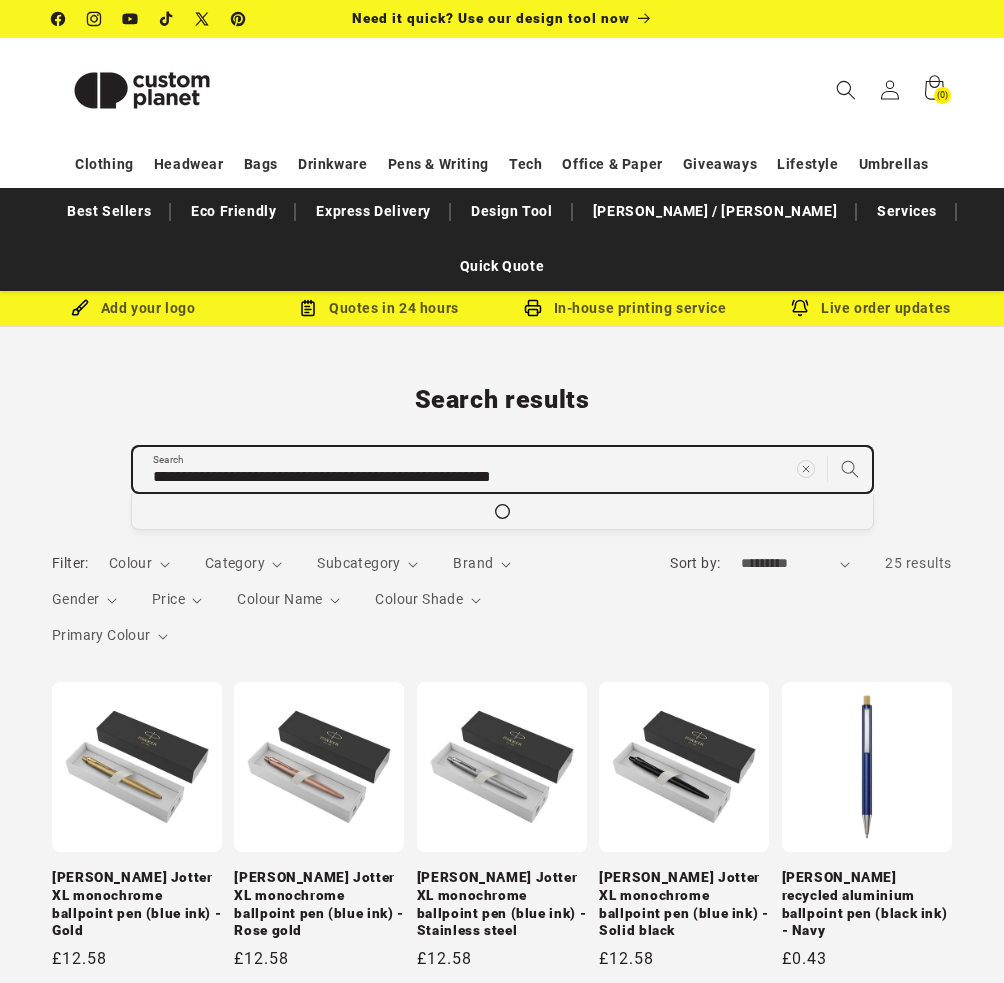 type on "**********" 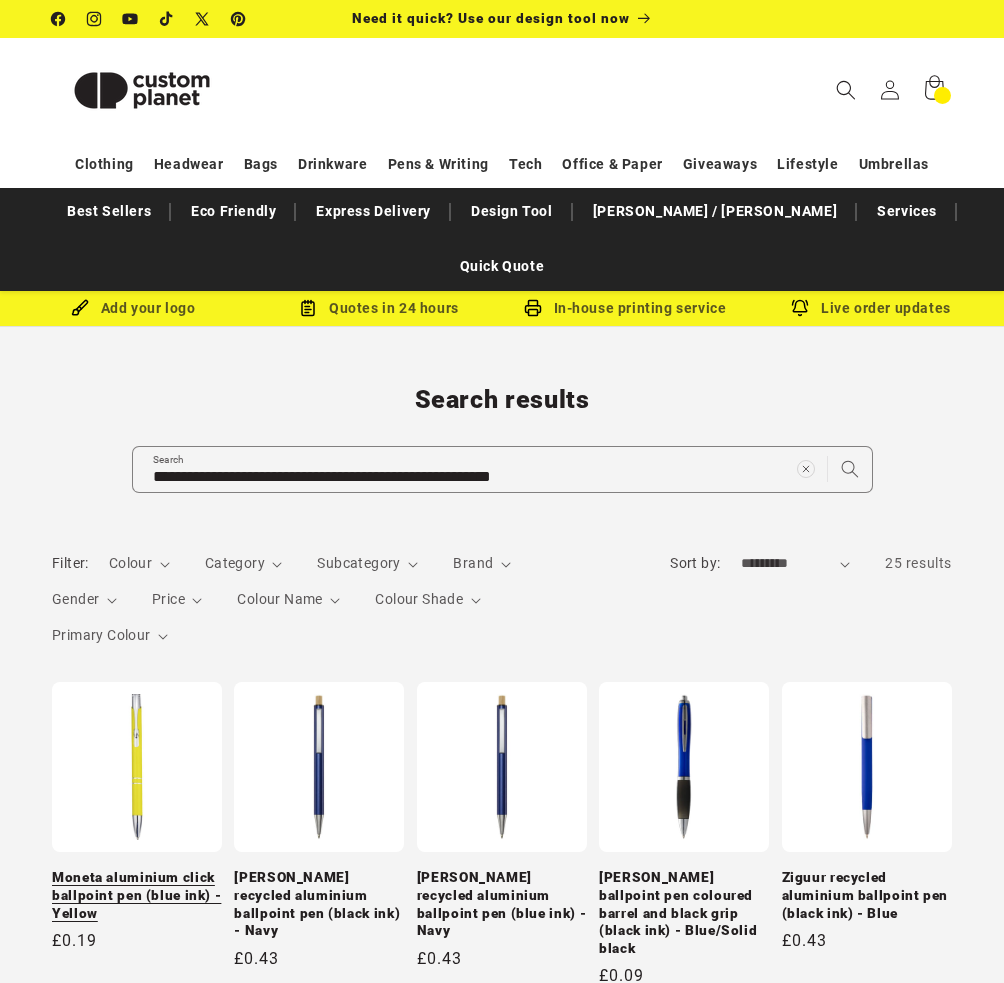 scroll, scrollTop: 0, scrollLeft: 0, axis: both 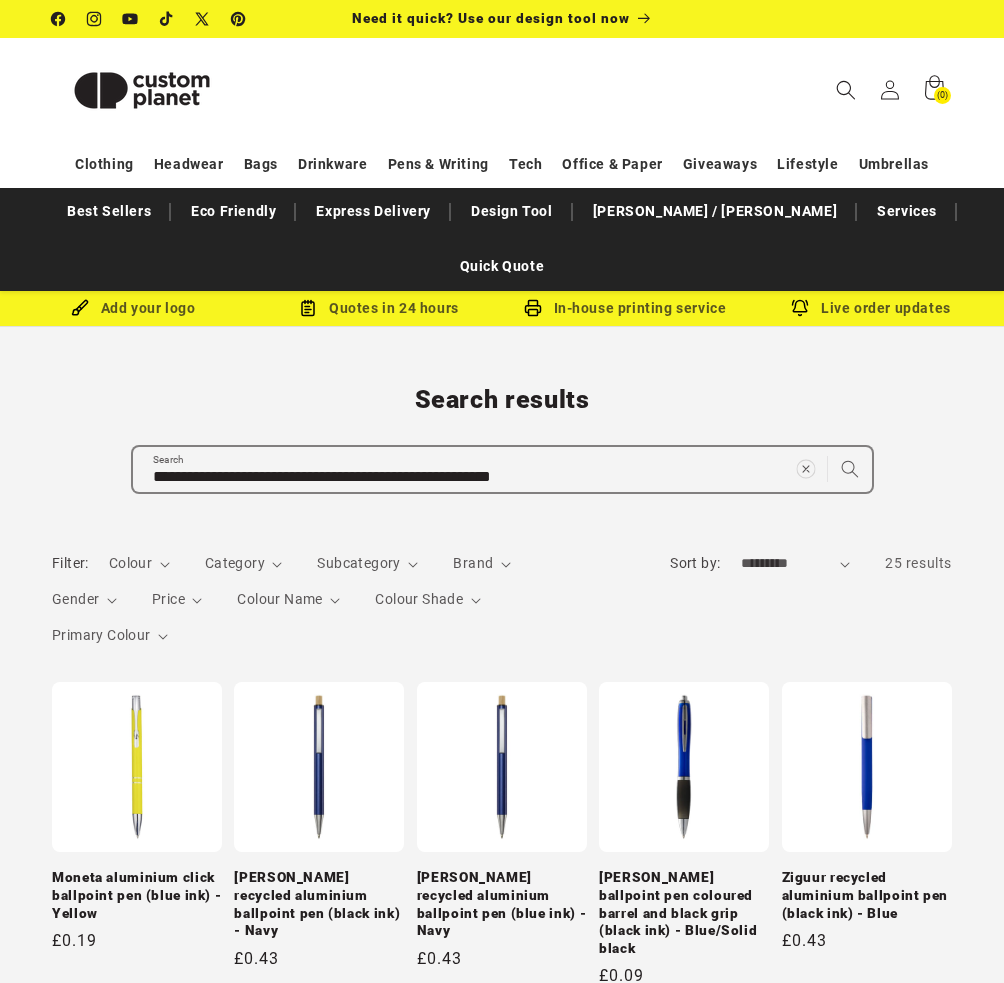 click 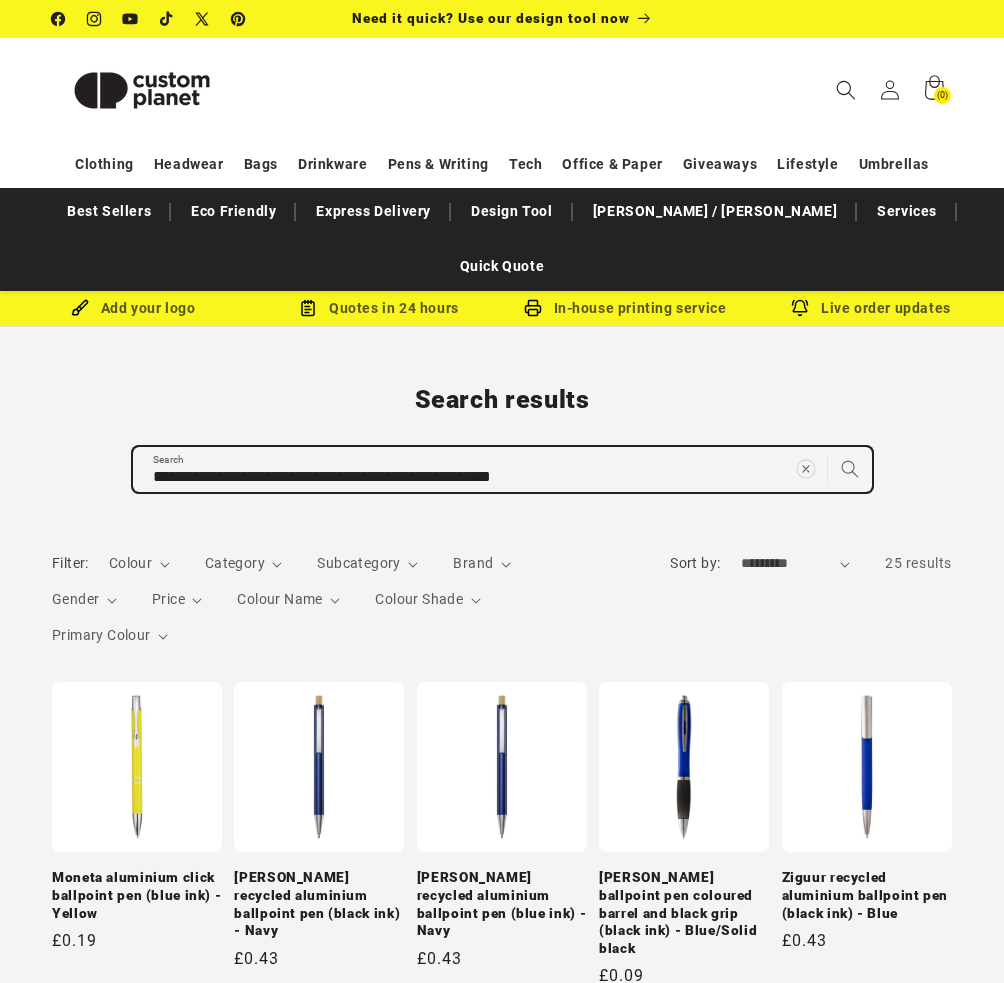 type 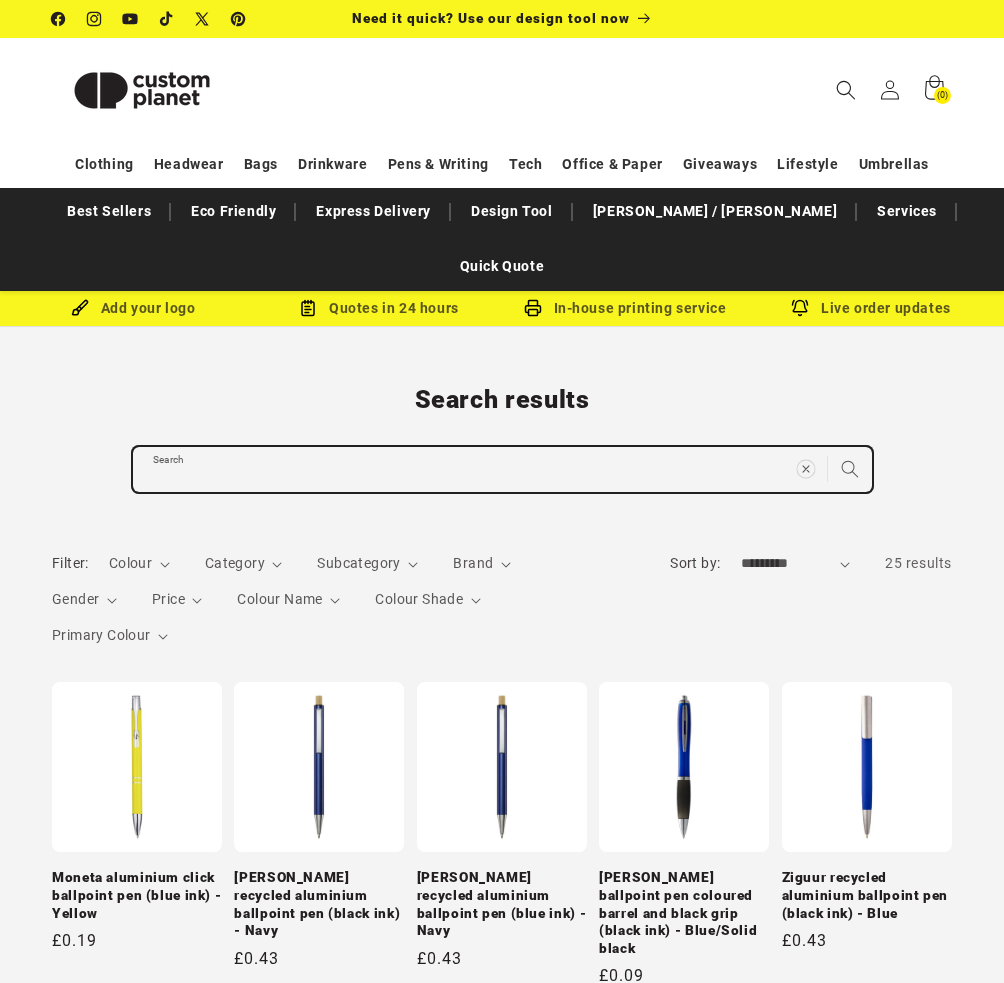 click on "Search" at bounding box center (502, 469) 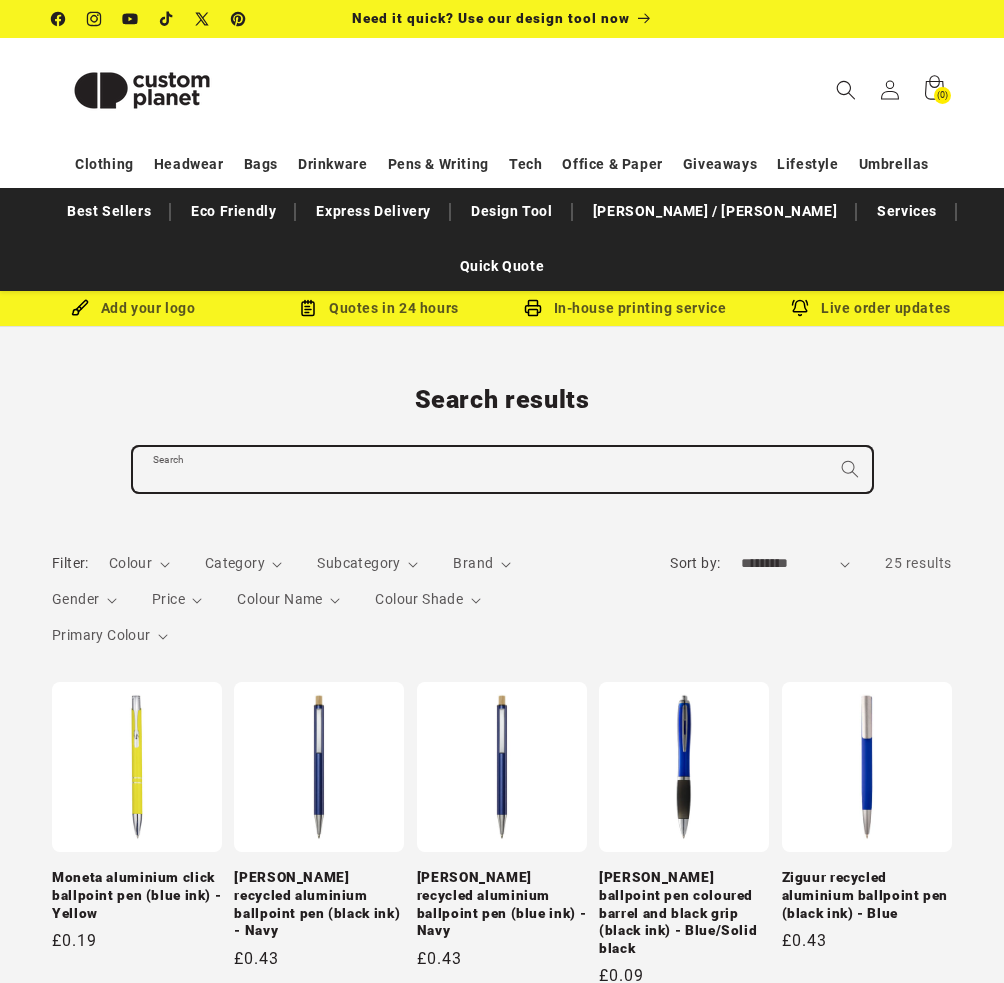 paste on "**********" 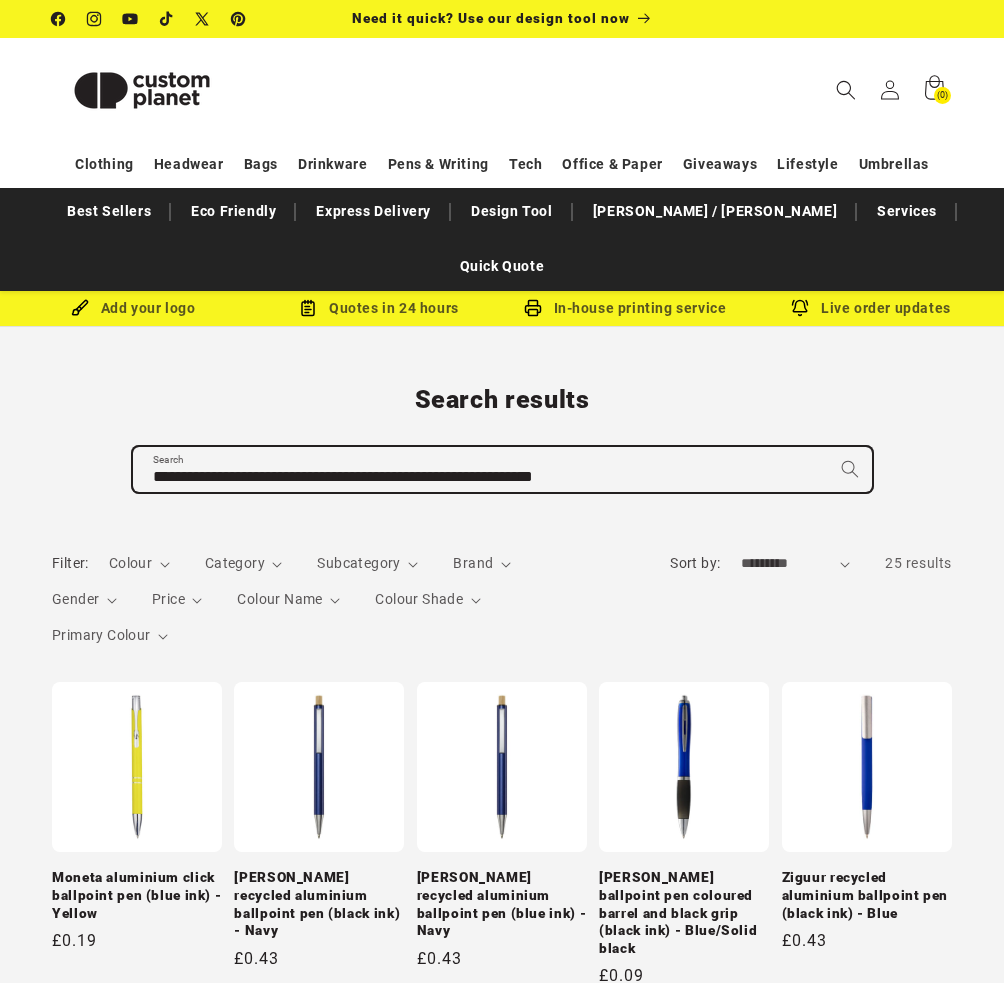 type on "**********" 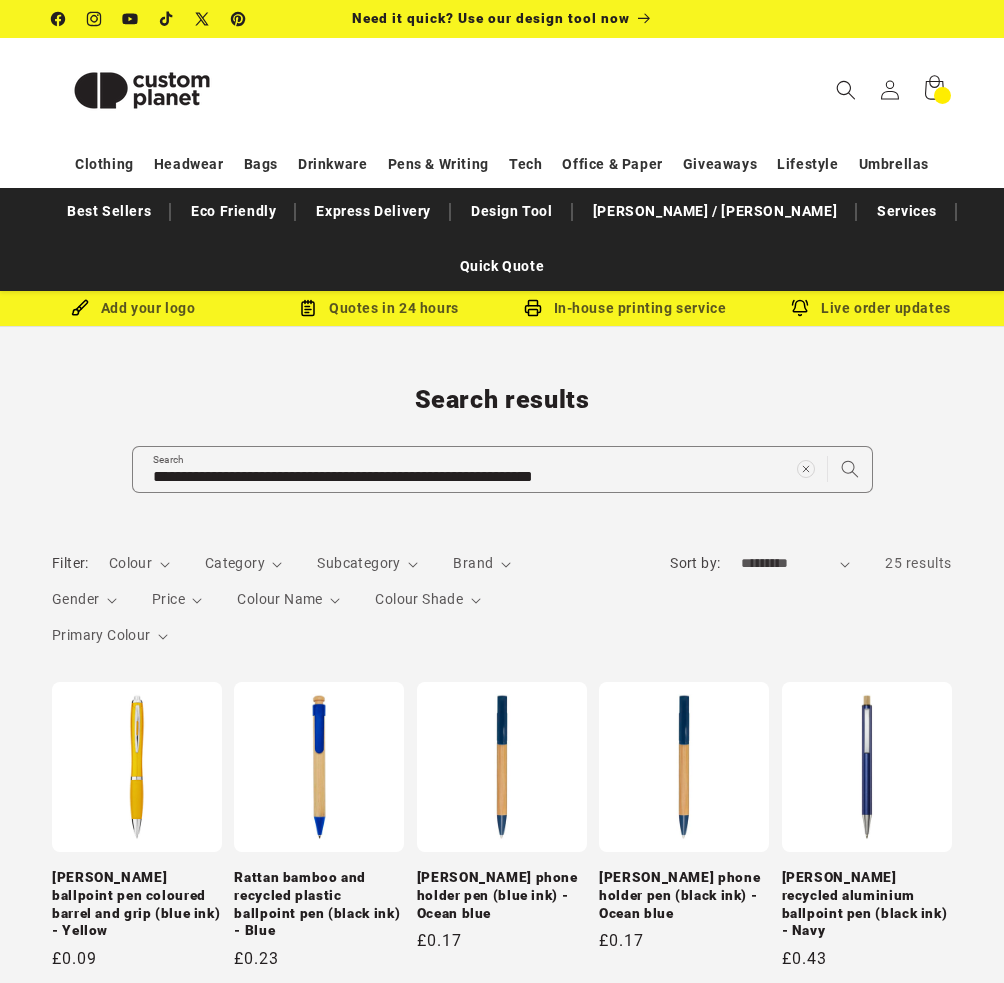 scroll, scrollTop: 0, scrollLeft: 0, axis: both 